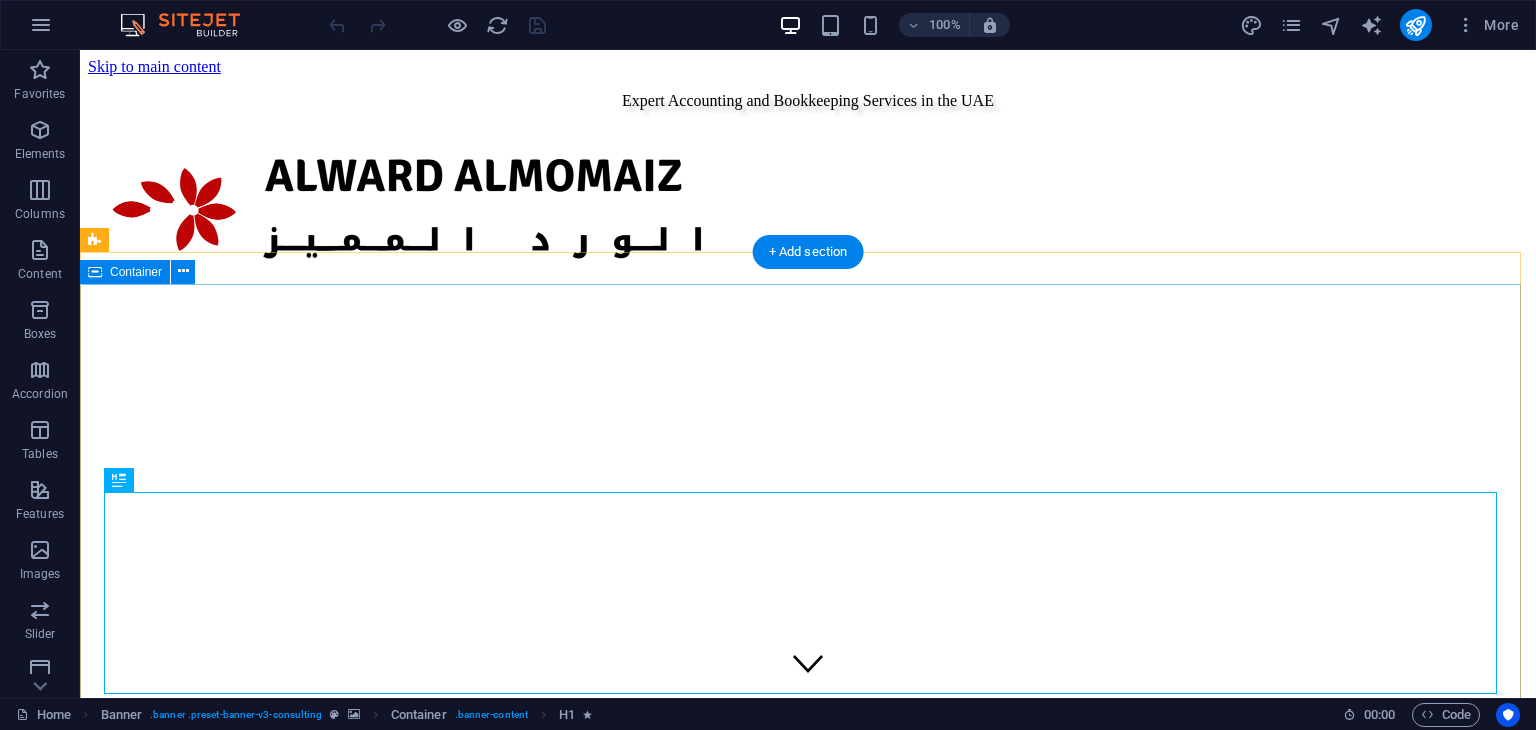scroll, scrollTop: 0, scrollLeft: 0, axis: both 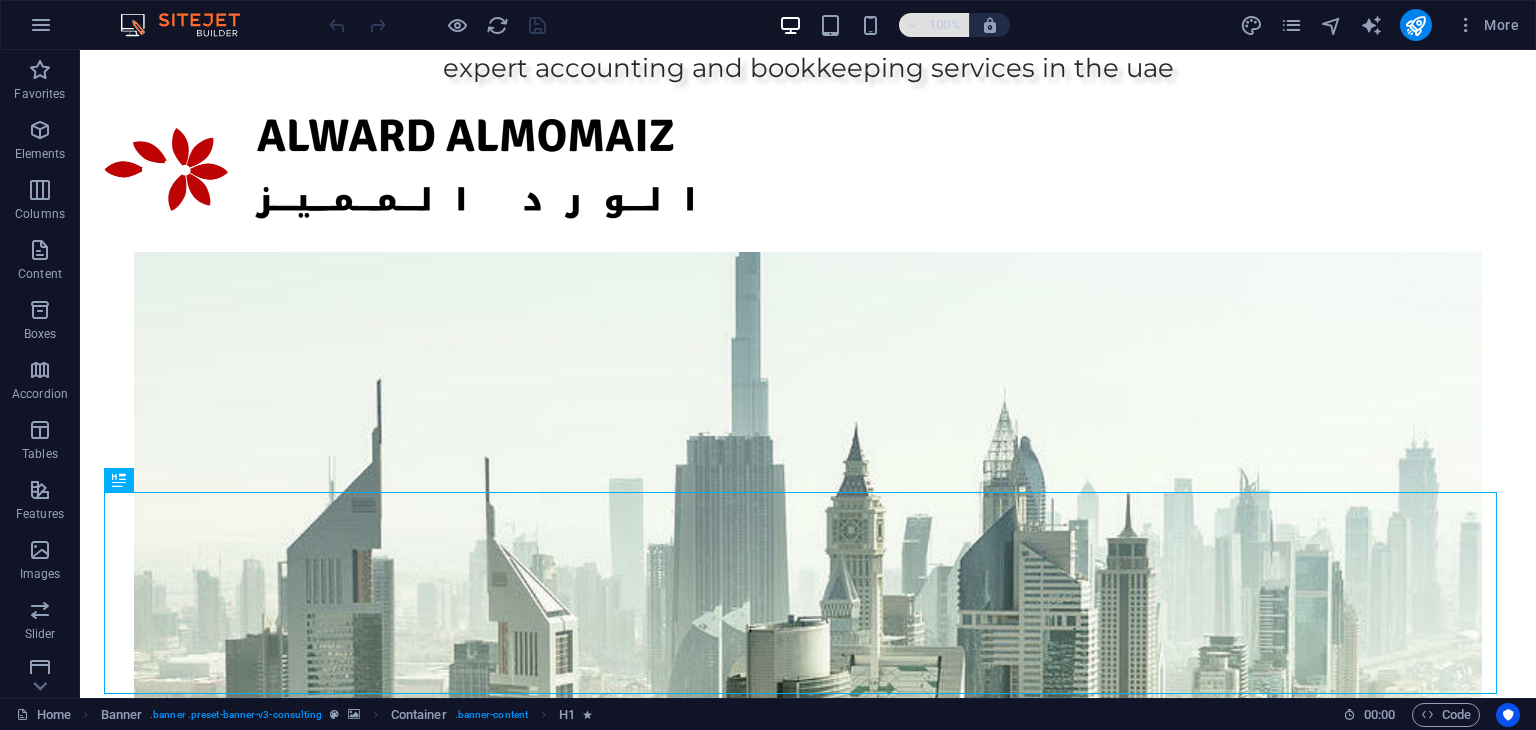 click at bounding box center (914, 25) 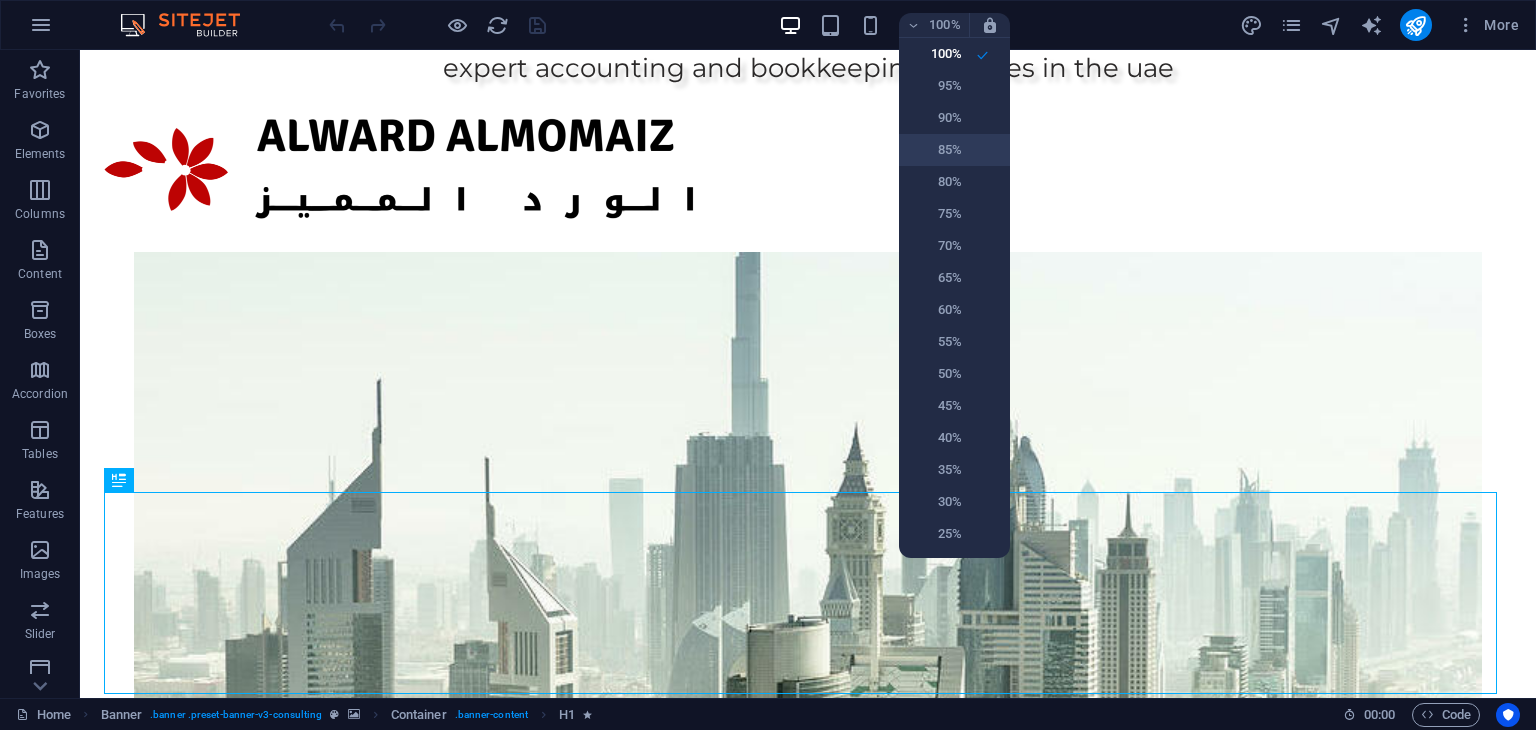 click on "85%" at bounding box center [936, 150] 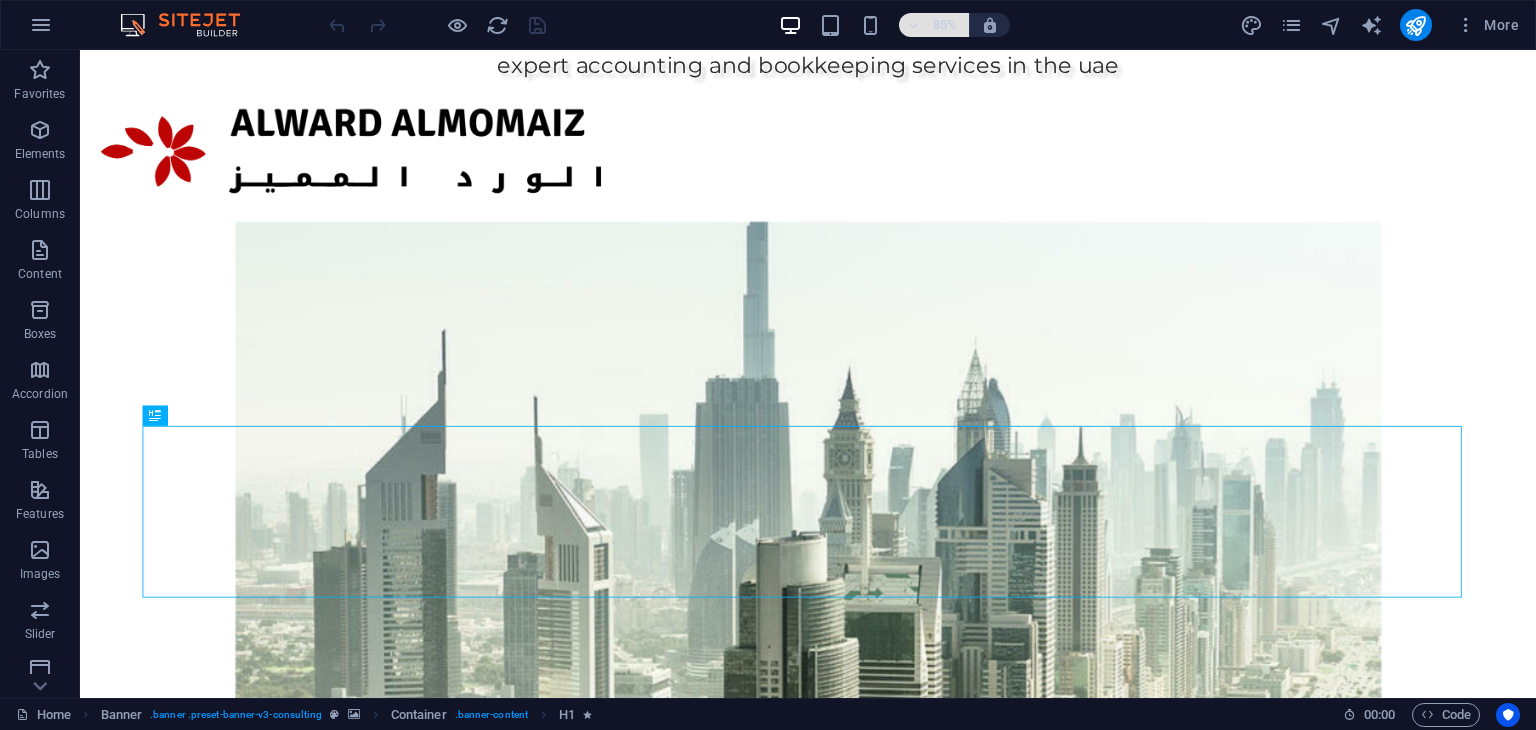 click on "85%" at bounding box center [934, 25] 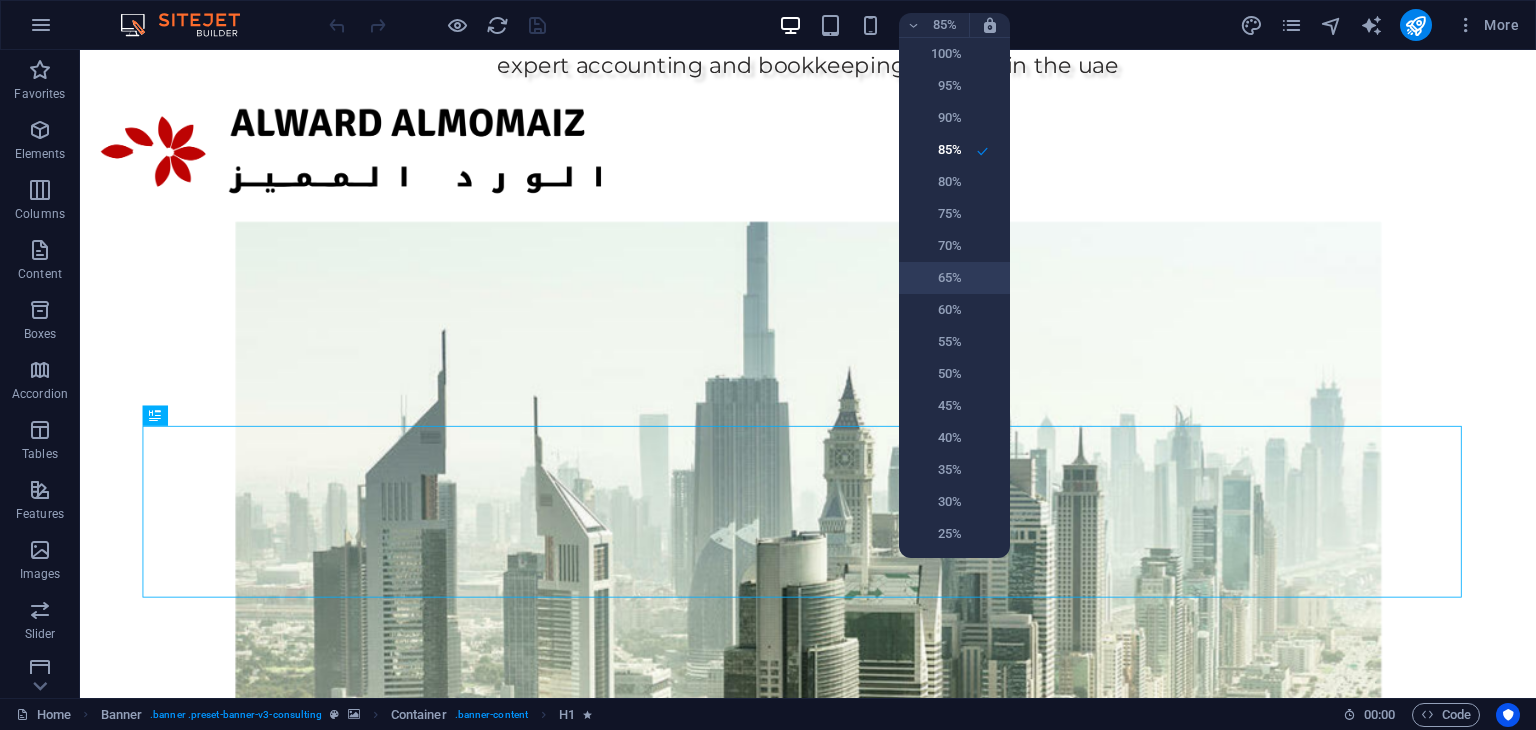 click on "65%" at bounding box center [936, 278] 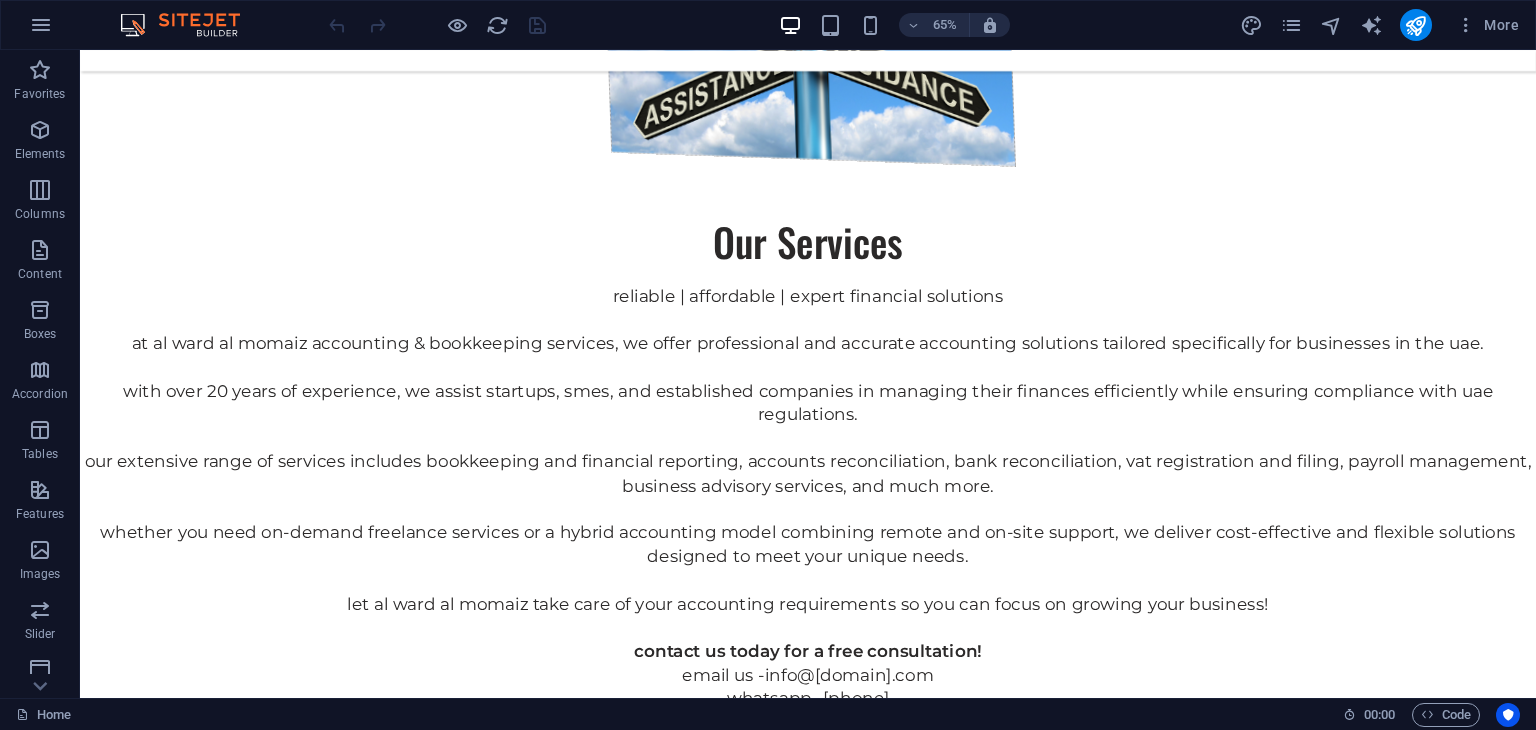 scroll, scrollTop: 7231, scrollLeft: 0, axis: vertical 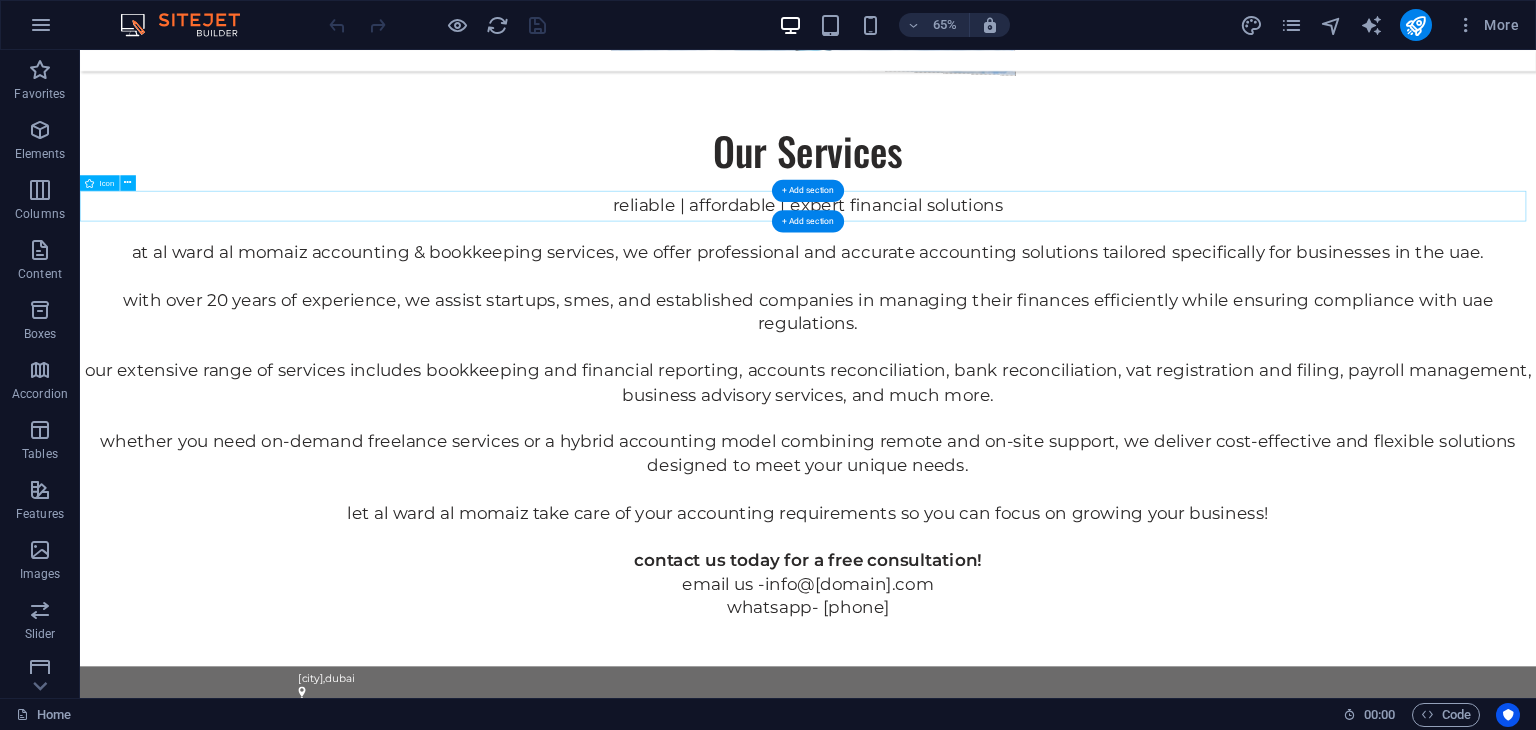 click at bounding box center [1200, 4270] 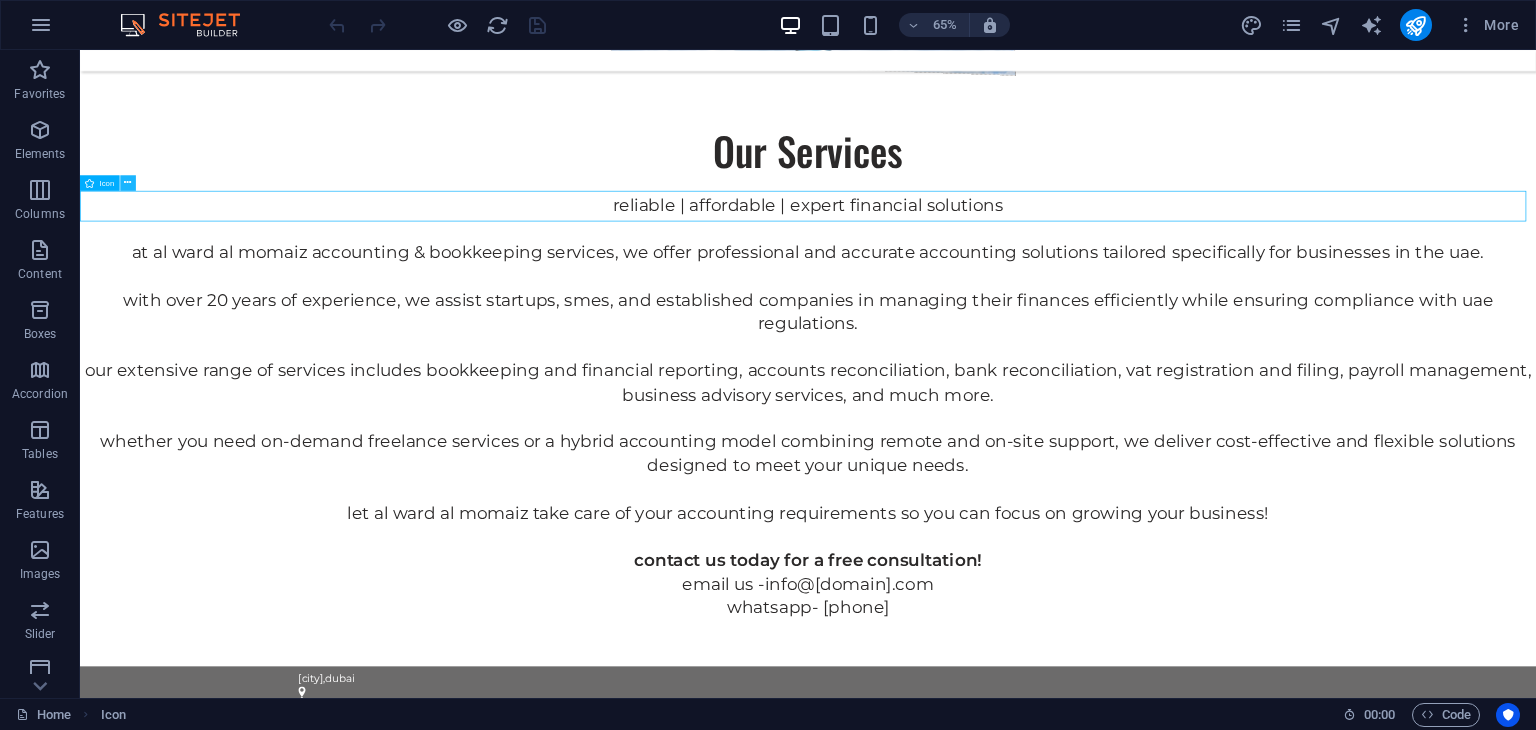 click at bounding box center (127, 183) 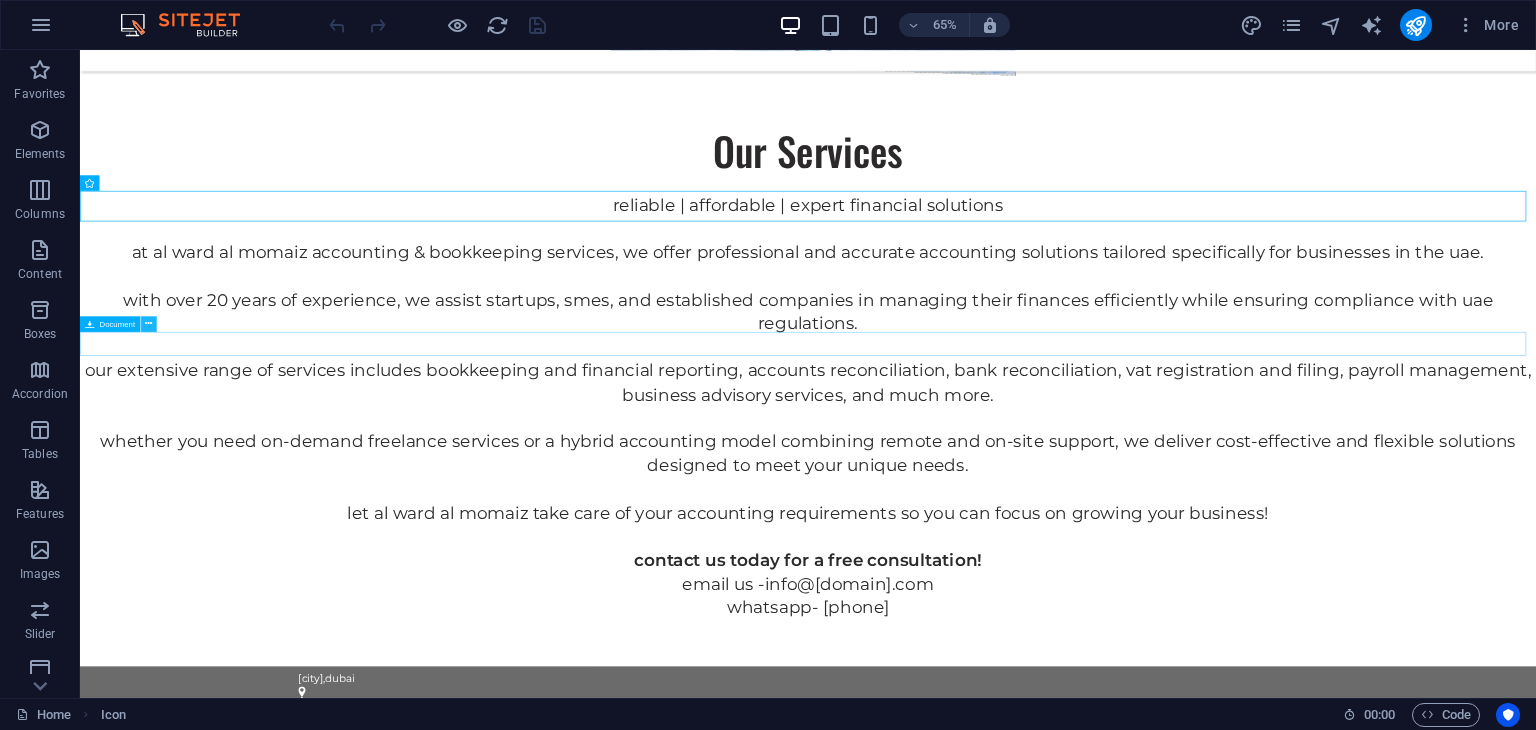 click at bounding box center [148, 324] 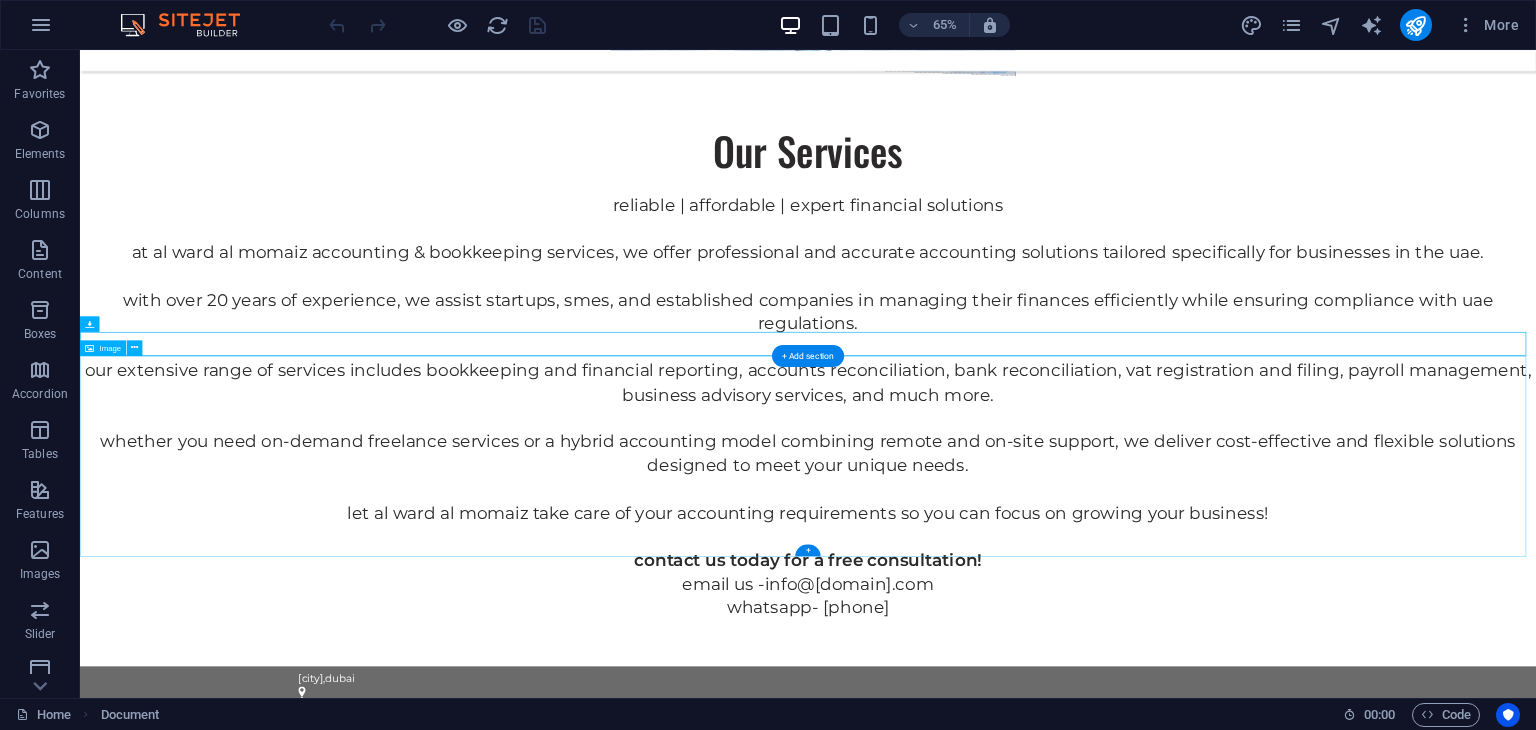 click at bounding box center [1200, 4659] 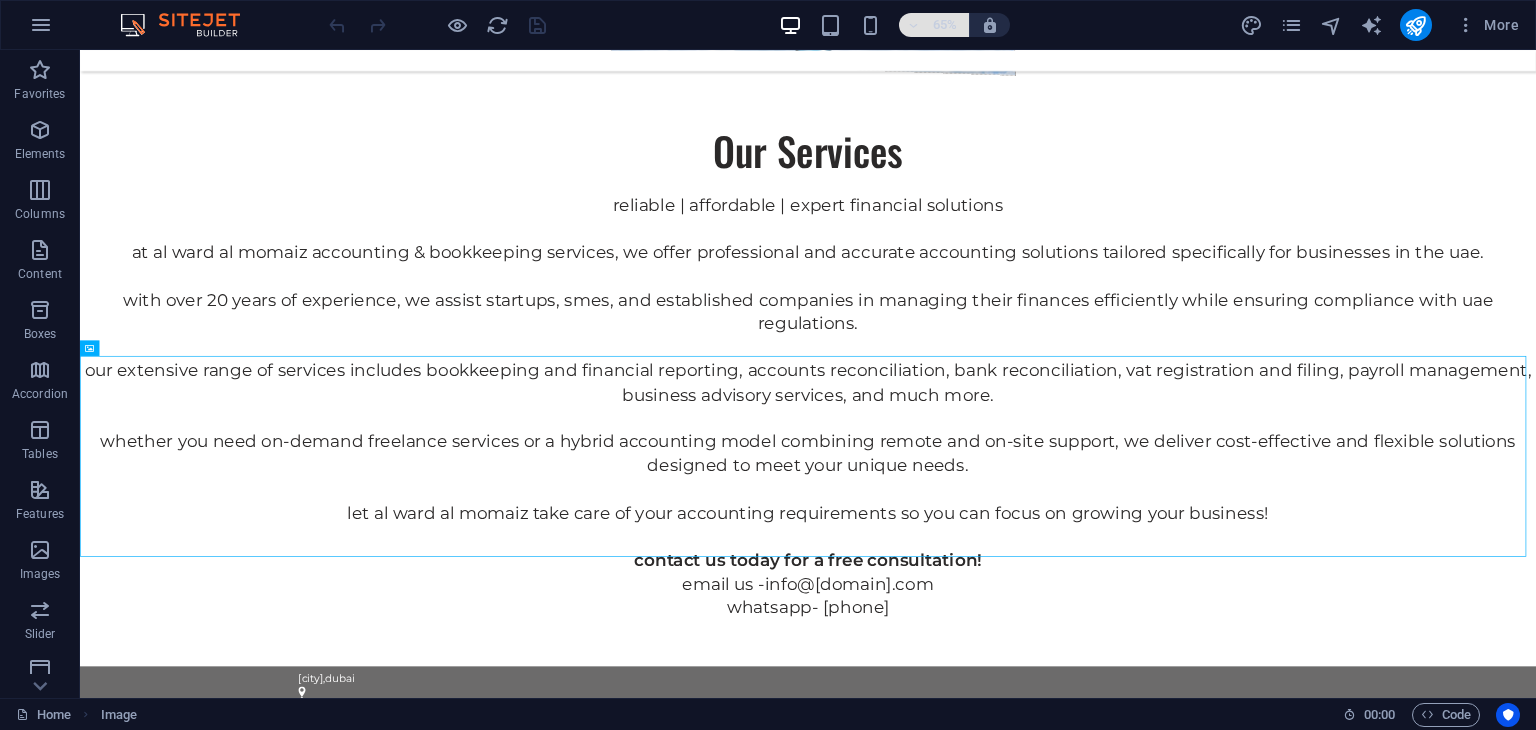 click at bounding box center (914, 25) 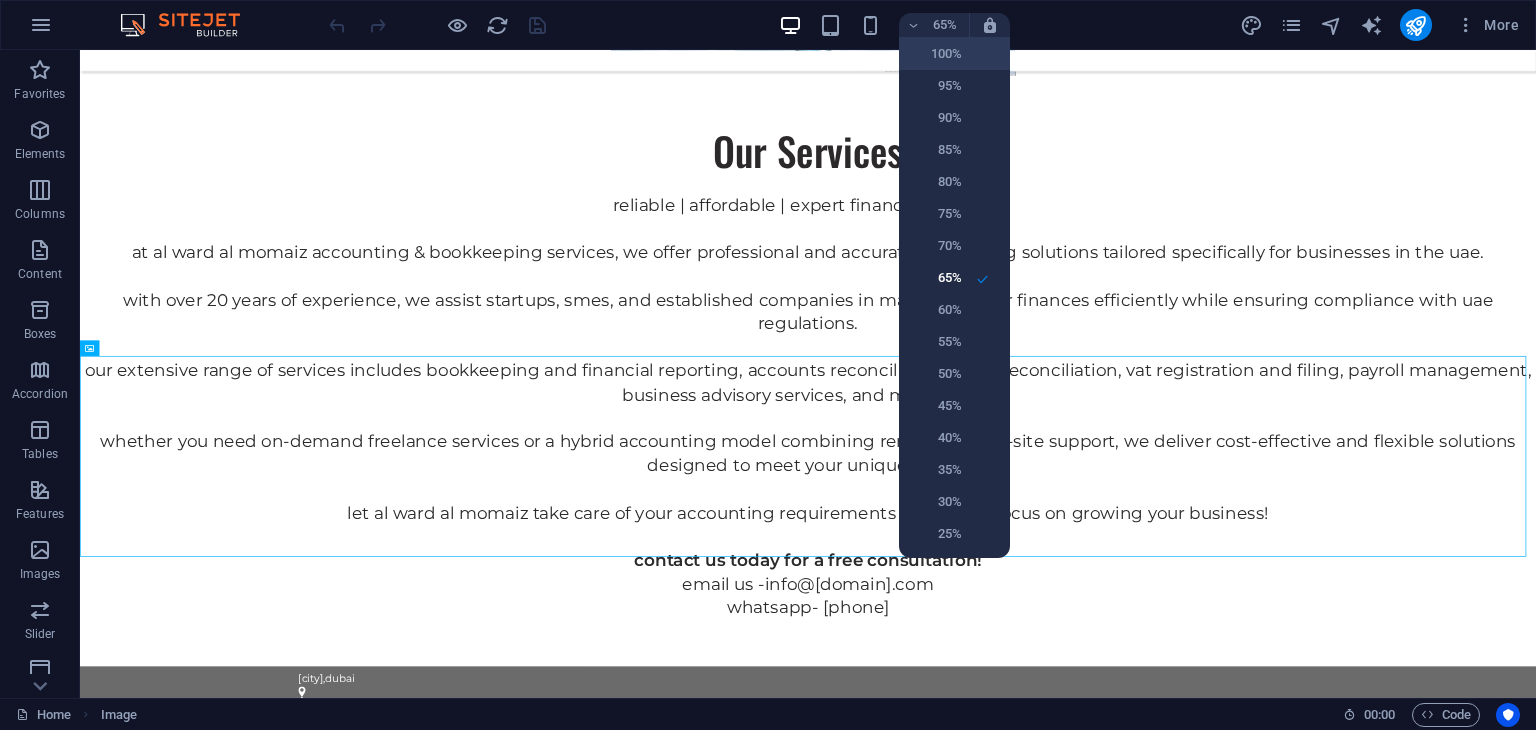 click on "100%" at bounding box center [936, 54] 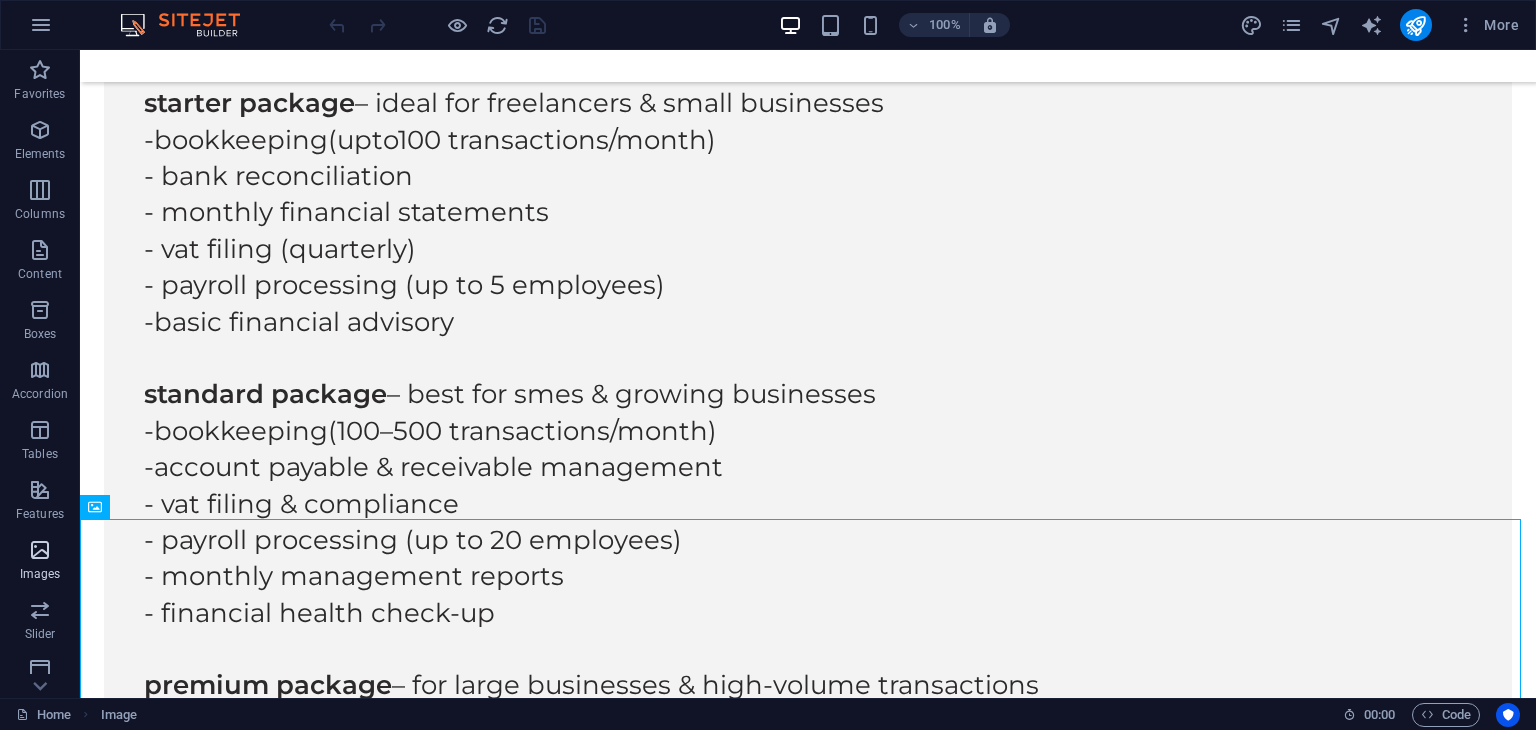click at bounding box center [40, 550] 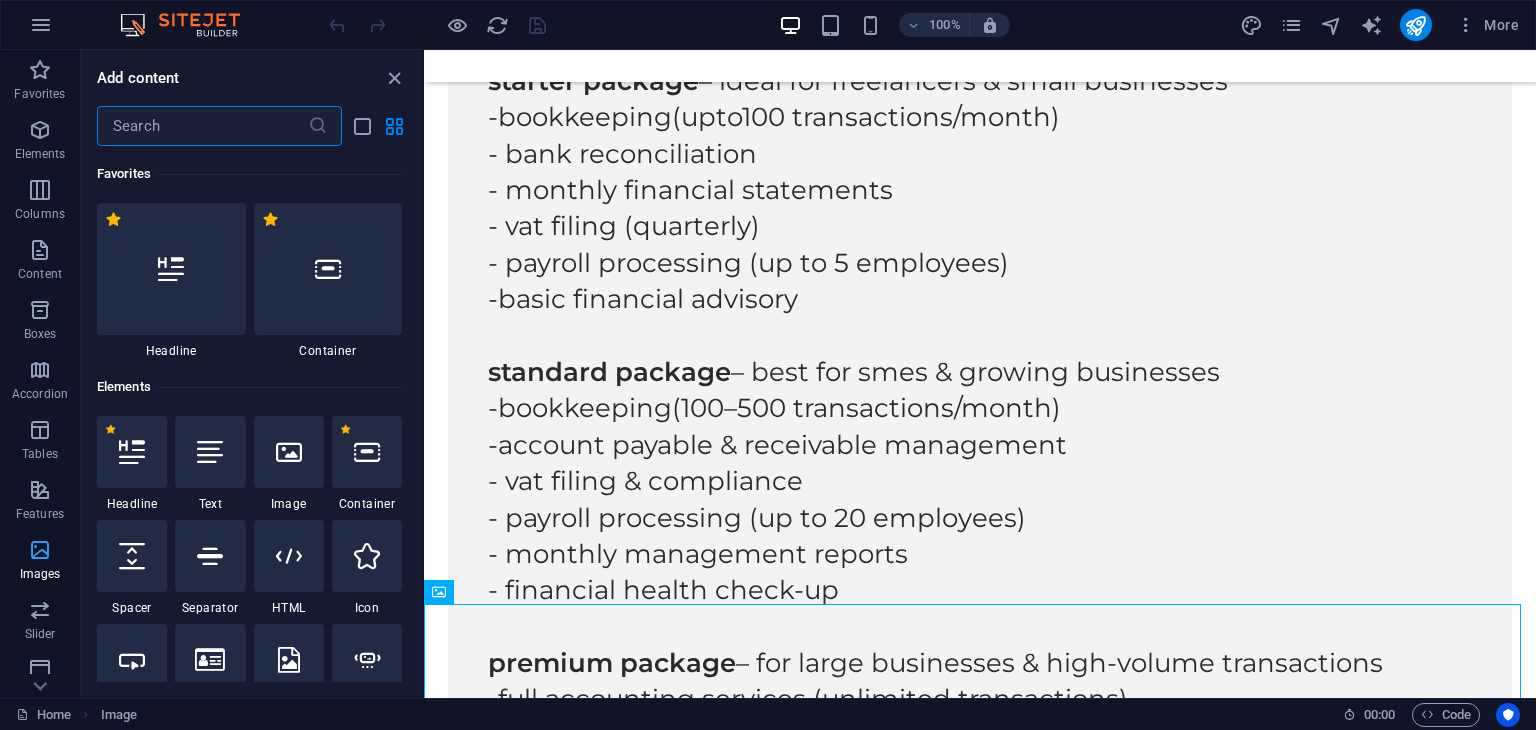 scroll, scrollTop: 7764, scrollLeft: 0, axis: vertical 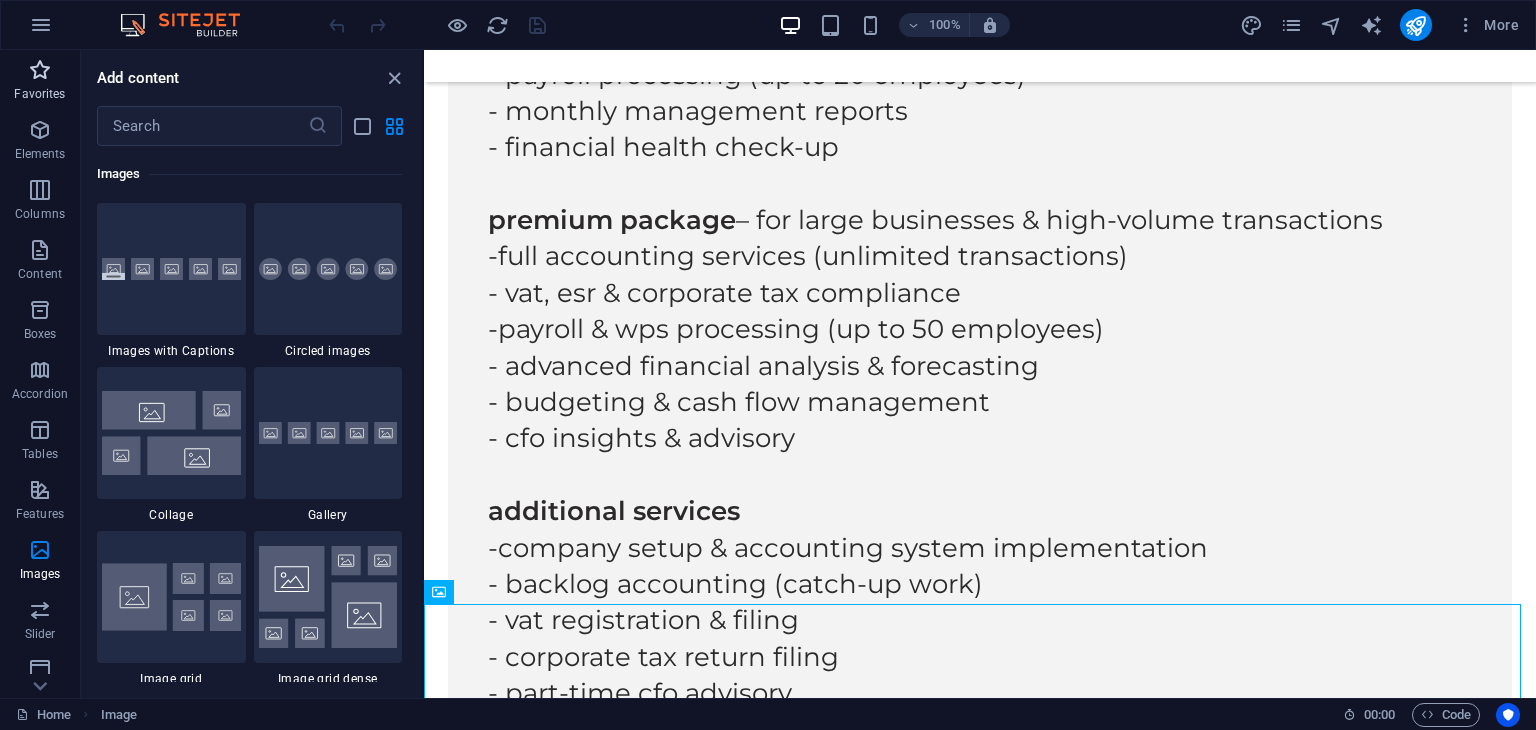 click at bounding box center [40, 70] 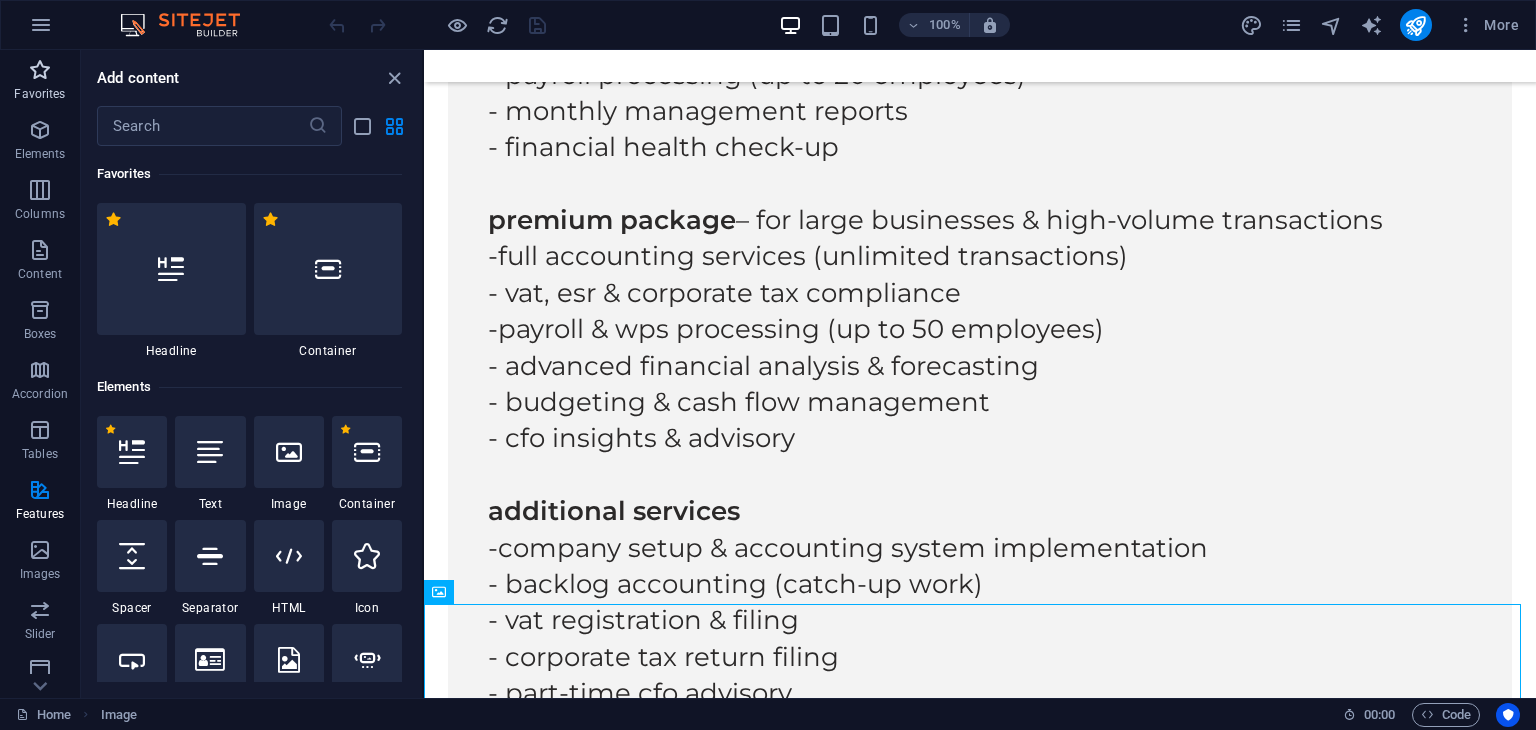 scroll, scrollTop: 0, scrollLeft: 0, axis: both 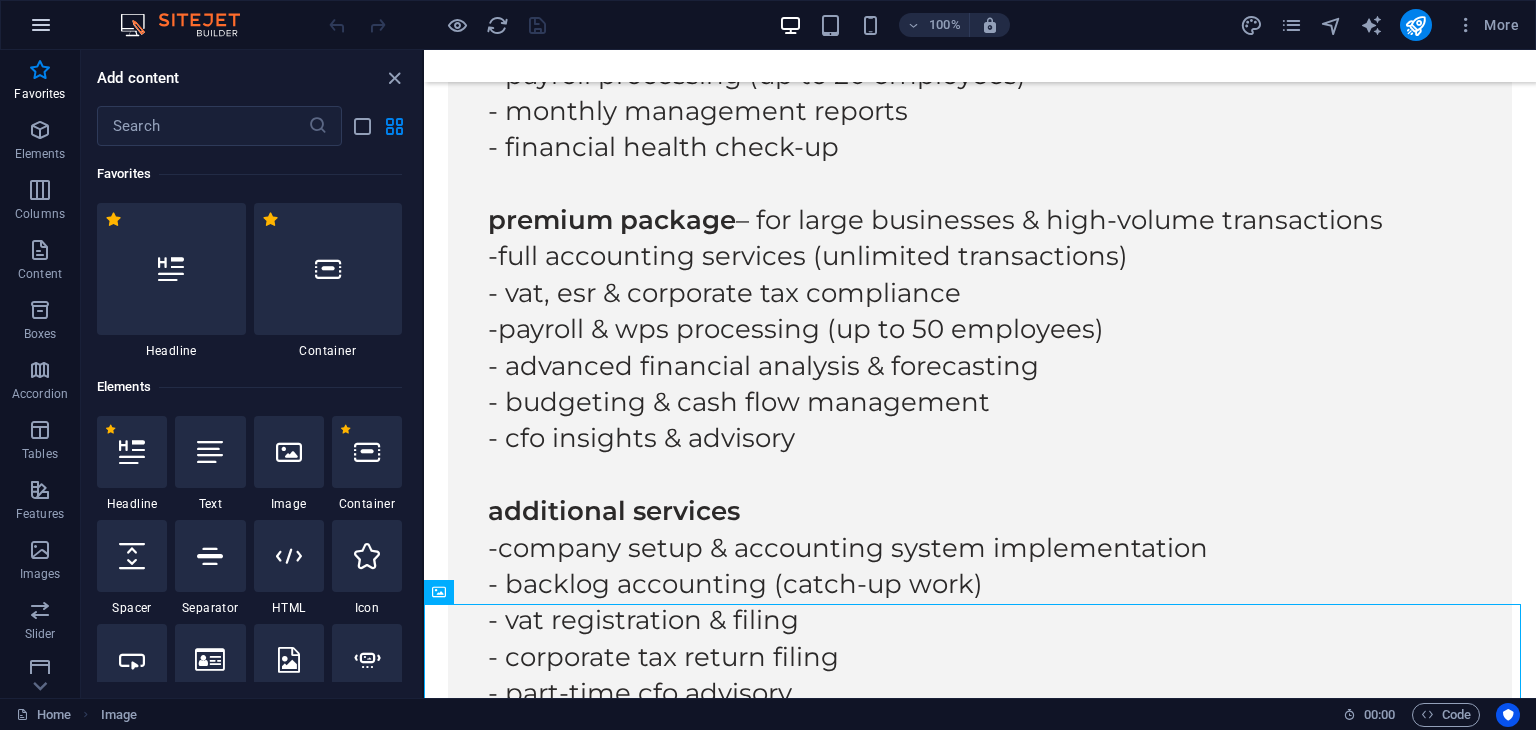 click at bounding box center [41, 25] 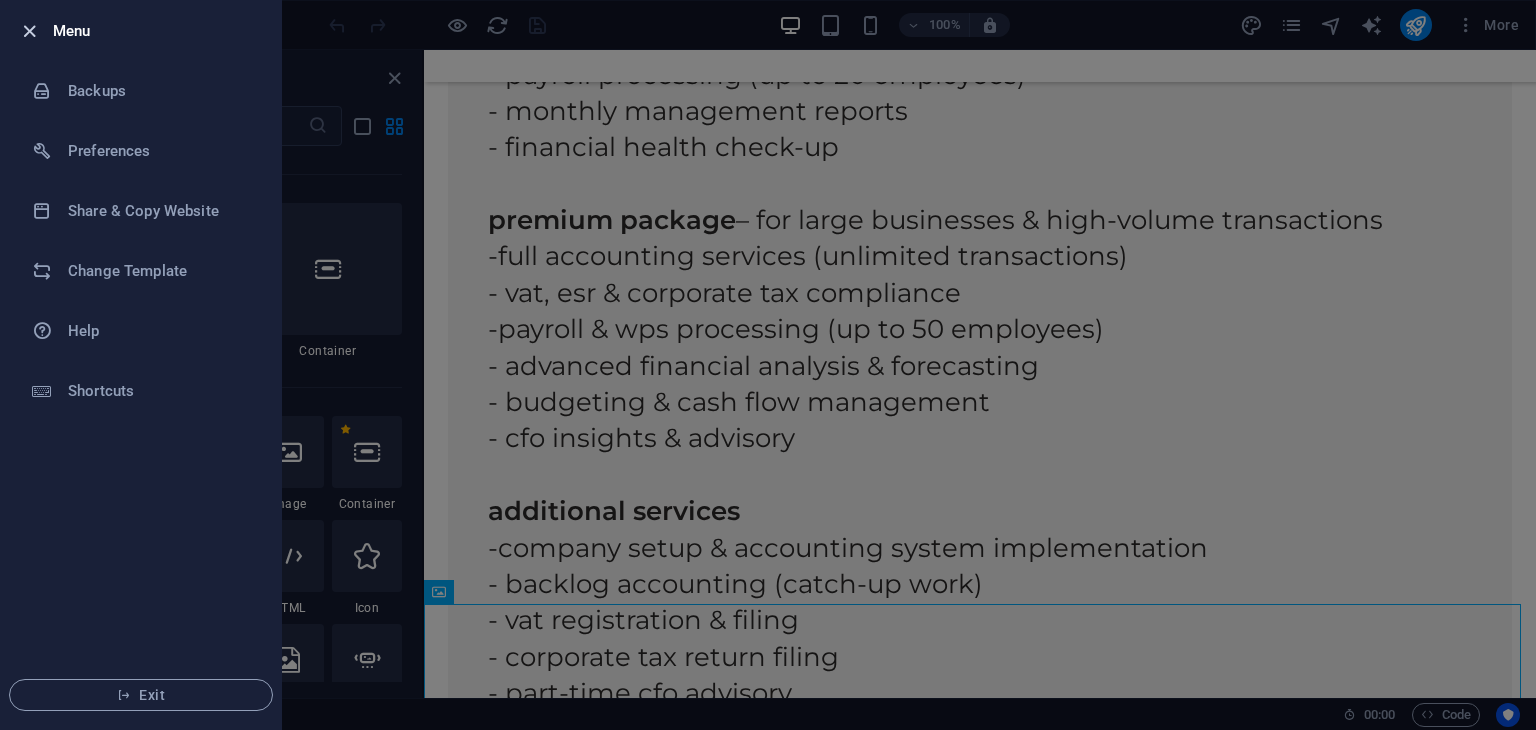 click at bounding box center (29, 31) 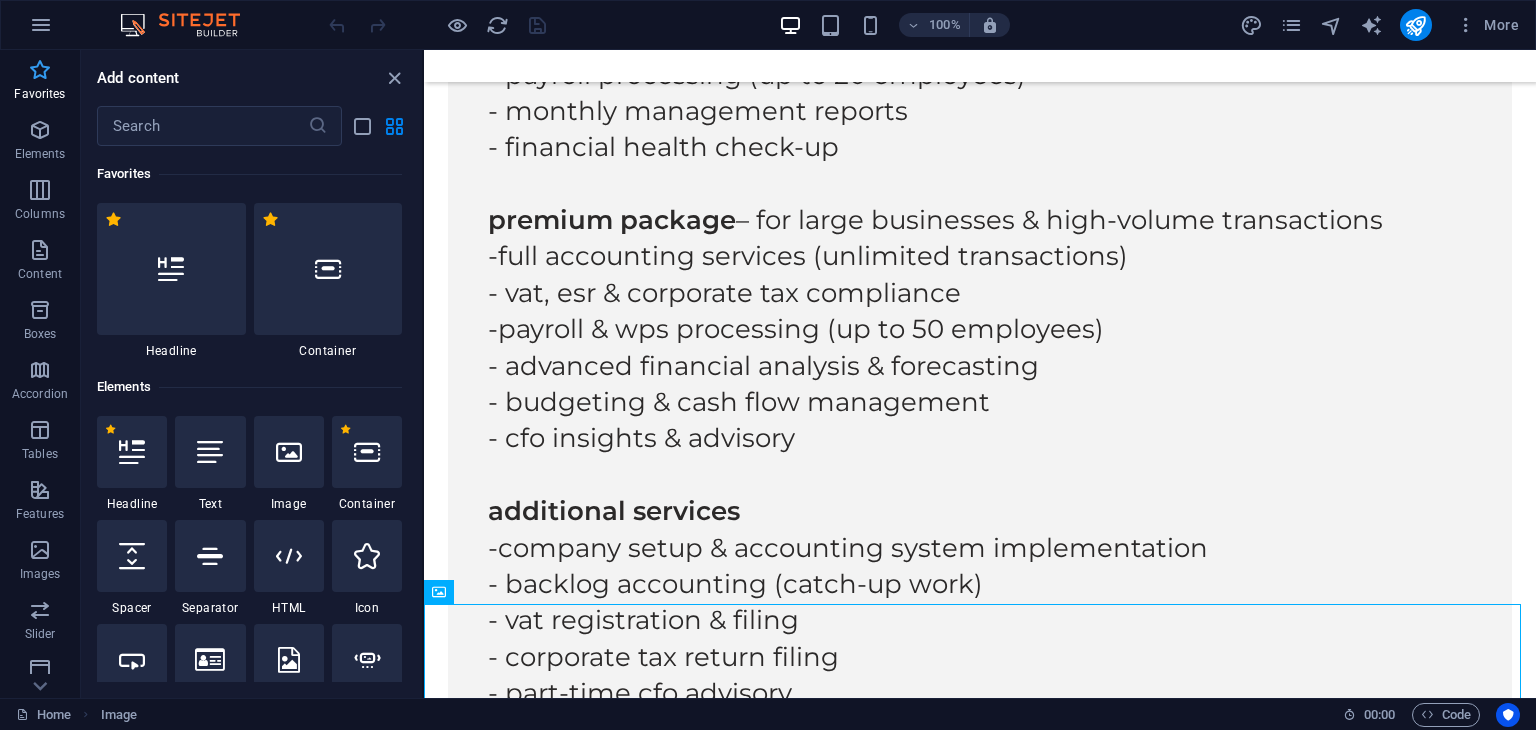 click on "Favorites" at bounding box center (39, 94) 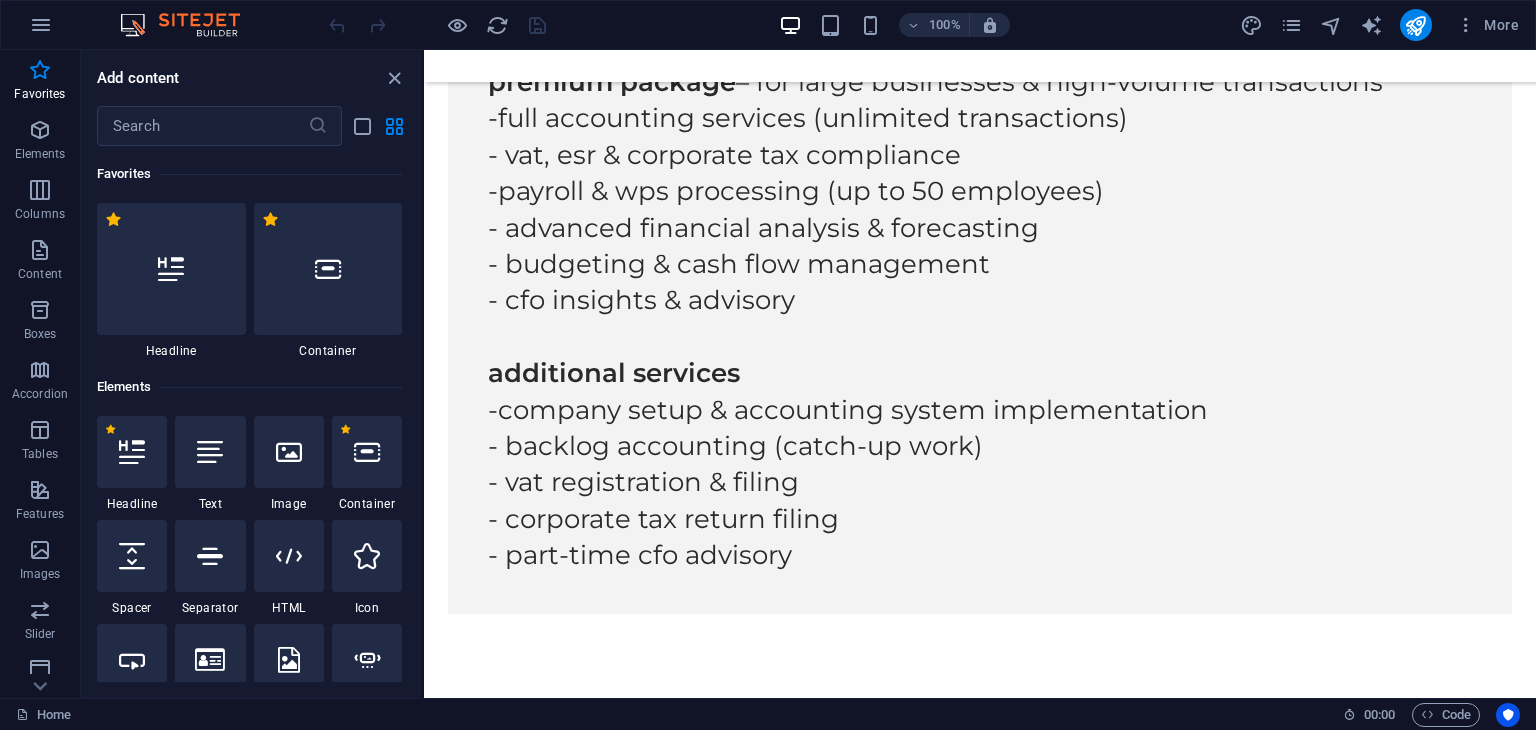 scroll, scrollTop: 7728, scrollLeft: 0, axis: vertical 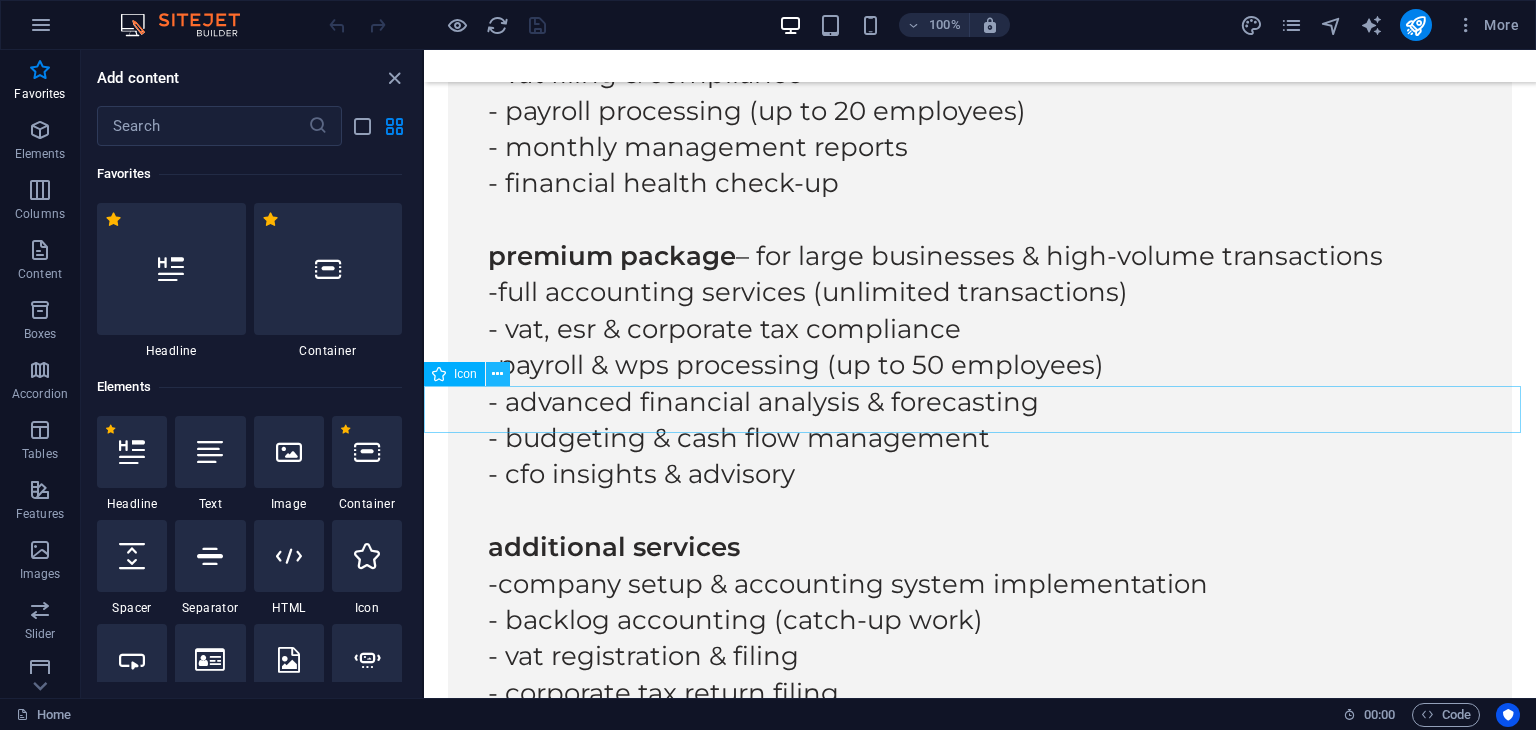 click at bounding box center [498, 374] 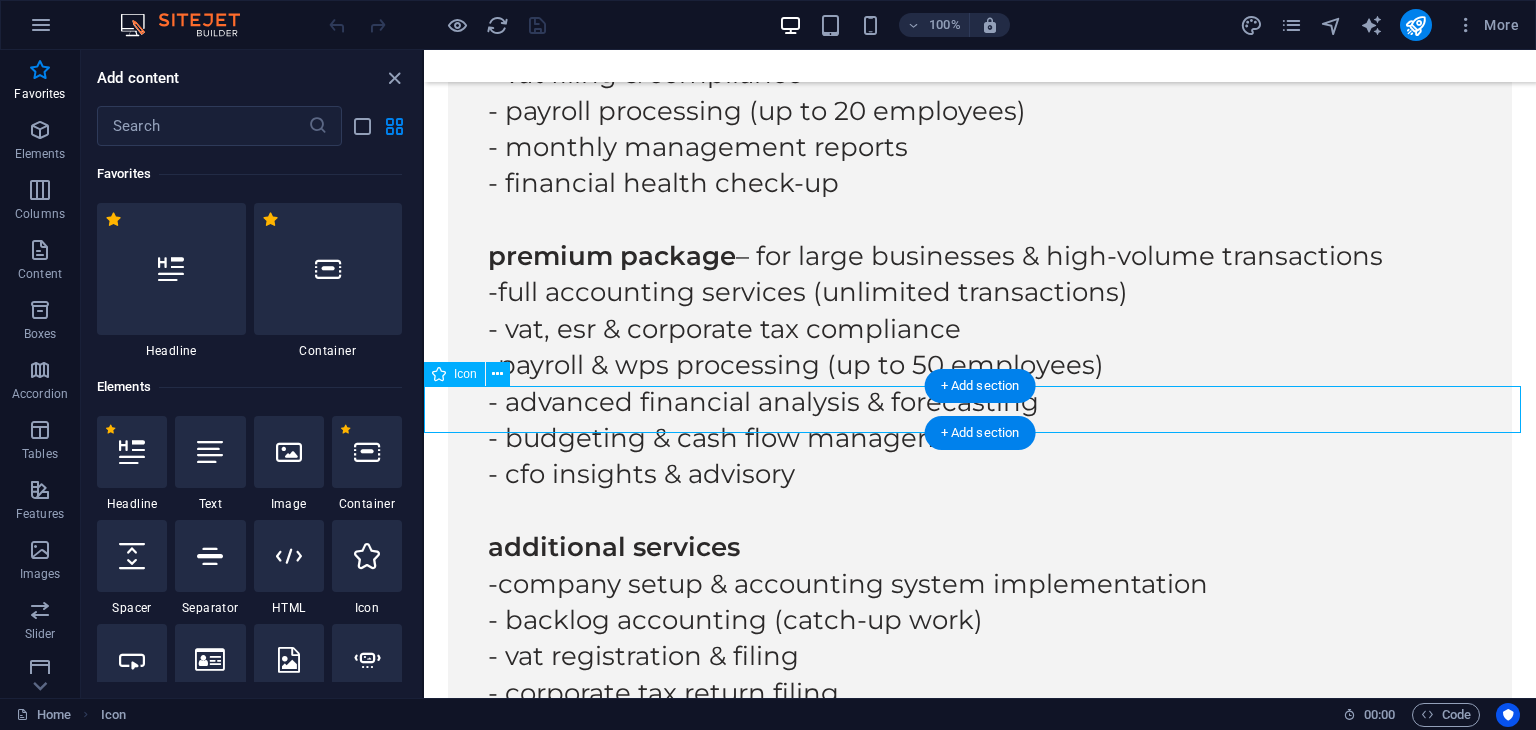 click at bounding box center [980, 2877] 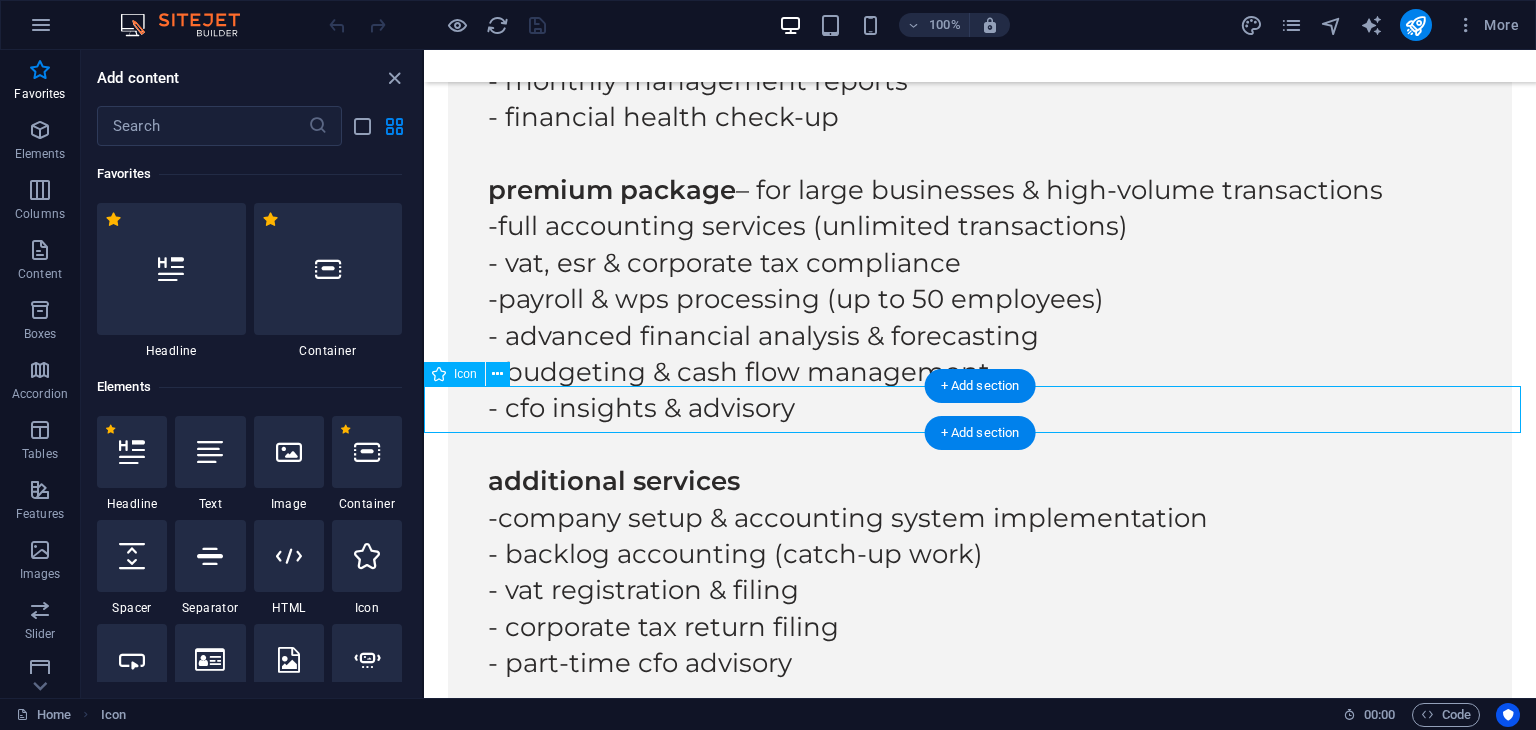 select on "xMinYMid" 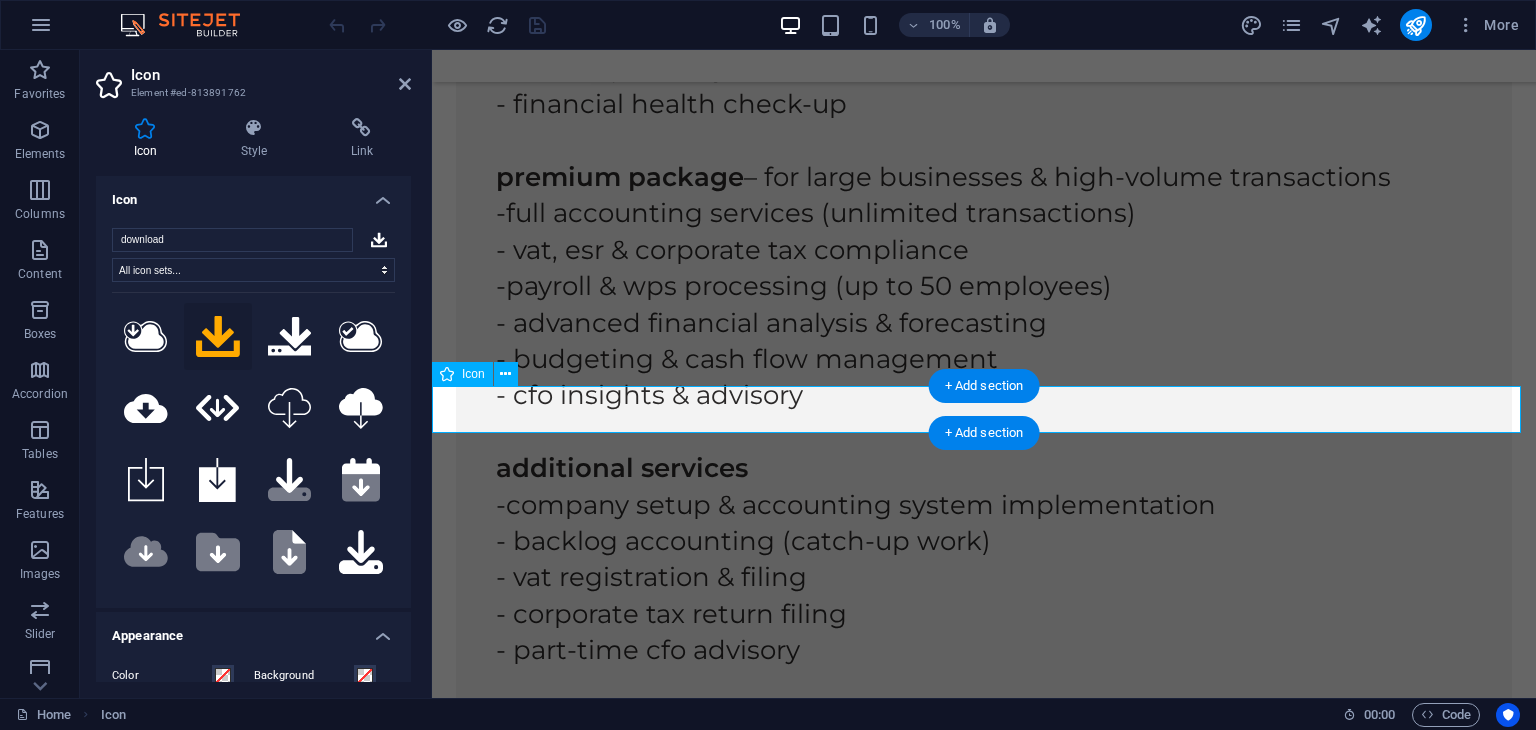 click at bounding box center (984, 2798) 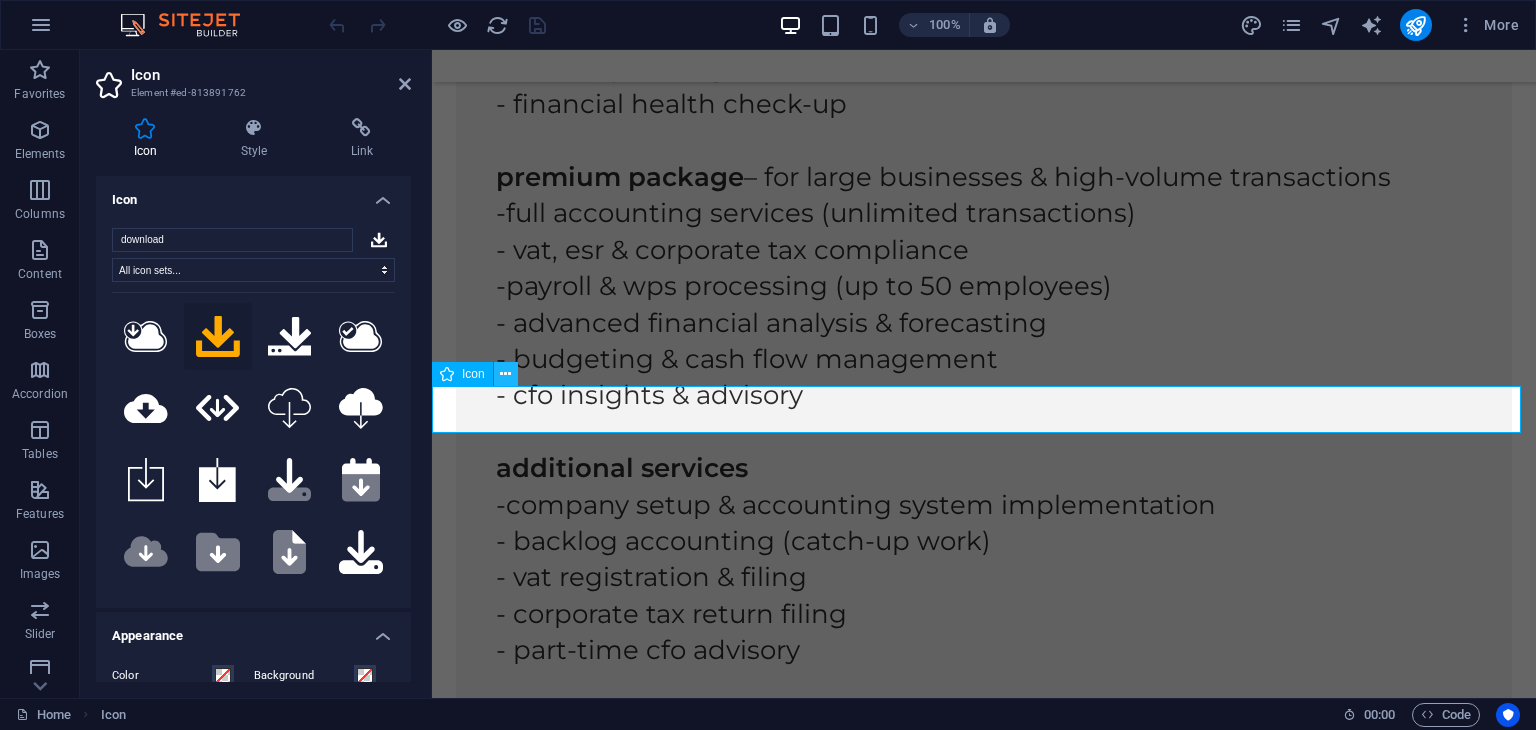click at bounding box center [505, 374] 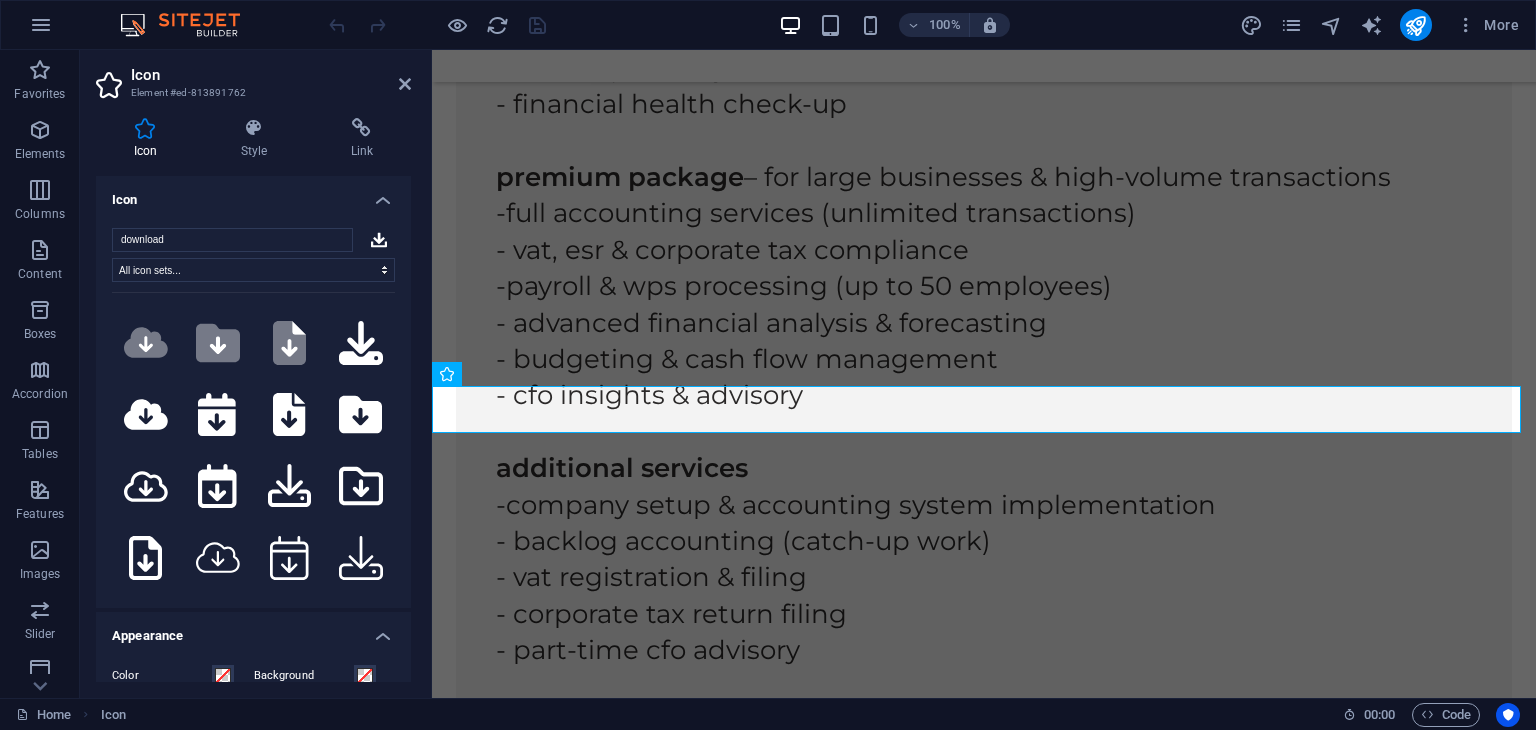 scroll, scrollTop: 0, scrollLeft: 0, axis: both 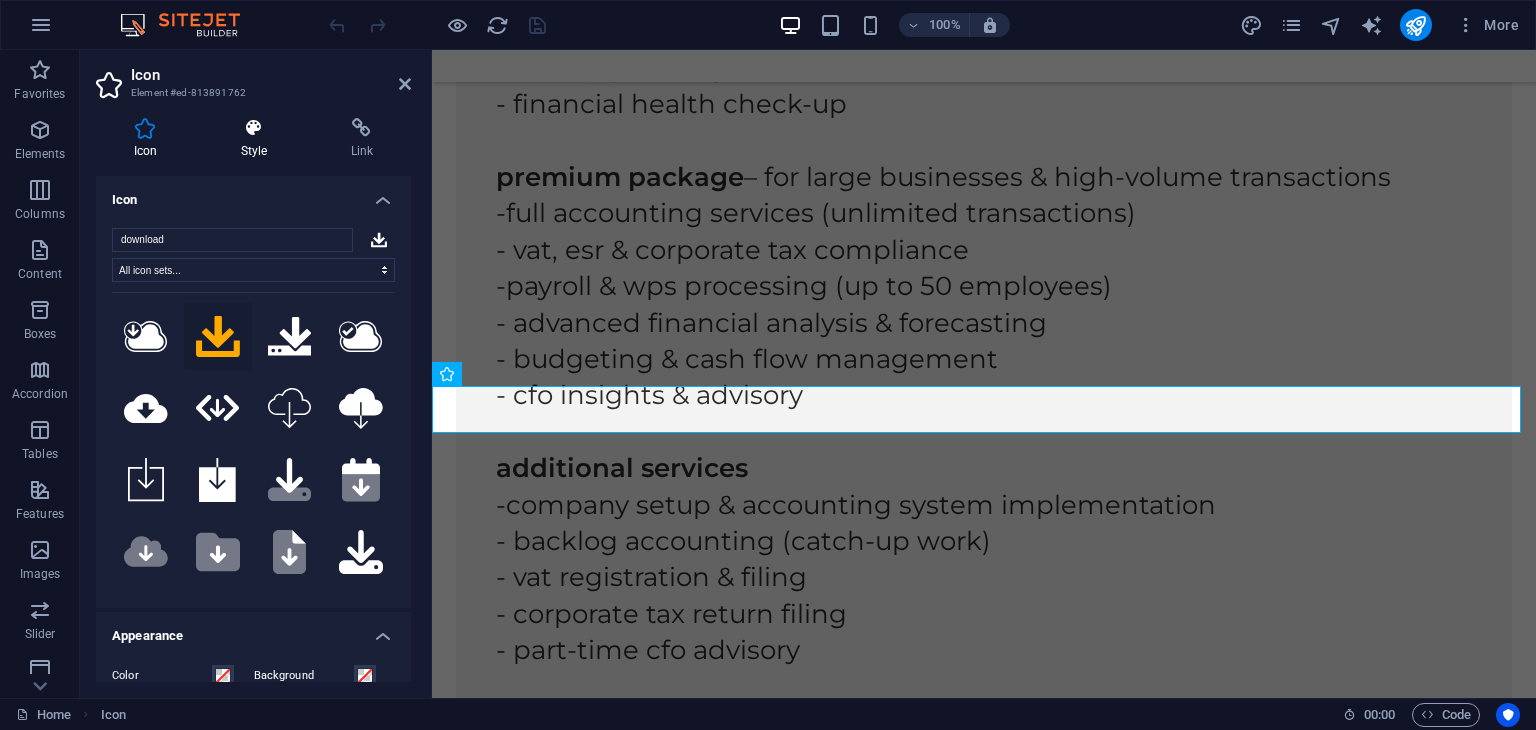 click at bounding box center [254, 128] 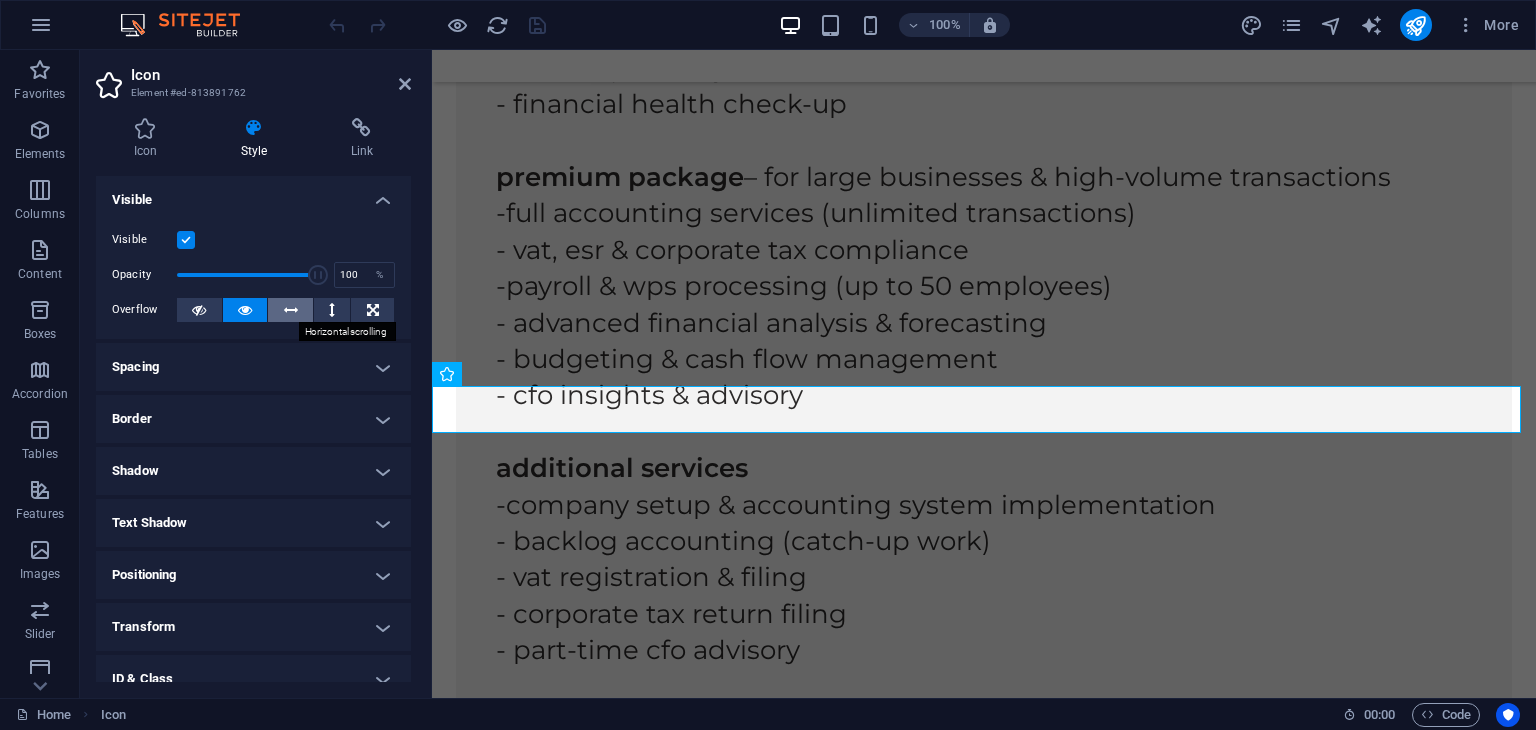 click at bounding box center [291, 310] 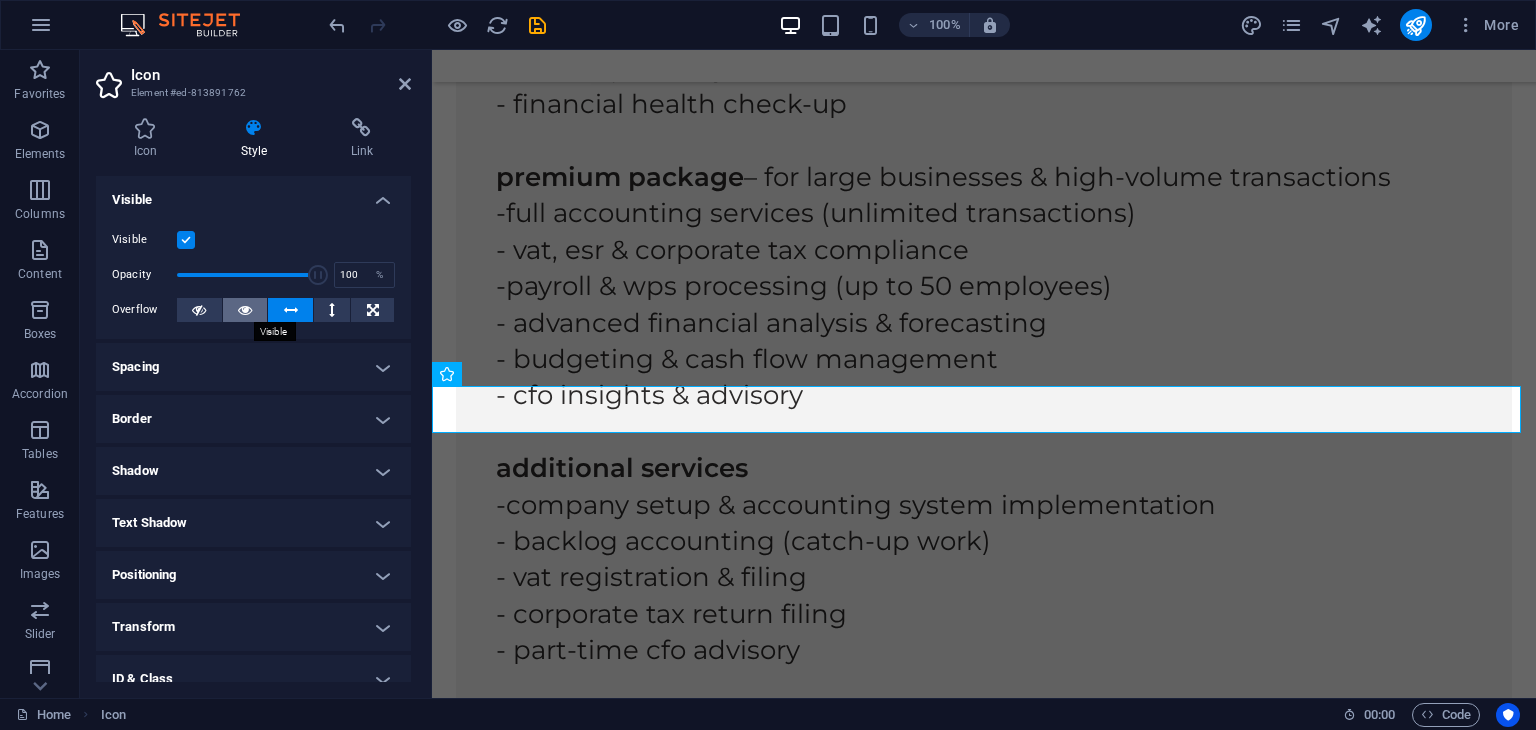 click at bounding box center [245, 310] 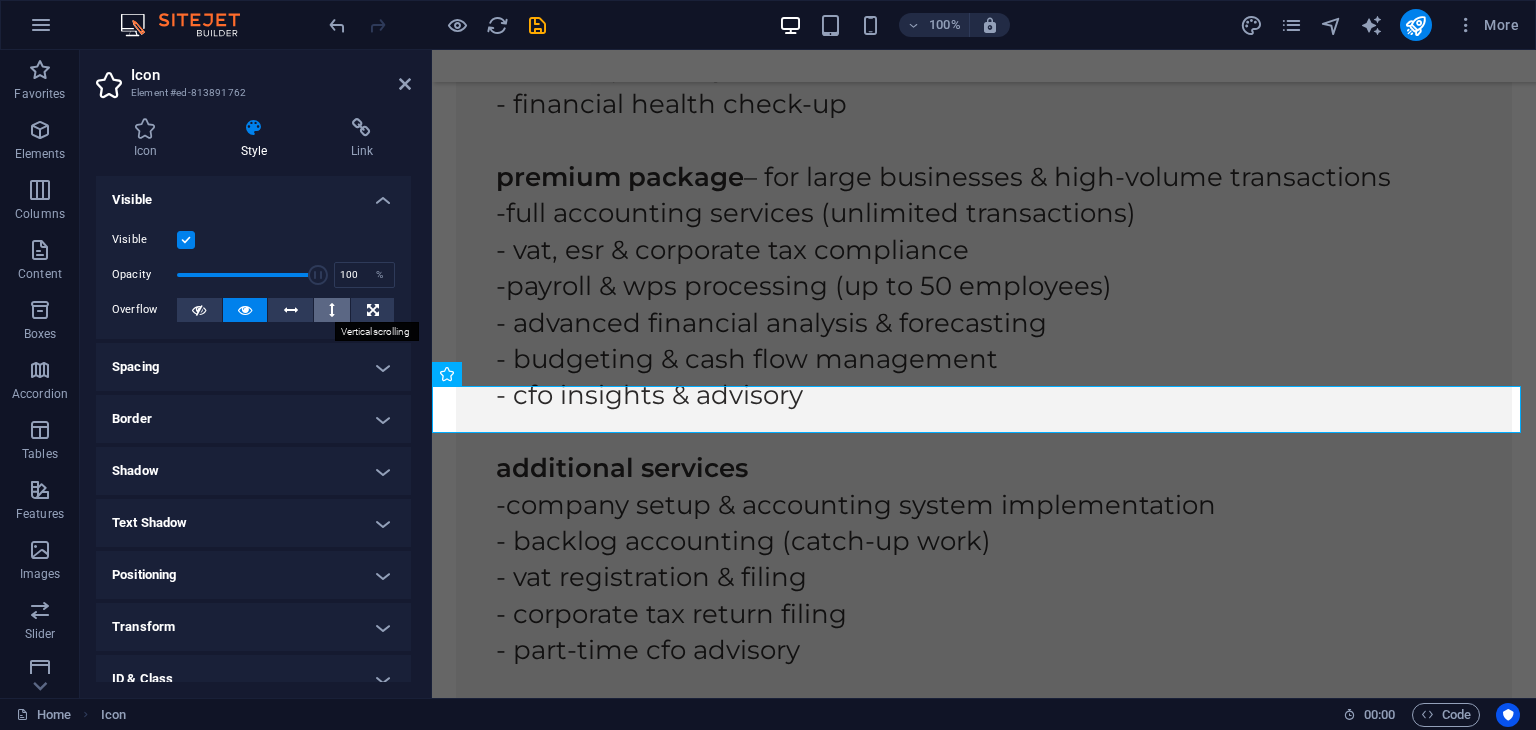 click at bounding box center [332, 310] 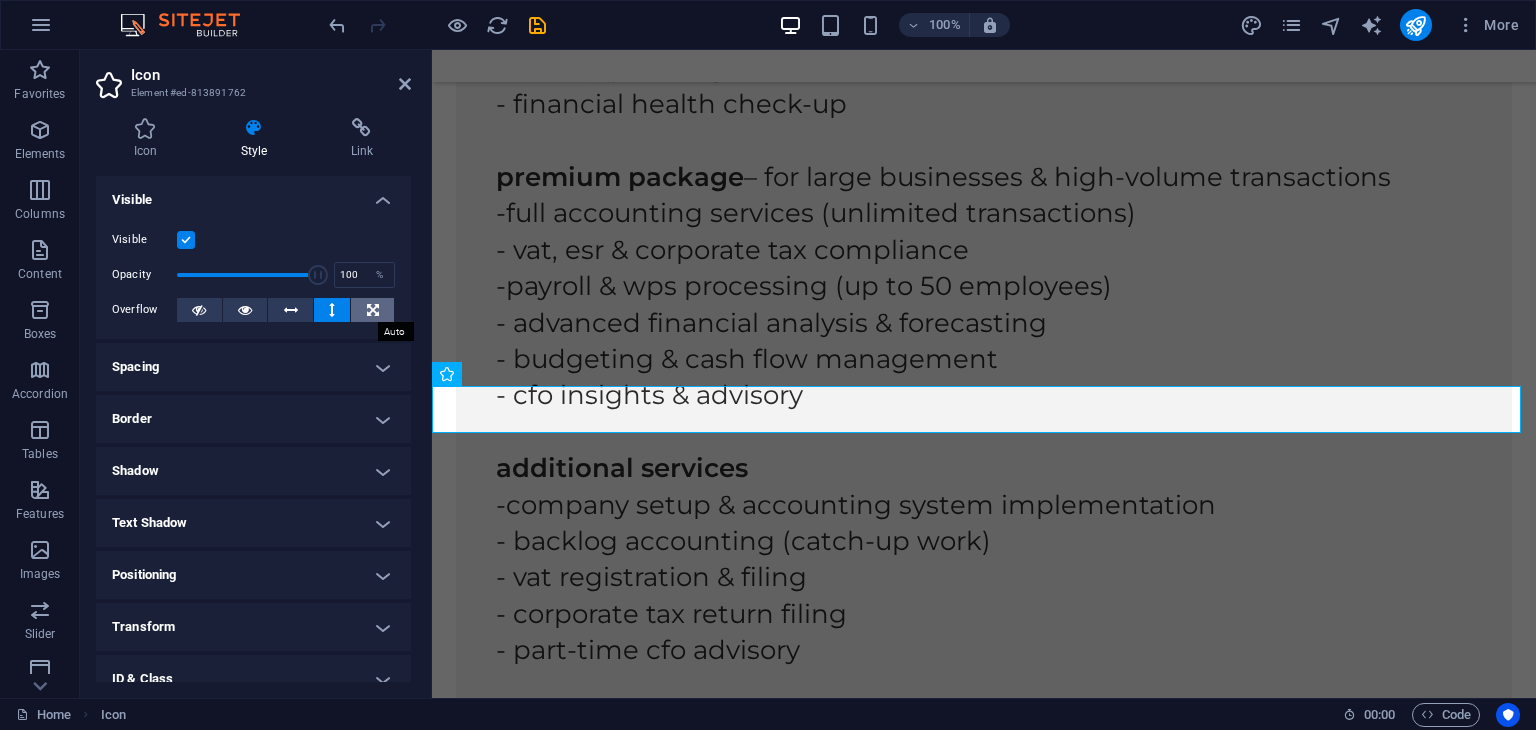 click at bounding box center (373, 310) 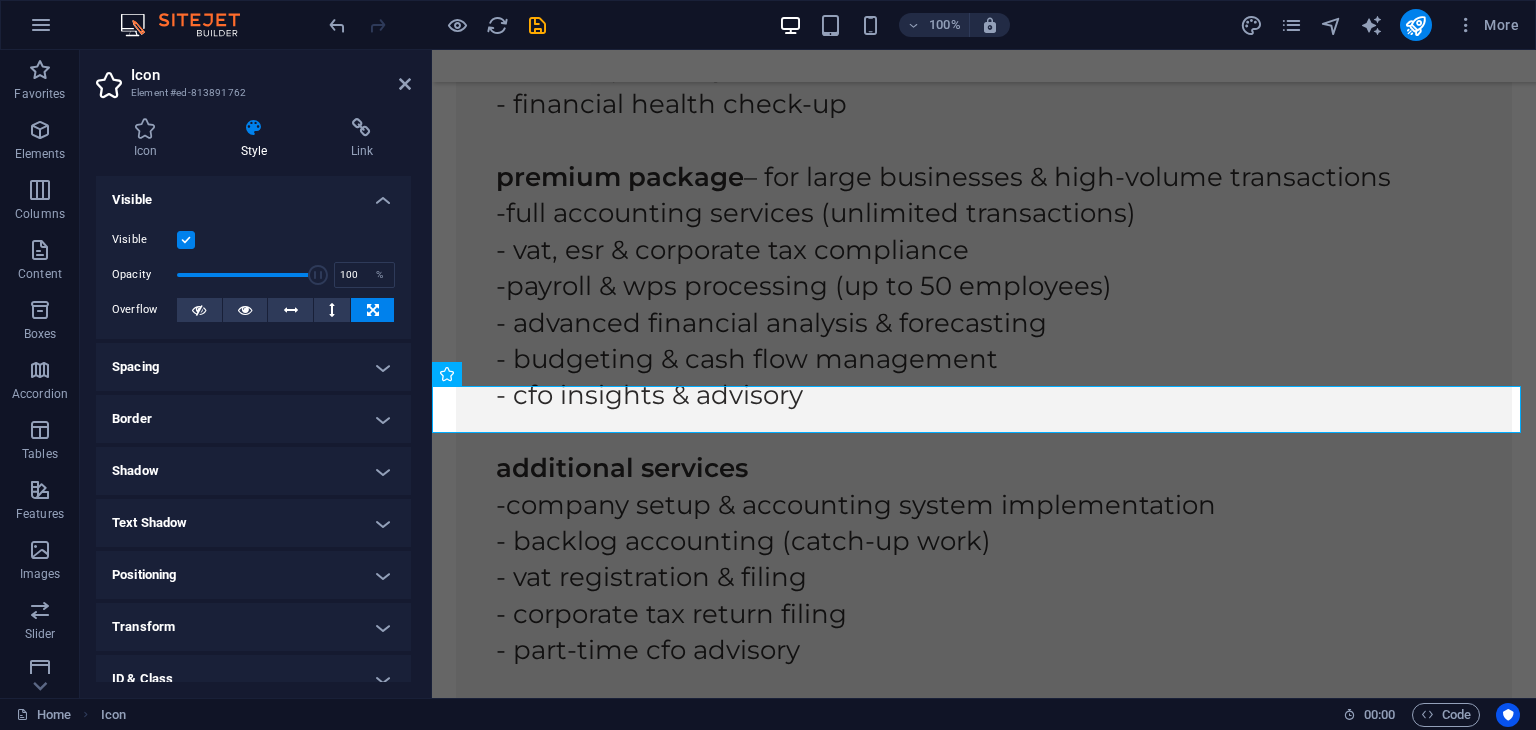 drag, startPoint x: 405, startPoint y: 322, endPoint x: 397, endPoint y: 411, distance: 89.358826 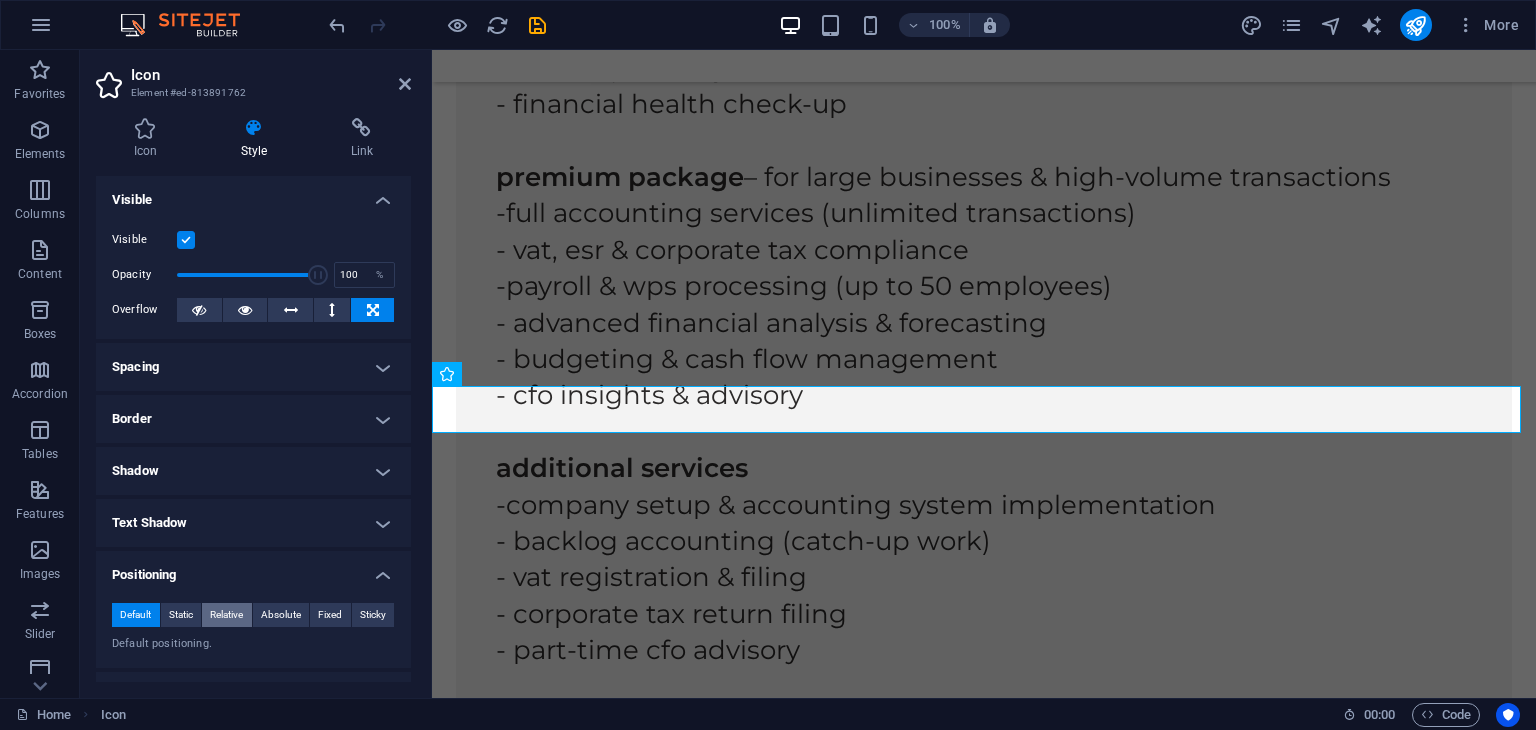 click on "Relative" at bounding box center (226, 615) 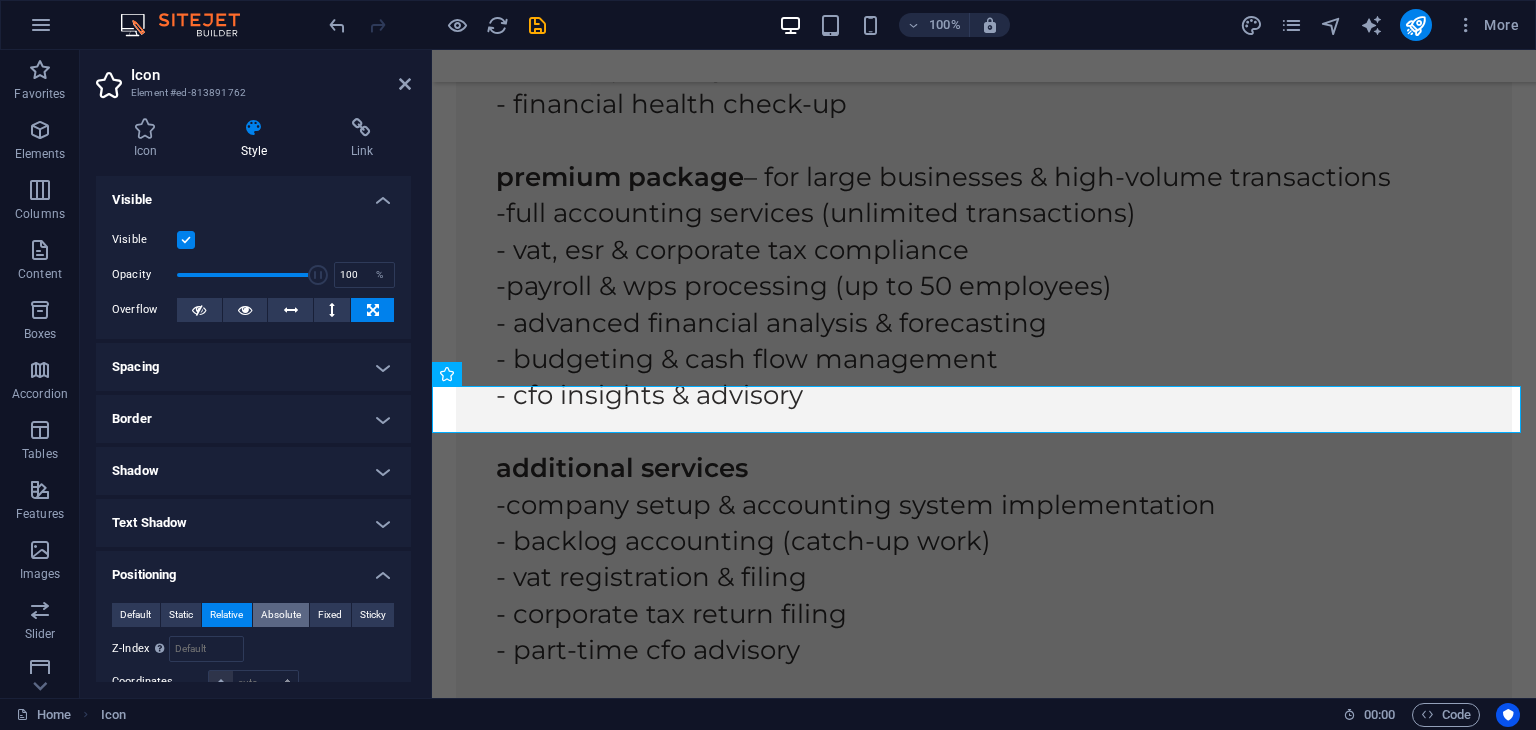 click on "Absolute" at bounding box center [281, 615] 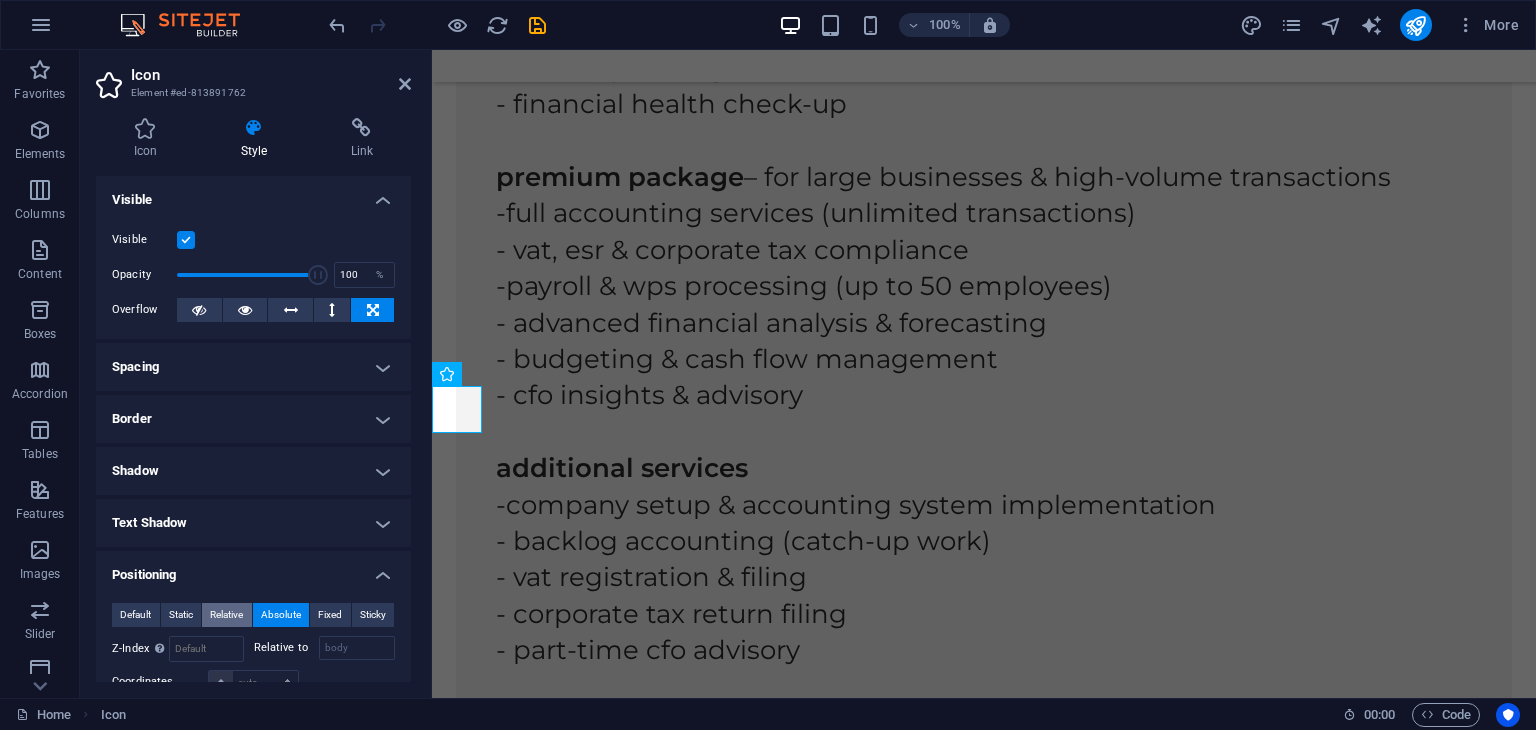 click on "Relative" at bounding box center (226, 615) 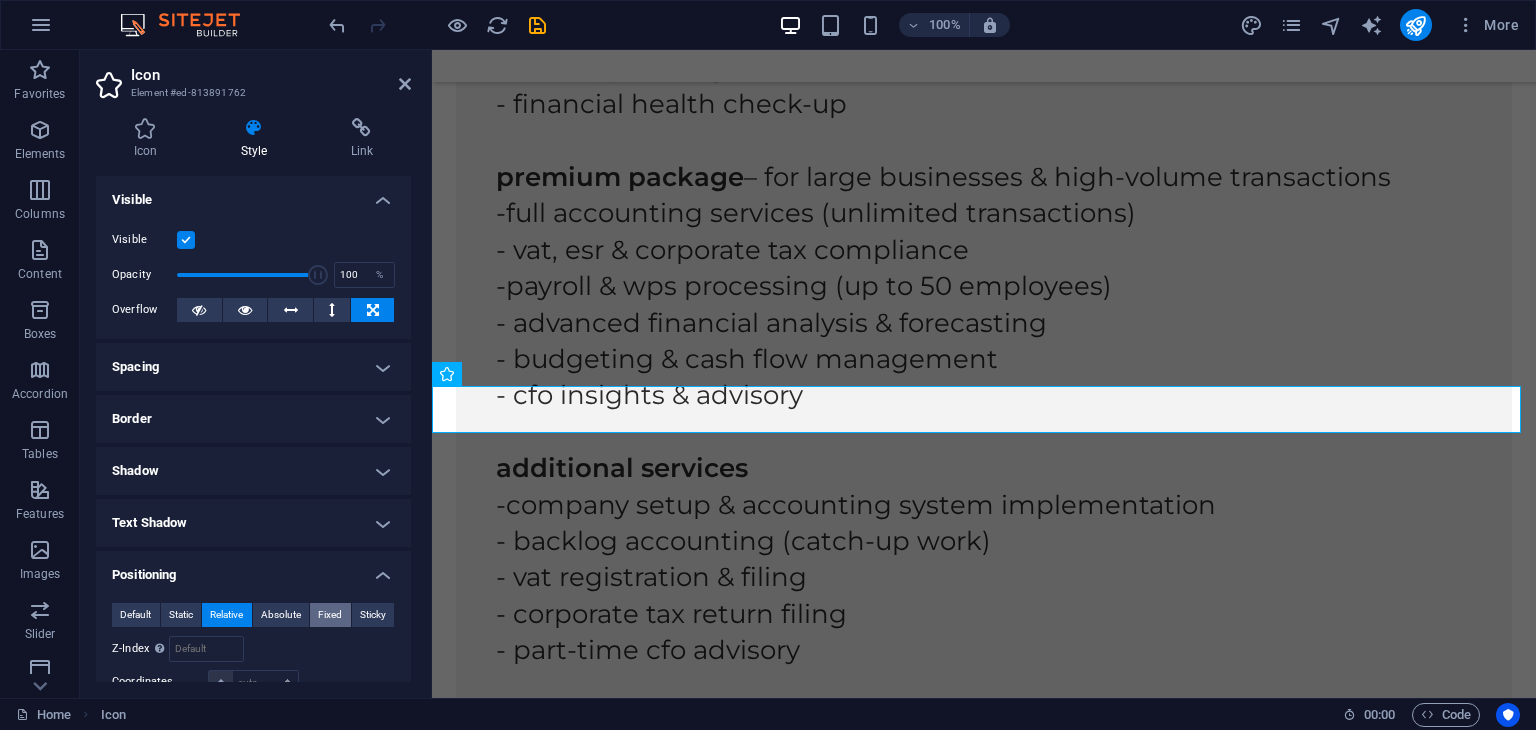 click on "Fixed" at bounding box center (330, 615) 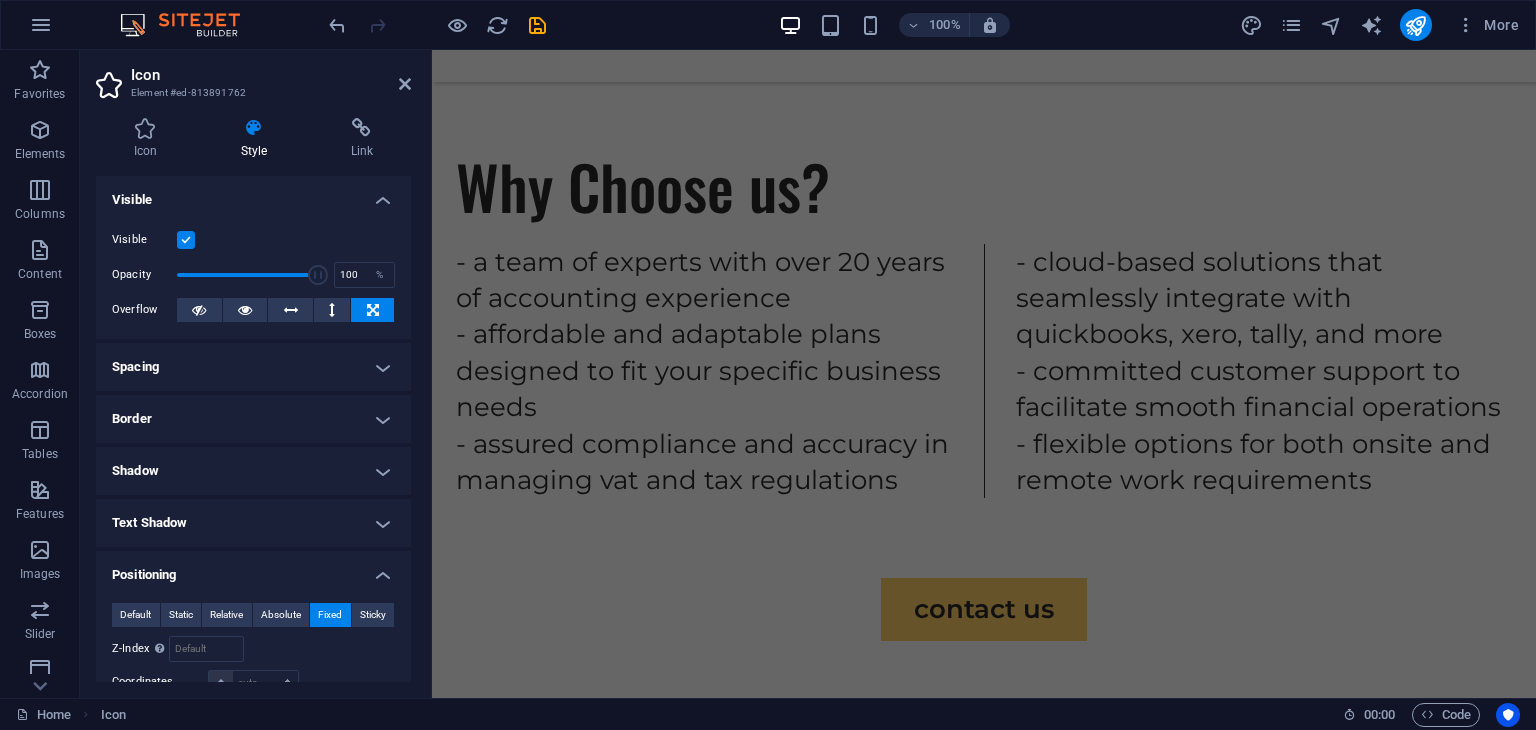 scroll, scrollTop: 13767, scrollLeft: 0, axis: vertical 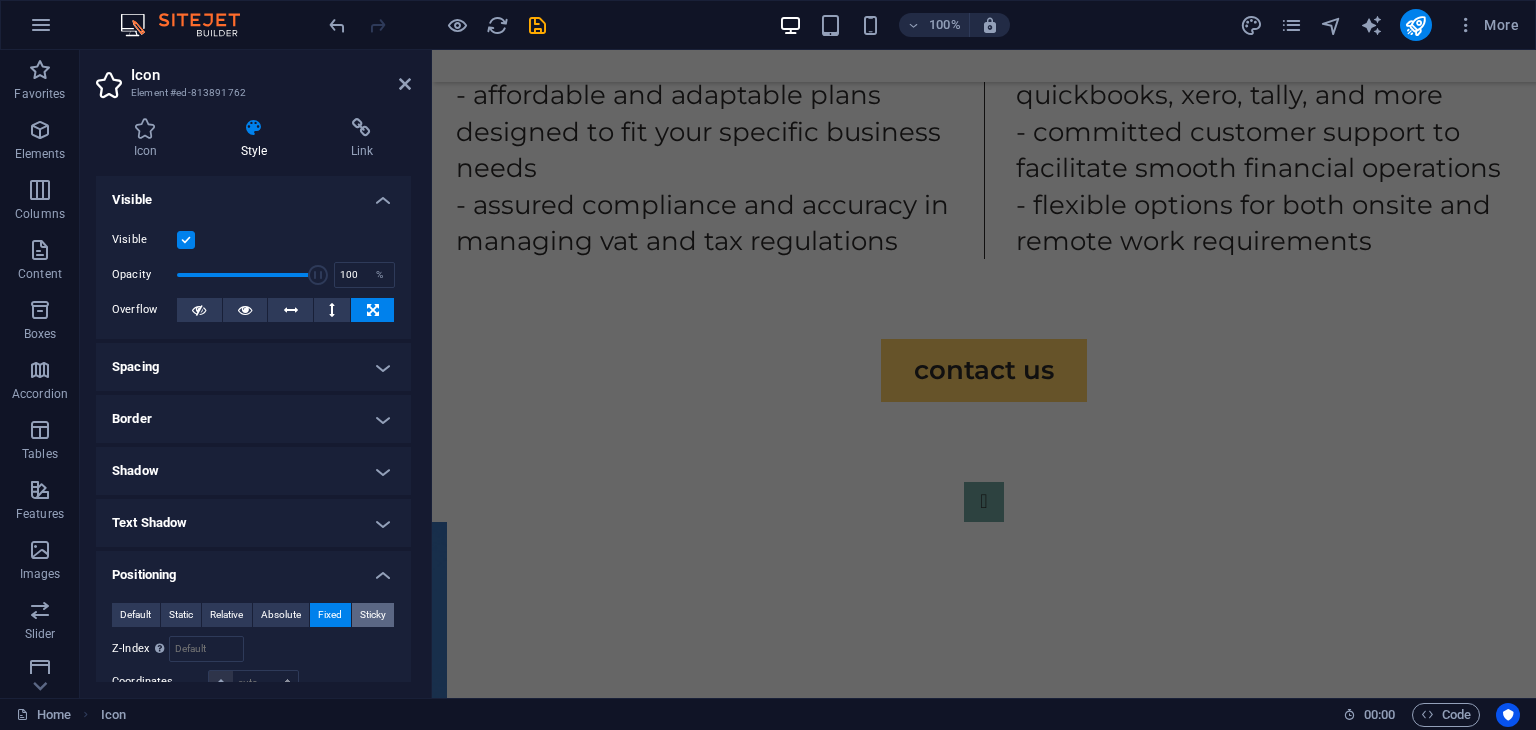 click on "Sticky" at bounding box center (373, 615) 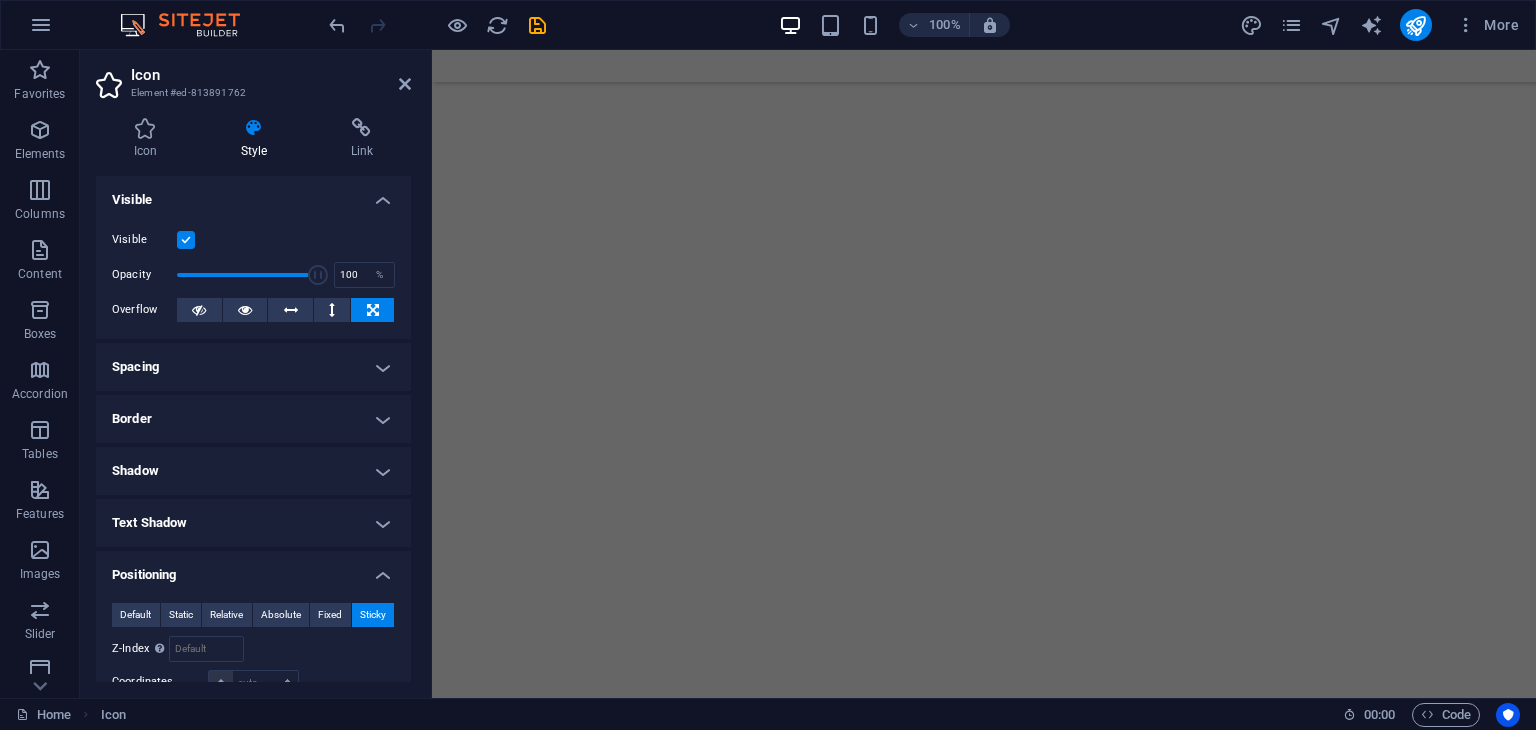 scroll, scrollTop: 7837, scrollLeft: 0, axis: vertical 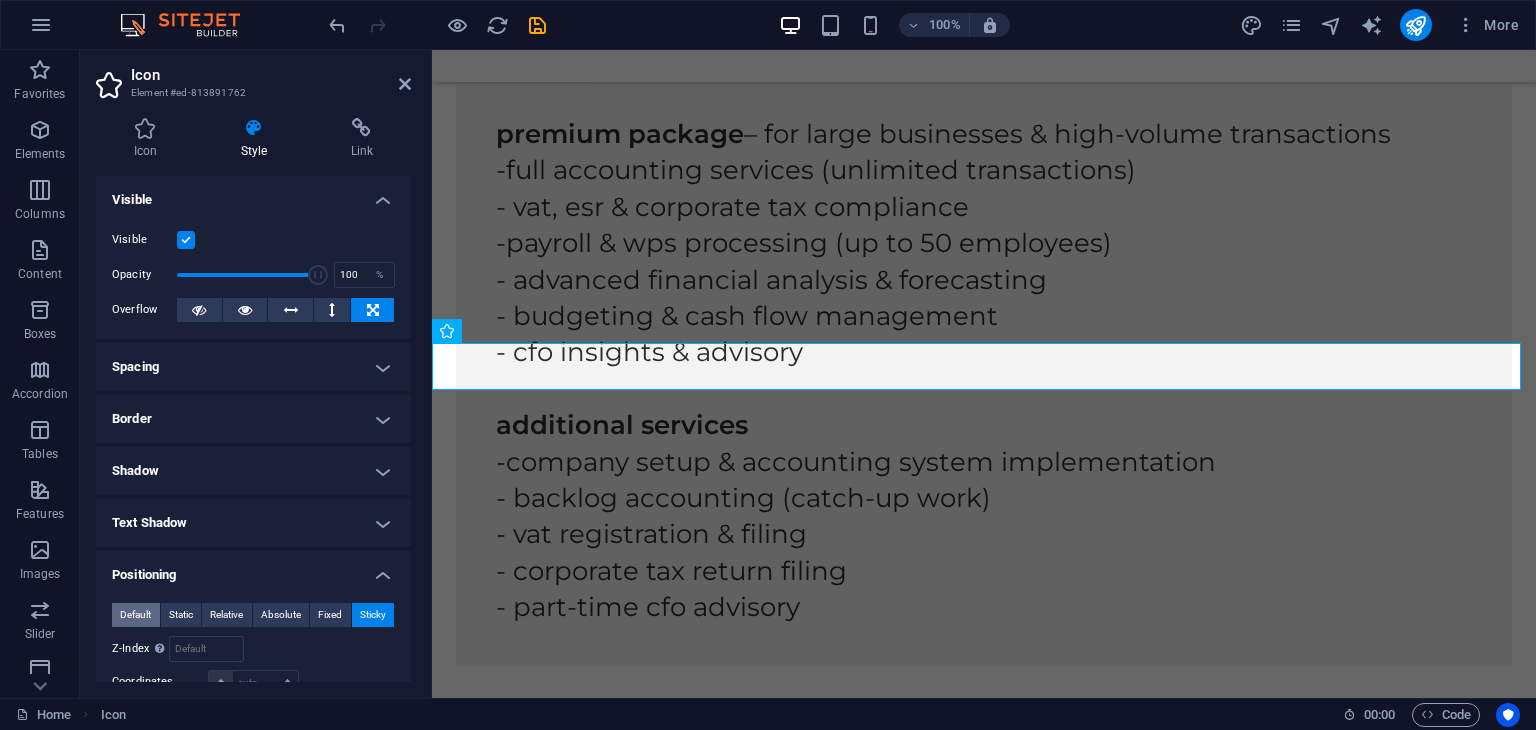 click on "Default" at bounding box center [135, 615] 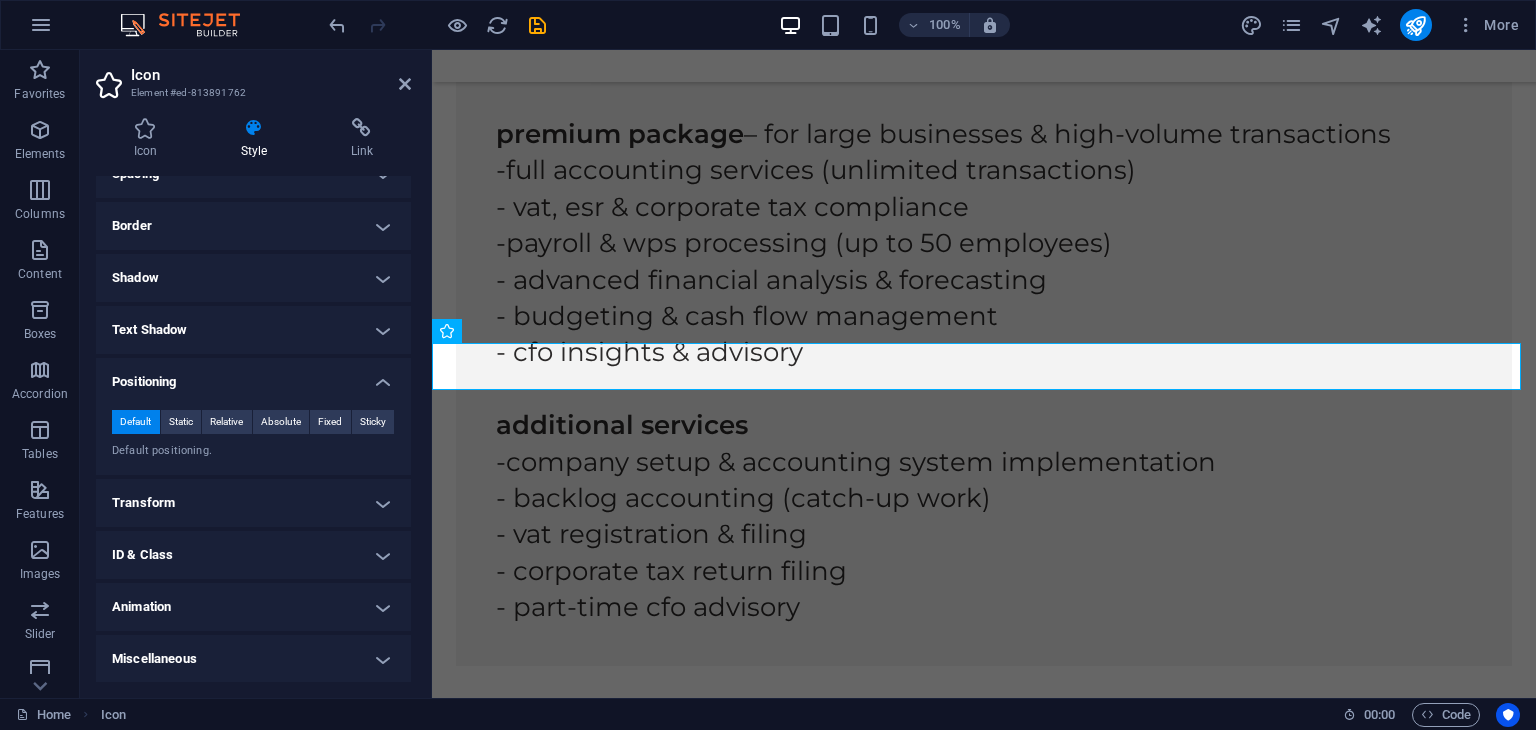 scroll, scrollTop: 194, scrollLeft: 0, axis: vertical 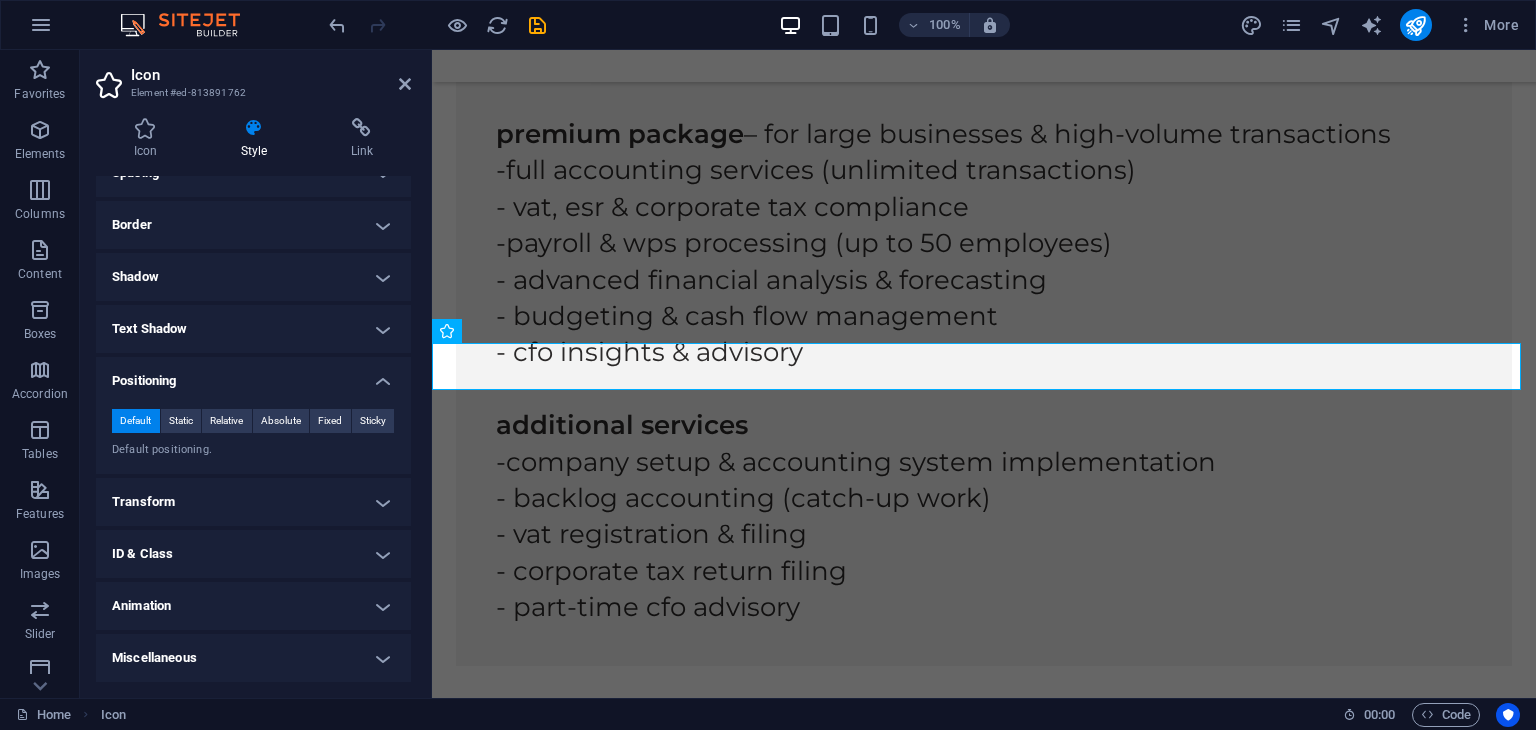click on "Miscellaneous" at bounding box center [253, 658] 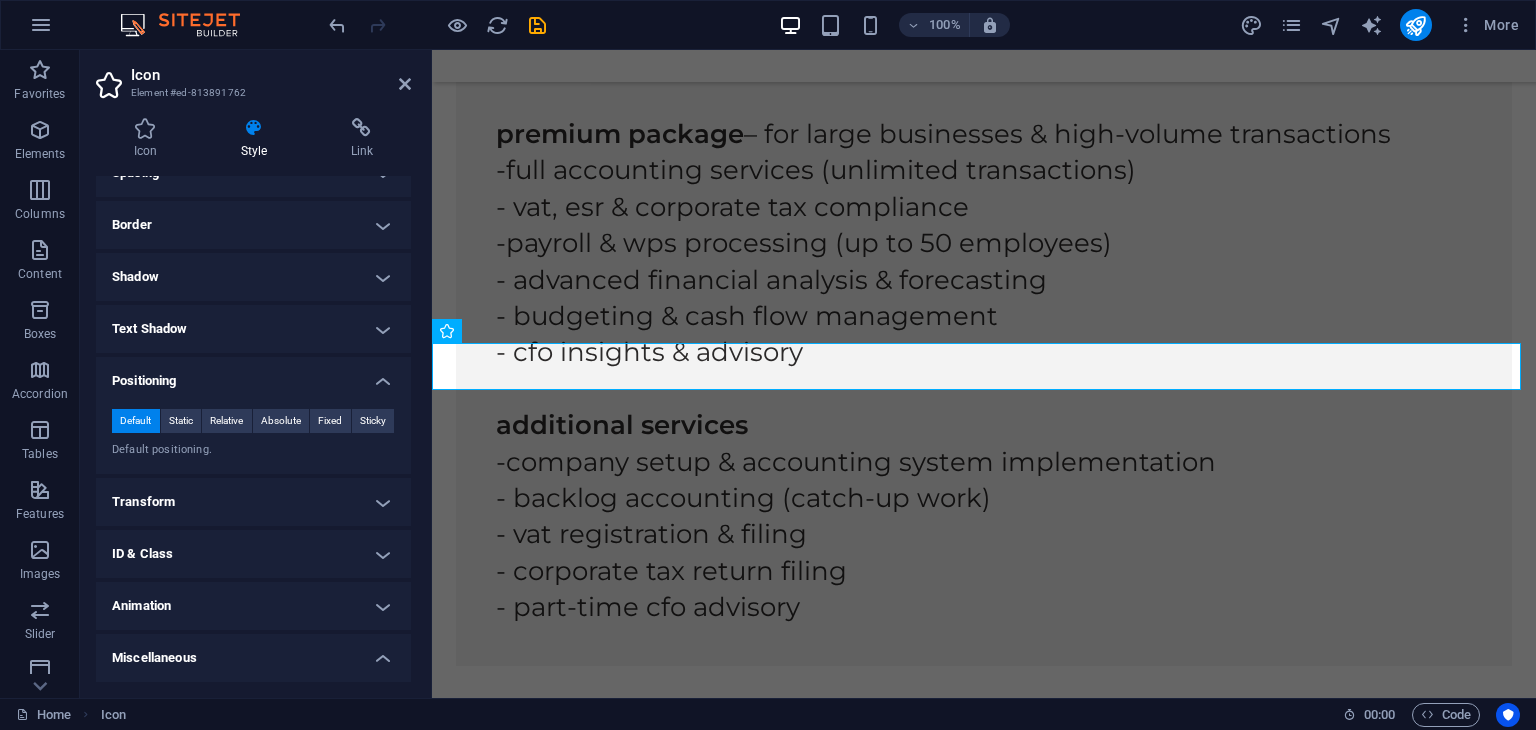 click on "Border" at bounding box center [253, 225] 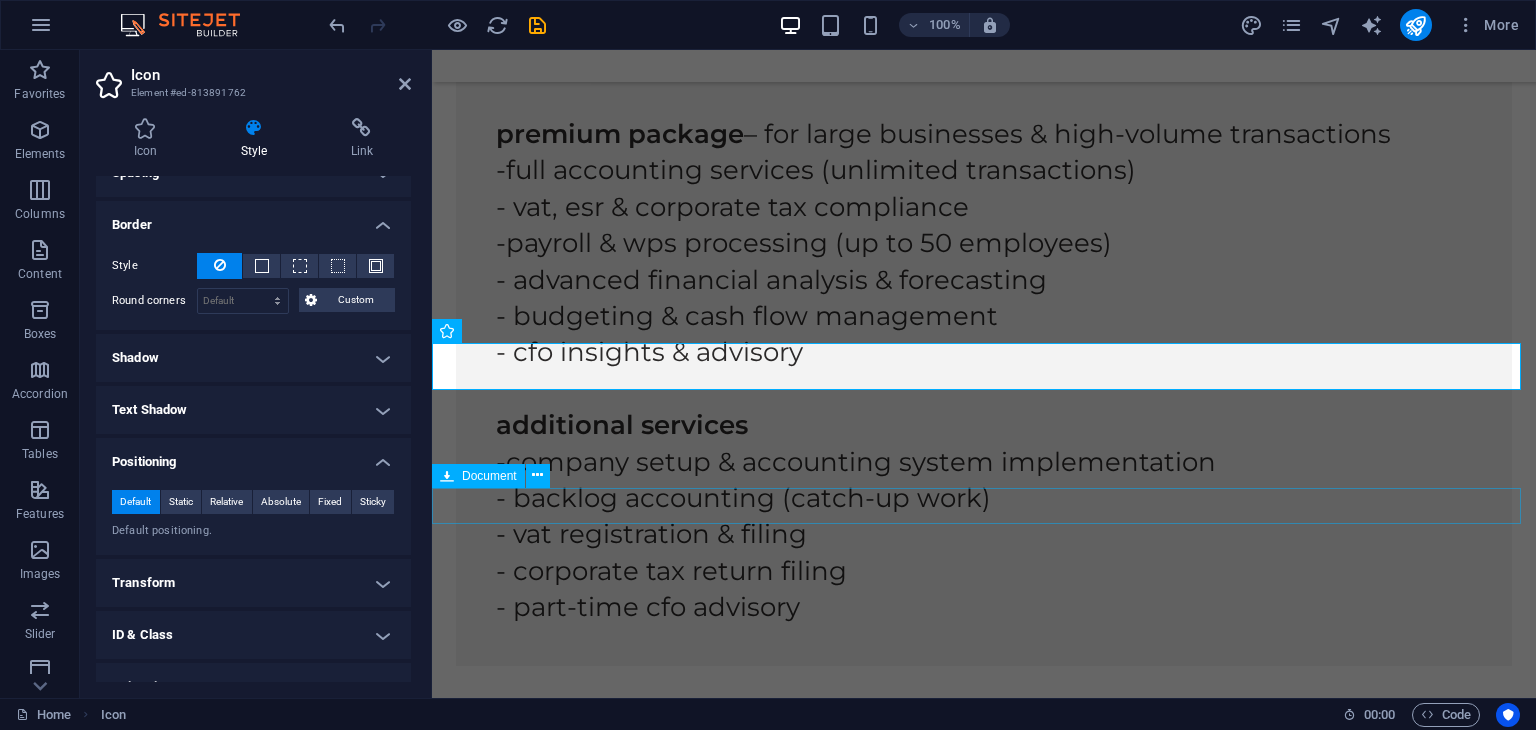 click on "AWAM  flyer   2.64 MB" at bounding box center (984, 2899) 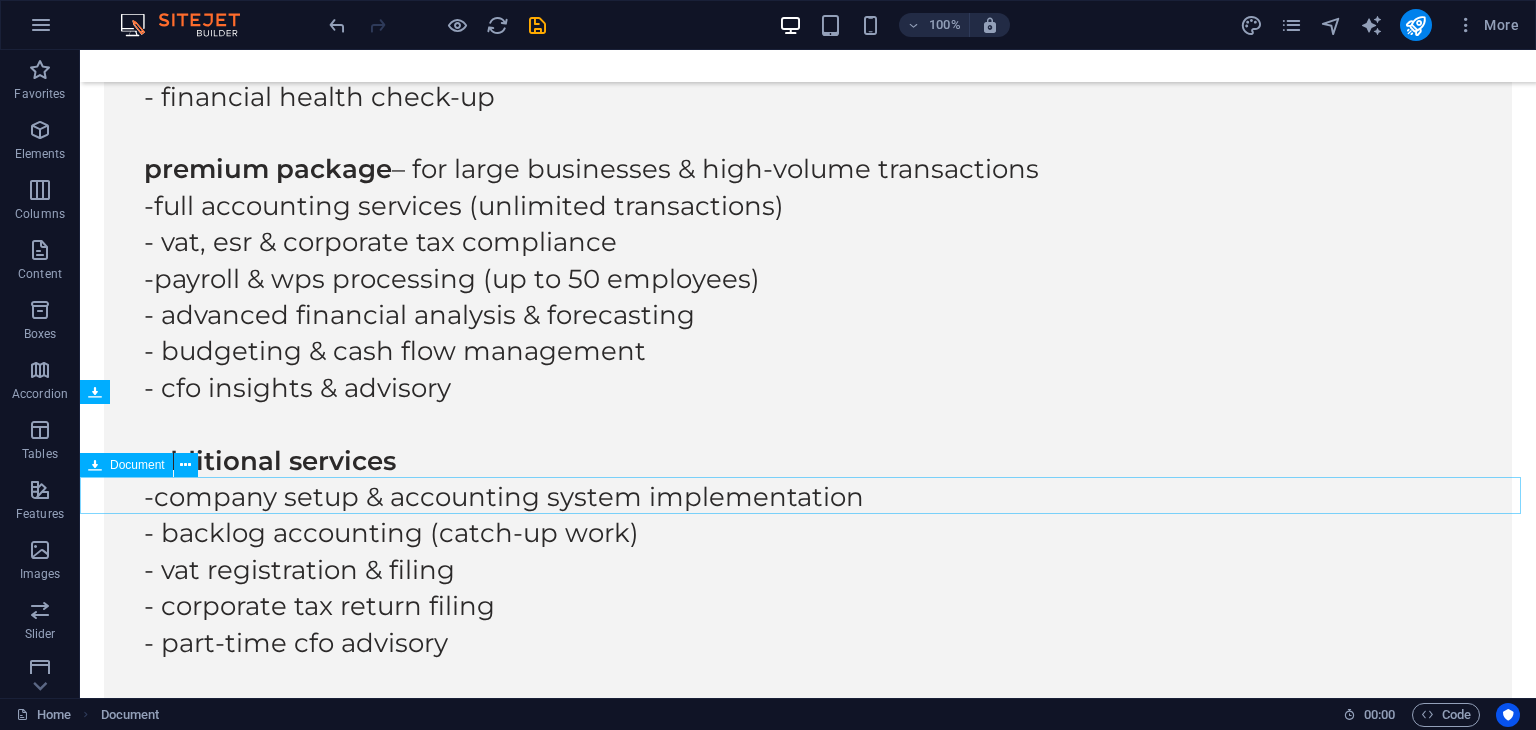 scroll, scrollTop: 7328, scrollLeft: 0, axis: vertical 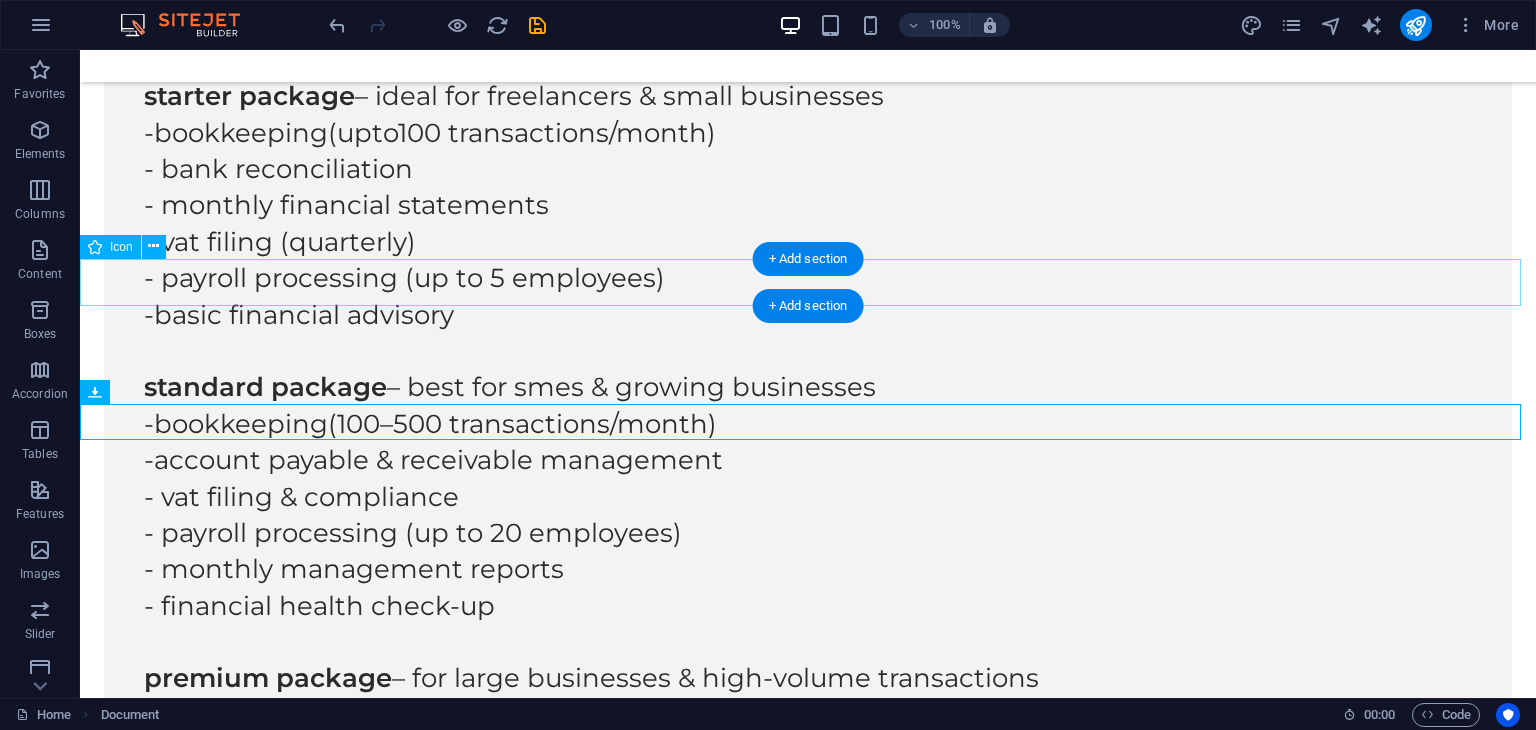 click at bounding box center [808, 2957] 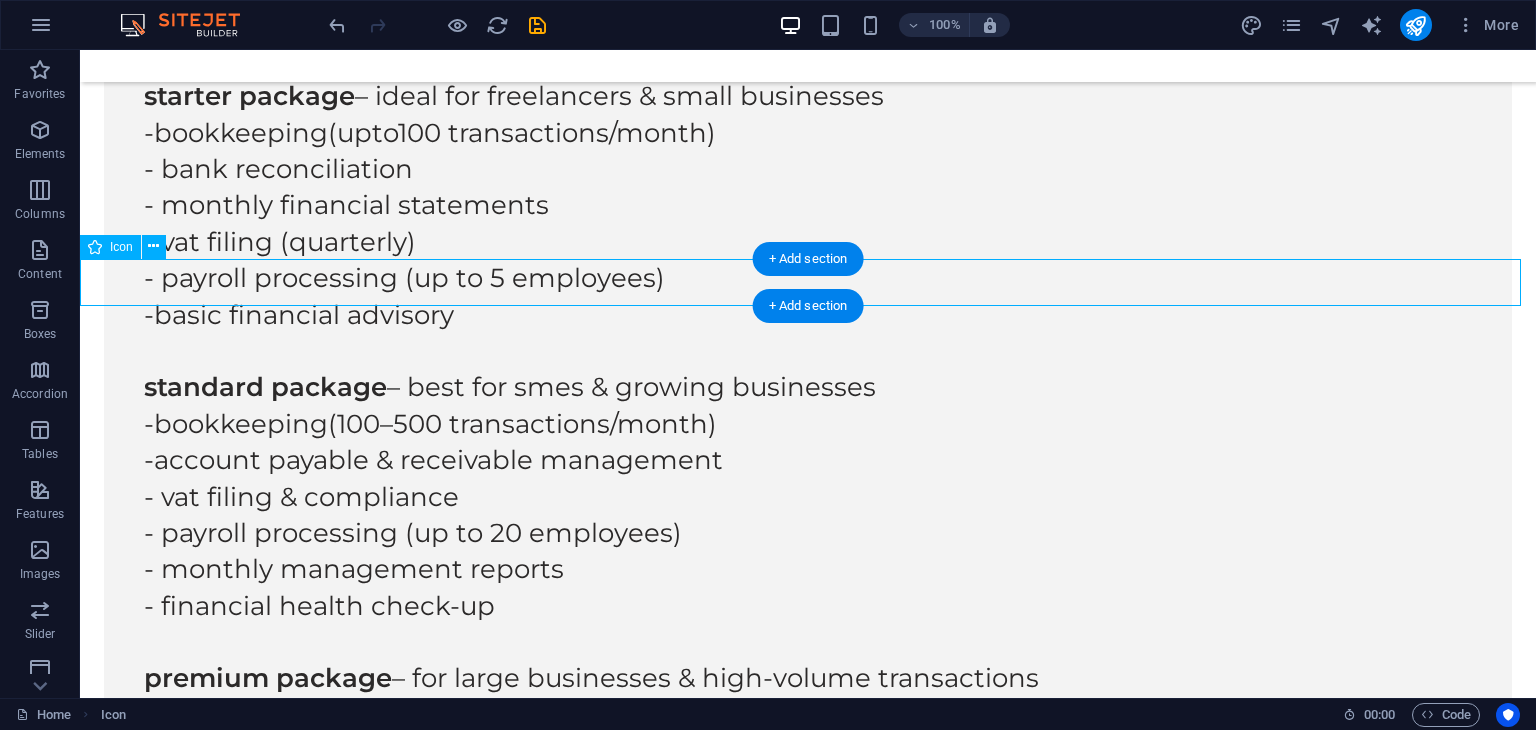click at bounding box center [808, 2957] 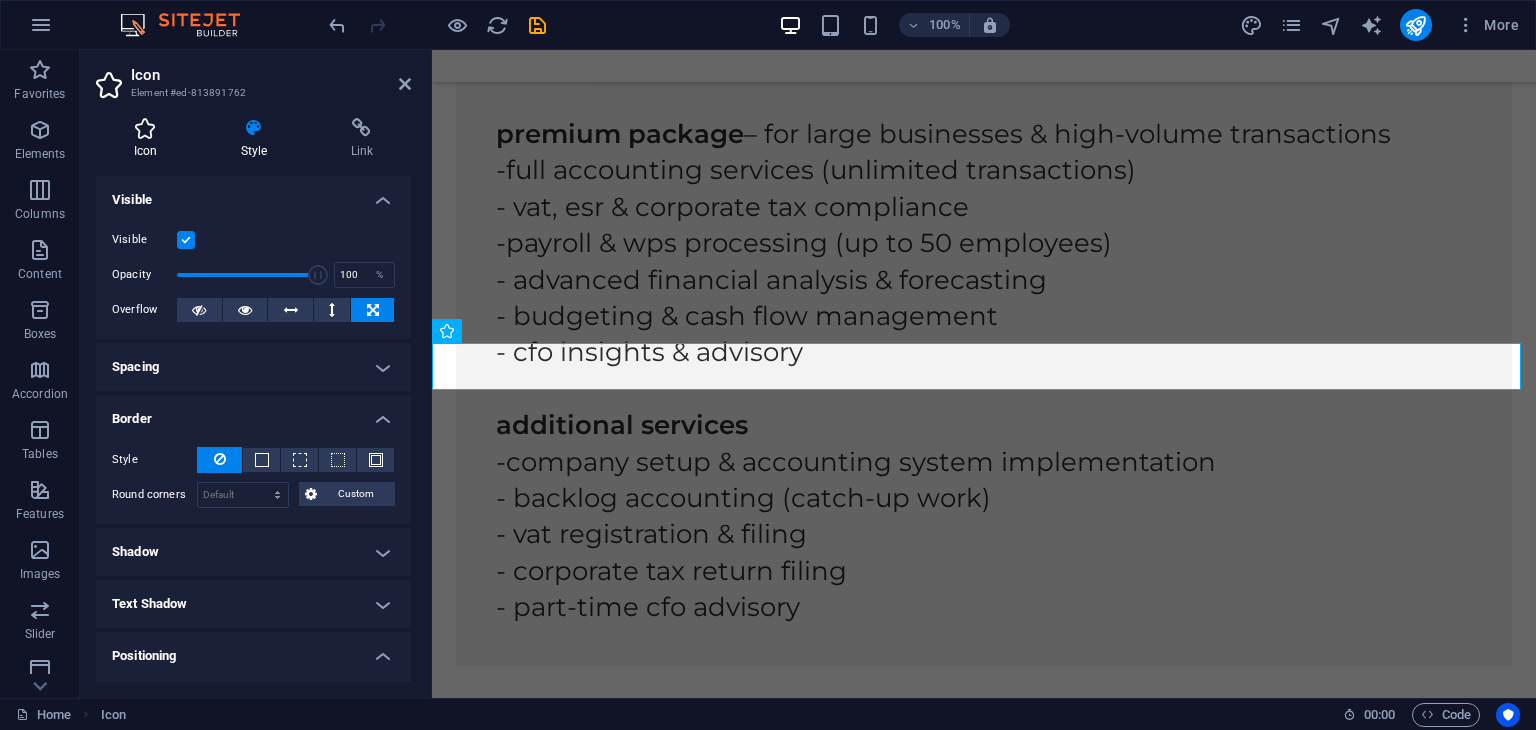 click at bounding box center [145, 128] 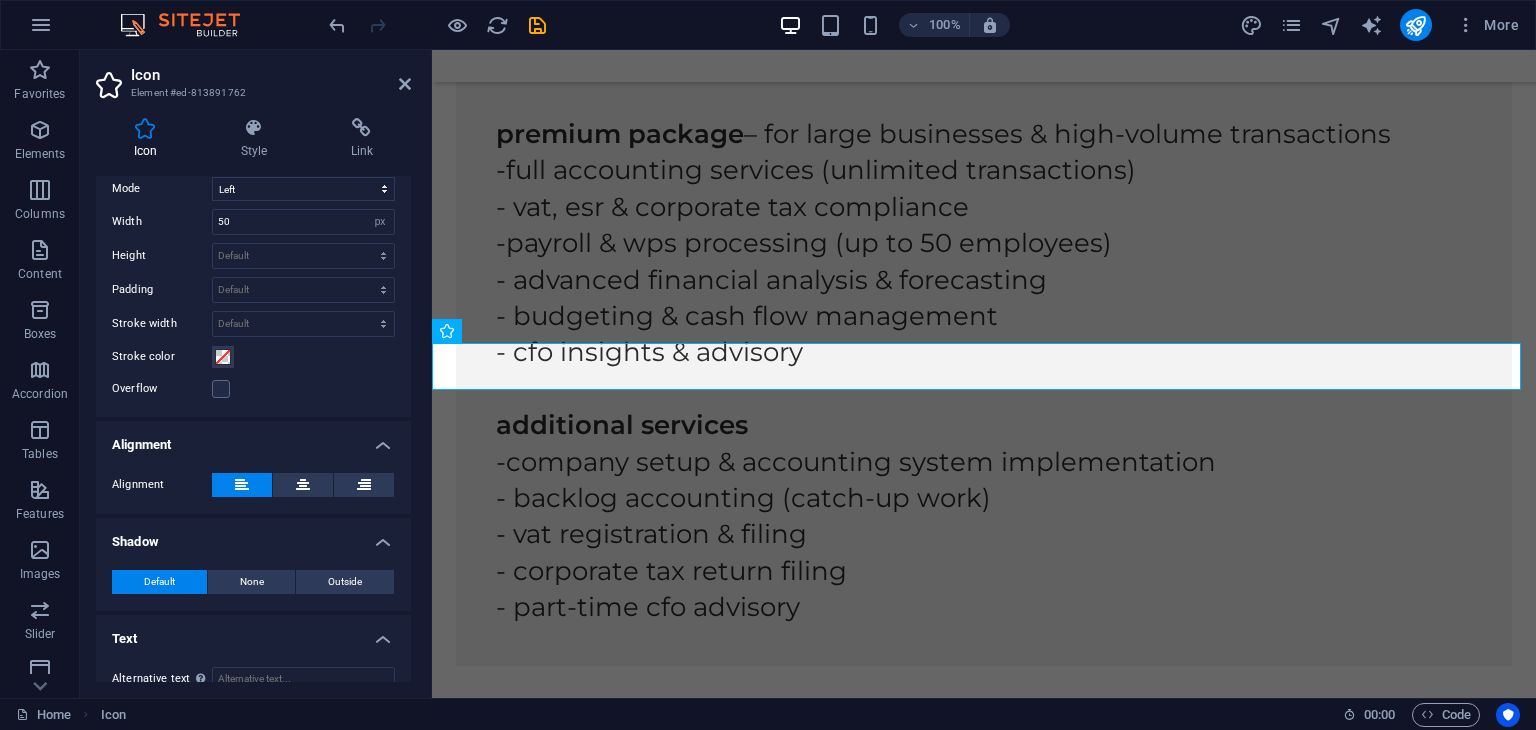 scroll, scrollTop: 524, scrollLeft: 0, axis: vertical 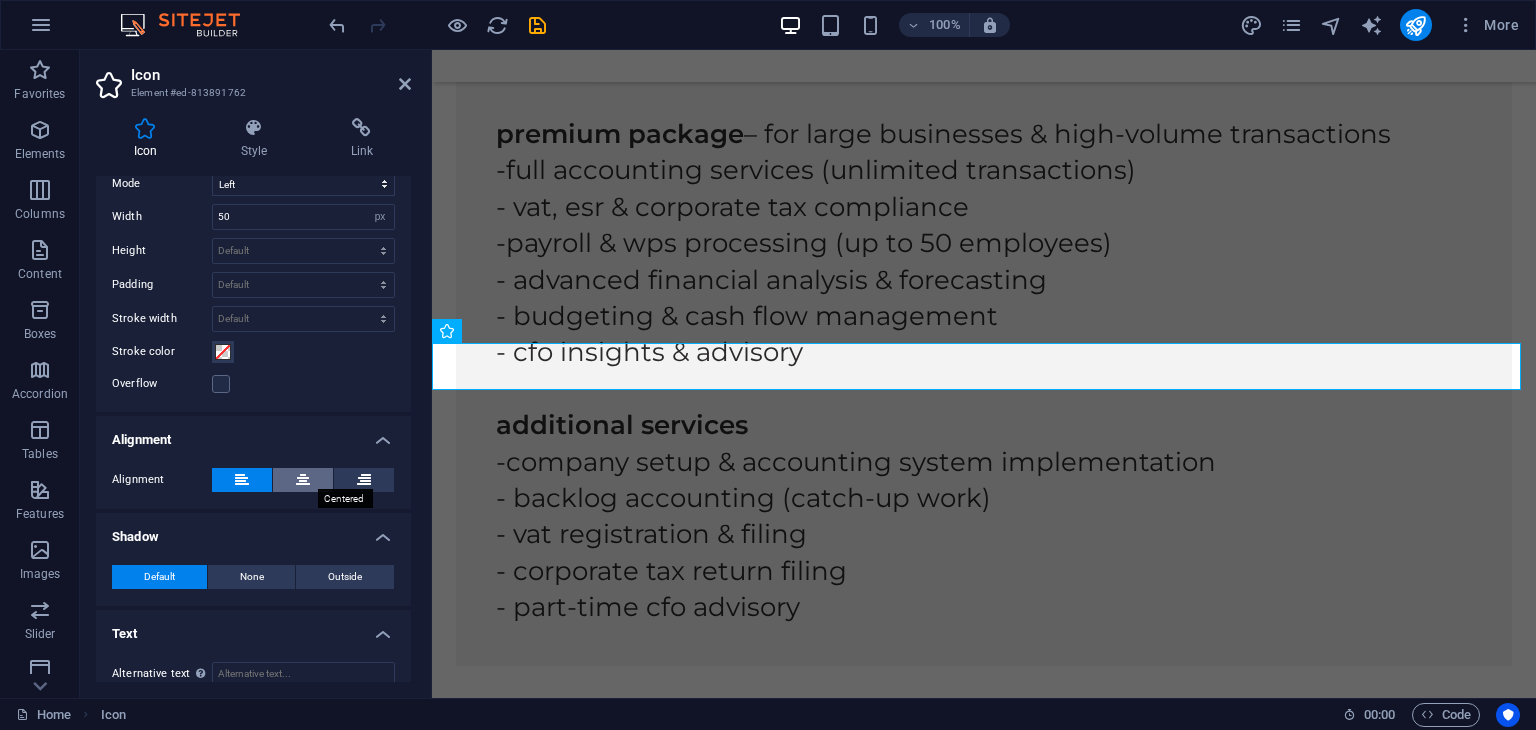 click at bounding box center (303, 480) 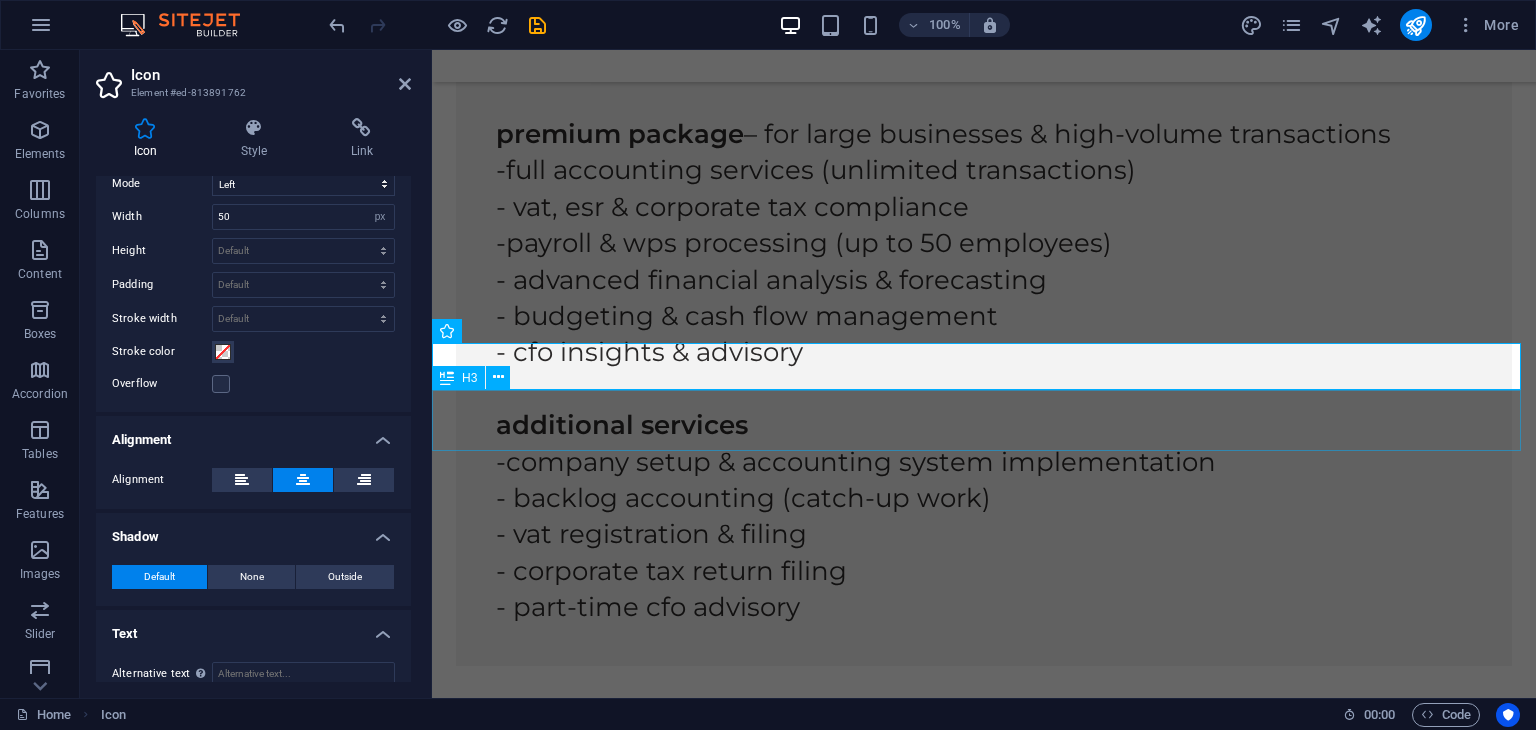 click on "Downloads" at bounding box center [984, 2814] 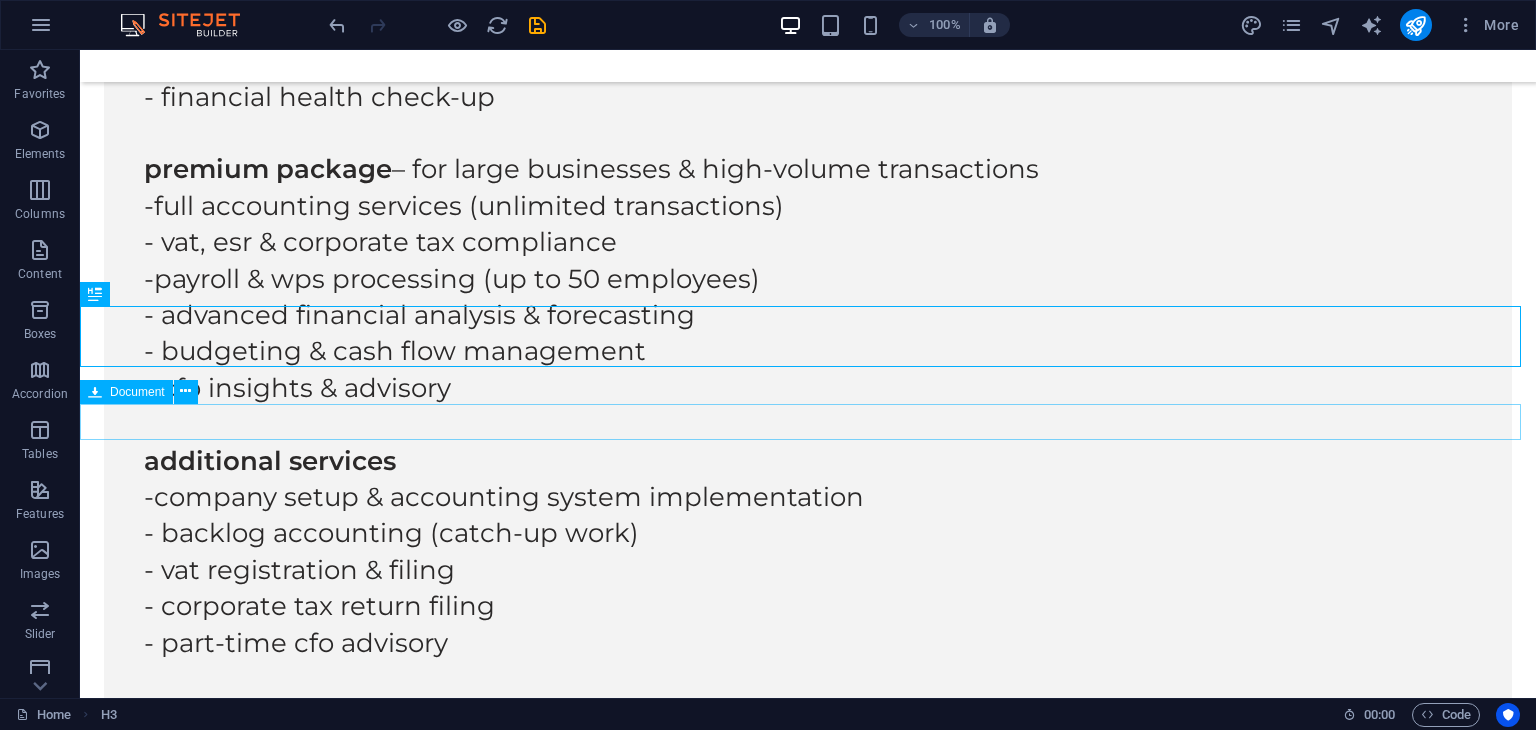 scroll, scrollTop: 7328, scrollLeft: 0, axis: vertical 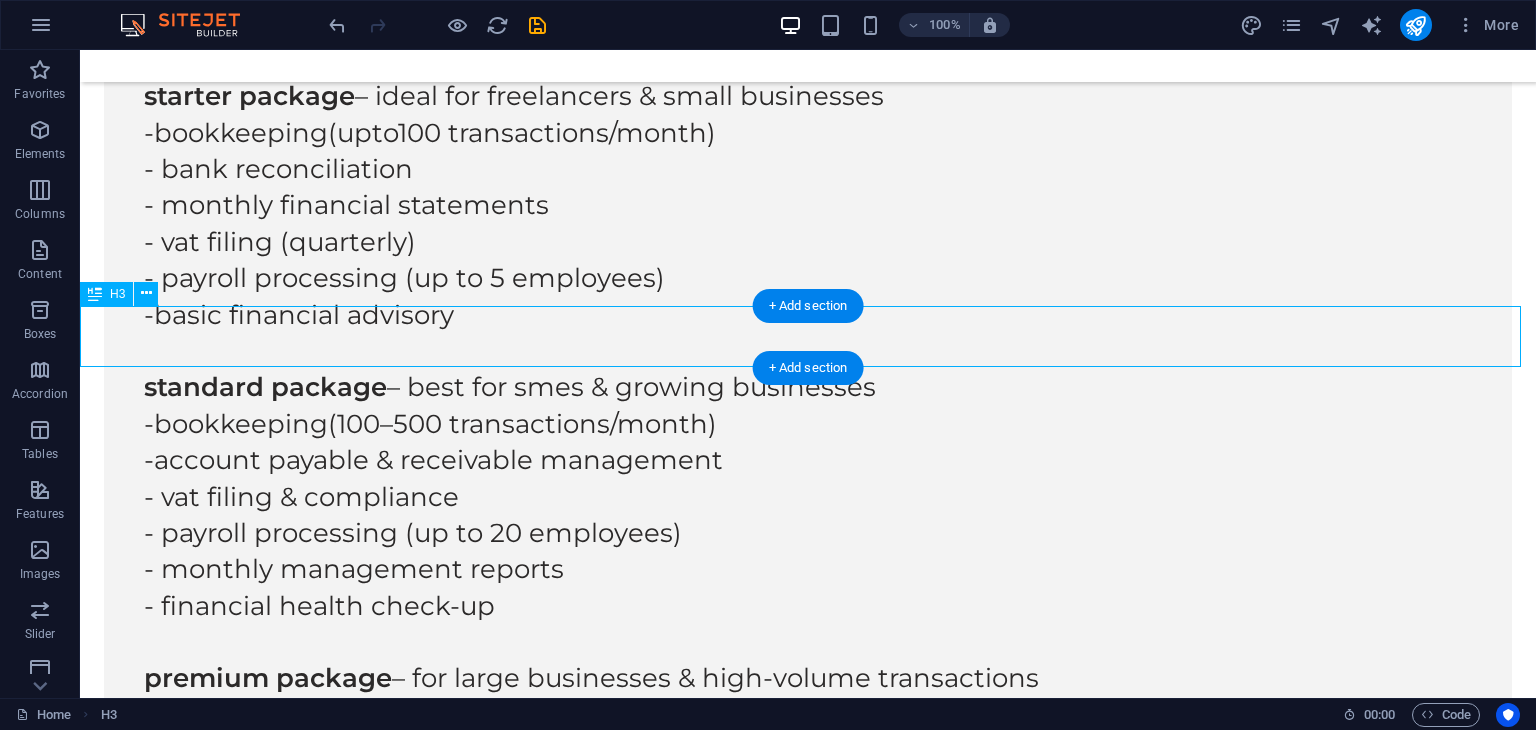 click on "Downloads" at bounding box center [808, 3016] 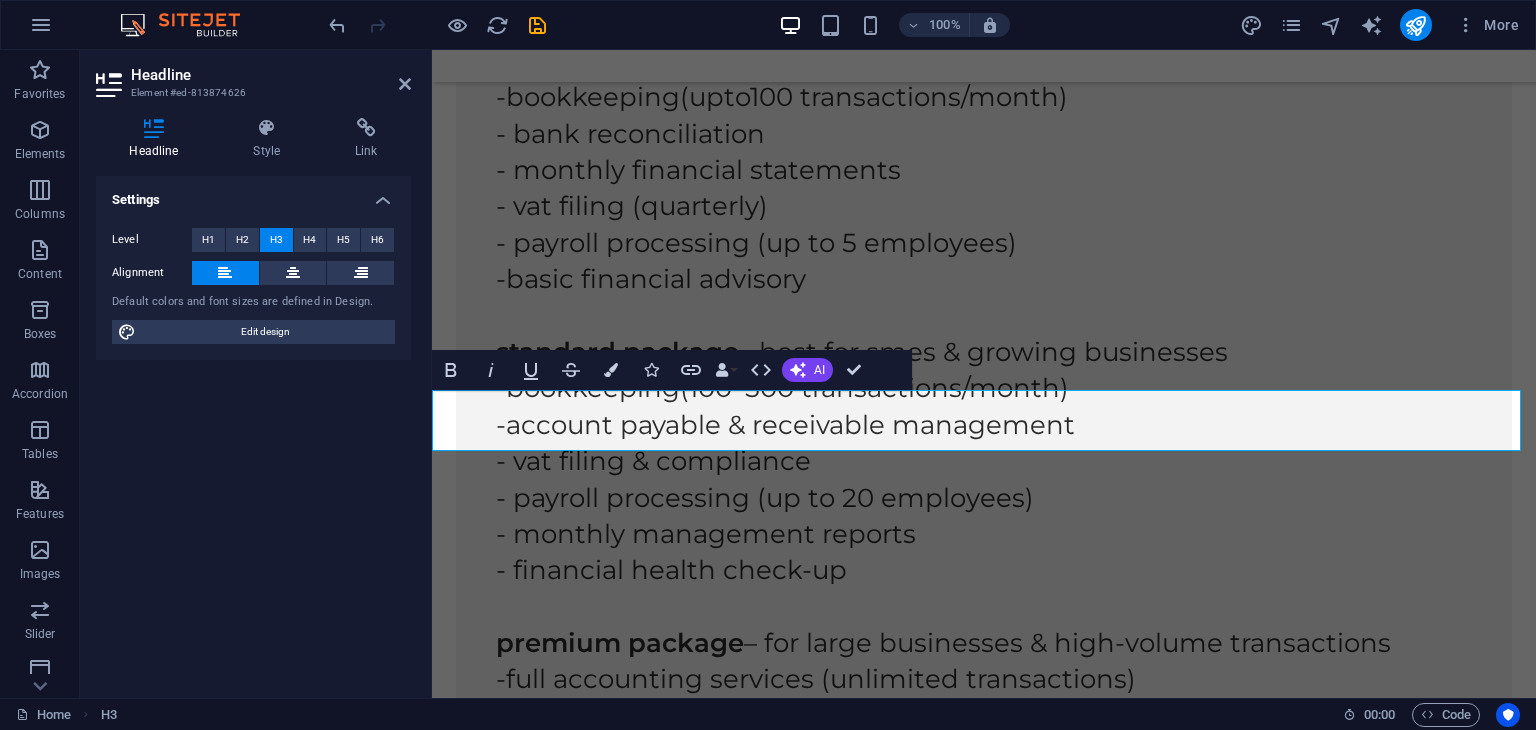 scroll, scrollTop: 7837, scrollLeft: 0, axis: vertical 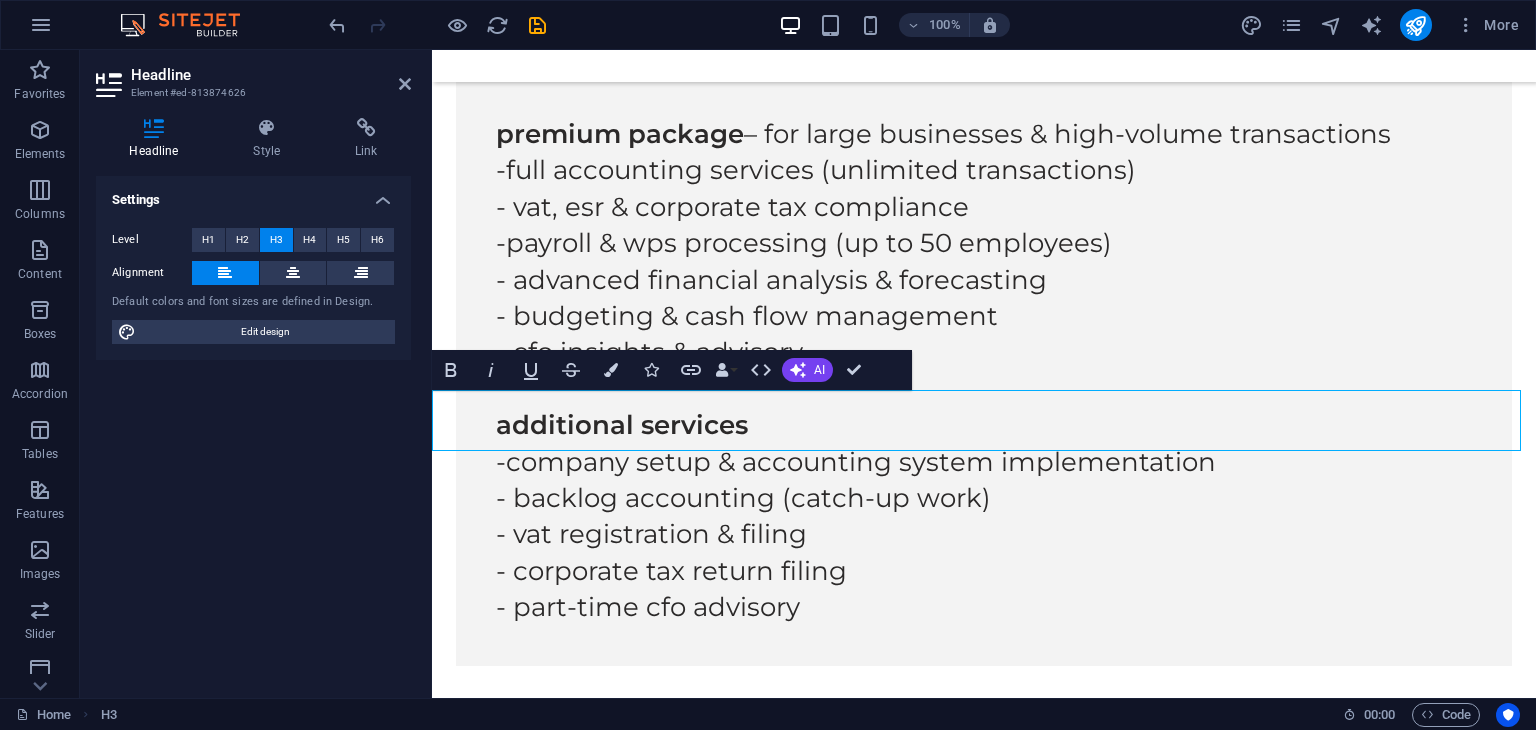 click on "Downloads" at bounding box center [522, 2813] 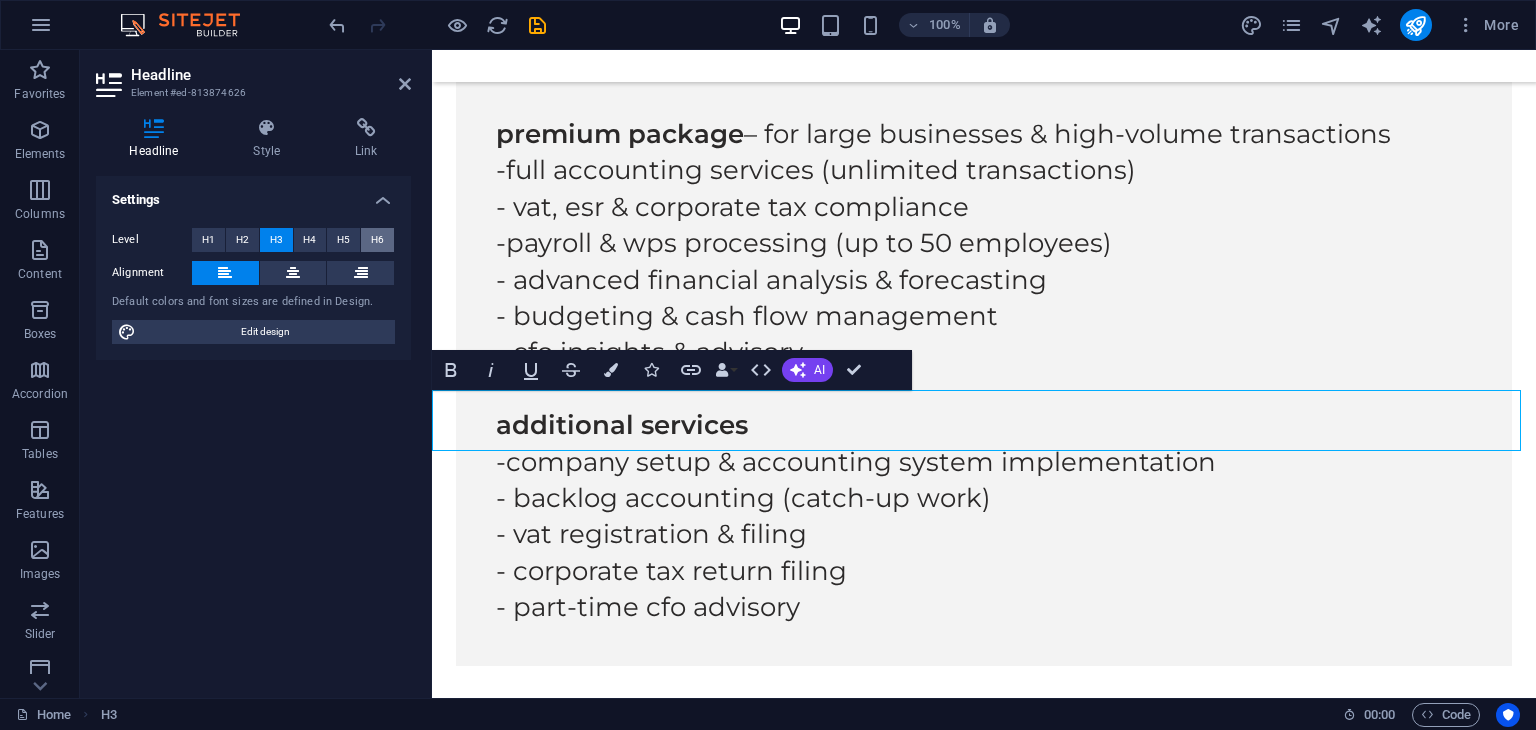 click on "H6" at bounding box center (377, 240) 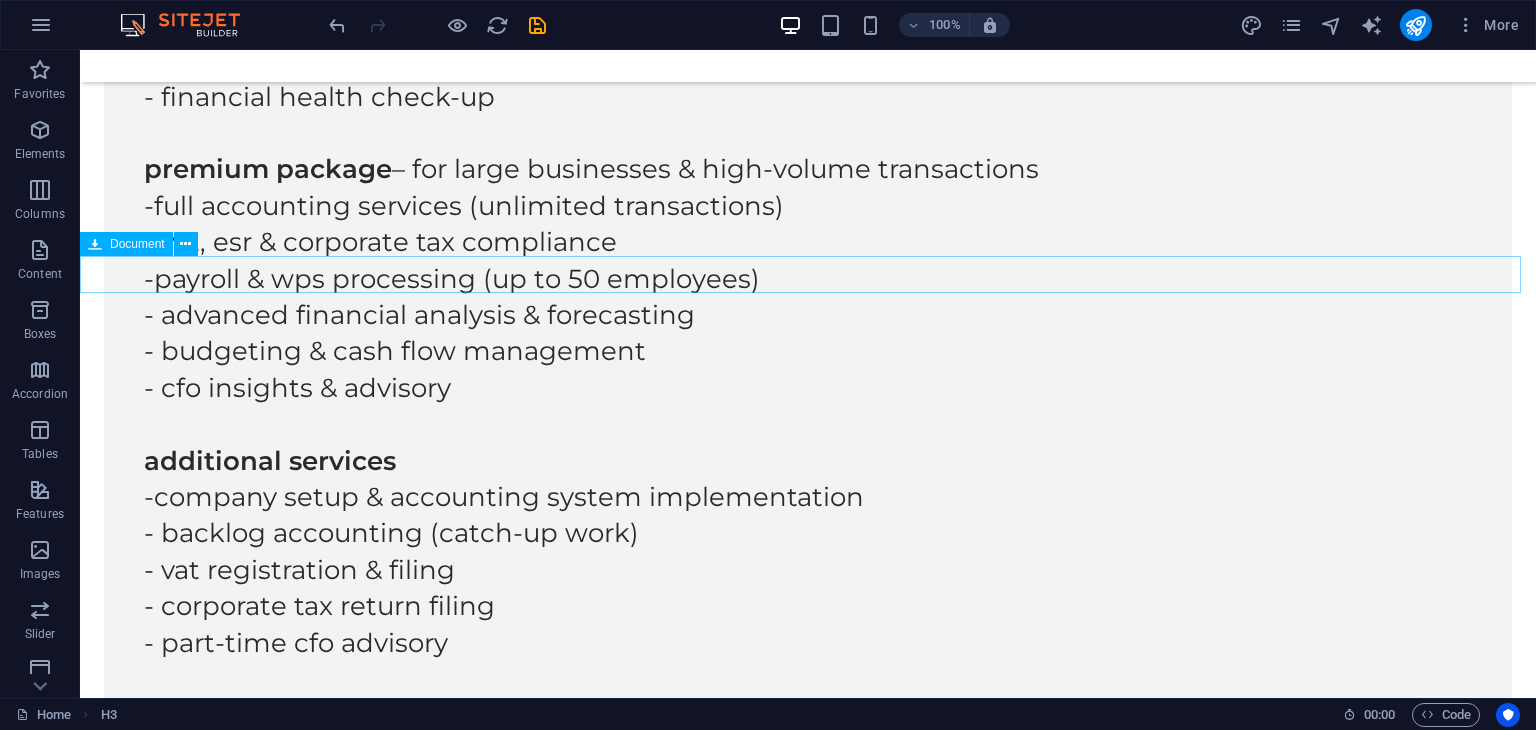 scroll, scrollTop: 7328, scrollLeft: 0, axis: vertical 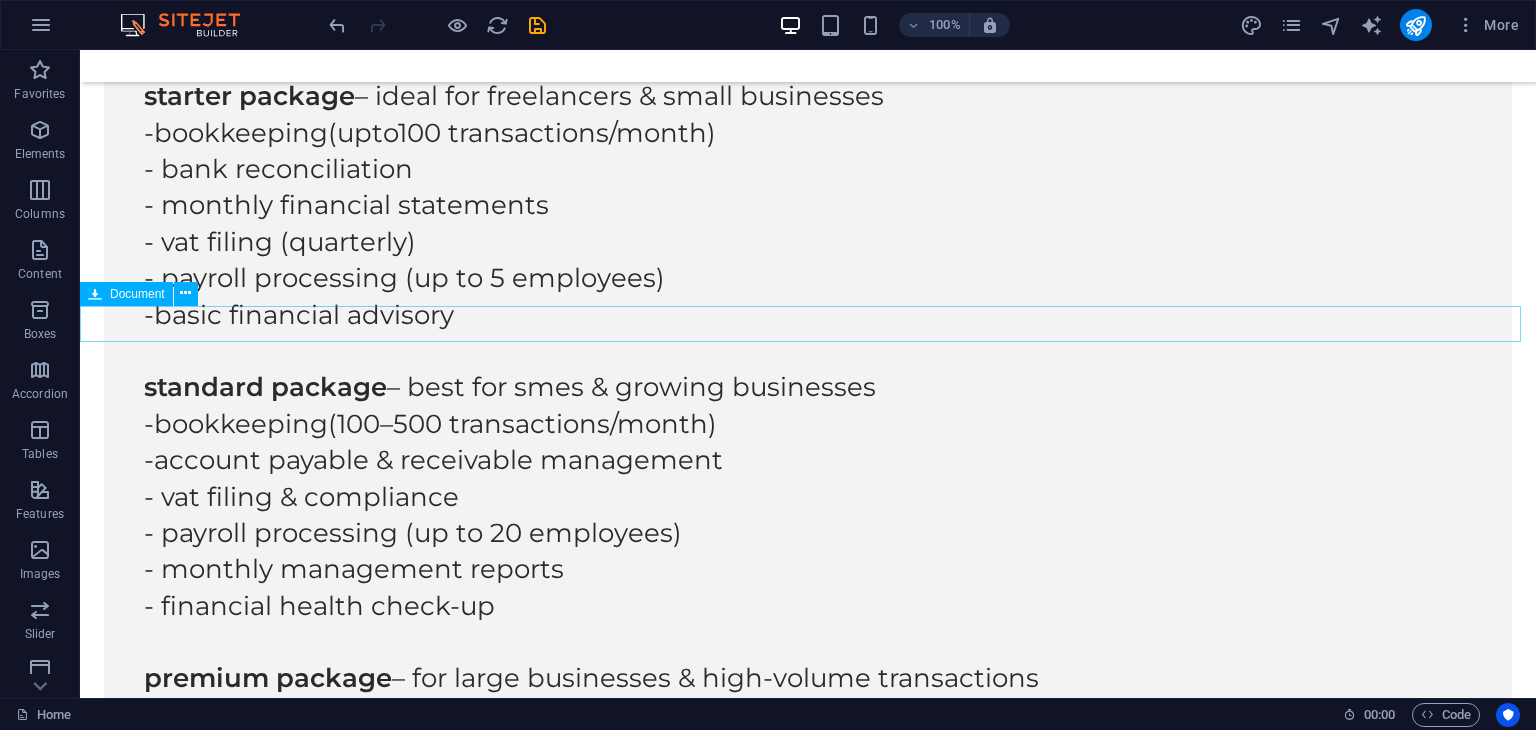 click on "AWAM Flyer   104.67 KB" at bounding box center (808, 3003) 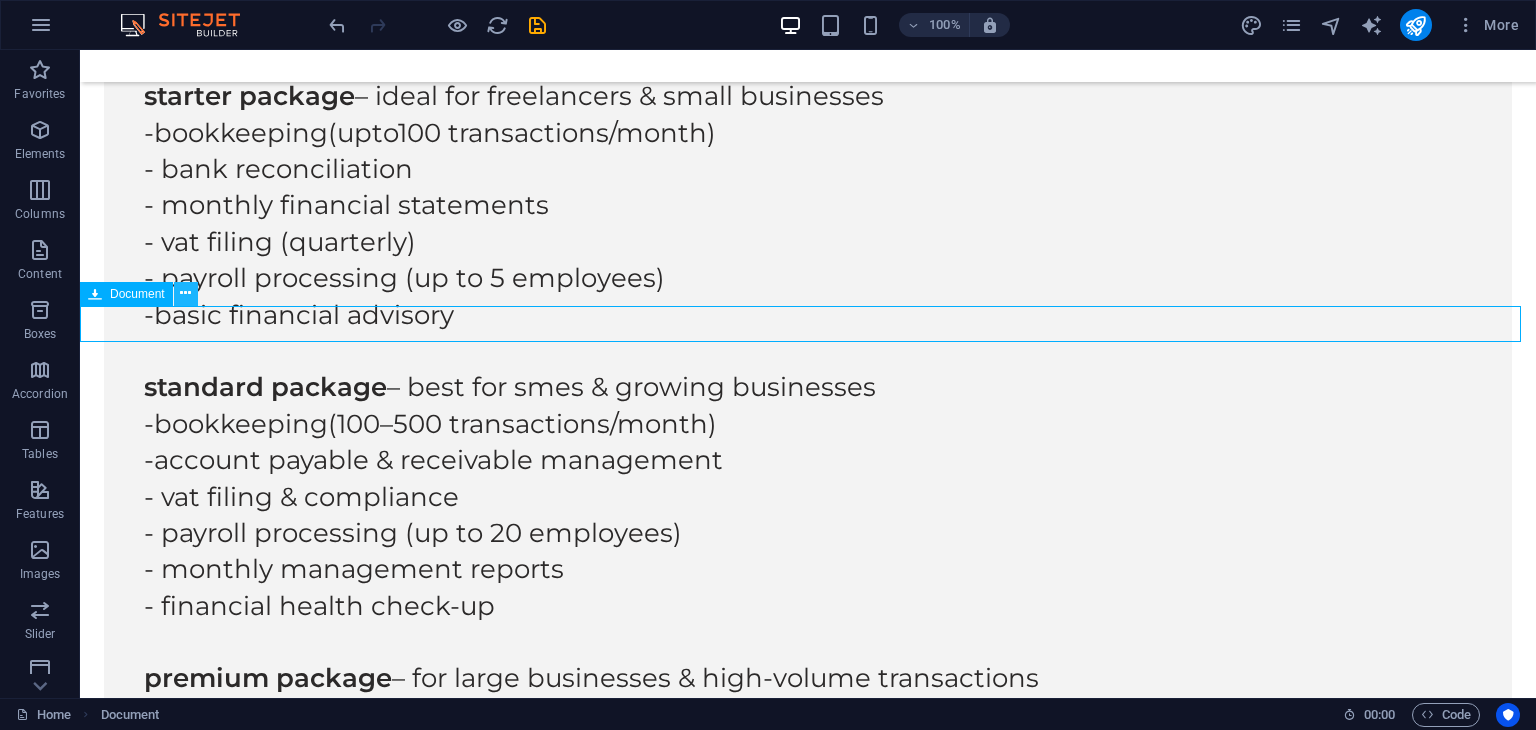click at bounding box center (185, 293) 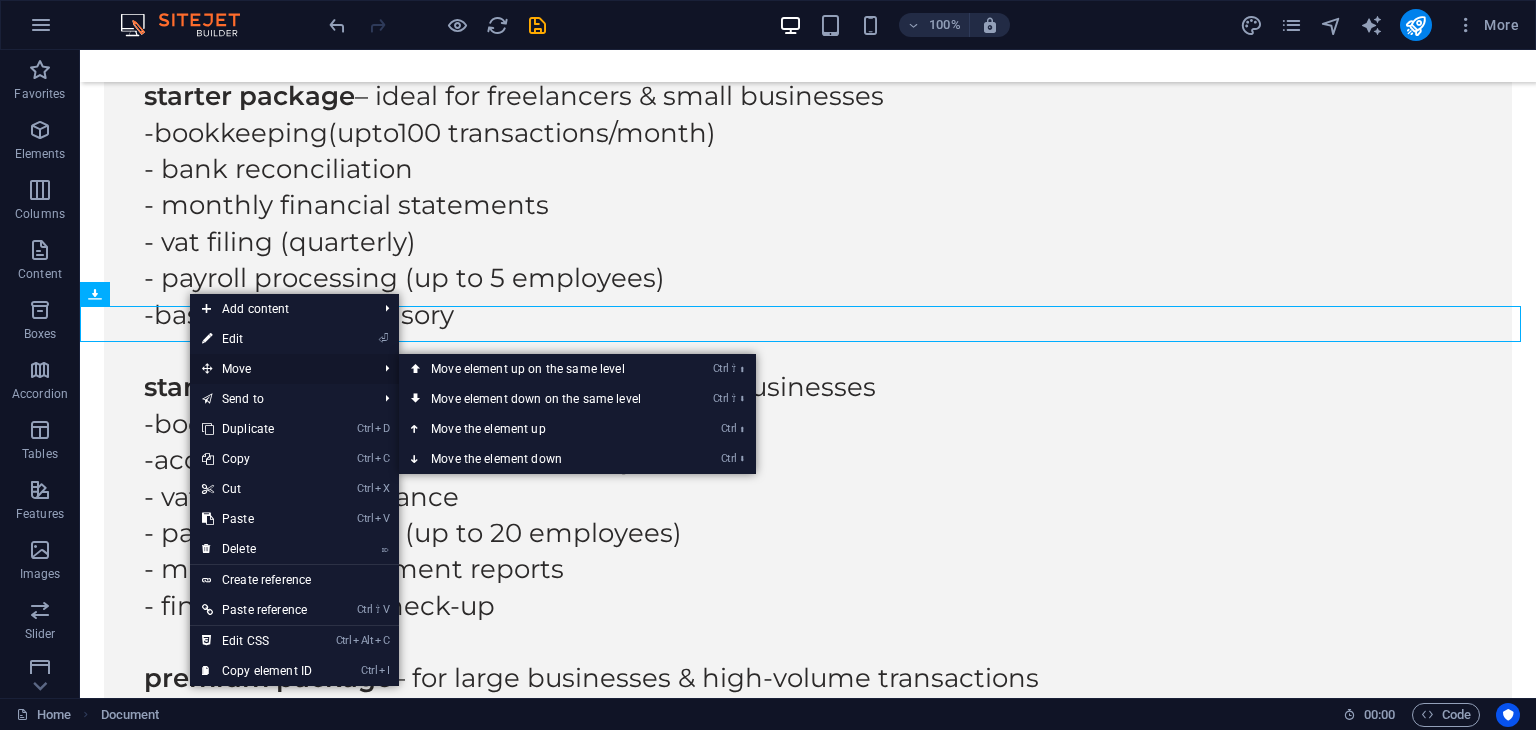 click on "Move" at bounding box center (279, 369) 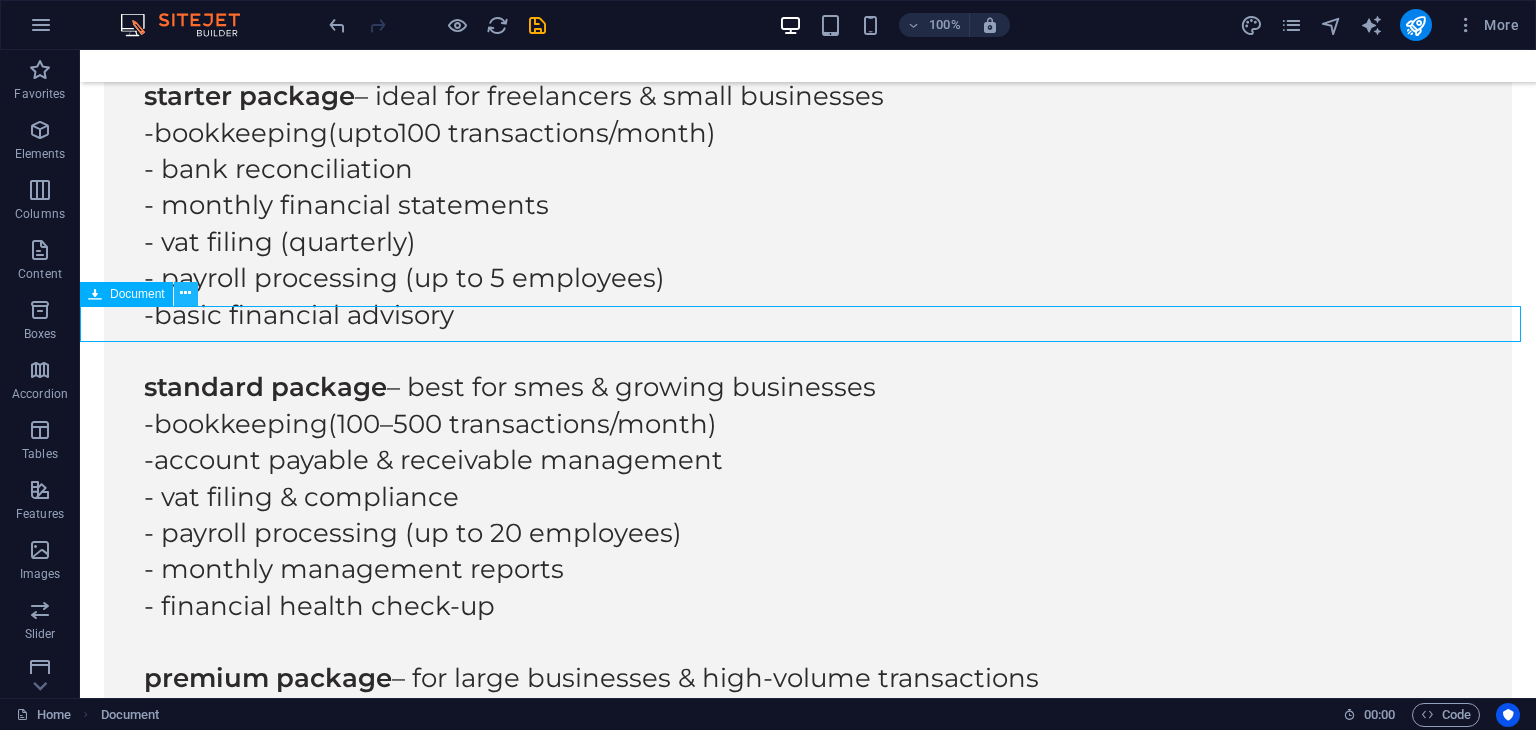 click at bounding box center [186, 294] 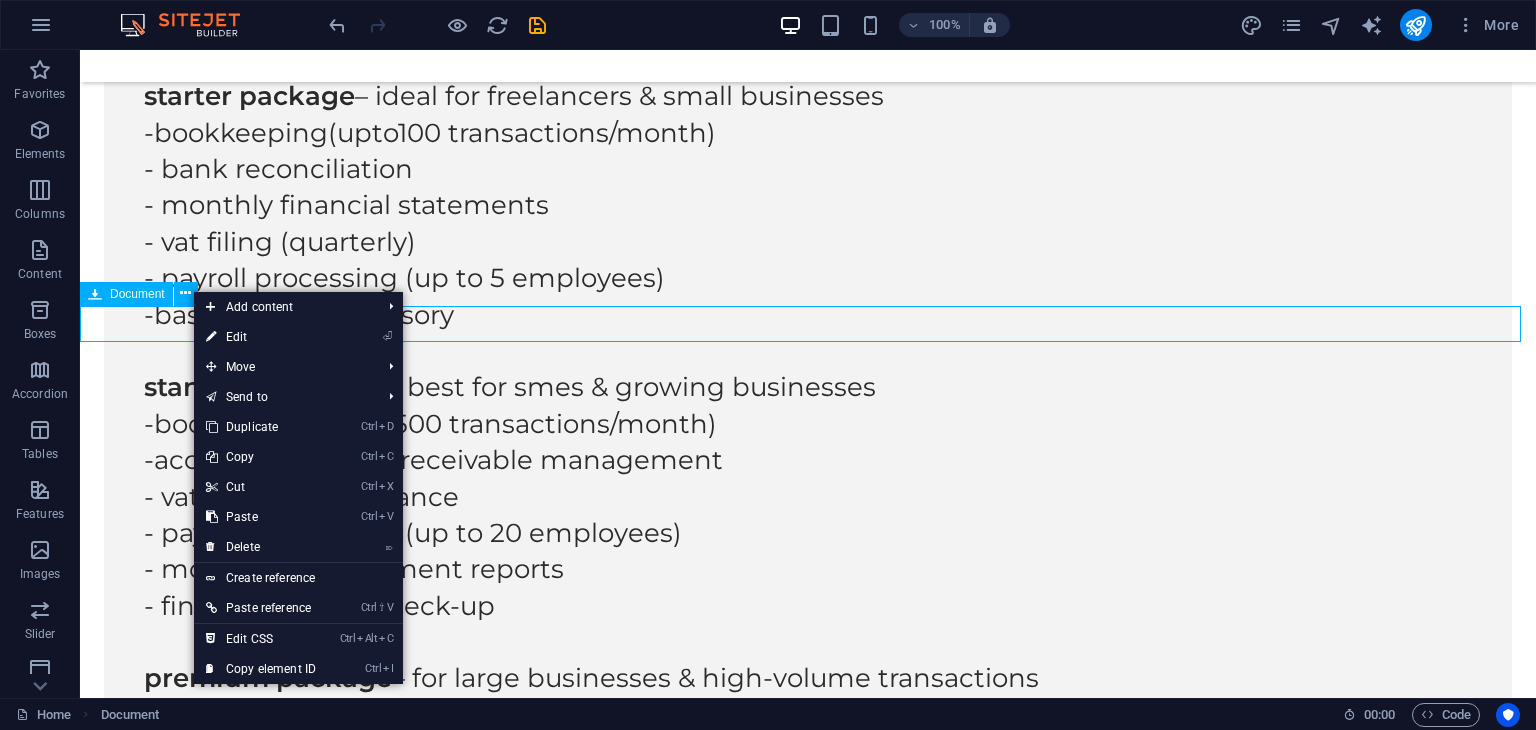 click on "AWAM Flyer   104.67 KB" at bounding box center [808, 3003] 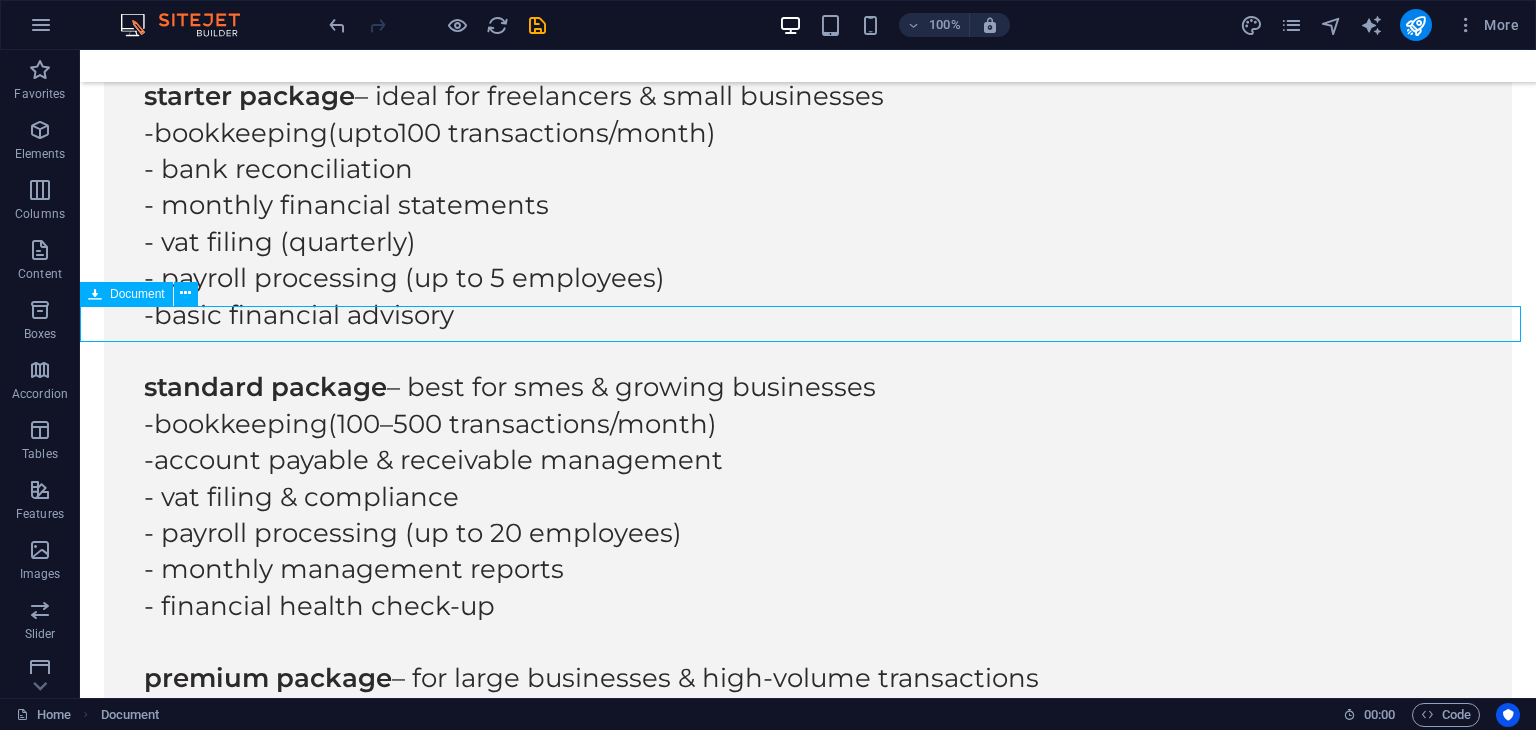 click on "AWAM Flyer   104.67 KB" at bounding box center (808, 3003) 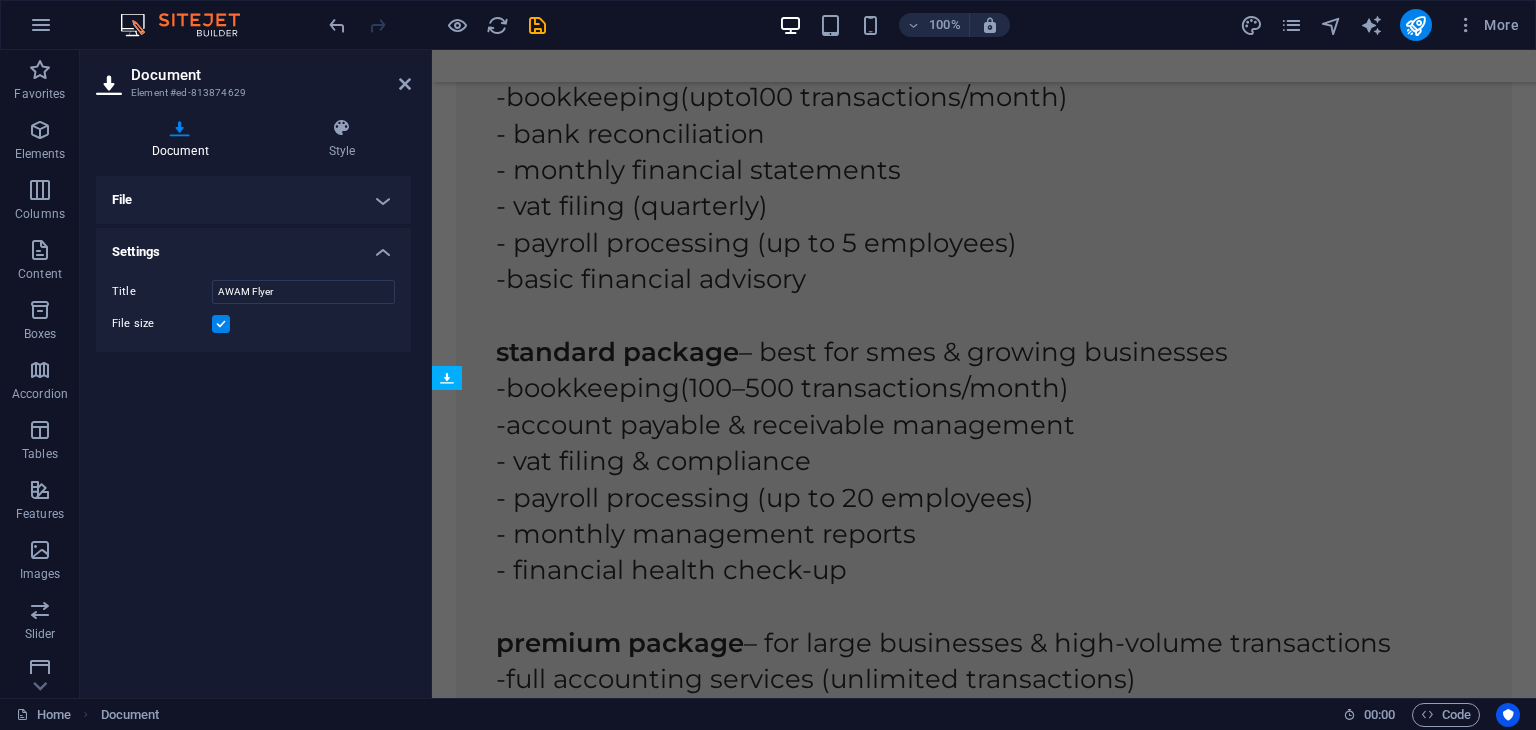 scroll, scrollTop: 7837, scrollLeft: 0, axis: vertical 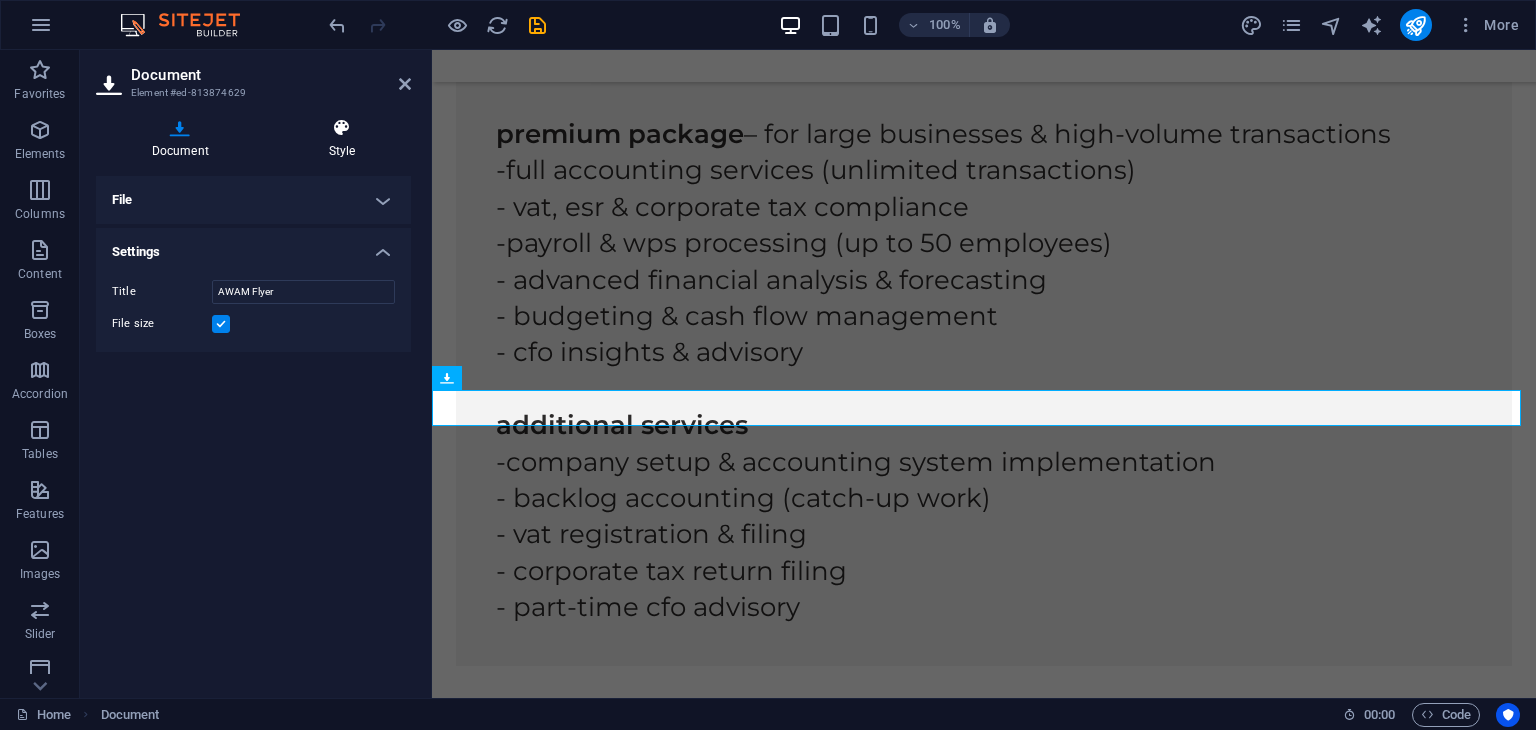 click at bounding box center (342, 128) 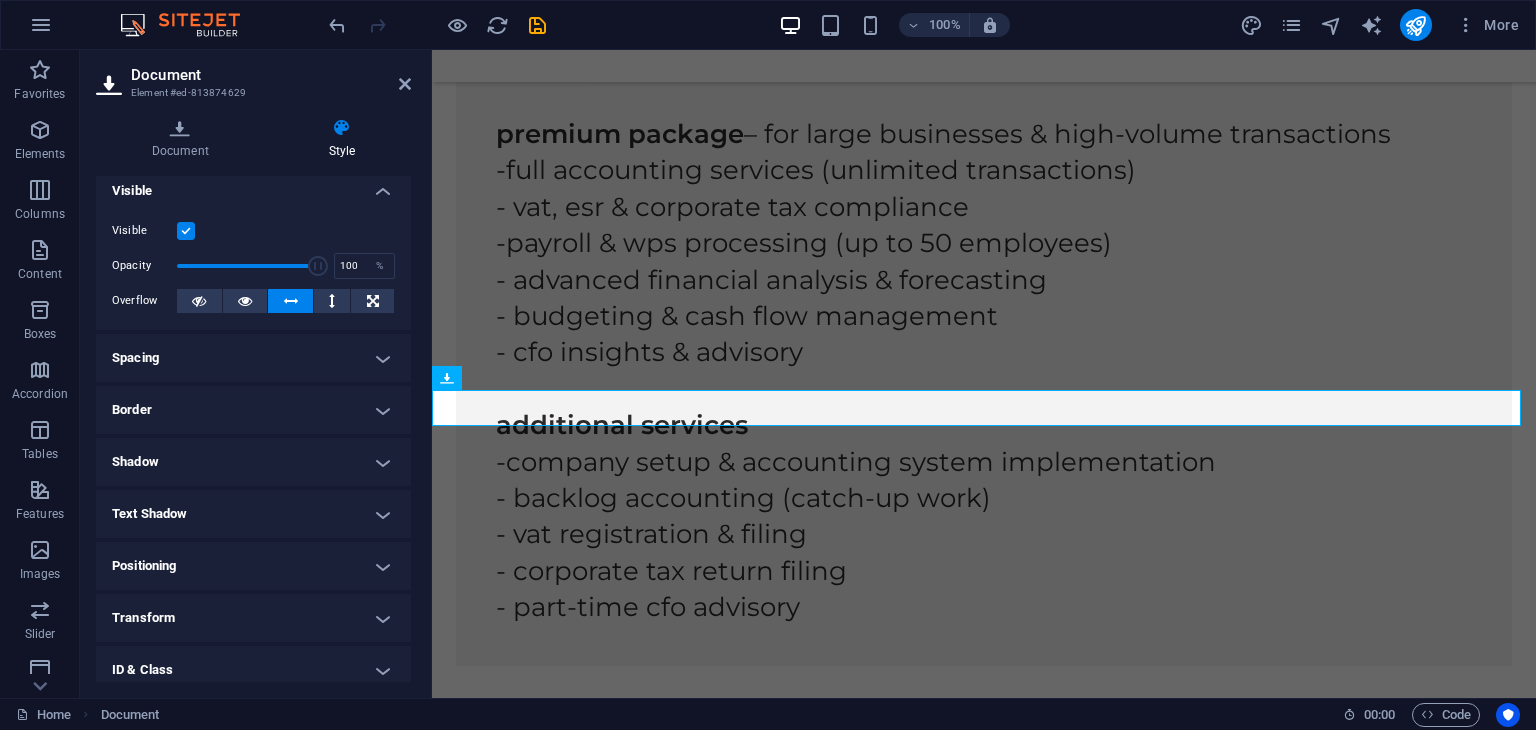 scroll, scrollTop: 0, scrollLeft: 0, axis: both 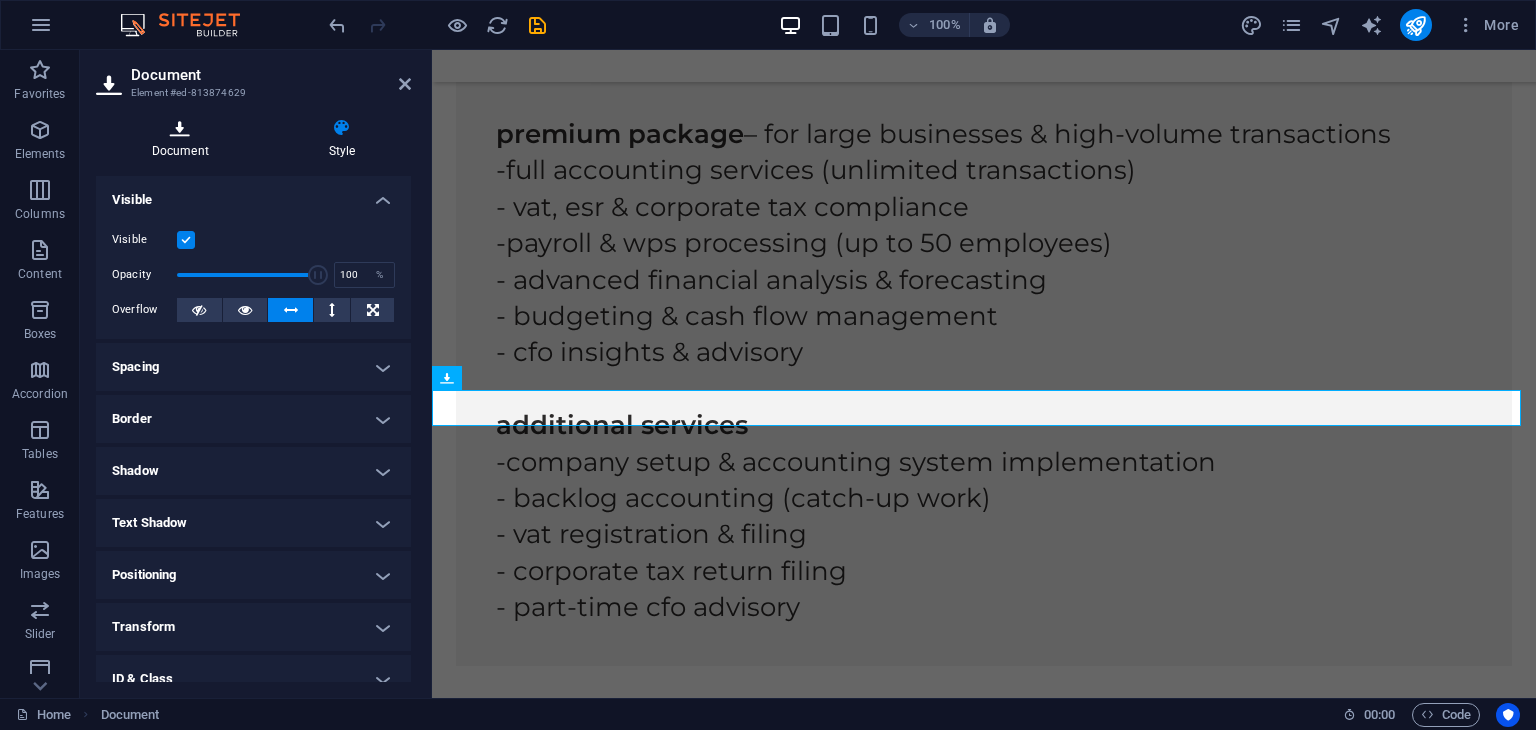 click at bounding box center [180, 128] 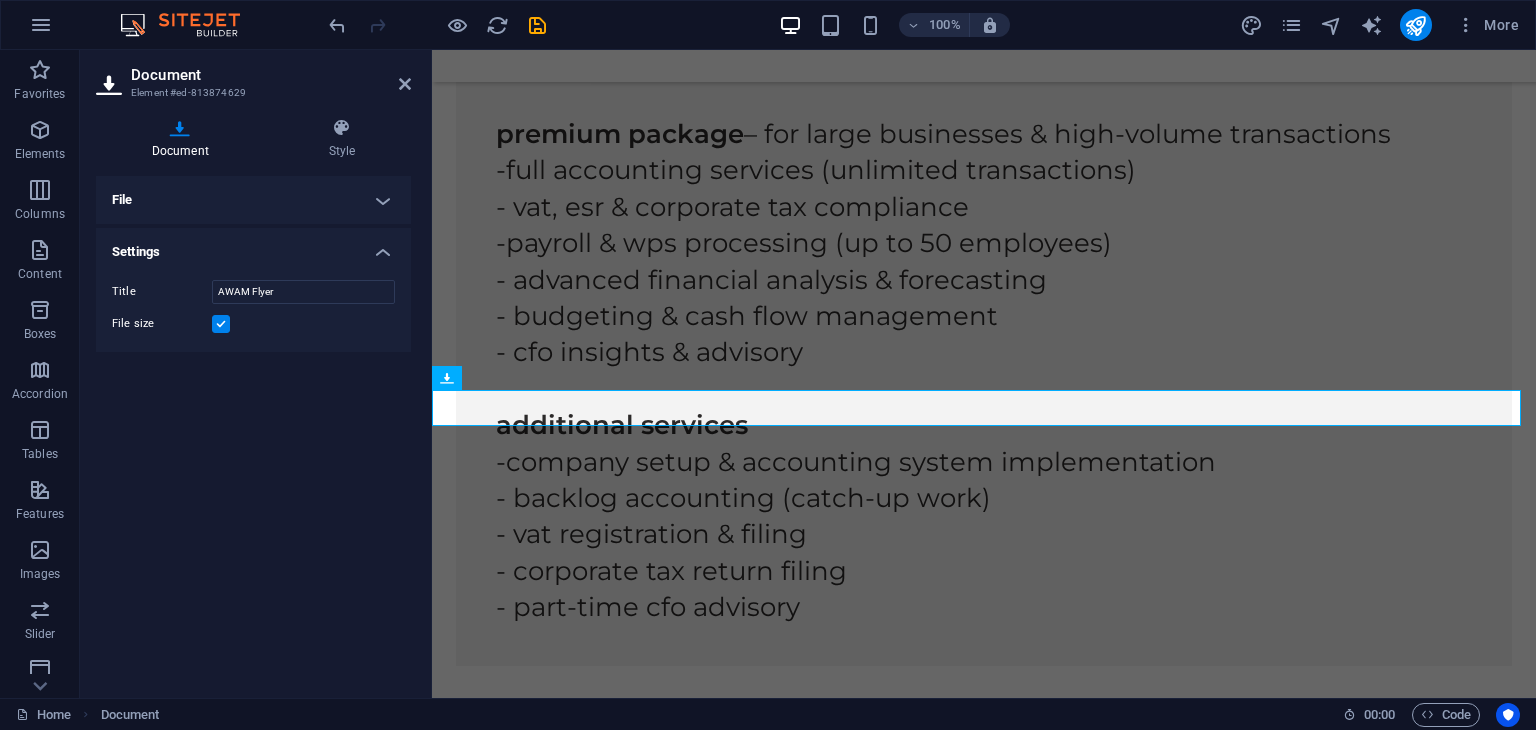 click on "Settings" at bounding box center [253, 246] 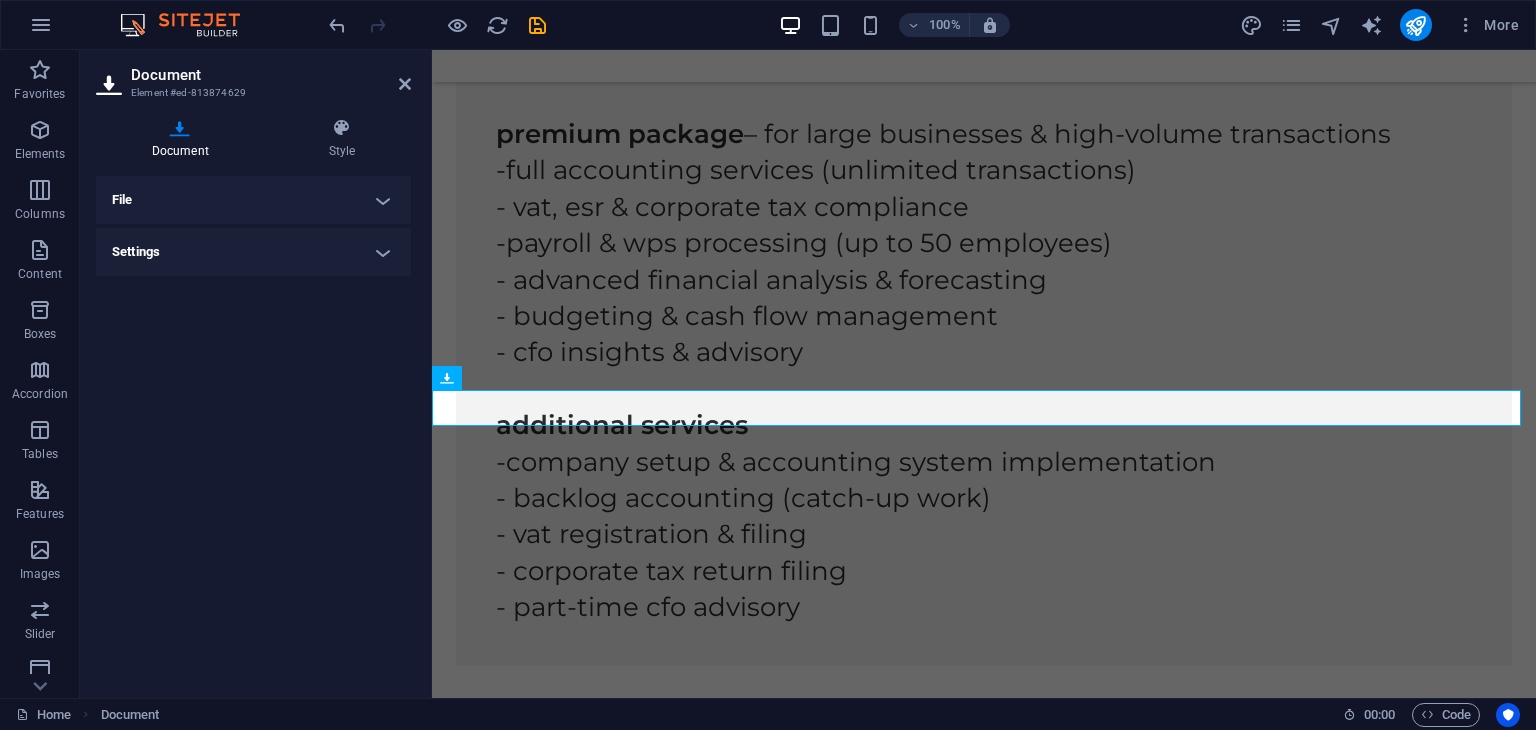 click on "File" at bounding box center (253, 200) 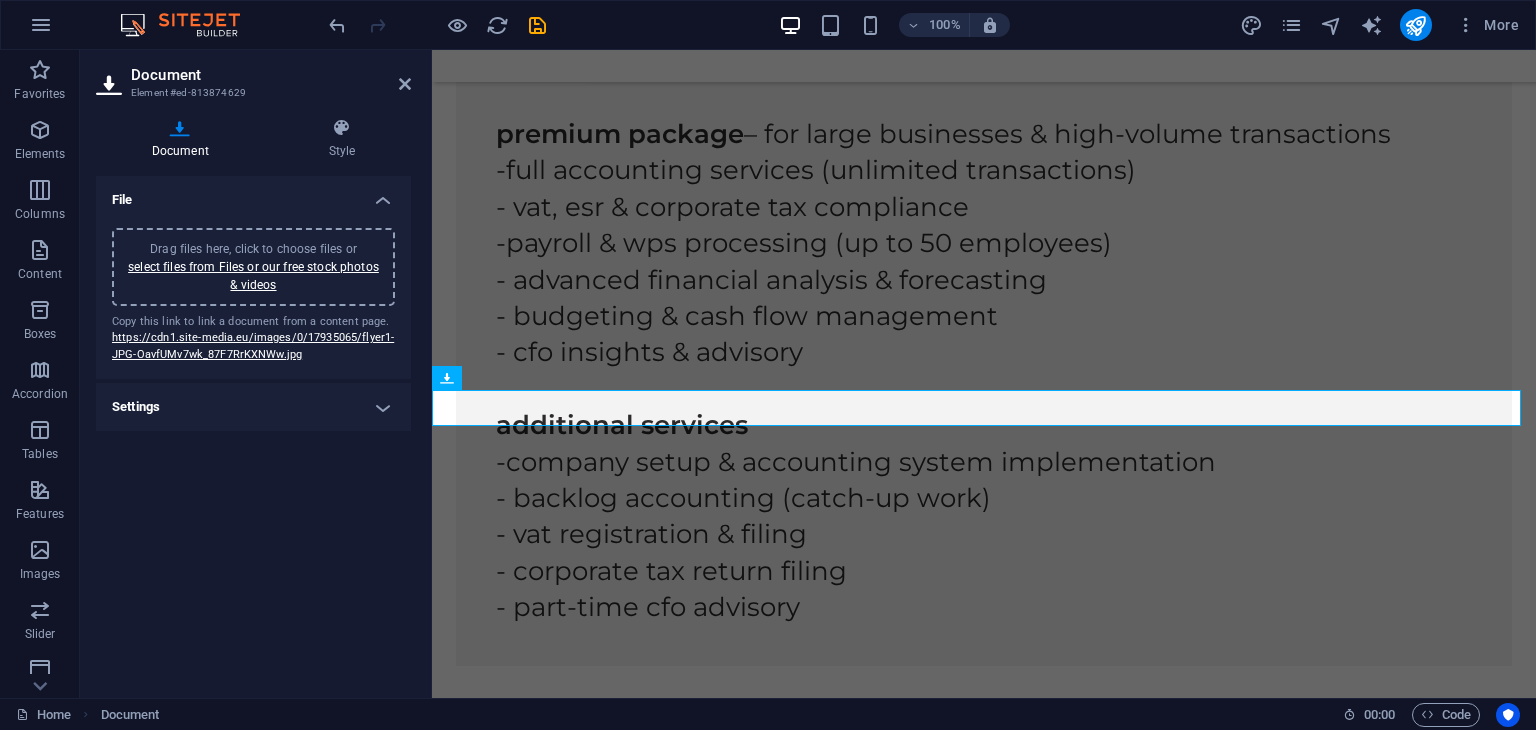 click on "Settings" at bounding box center [253, 407] 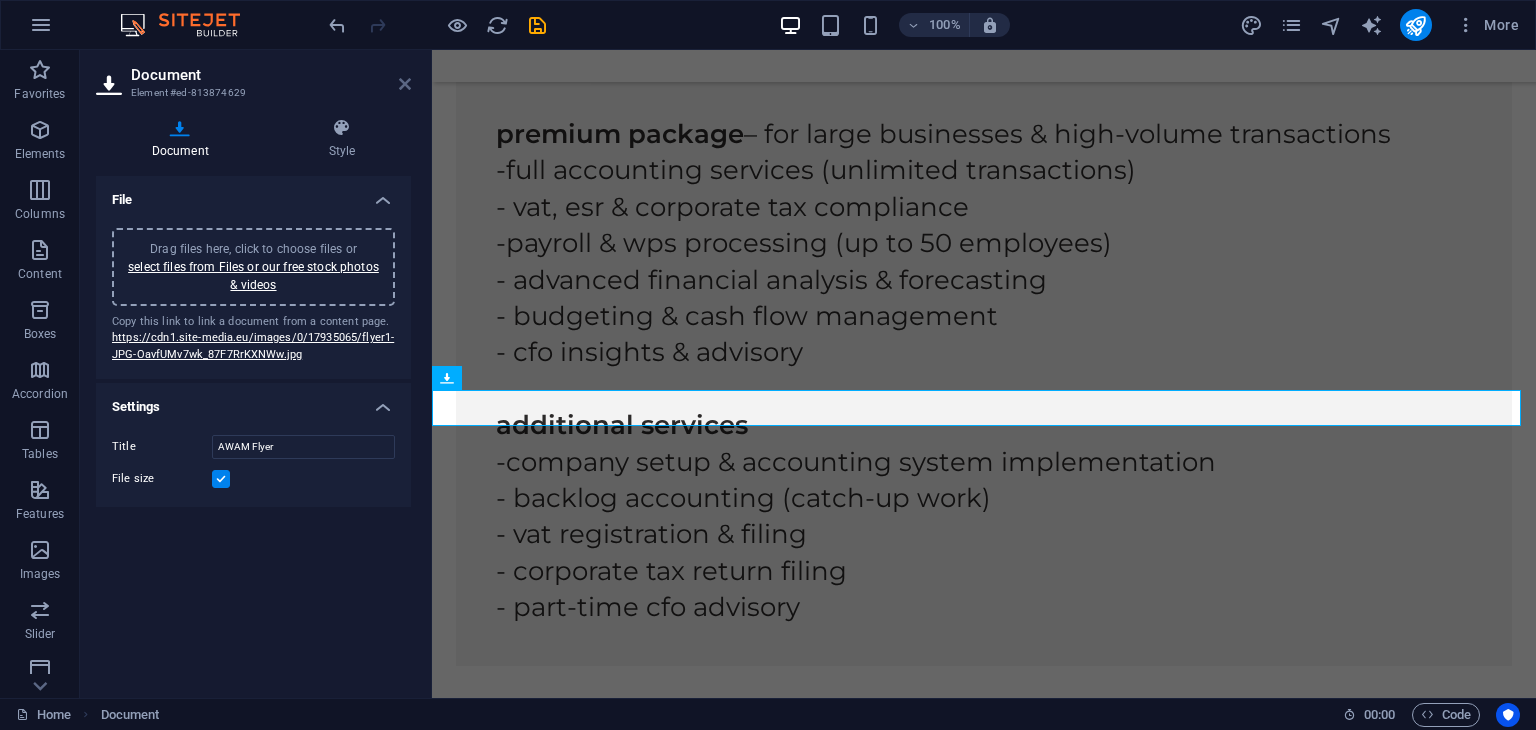 click at bounding box center (405, 84) 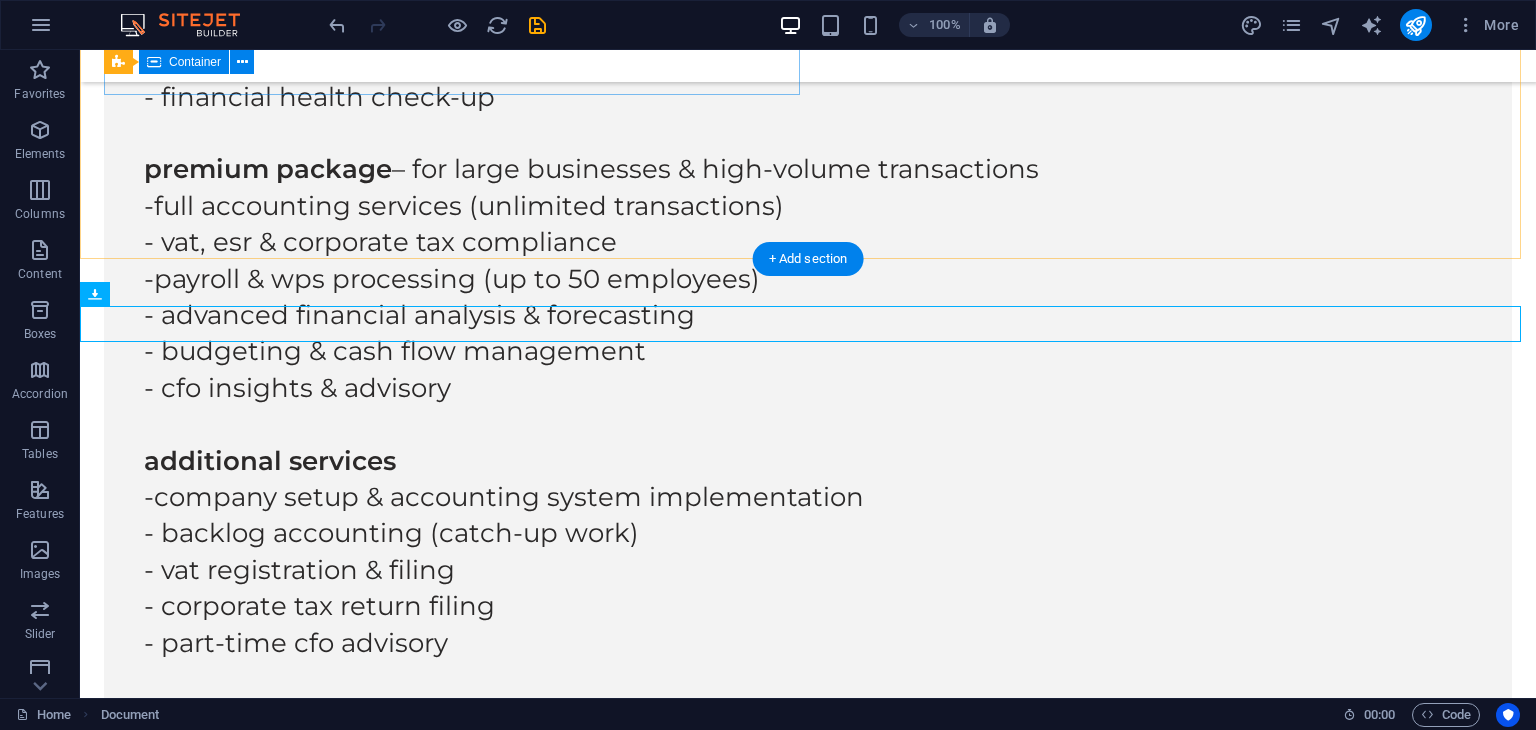 scroll, scrollTop: 7328, scrollLeft: 0, axis: vertical 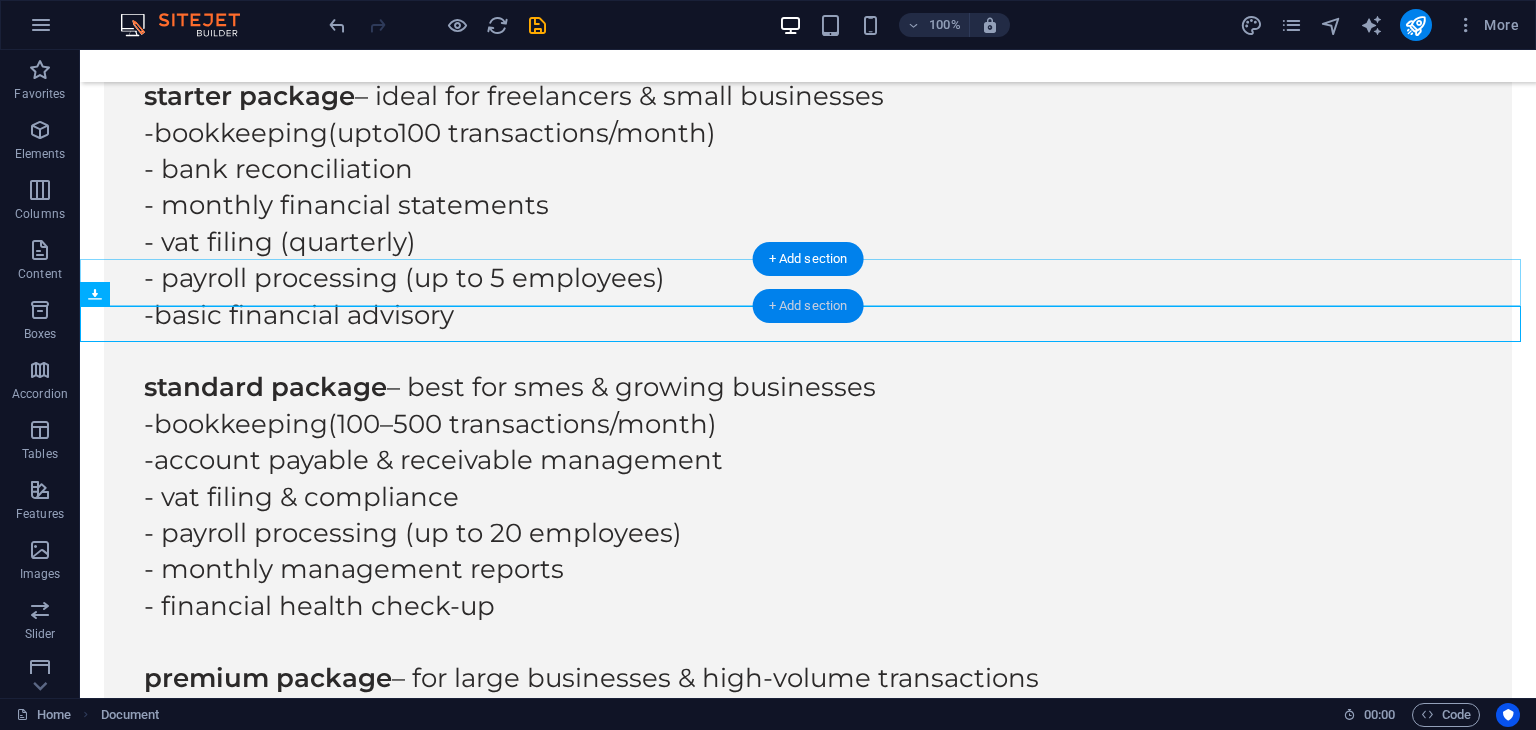 click on "+ Add section" at bounding box center [808, 306] 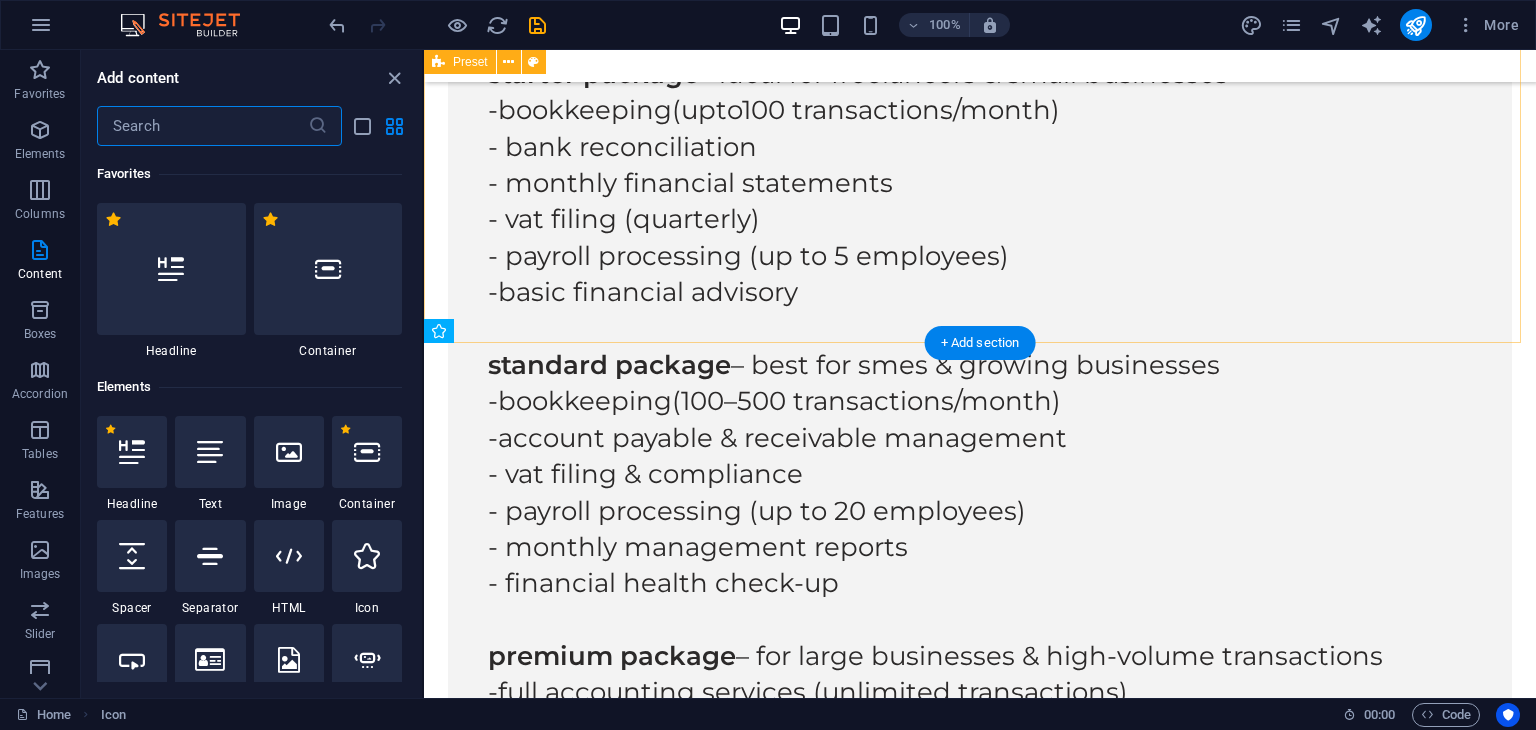scroll, scrollTop: 7771, scrollLeft: 0, axis: vertical 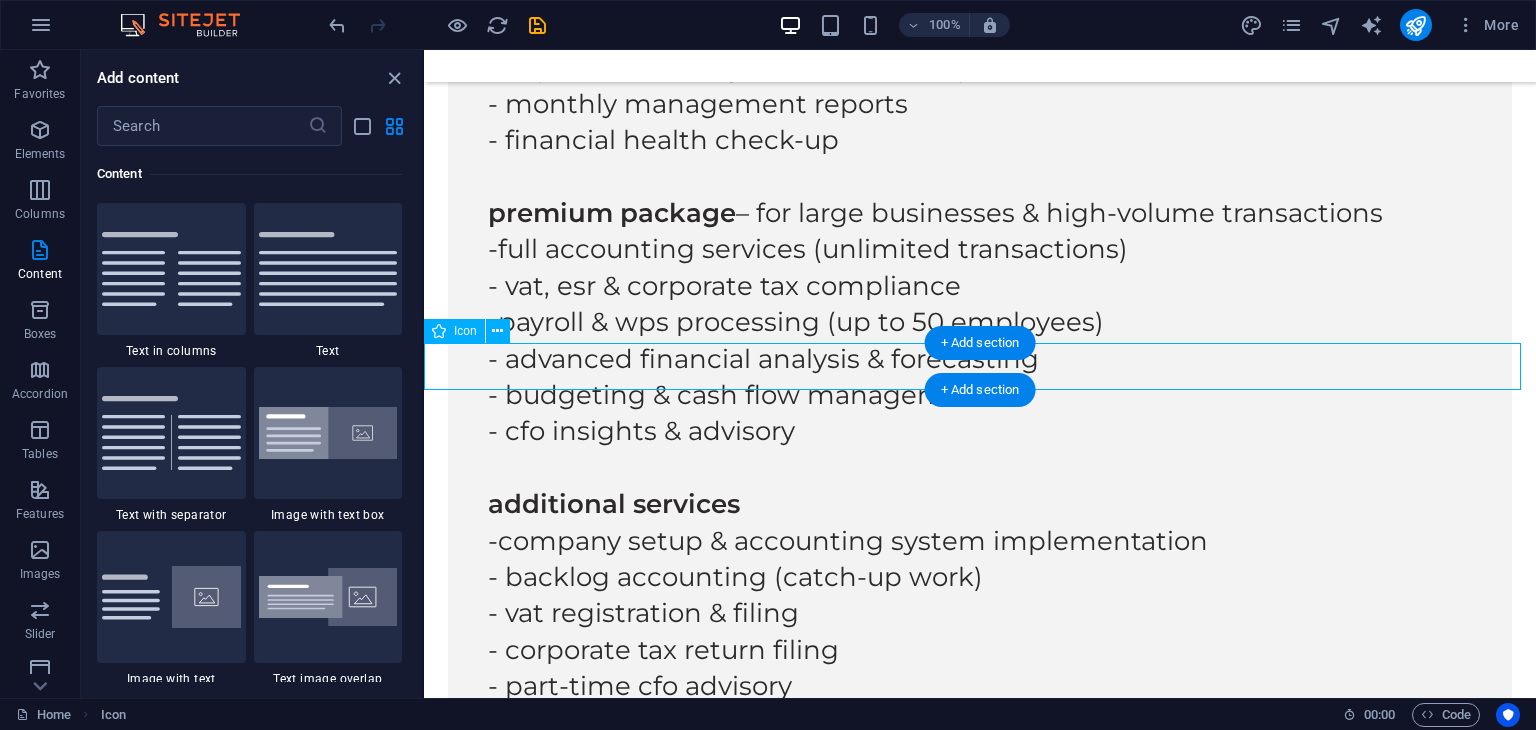click at bounding box center [980, 2834] 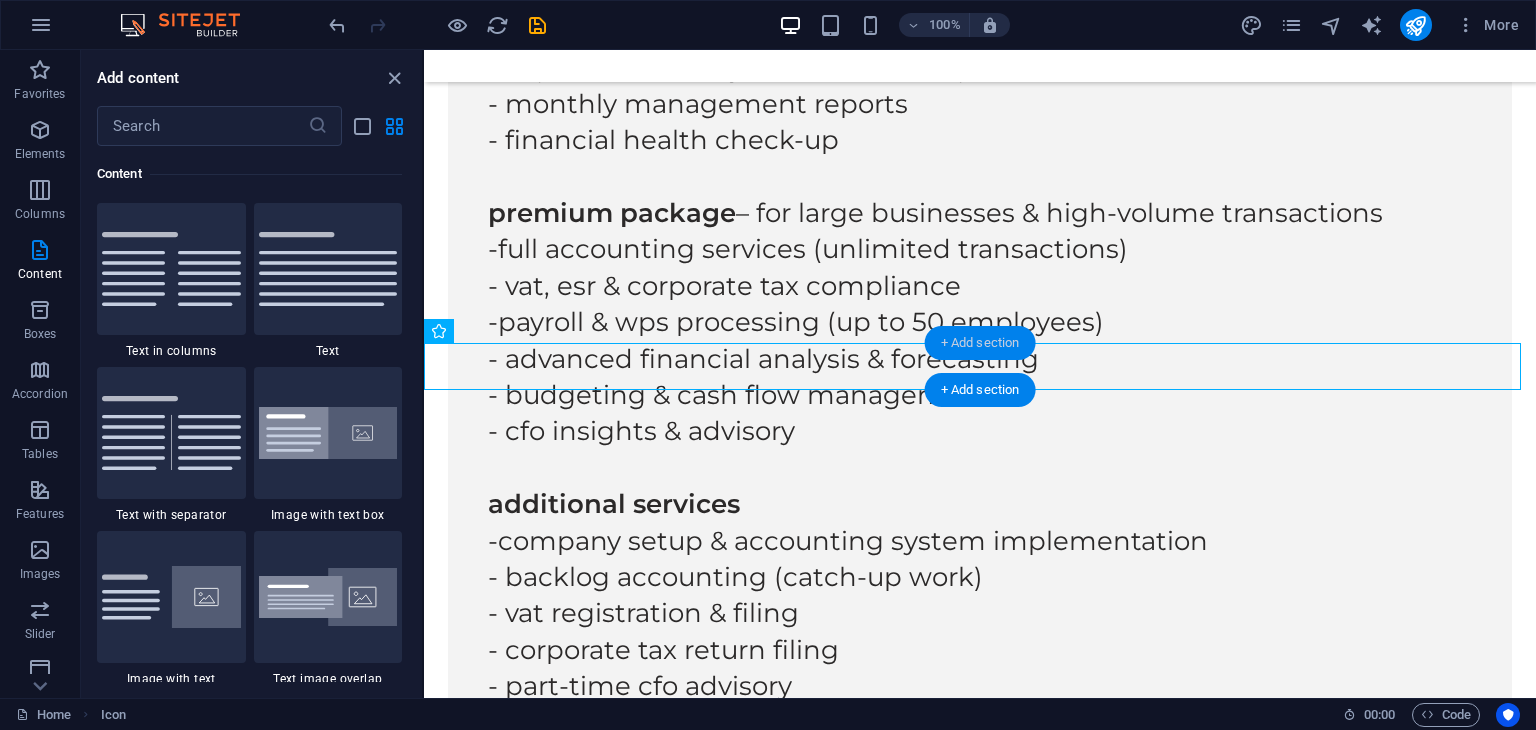 click on "+ Add section" at bounding box center [980, 343] 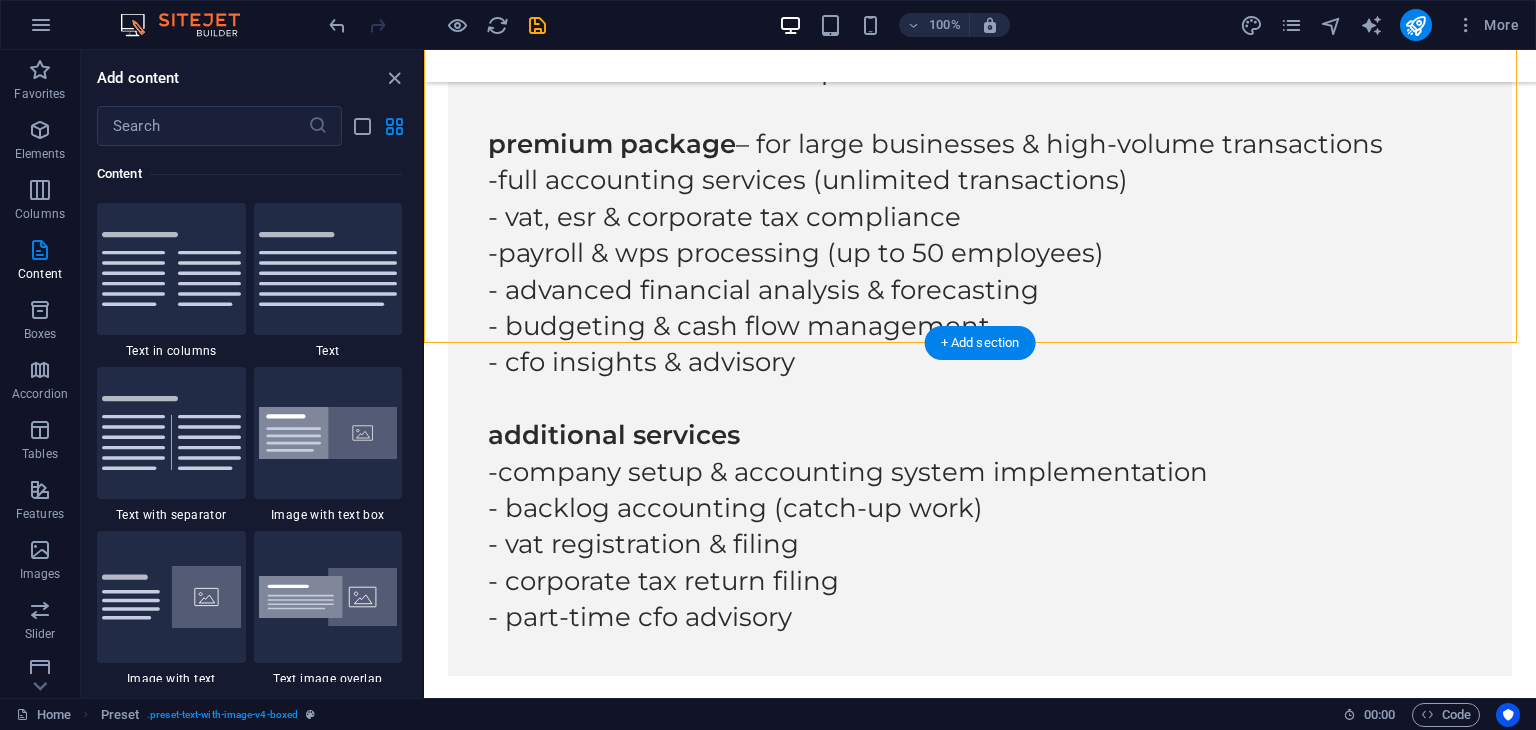 scroll, scrollTop: 7771, scrollLeft: 0, axis: vertical 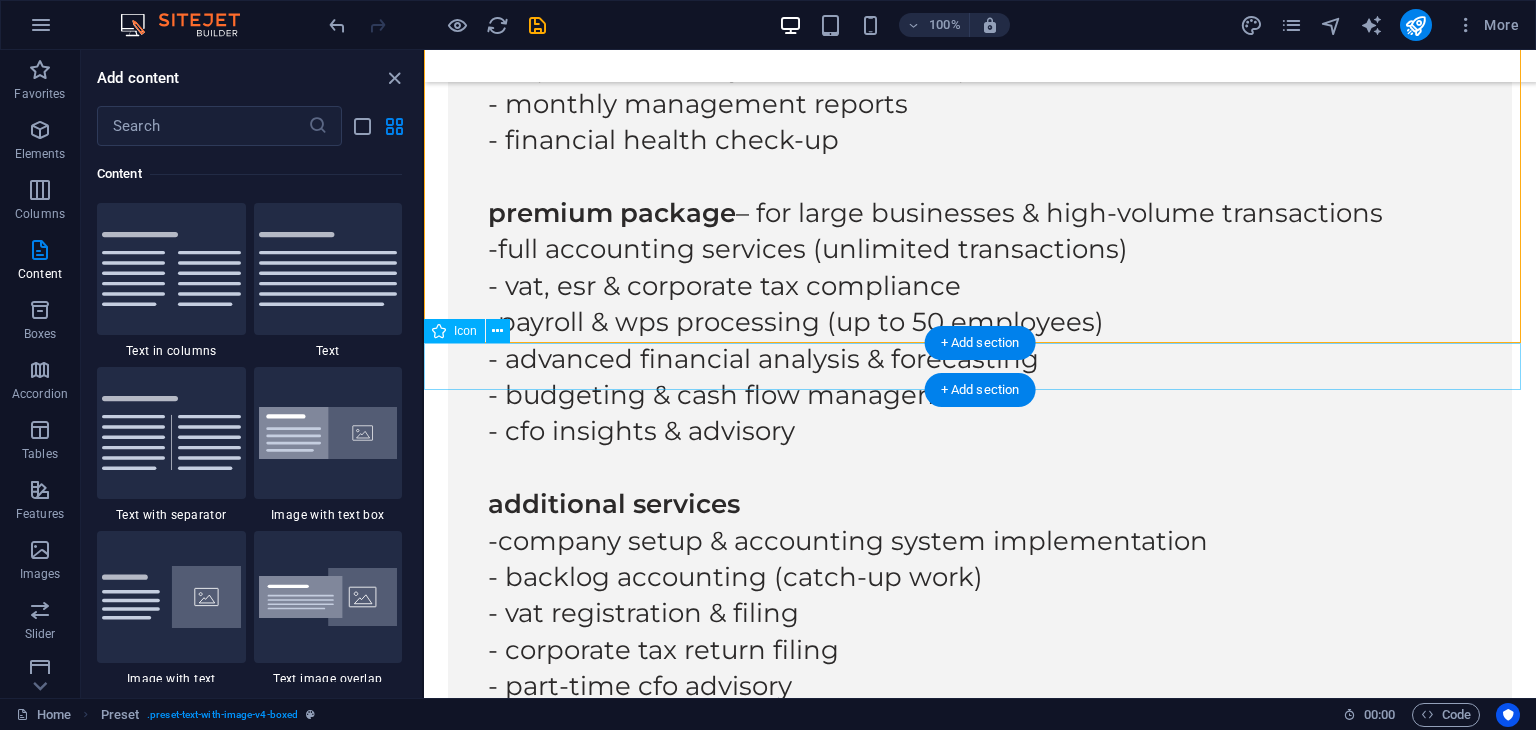 click at bounding box center (980, 2834) 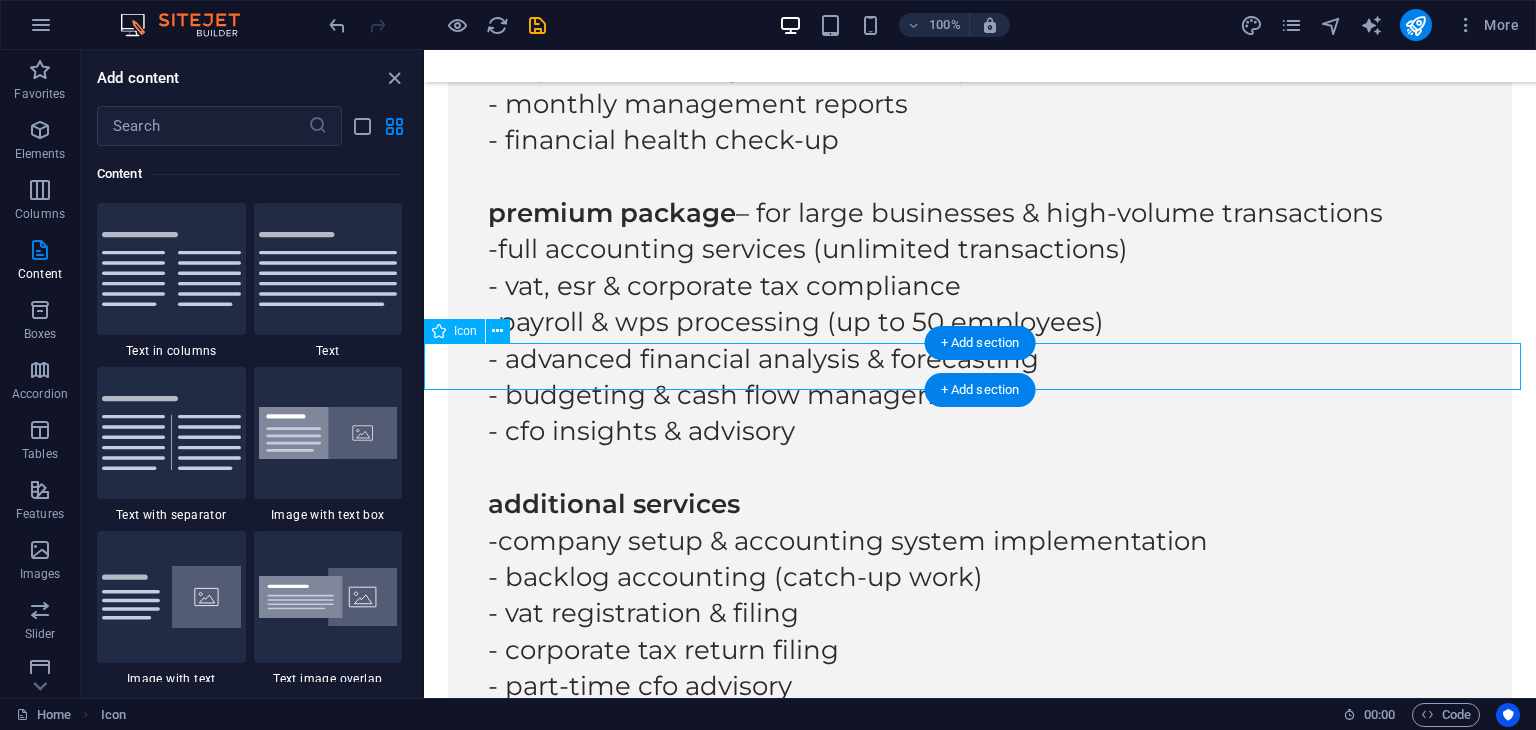 click at bounding box center [980, 2834] 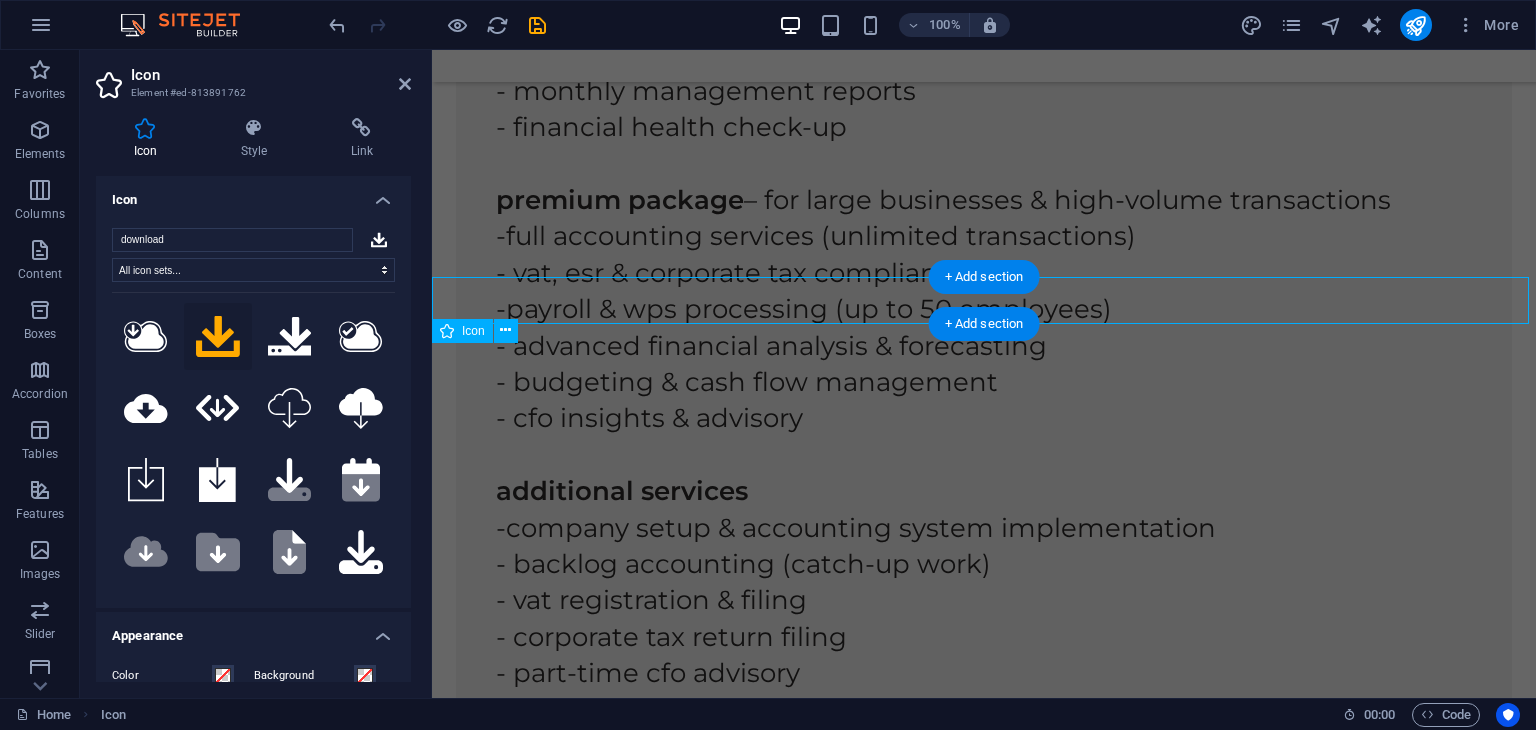 scroll, scrollTop: 7837, scrollLeft: 0, axis: vertical 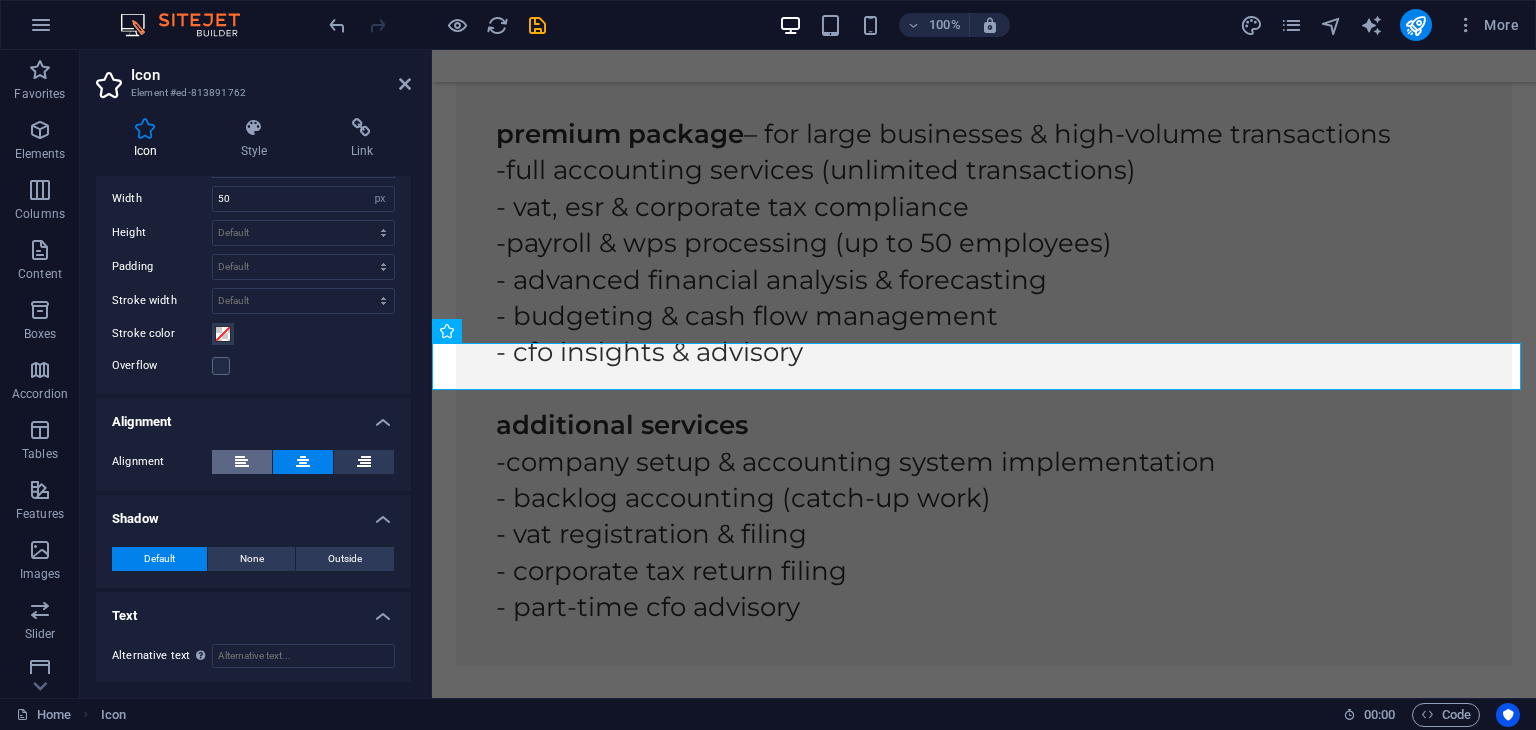 click at bounding box center (242, 462) 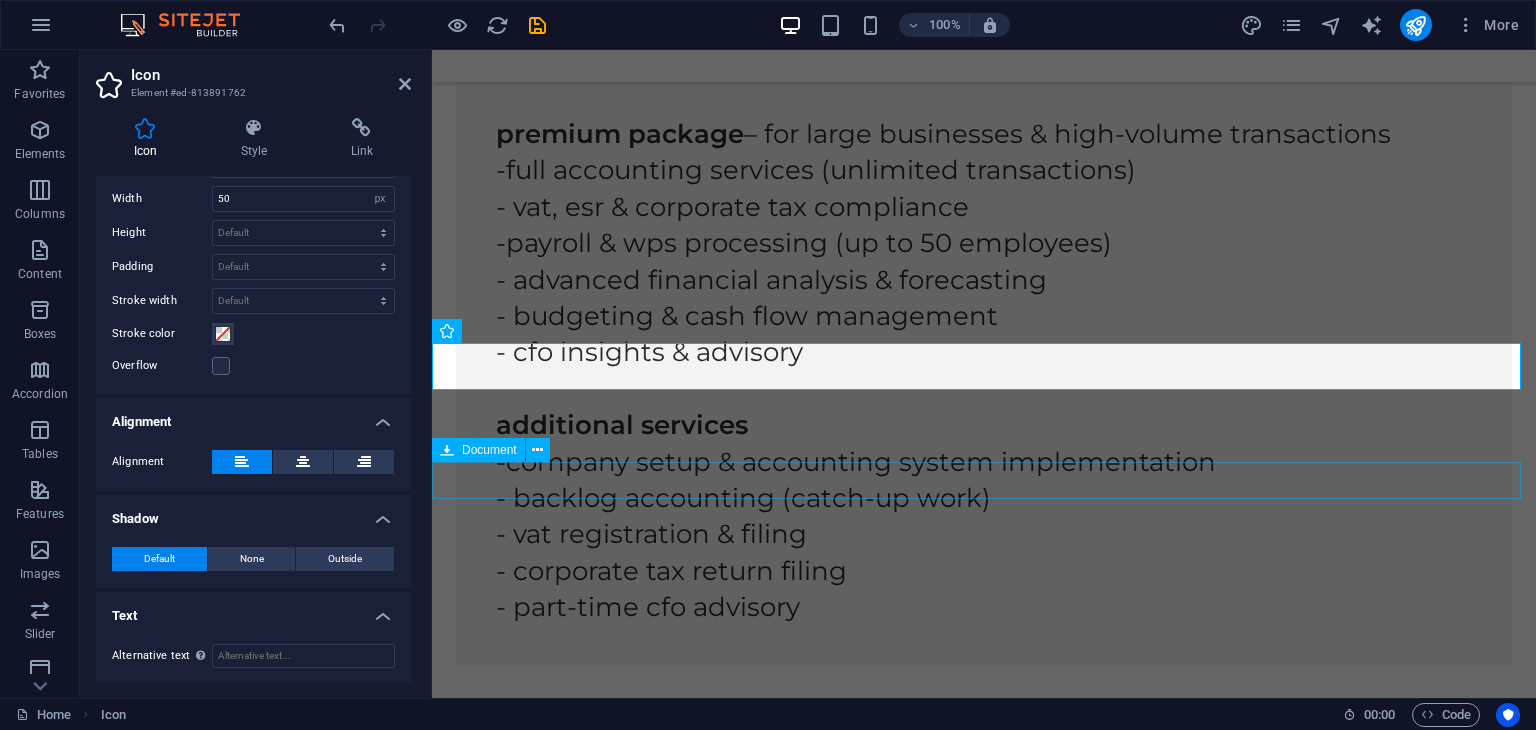 click on "AWAM Brochure   893.87 KB" at bounding box center [984, 2874] 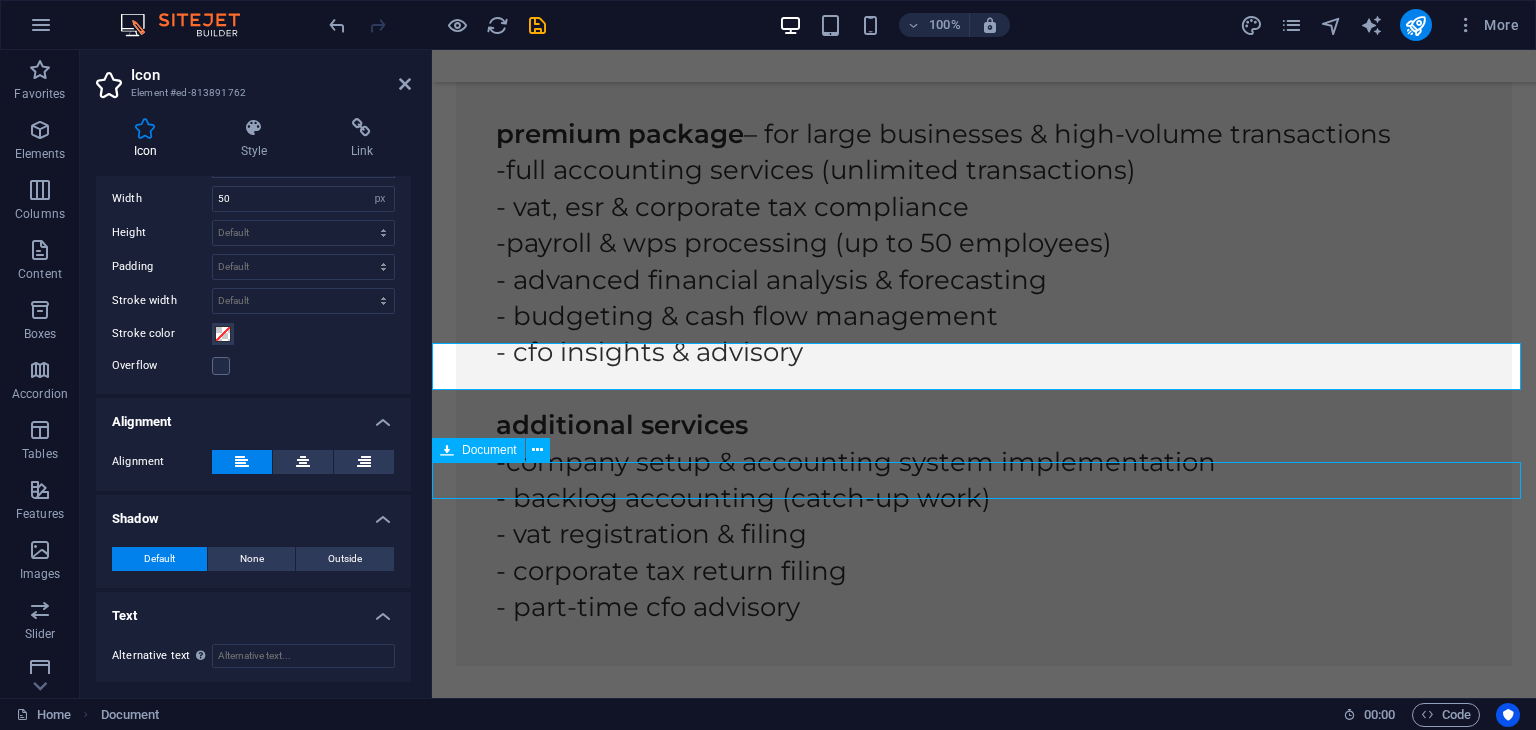 scroll, scrollTop: 7328, scrollLeft: 0, axis: vertical 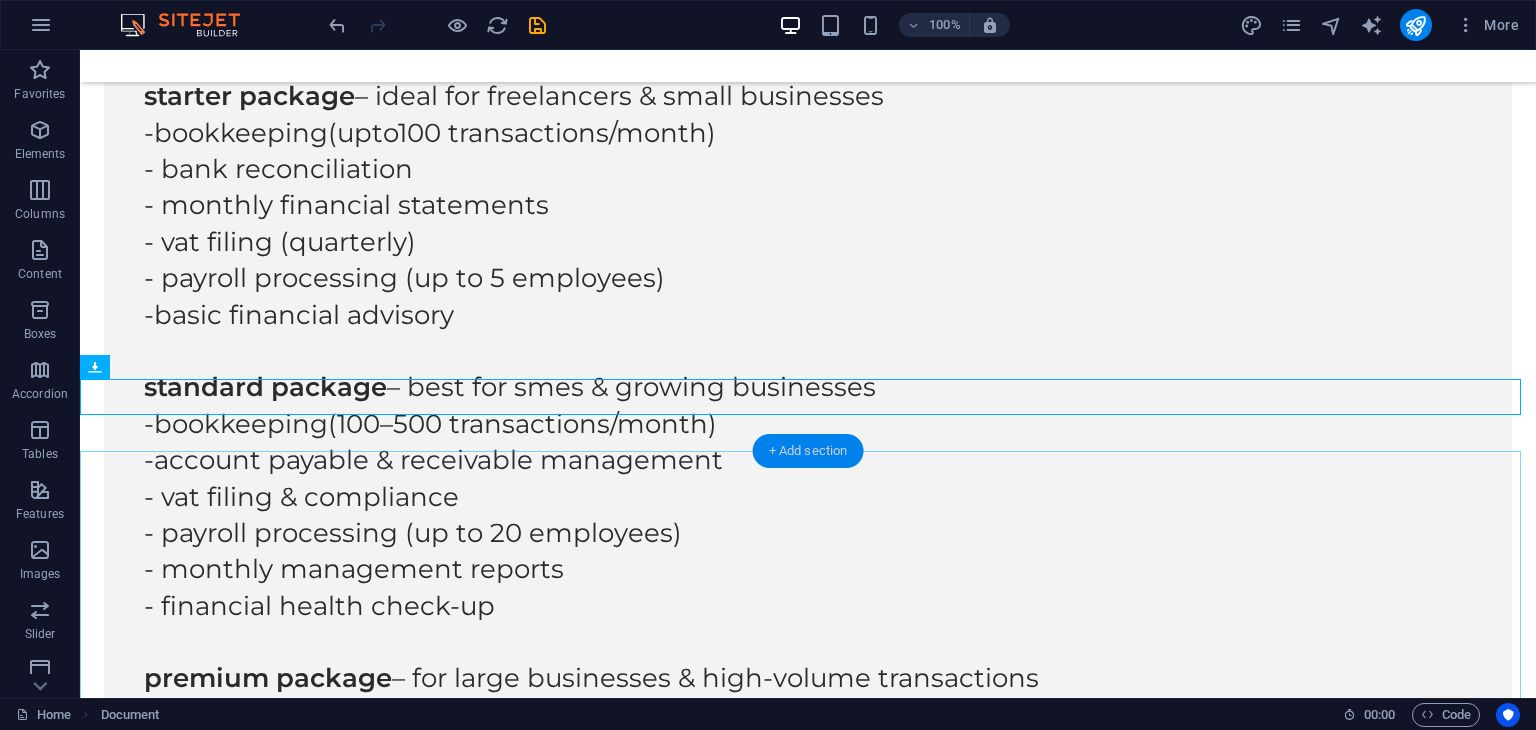 click on "+ Add section" at bounding box center (808, 451) 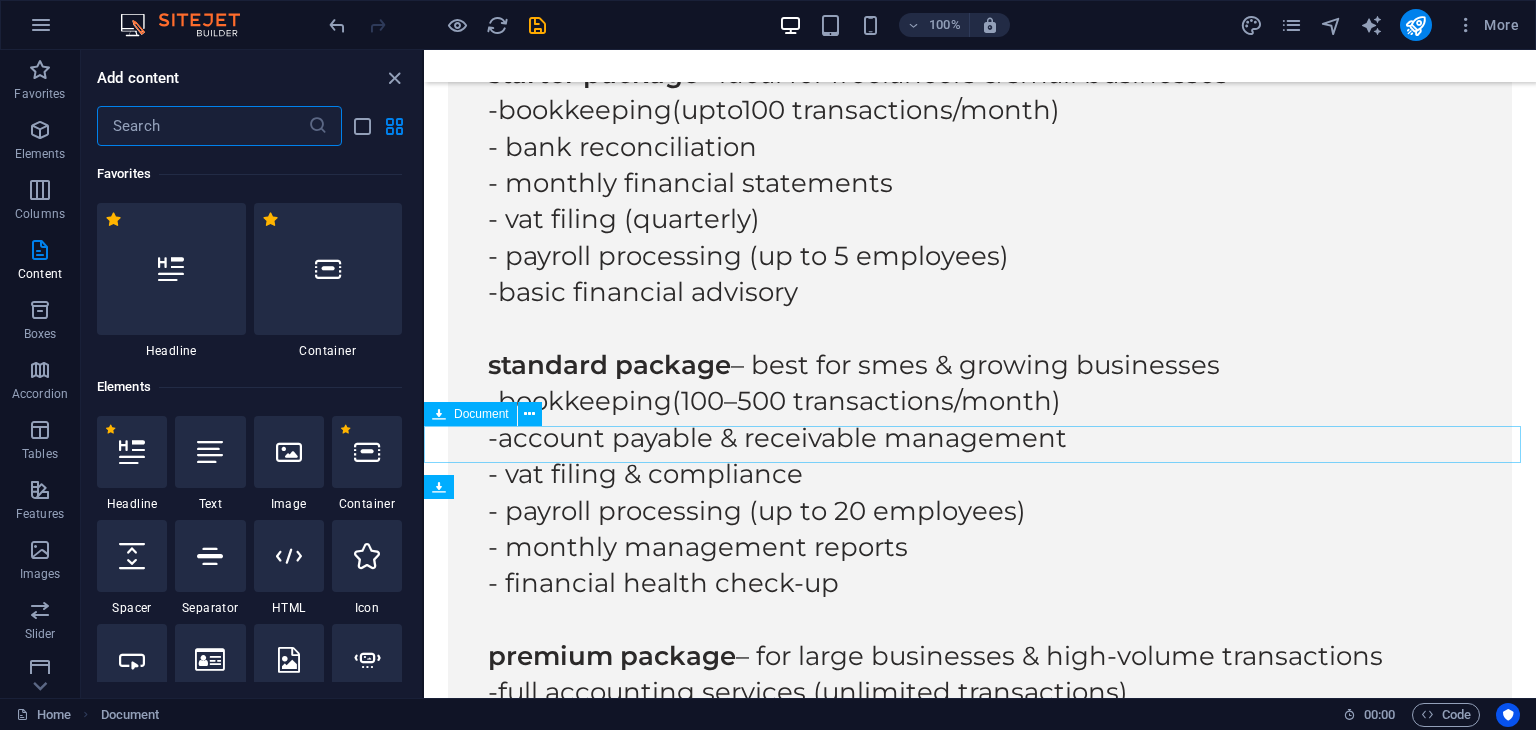 scroll, scrollTop: 7771, scrollLeft: 0, axis: vertical 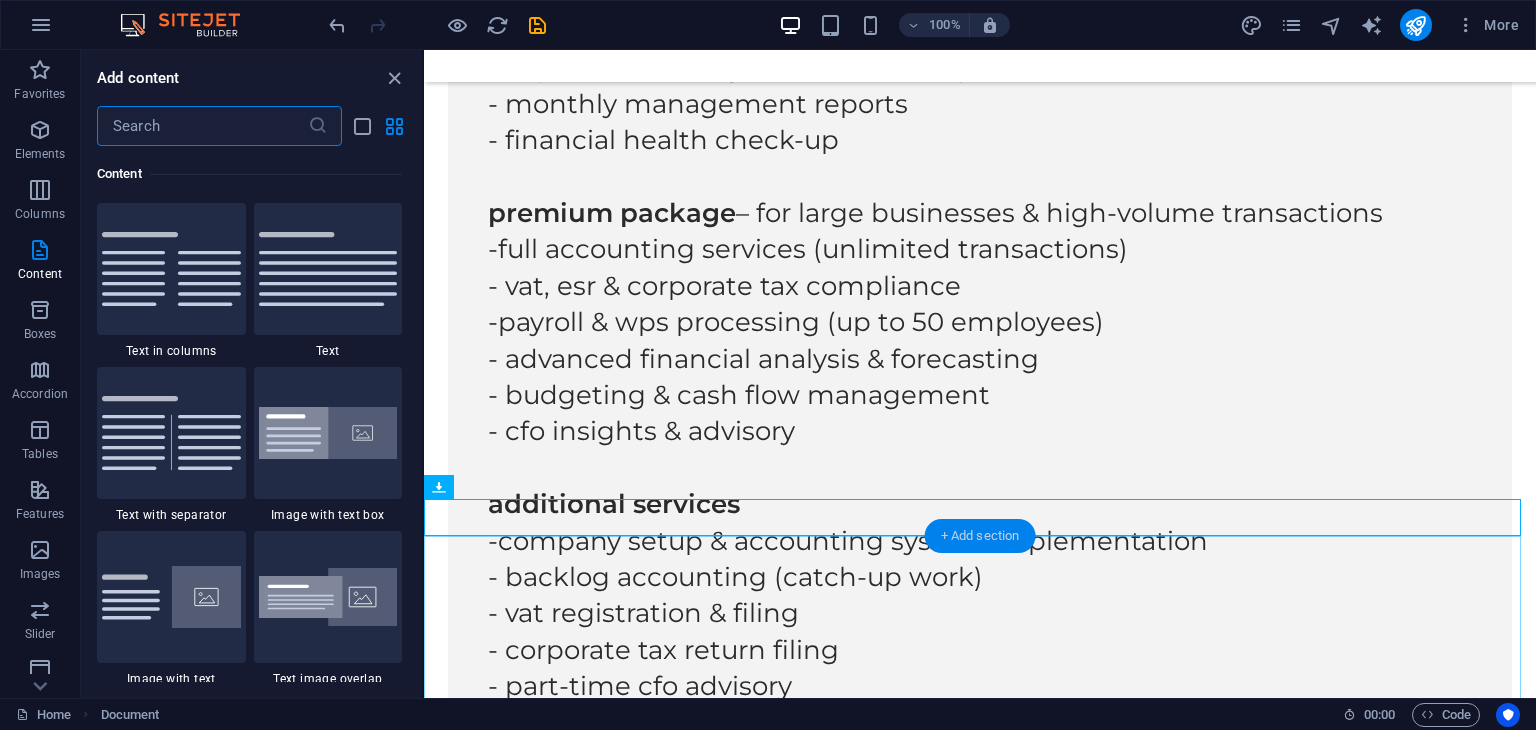 click on "+ Add section" at bounding box center [980, 536] 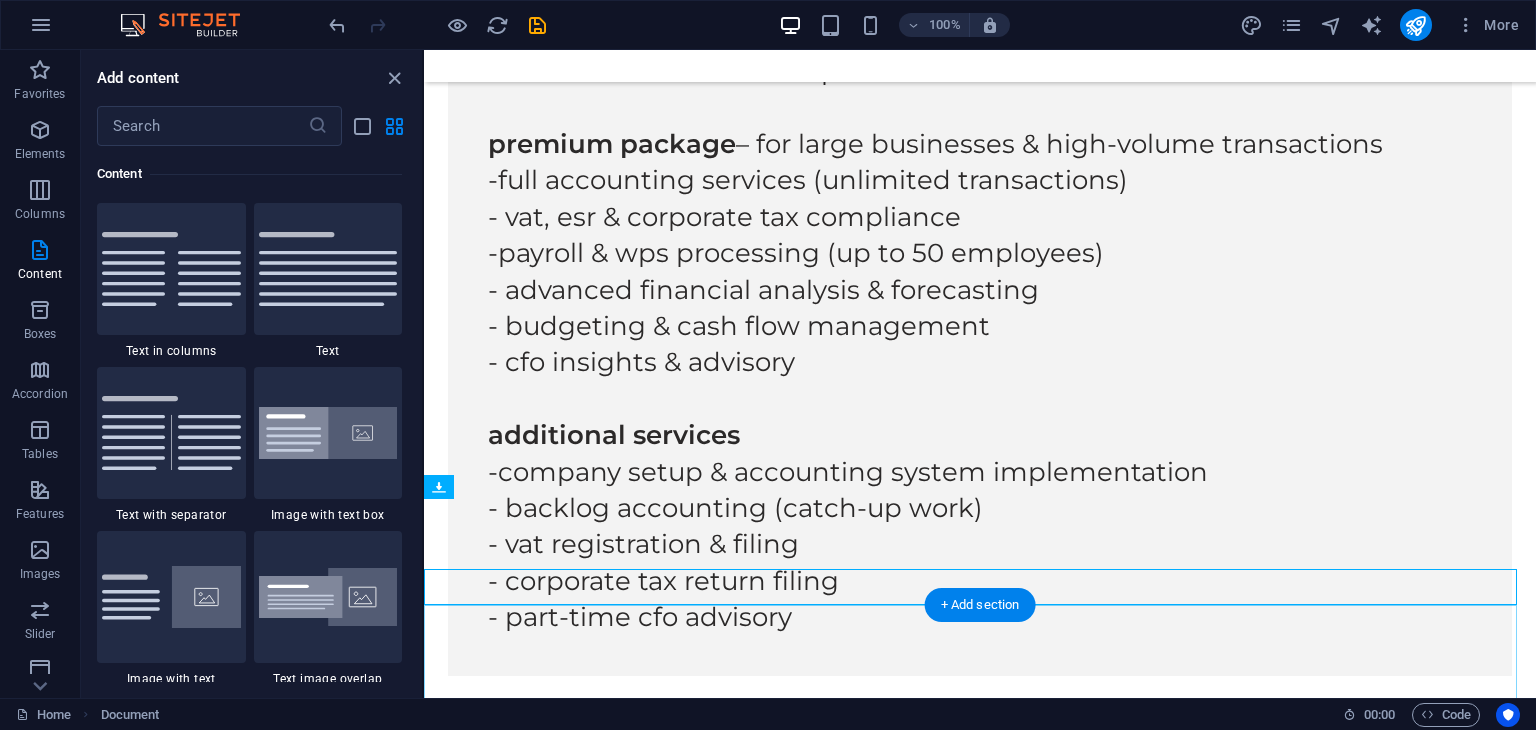 scroll, scrollTop: 7771, scrollLeft: 0, axis: vertical 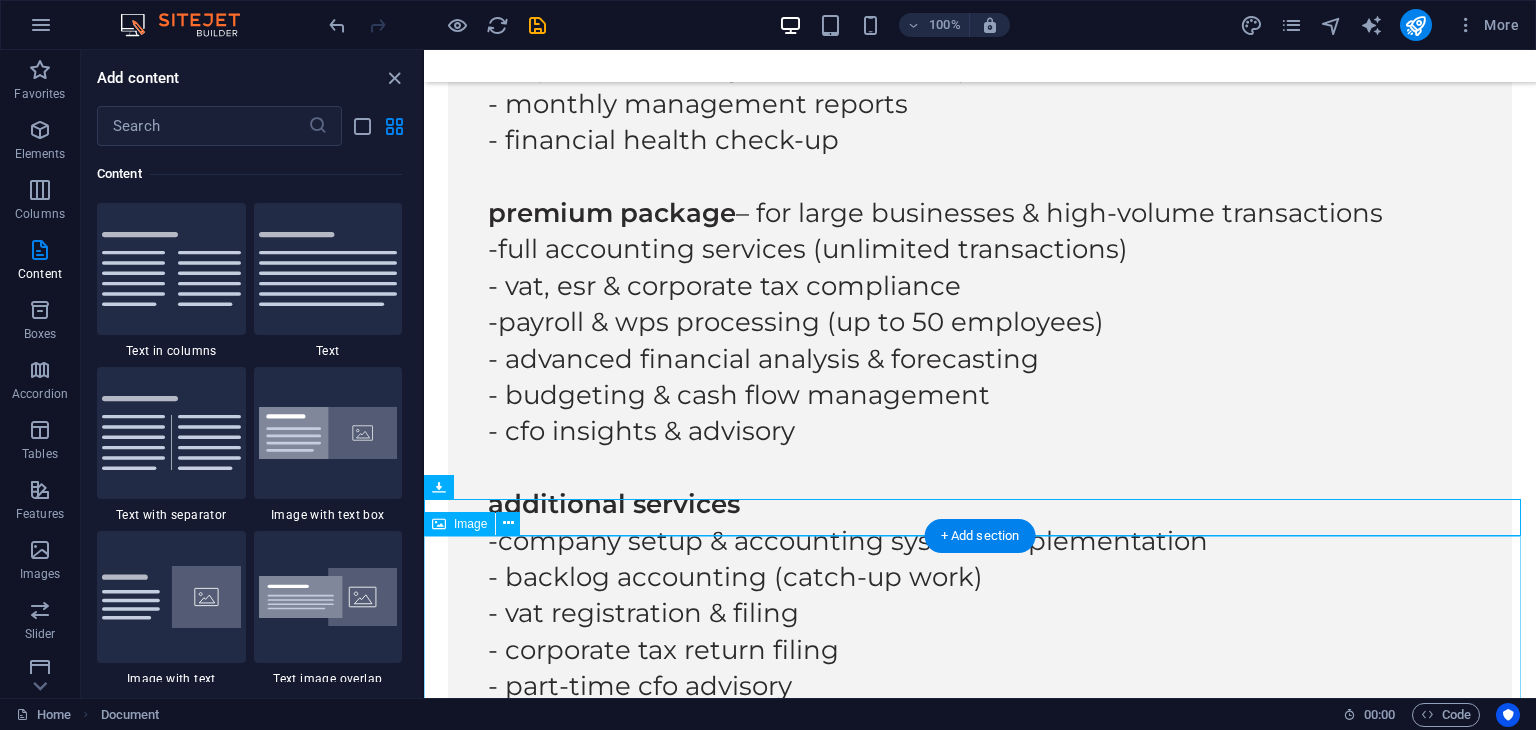 click at bounding box center (980, 3161) 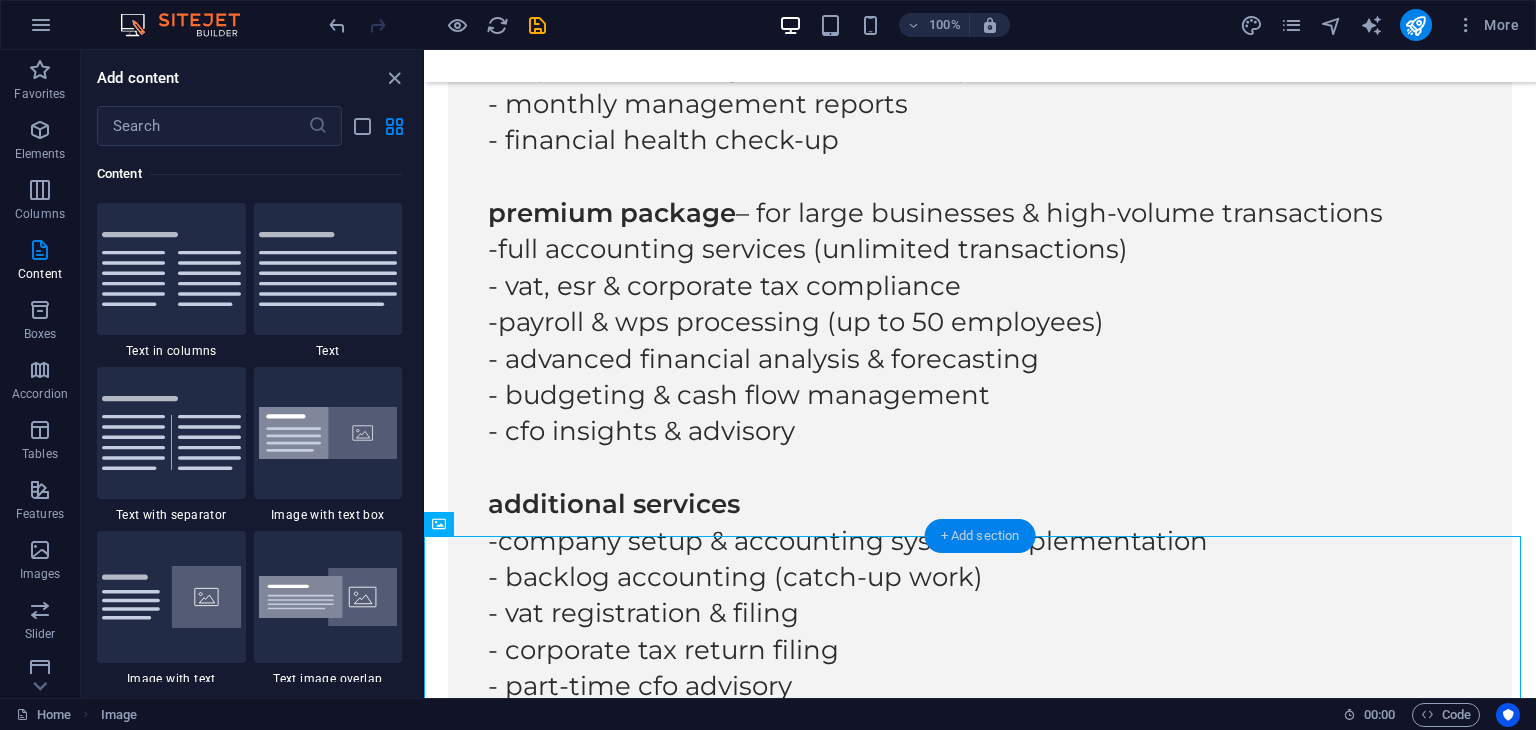 click on "+ Add section" at bounding box center [980, 536] 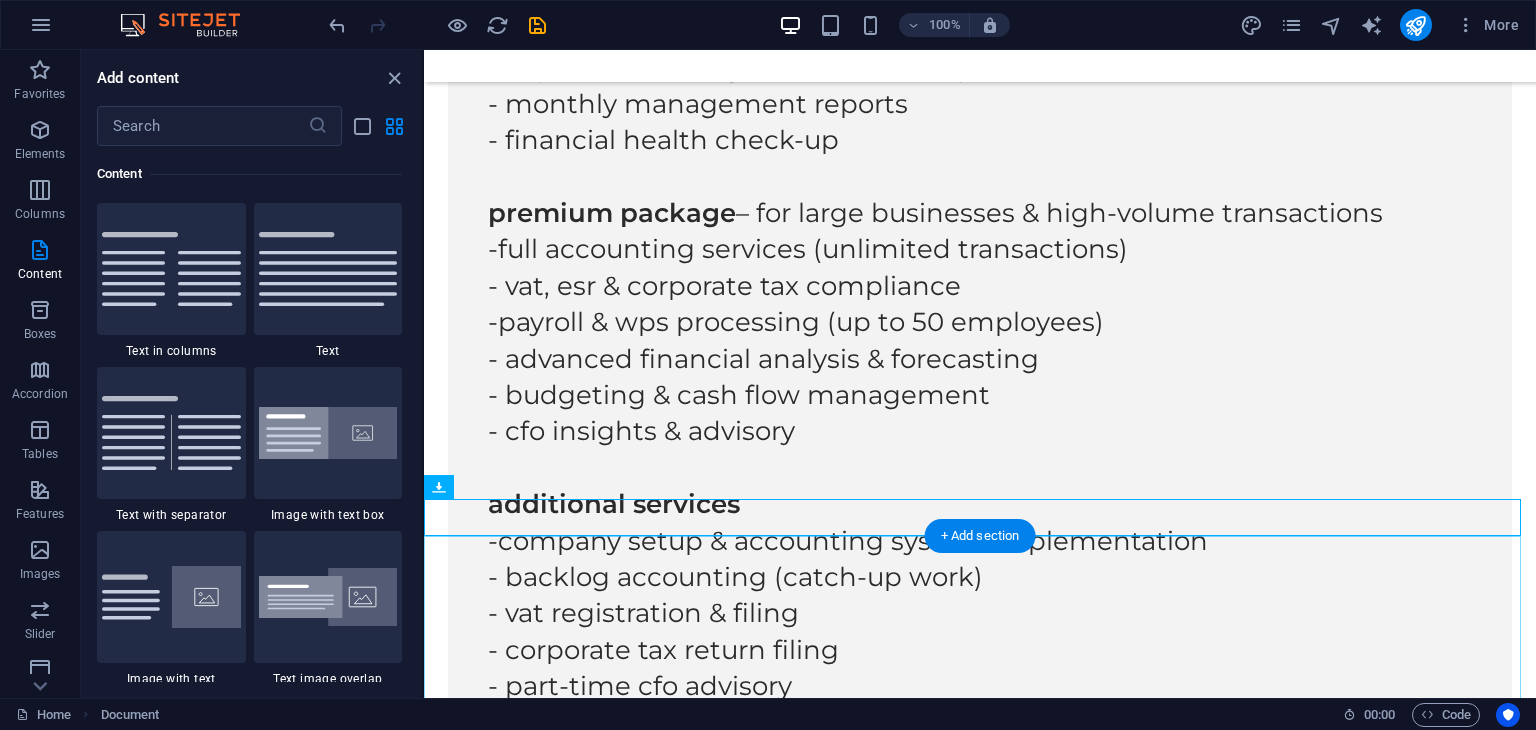 click on "+ Add section" at bounding box center (980, 536) 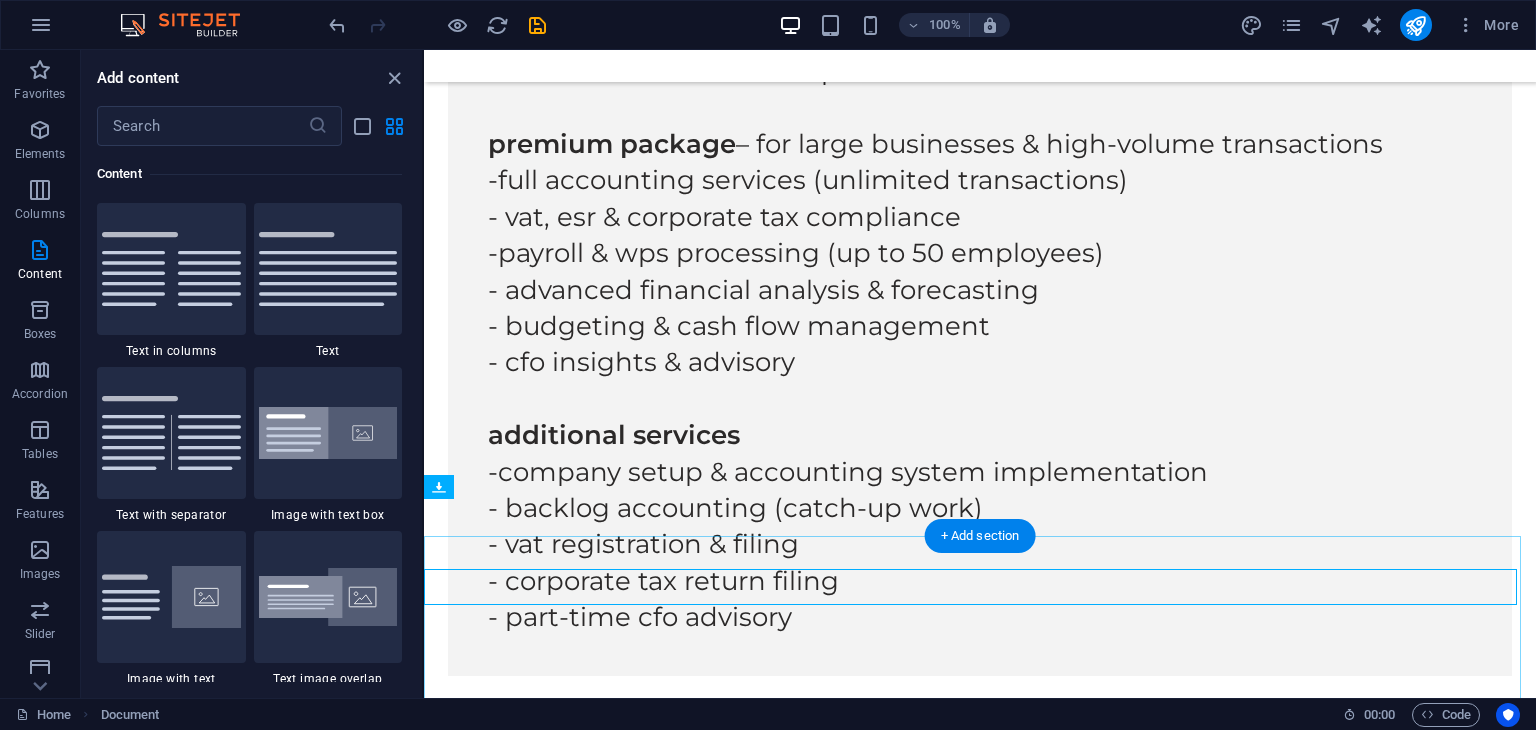 scroll, scrollTop: 7771, scrollLeft: 0, axis: vertical 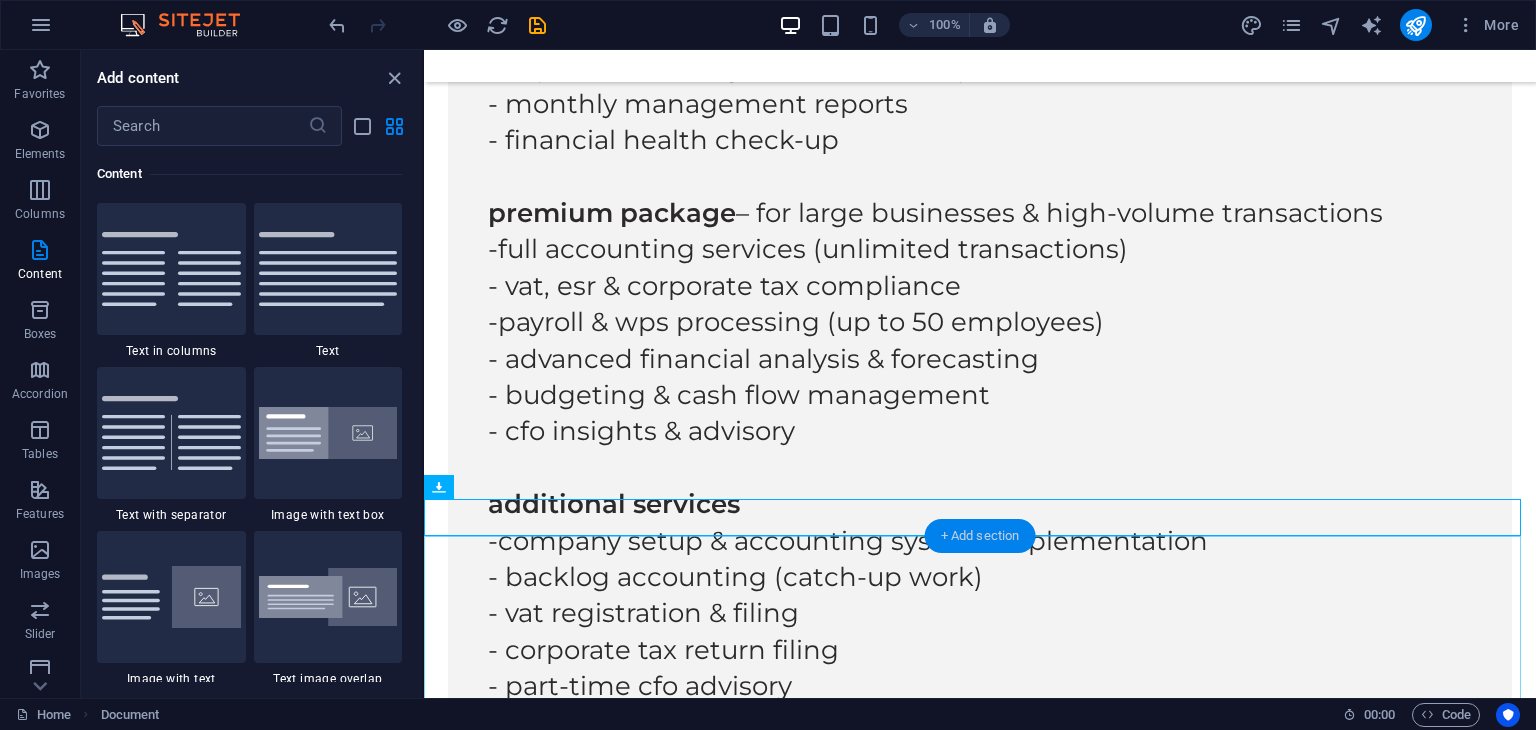 click on "+ Add section" at bounding box center (980, 536) 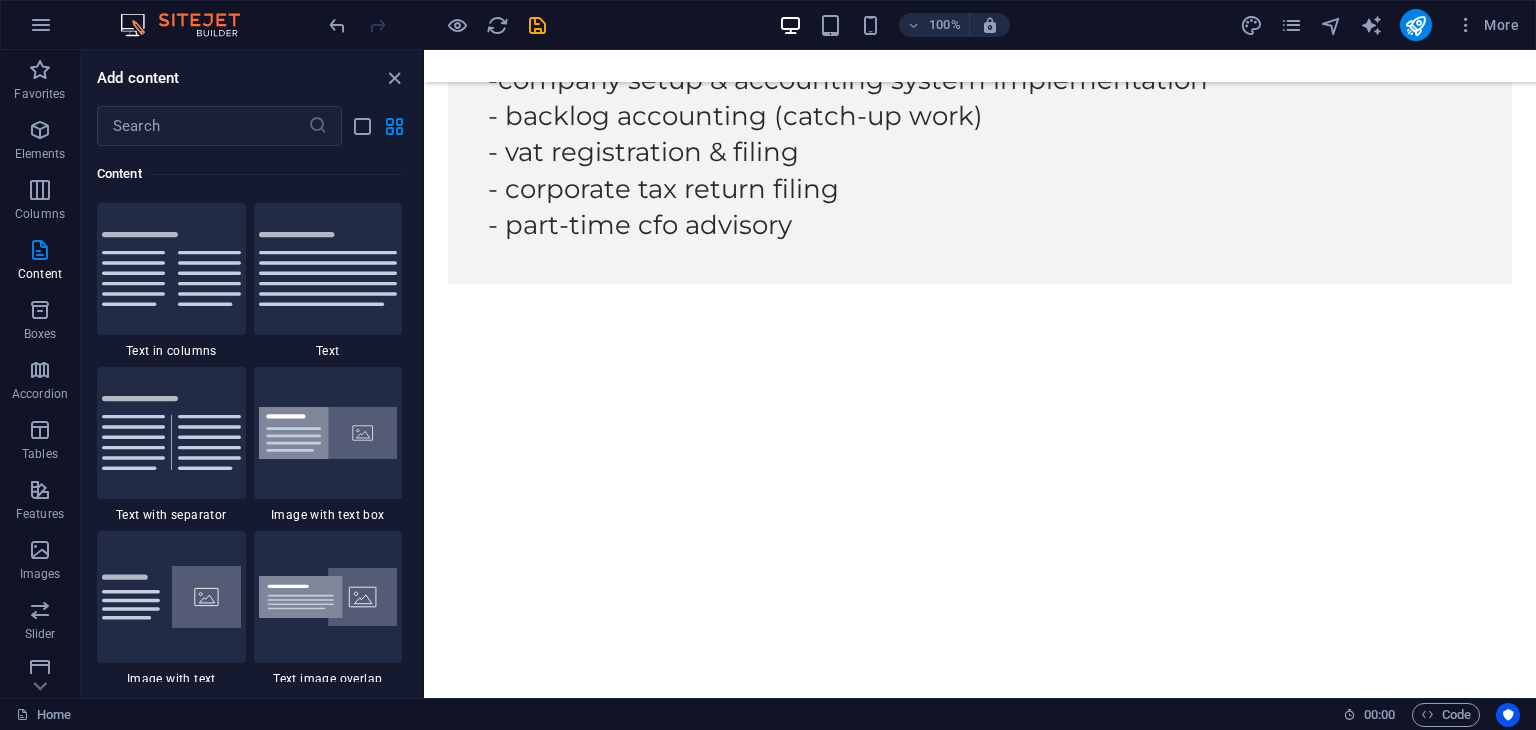 scroll, scrollTop: 8193, scrollLeft: 0, axis: vertical 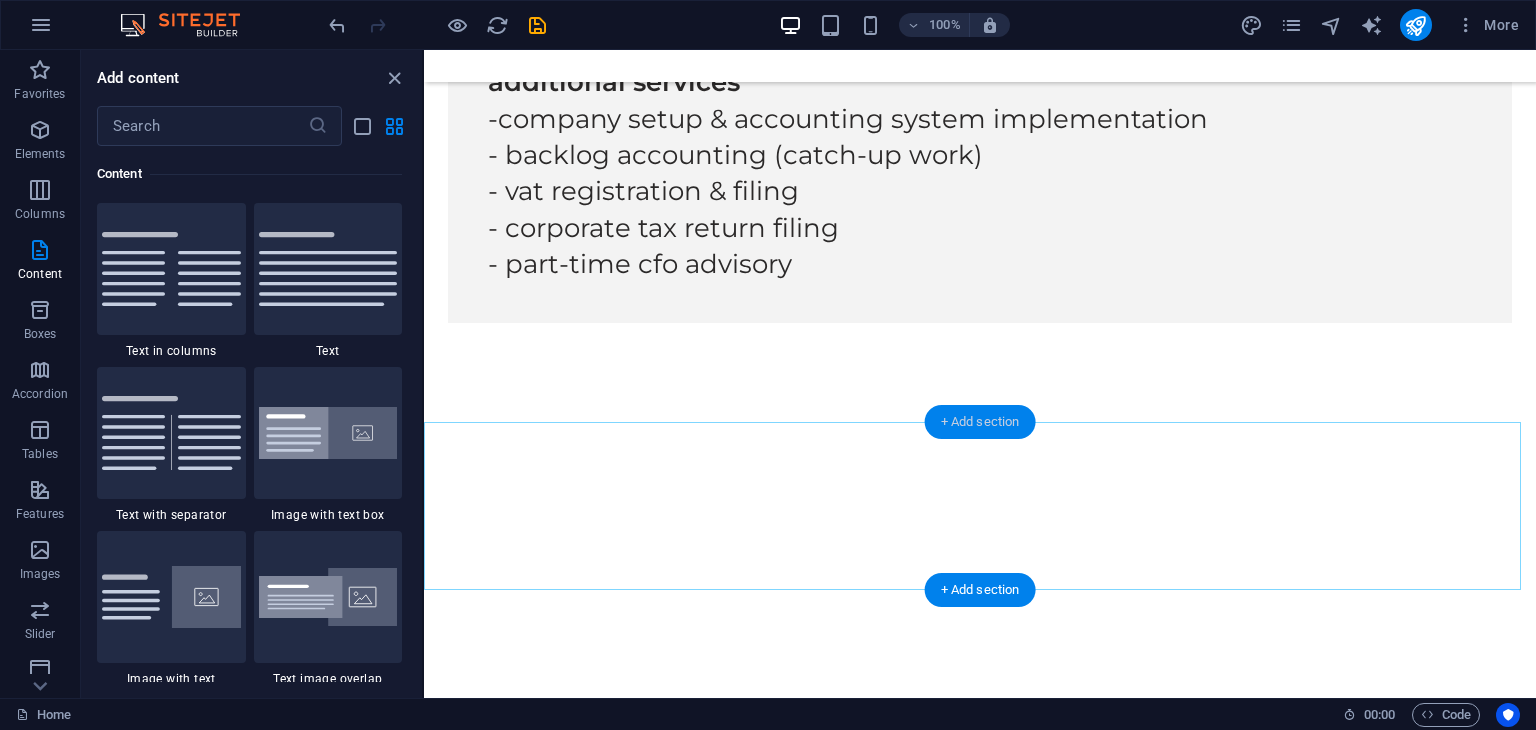 click on "+ Add section" at bounding box center [980, 422] 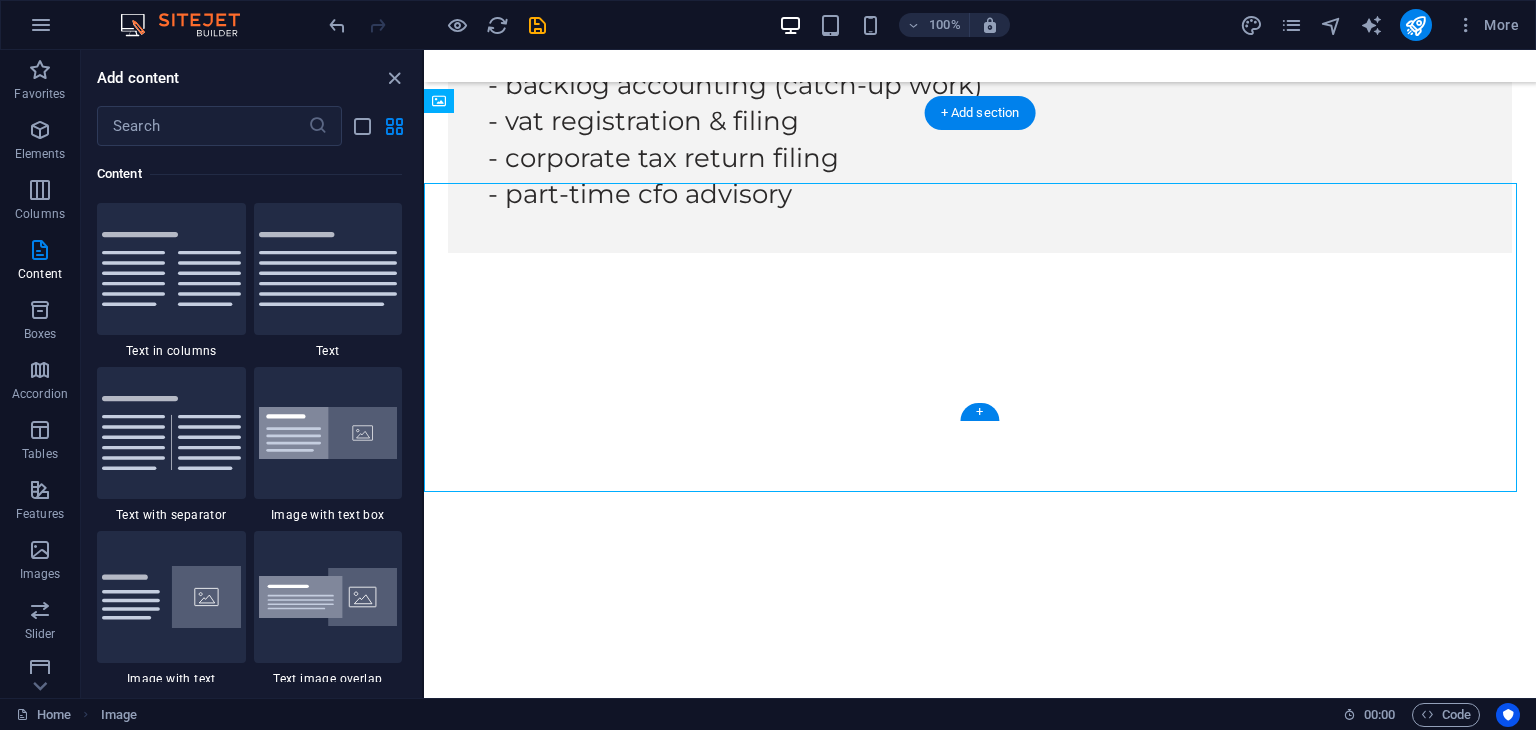 scroll, scrollTop: 8193, scrollLeft: 0, axis: vertical 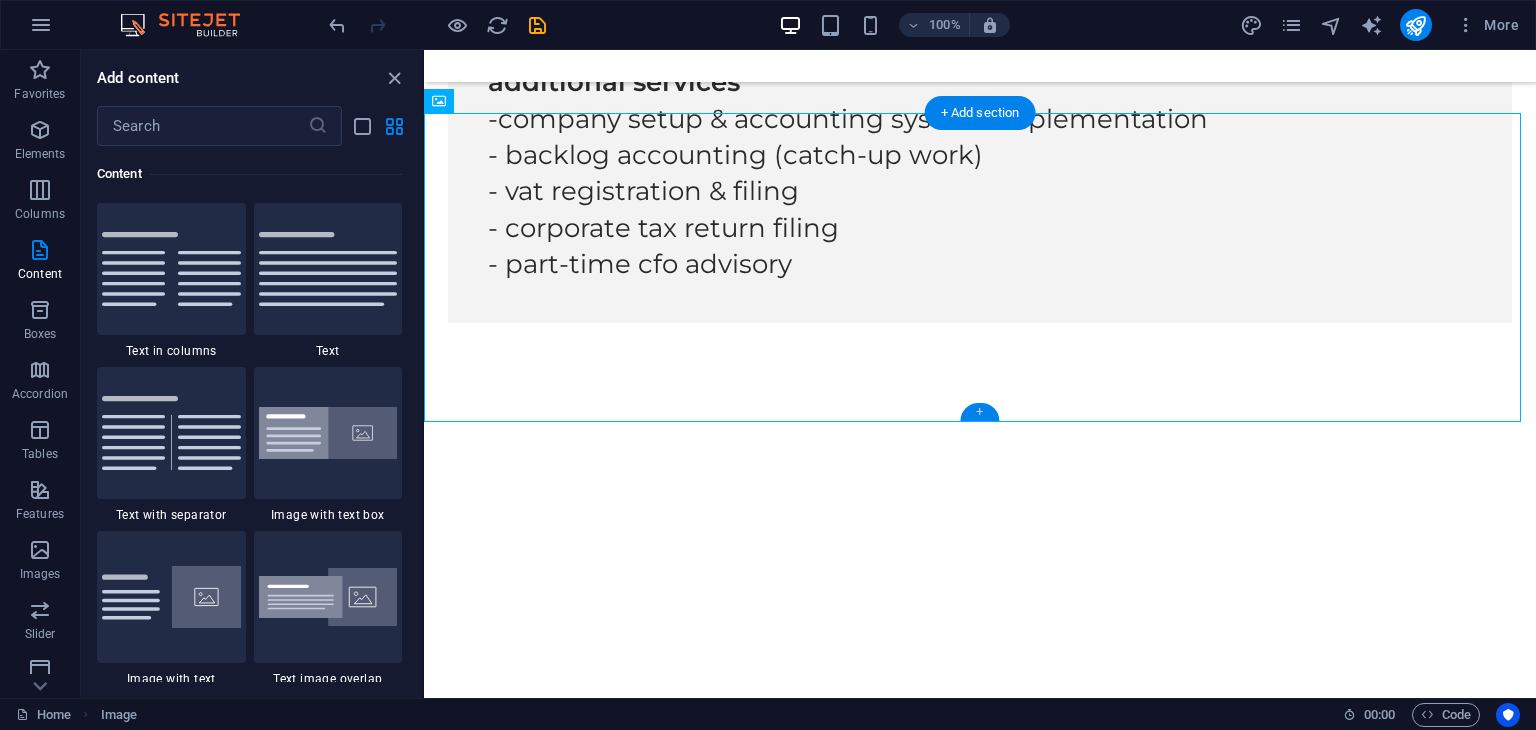 click on "+" at bounding box center [979, 412] 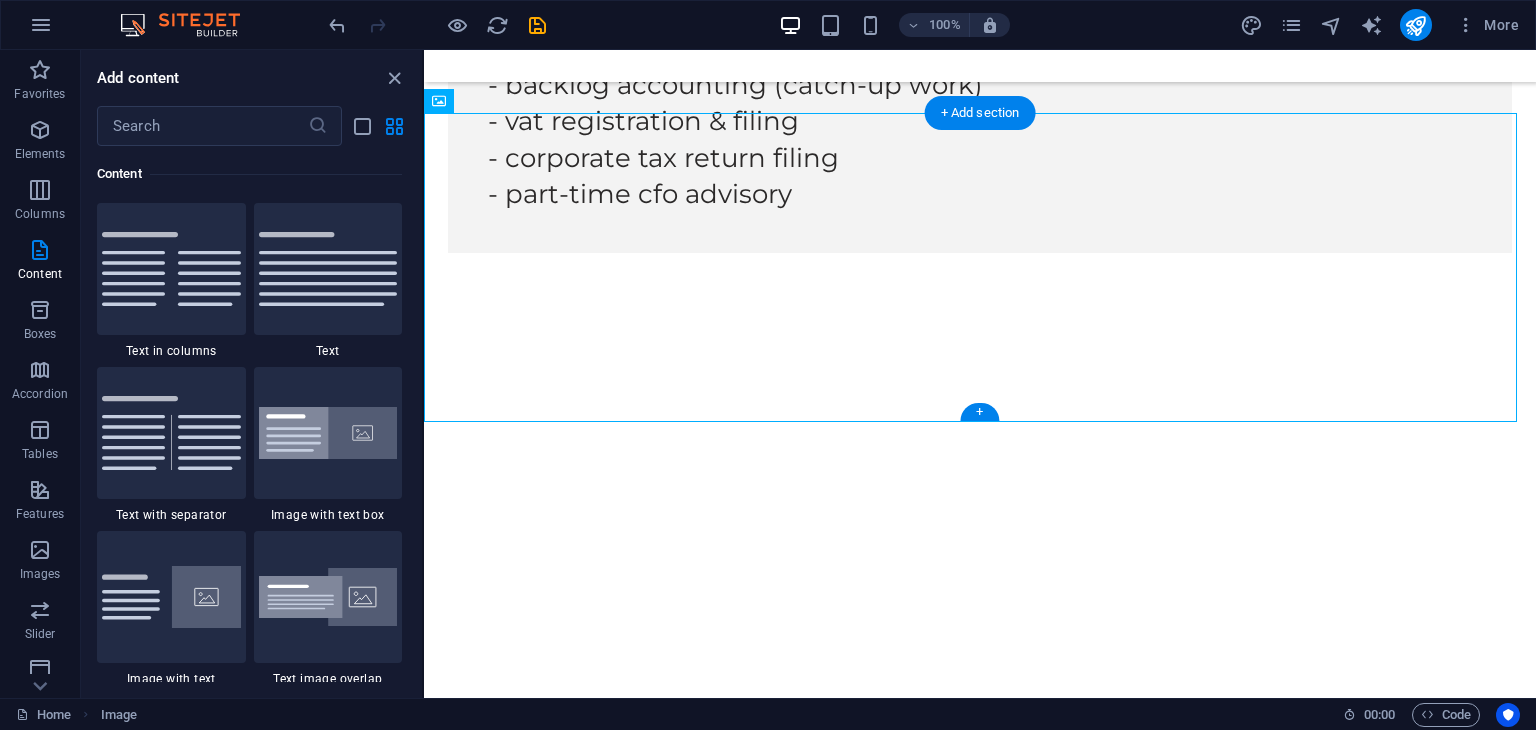scroll, scrollTop: 8193, scrollLeft: 0, axis: vertical 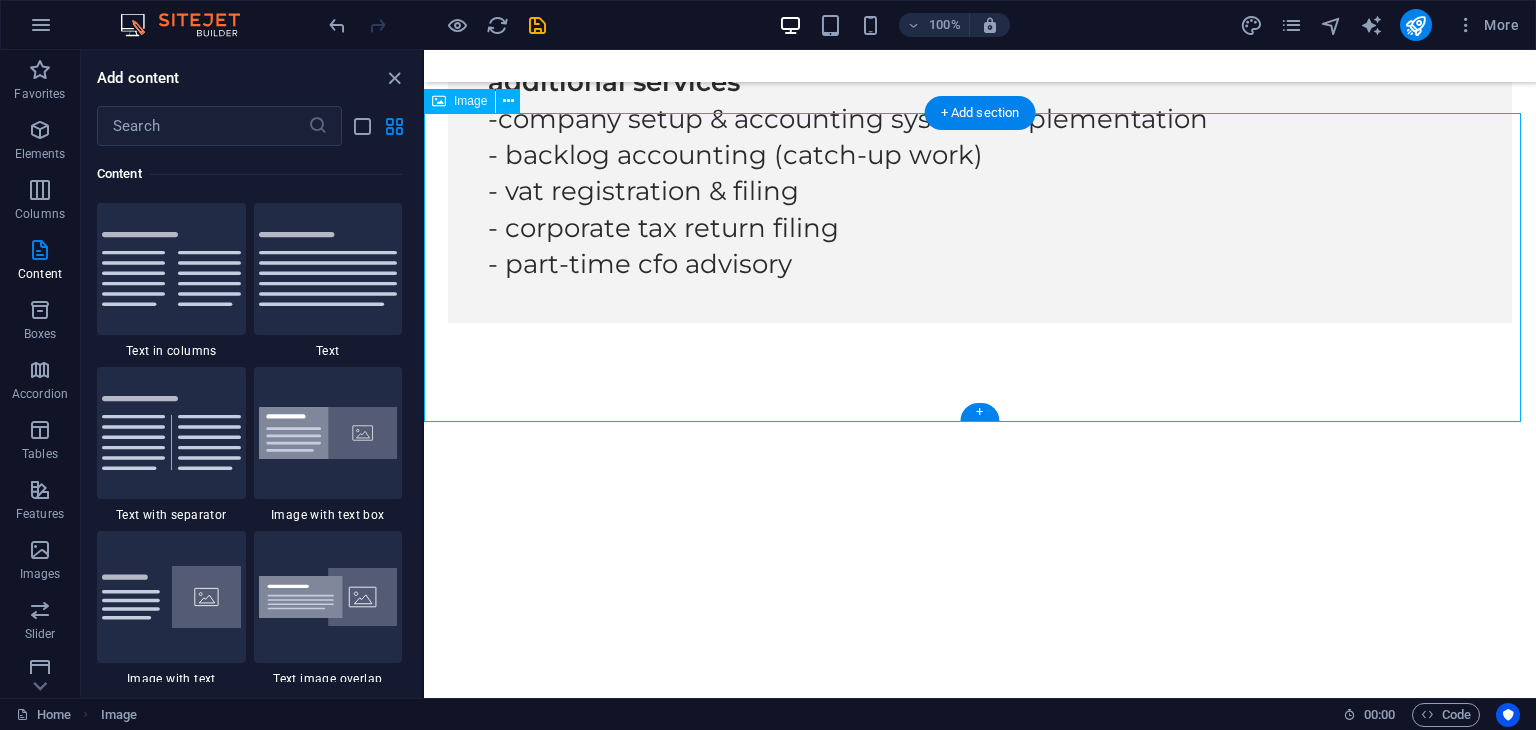 click at bounding box center [980, 2739] 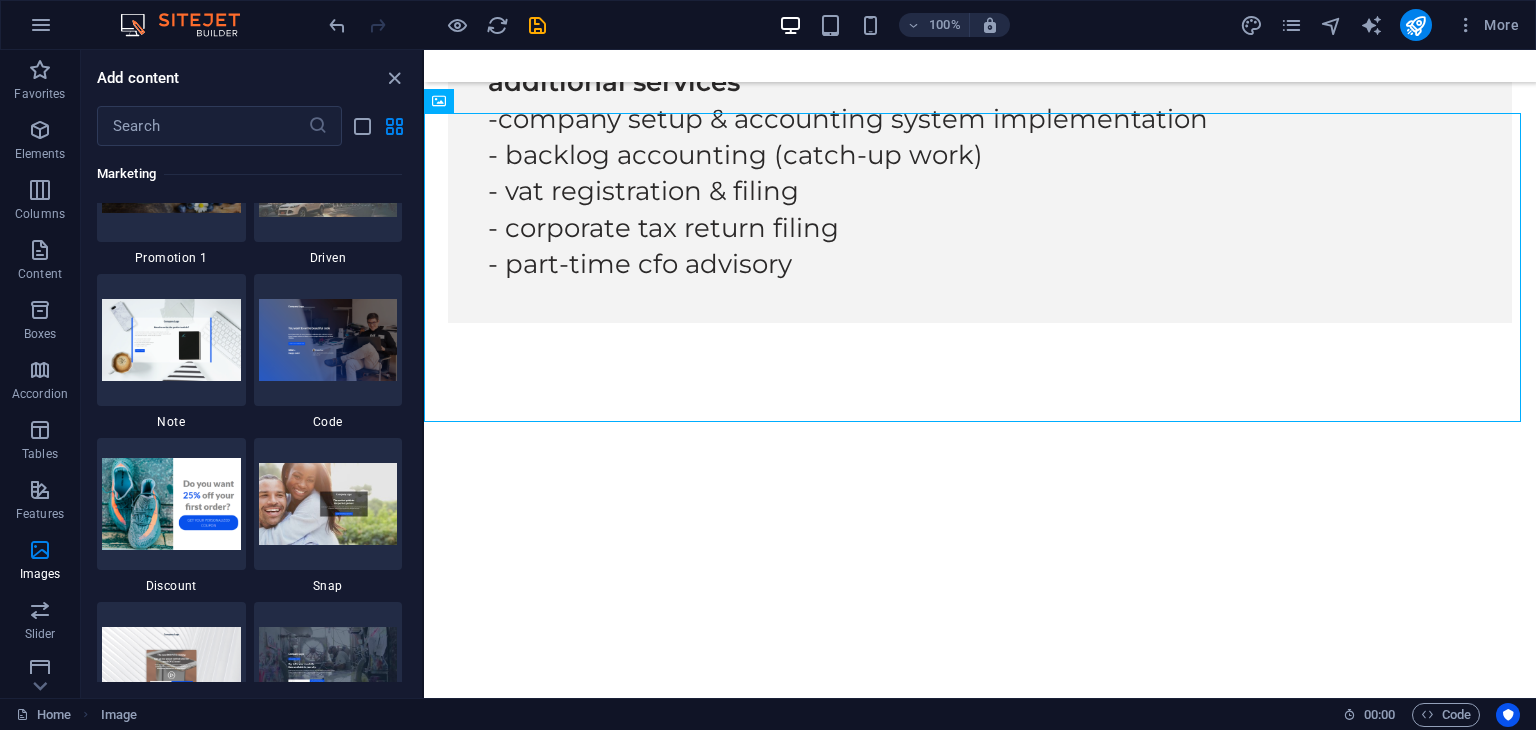 scroll, scrollTop: 19164, scrollLeft: 0, axis: vertical 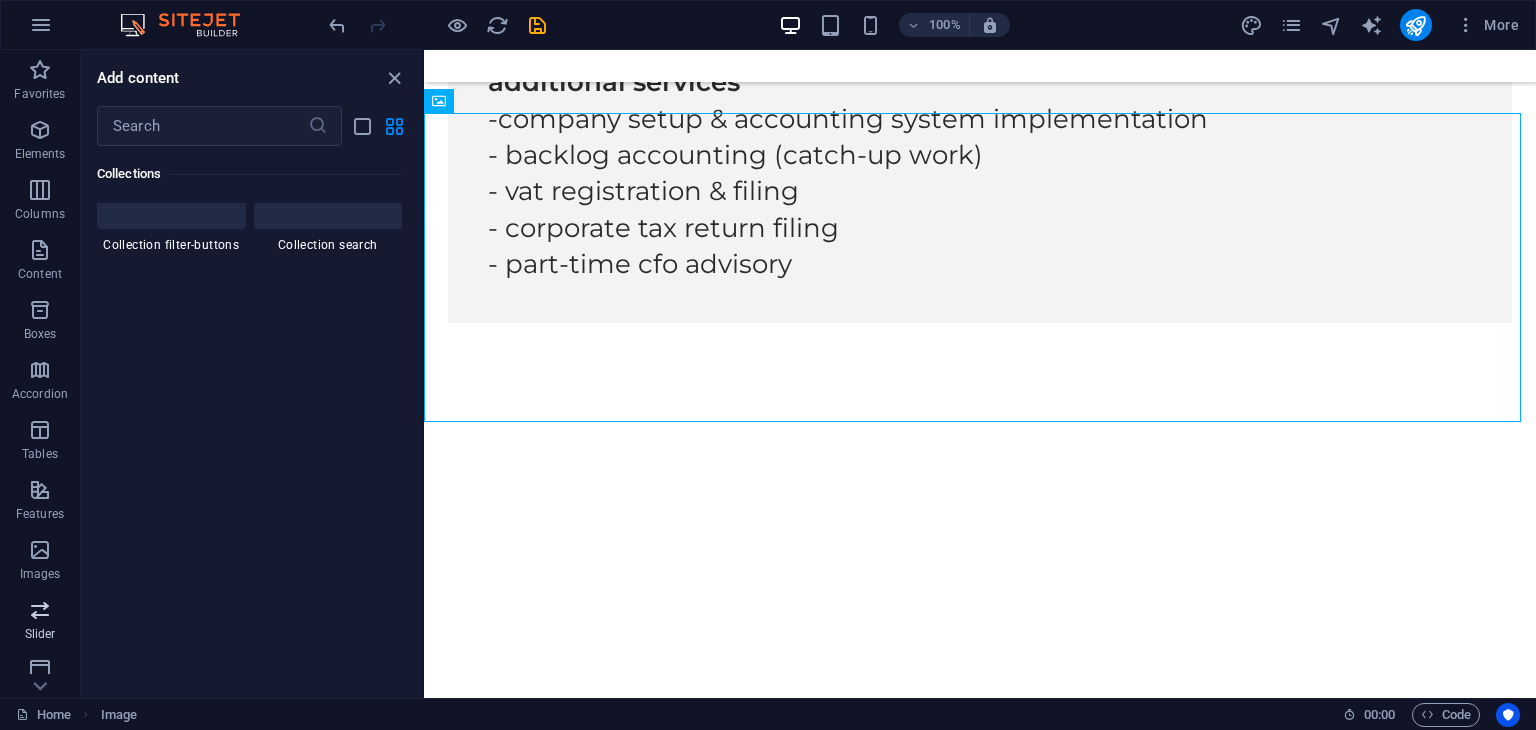 click on "Slider" at bounding box center [40, 634] 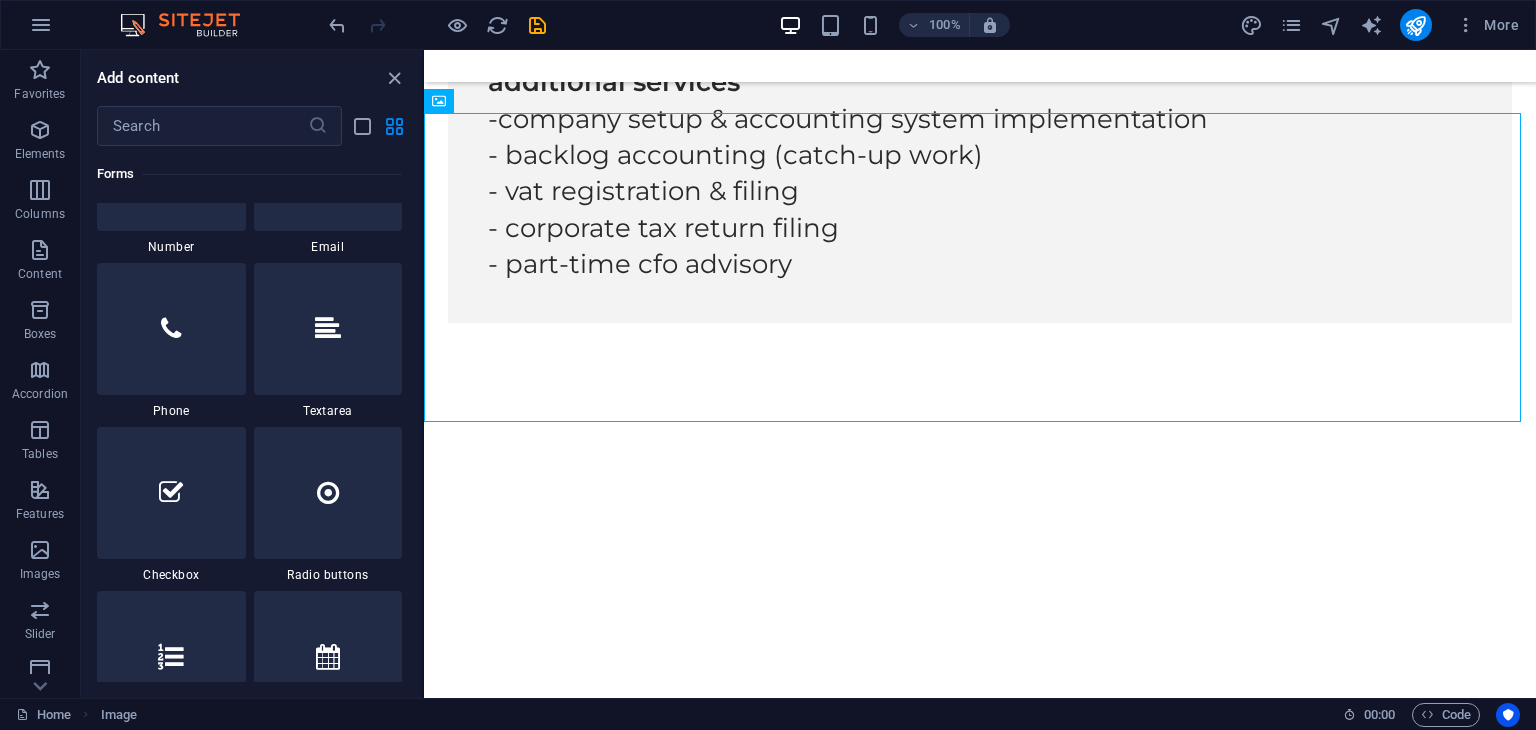 scroll, scrollTop: 12206, scrollLeft: 0, axis: vertical 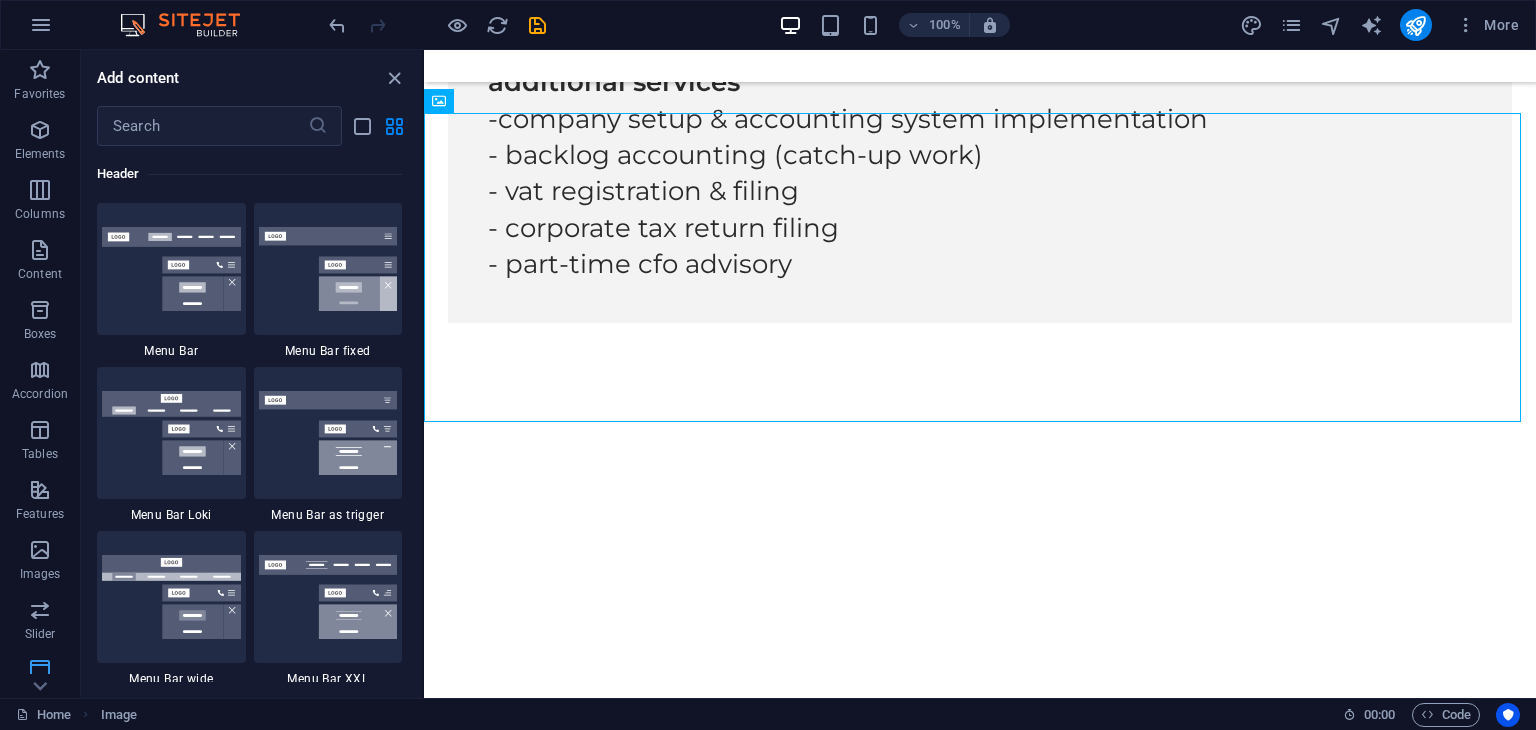 click at bounding box center (40, 670) 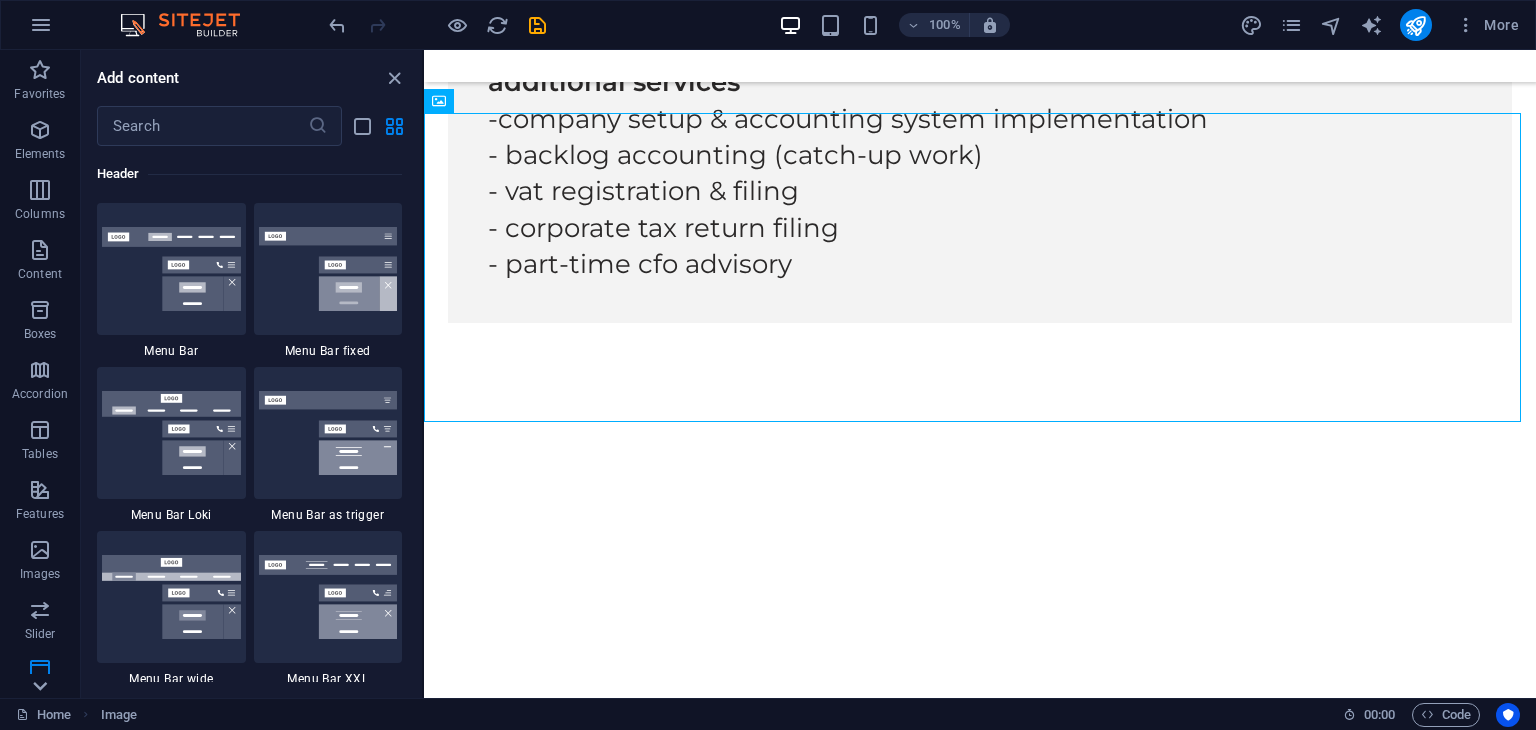 click 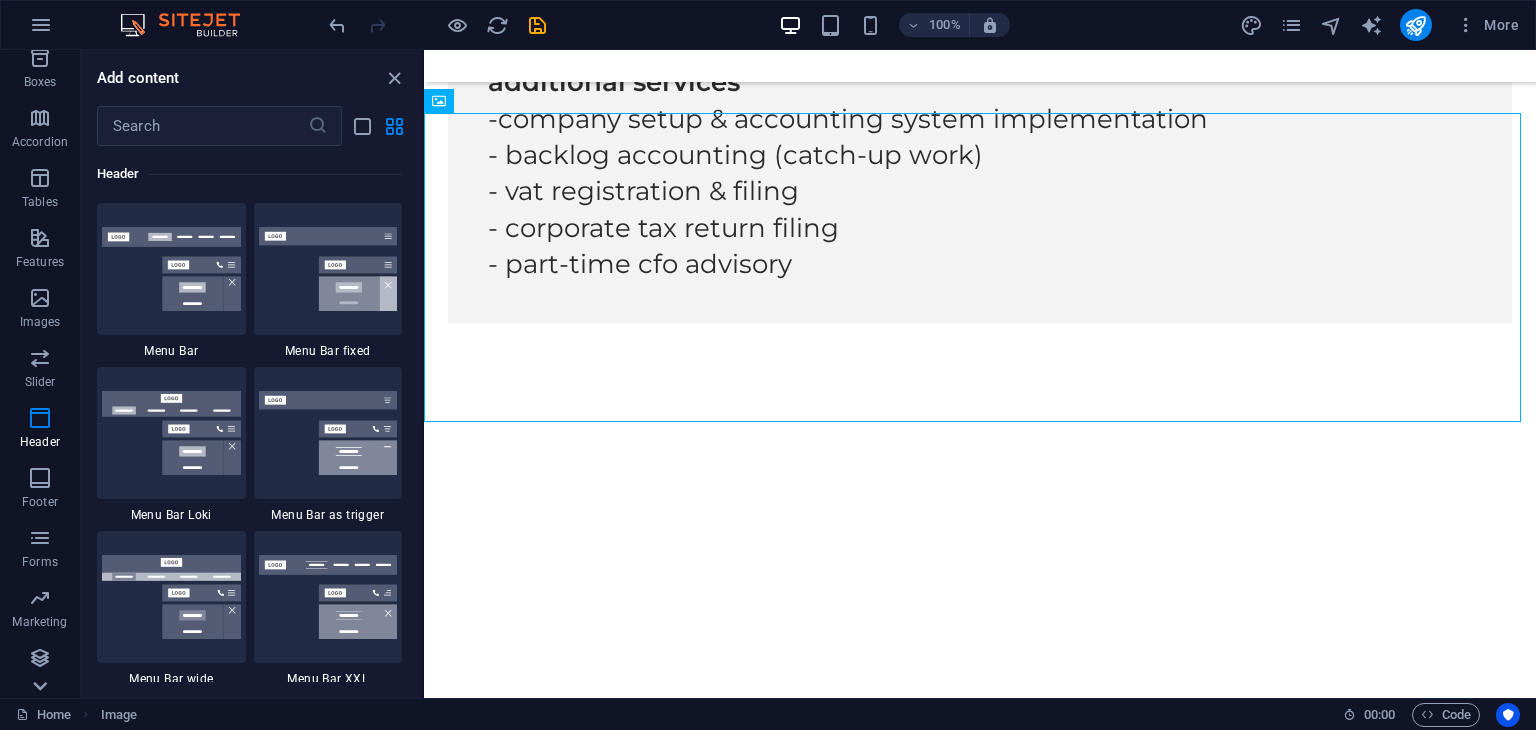 scroll, scrollTop: 252, scrollLeft: 0, axis: vertical 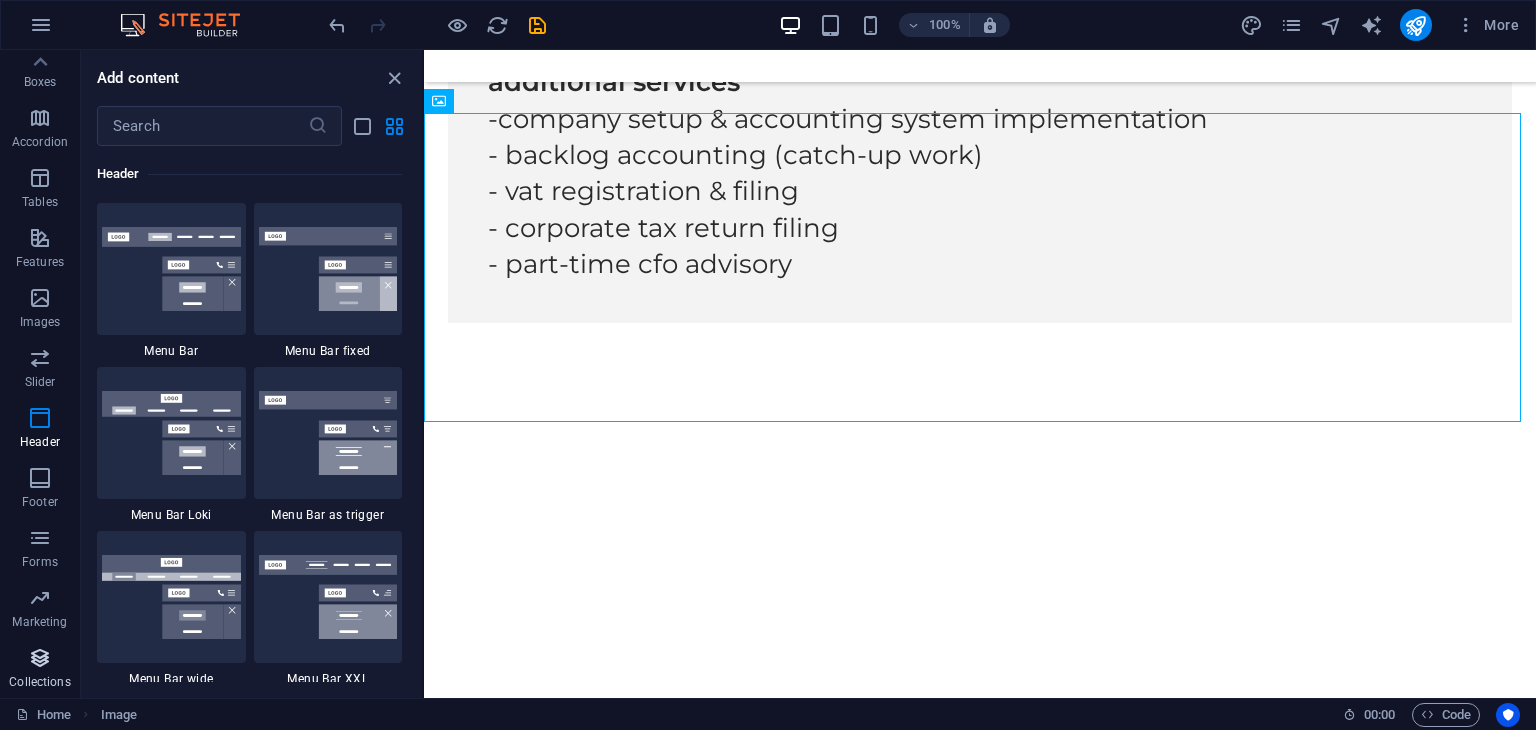click at bounding box center (40, 658) 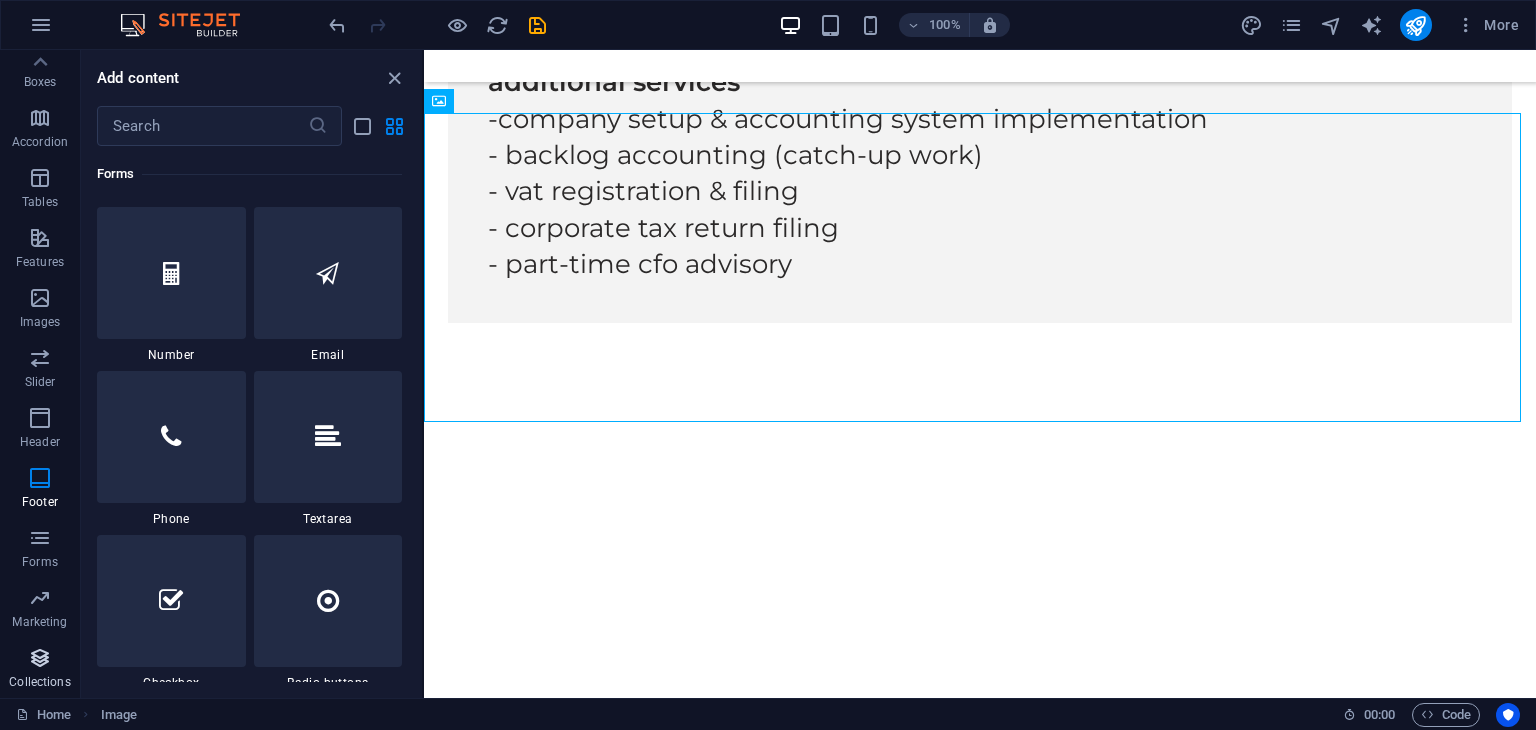 scroll, scrollTop: 18306, scrollLeft: 0, axis: vertical 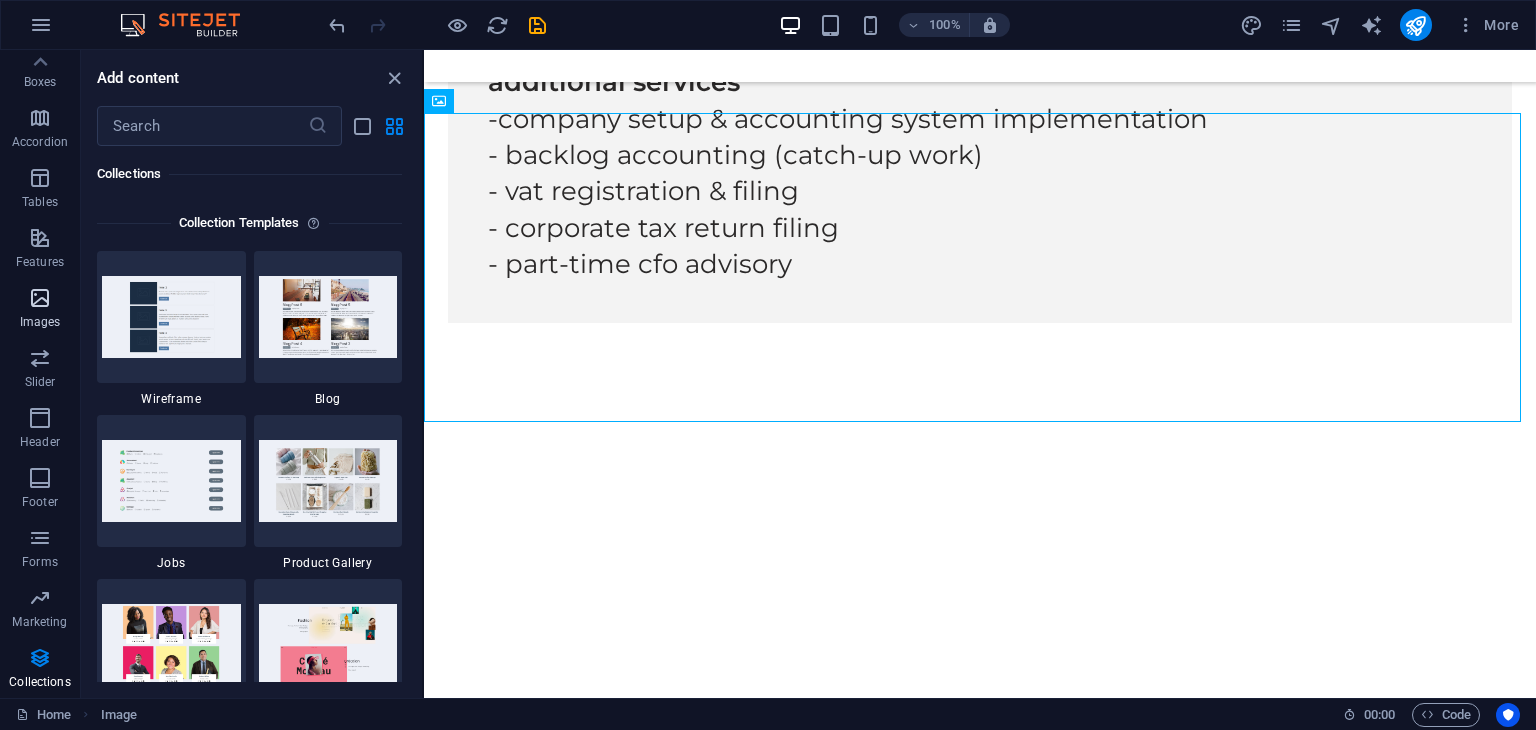click at bounding box center [40, 298] 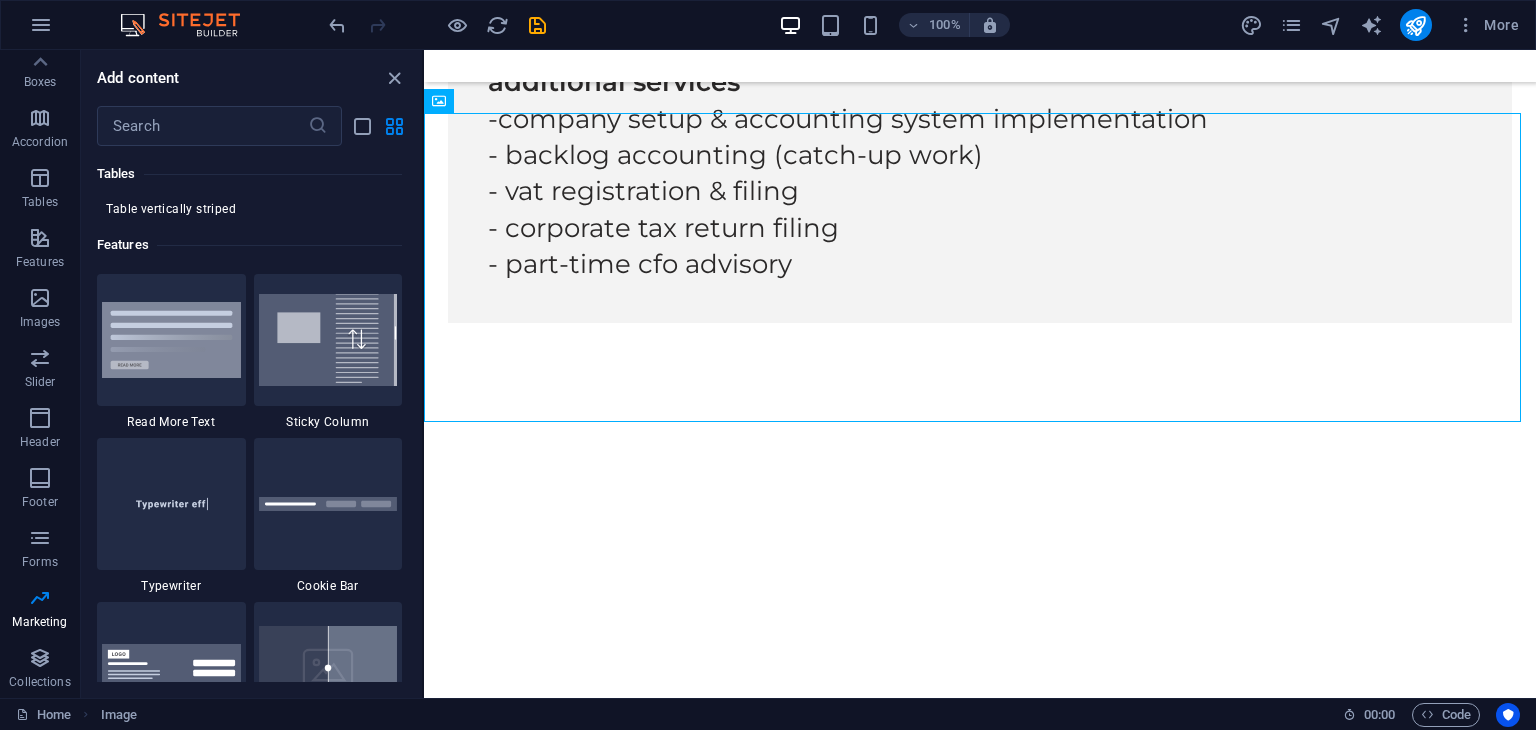 scroll, scrollTop: 7400, scrollLeft: 0, axis: vertical 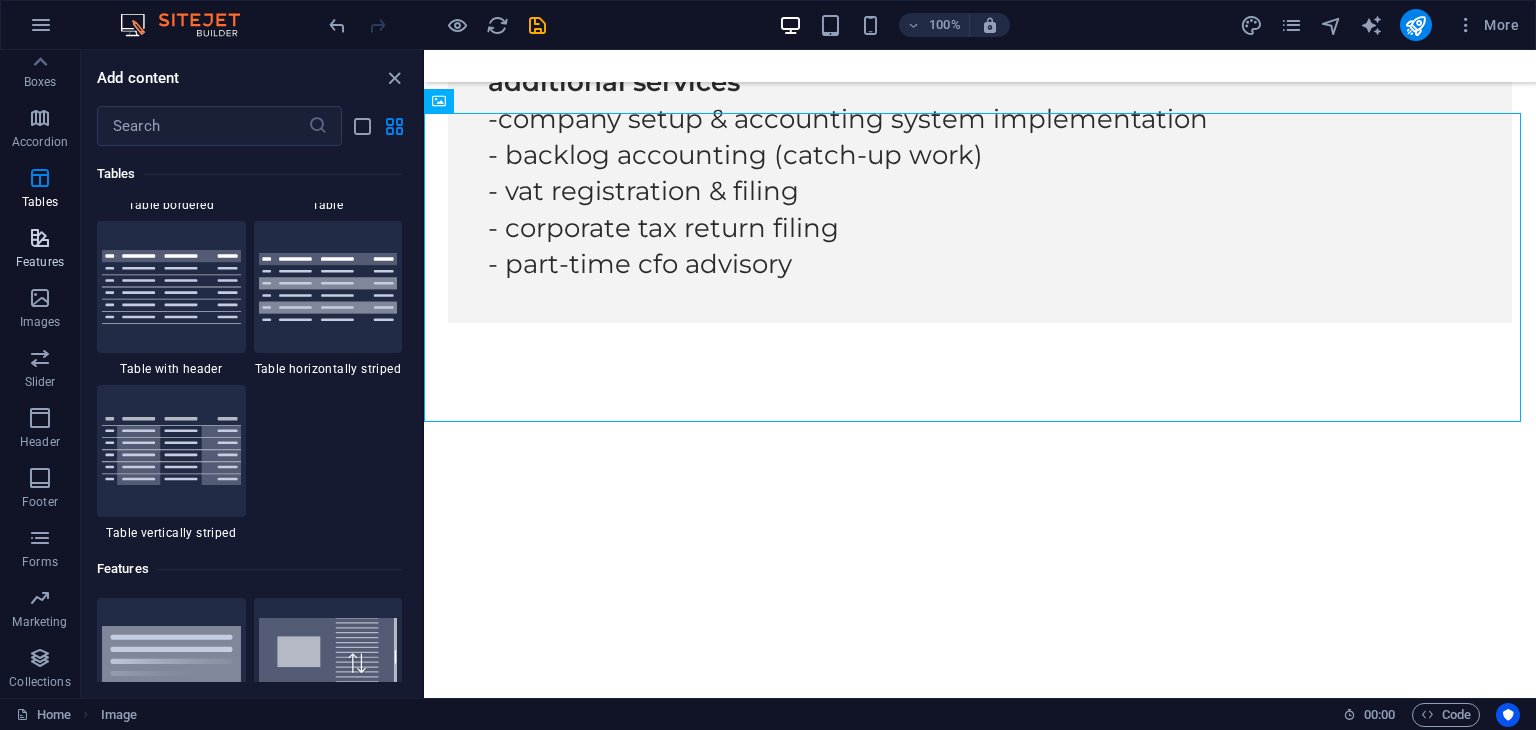 click on "Features" at bounding box center (40, 262) 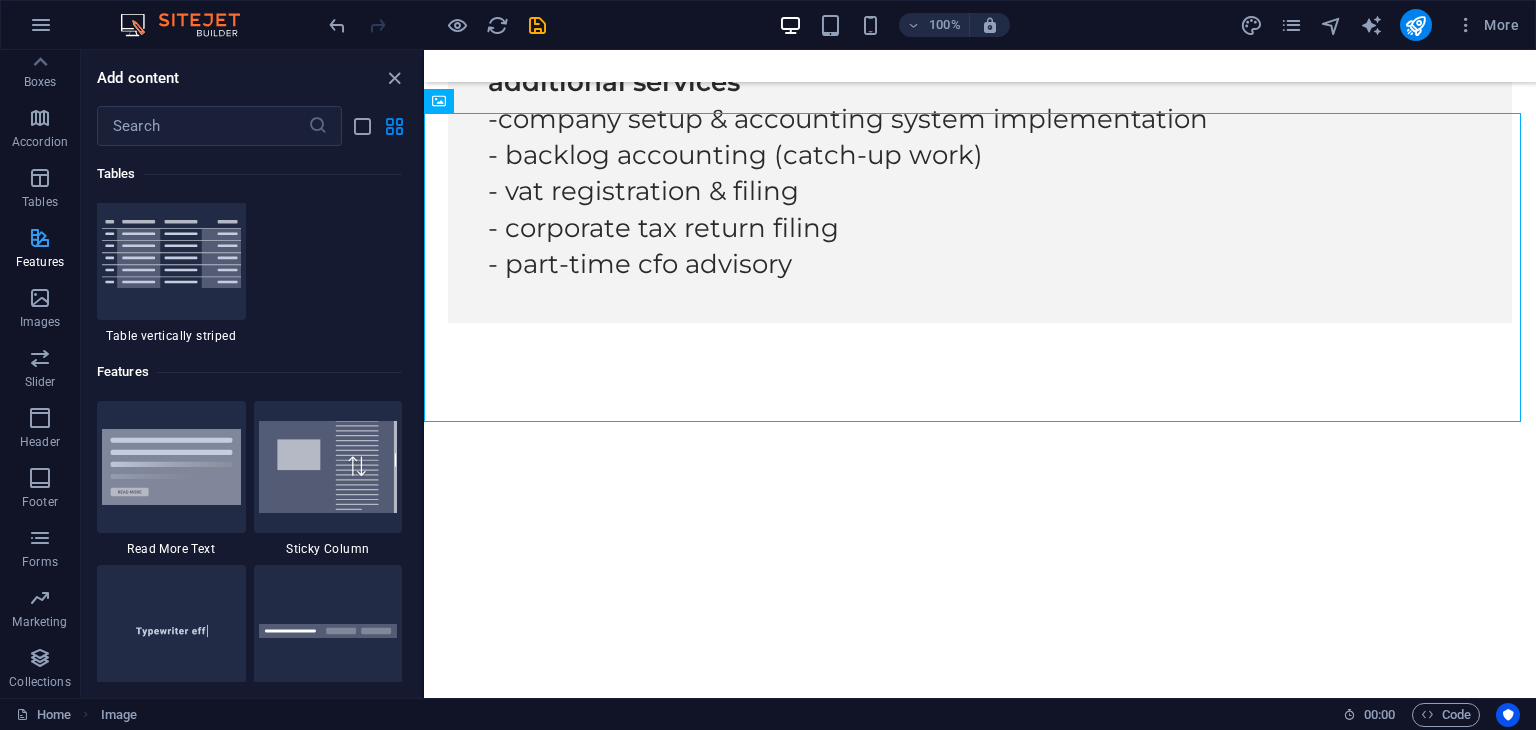 scroll, scrollTop: 7795, scrollLeft: 0, axis: vertical 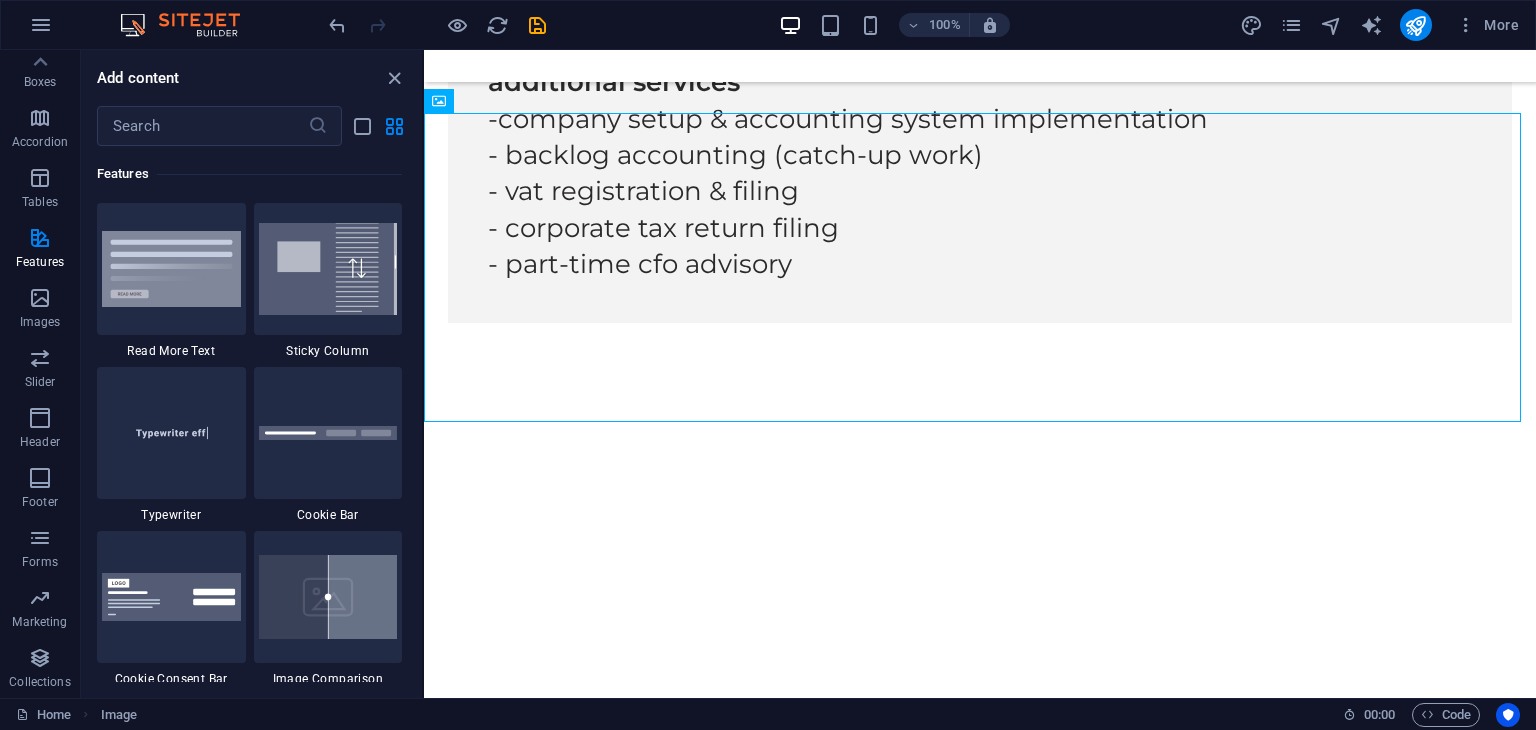 drag, startPoint x: 417, startPoint y: 359, endPoint x: 417, endPoint y: 404, distance: 45 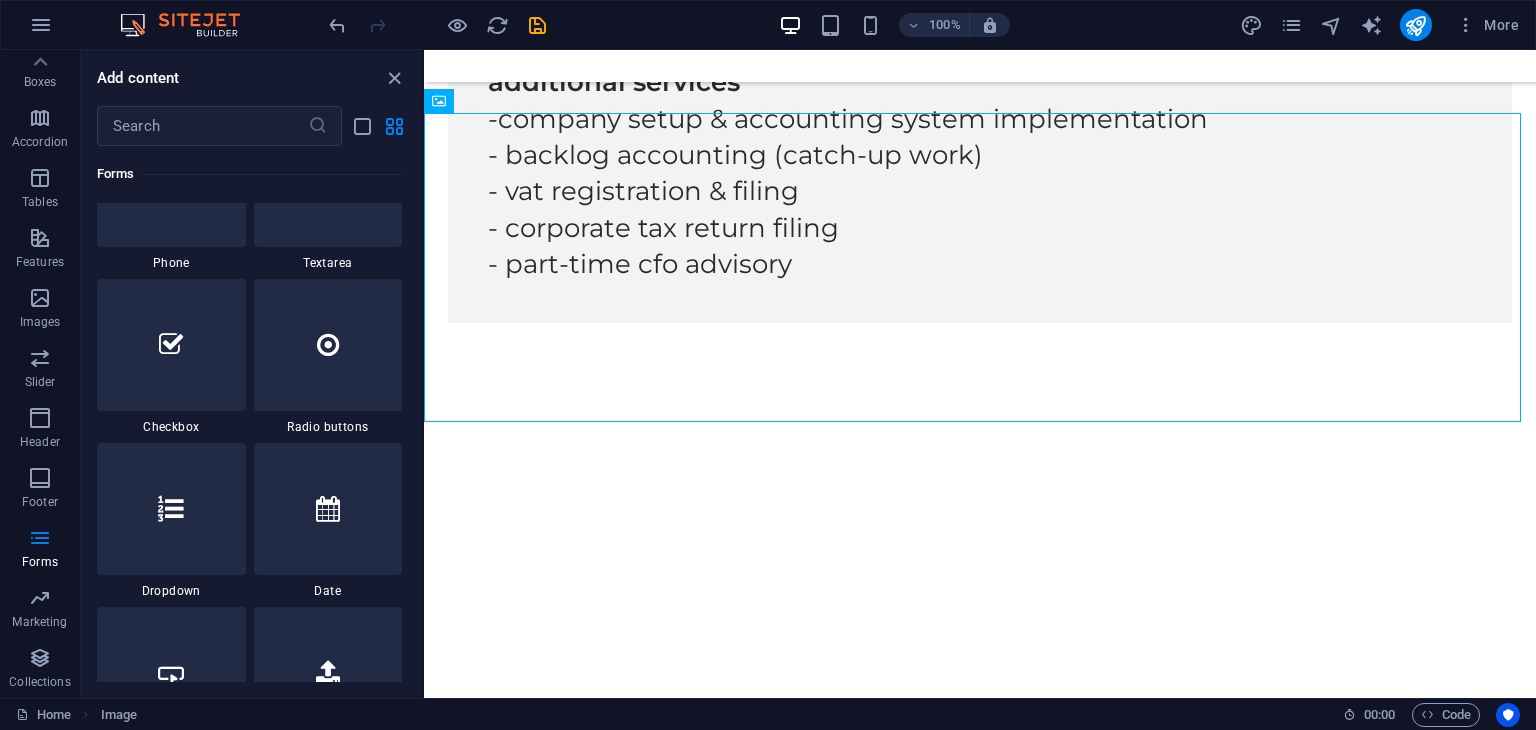 scroll, scrollTop: 19164, scrollLeft: 0, axis: vertical 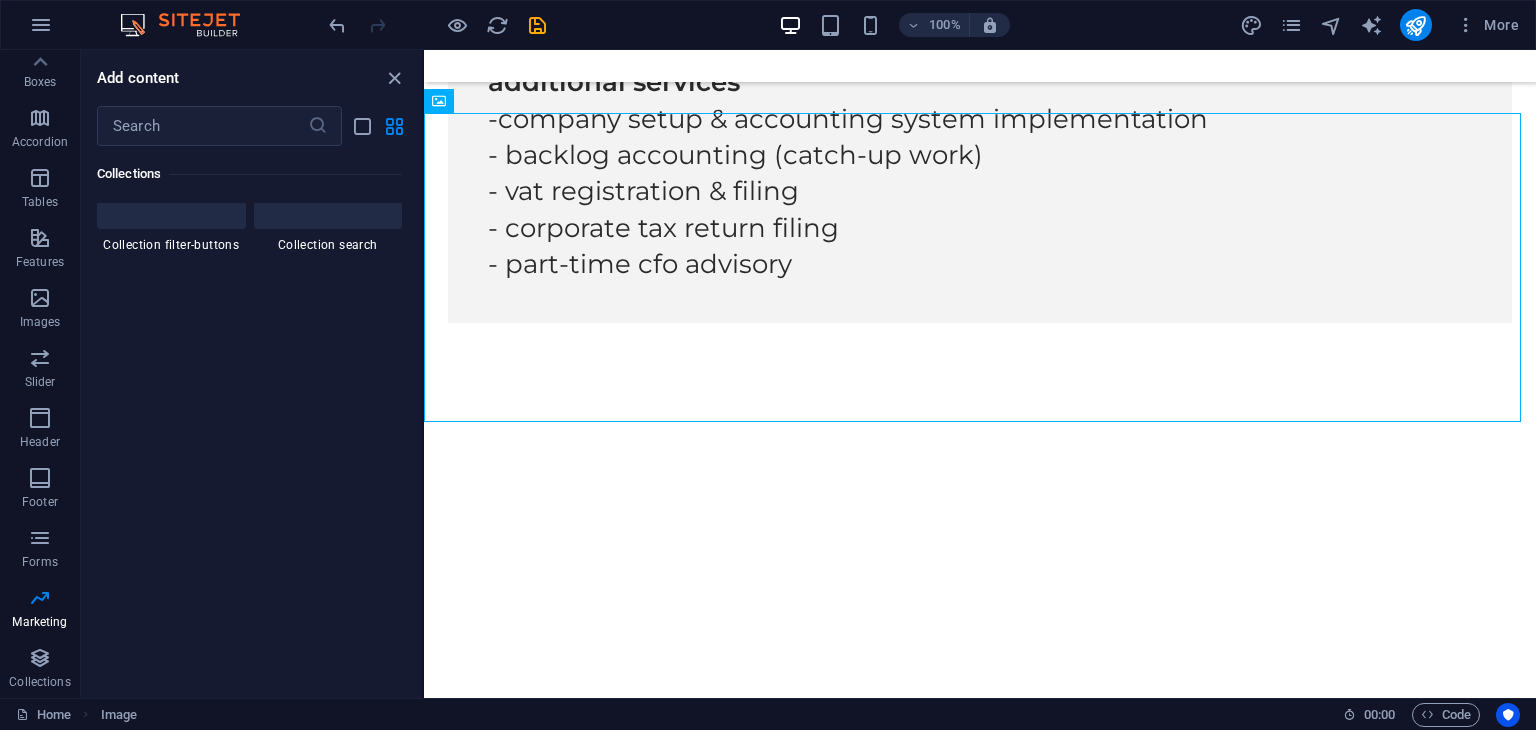 drag, startPoint x: 420, startPoint y: 357, endPoint x: 39, endPoint y: 622, distance: 464.097 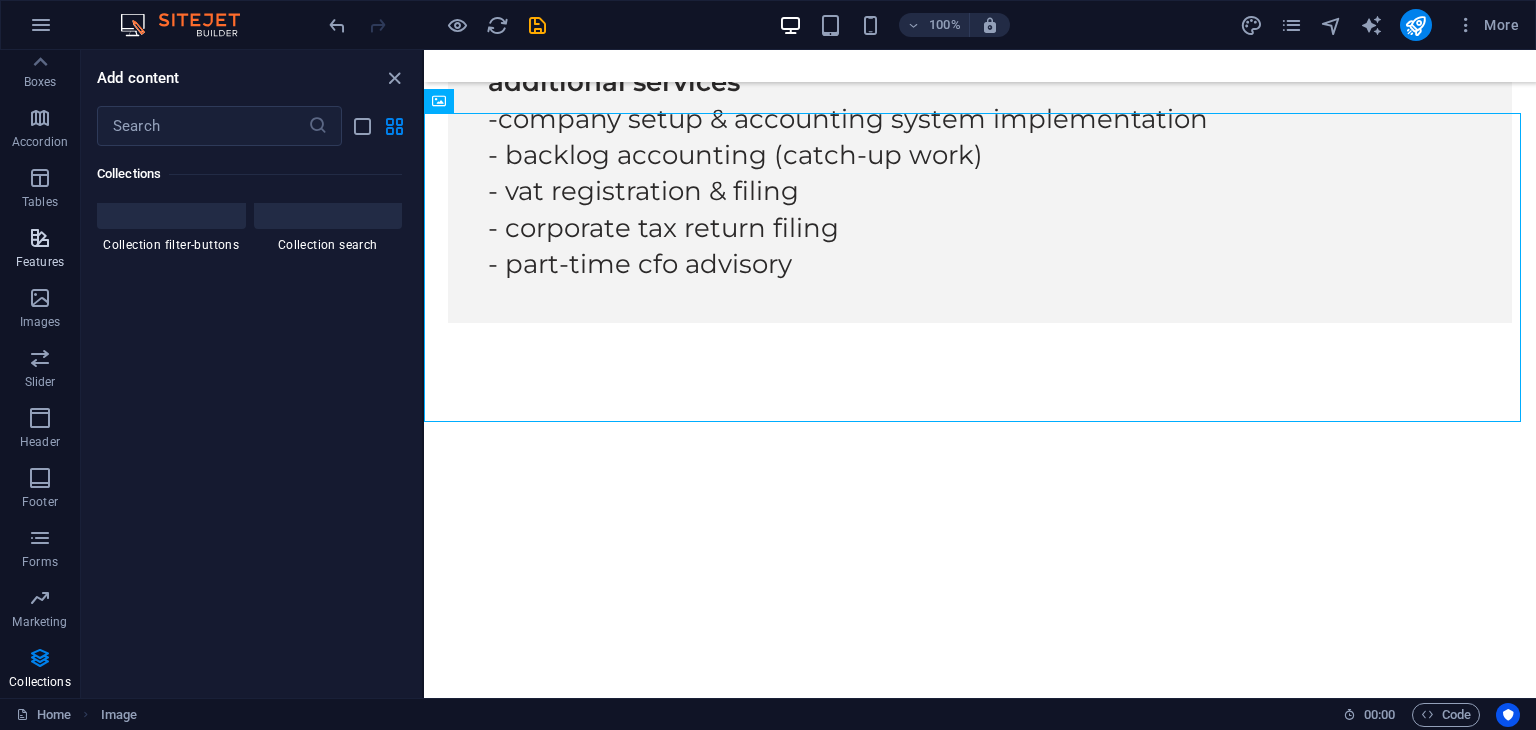 click on "Features" at bounding box center [40, 262] 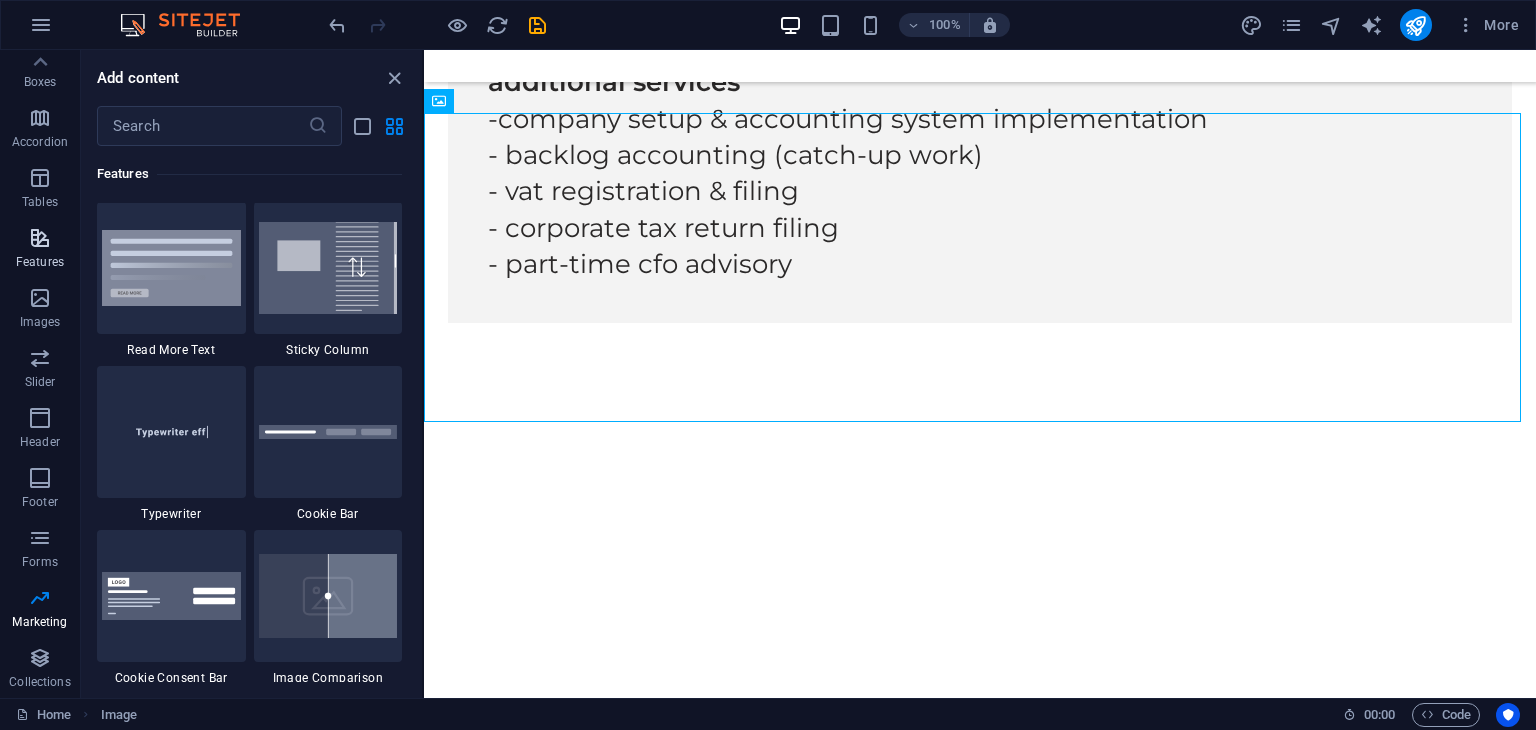 scroll, scrollTop: 7795, scrollLeft: 0, axis: vertical 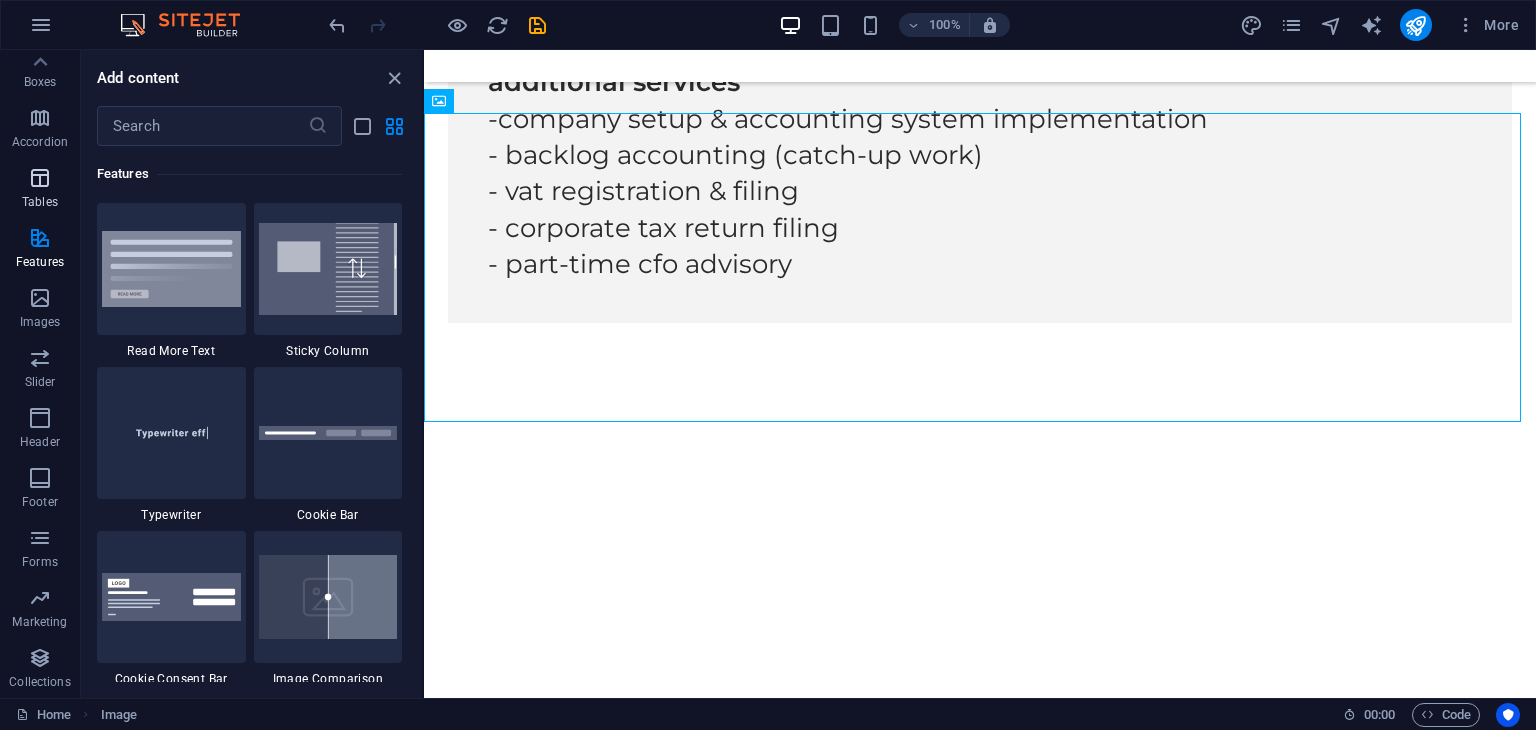 click at bounding box center [40, 178] 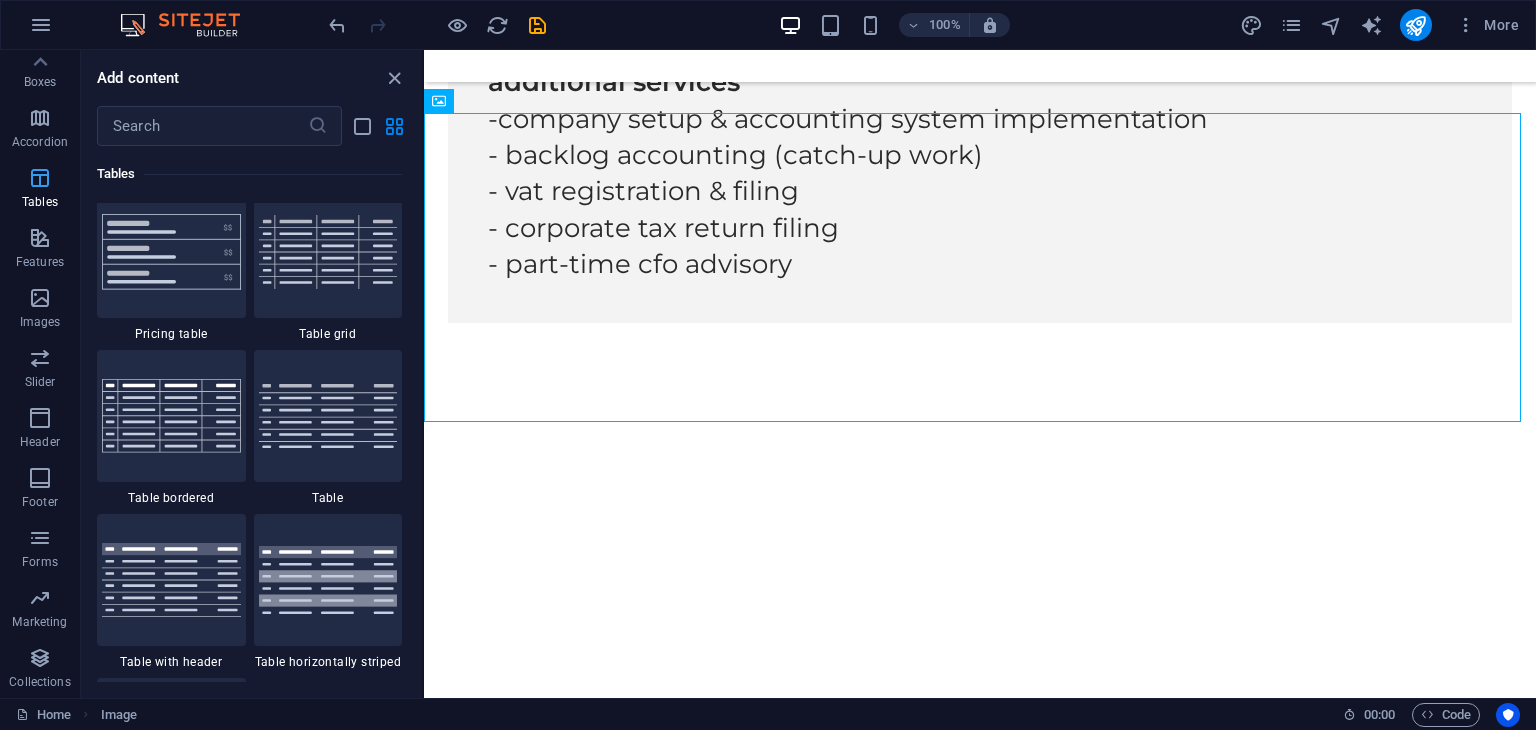 scroll, scrollTop: 6926, scrollLeft: 0, axis: vertical 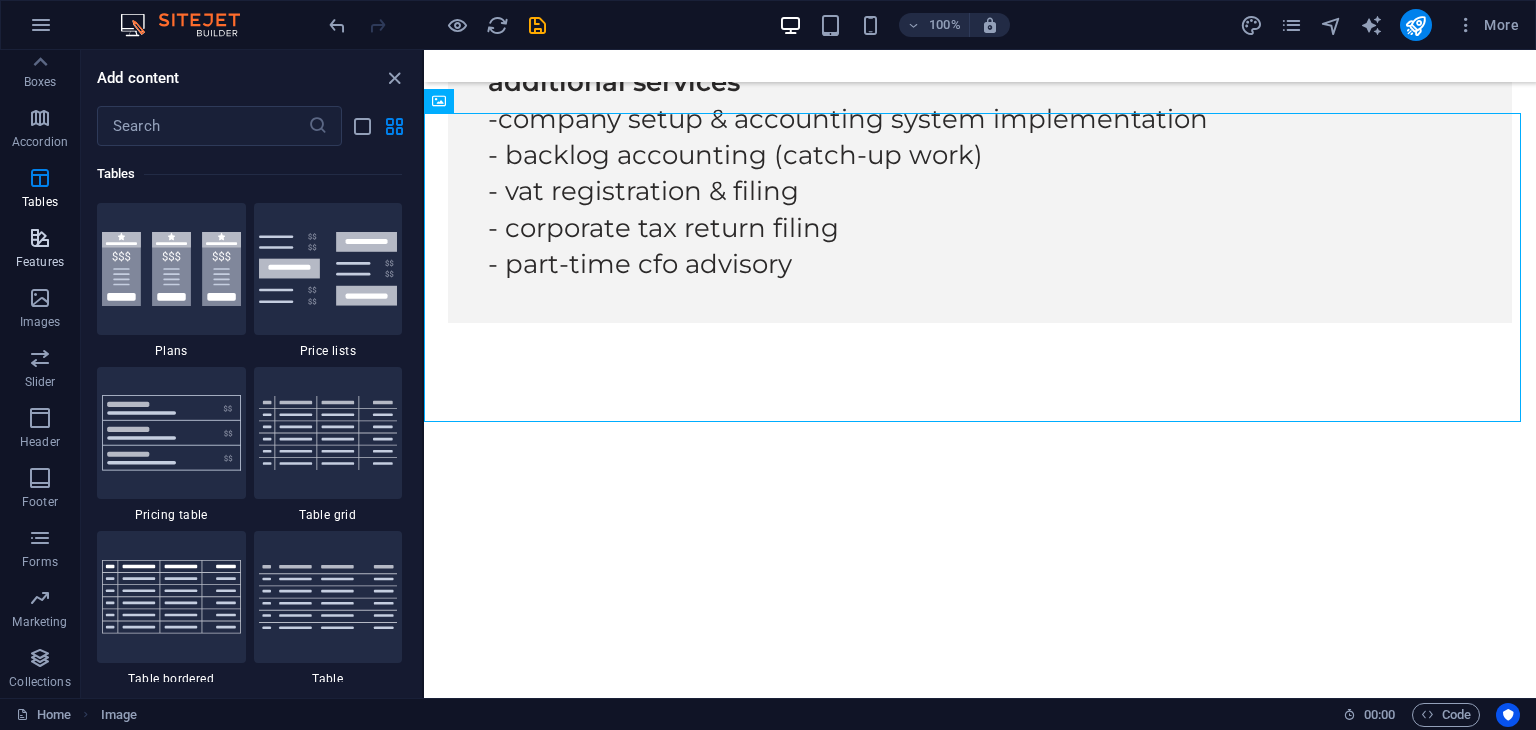 click at bounding box center (40, 238) 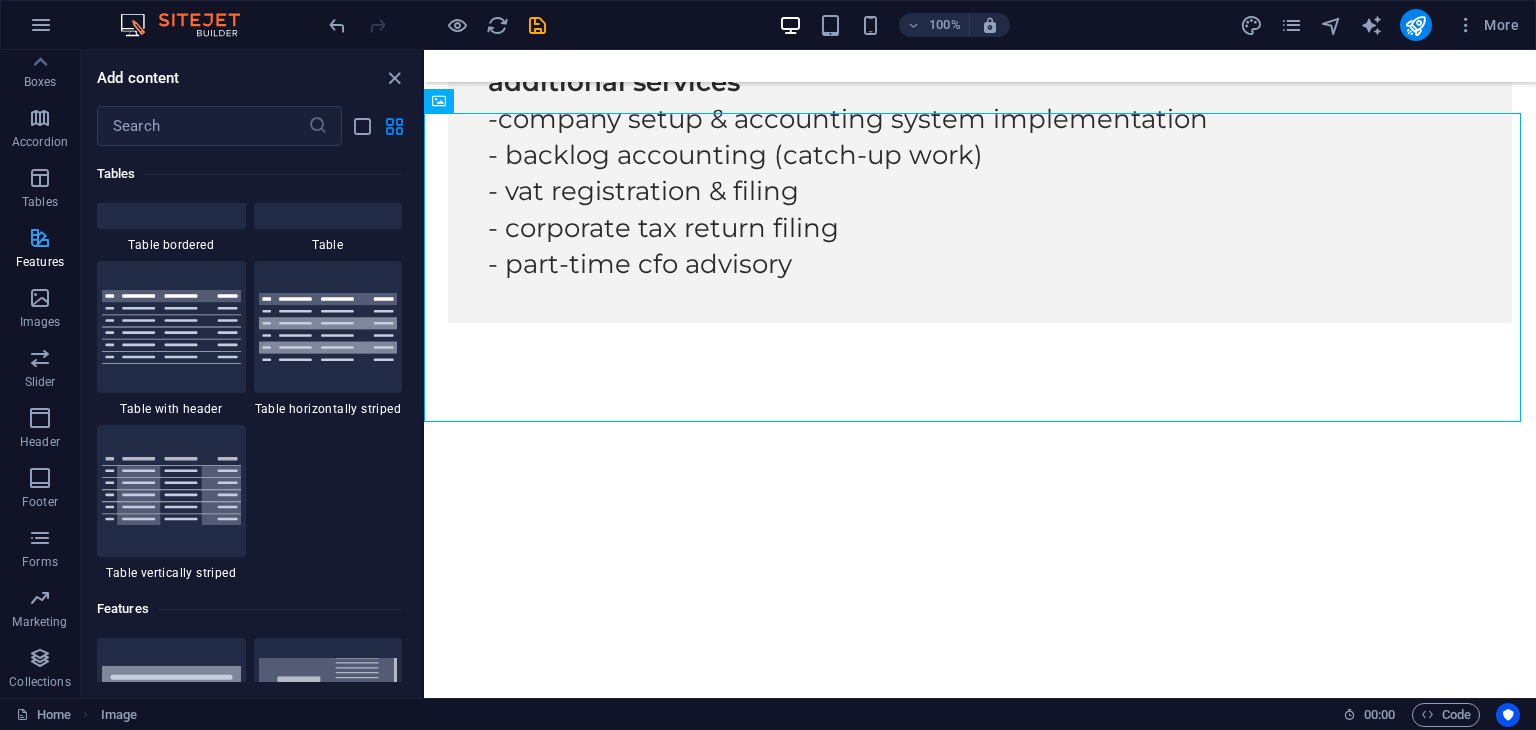 scroll, scrollTop: 7795, scrollLeft: 0, axis: vertical 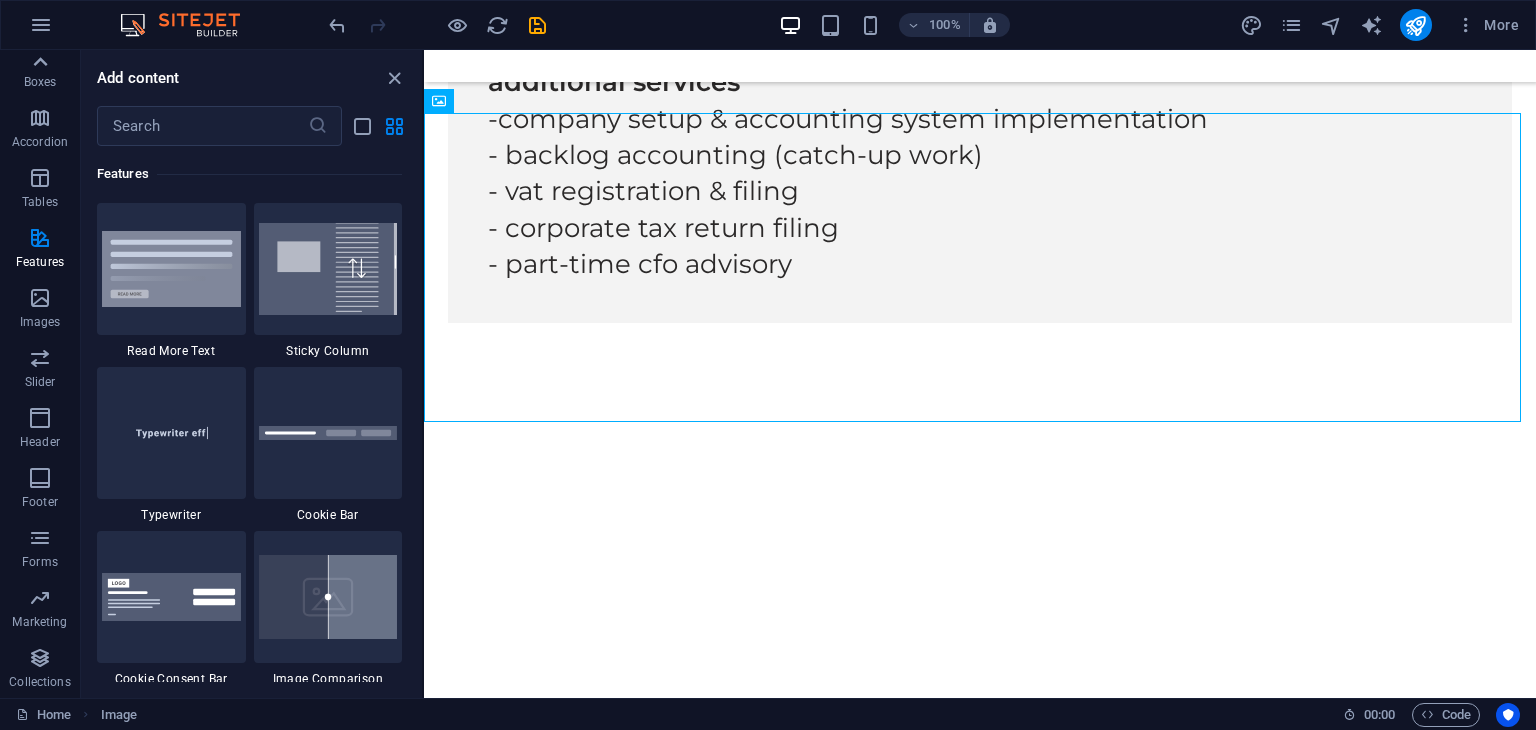click 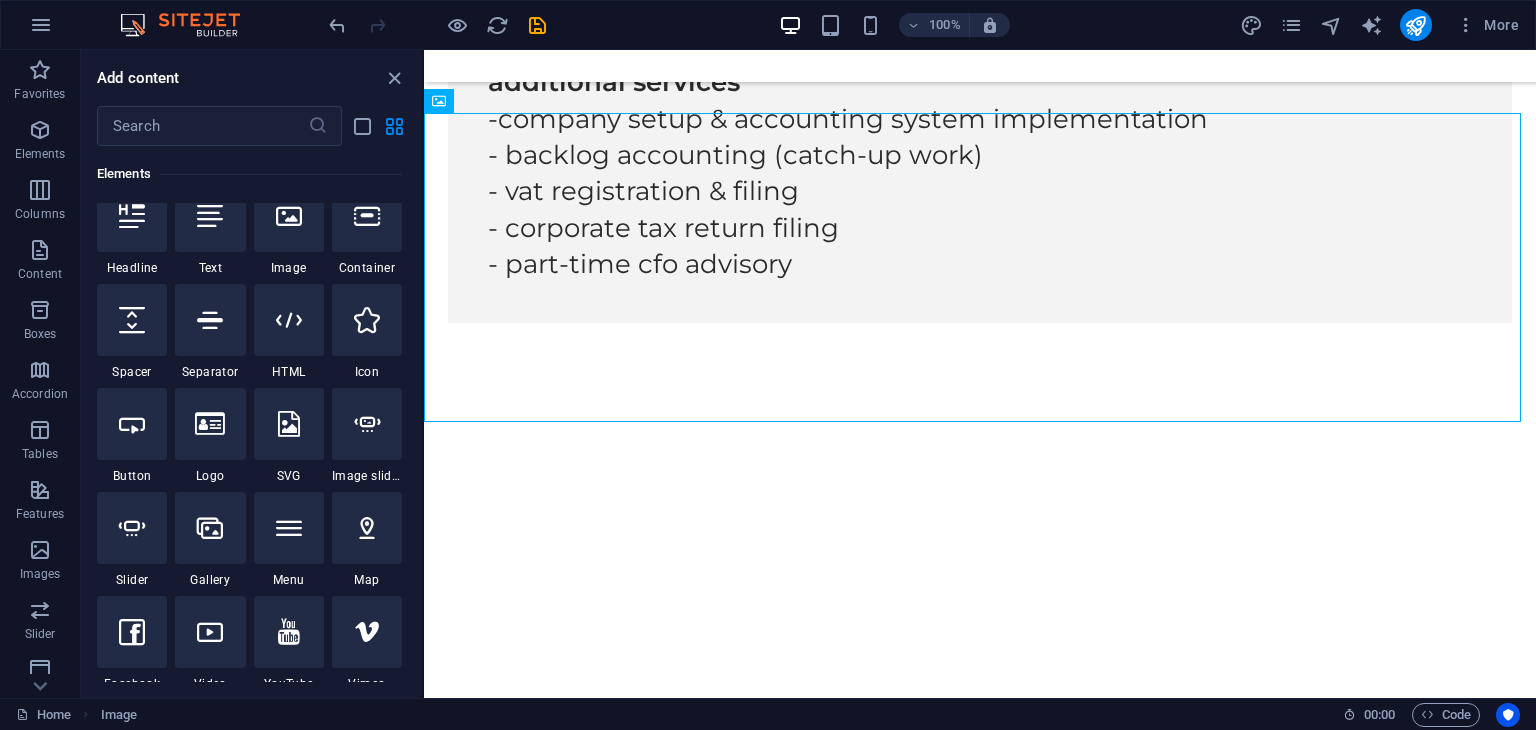 scroll, scrollTop: 0, scrollLeft: 0, axis: both 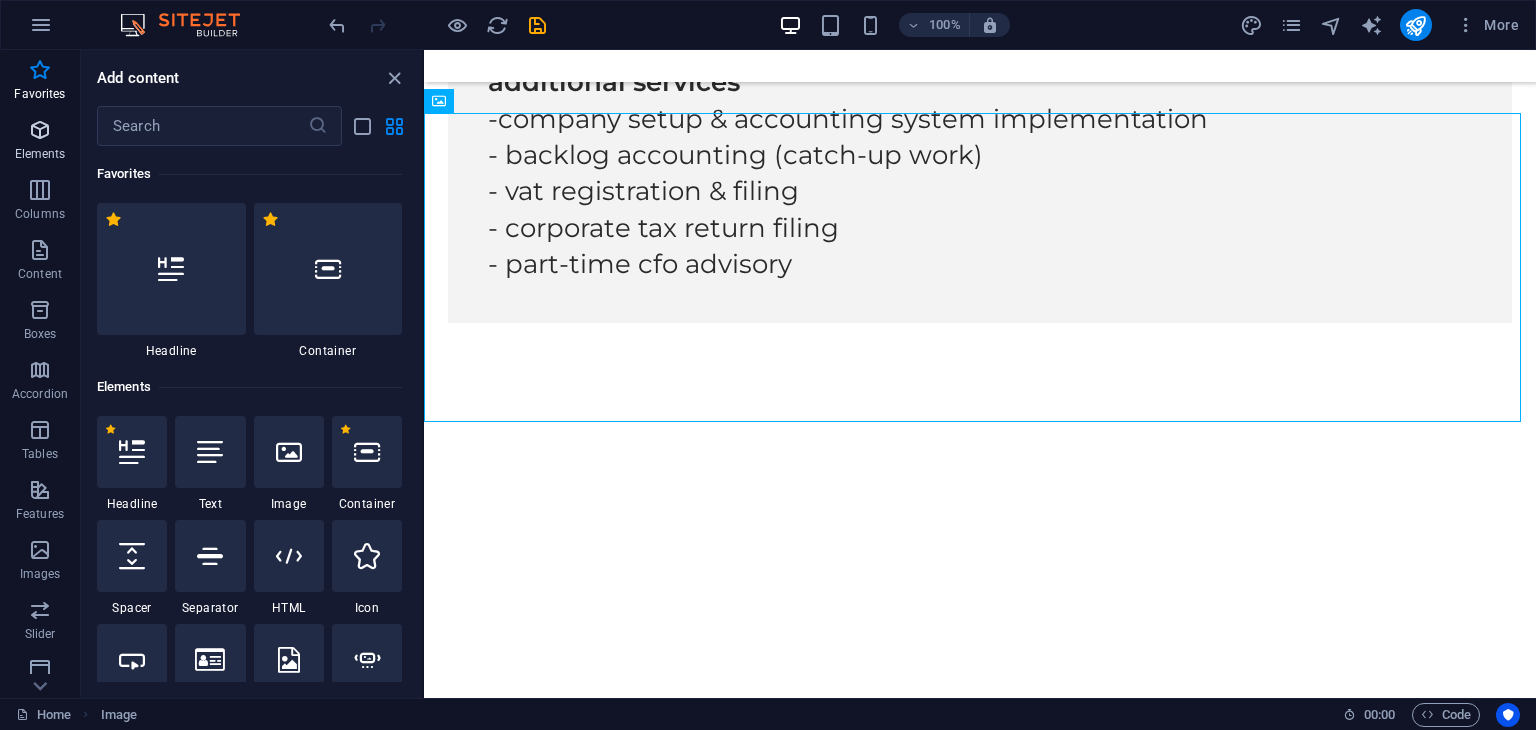click on "Elements" at bounding box center (40, 154) 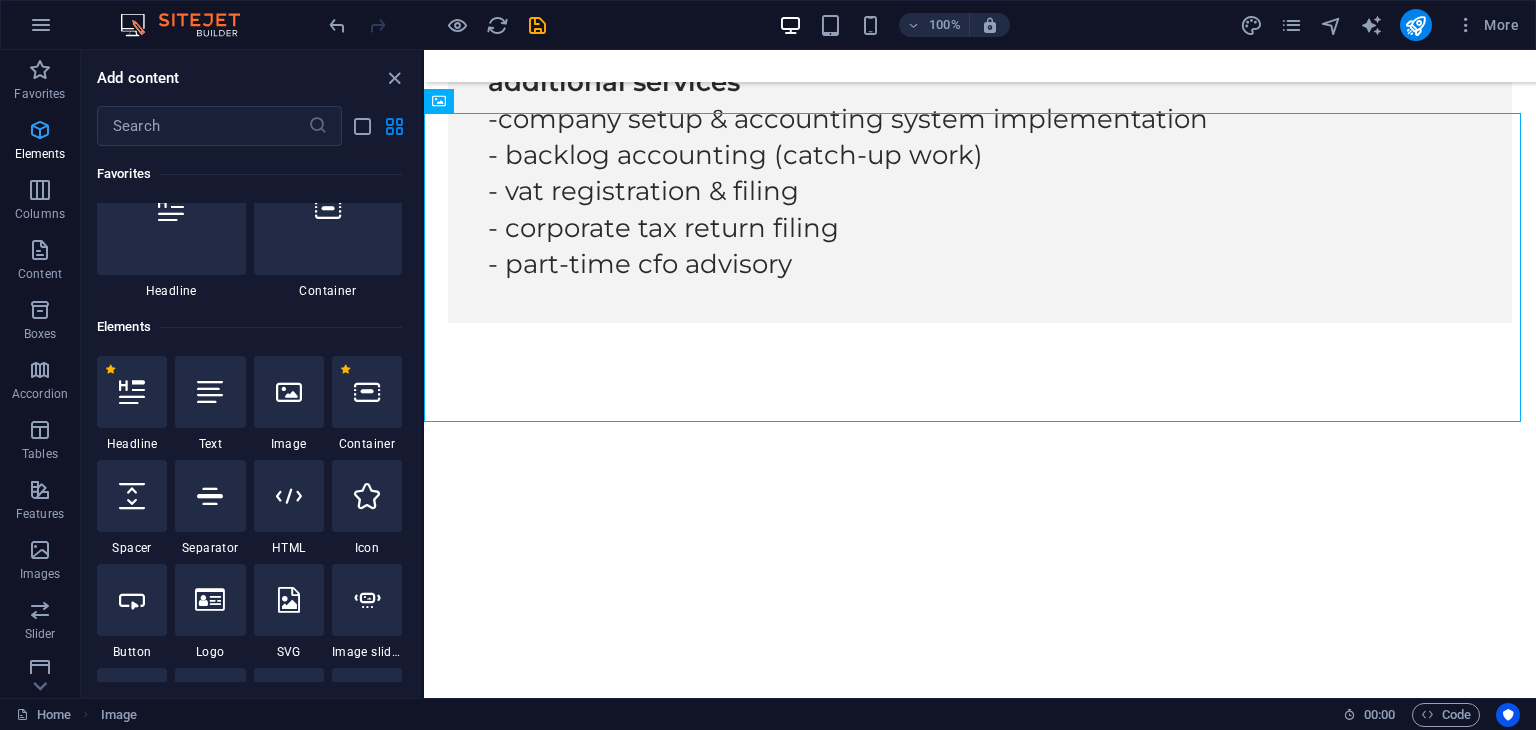 scroll, scrollTop: 212, scrollLeft: 0, axis: vertical 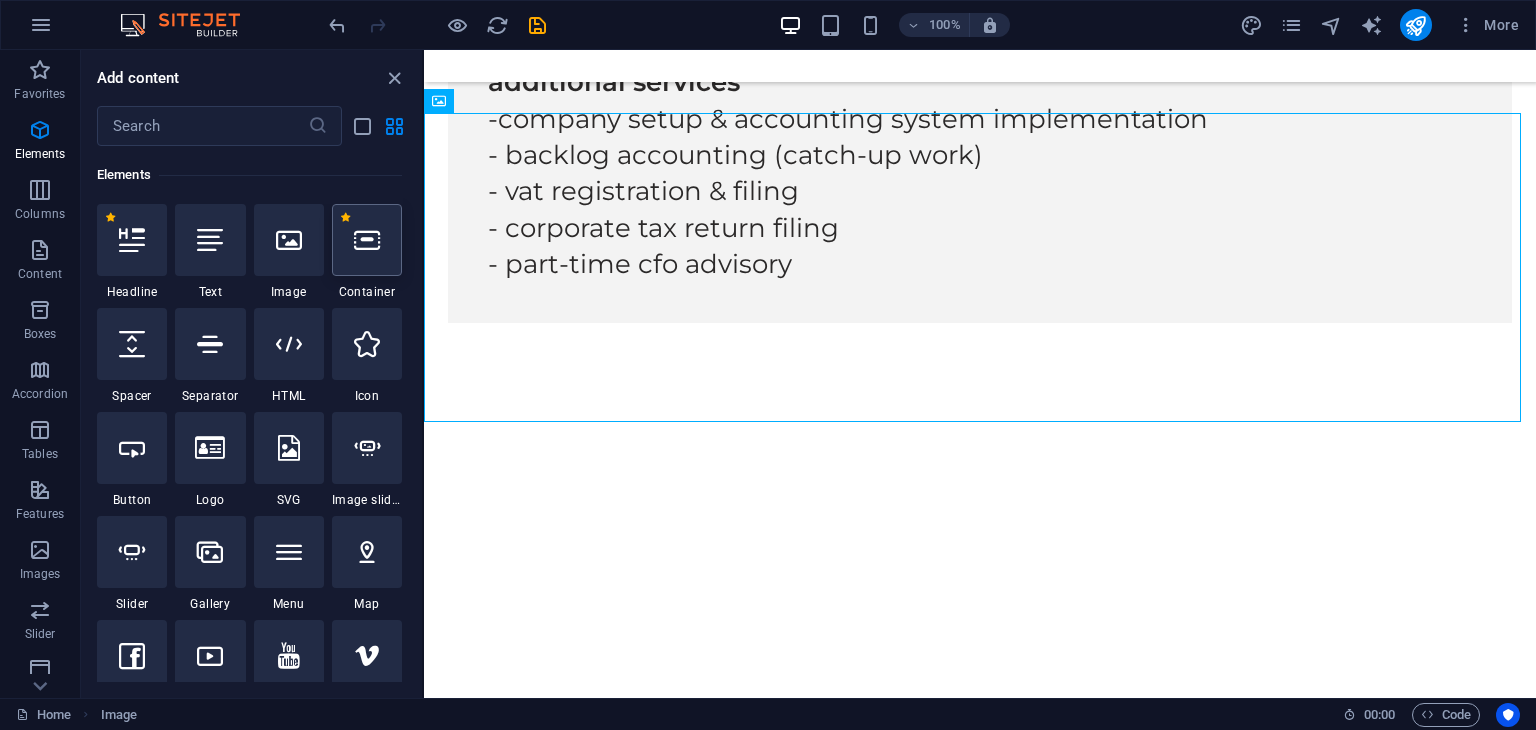 click at bounding box center [367, 240] 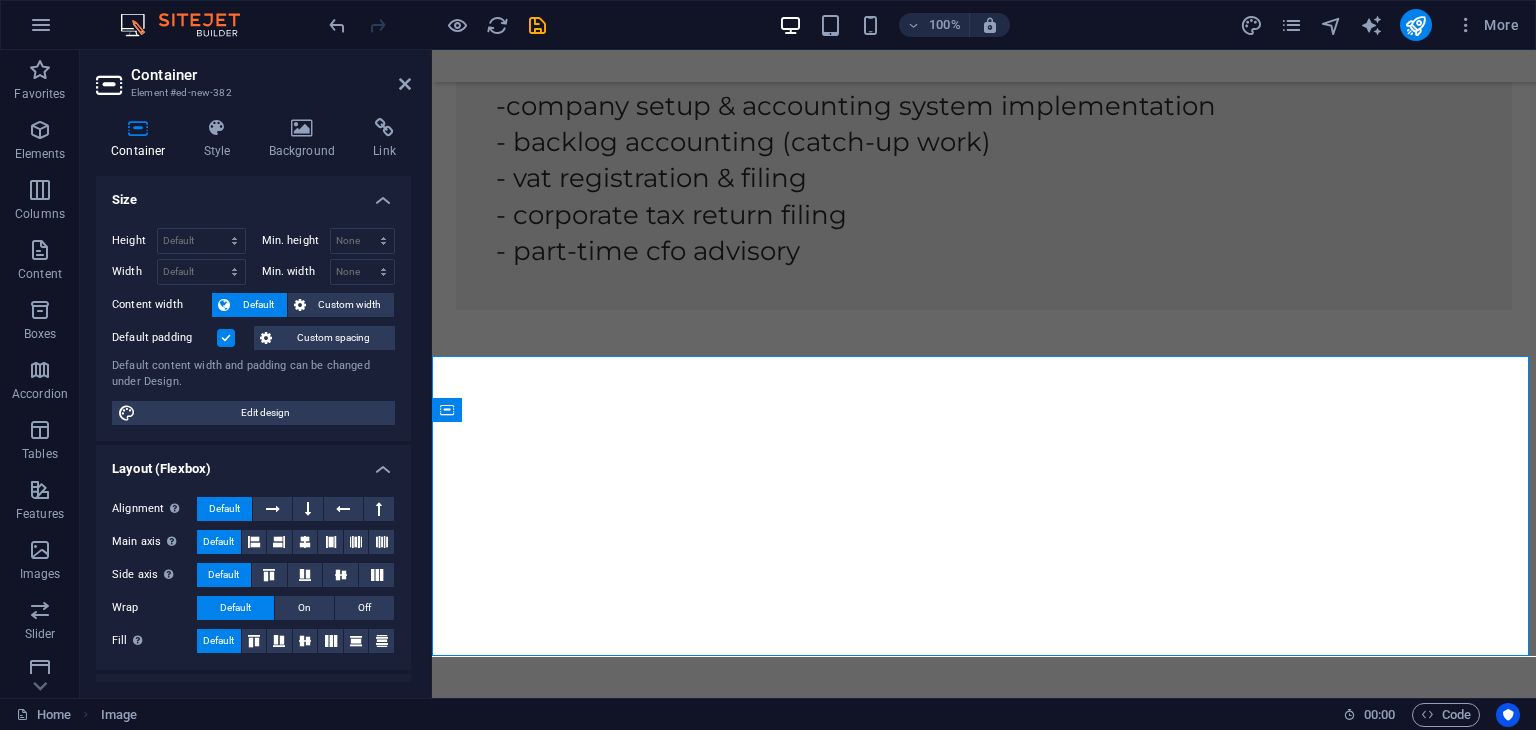 scroll, scrollTop: 8260, scrollLeft: 0, axis: vertical 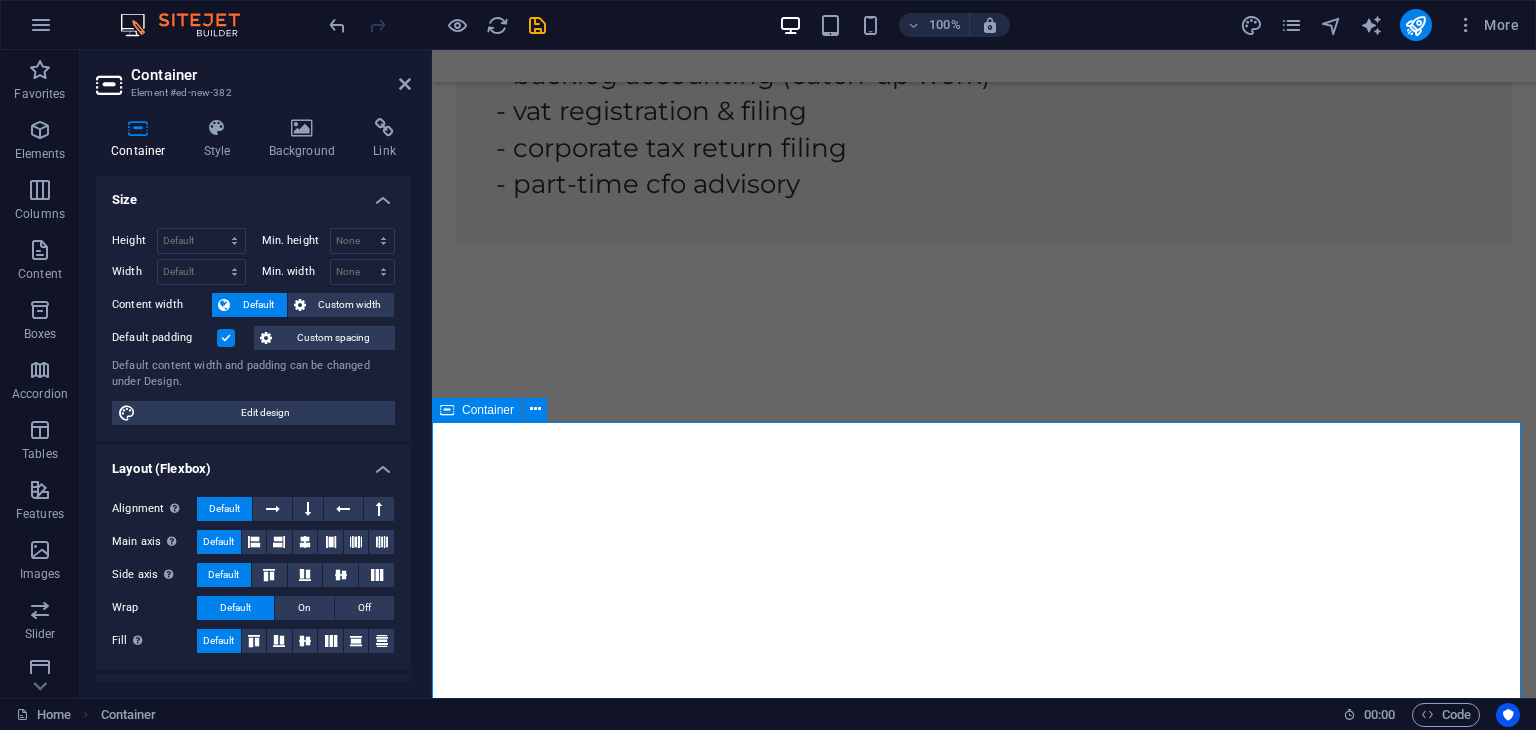 click on "Add elements" at bounding box center (925, 2995) 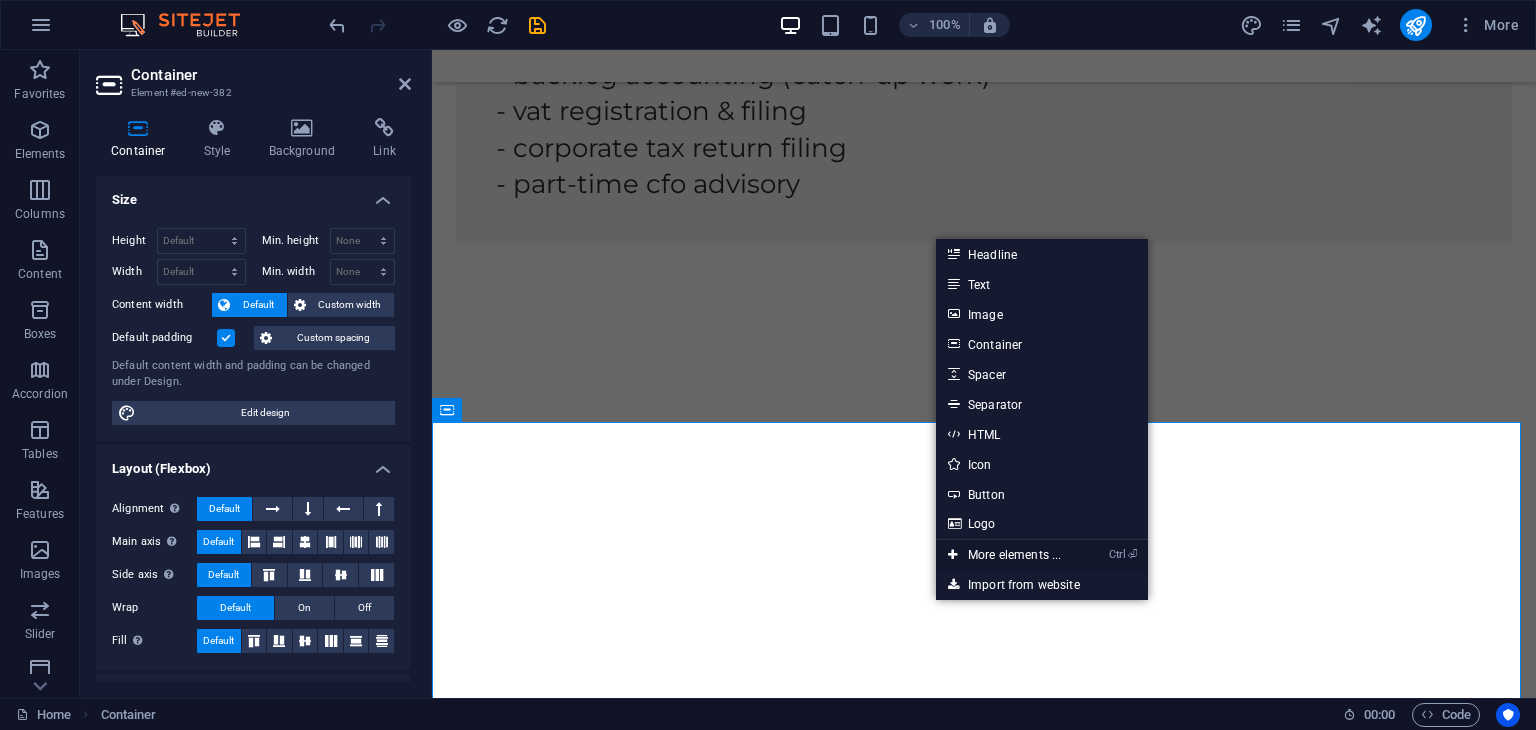 click on "Ctrl ⏎  More elements ..." at bounding box center (1004, 555) 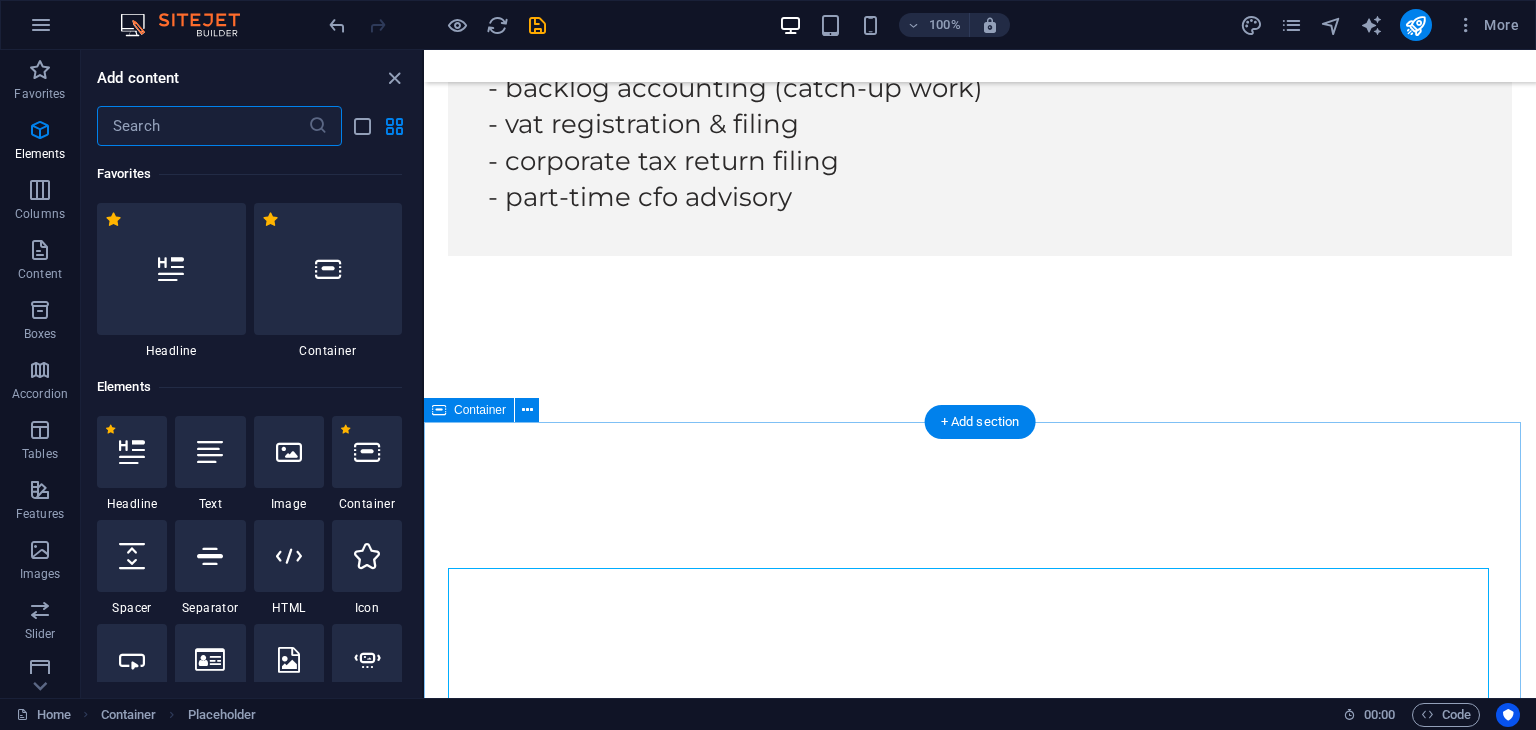 scroll, scrollTop: 8193, scrollLeft: 0, axis: vertical 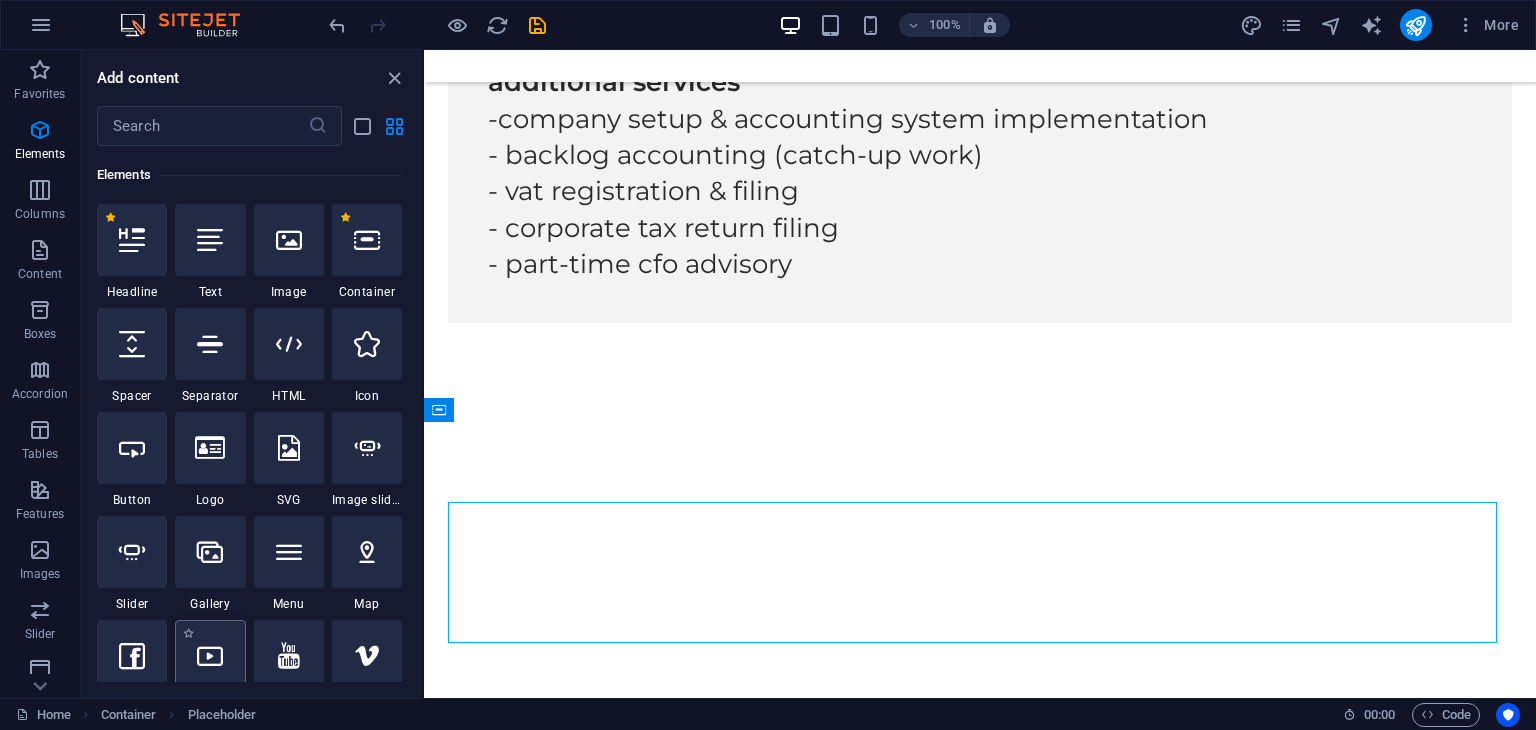 click at bounding box center [210, 656] 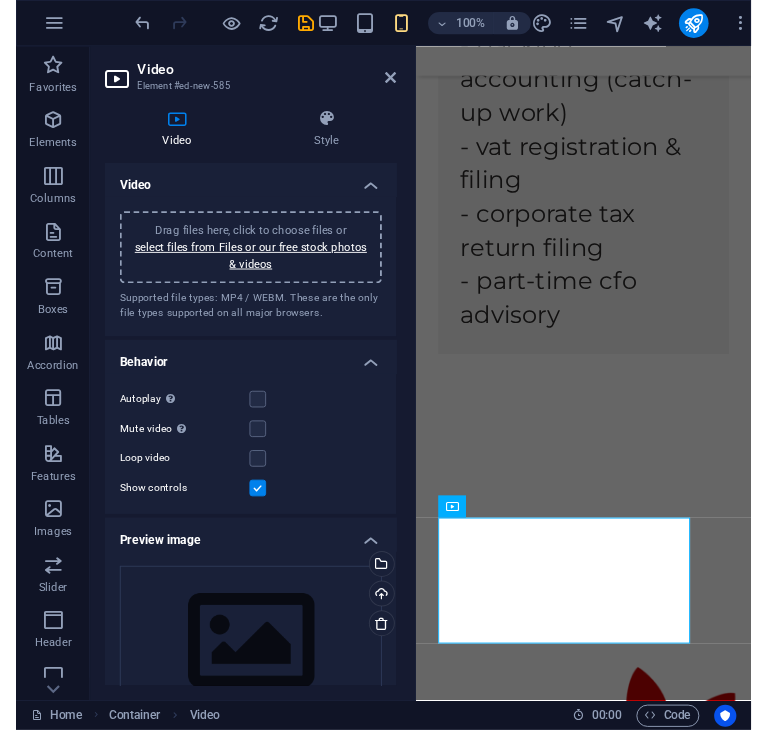 scroll, scrollTop: 12627, scrollLeft: 0, axis: vertical 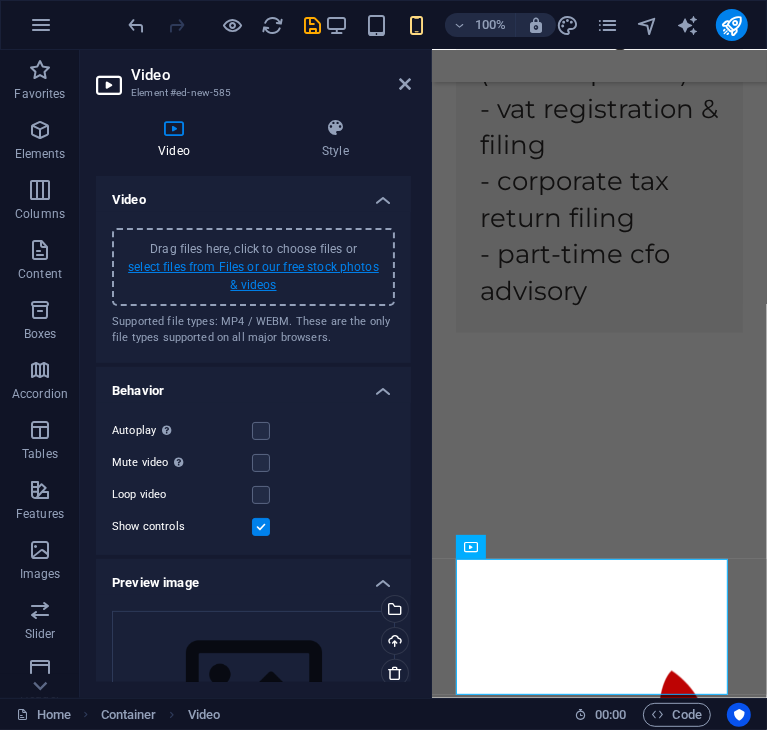 click on "select files from Files or our free stock photos & videos" at bounding box center (253, 276) 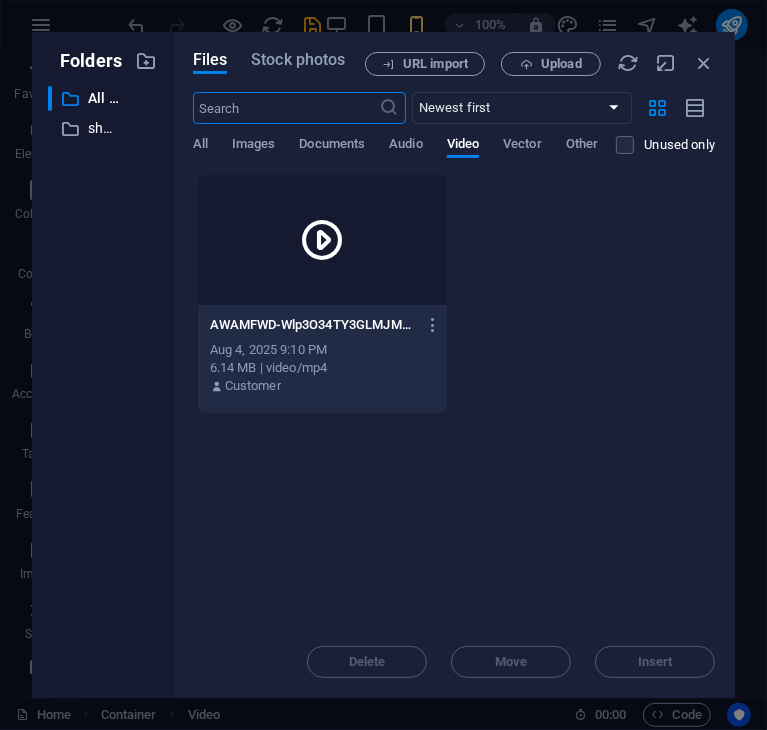 scroll, scrollTop: 20253, scrollLeft: 0, axis: vertical 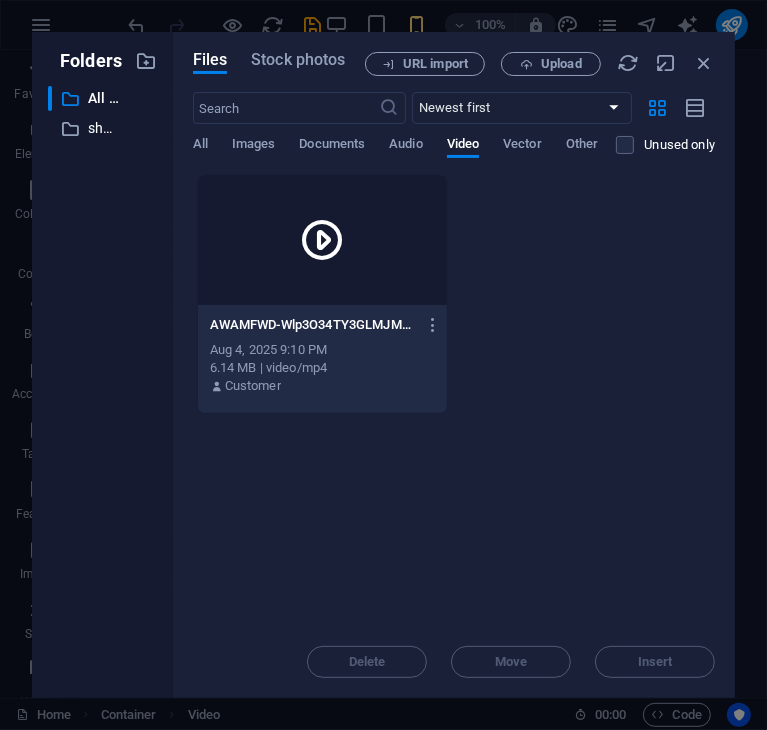 click at bounding box center (322, 240) 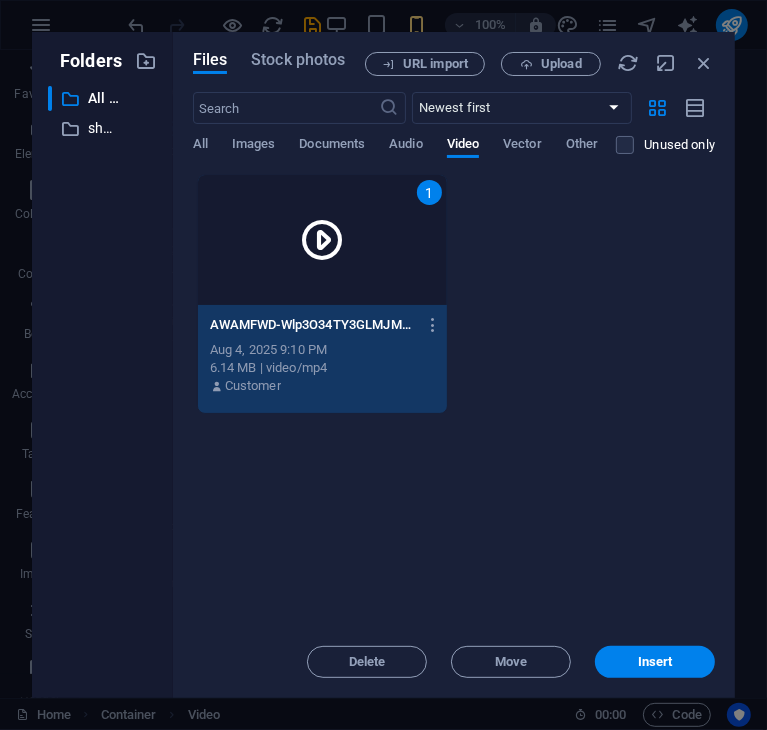 click on "1" at bounding box center [322, 240] 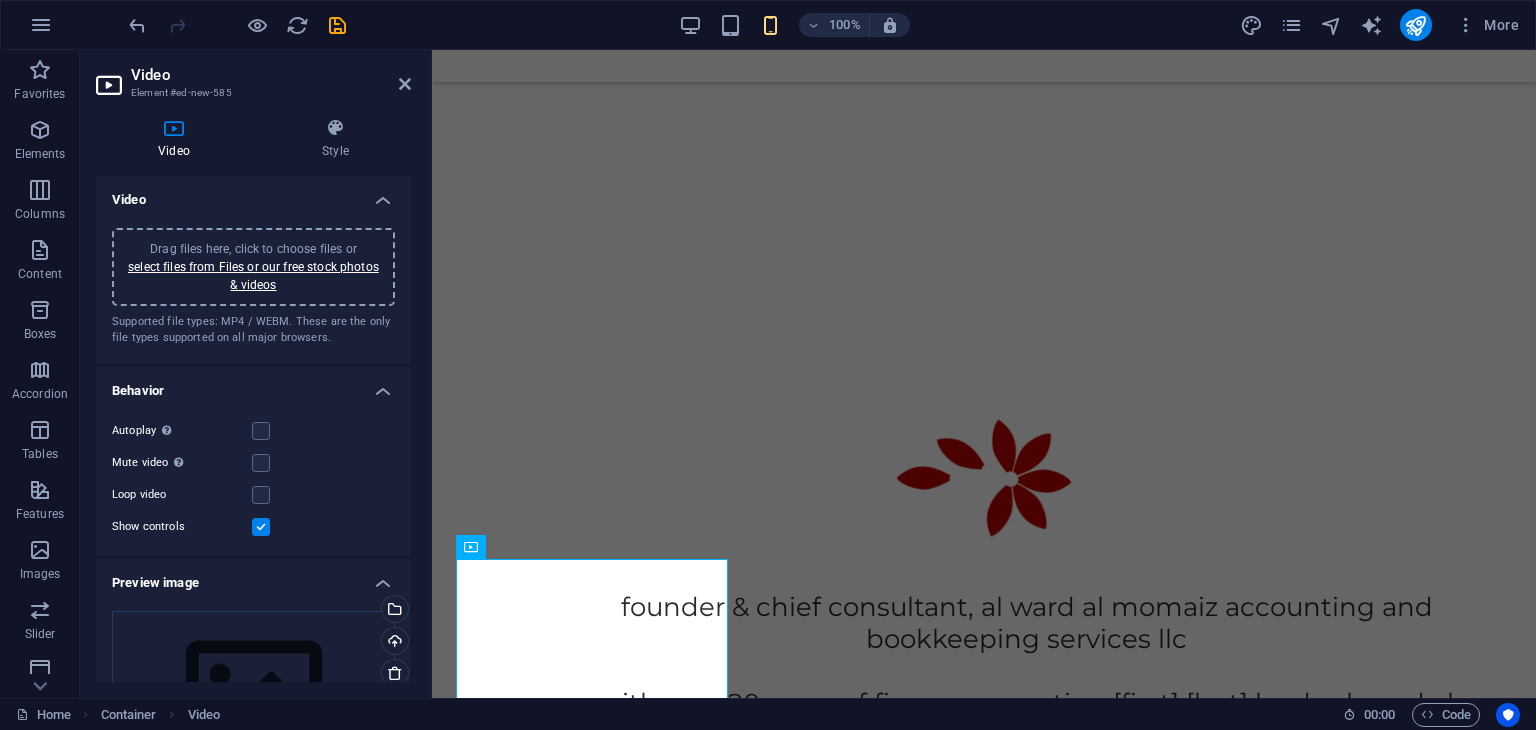 scroll, scrollTop: 8260, scrollLeft: 0, axis: vertical 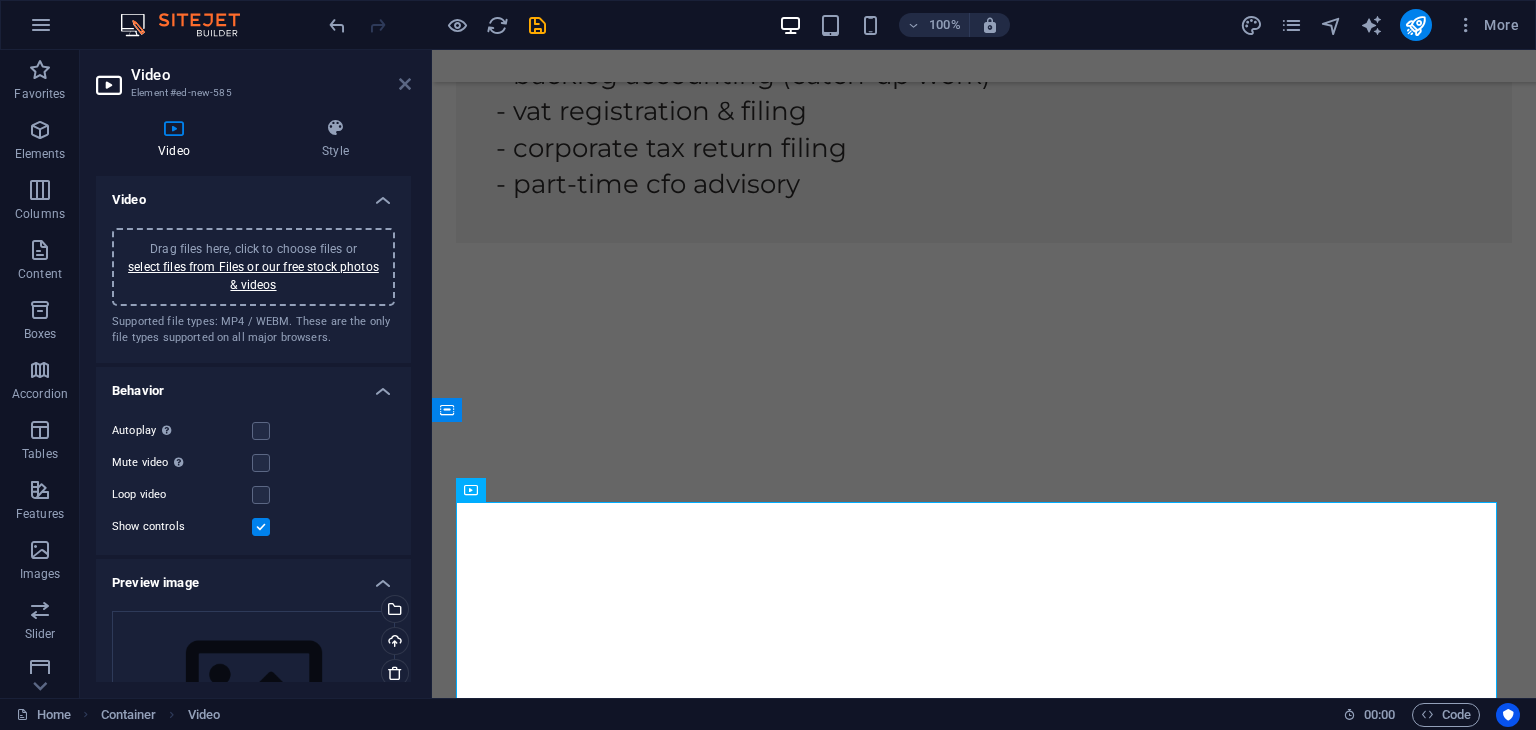 click at bounding box center (405, 84) 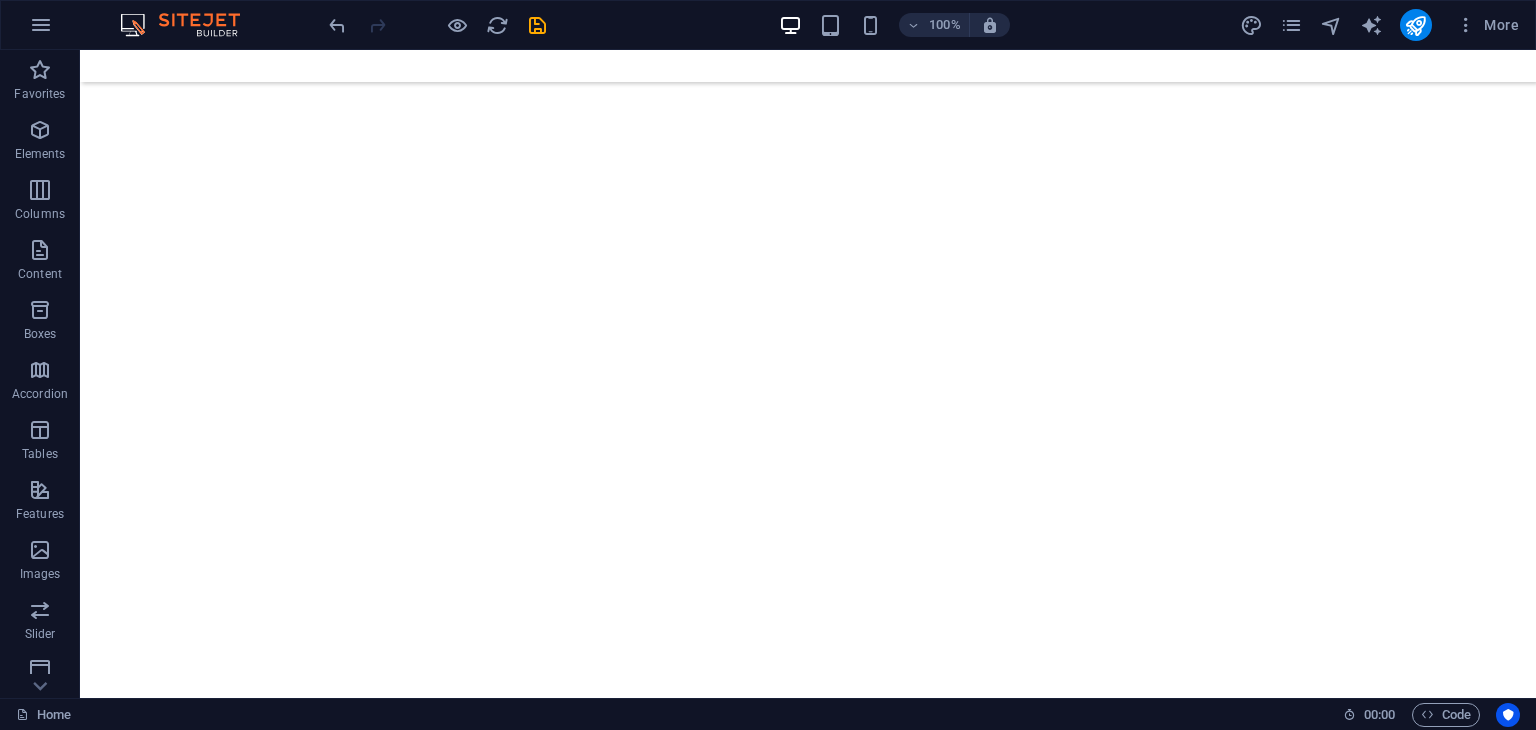 scroll, scrollTop: 8922, scrollLeft: 0, axis: vertical 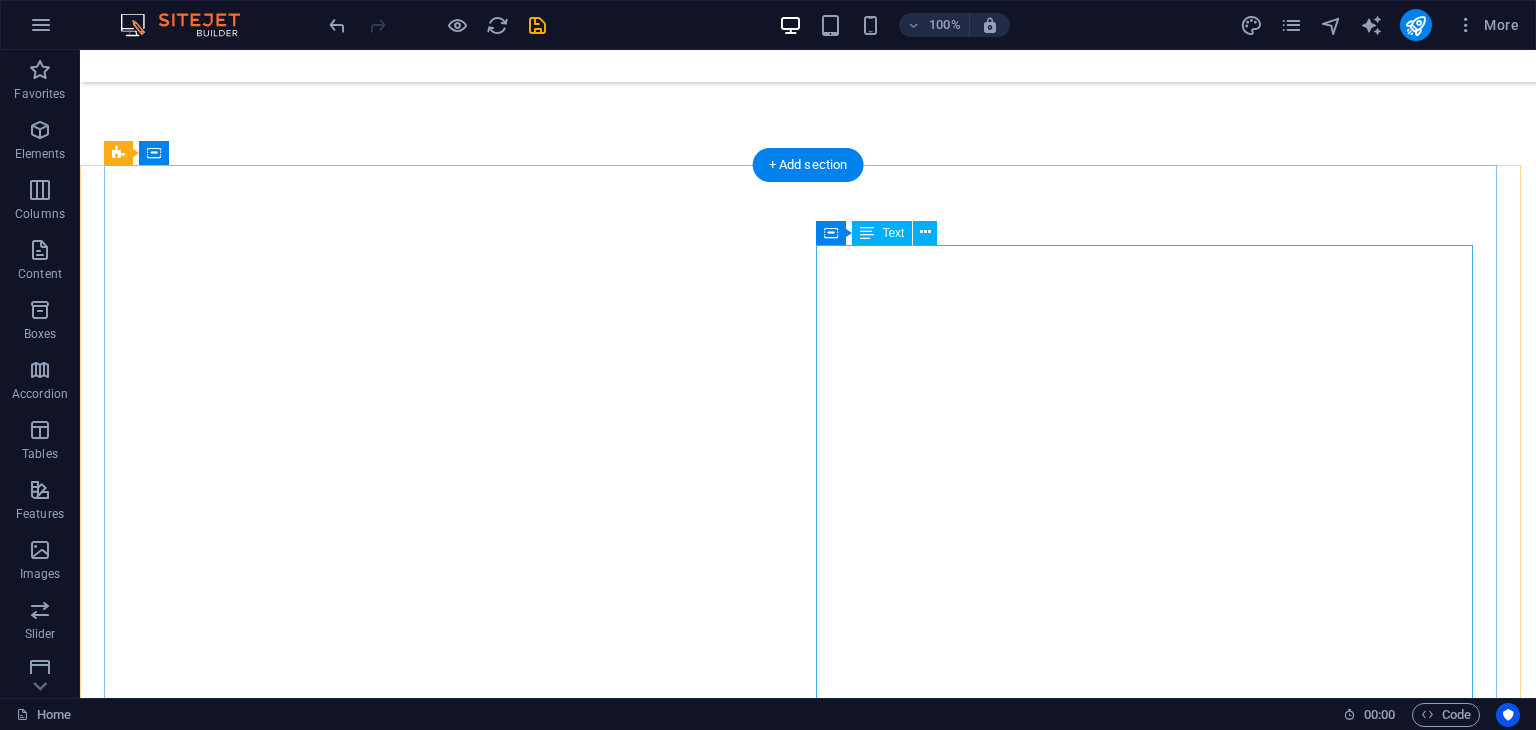 click on "Founder & Chief Consultant, Al Ward Al Momaiz Accounting and Bookkeeping Services LLC With over 20 years of finance expertise, [FIRST] [LAST] leads Al Ward Al Momaiz in supporting startups, SMEs, and established businesses in the [STATE] with accounting, compliance, and financial reporting. His extensive background includes finance roles at Oman Airports Management Company and proficiency in Oracle Financials, IFRS compliance, VAT implementation, and regulatory audits. [FIRST] specializes in bookkeeping, budgeting, payroll, financial planning, internal controls, and ERP system integration, ensuring clients receive compliant and reliable financial solutions. Whether starting or scaling your business, [FIRST] and his team are dedicated to guiding your financial journ ey." at bounding box center [808, 3965] 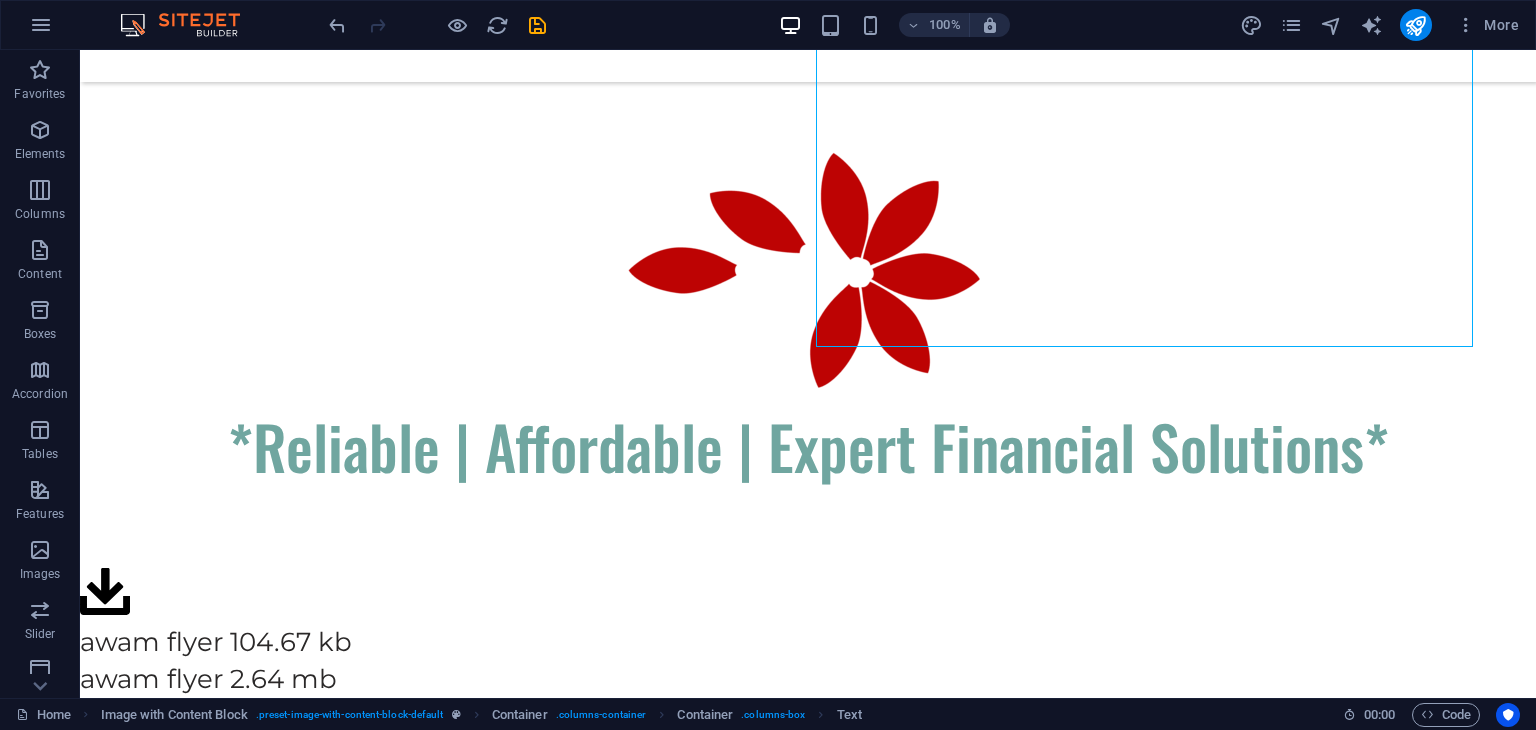 scroll, scrollTop: 9887, scrollLeft: 0, axis: vertical 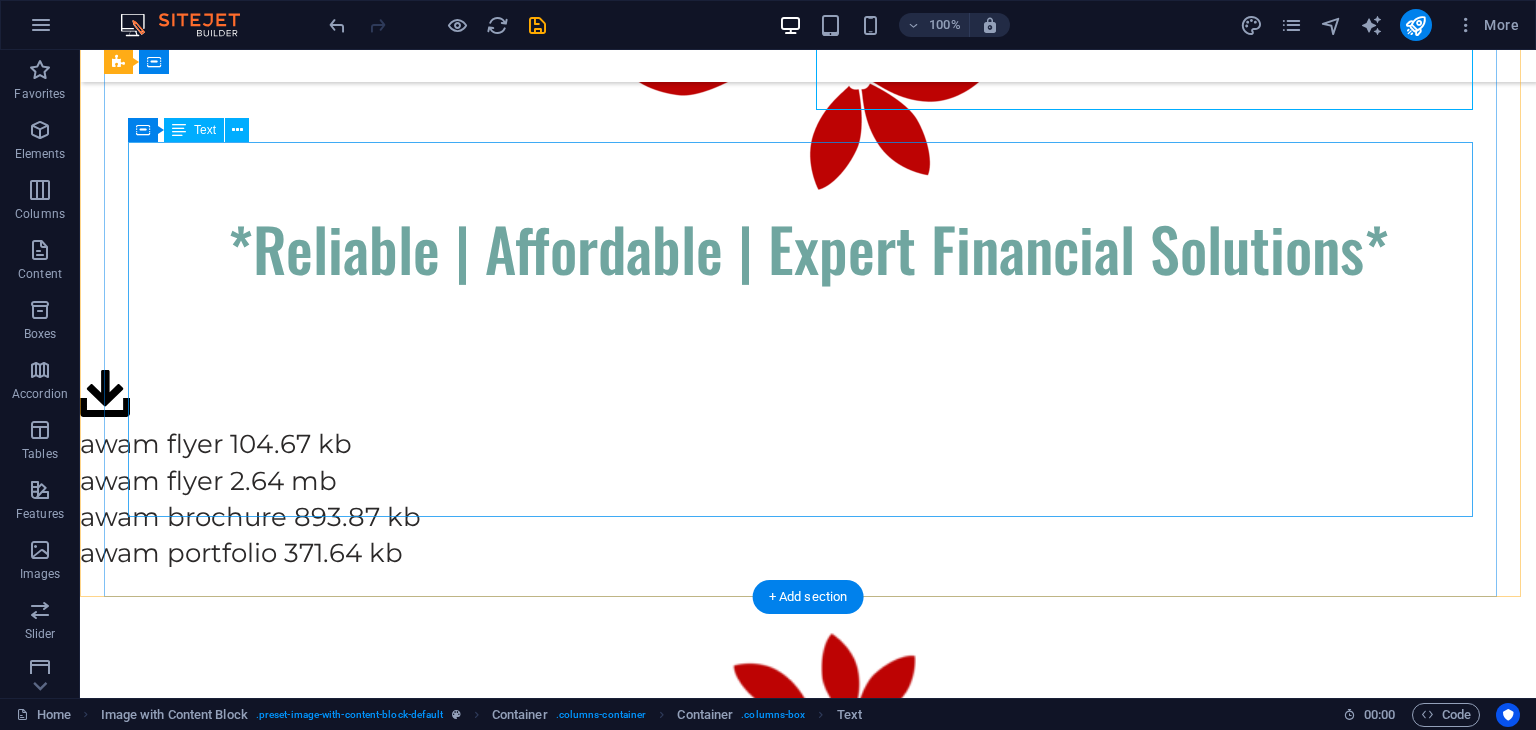 click on "Founder & Chief Consultant, Al Ward Al Momaiz Accounting and Bookkeeping Services LLC With over 20 years of finance expertise, [FIRST] [LAST] leads Al Ward Al Momaiz in supporting startups, SMEs, and established businesses in the [STATE] with accounting, compliance, and financial reporting. His extensive background includes finance roles at Oman Airports Management Company and proficiency in Oracle Financials, IFRS compliance, VAT implementation, and regulatory audits. [FIRST] specializes in bookkeeping, budgeting, payroll, financial planning, internal controls, and ERP system integration, ensuring clients receive compliant and reliable financial solutions. Whether starting or scaling your business, [FIRST] and his team are dedicated to guiding your financial journ ey." at bounding box center (808, 3513) 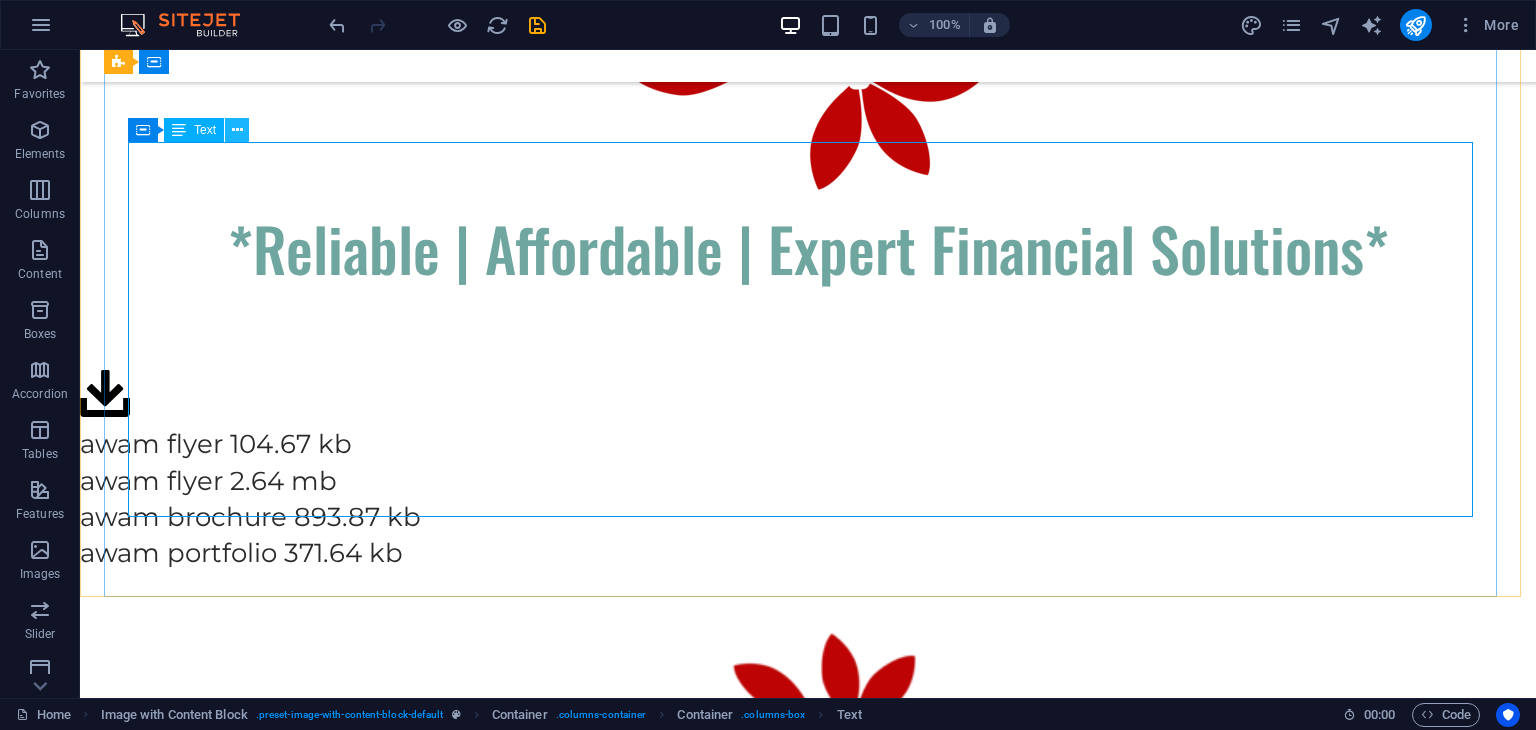 click at bounding box center [237, 130] 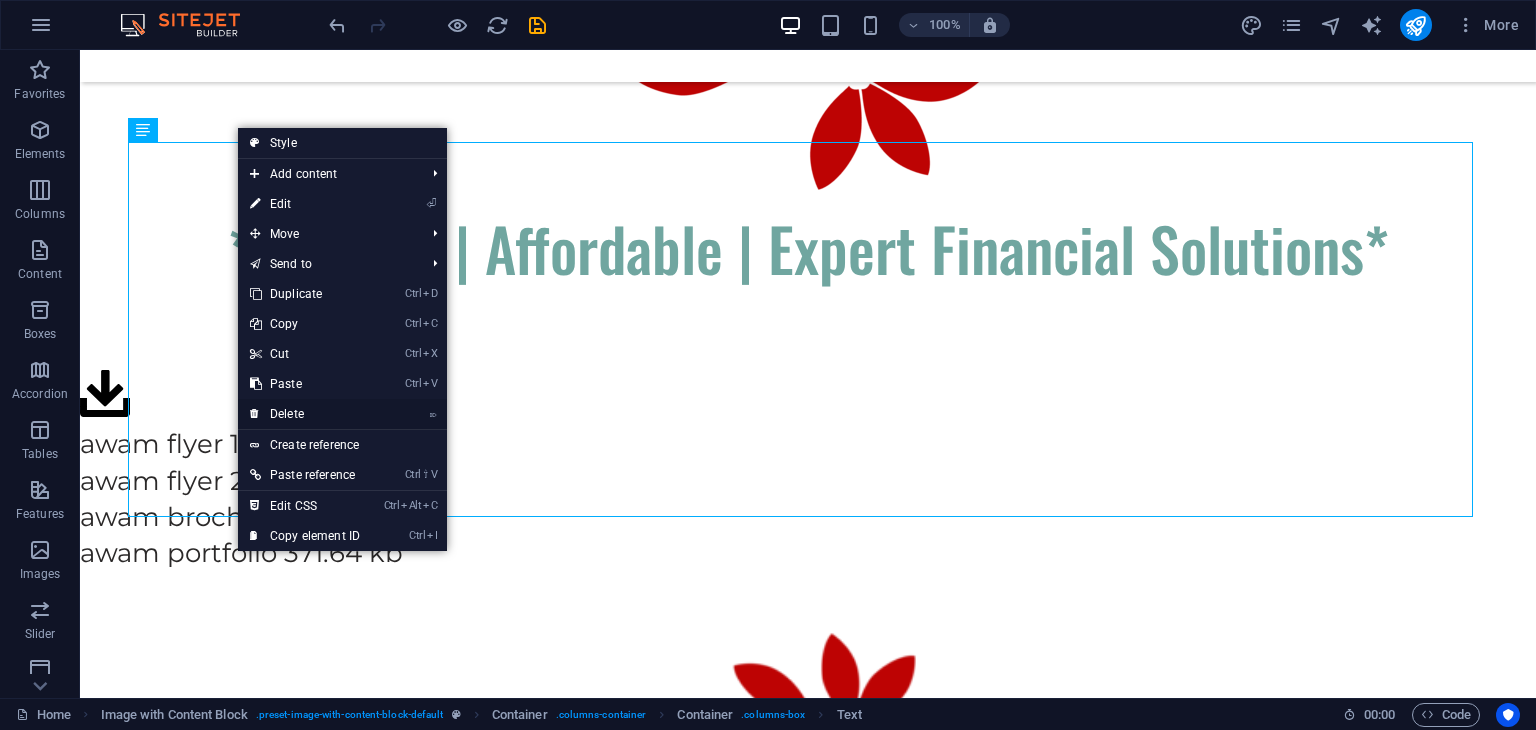 click on "⌦  Delete" at bounding box center [305, 414] 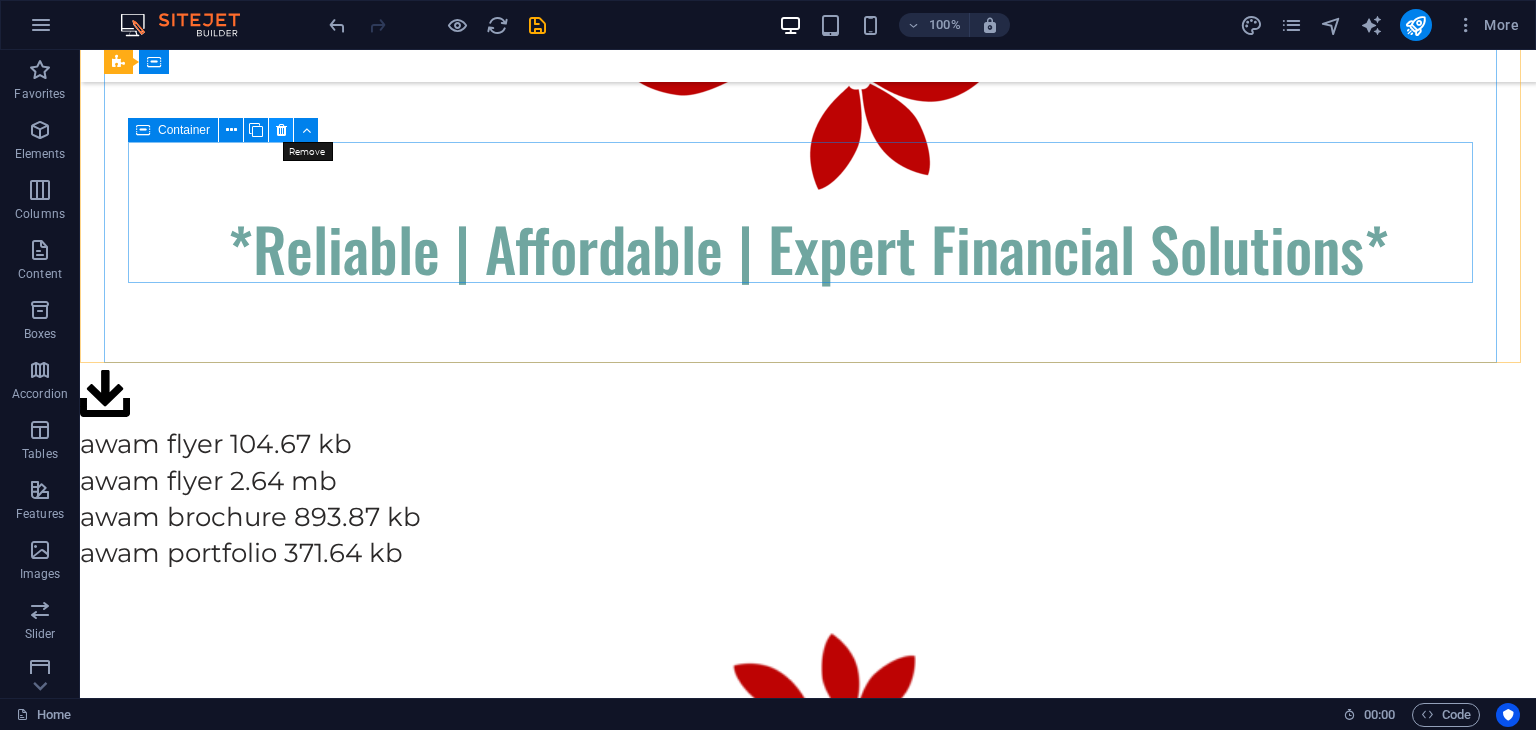 click at bounding box center [281, 130] 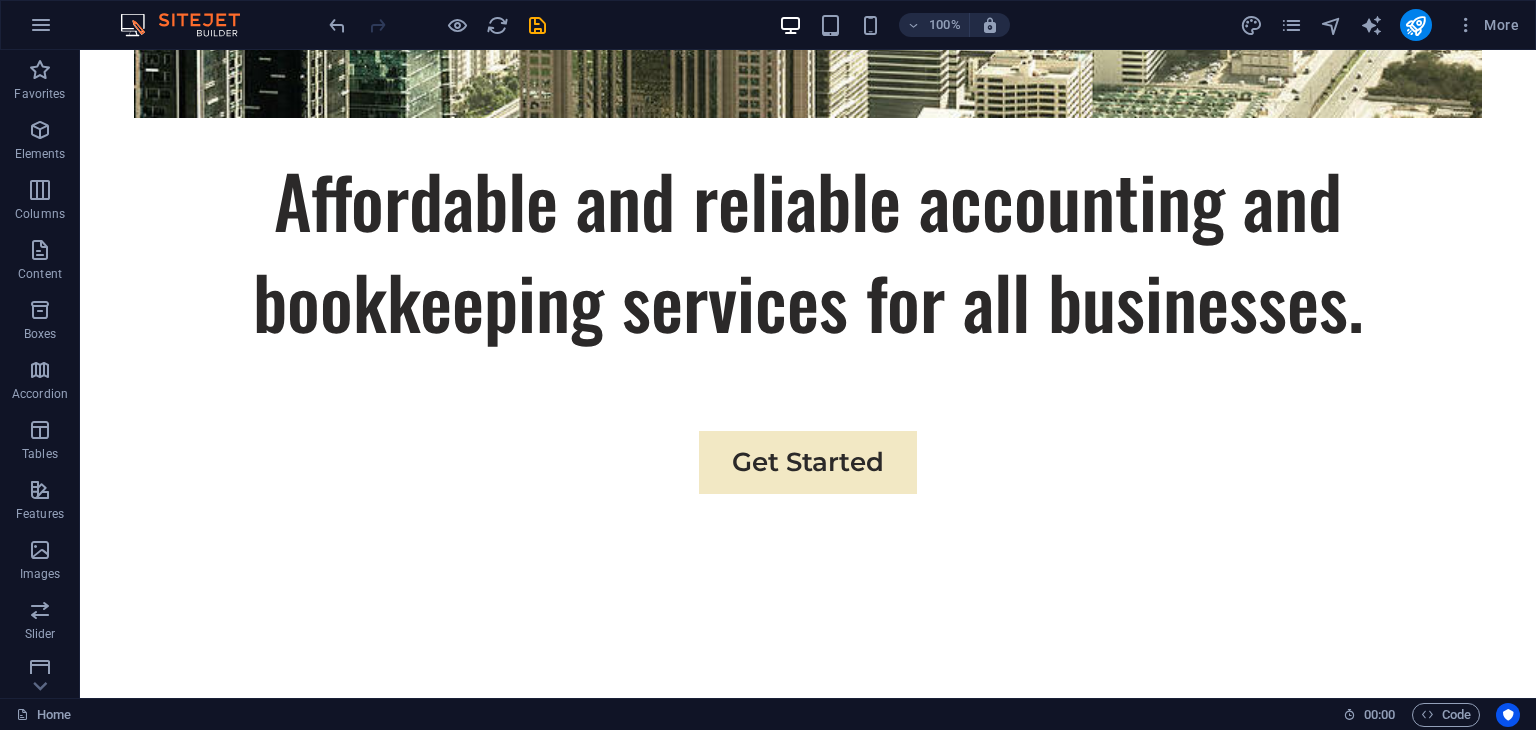 scroll, scrollTop: 0, scrollLeft: 0, axis: both 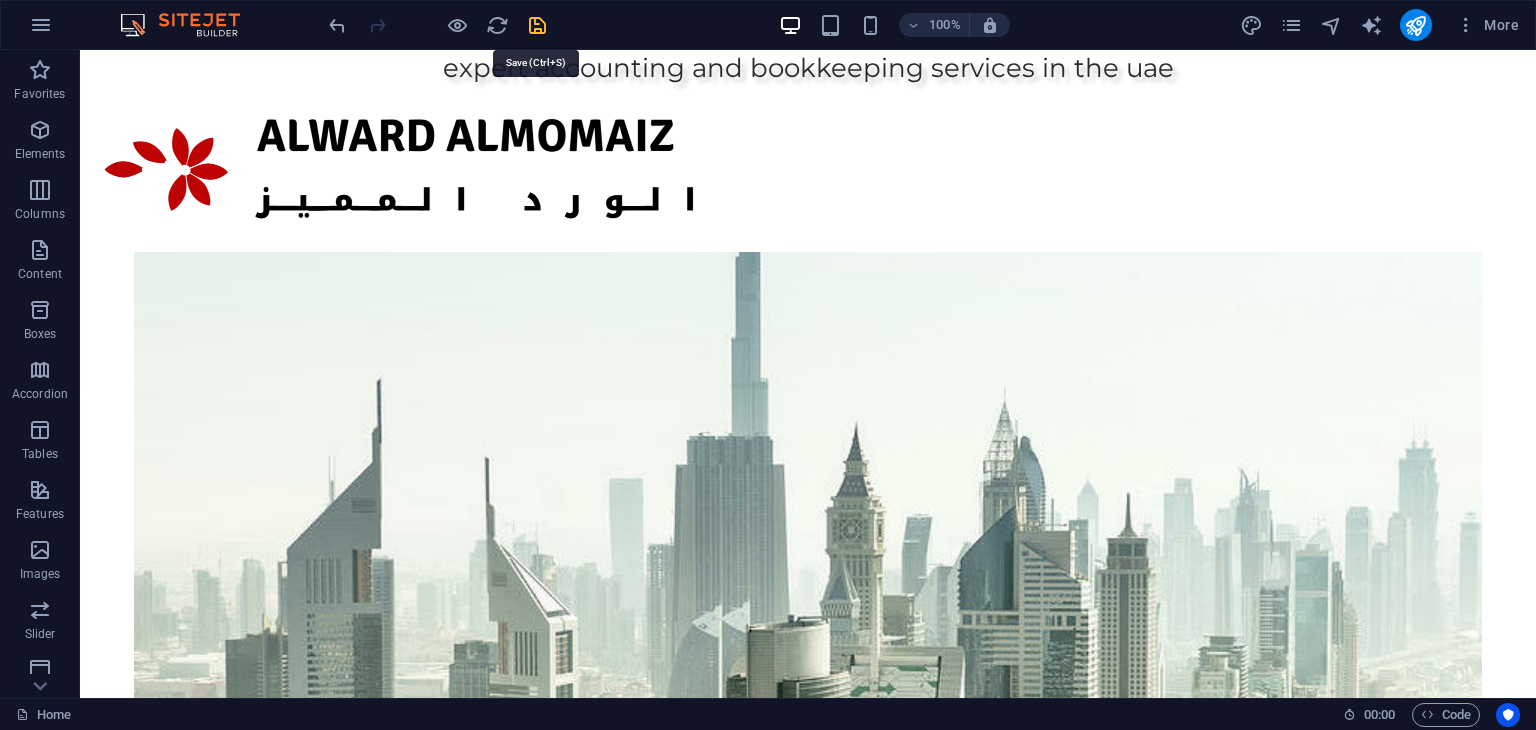 click at bounding box center (537, 25) 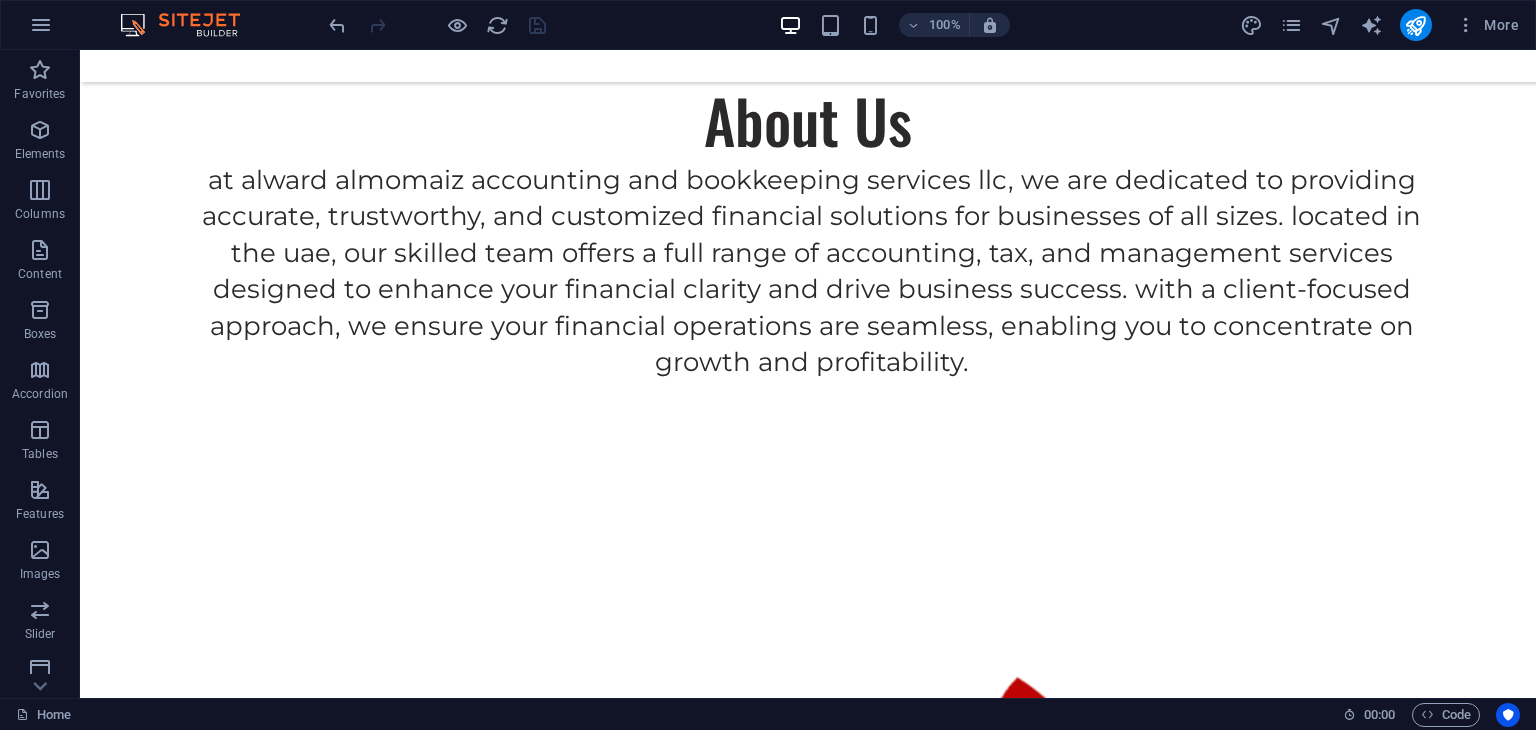 scroll, scrollTop: 2695, scrollLeft: 0, axis: vertical 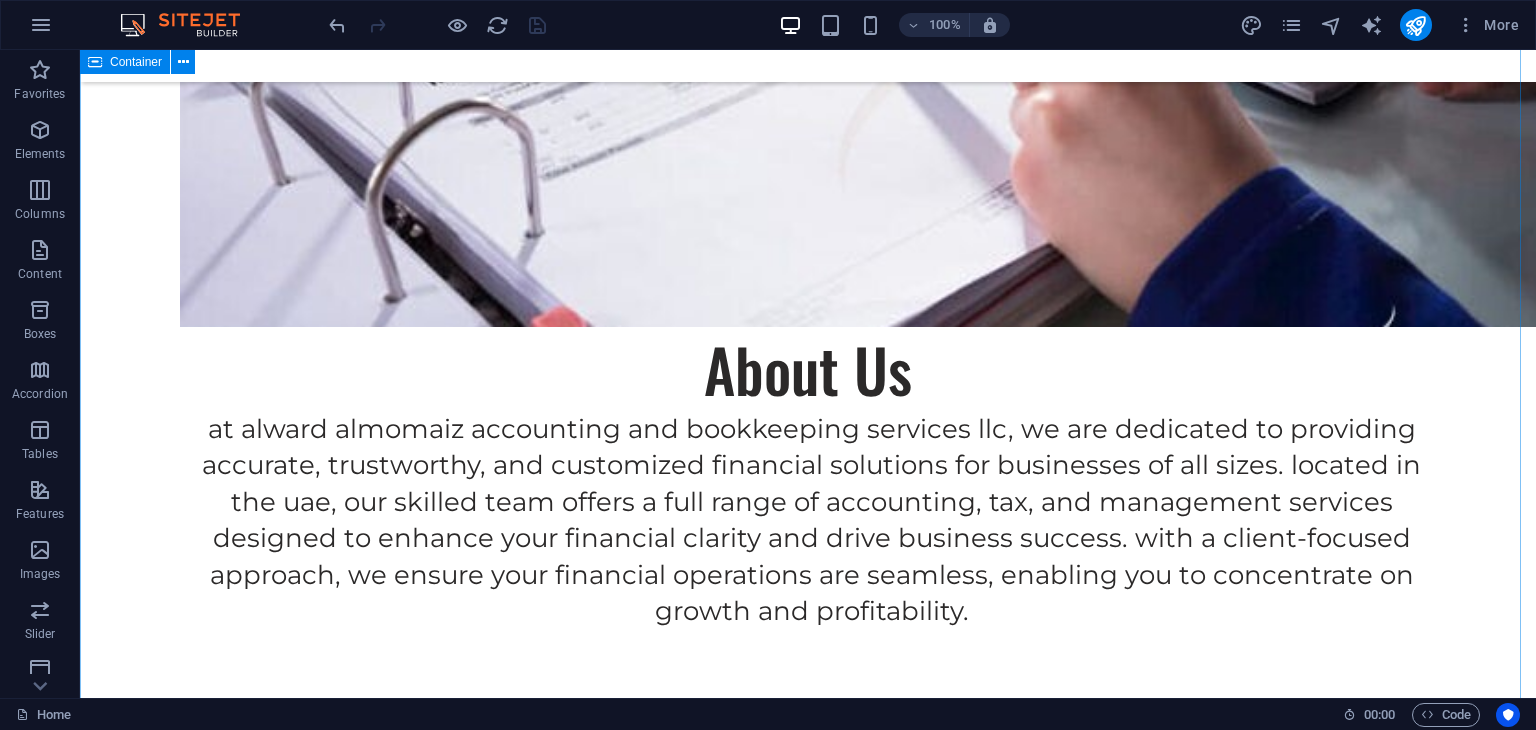 click on "Our Mission We are dedicated to empowering businesses with accurate financial insights and strategic support. Our mission is to ensure compliance with UAE regulations, improve operational efficiency, and promote sustainable growth in a competitive marketplace. With our expert guidance, companies can make well-informed decisions that enhance their long-term success and stability. About Us At AlWardAlMomaiz Accounting and Bookkeeping Services LLC, we are dedicated to providing accurate, trustworthy, and customized financial solutions for businesses of all sizes. Located in the [STATE], our skilled team offers a full range of accounting, tax, and management services designed to enhance your financial clarity and drive business success. With a client-focused approach, we ensure your financial operations are seamless, enabling you to concentrate on growth and profitability. Your Success Partner Technology Driven Get a free quote Client support Expertise For Results" at bounding box center (808, 918) 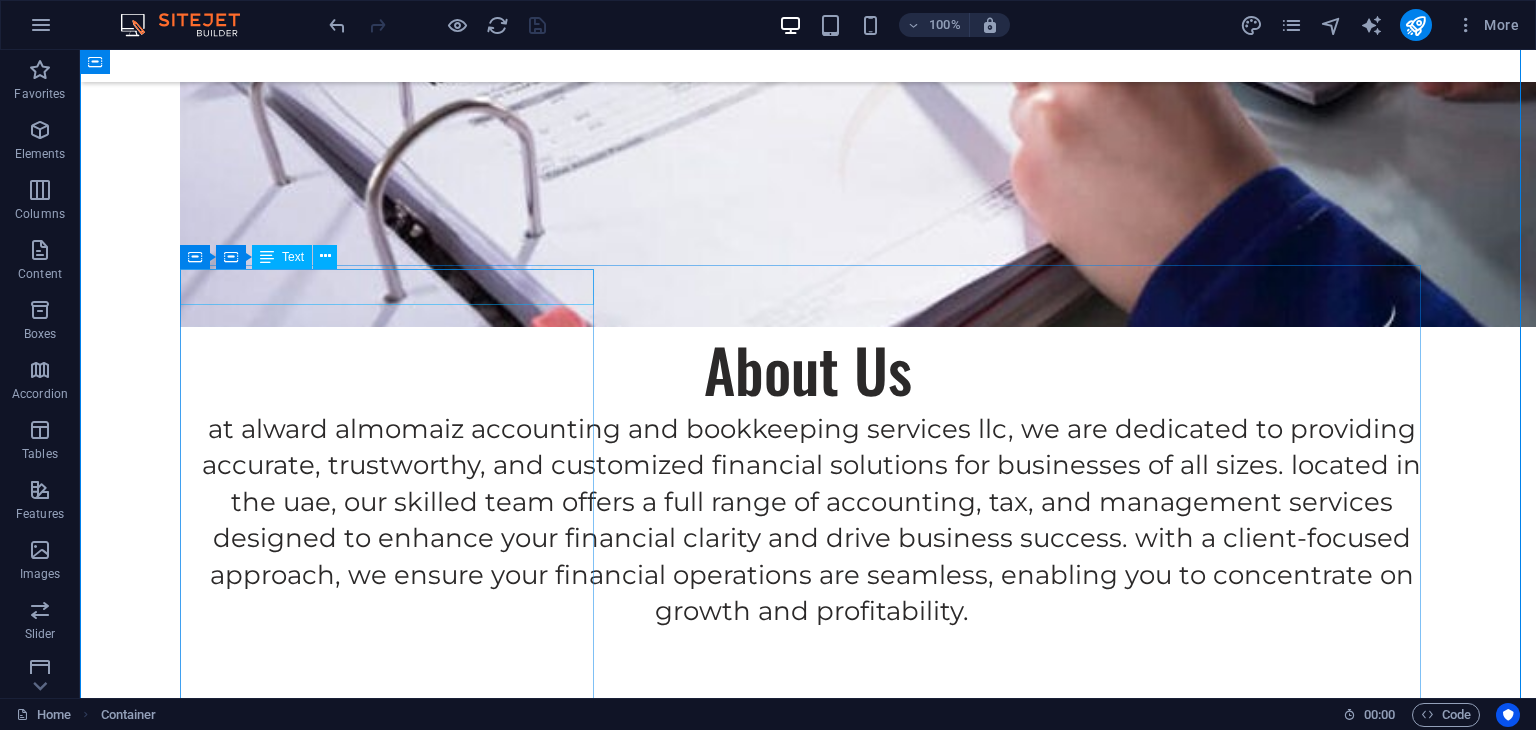 click on "Your Success Partner" at bounding box center (808, 2110) 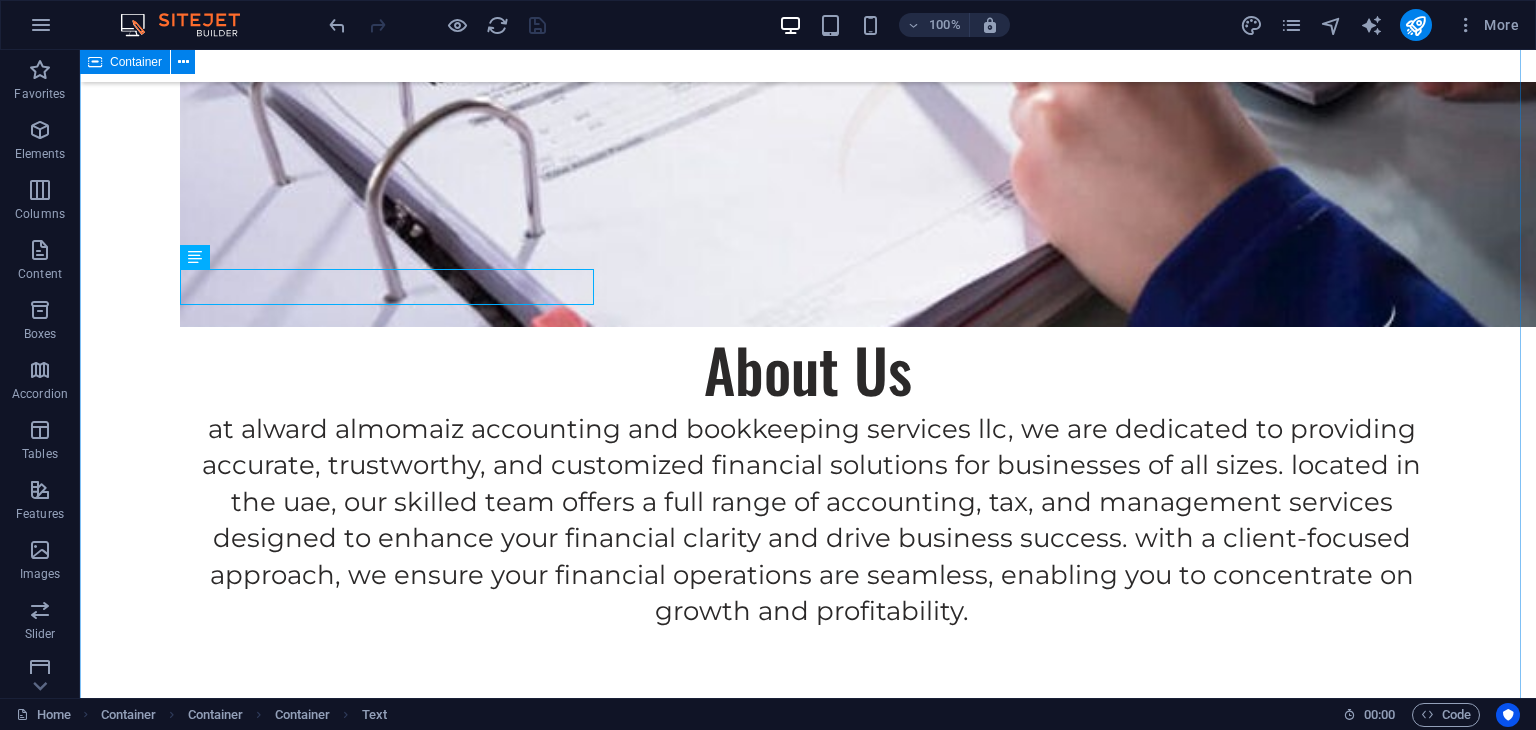 click on "Our Mission We are dedicated to empowering businesses with accurate financial insights and strategic support. Our mission is to ensure compliance with UAE regulations, improve operational efficiency, and promote sustainable growth in a competitive marketplace. With our expert guidance, companies can make well-informed decisions that enhance their long-term success and stability. About Us At AlWardAlMomaiz Accounting and Bookkeeping Services LLC, we are dedicated to providing accurate, trustworthy, and customized financial solutions for businesses of all sizes. Located in the [STATE], our skilled team offers a full range of accounting, tax, and management services designed to enhance your financial clarity and drive business success. With a client-focused approach, we ensure your financial operations are seamless, enabling you to concentrate on growth and profitability. Your Success Partner Technology Driven Get a free quote Client support Expertise For Results" at bounding box center [808, 918] 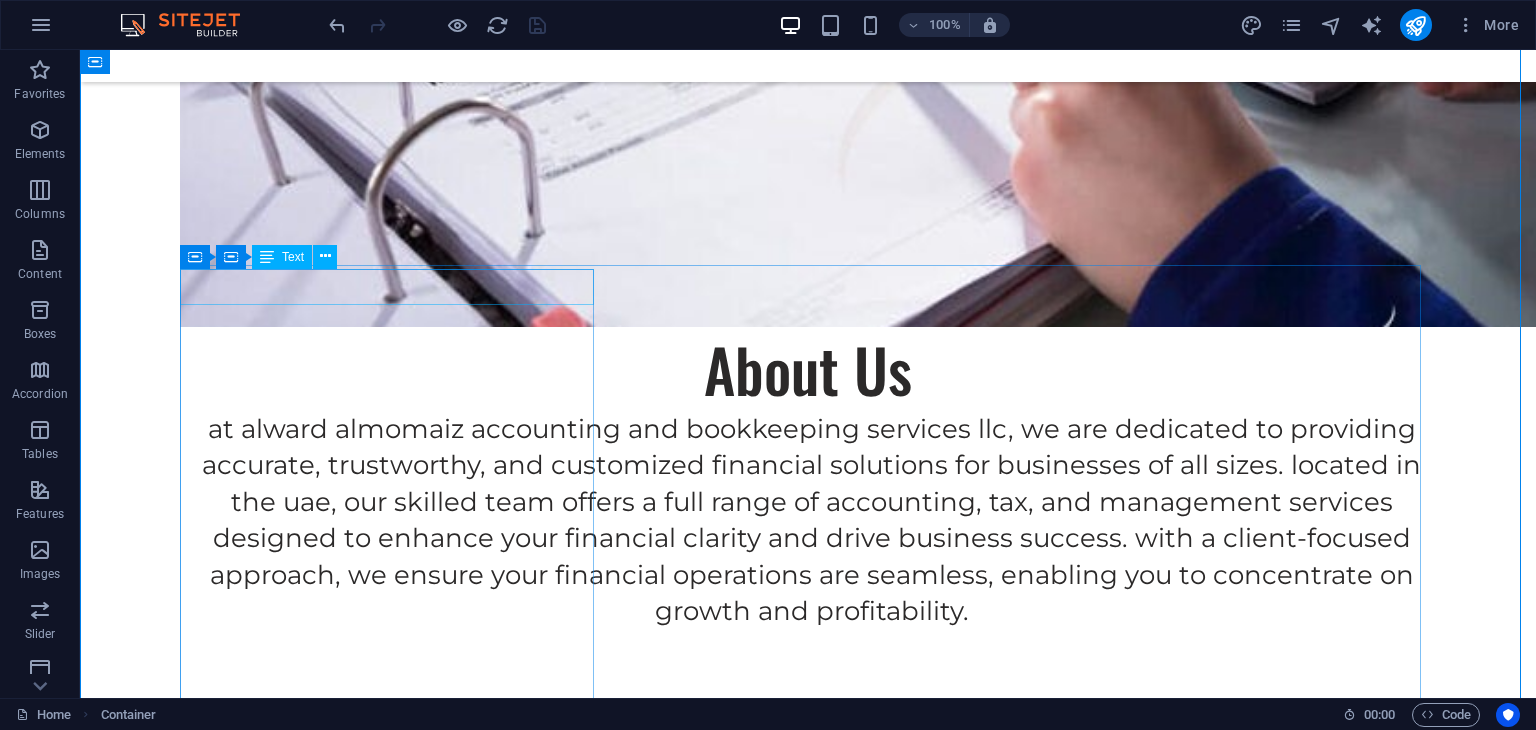 click on "Text" at bounding box center (293, 257) 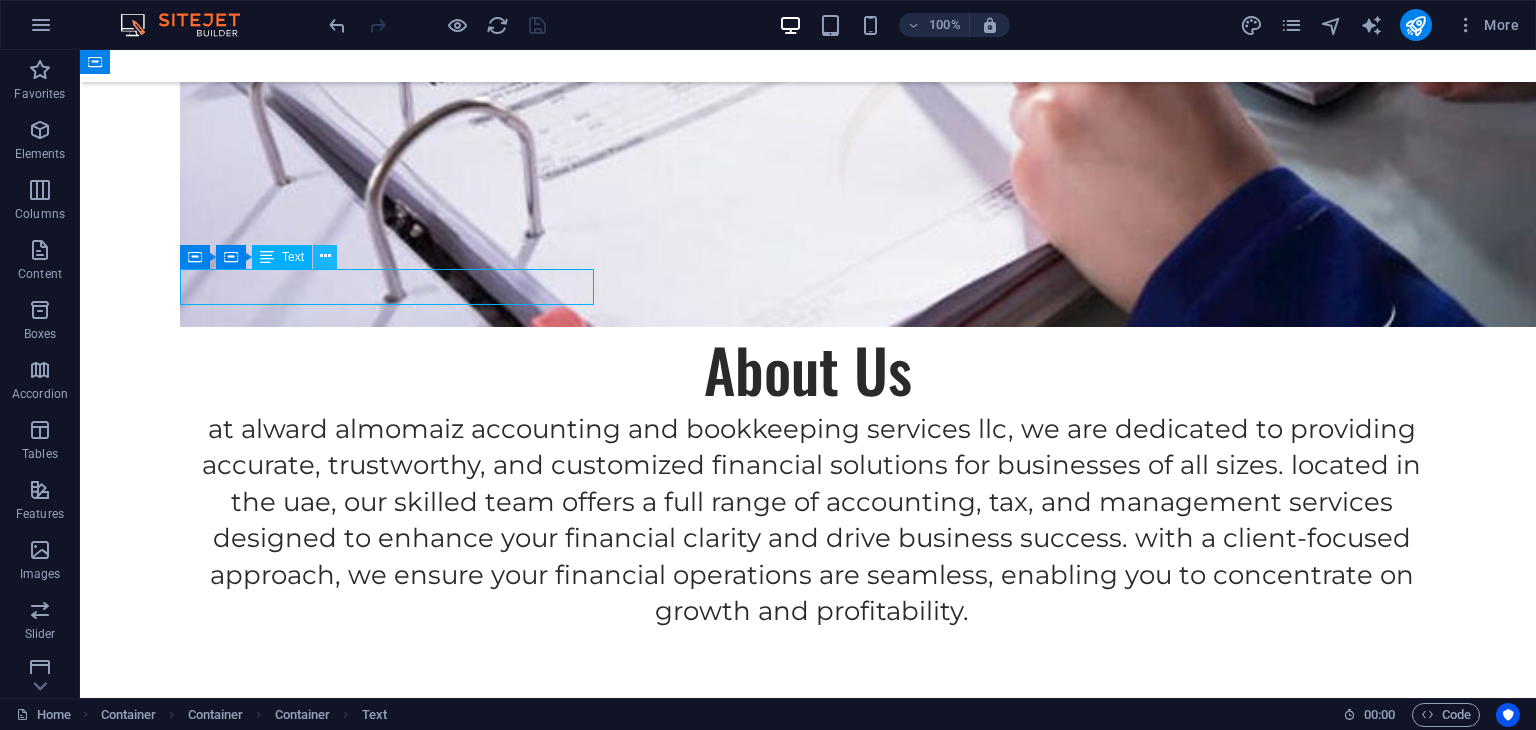 click at bounding box center (325, 256) 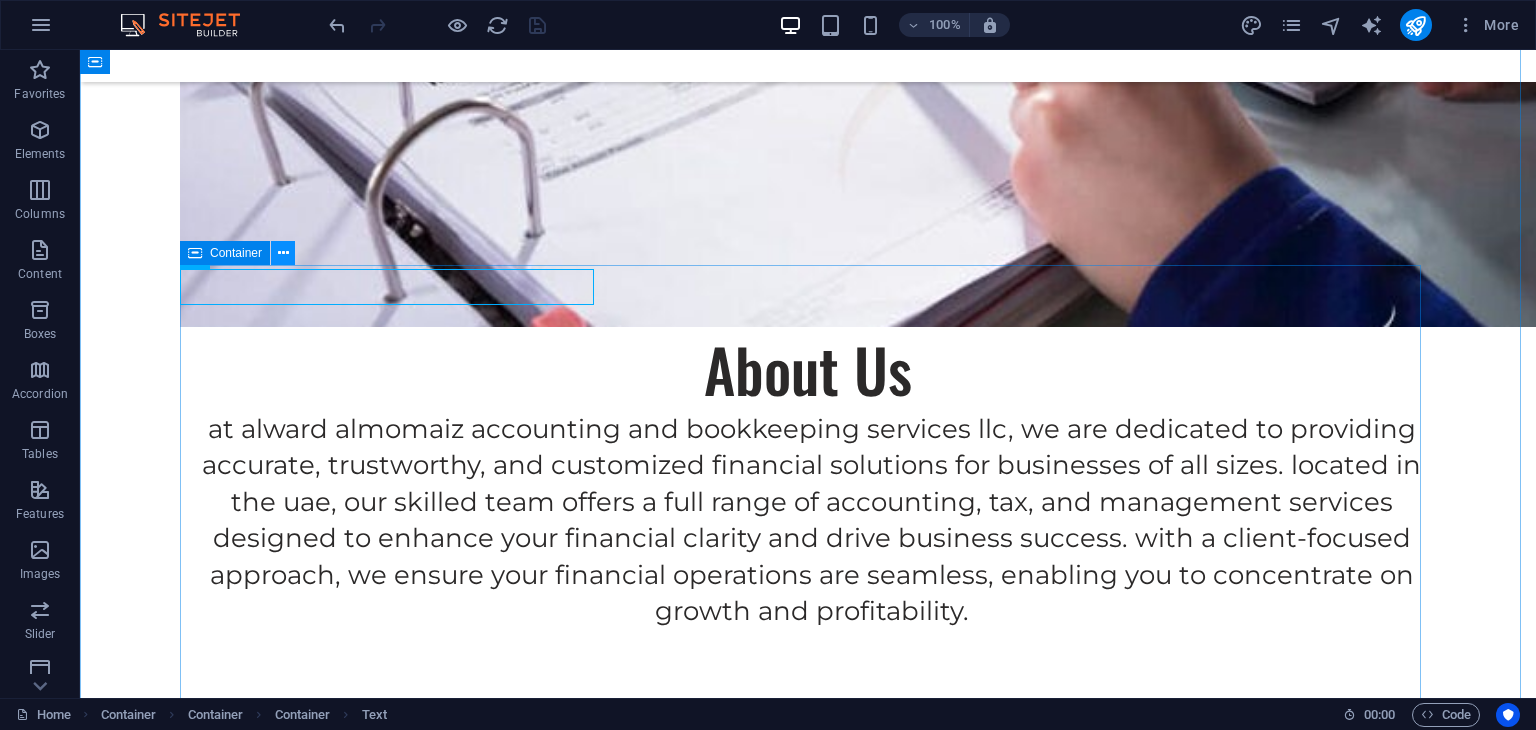 click at bounding box center [283, 253] 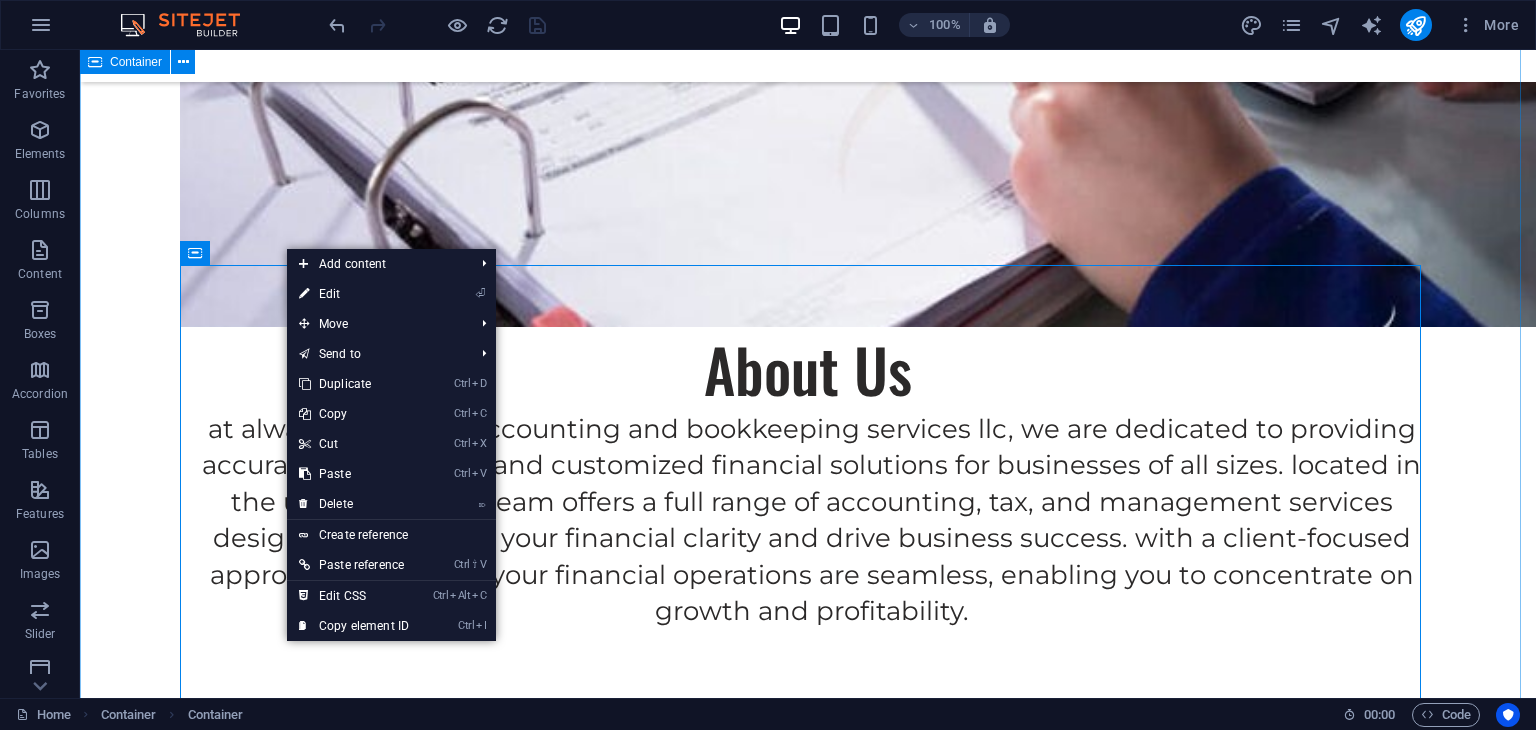 click on "Our Mission We are dedicated to empowering businesses with accurate financial insights and strategic support. Our mission is to ensure compliance with UAE regulations, improve operational efficiency, and promote sustainable growth in a competitive marketplace. With our expert guidance, companies can make well-informed decisions that enhance their long-term success and stability. About Us At AlWardAlMomaiz Accounting and Bookkeeping Services LLC, we are dedicated to providing accurate, trustworthy, and customized financial solutions for businesses of all sizes. Located in the [STATE], our skilled team offers a full range of accounting, tax, and management services designed to enhance your financial clarity and drive business success. With a client-focused approach, we ensure your financial operations are seamless, enabling you to concentrate on growth and profitability. Your Success Partner Technology Driven Get a free quote Client support Expertise For Results" at bounding box center (808, 918) 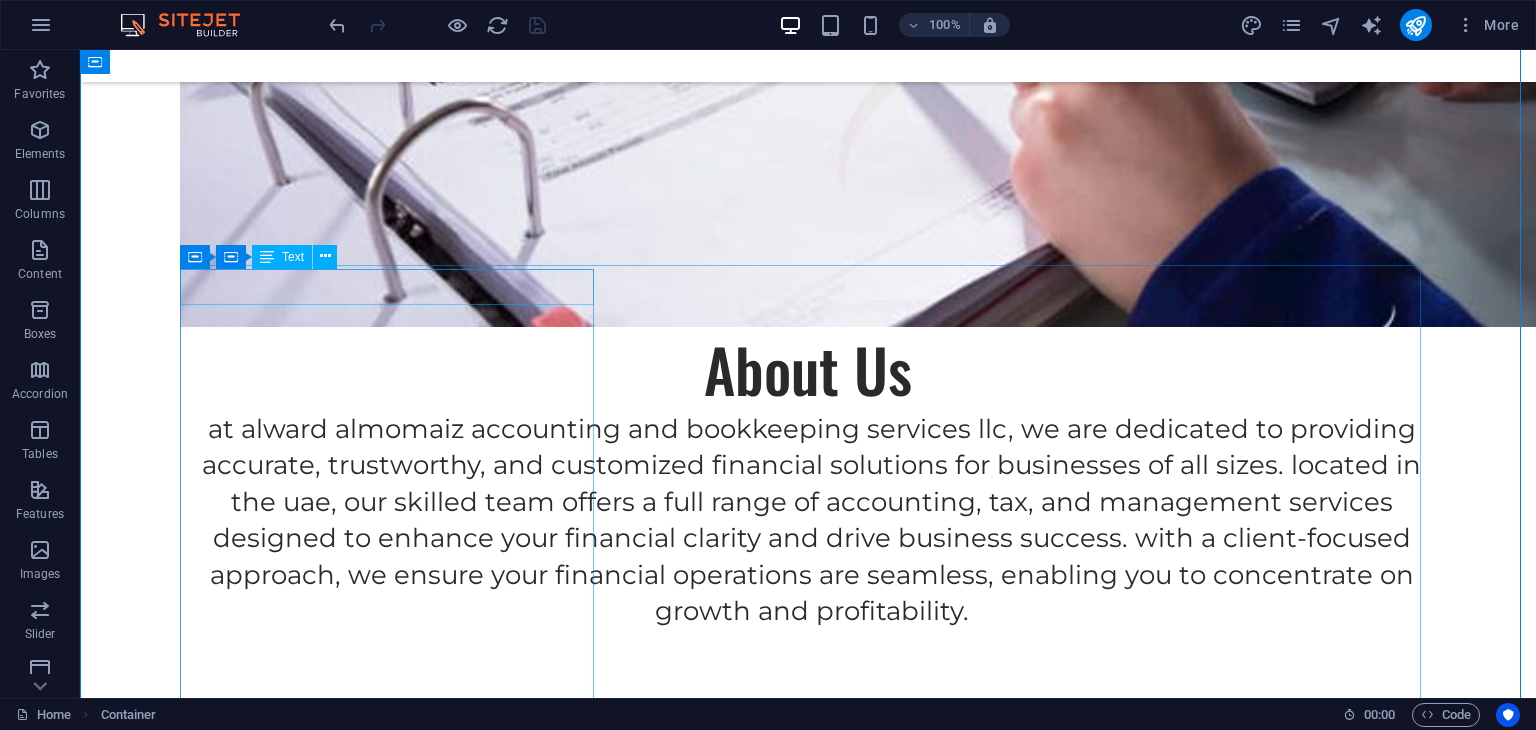 click on "Text" at bounding box center (282, 257) 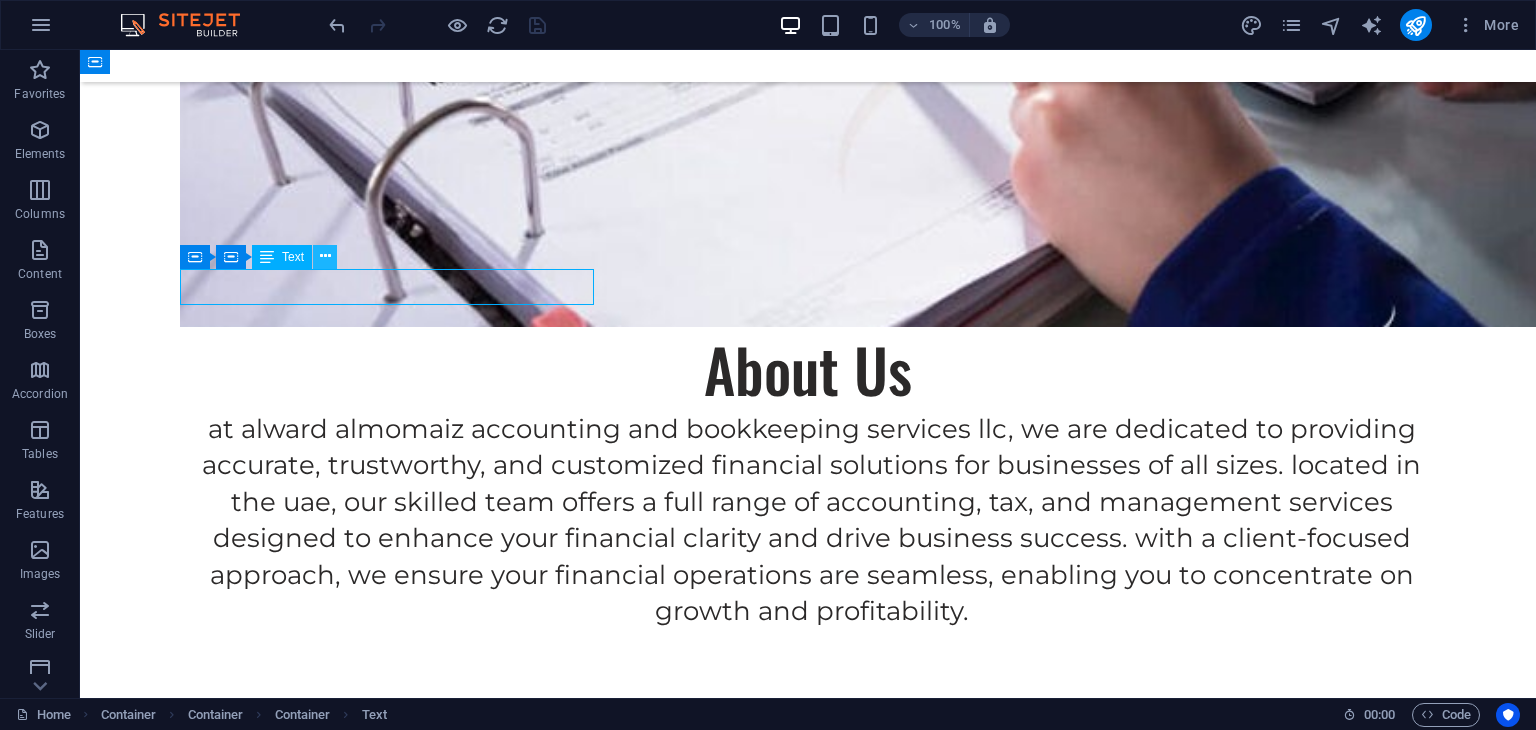 click at bounding box center [325, 256] 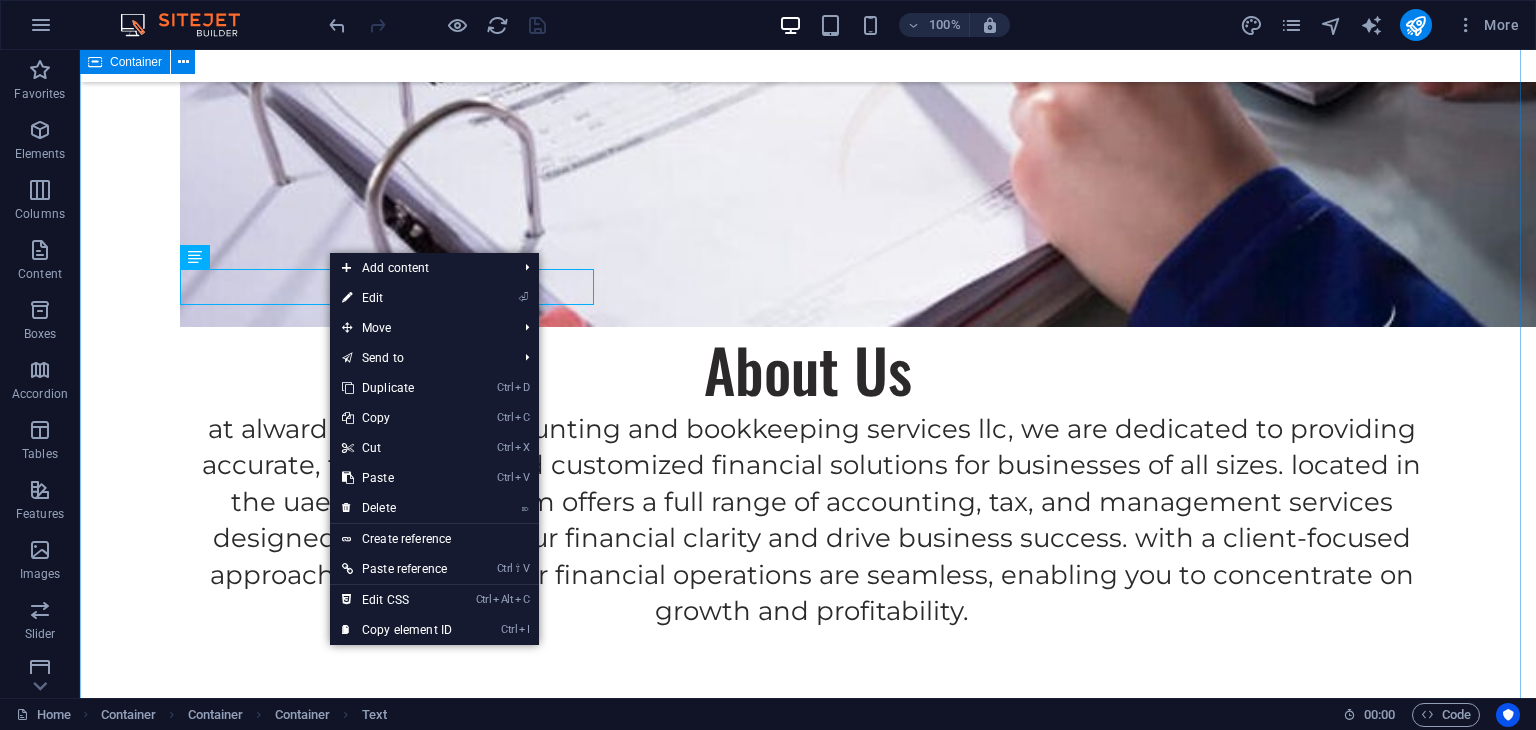 click on "Our Mission We are dedicated to empowering businesses with accurate financial insights and strategic support. Our mission is to ensure compliance with UAE regulations, improve operational efficiency, and promote sustainable growth in a competitive marketplace. With our expert guidance, companies can make well-informed decisions that enhance their long-term success and stability. About Us At AlWardAlMomaiz Accounting and Bookkeeping Services LLC, we are dedicated to providing accurate, trustworthy, and customized financial solutions for businesses of all sizes. Located in the [STATE], our skilled team offers a full range of accounting, tax, and management services designed to enhance your financial clarity and drive business success. With a client-focused approach, we ensure your financial operations are seamless, enabling you to concentrate on growth and profitability. Your Success Partner Technology Driven Get a free quote Client support Expertise For Results" at bounding box center [808, 918] 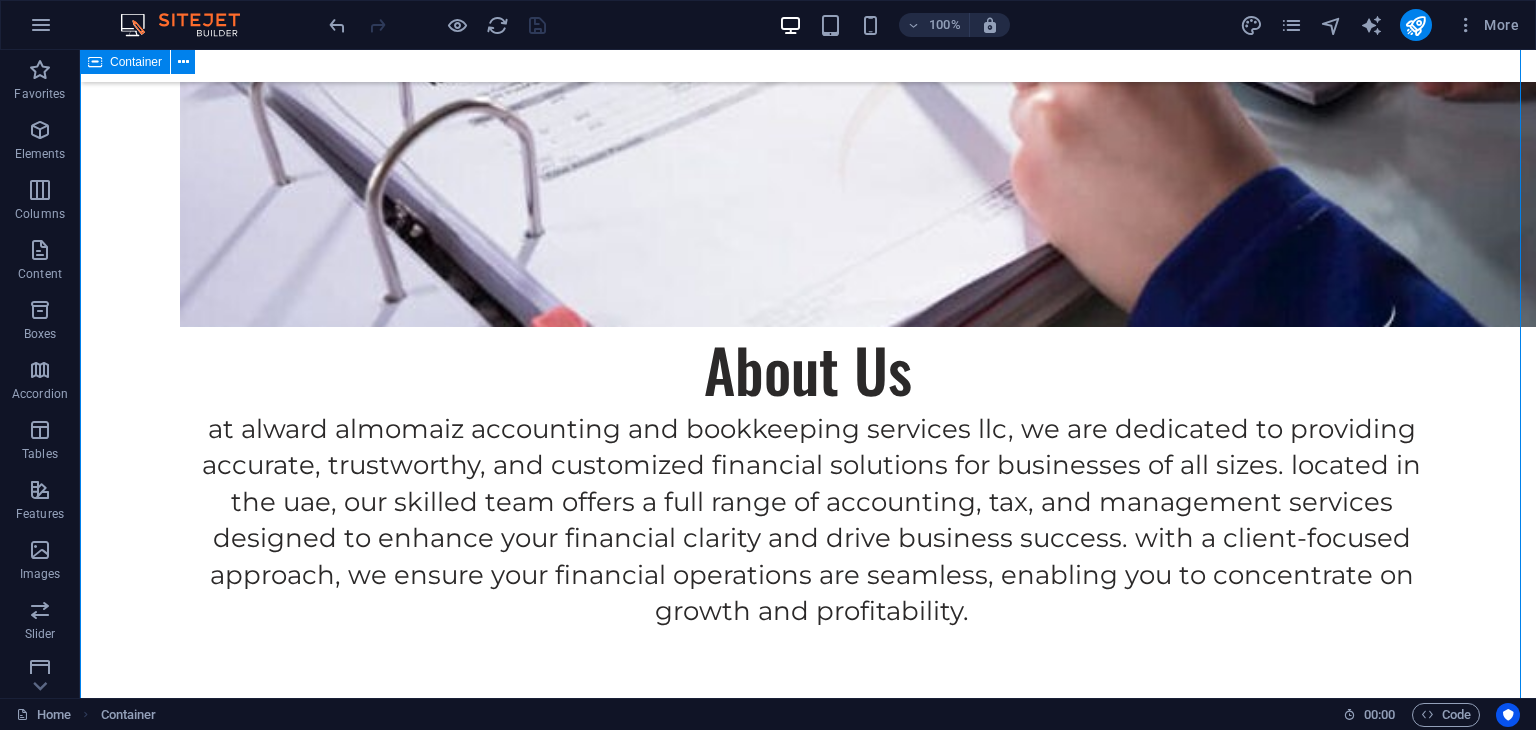 click on "Our Mission We are dedicated to empowering businesses with accurate financial insights and strategic support. Our mission is to ensure compliance with UAE regulations, improve operational efficiency, and promote sustainable growth in a competitive marketplace. With our expert guidance, companies can make well-informed decisions that enhance their long-term success and stability. About Us At AlWardAlMomaiz Accounting and Bookkeeping Services LLC, we are dedicated to providing accurate, trustworthy, and customized financial solutions for businesses of all sizes. Located in the [STATE], our skilled team offers a full range of accounting, tax, and management services designed to enhance your financial clarity and drive business success. With a client-focused approach, we ensure your financial operations are seamless, enabling you to concentrate on growth and profitability. Your Success Partner Technology Driven Get a free quote Client support Expertise For Results" at bounding box center [808, 918] 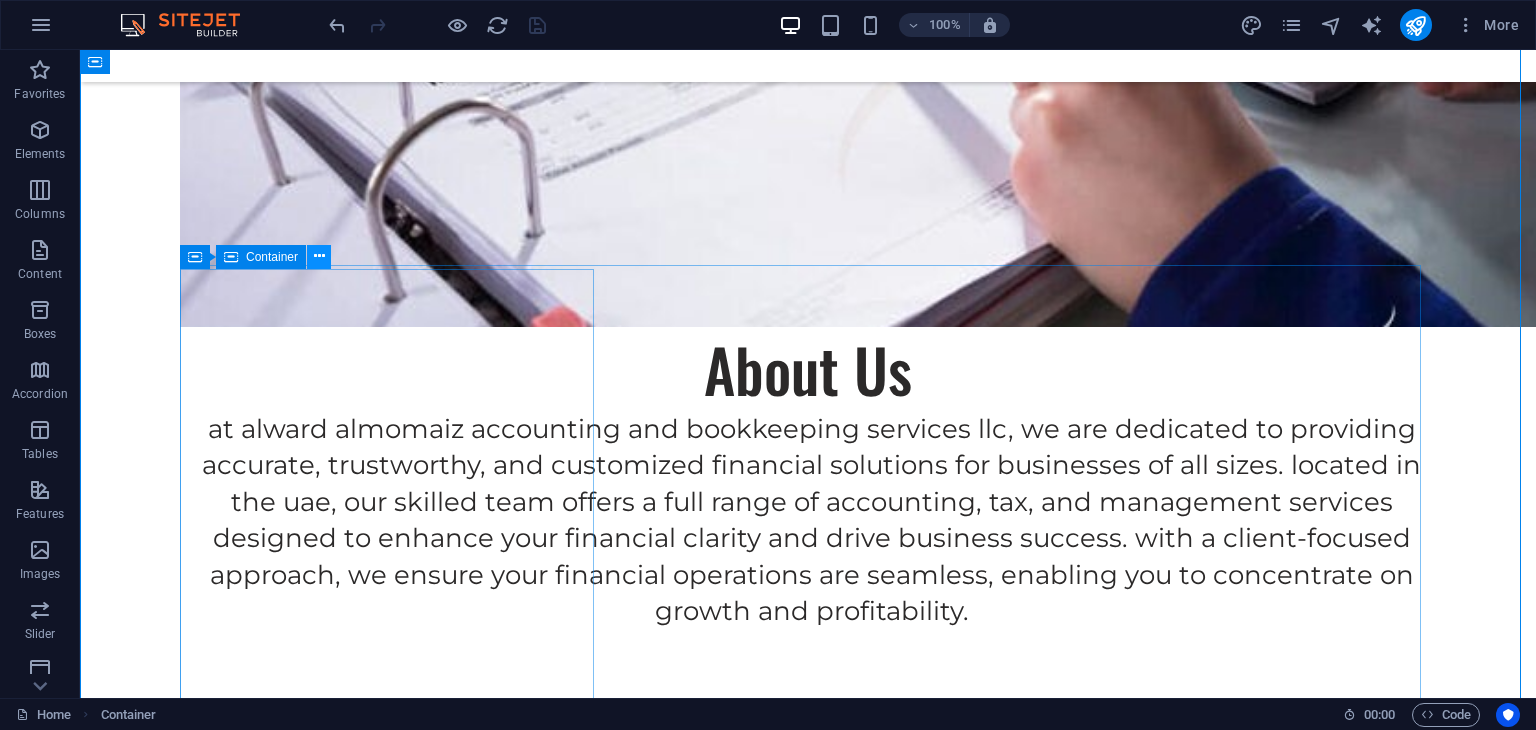 click at bounding box center [319, 256] 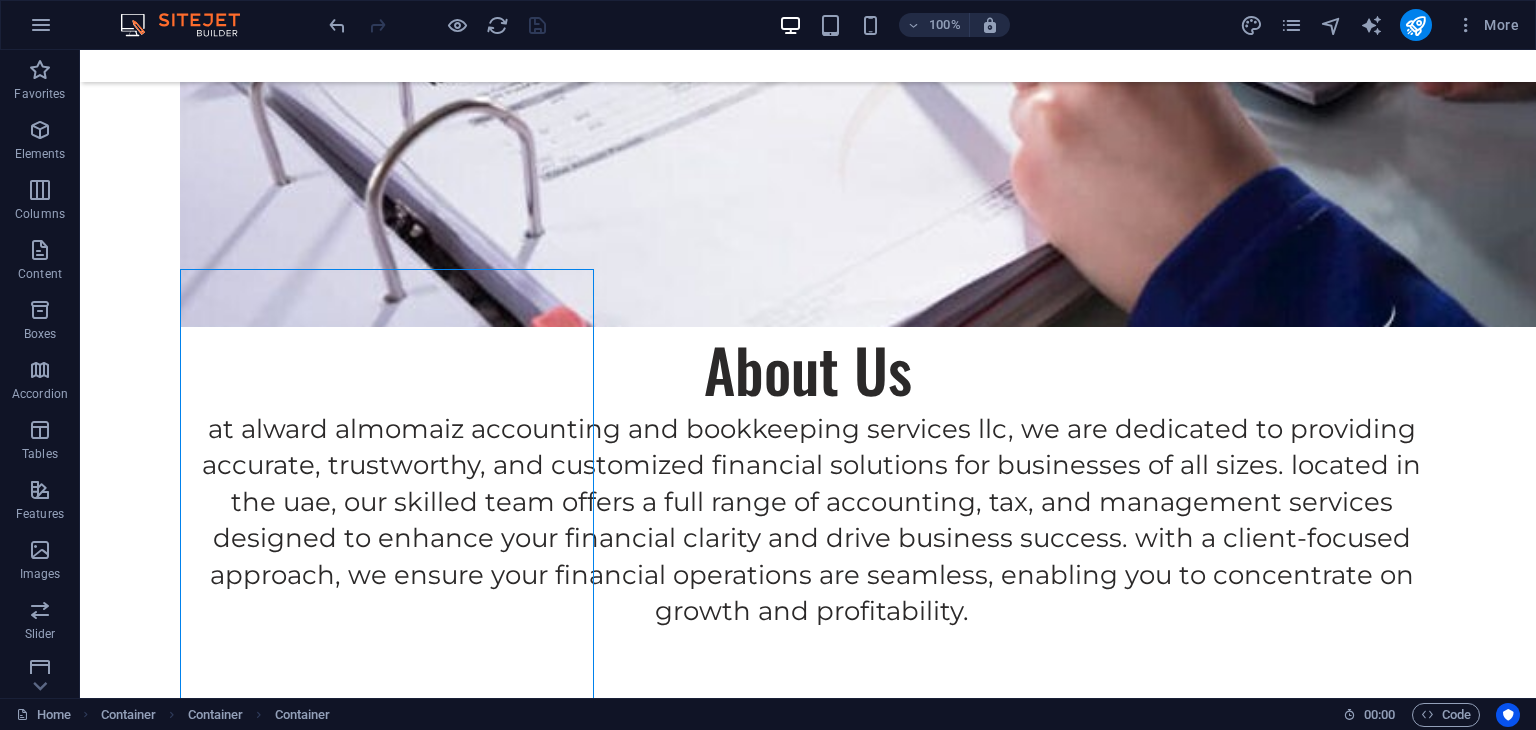 scroll, scrollTop: 2141, scrollLeft: 0, axis: vertical 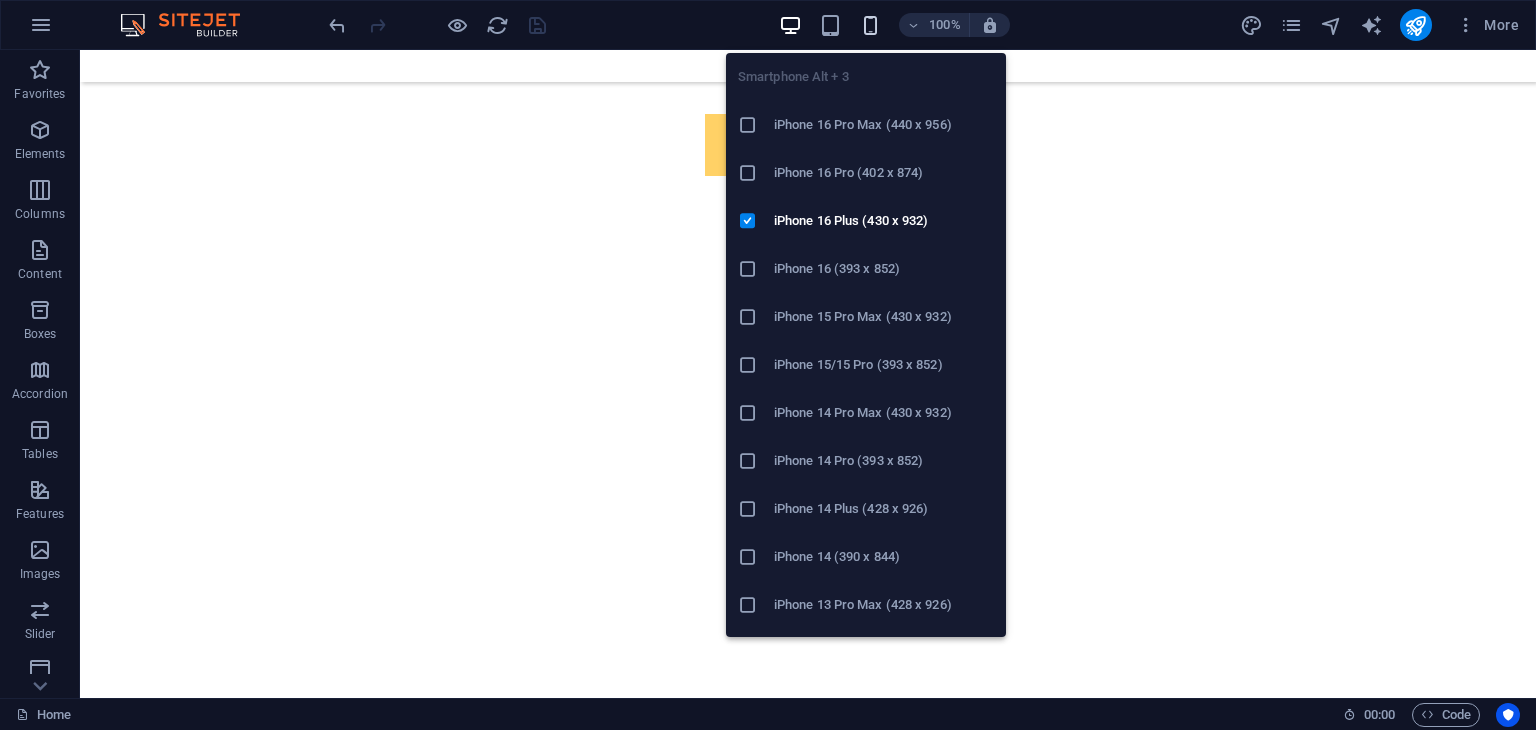 click at bounding box center [870, 25] 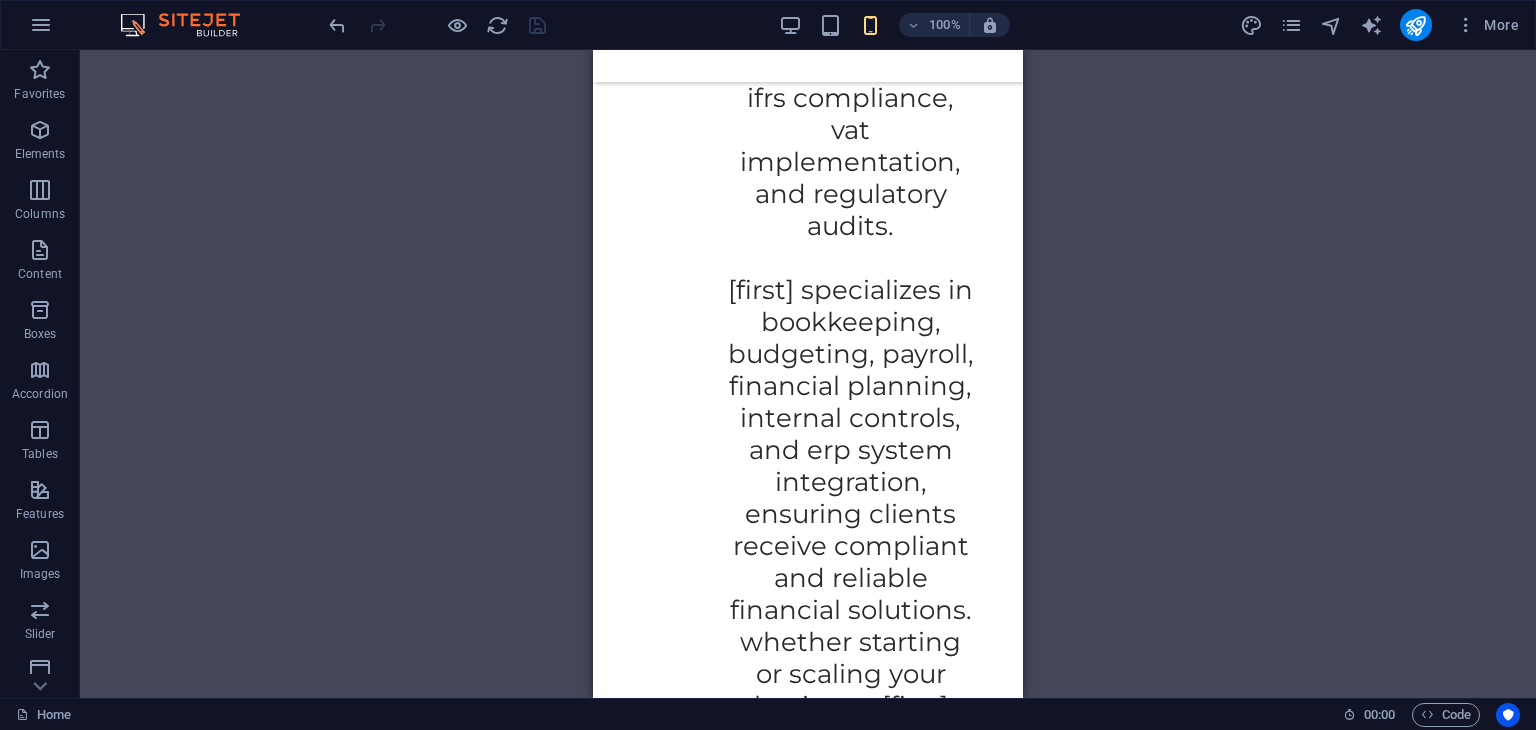 scroll, scrollTop: 13287, scrollLeft: 0, axis: vertical 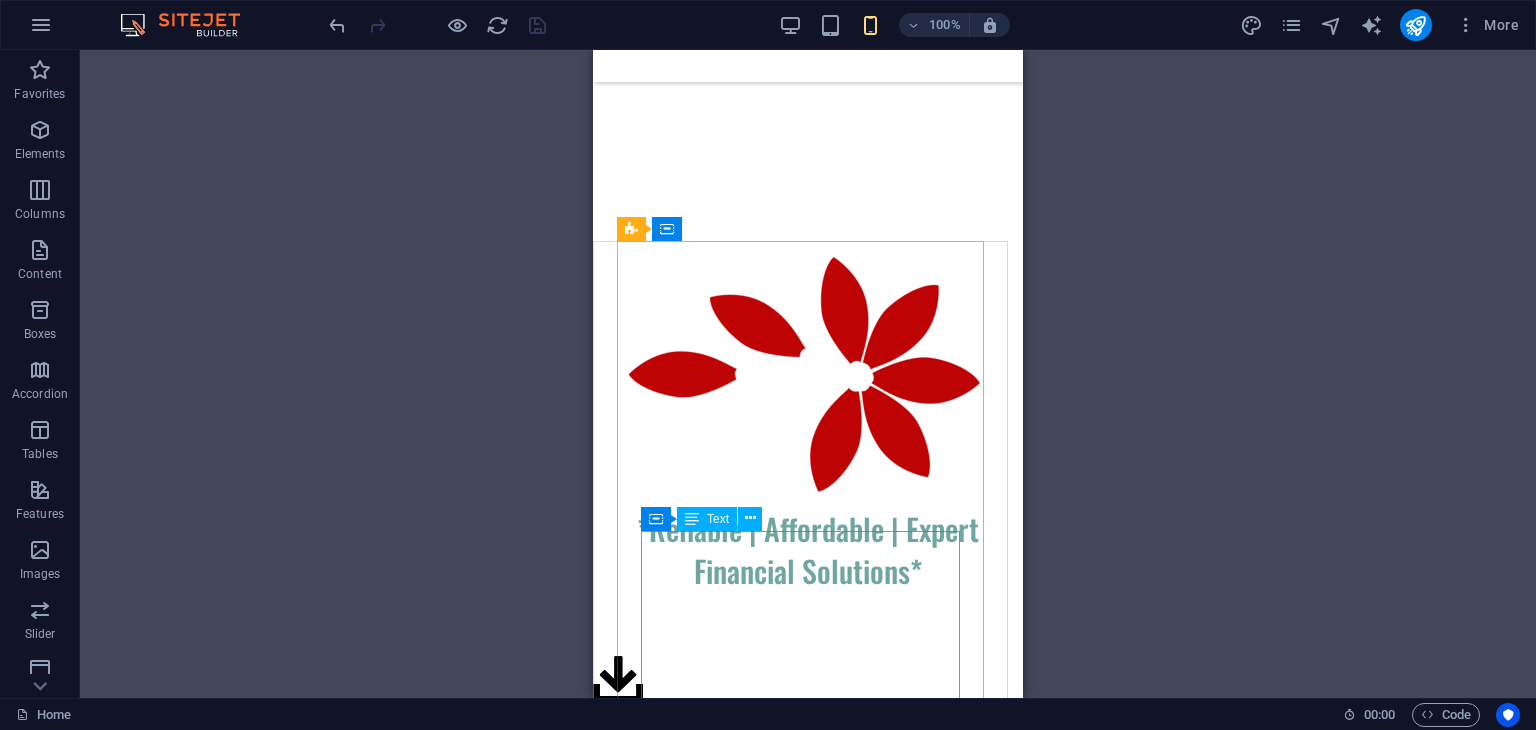 click on "Text" at bounding box center (718, 519) 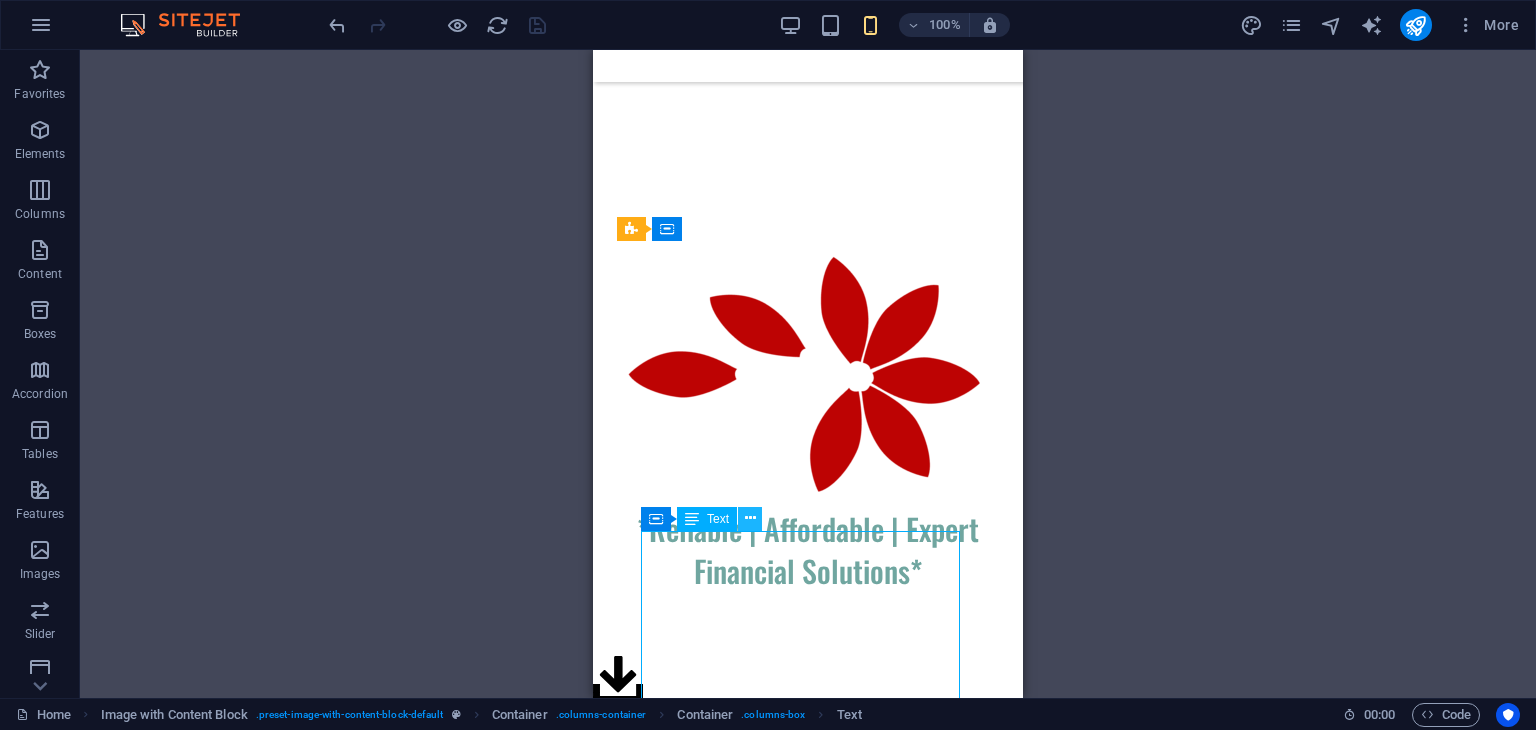 click at bounding box center [750, 519] 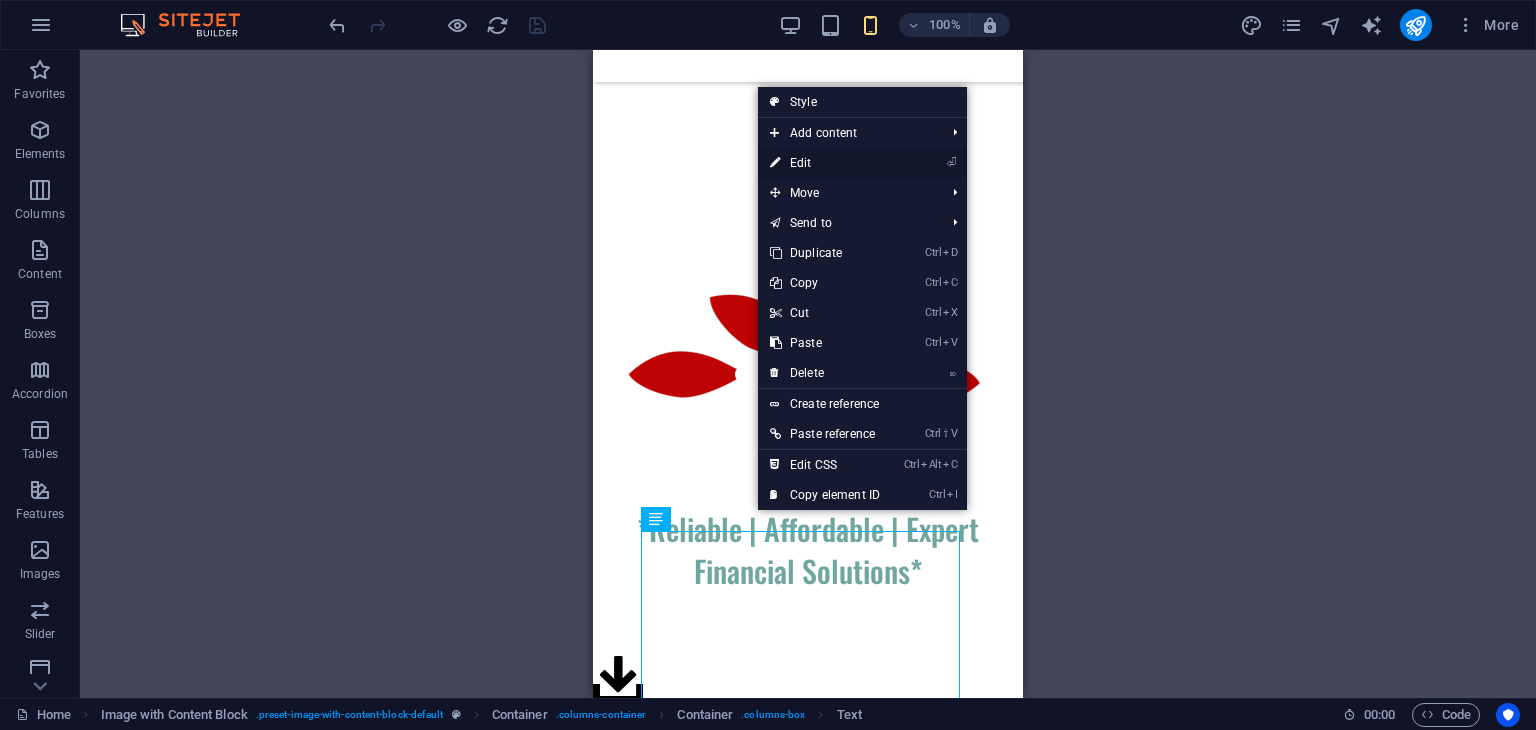 click on "⏎  Edit" at bounding box center [825, 163] 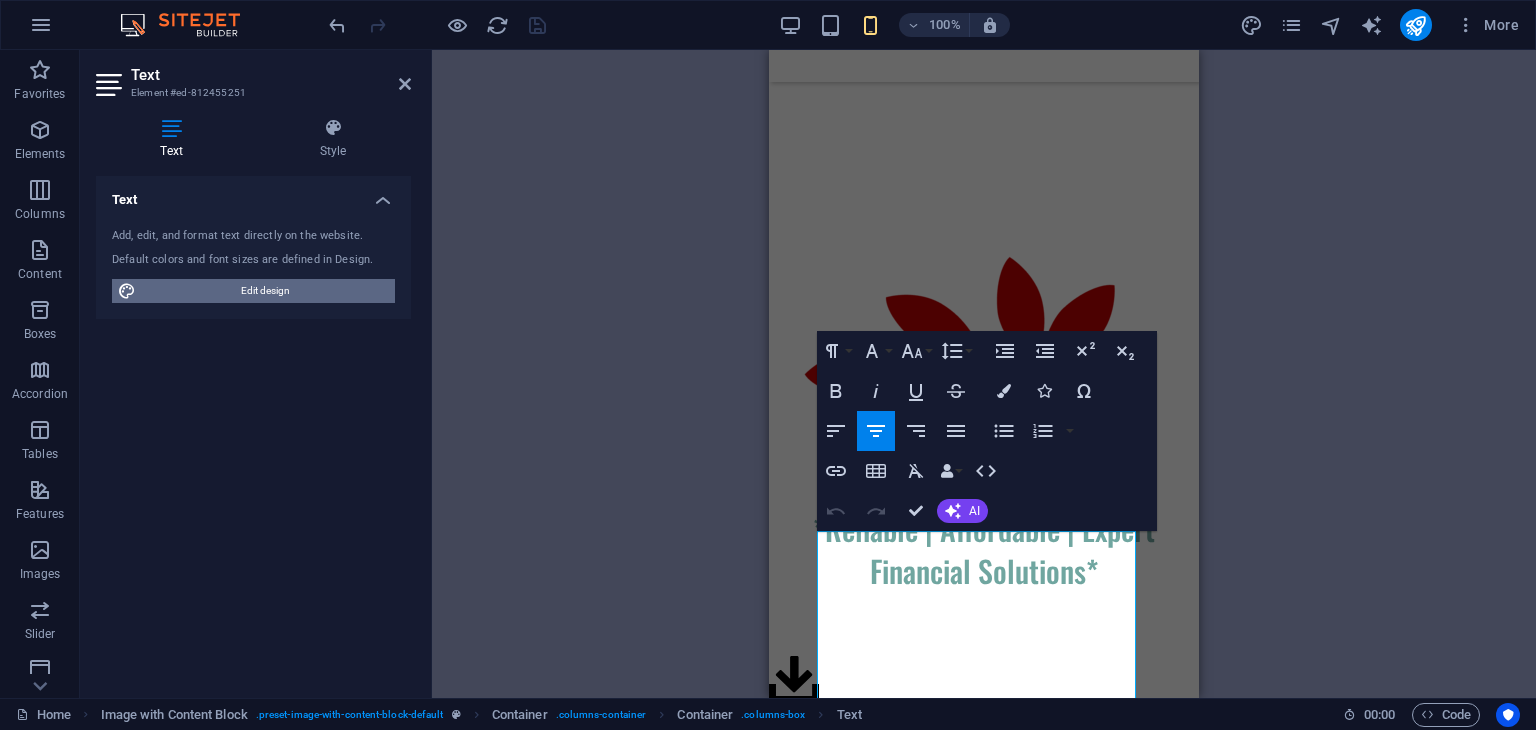 click on "Edit design" at bounding box center [265, 291] 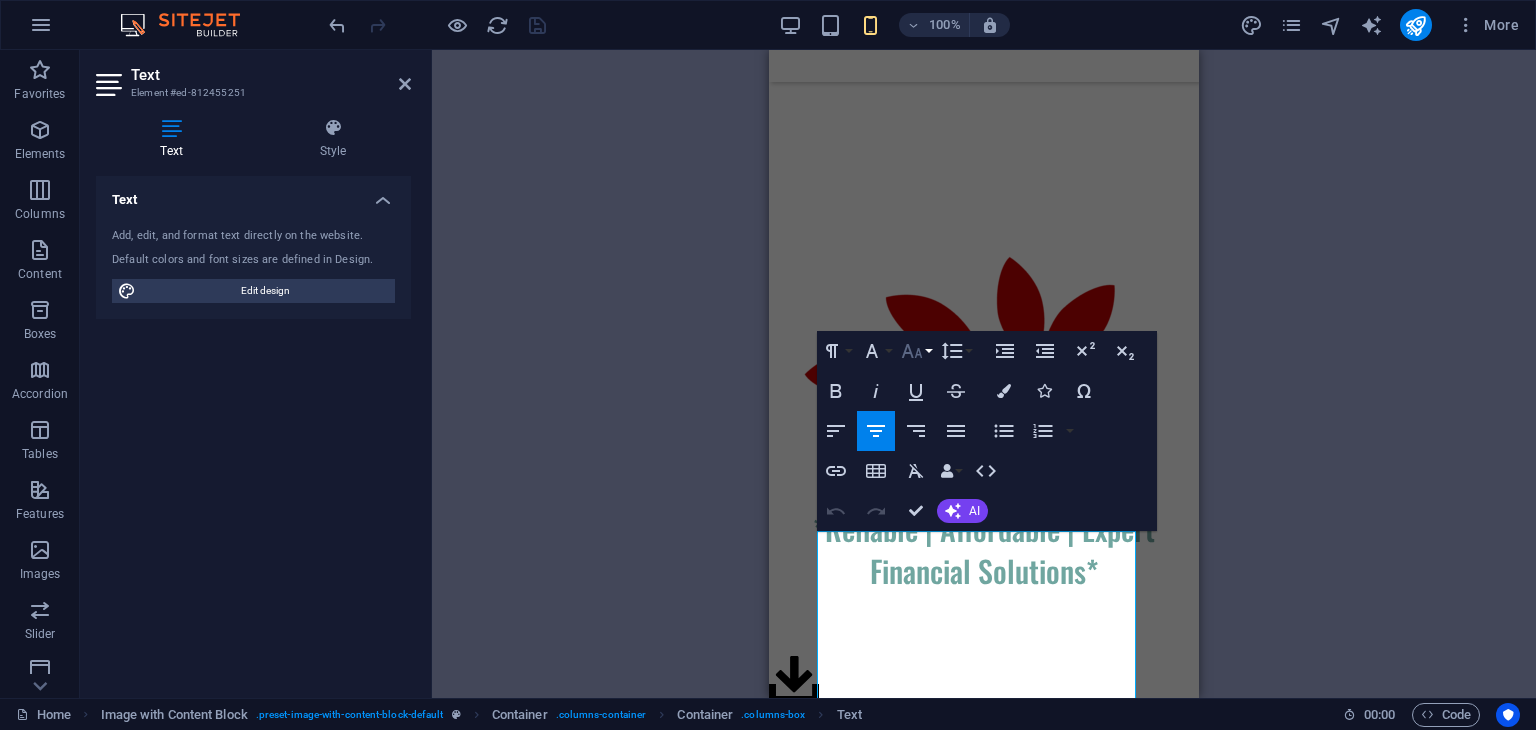 select on "700" 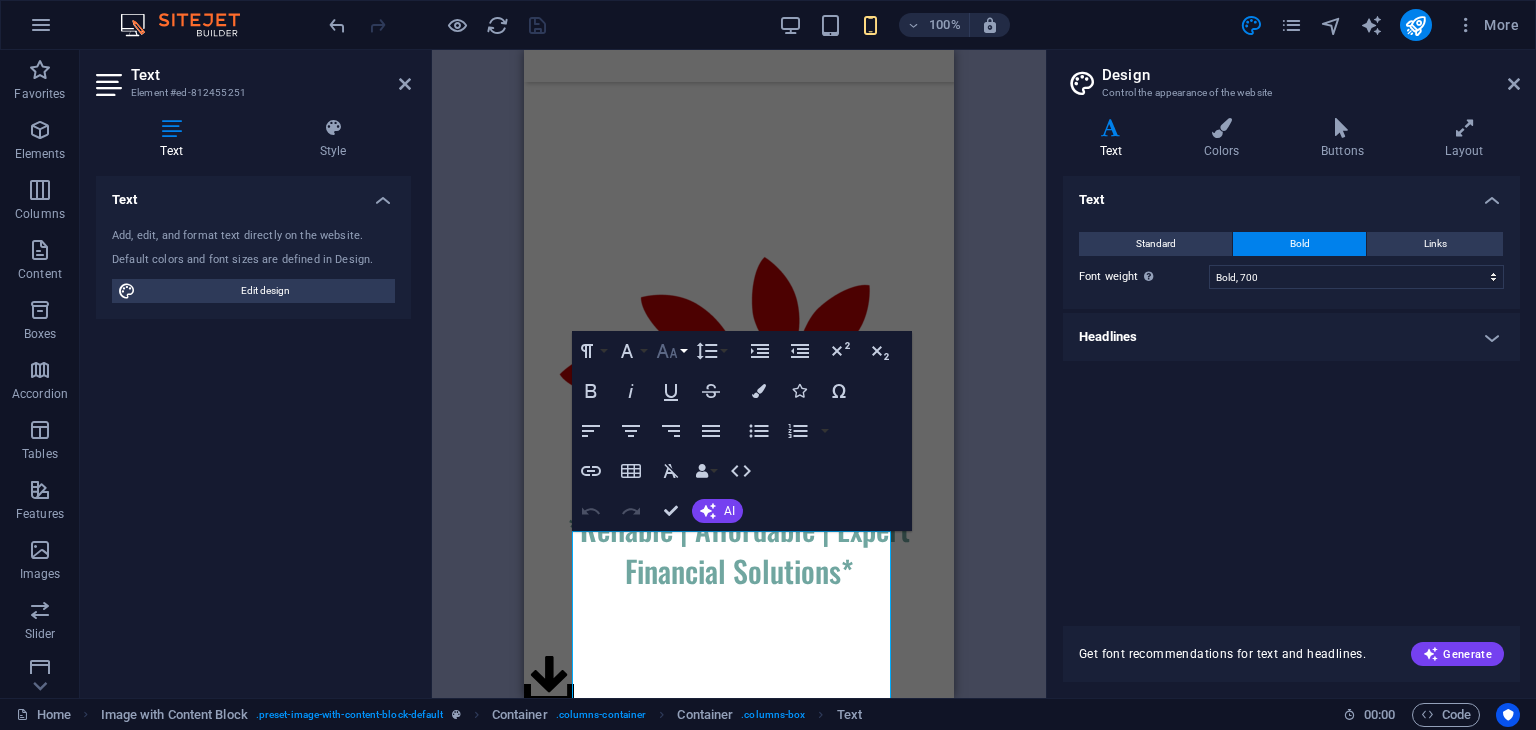 click on "Font Size" at bounding box center (671, 351) 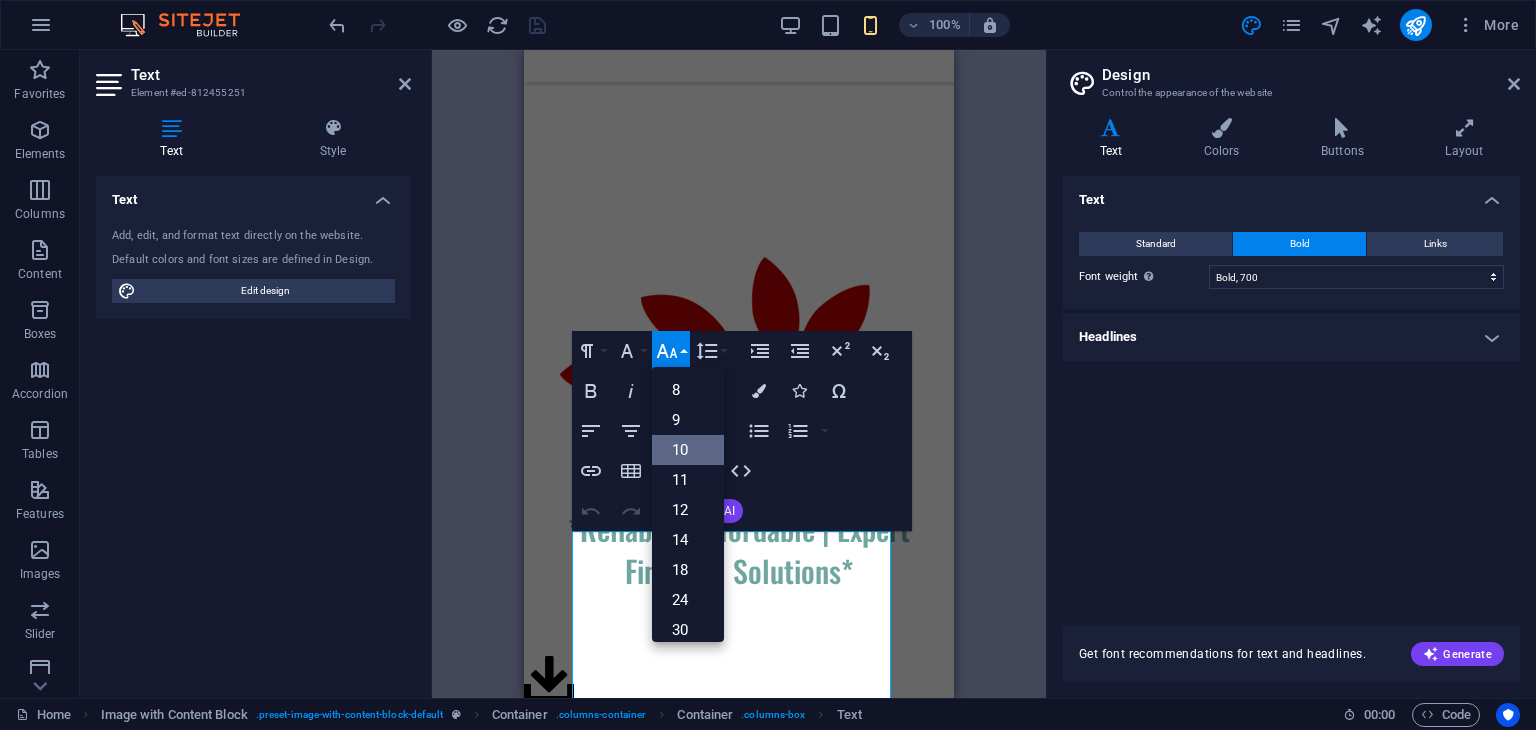 click on "10" at bounding box center (688, 450) 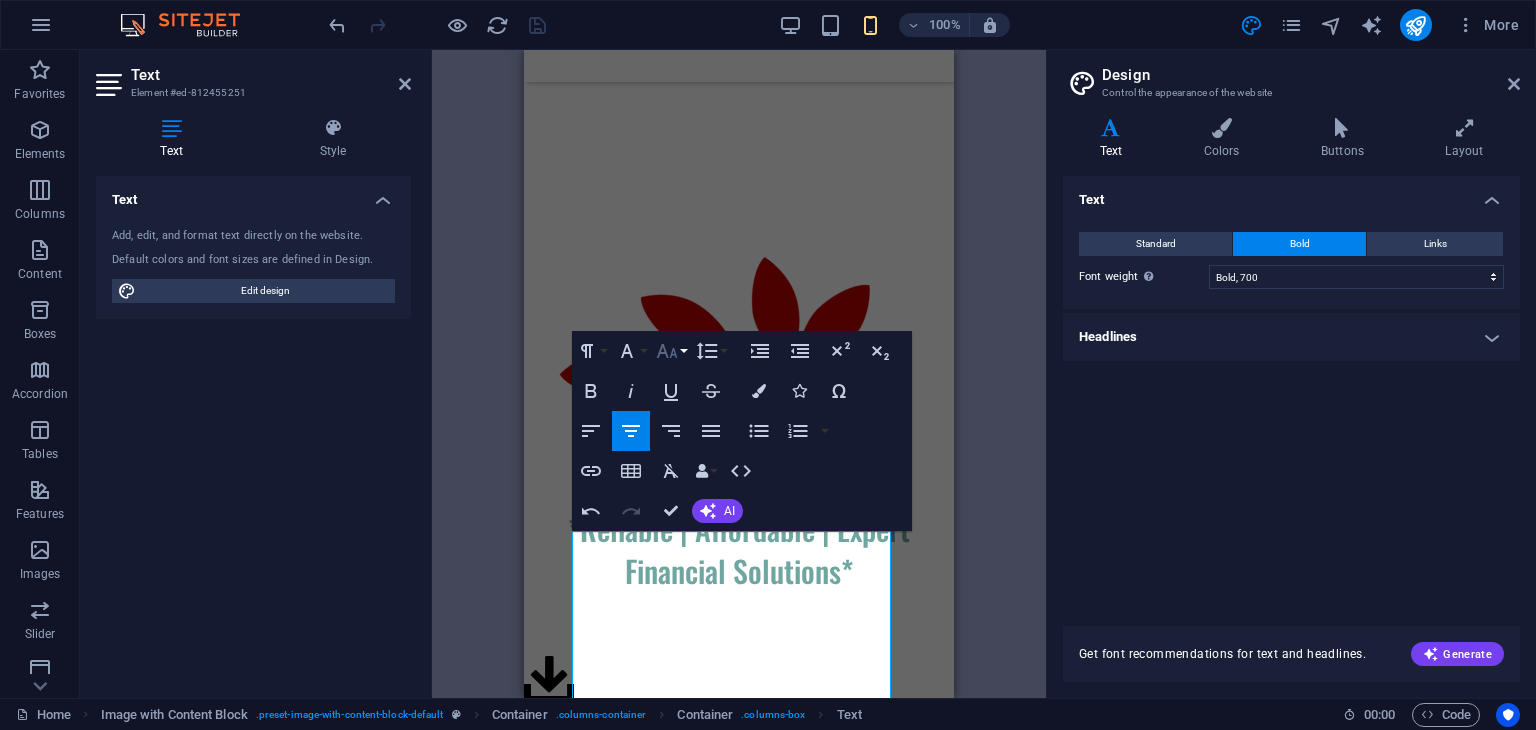 click 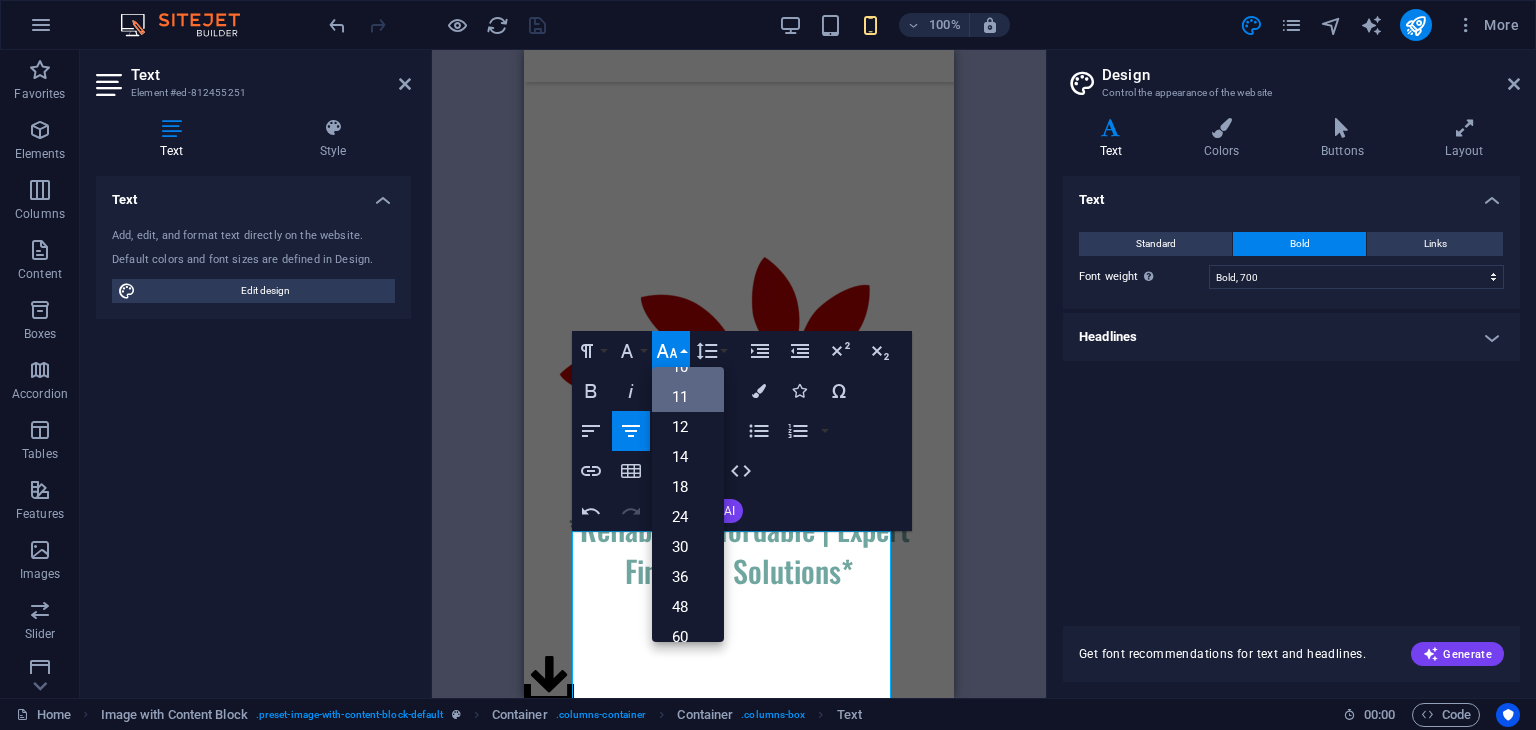 click on "11" at bounding box center (688, 397) 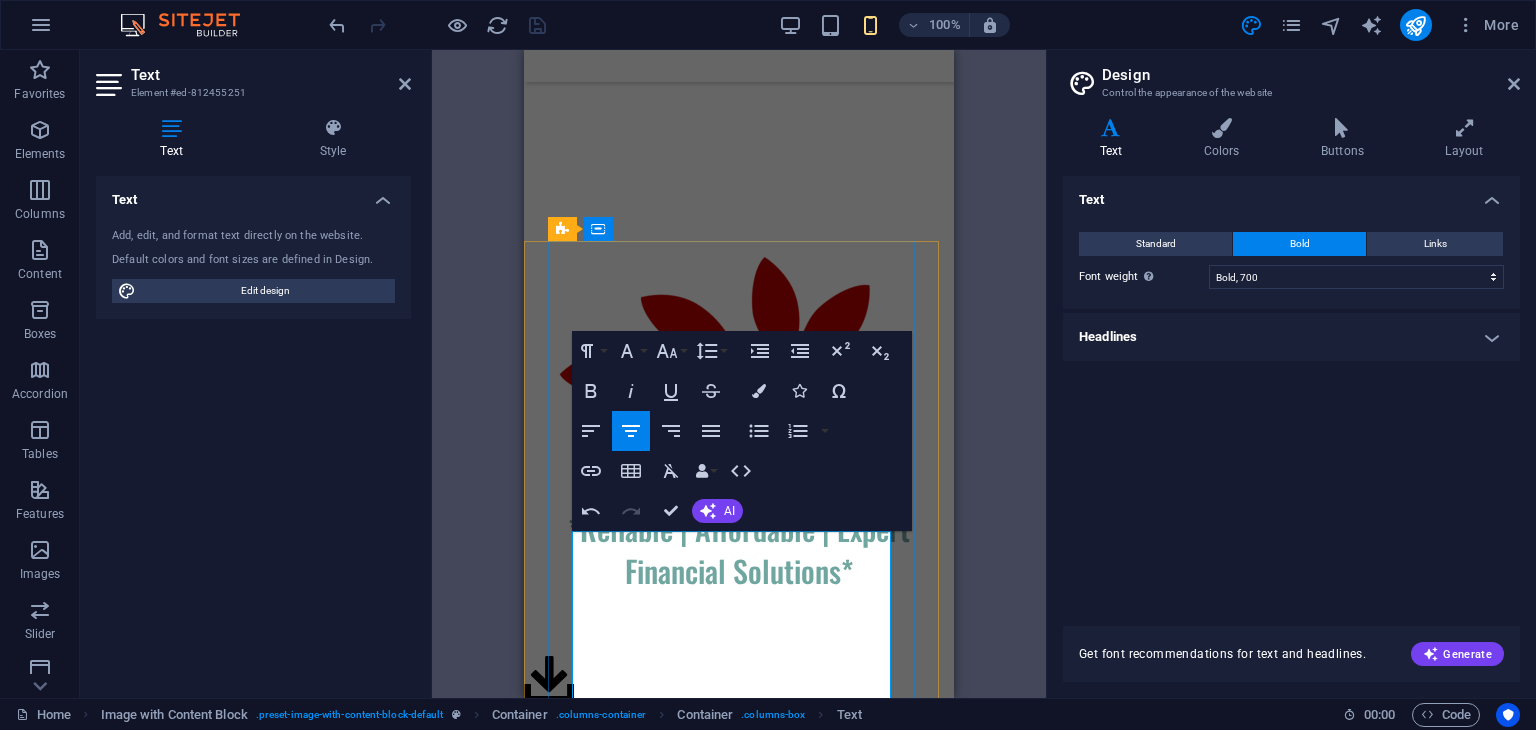 click on "​ Founder & Chief Consultant, Al Ward Al Momaiz Accounting and Bookkeeping Services LLC With over 20 years of finance expertise, [FIRST] [LAST] leads Al Ward Al Momaiz in supporting startups, SMEs, and established businesses in the UAE with accounting, compliance, and financial reporting. His extensive background includes finance roles at Oman Airports Management Company and proficiency in Oracle Financials, IFRS compliance, VAT implementation, and regulatory audits. [FIRST] specializes in bookkeeping, budgeting, payroll, financial planning, internal controls, and ERP system integration, ensuring clients receive compliant and reliable financial solutions. Whether starting or scaling your business, [FIRST] and his team are dedicated to guiding your financial journey." at bounding box center [781, 2886] 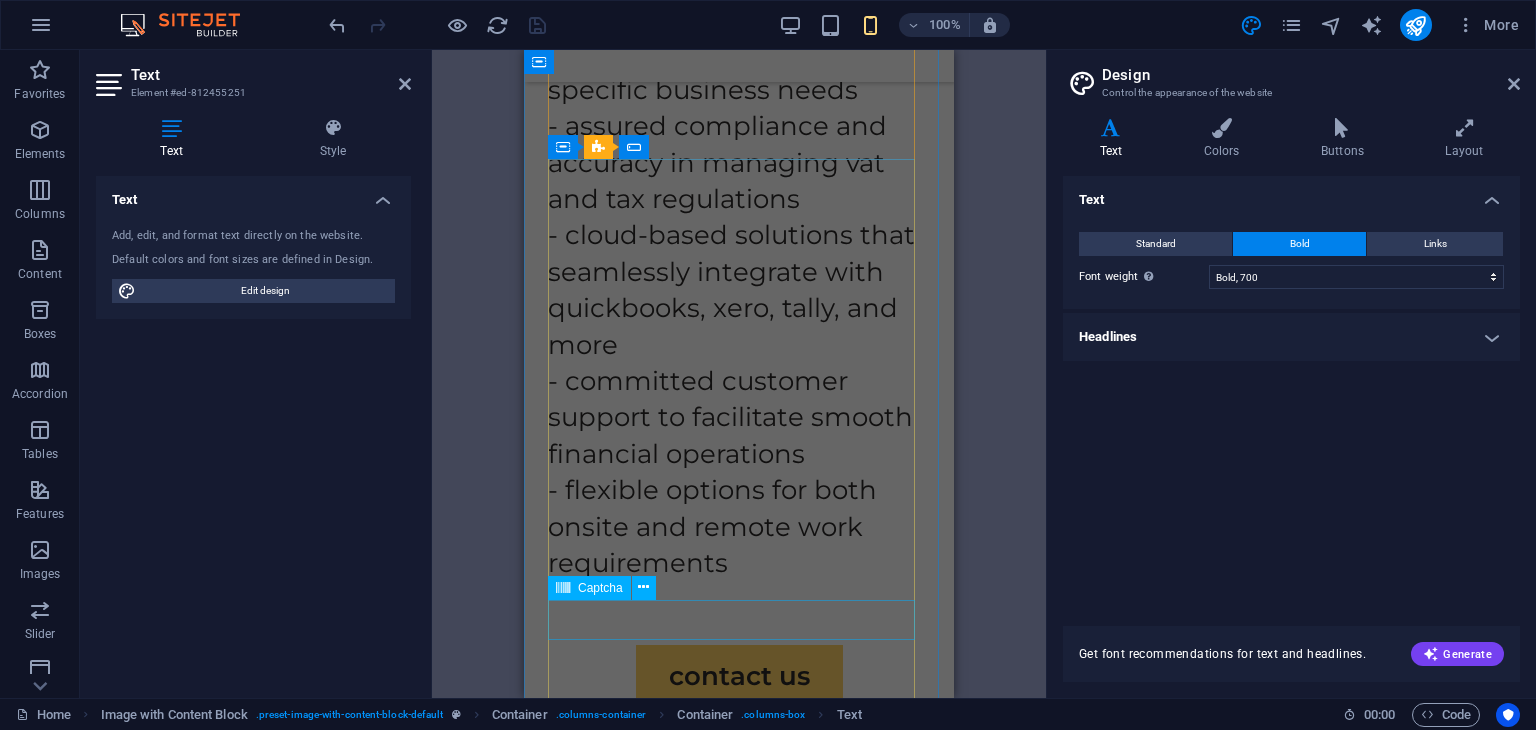 scroll, scrollTop: 14468, scrollLeft: 0, axis: vertical 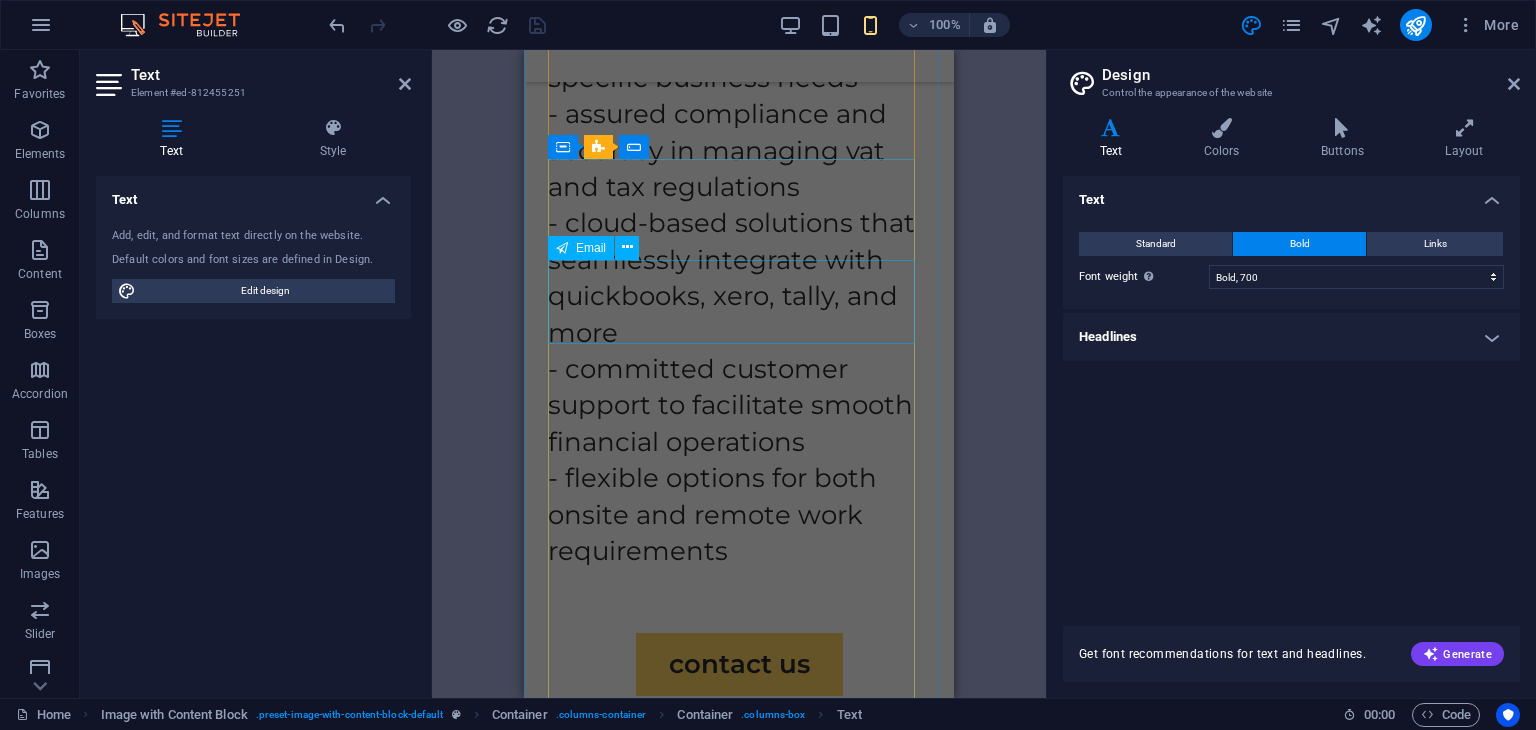 drag, startPoint x: 664, startPoint y: 552, endPoint x: 852, endPoint y: 261, distance: 346.44626 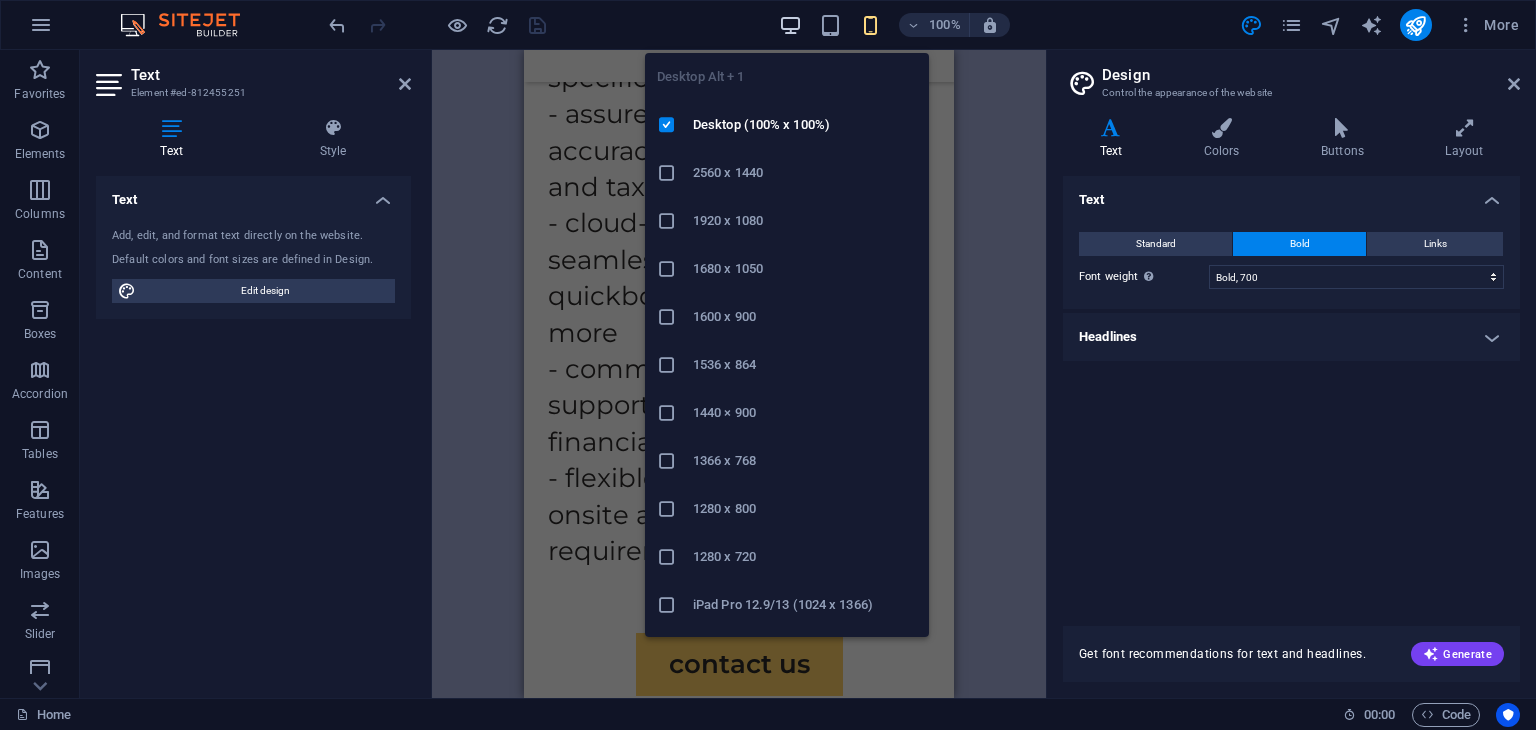 click at bounding box center (790, 25) 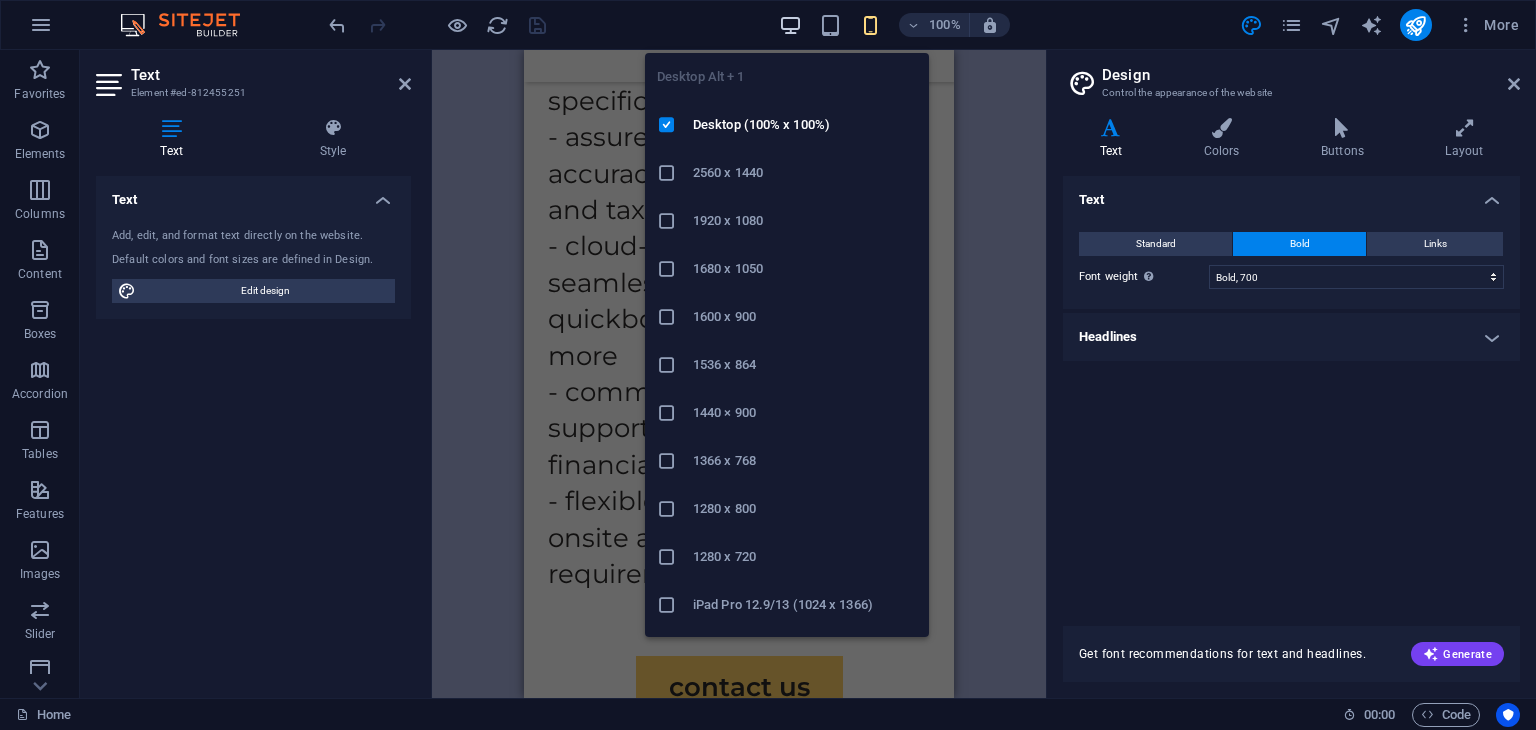 scroll, scrollTop: 14499, scrollLeft: 0, axis: vertical 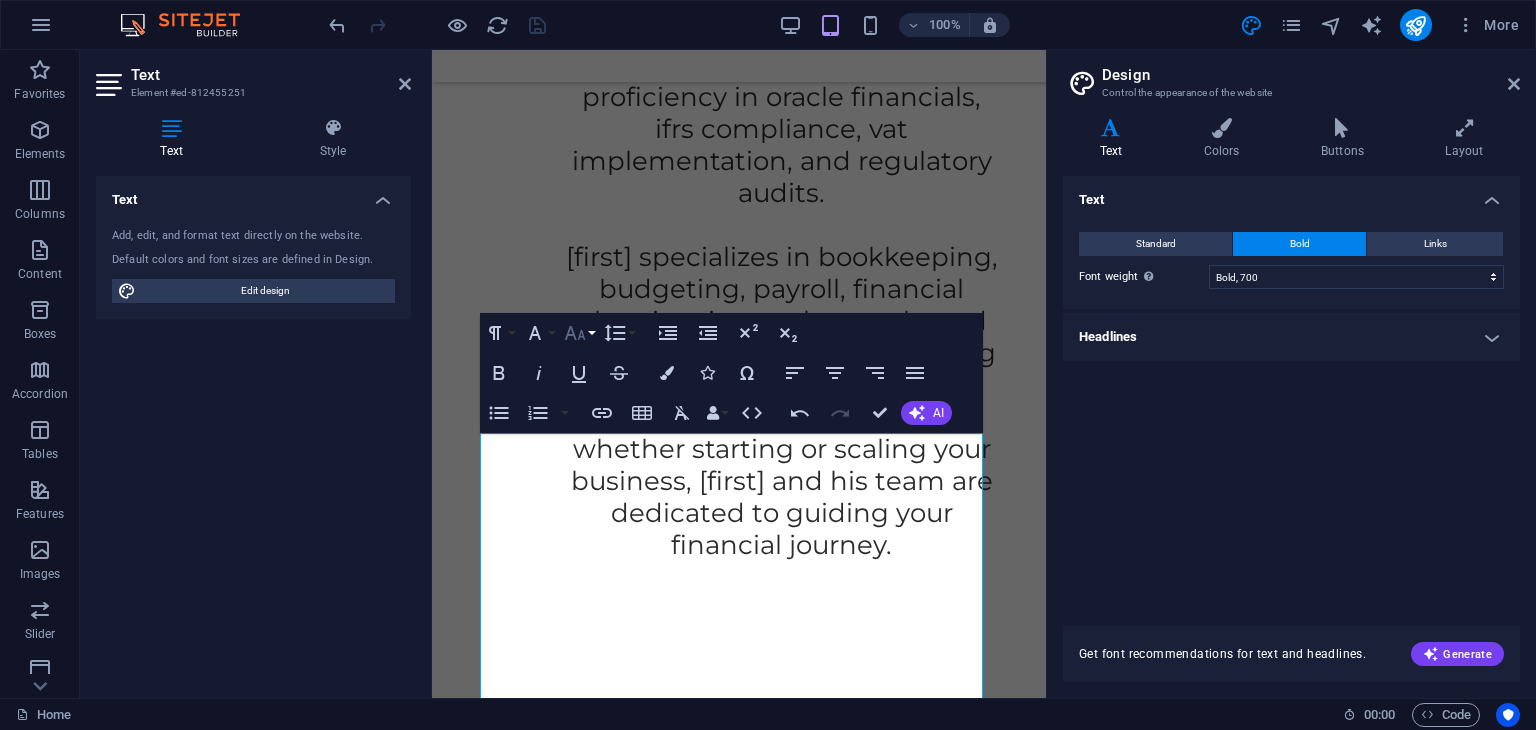 click on "Font Size" at bounding box center (579, 333) 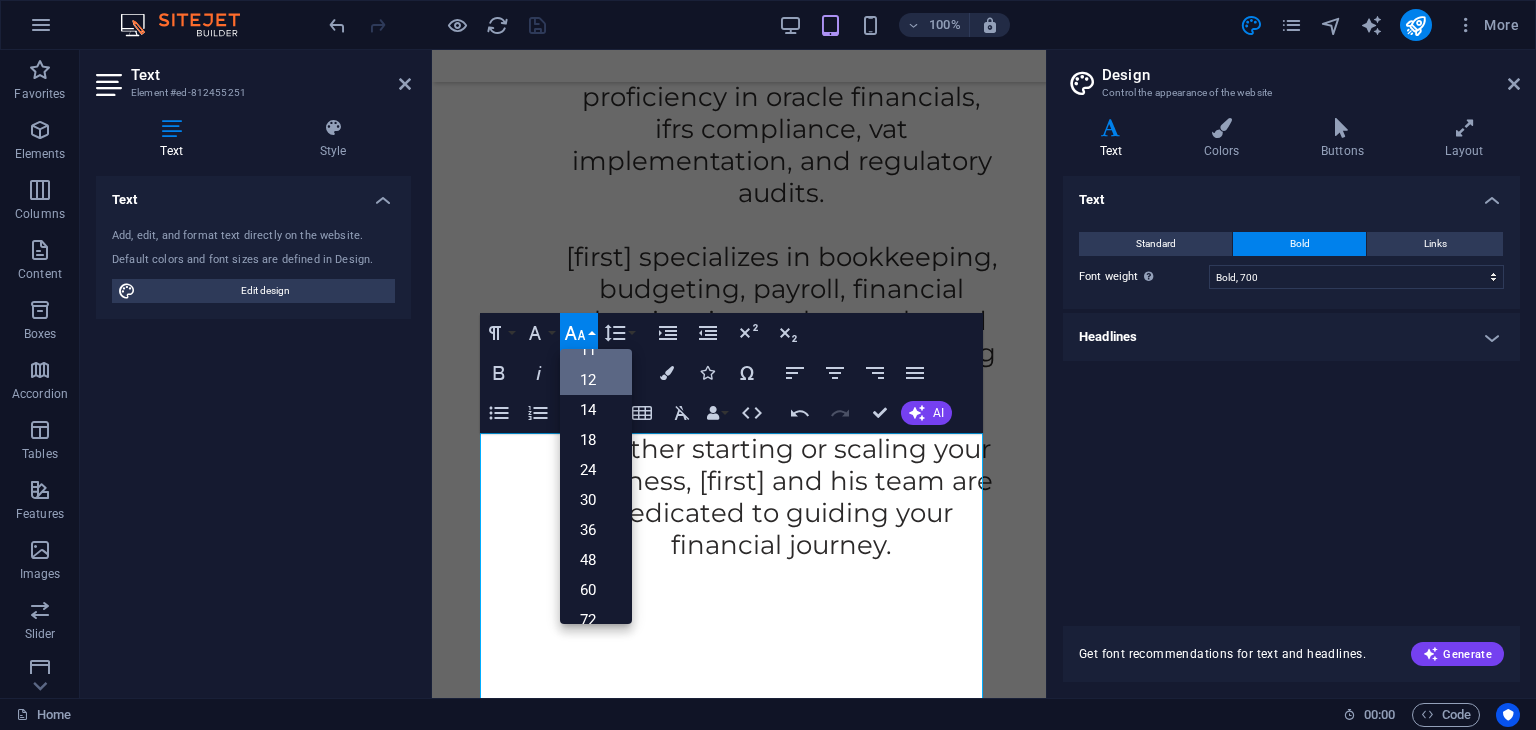 click on "12" at bounding box center [596, 380] 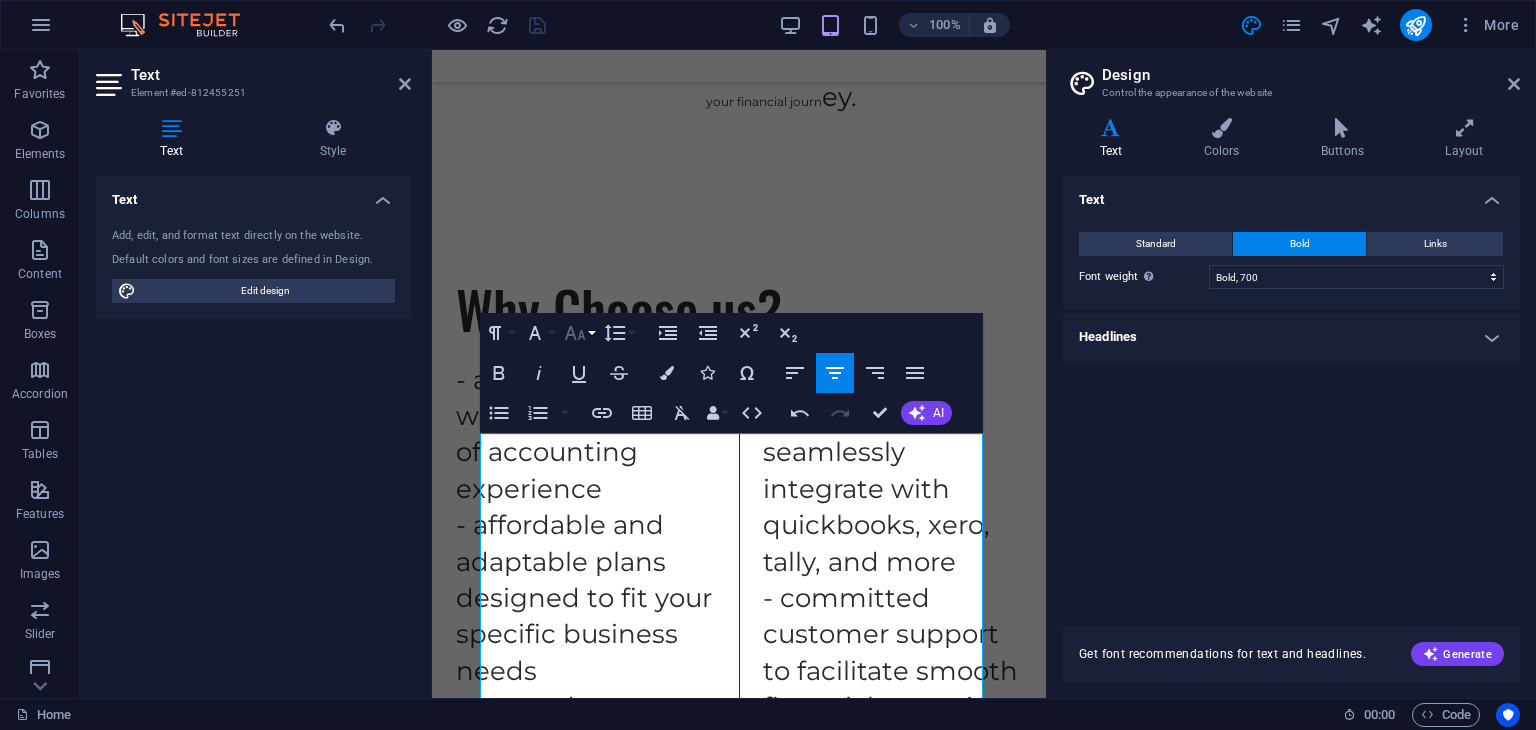 click on "Font Size" at bounding box center [579, 333] 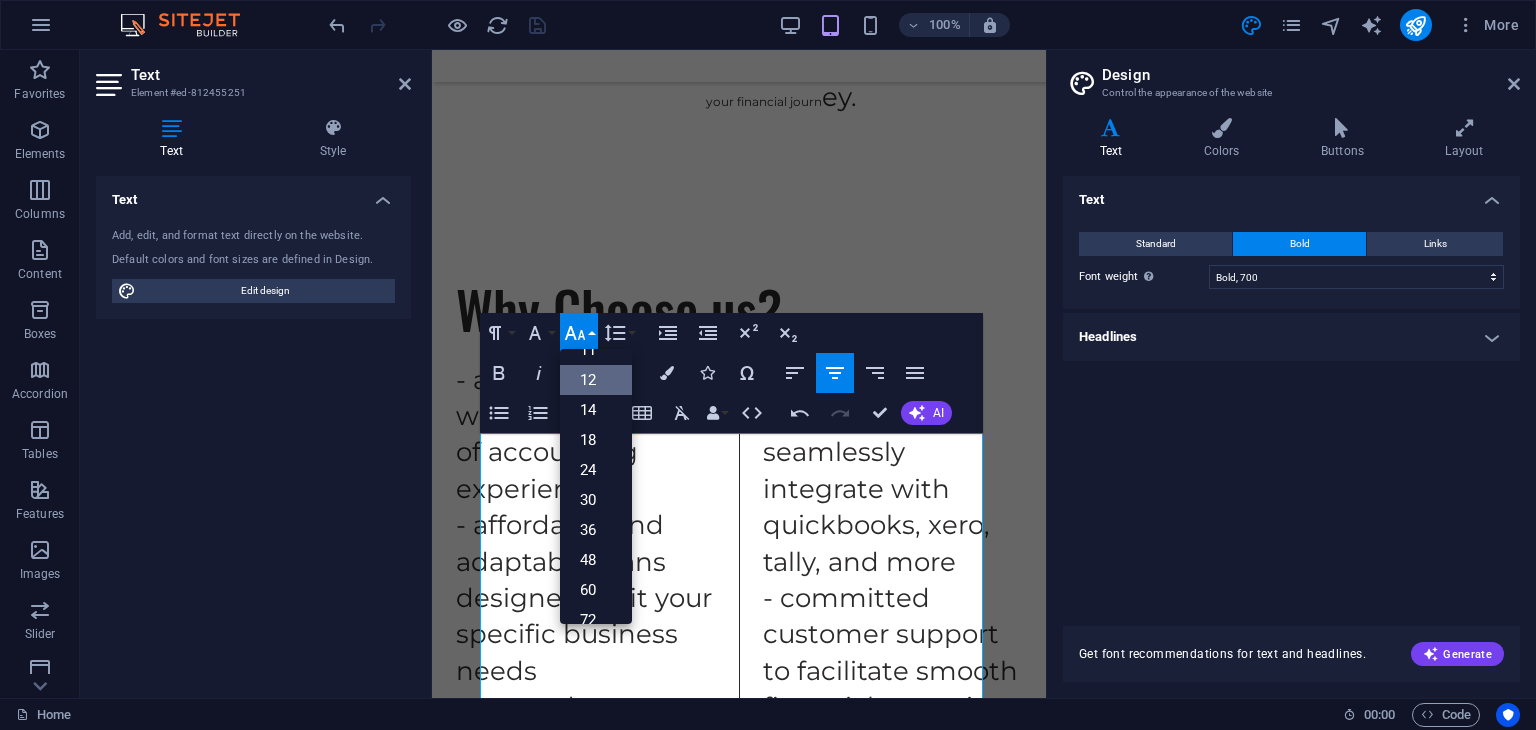 scroll, scrollTop: 143, scrollLeft: 0, axis: vertical 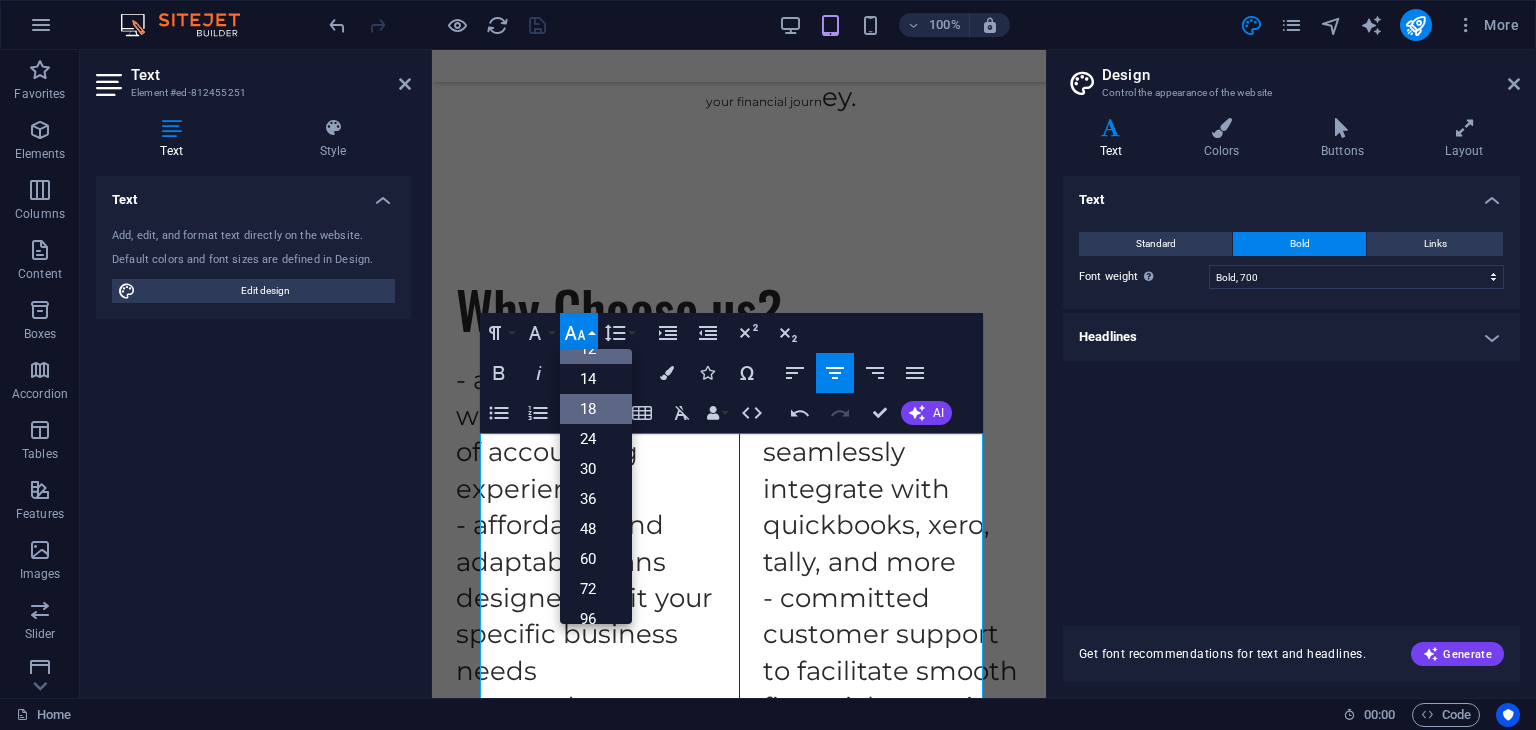 click on "18" at bounding box center [596, 409] 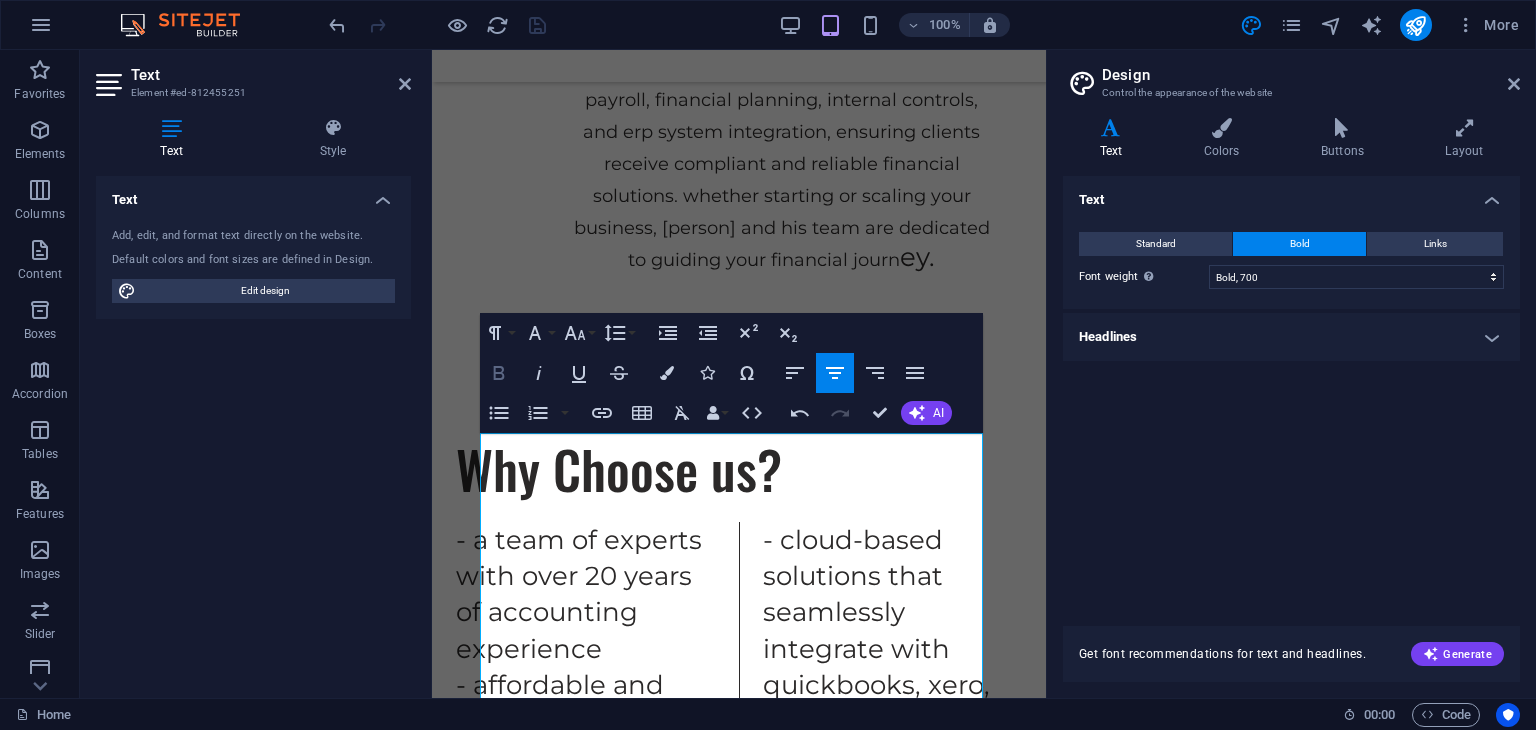 click 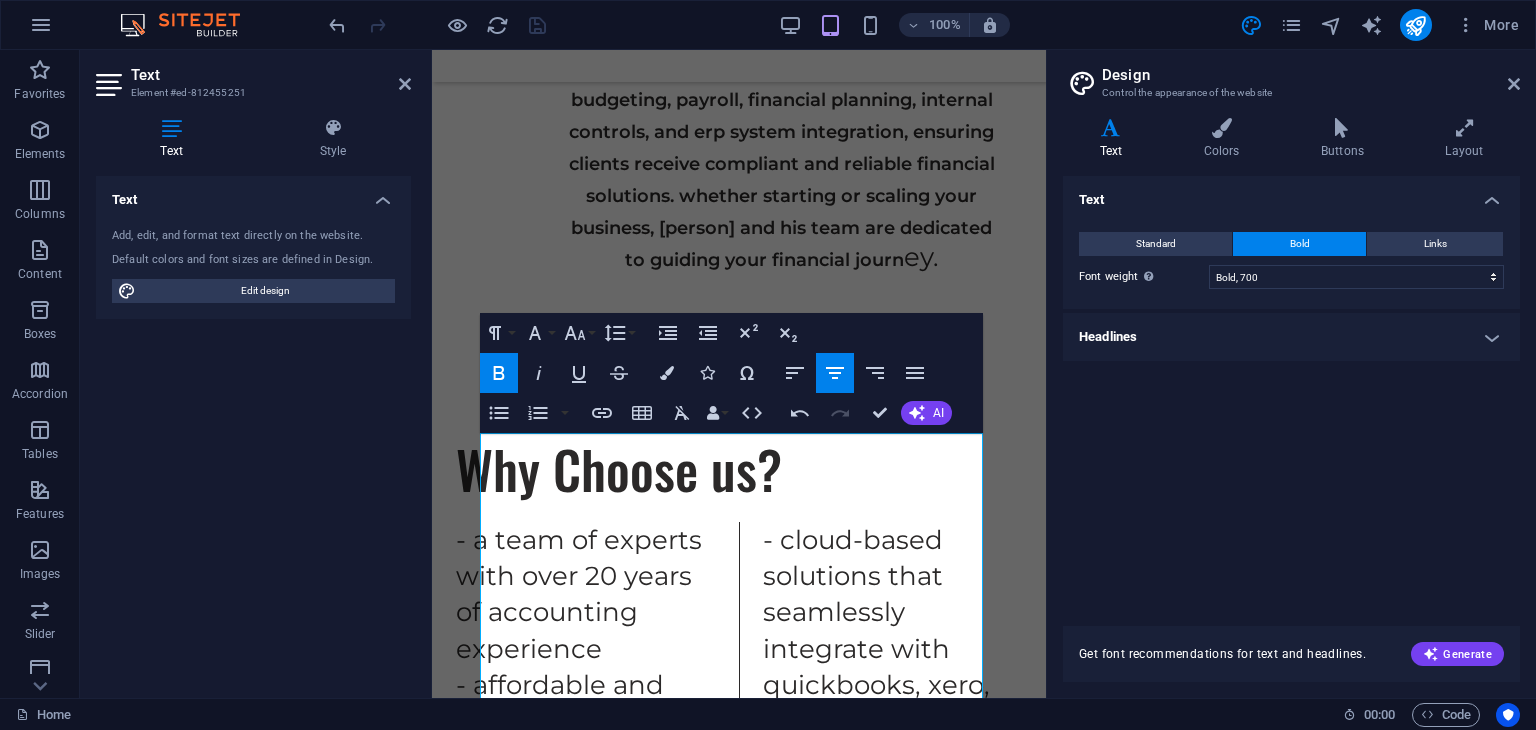 click 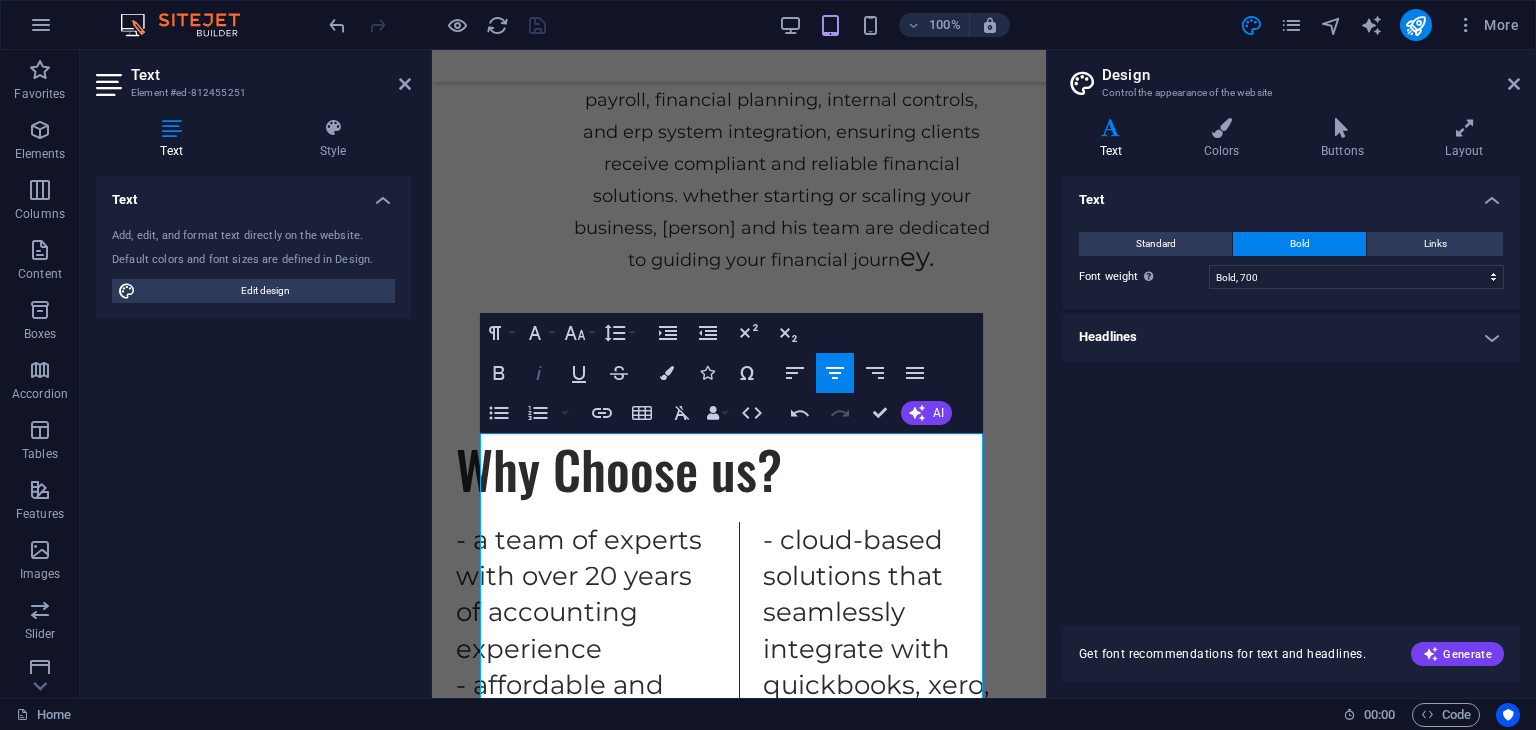 click on "Italic" at bounding box center [539, 373] 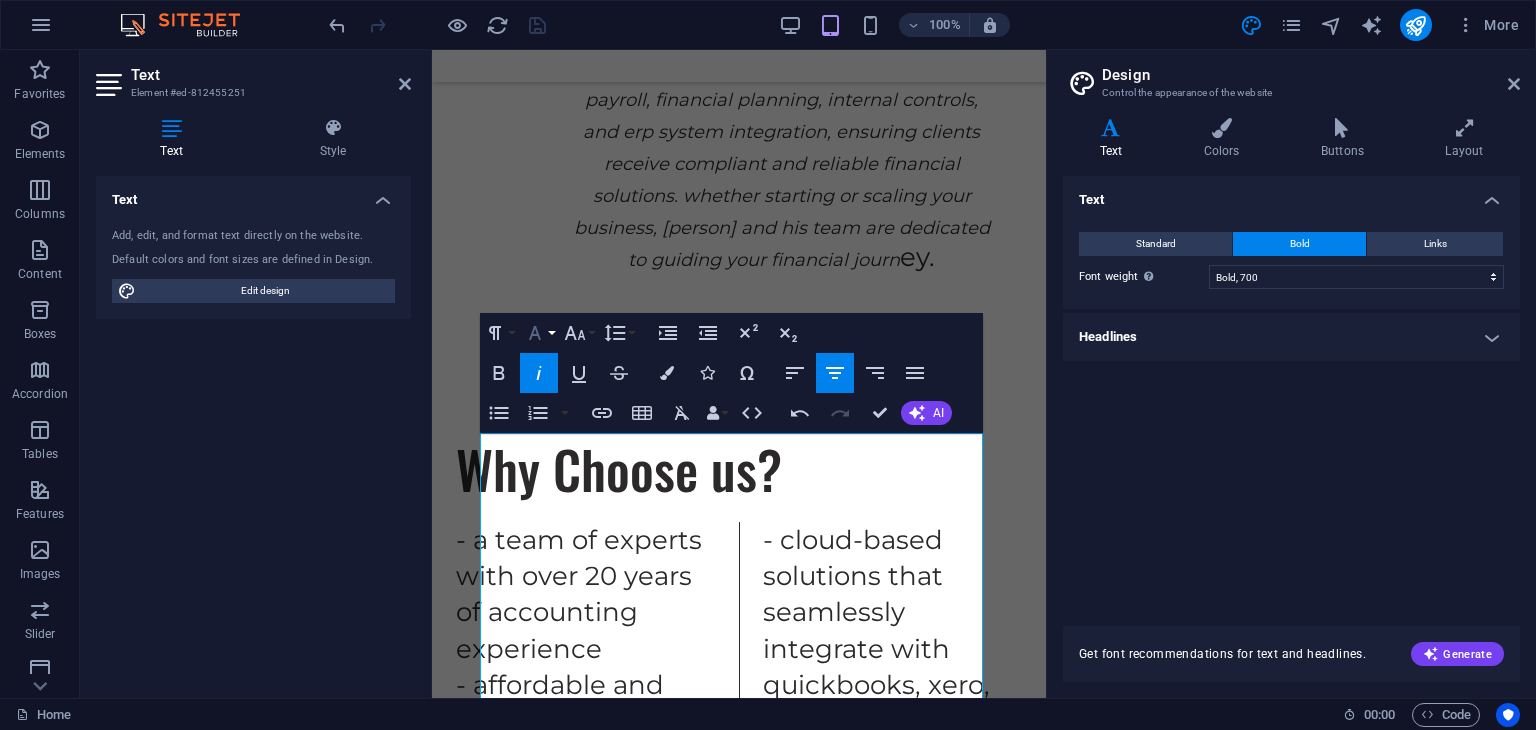 click 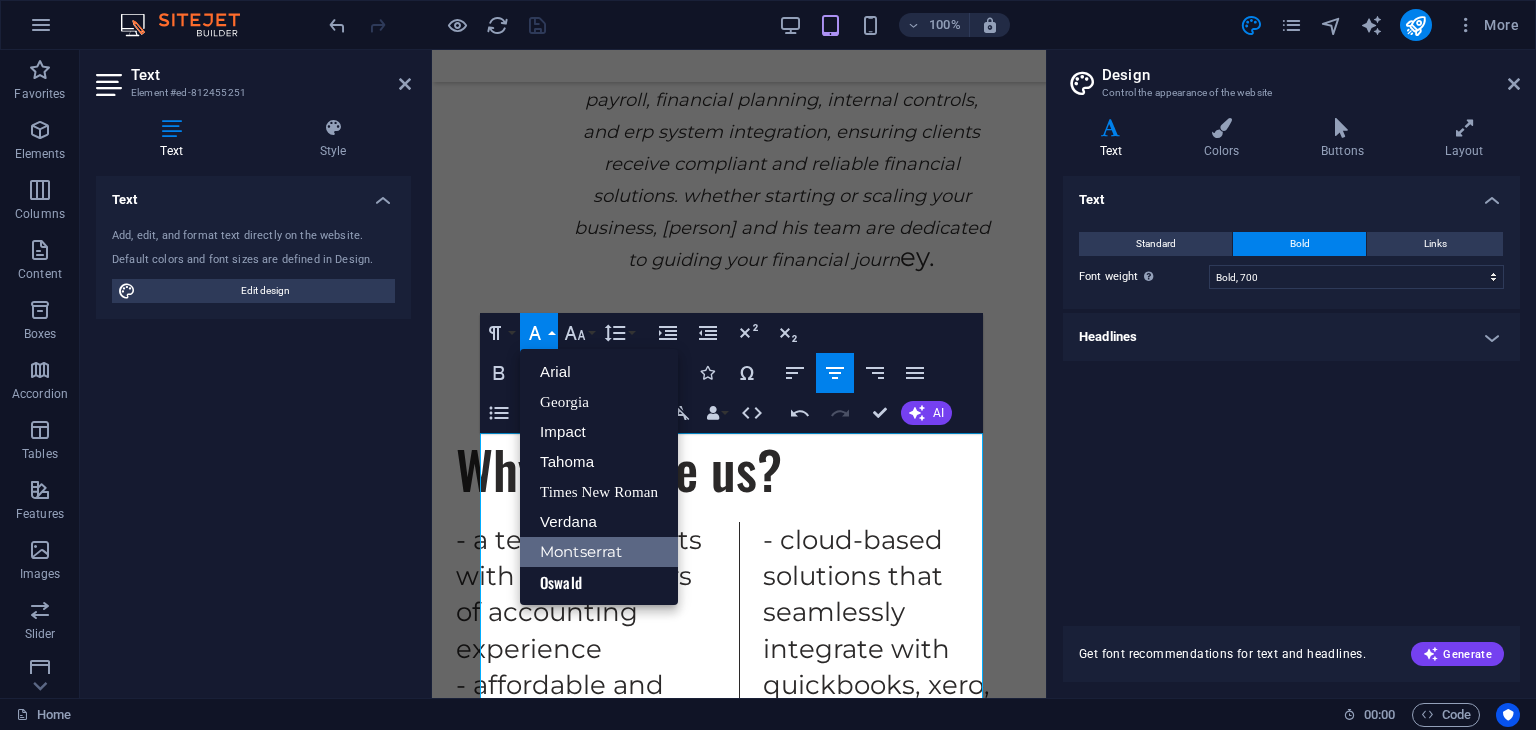 scroll, scrollTop: 0, scrollLeft: 0, axis: both 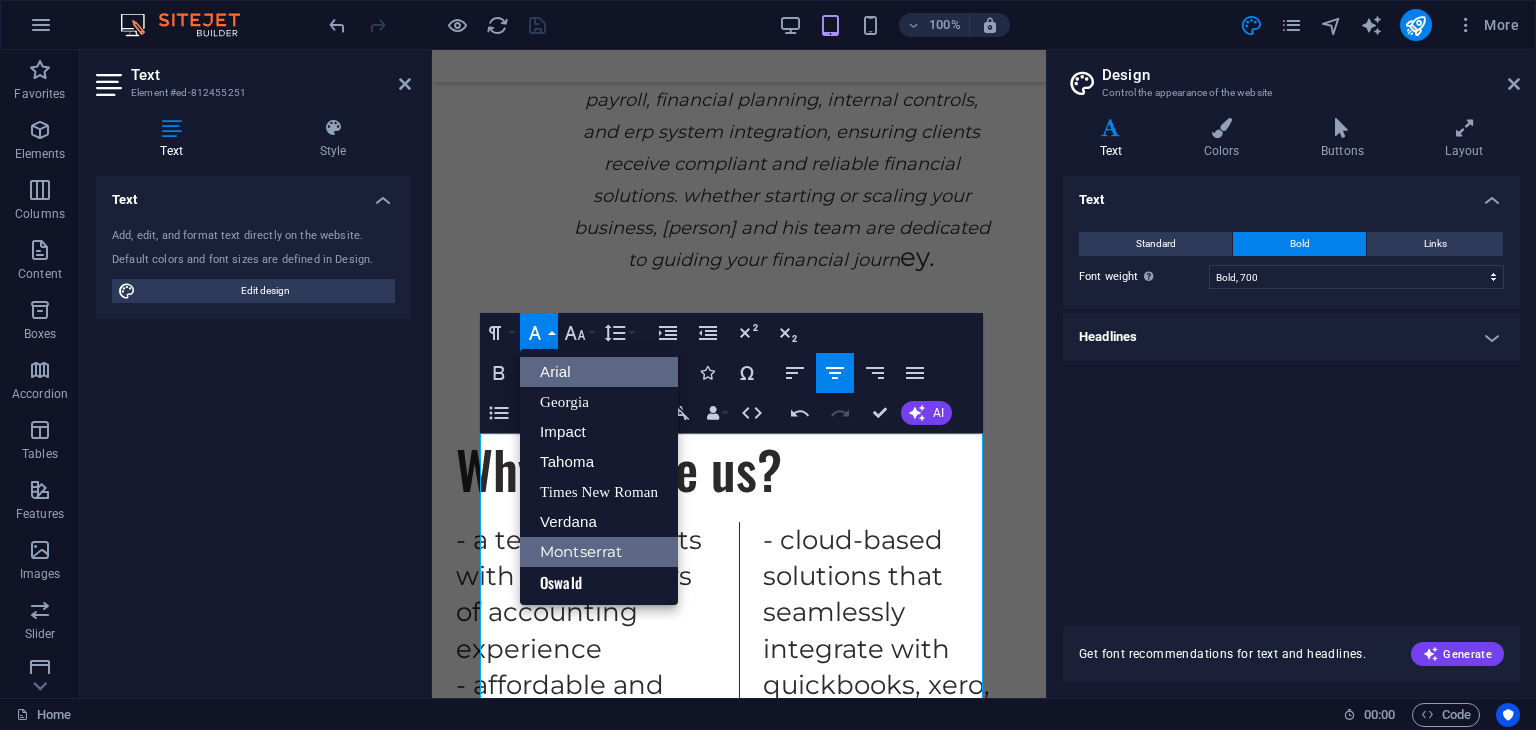 click on "Arial" at bounding box center (599, 372) 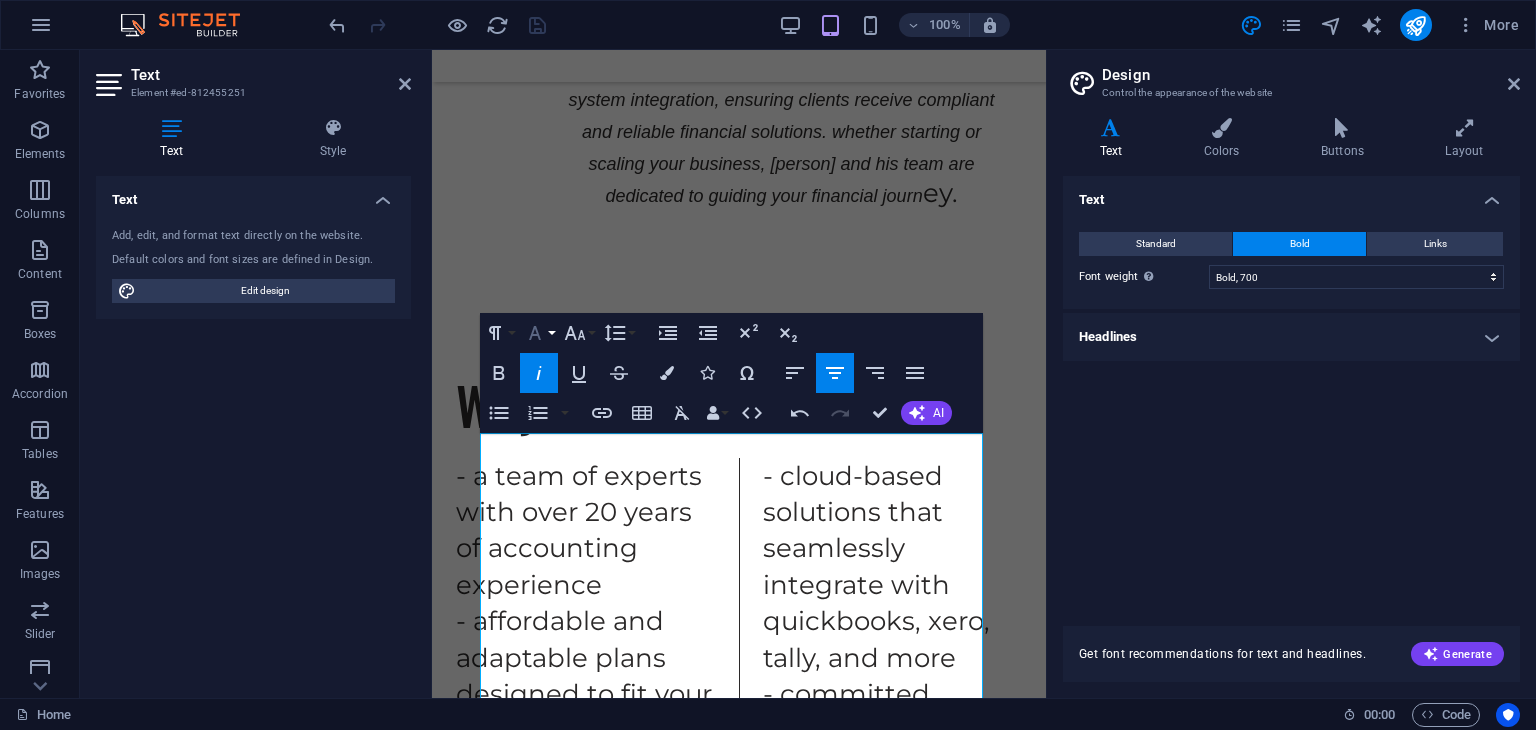 click 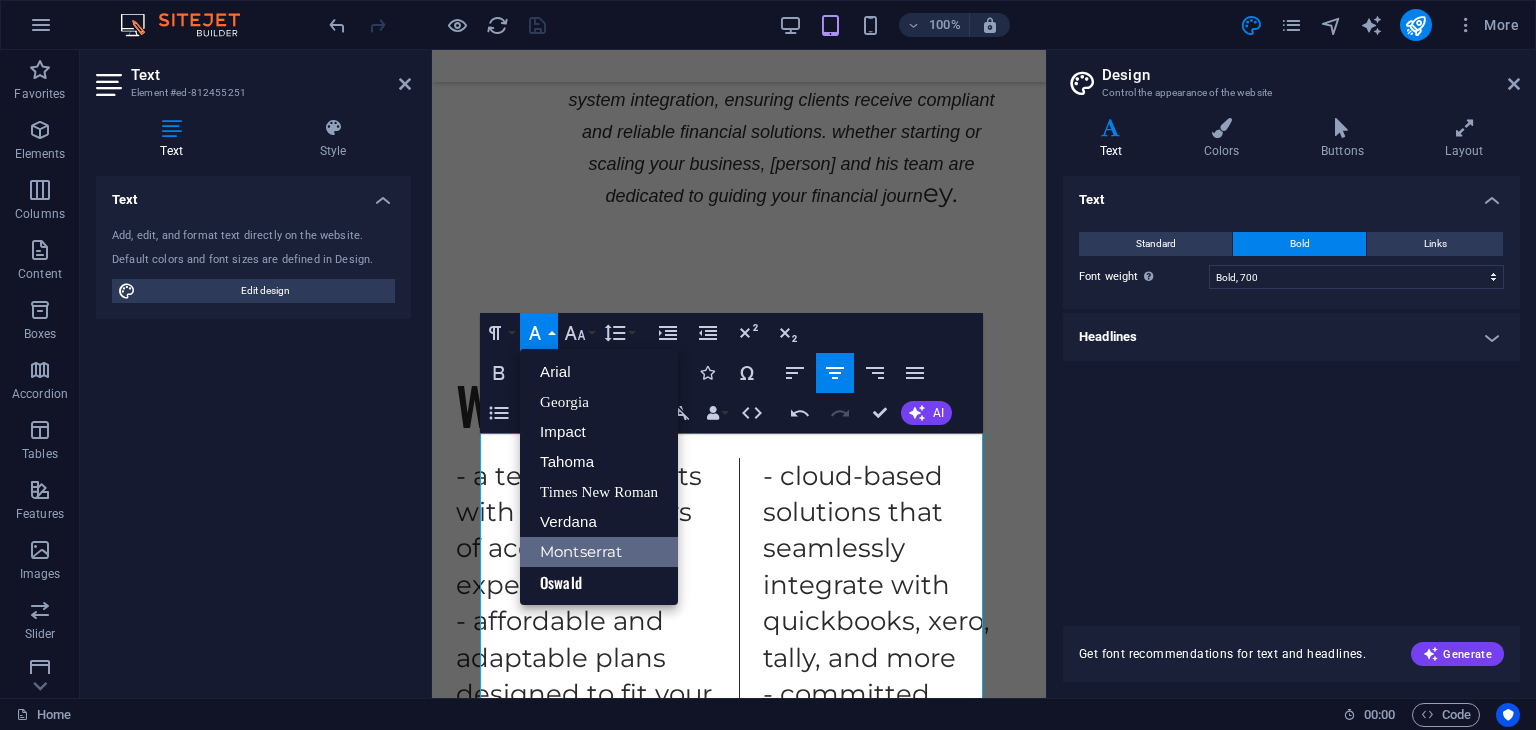 scroll, scrollTop: 0, scrollLeft: 0, axis: both 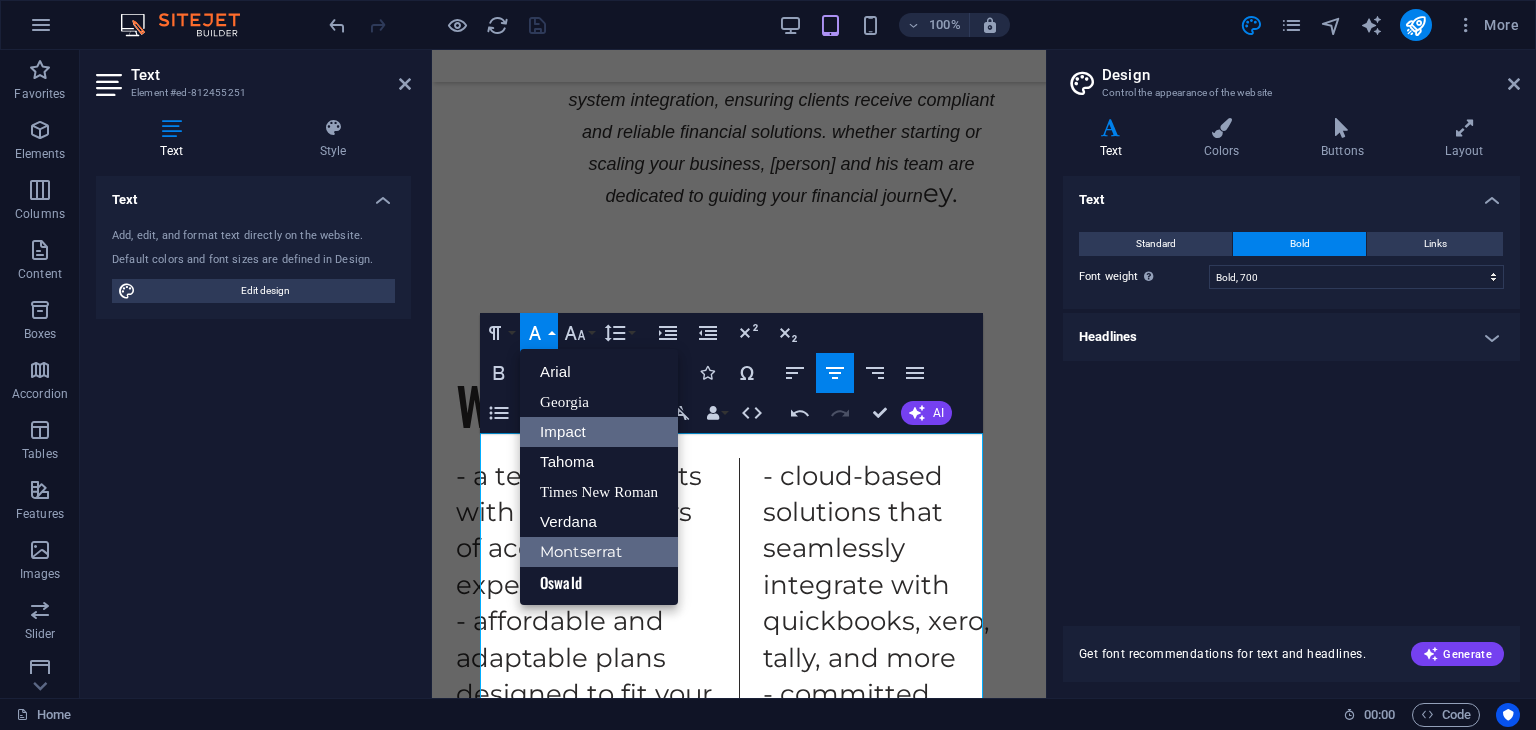 click on "Impact" at bounding box center (599, 432) 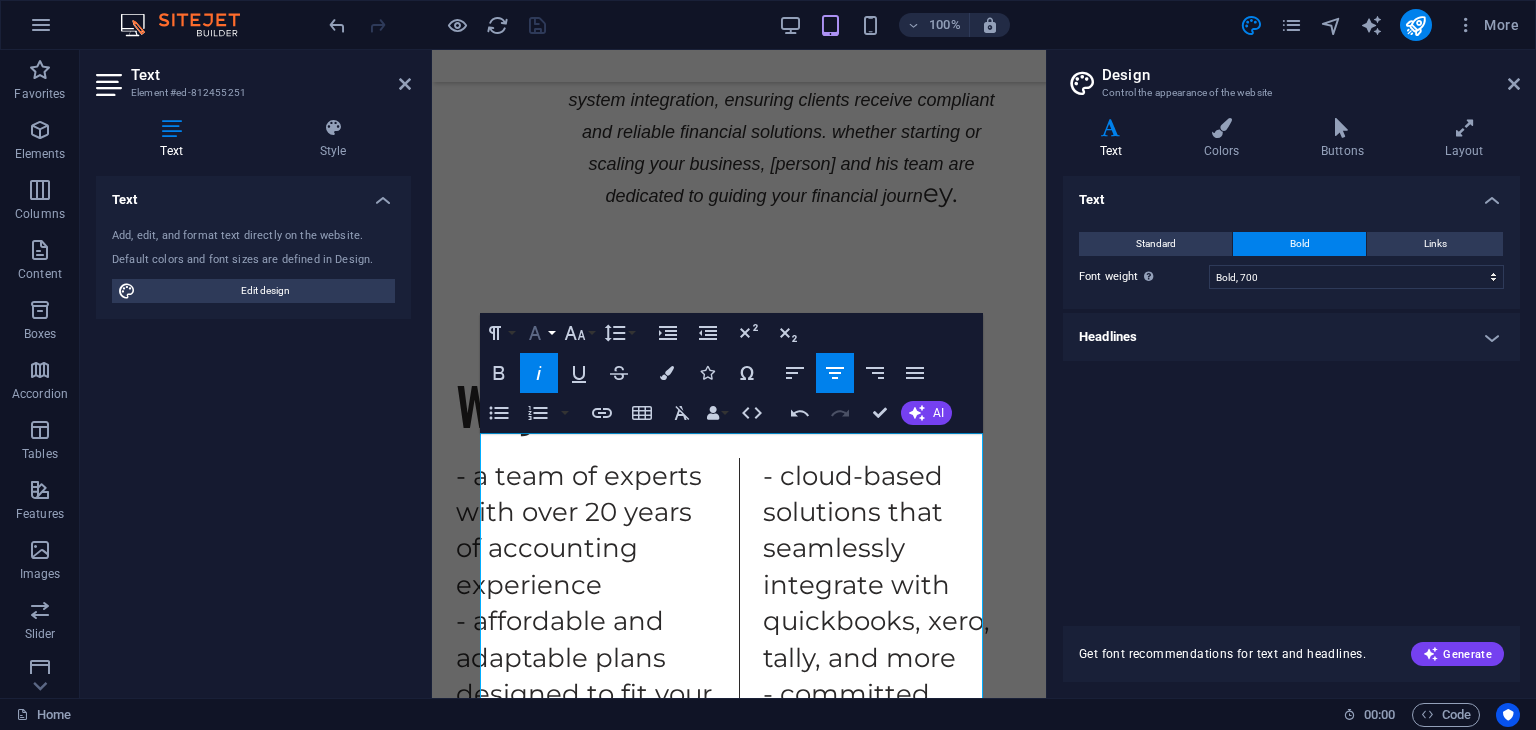 click 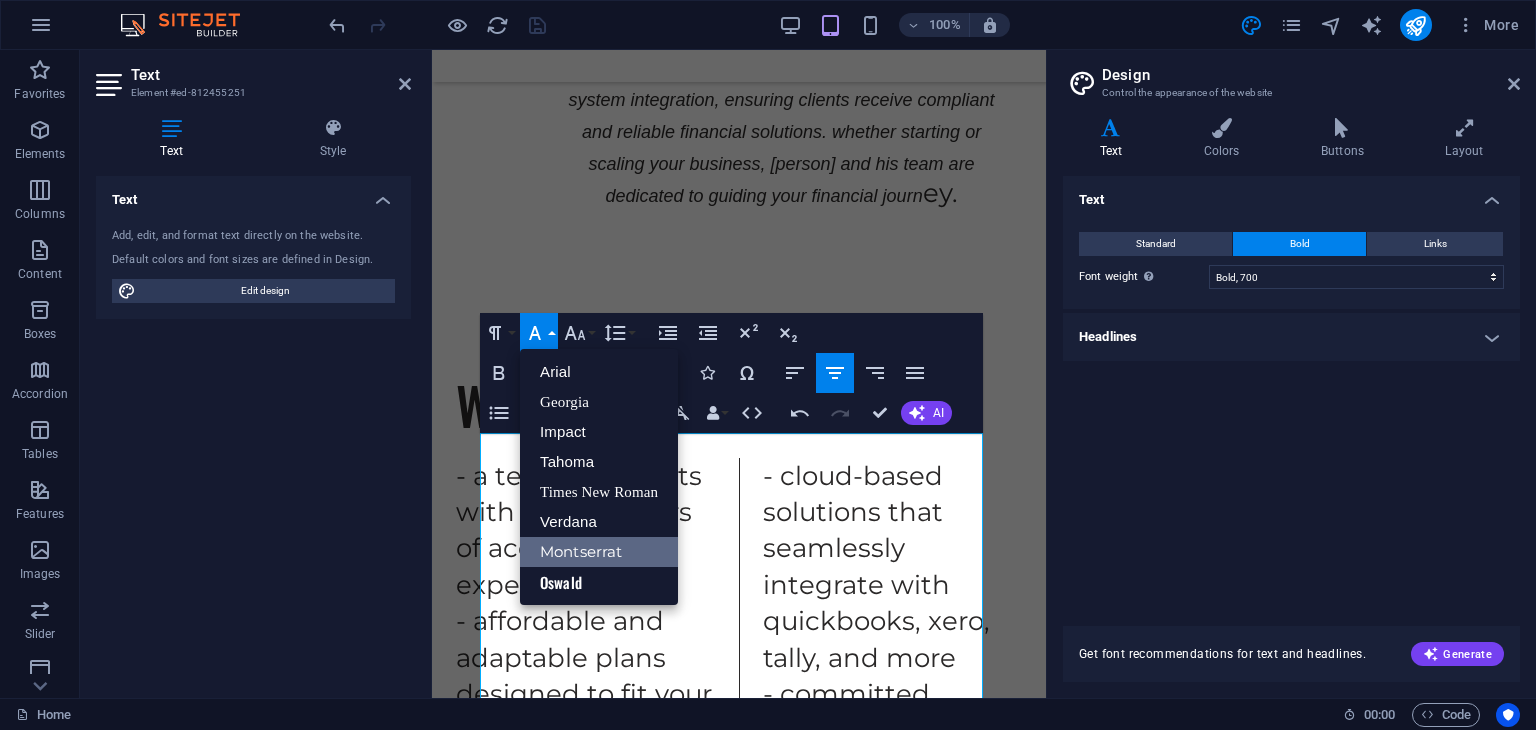 scroll, scrollTop: 0, scrollLeft: 0, axis: both 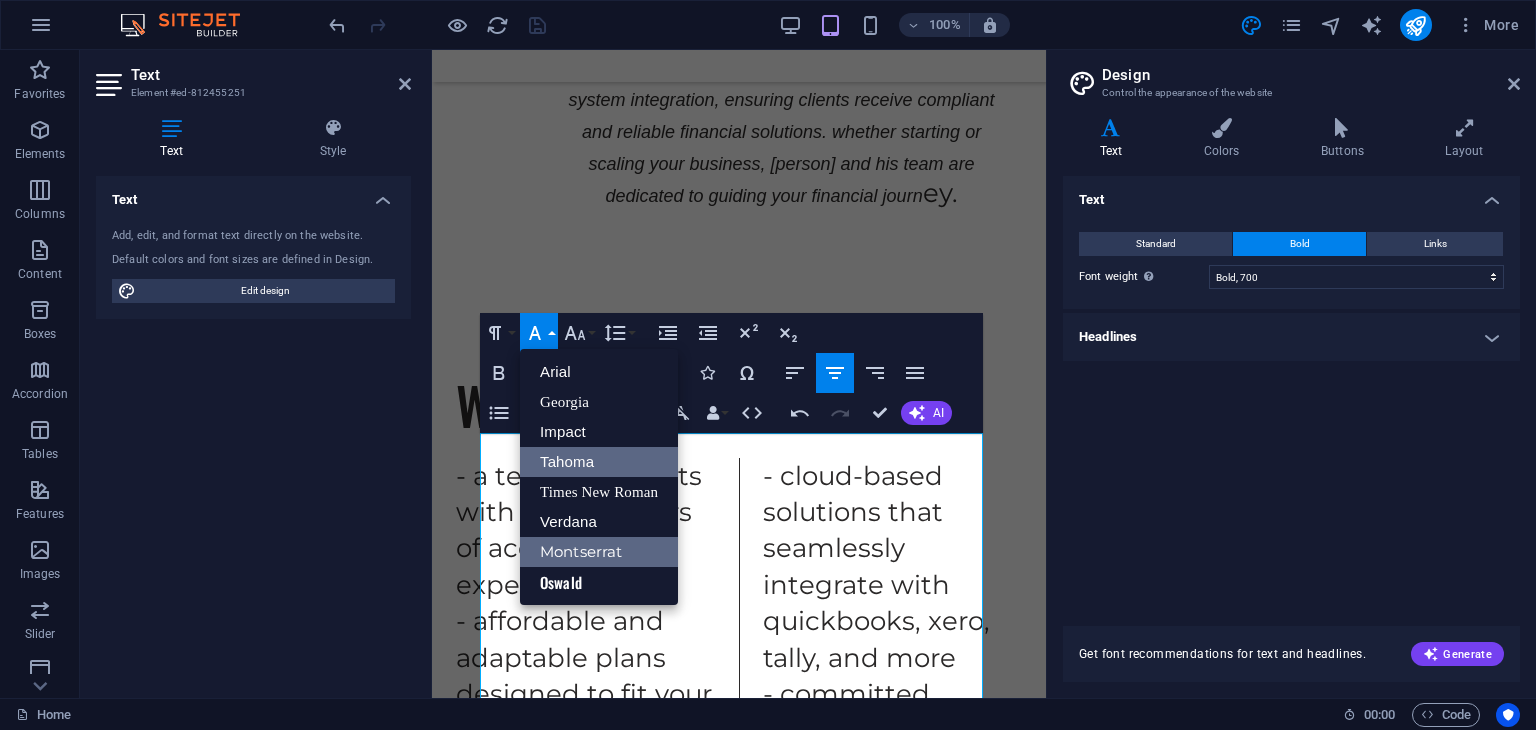 click on "Tahoma" at bounding box center [599, 462] 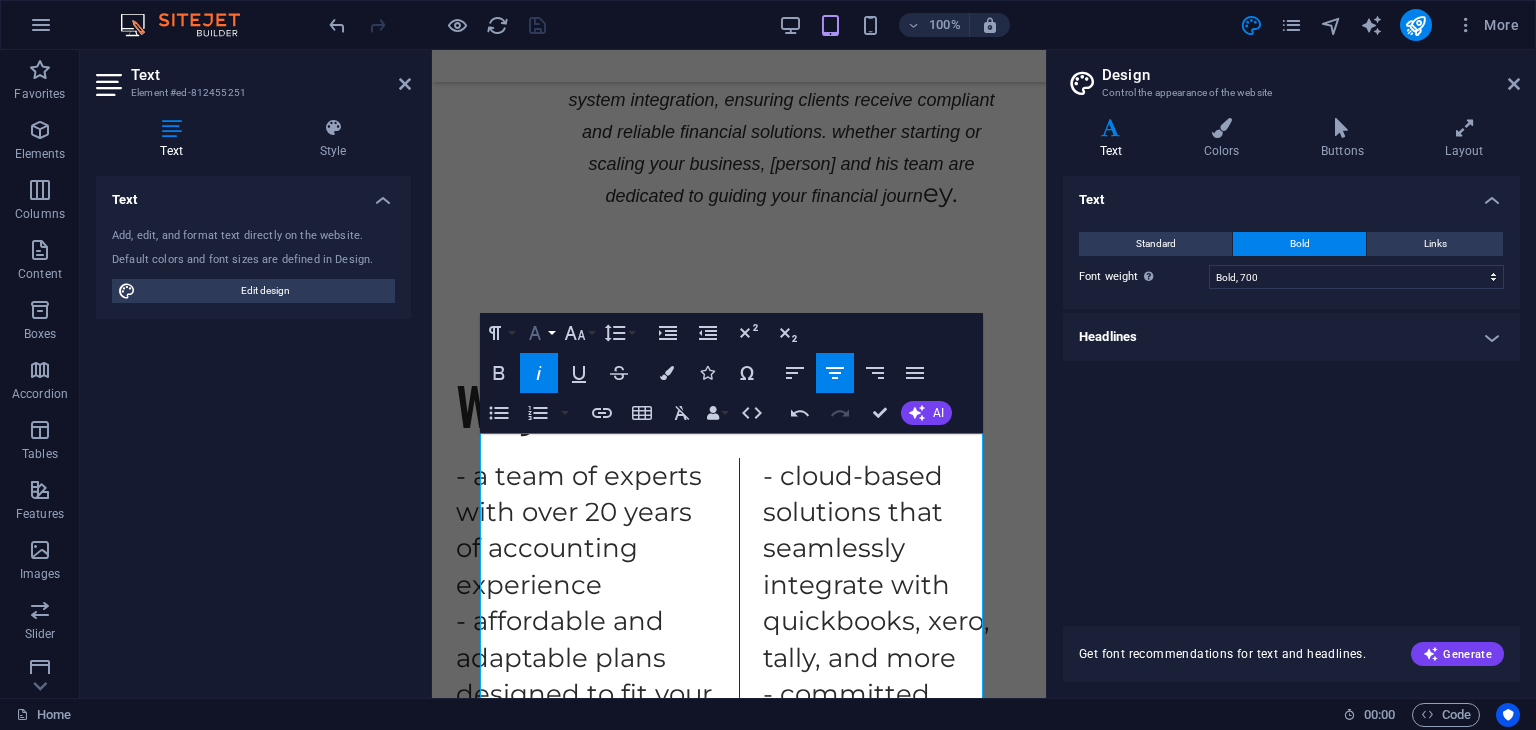 click 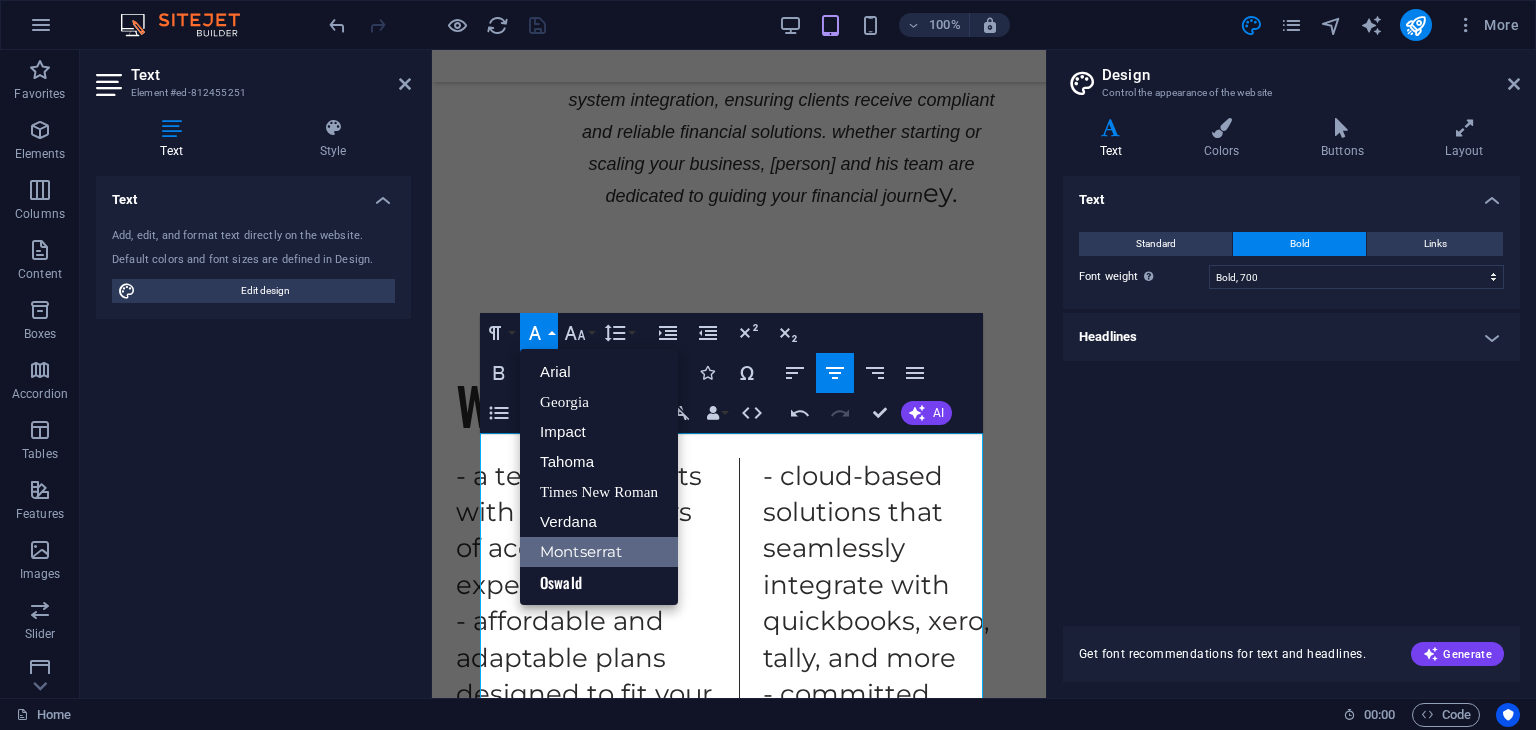 scroll, scrollTop: 0, scrollLeft: 0, axis: both 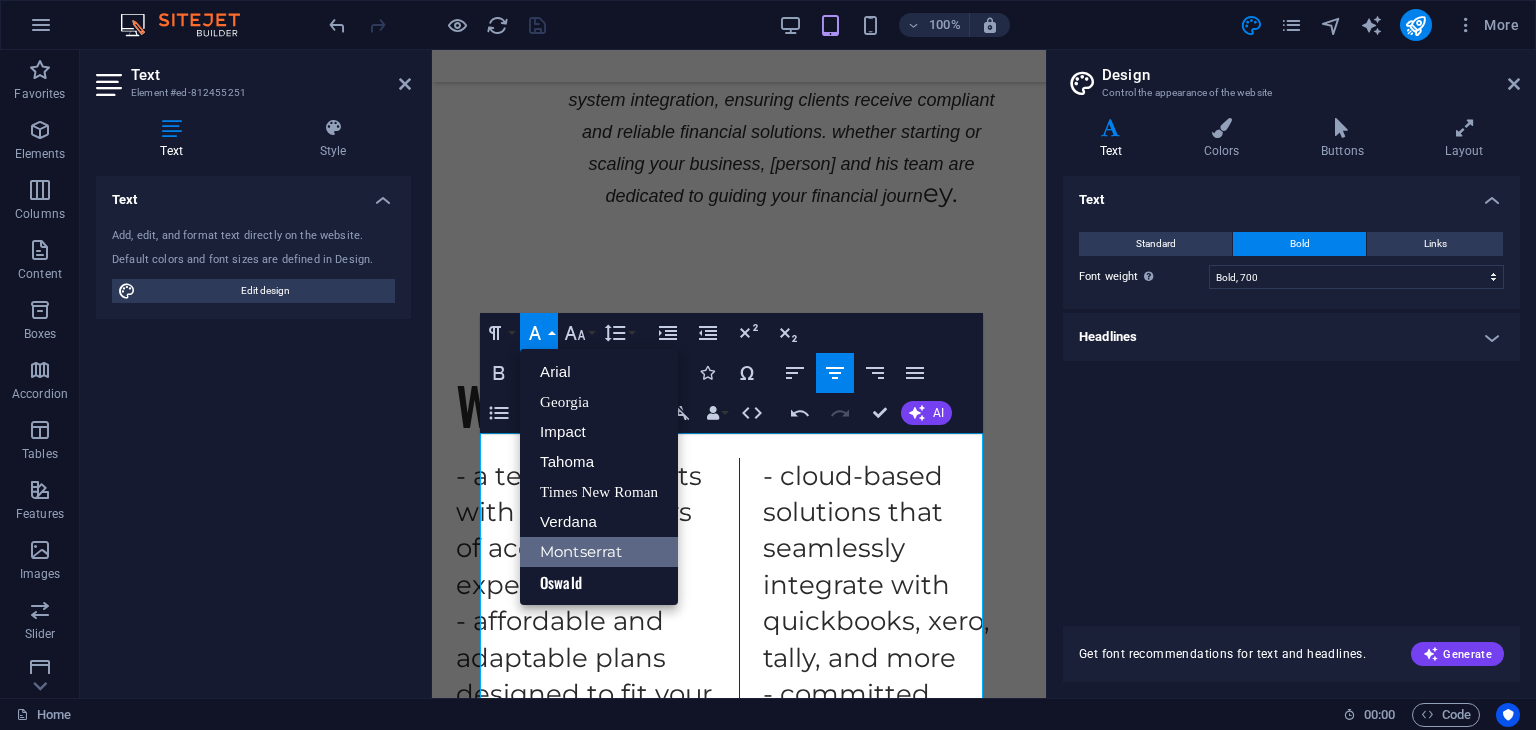 click on "Montserrat" at bounding box center [599, 552] 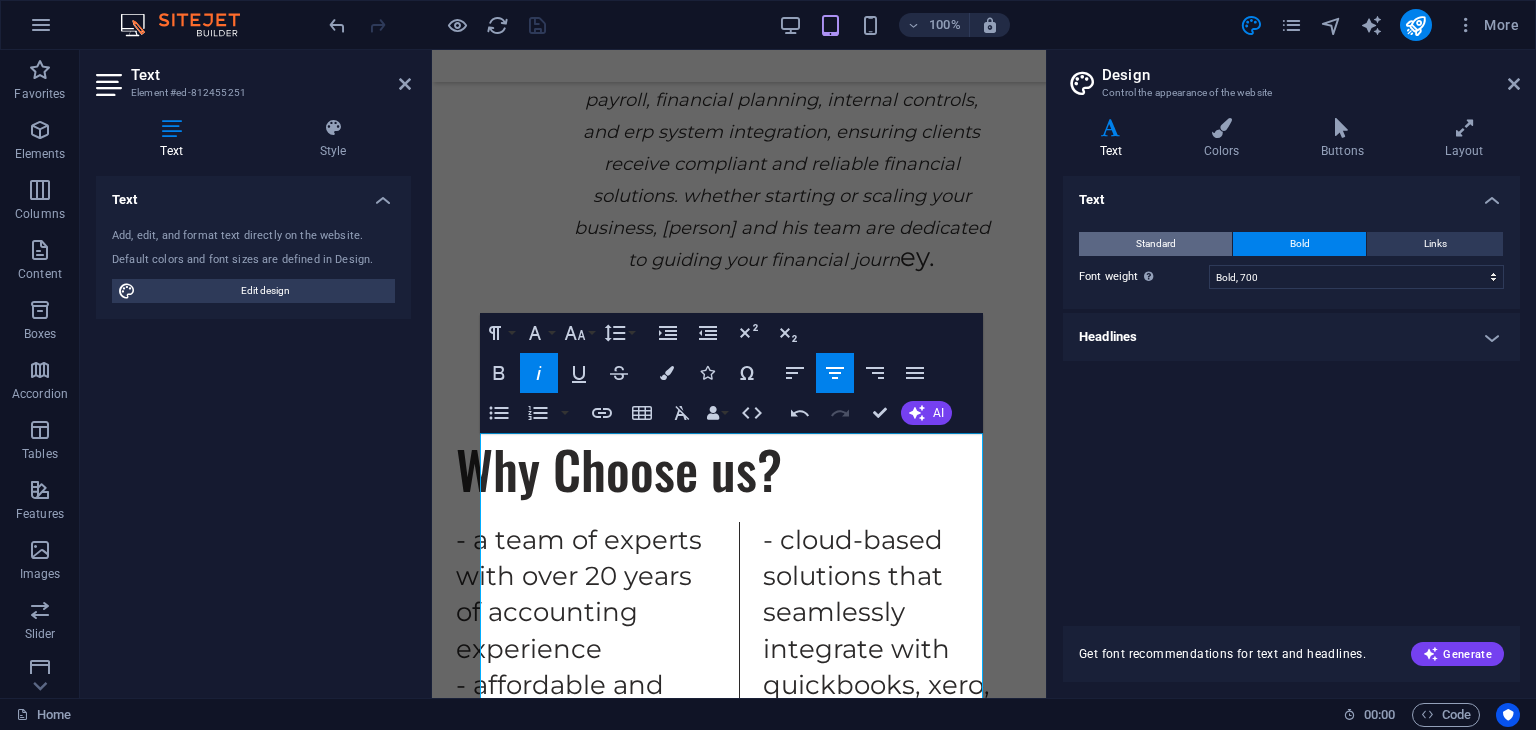 click on "Standard" at bounding box center [1155, 244] 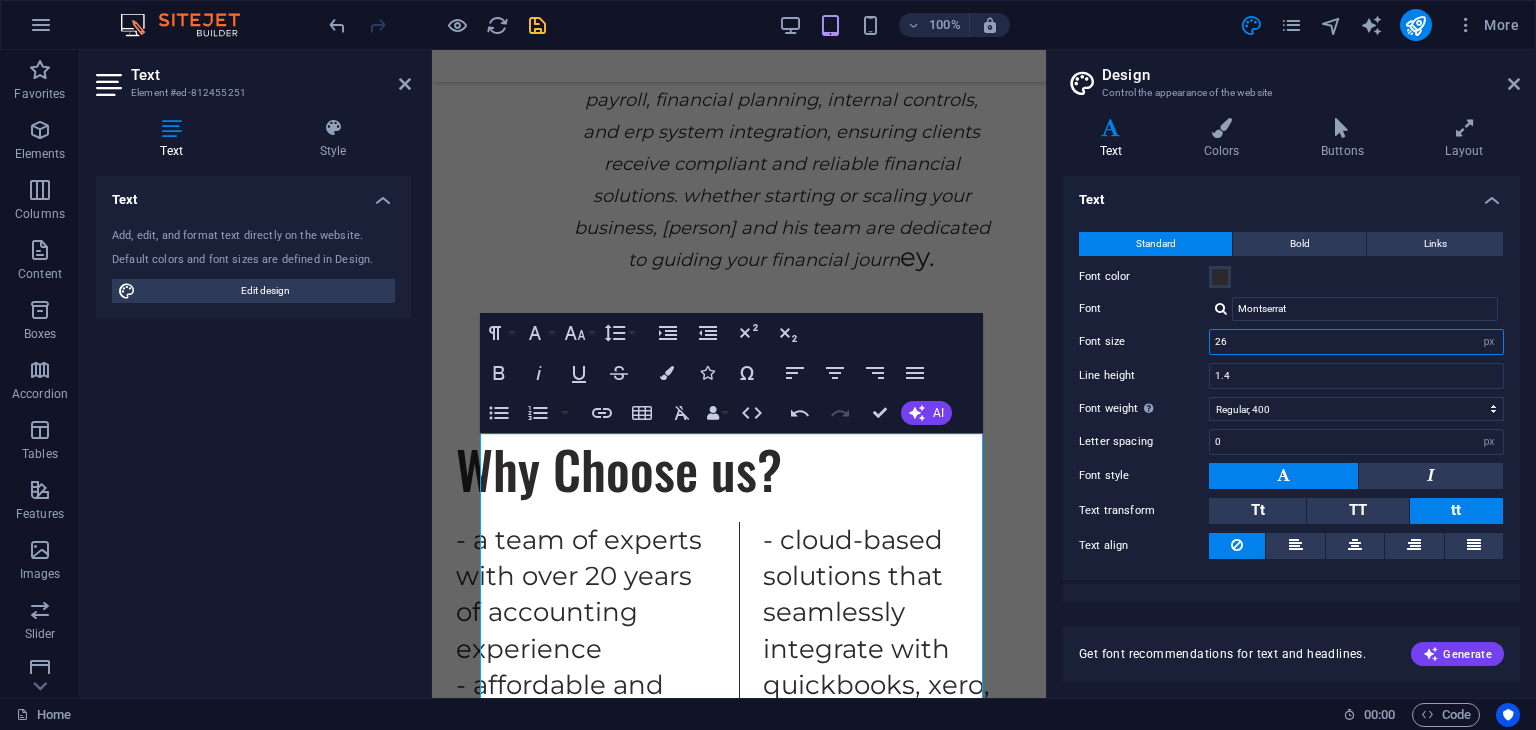 drag, startPoint x: 1288, startPoint y: 348, endPoint x: 1200, endPoint y: 334, distance: 89.106674 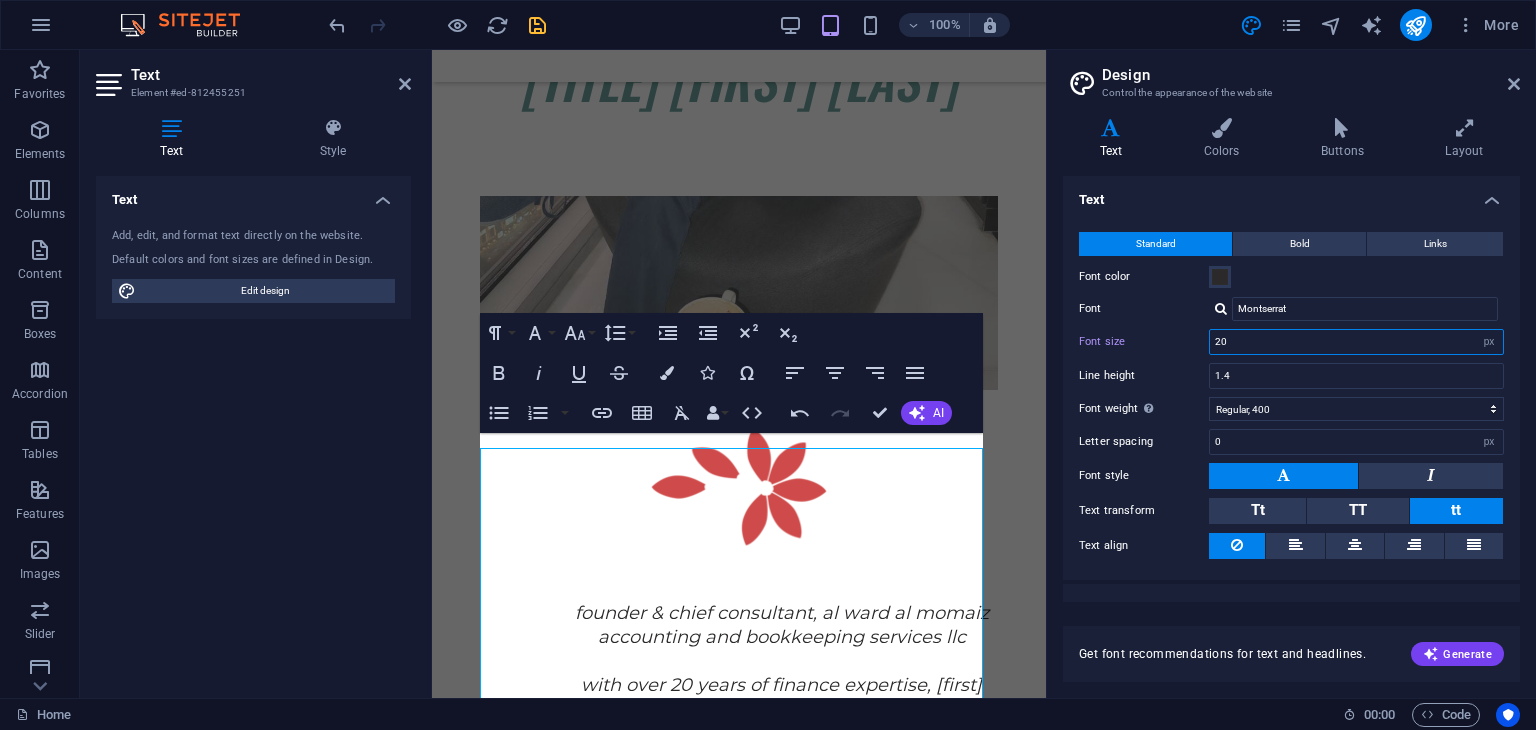 scroll, scrollTop: 9040, scrollLeft: 0, axis: vertical 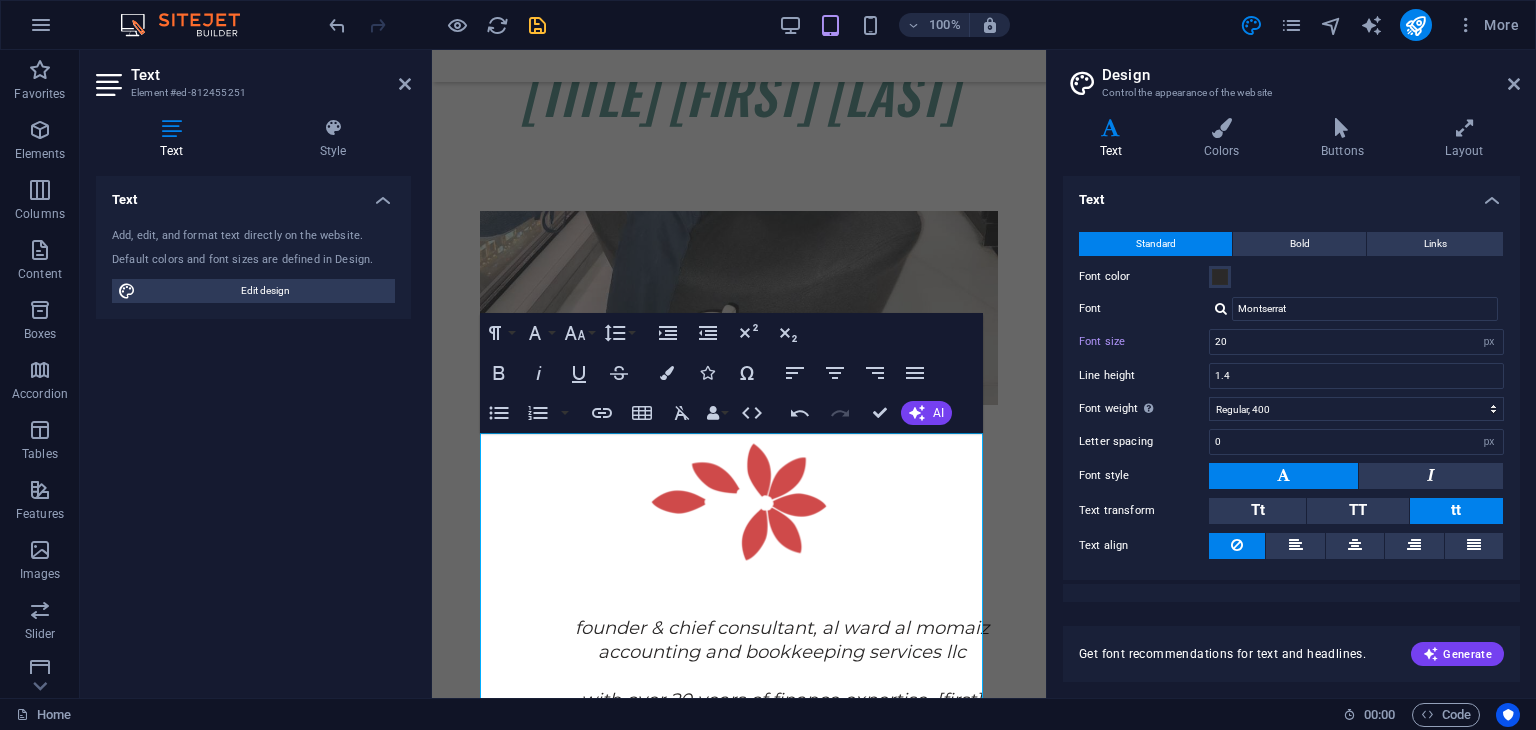 drag, startPoint x: 1521, startPoint y: 200, endPoint x: 1524, endPoint y: 266, distance: 66.068146 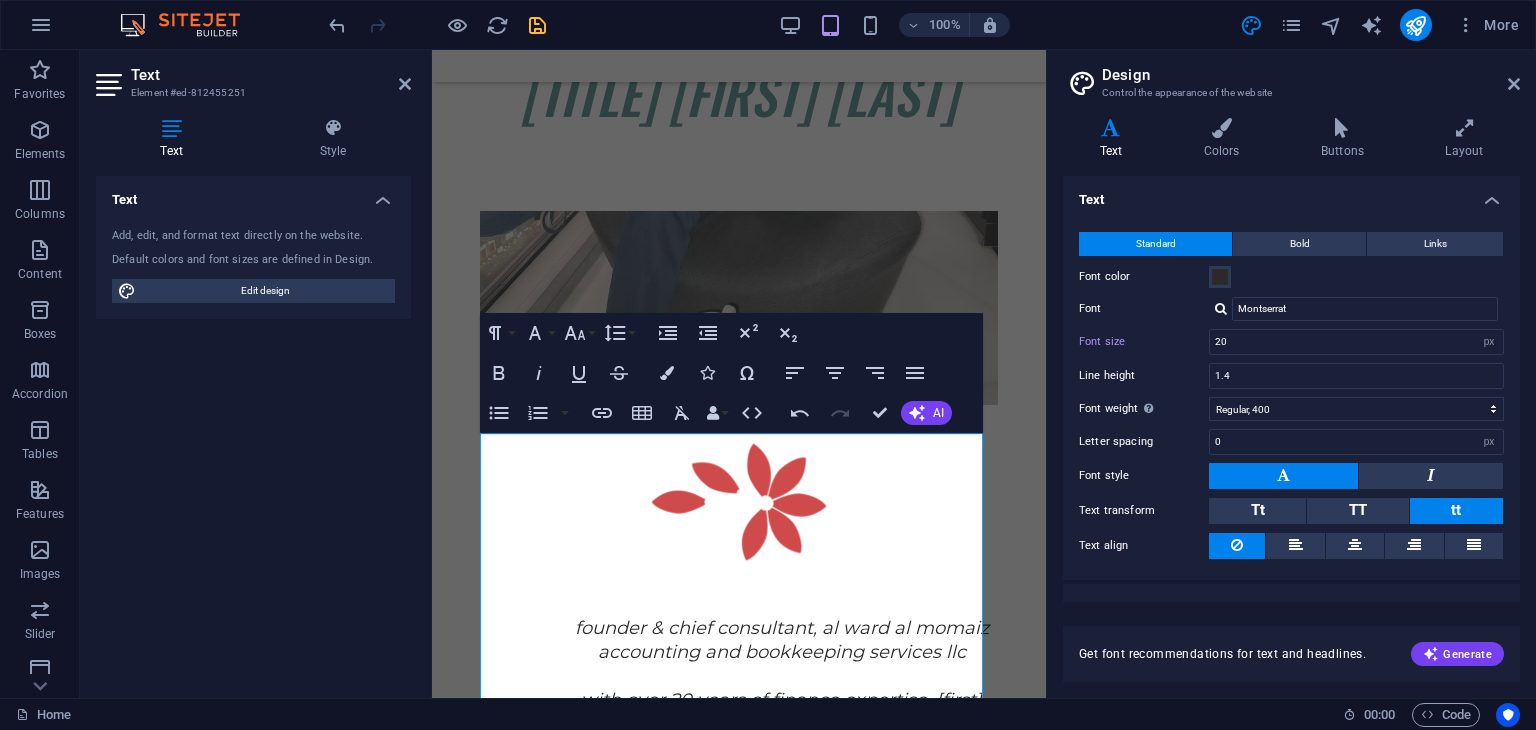 scroll, scrollTop: 27, scrollLeft: 0, axis: vertical 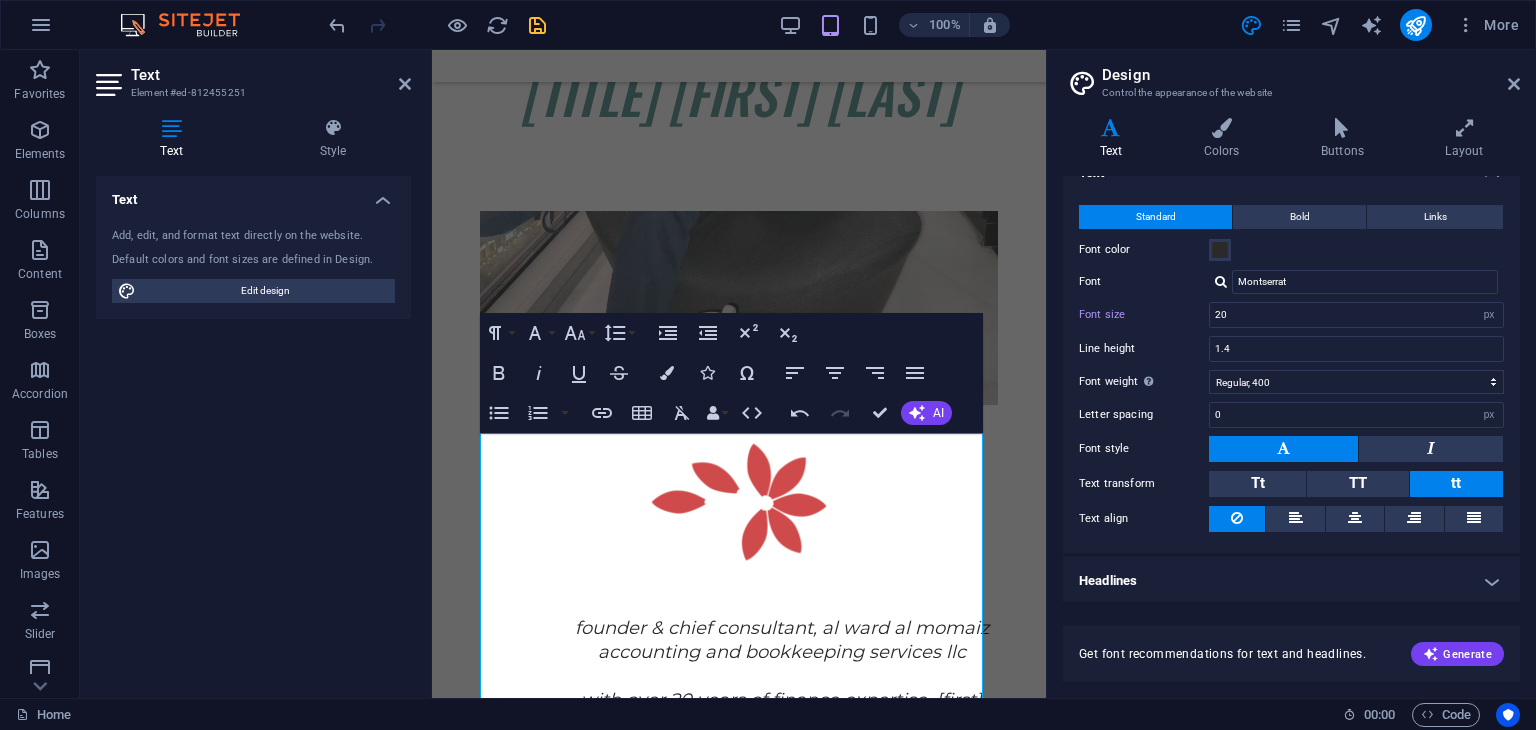 click on "Headlines" at bounding box center (1291, 581) 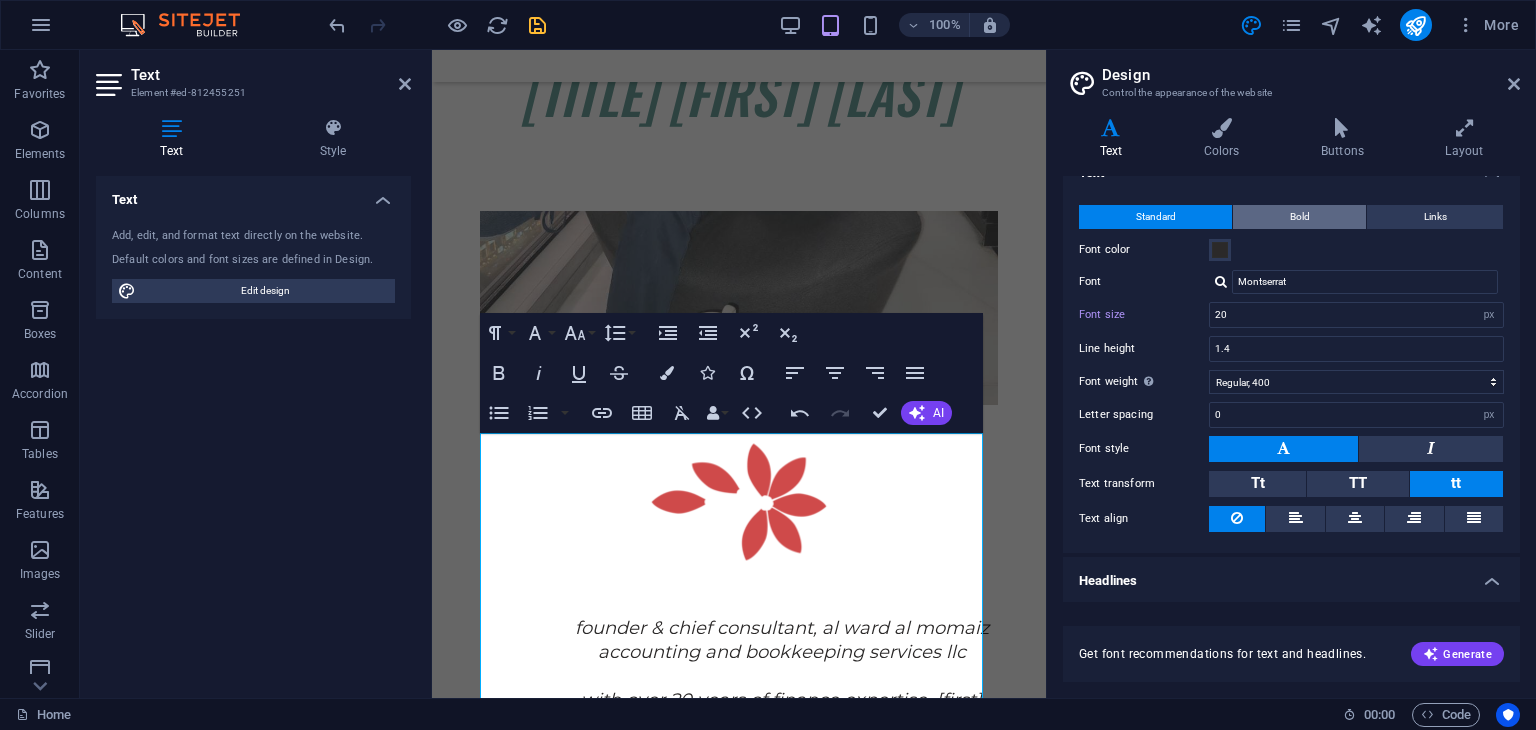 click on "Bold" at bounding box center [1300, 217] 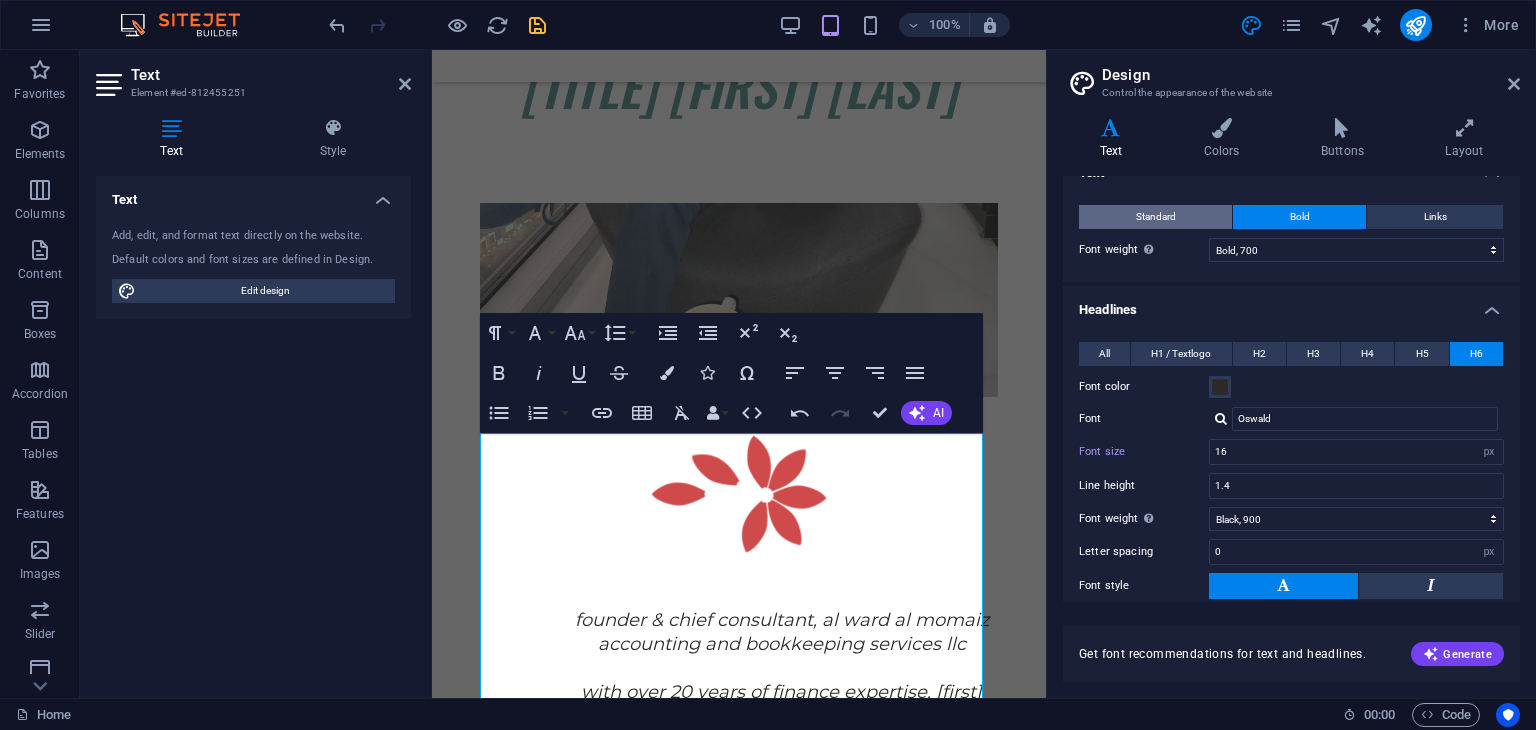 click on "Standard" at bounding box center (1156, 217) 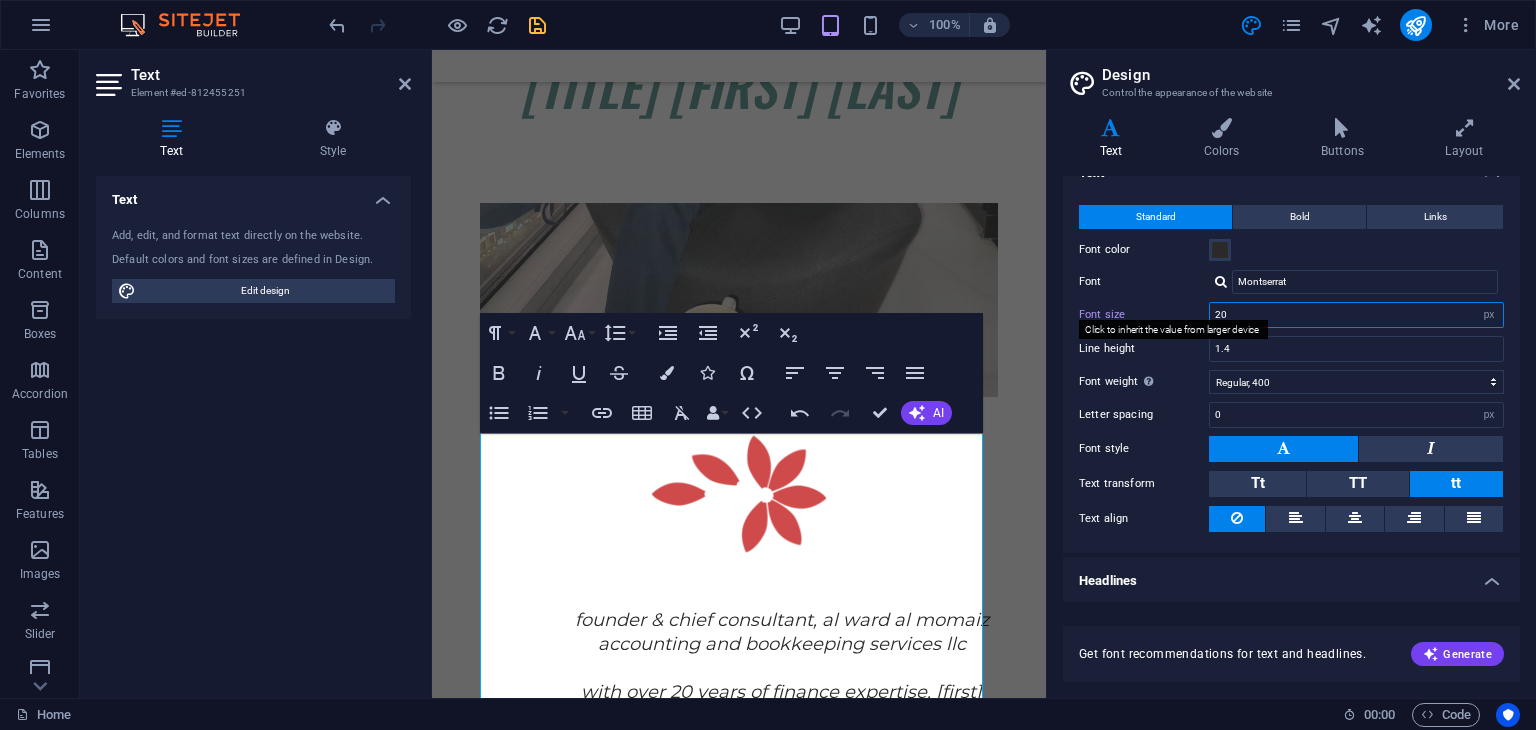 drag, startPoint x: 1233, startPoint y: 317, endPoint x: 1210, endPoint y: 305, distance: 25.942244 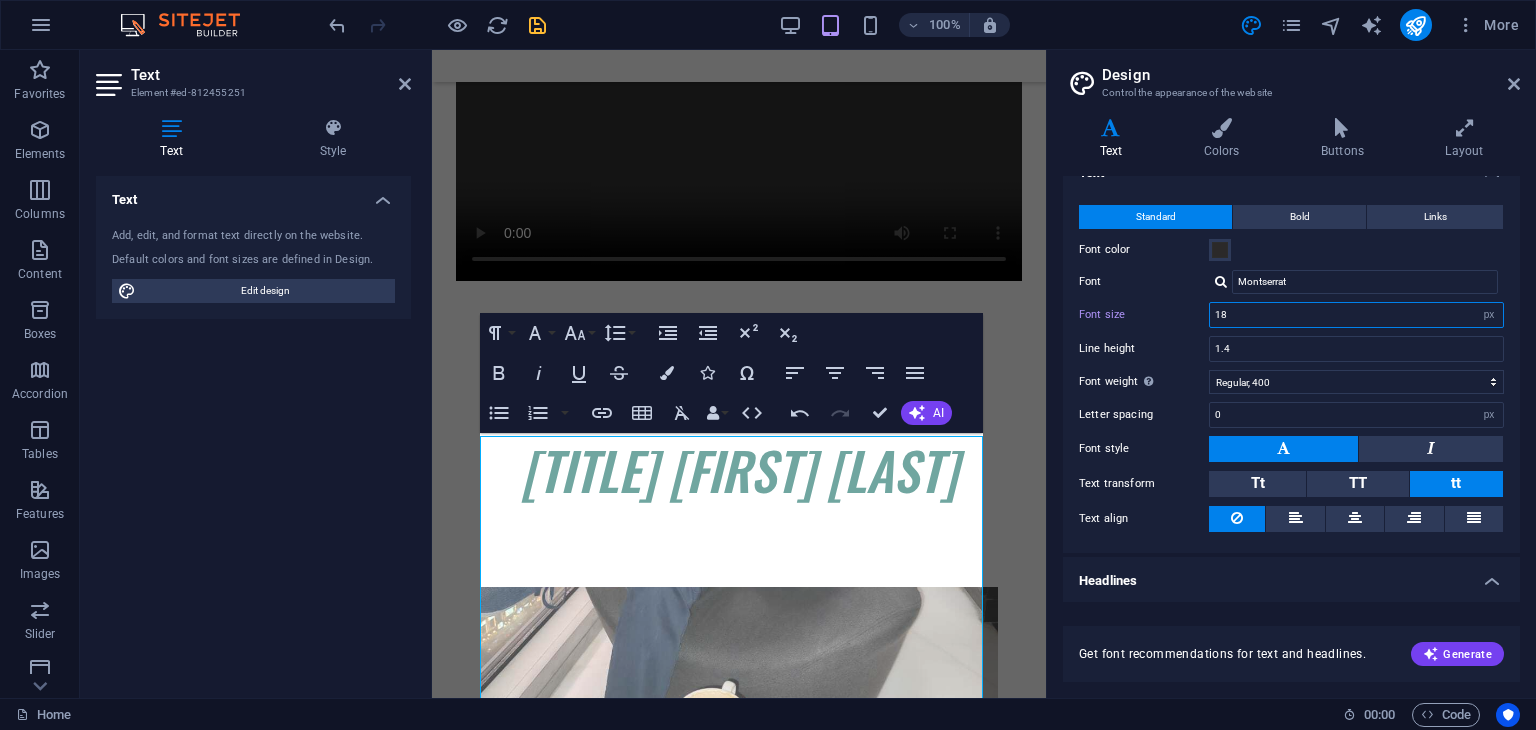 scroll, scrollTop: 8222, scrollLeft: 0, axis: vertical 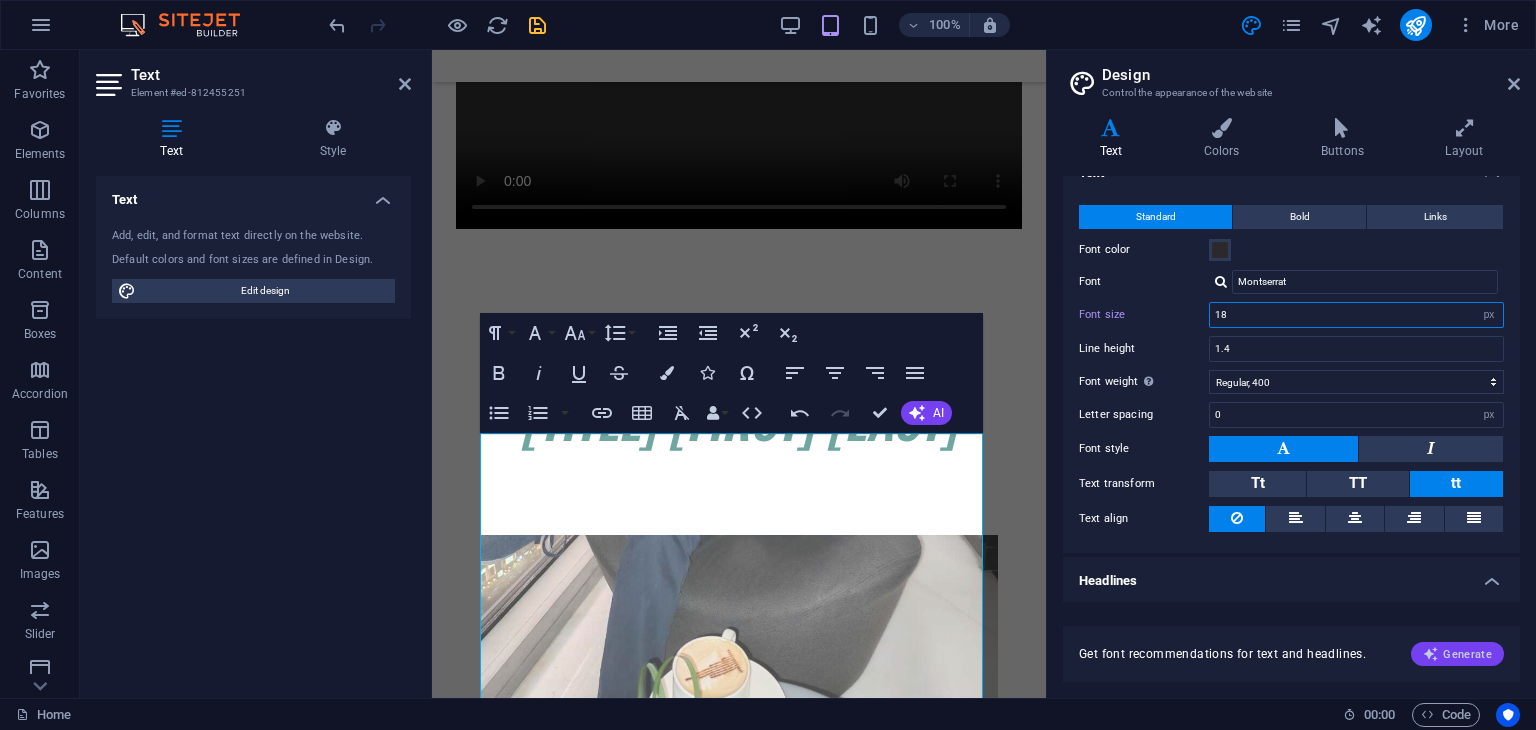 type on "18" 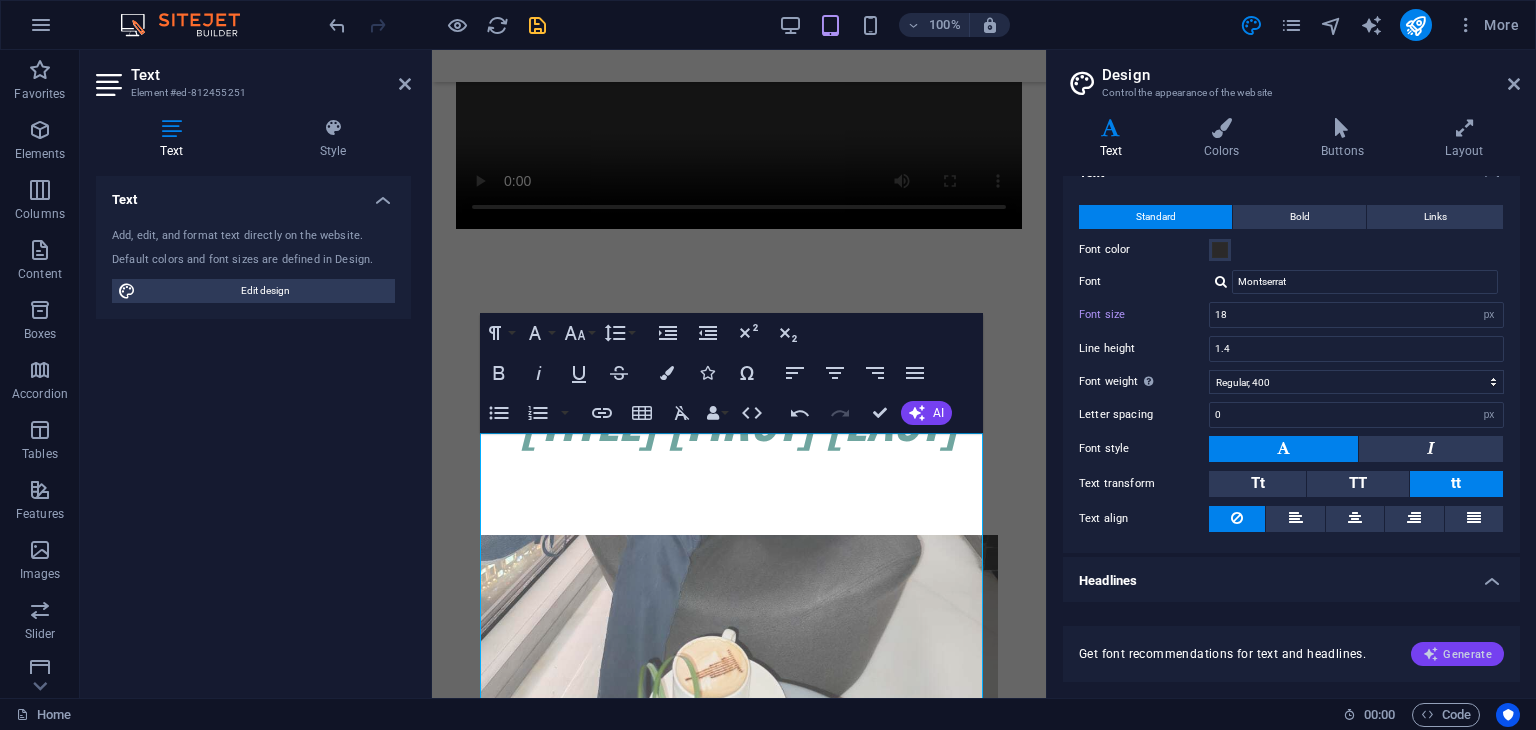 click on "Generate" at bounding box center (1457, 654) 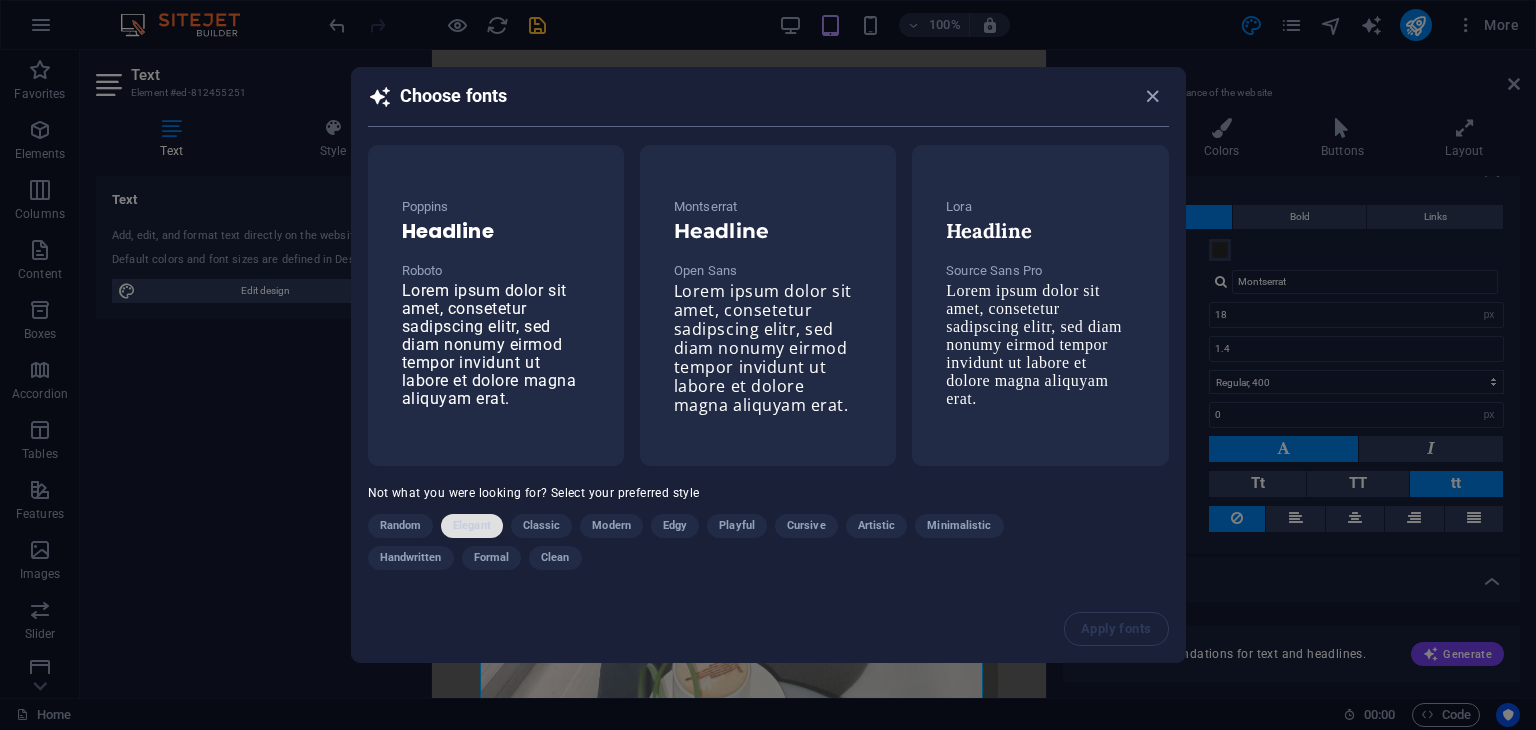 click on "Elegant" at bounding box center (472, 526) 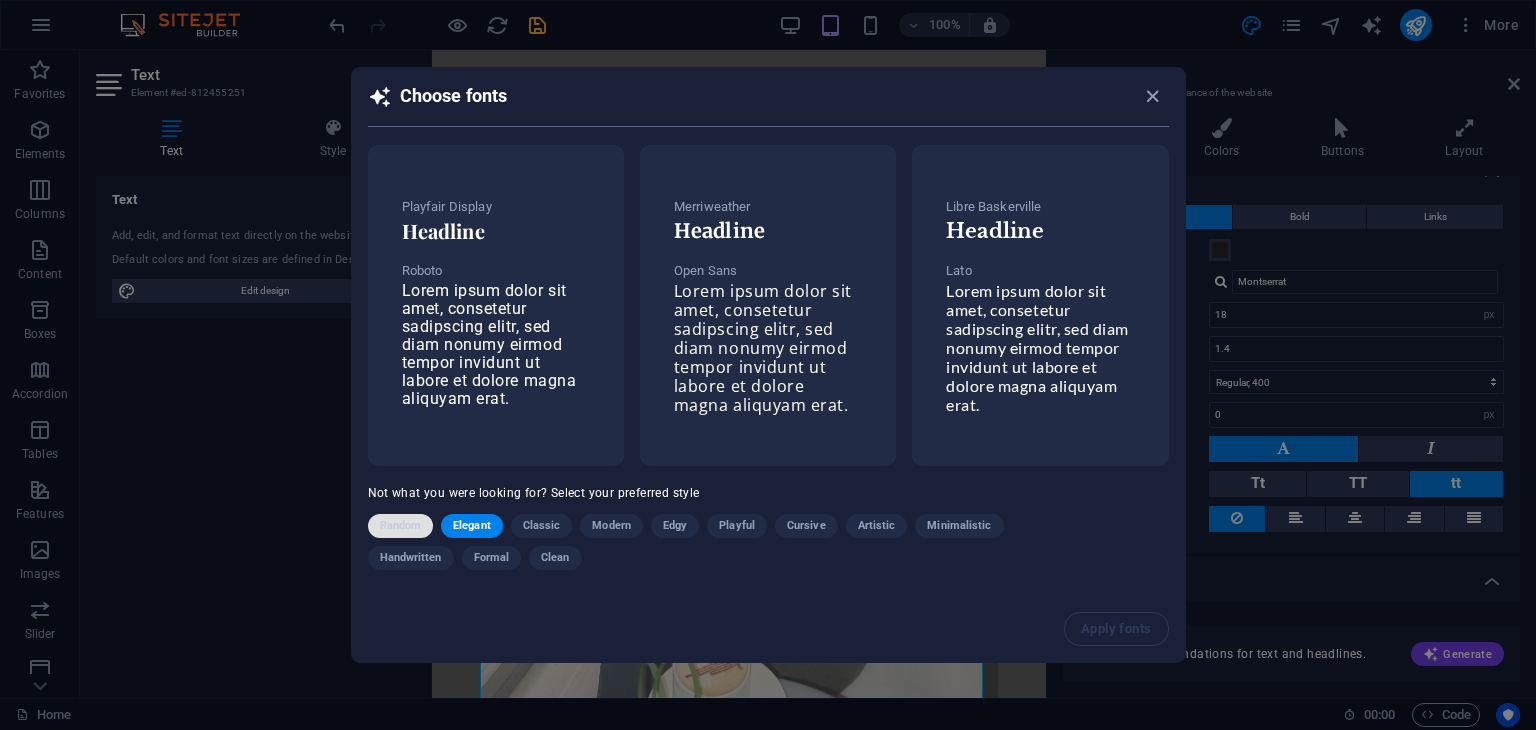 click on "Random" at bounding box center [401, 526] 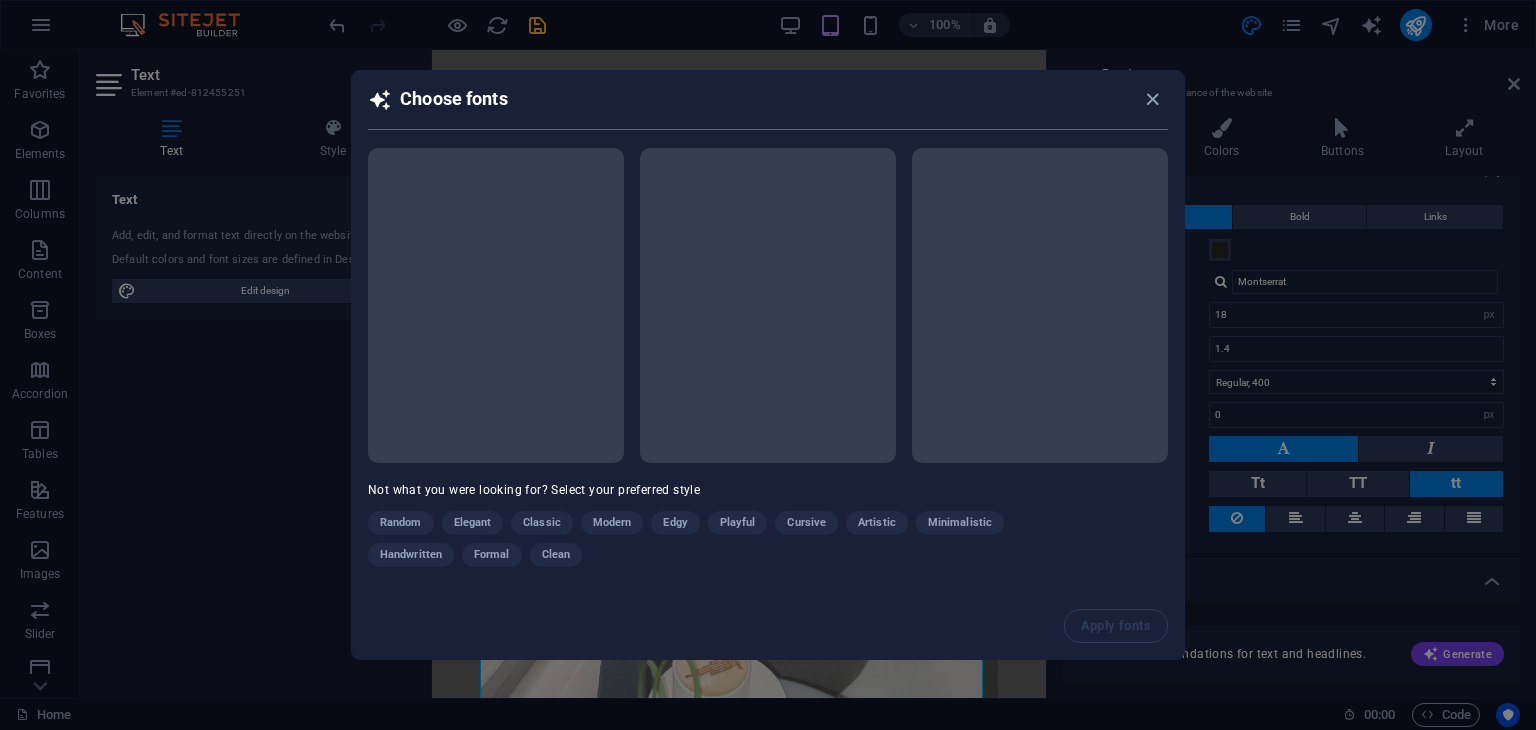 click on "Random Elegant Classic Modern Edgy Playful Cursive Artistic Minimalistic Handwritten Formal Clean" at bounding box center (718, 543) 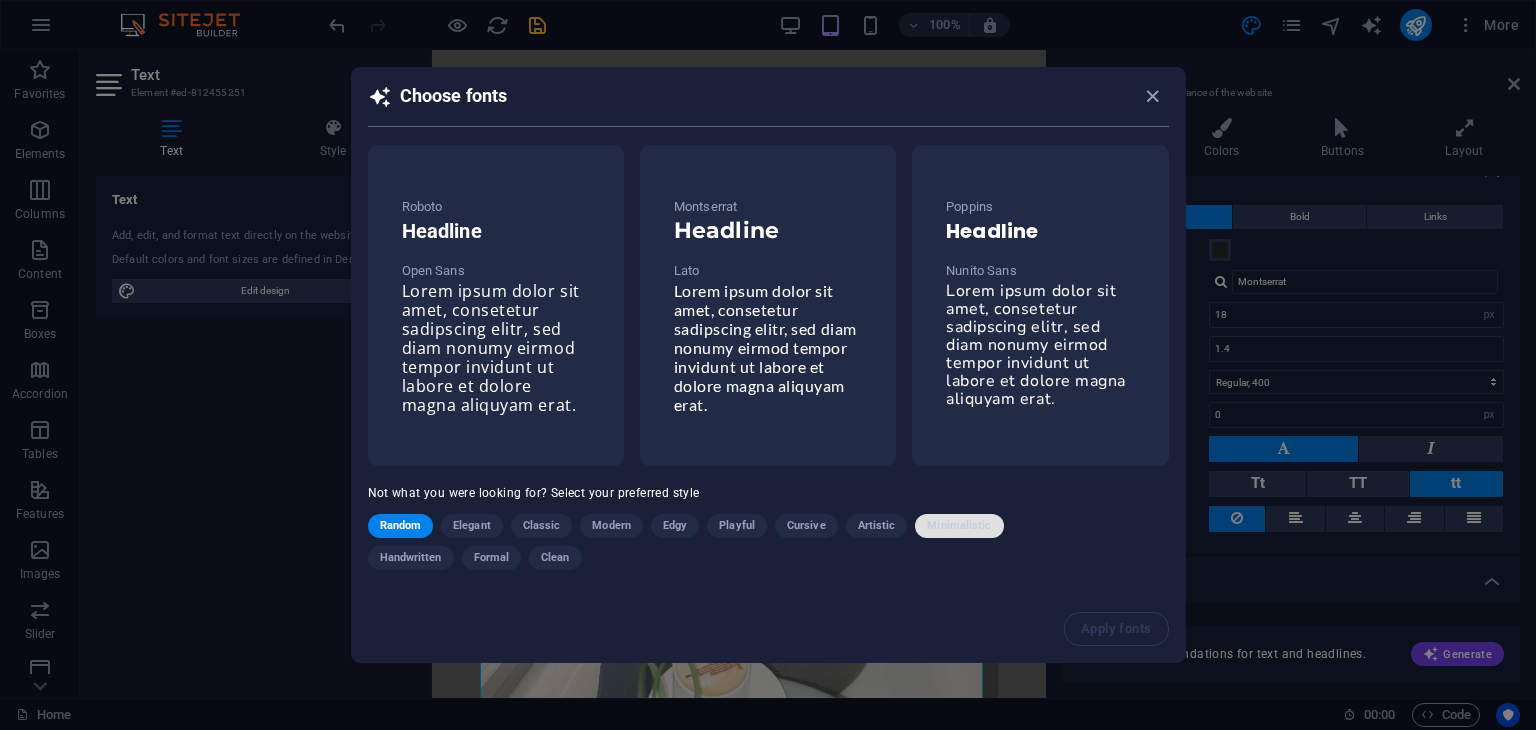 click on "Minimalistic" at bounding box center [959, 526] 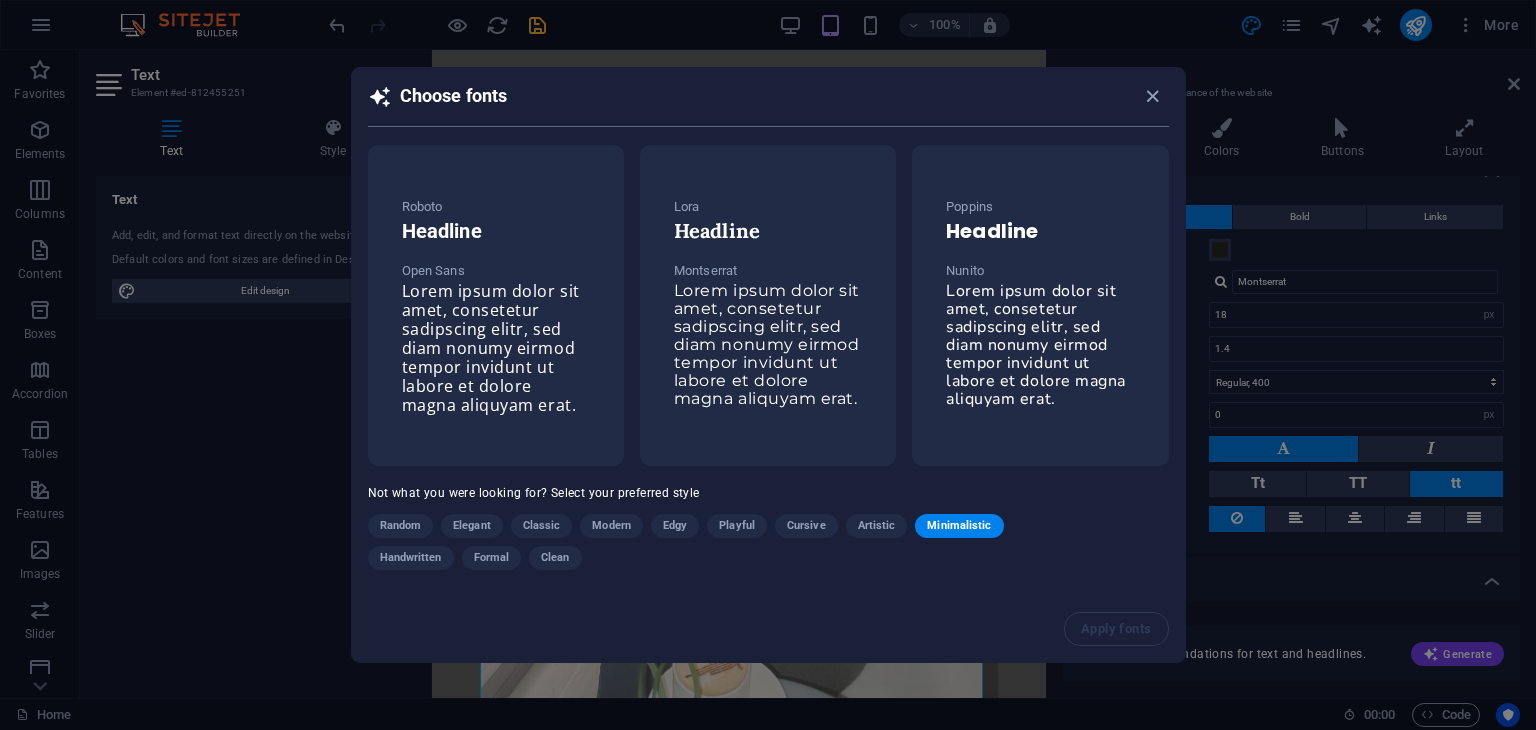 click on "Random Elegant Classic Modern Edgy Playful Cursive Artistic Minimalistic Handwritten Formal Clean" at bounding box center [718, 546] 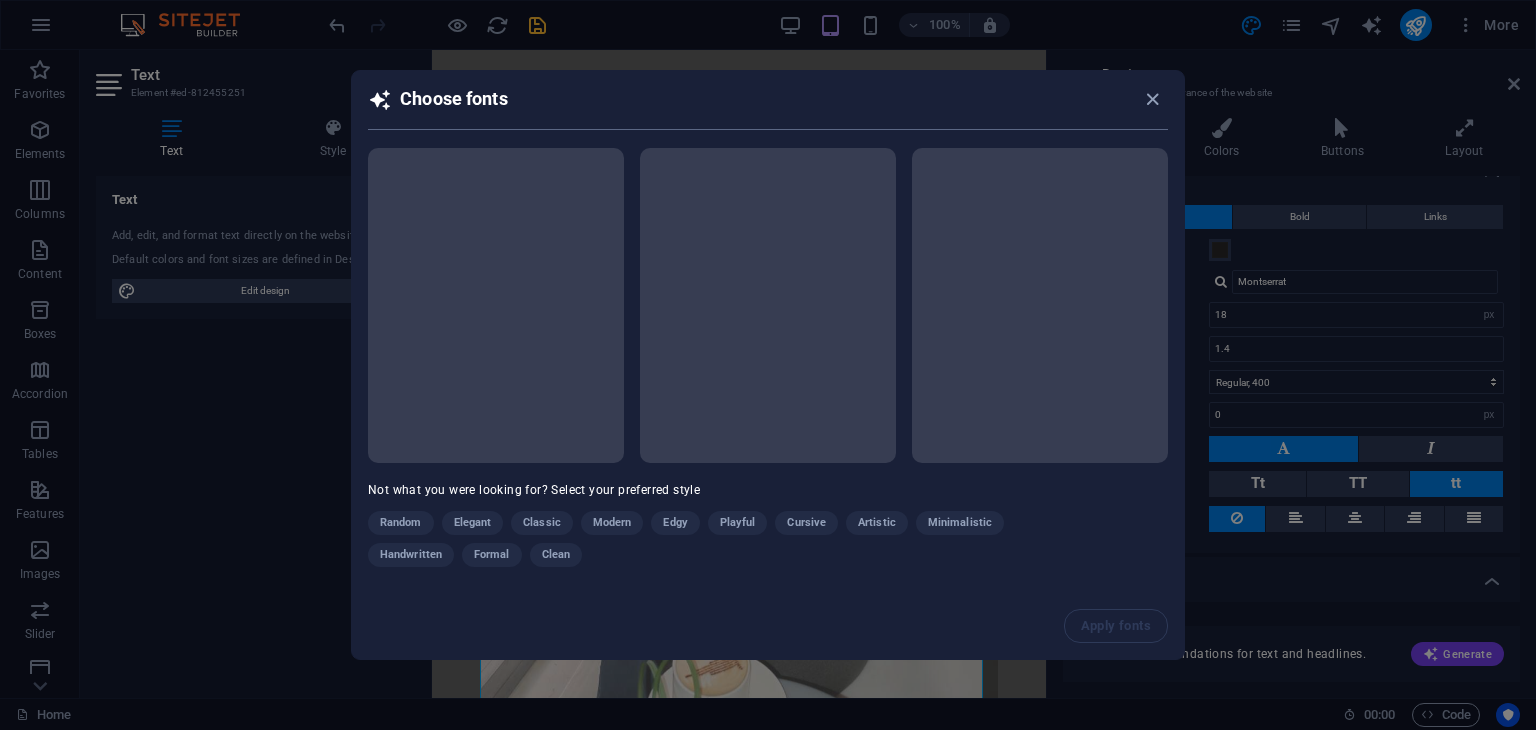 click on "Choose fonts Not what you were looking for? Select your preferred style Random Elegant Classic Modern Edgy Playful Cursive Artistic Minimalistic Handwritten Formal Clean Apply fonts" at bounding box center [768, 365] 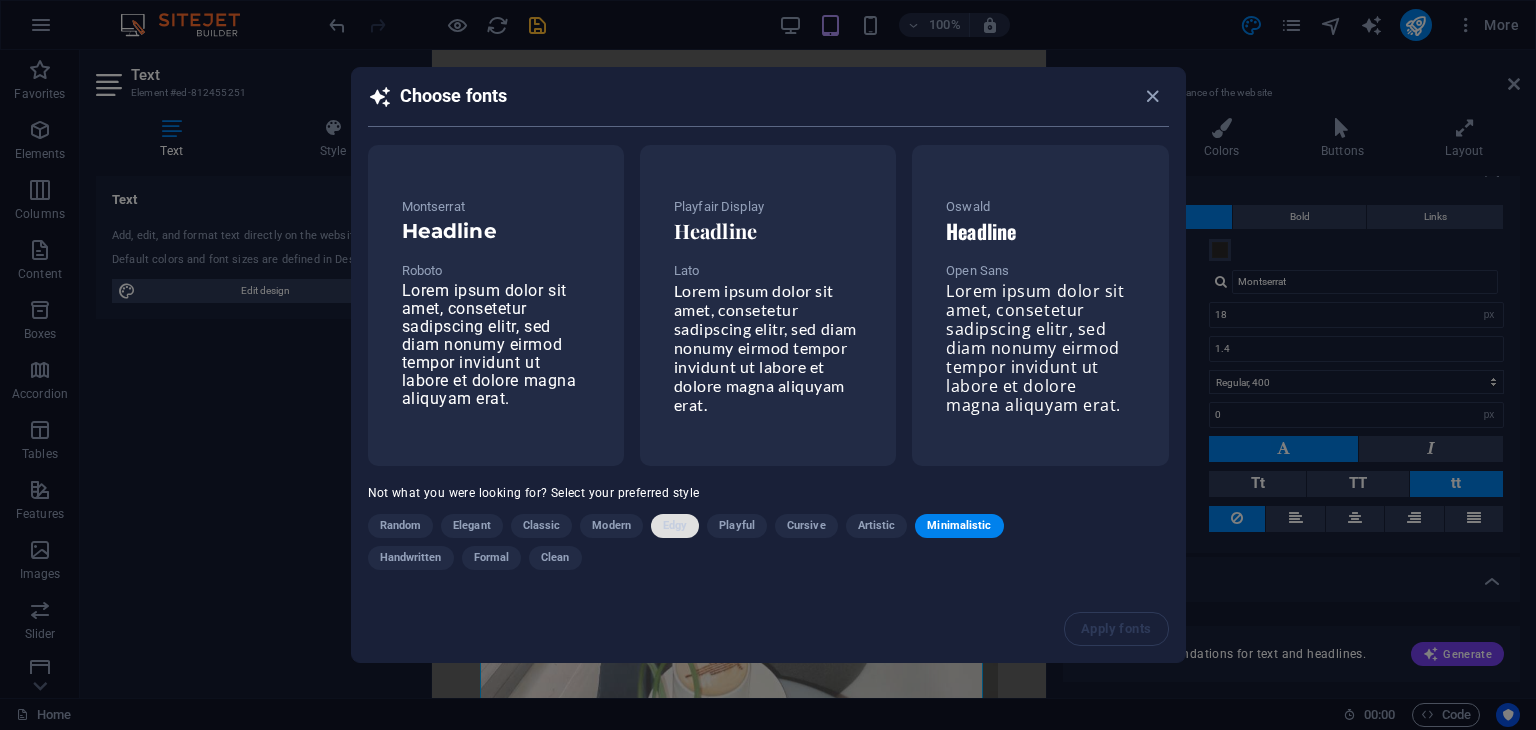 click on "Edgy" at bounding box center (675, 526) 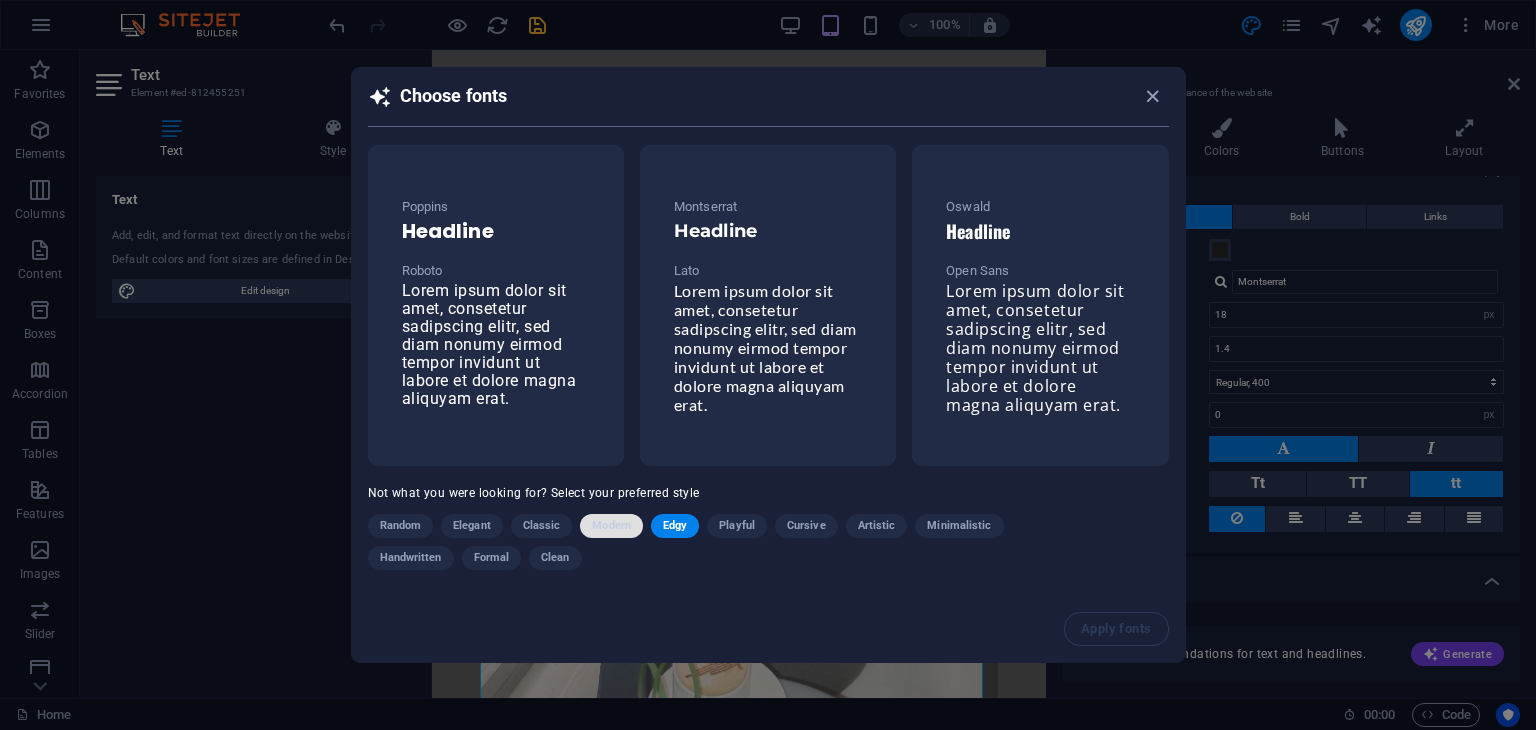 click on "Modern" at bounding box center [611, 526] 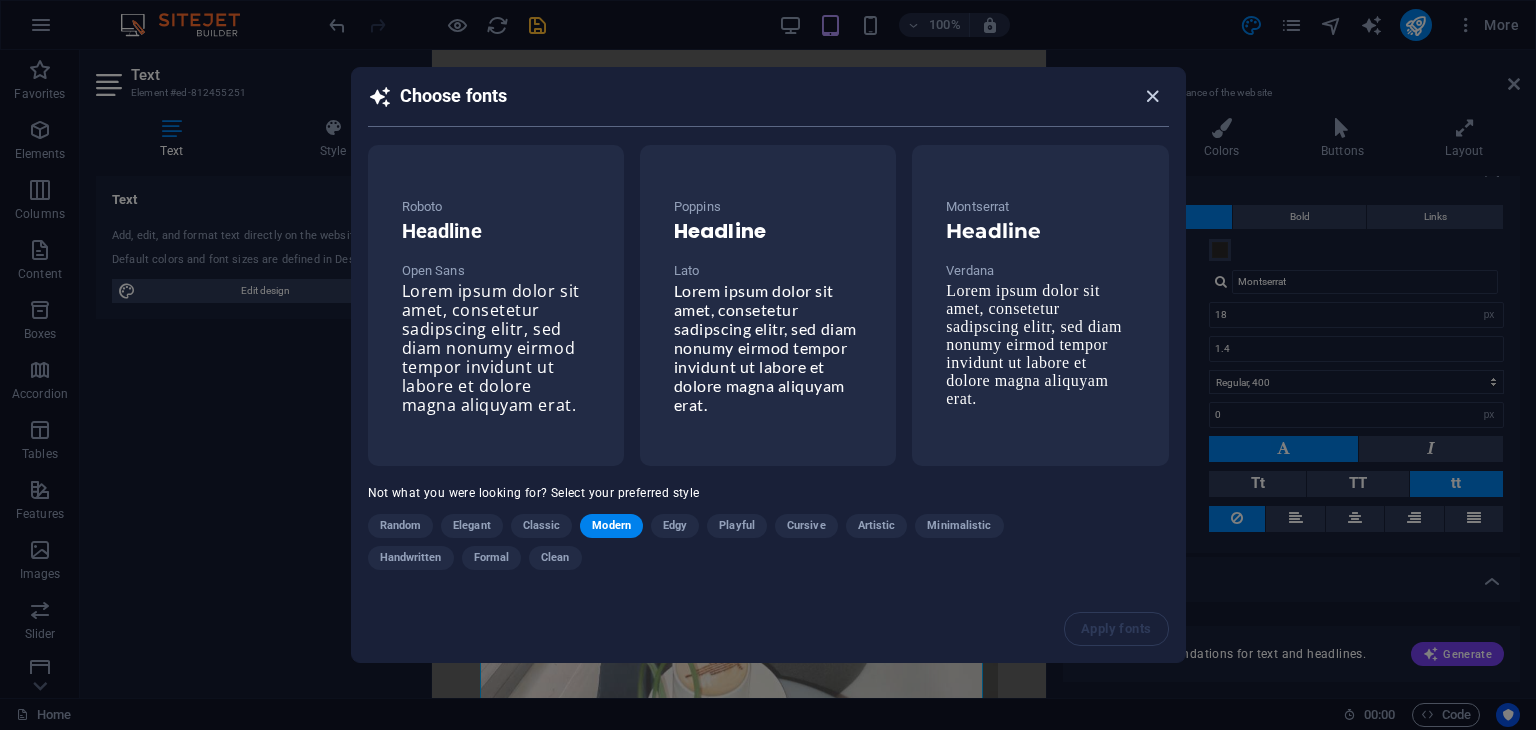 click at bounding box center (1152, 96) 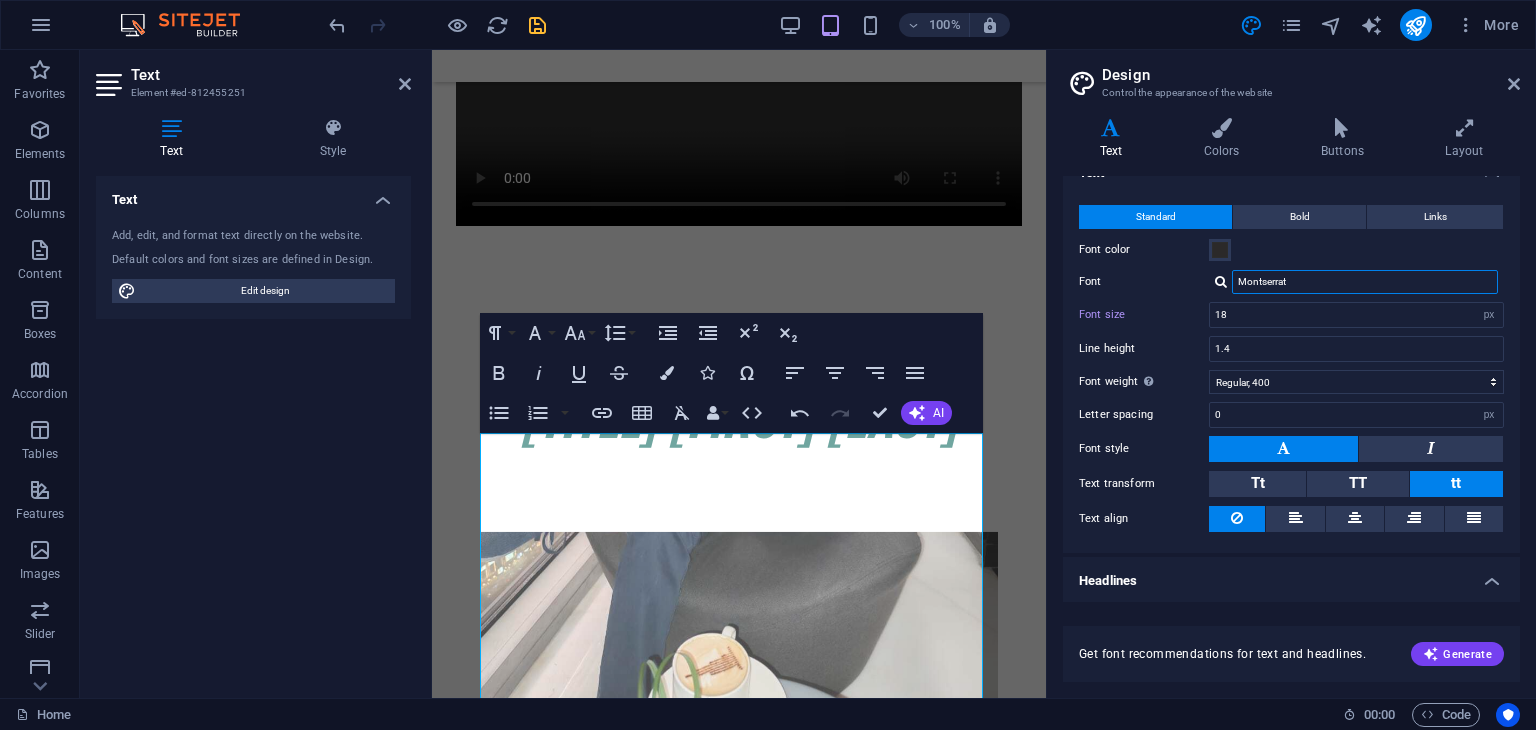drag, startPoint x: 1329, startPoint y: 277, endPoint x: 1216, endPoint y: 276, distance: 113.004425 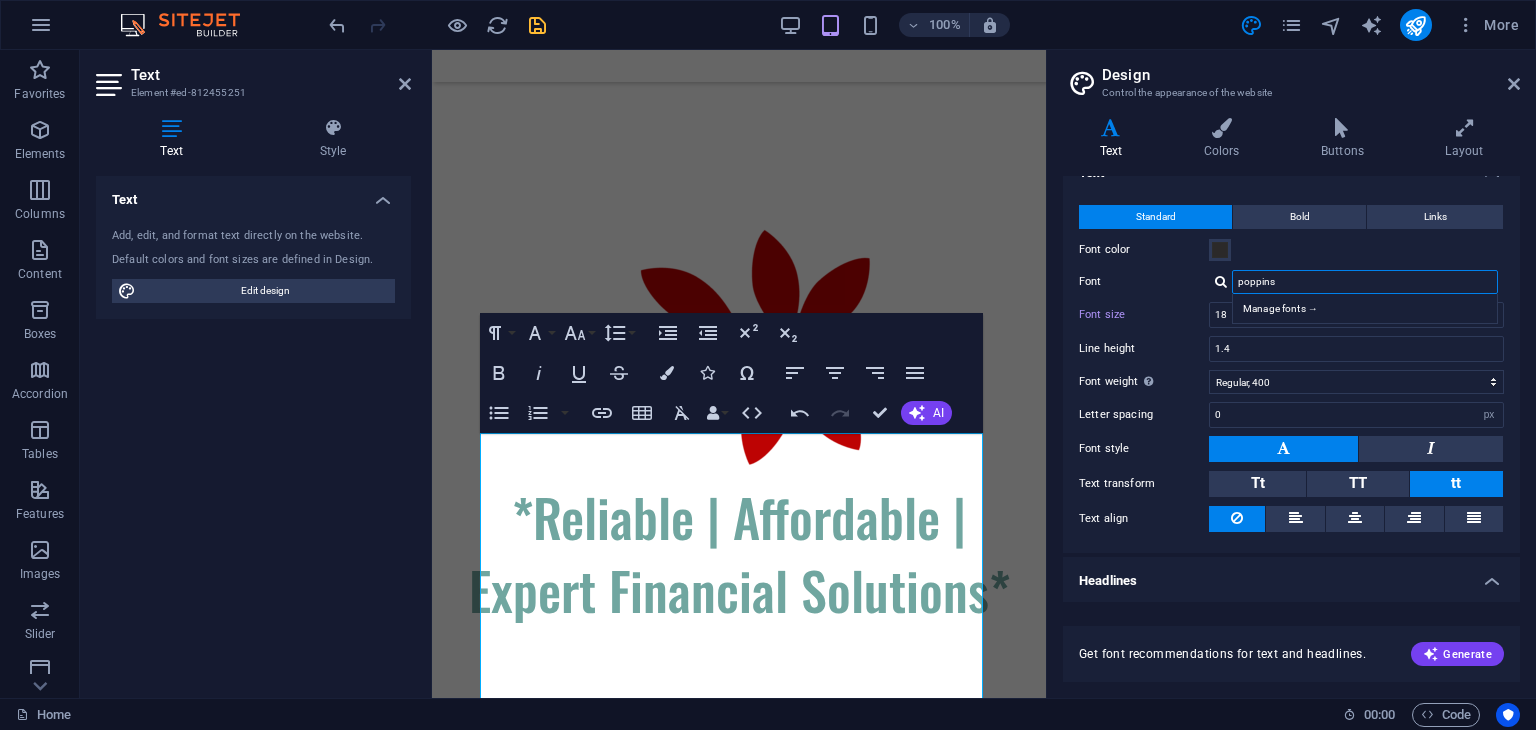 scroll, scrollTop: 8979, scrollLeft: 0, axis: vertical 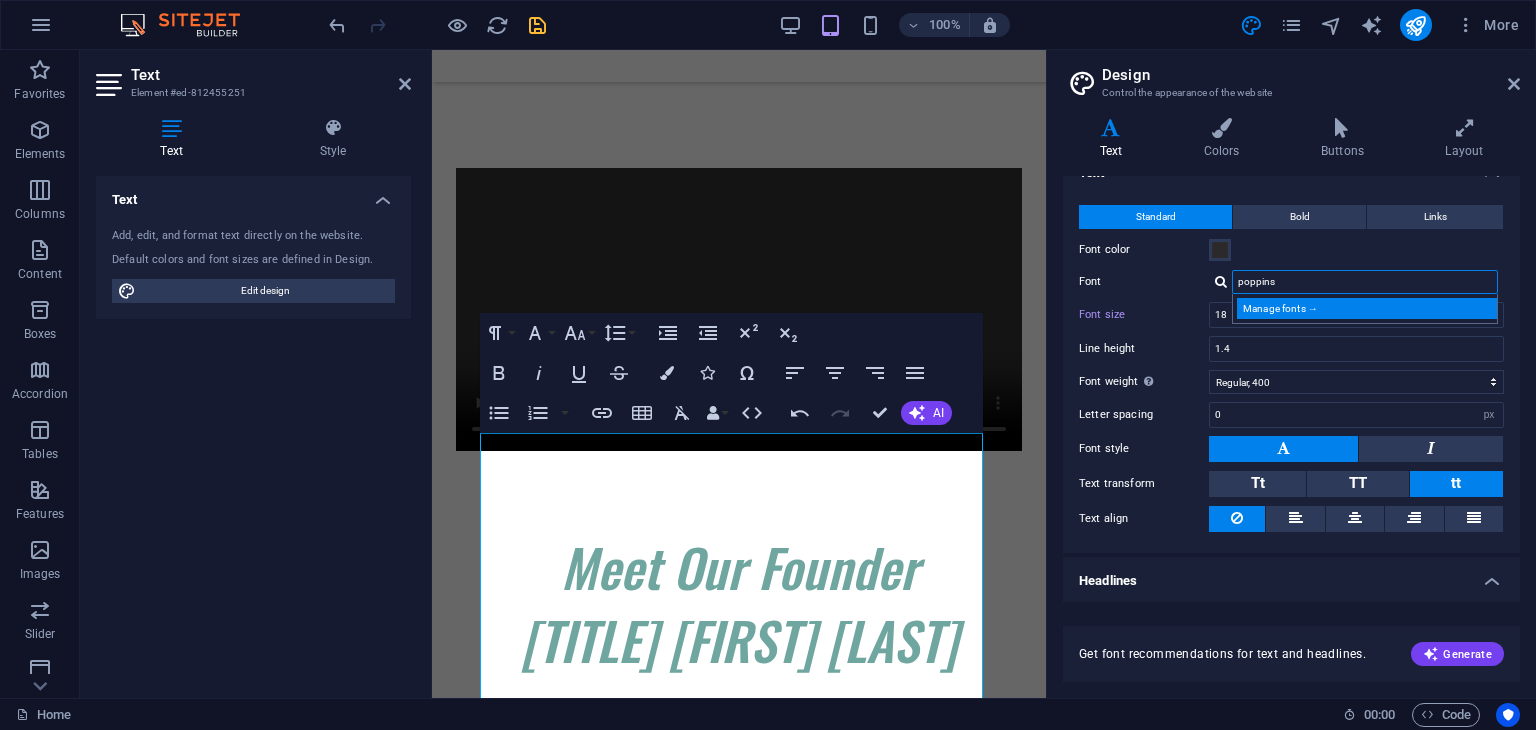type on "poppins" 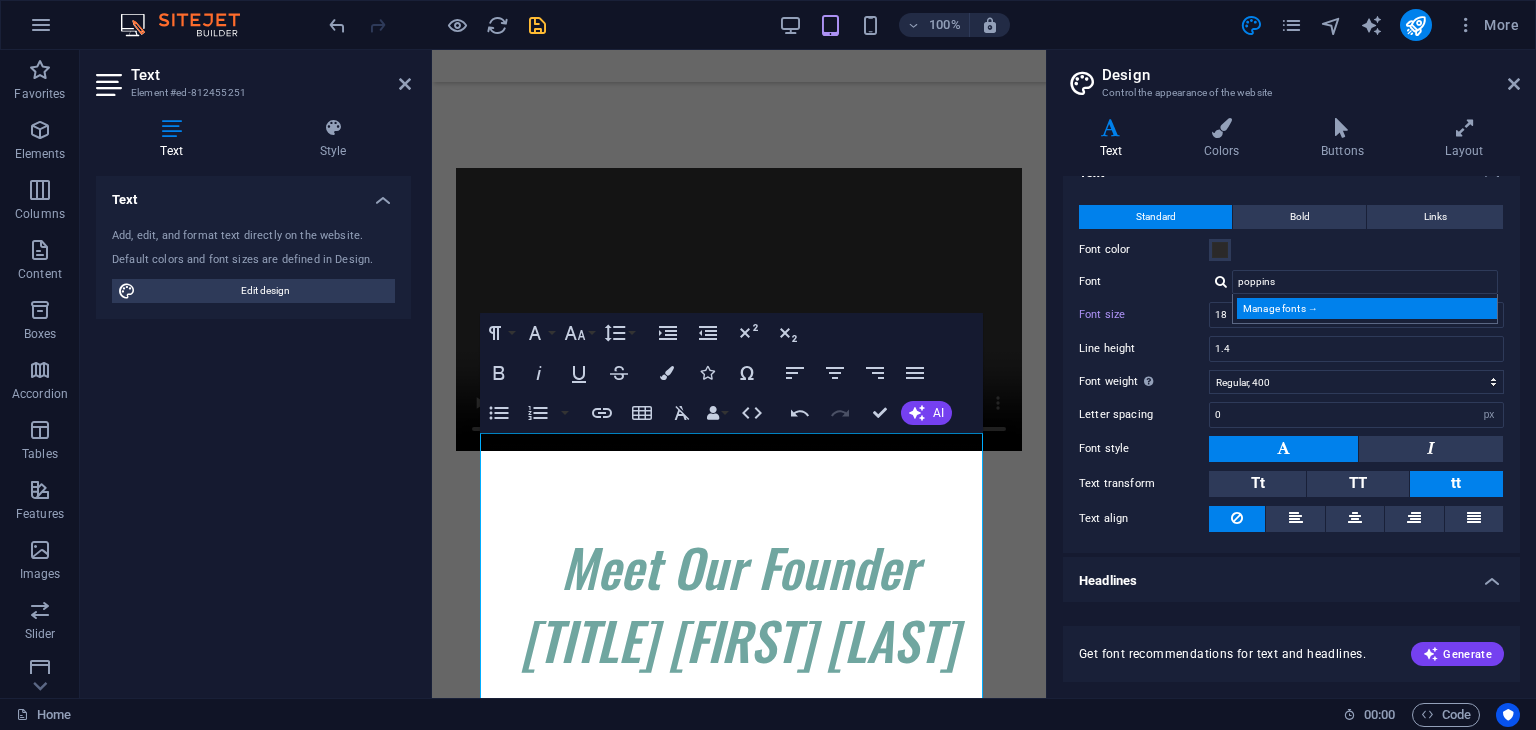 click on "Manage fonts →" at bounding box center (1369, 308) 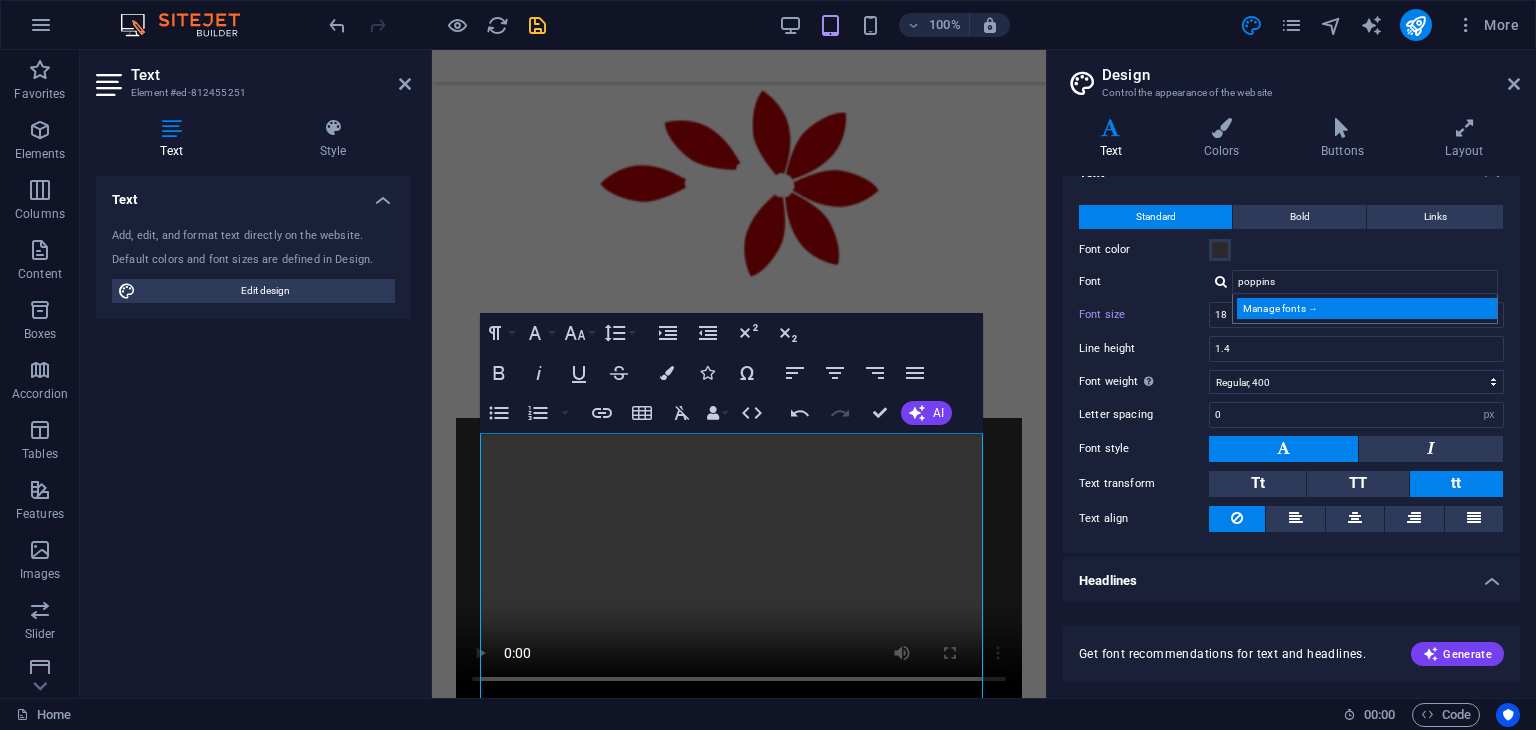 select on "popularity" 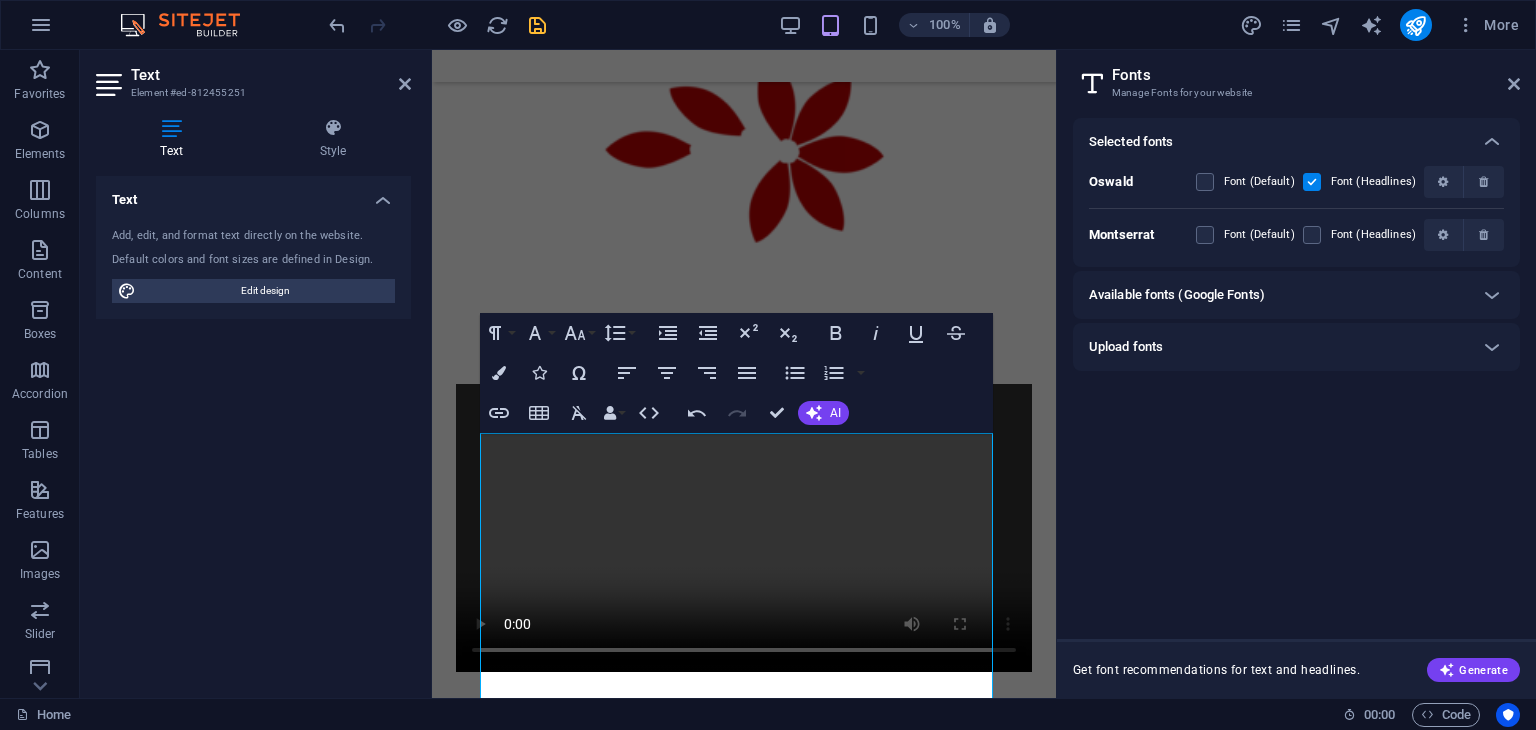 scroll, scrollTop: 8876, scrollLeft: 0, axis: vertical 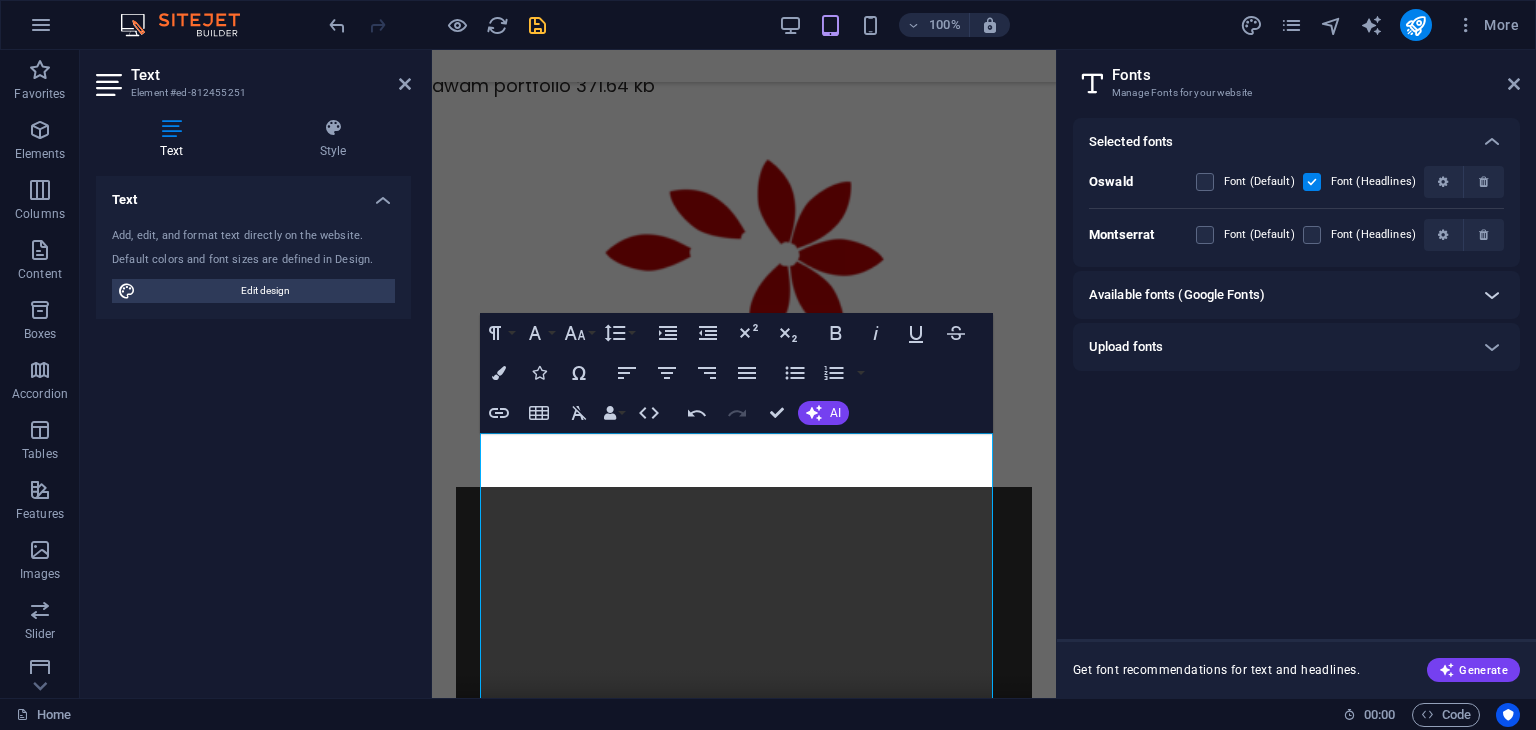 click at bounding box center [1492, 295] 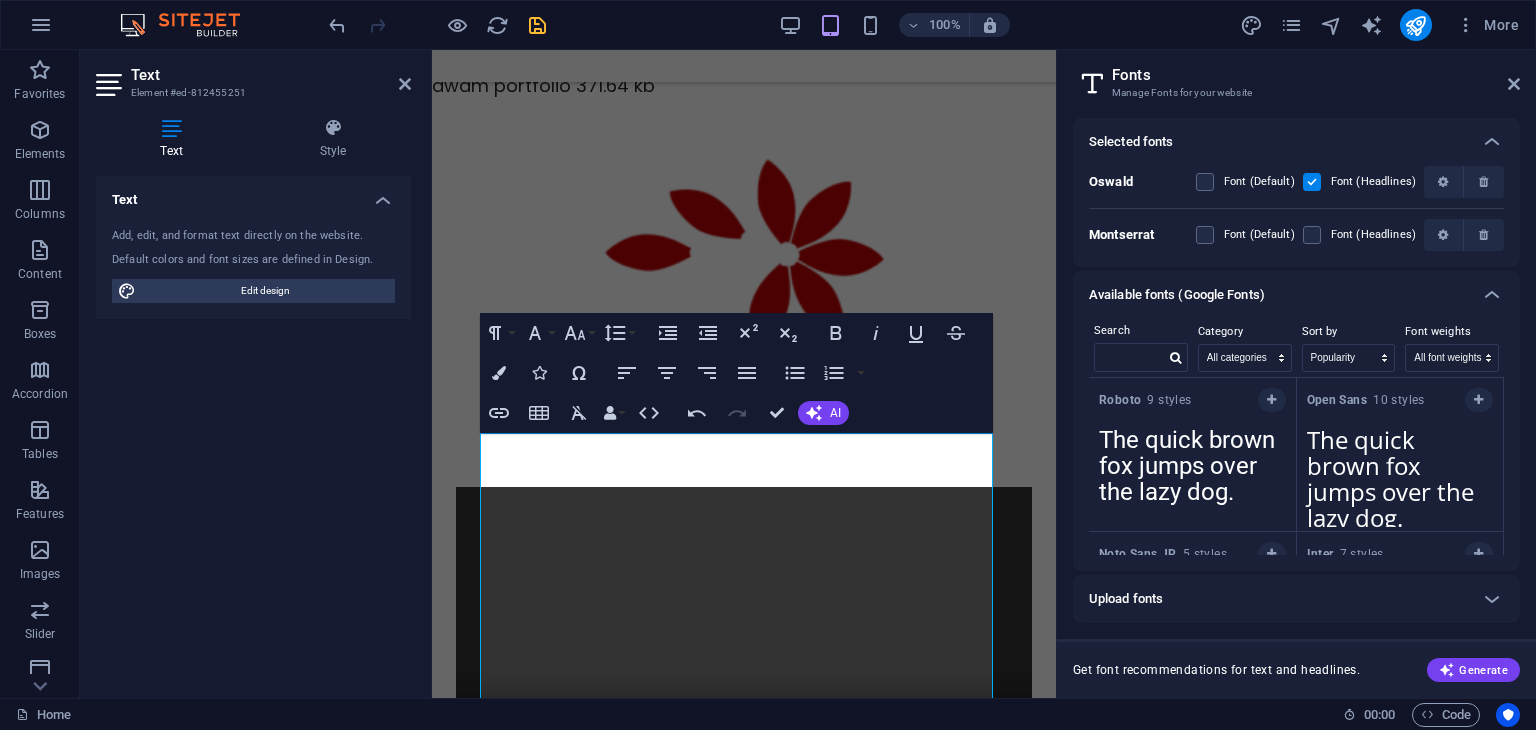 click on "Search Category All categories serif display monospace sans-serif handwriting Sort by Name Category Popularity Font weights All font weights 100 100italic 200 200italic 300 300italic 500 500italic 600 600italic 700 700italic 800 800italic 900 900italic italic regular Roboto 9   styles The quick brown fox jumps over the lazy dog. Copy text to all previews Open Sans 10   styles The quick brown fox jumps over the lazy dog. Copy text to all previews Noto Sans JP 5   styles The quick brown fox jumps over the lazy dog. Copy text to all previews Inter 7   styles The quick brown fox jumps over the lazy dog. Copy text to all previews Poppins 3   styles The quick brown fox jumps over the lazy dog. Copy text to all previews Lato 2   styles The quick brown fox jumps over the lazy dog. Copy text to all previews Material Icons 1   styles The quick brown fox jumps over the lazy dog. Copy text to all previews Roboto Condensed 7   styles The quick brown fox jumps over the lazy dog. Copy text to all previews Arimo 8   styles 6" at bounding box center (1296, 445) 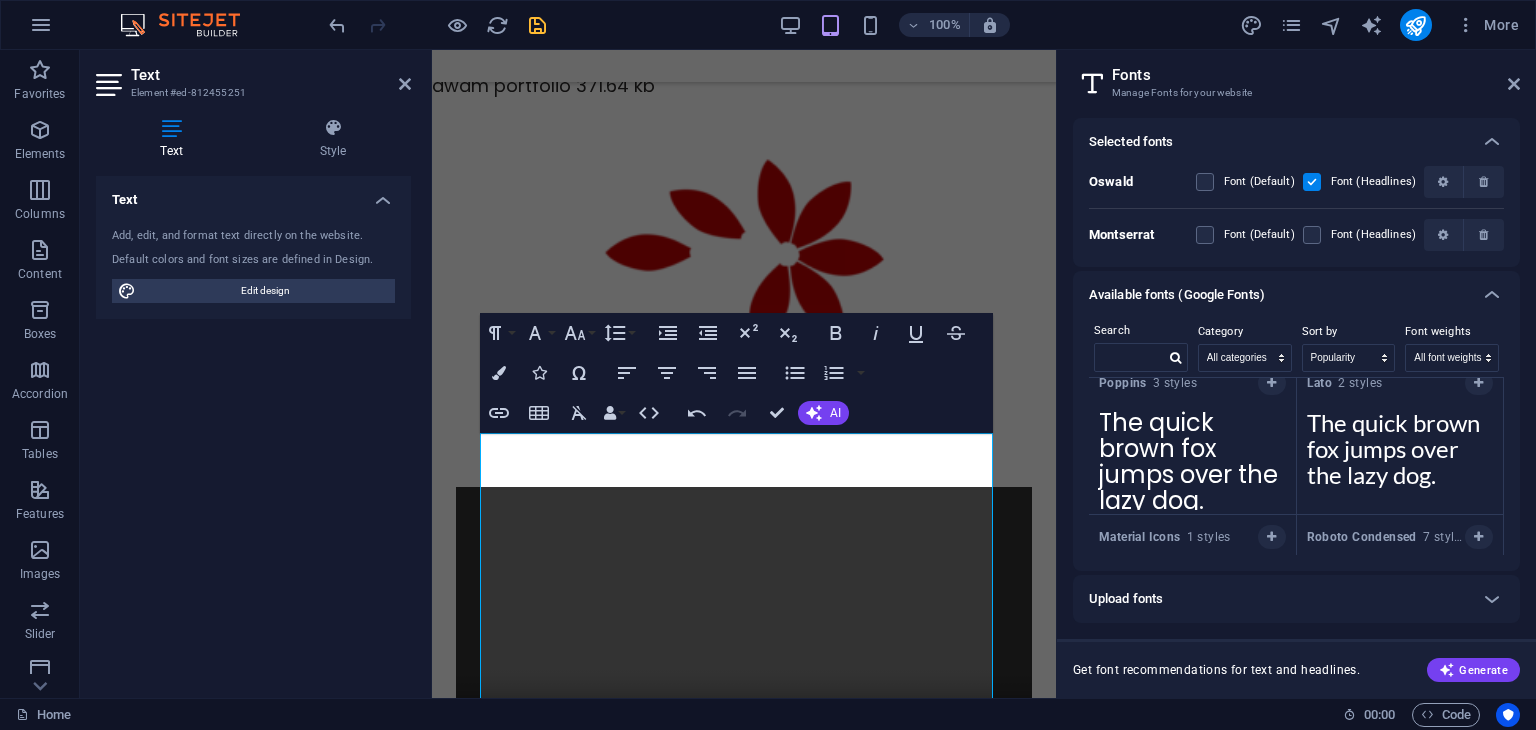 scroll, scrollTop: 326, scrollLeft: 0, axis: vertical 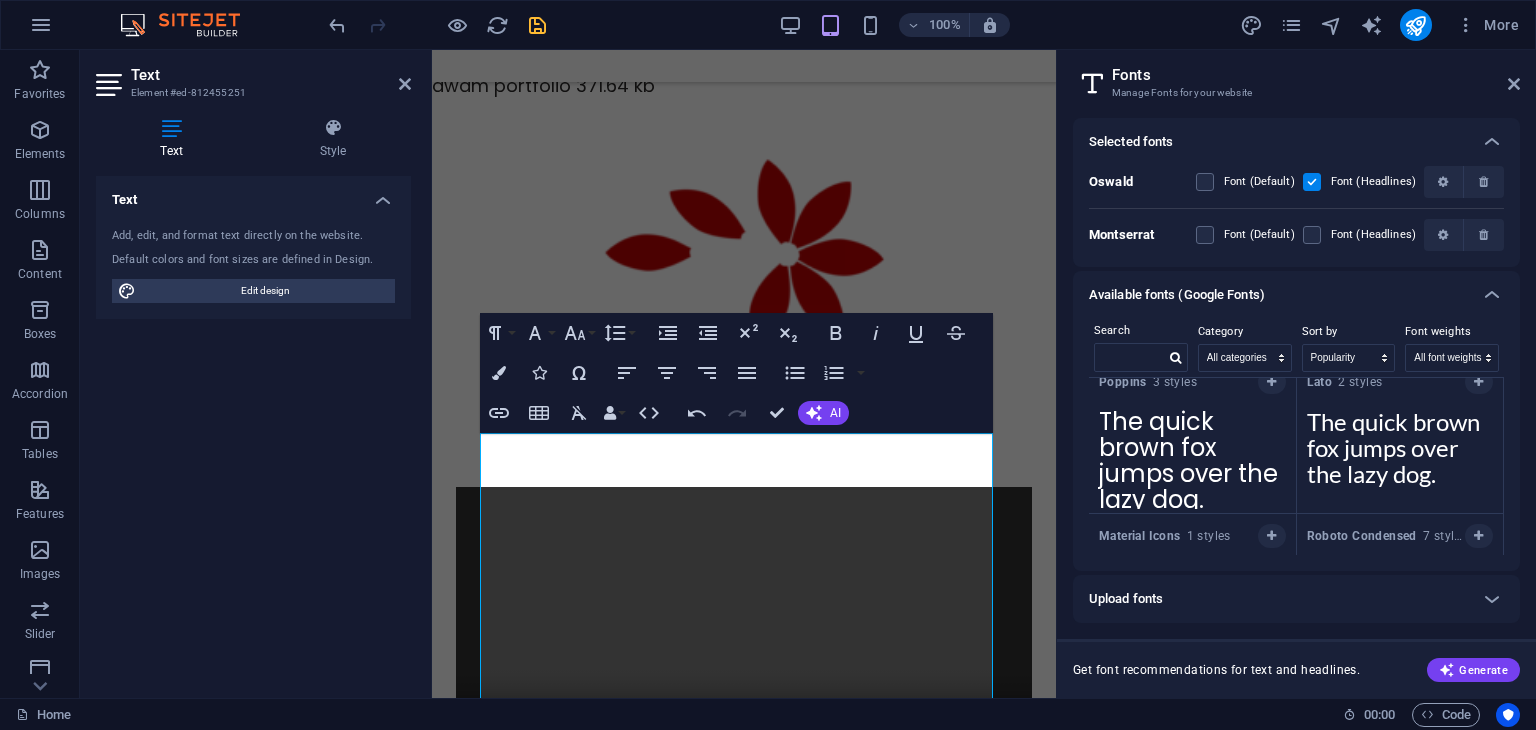 click on "Copy text to all previews" at bounding box center (1171, 525) 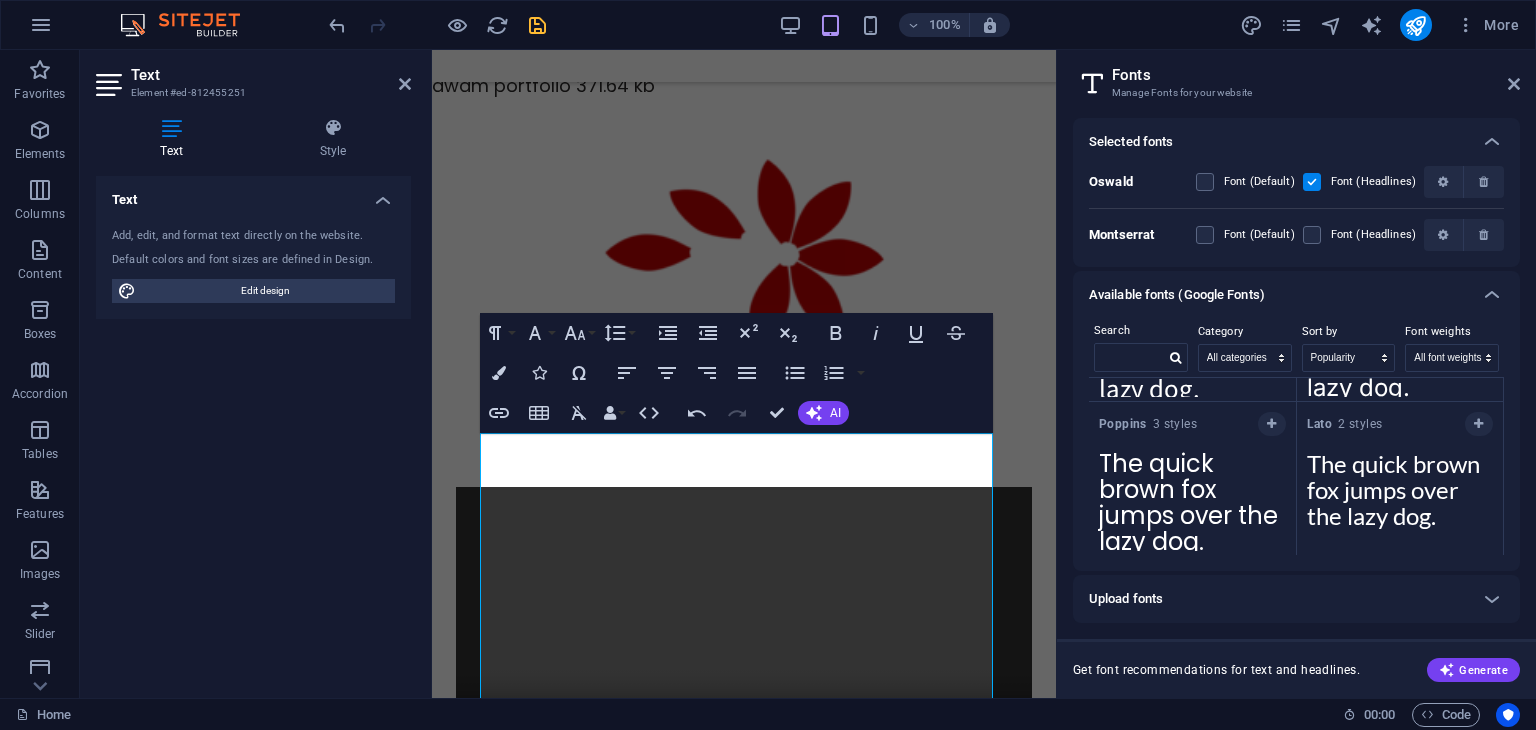 scroll, scrollTop: 250, scrollLeft: 0, axis: vertical 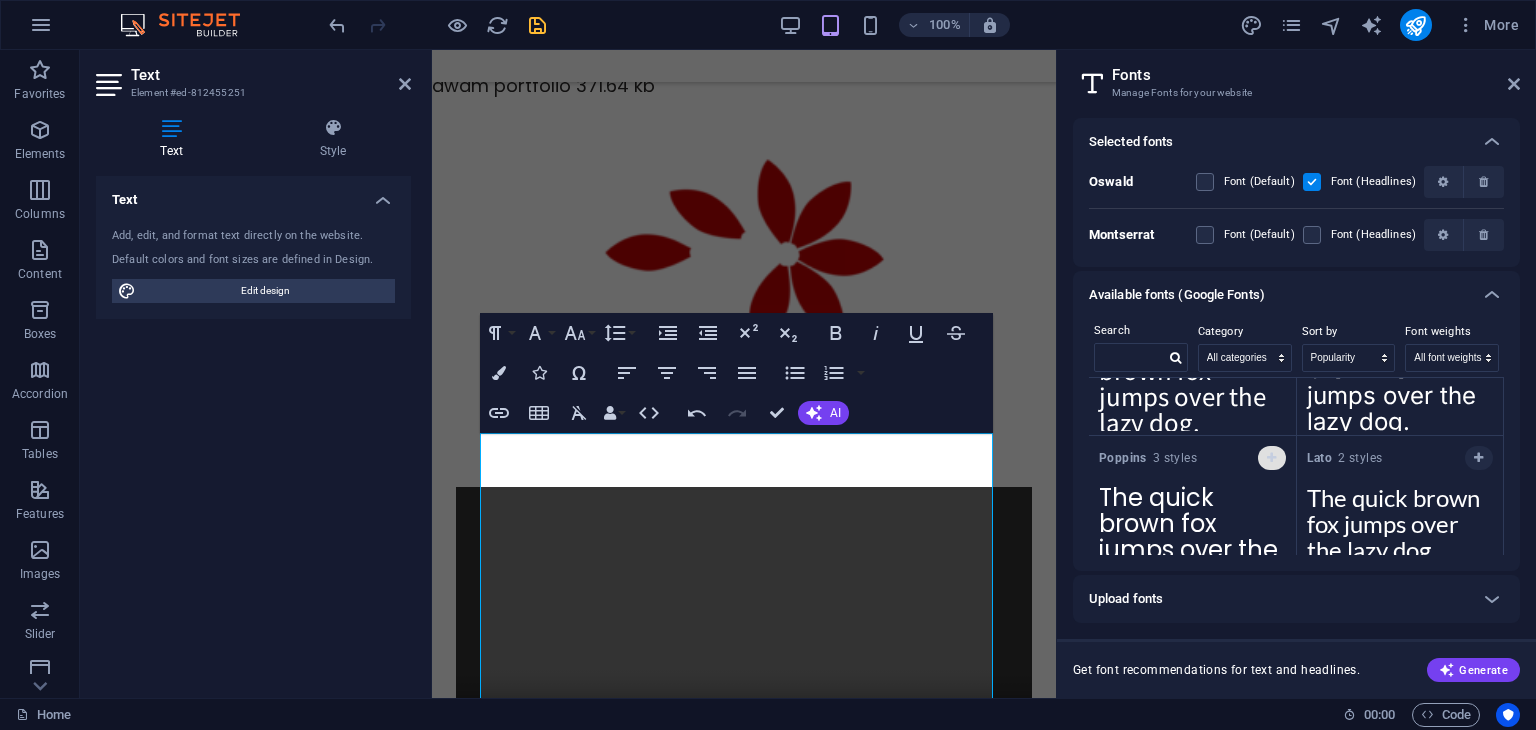 click at bounding box center (1271, 458) 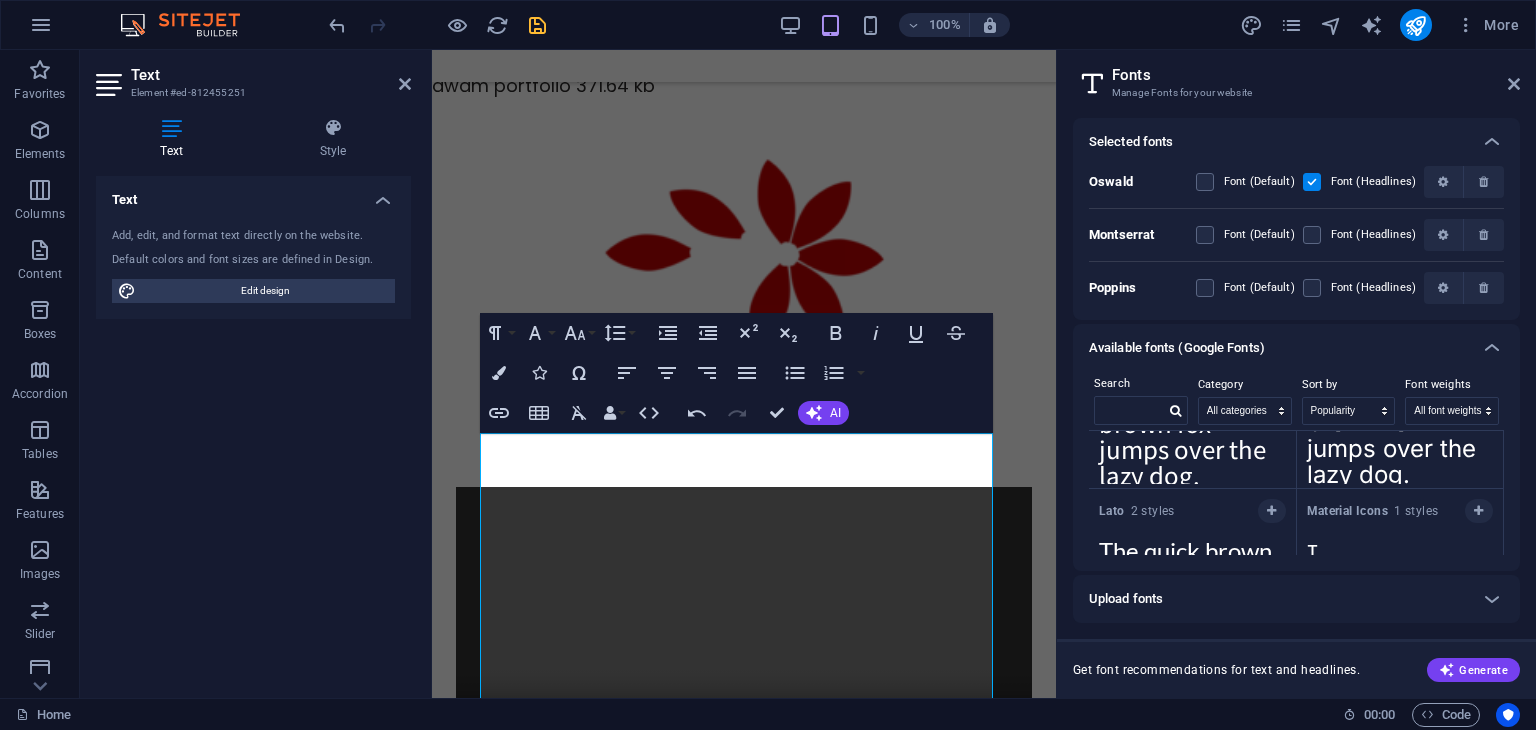 click on "Font (Default)" at bounding box center [1245, 288] 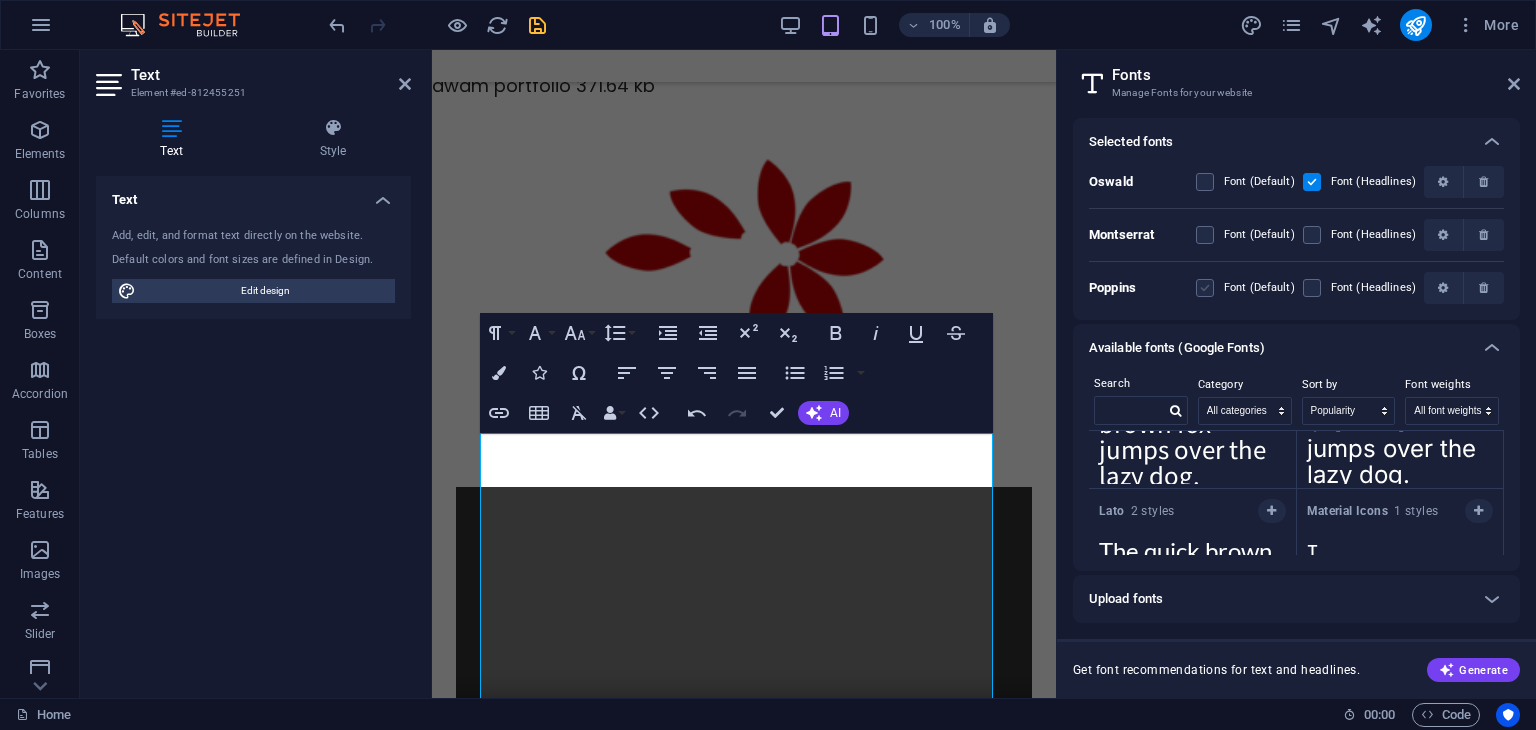 click at bounding box center (1205, 288) 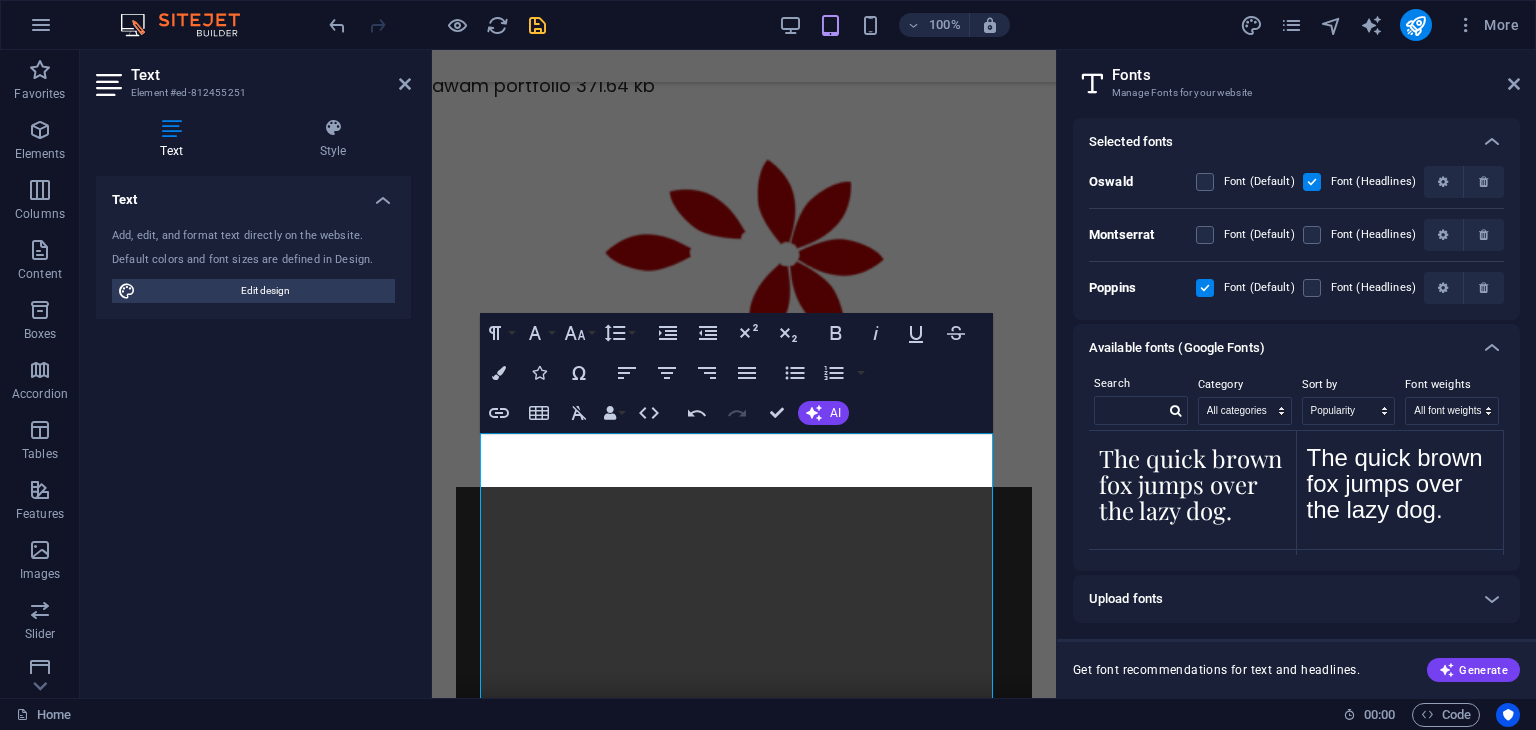 scroll, scrollTop: 1412, scrollLeft: 0, axis: vertical 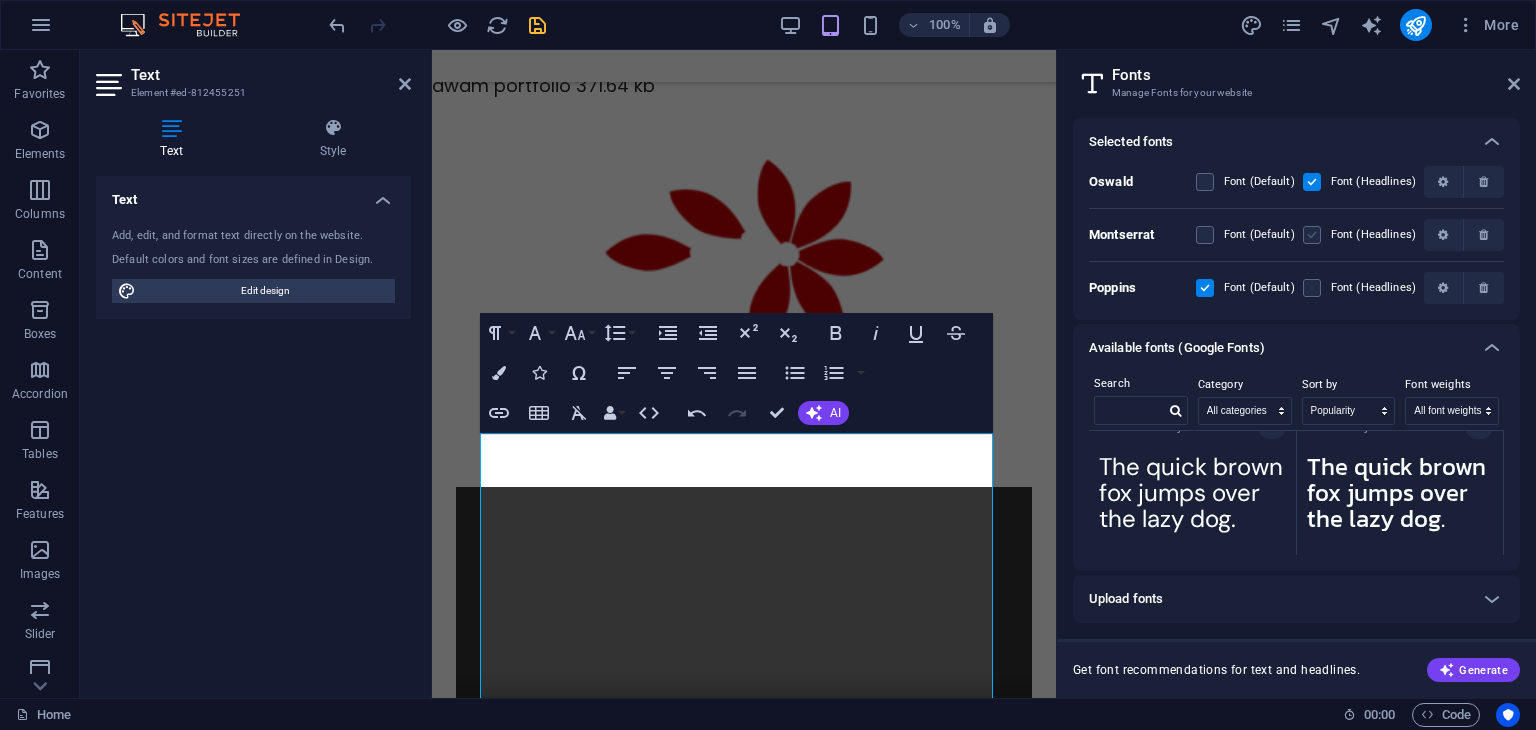 click at bounding box center (1312, 235) 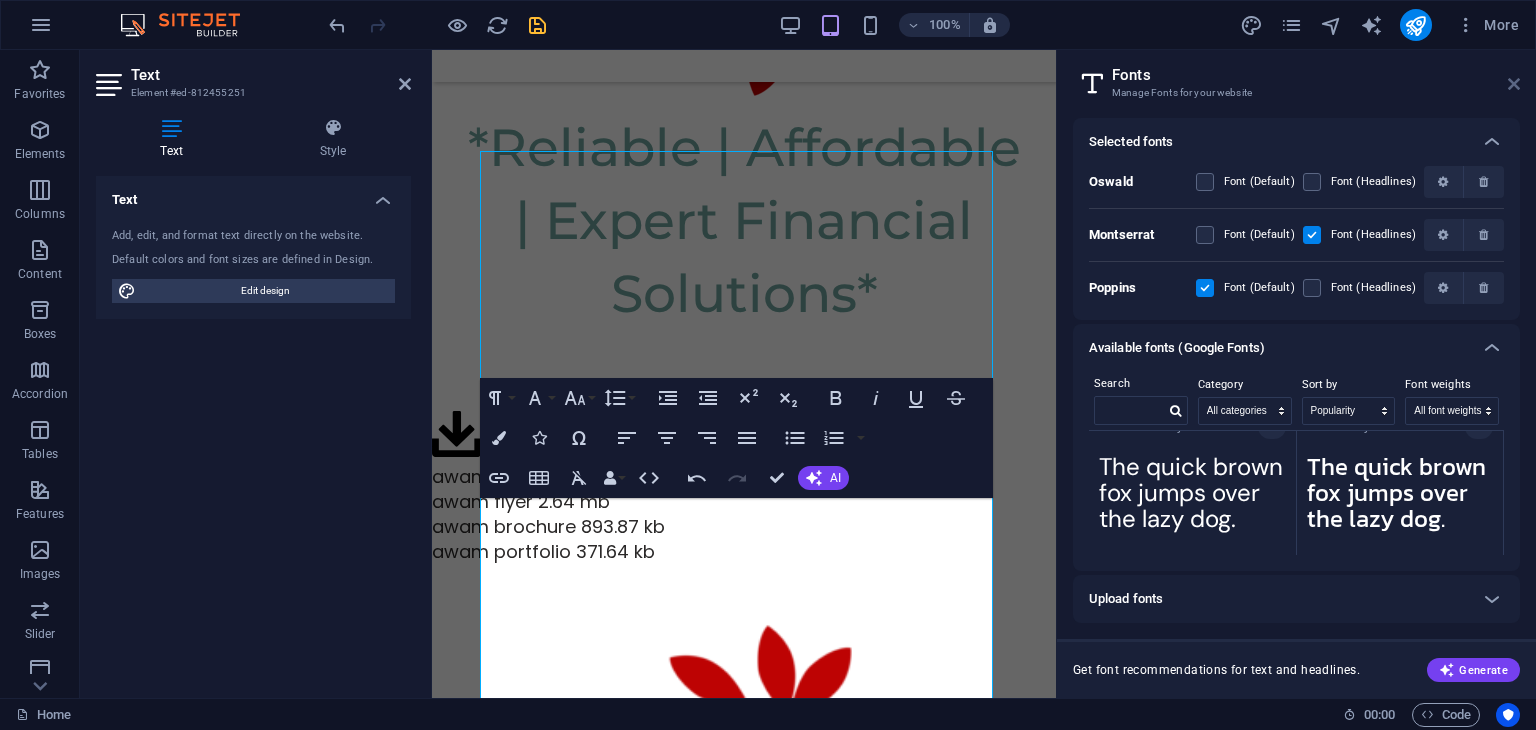 scroll, scrollTop: 9157, scrollLeft: 0, axis: vertical 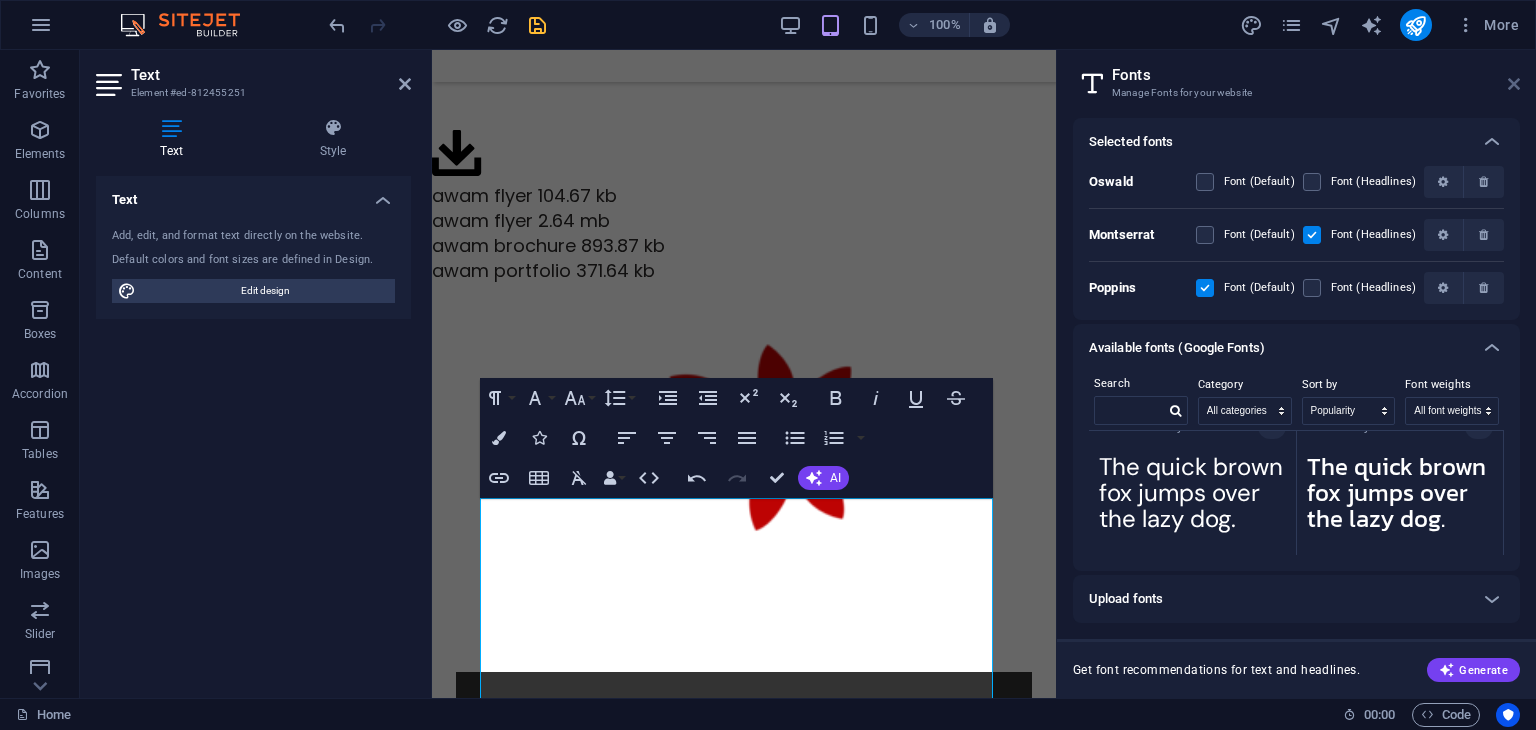 click at bounding box center [1514, 84] 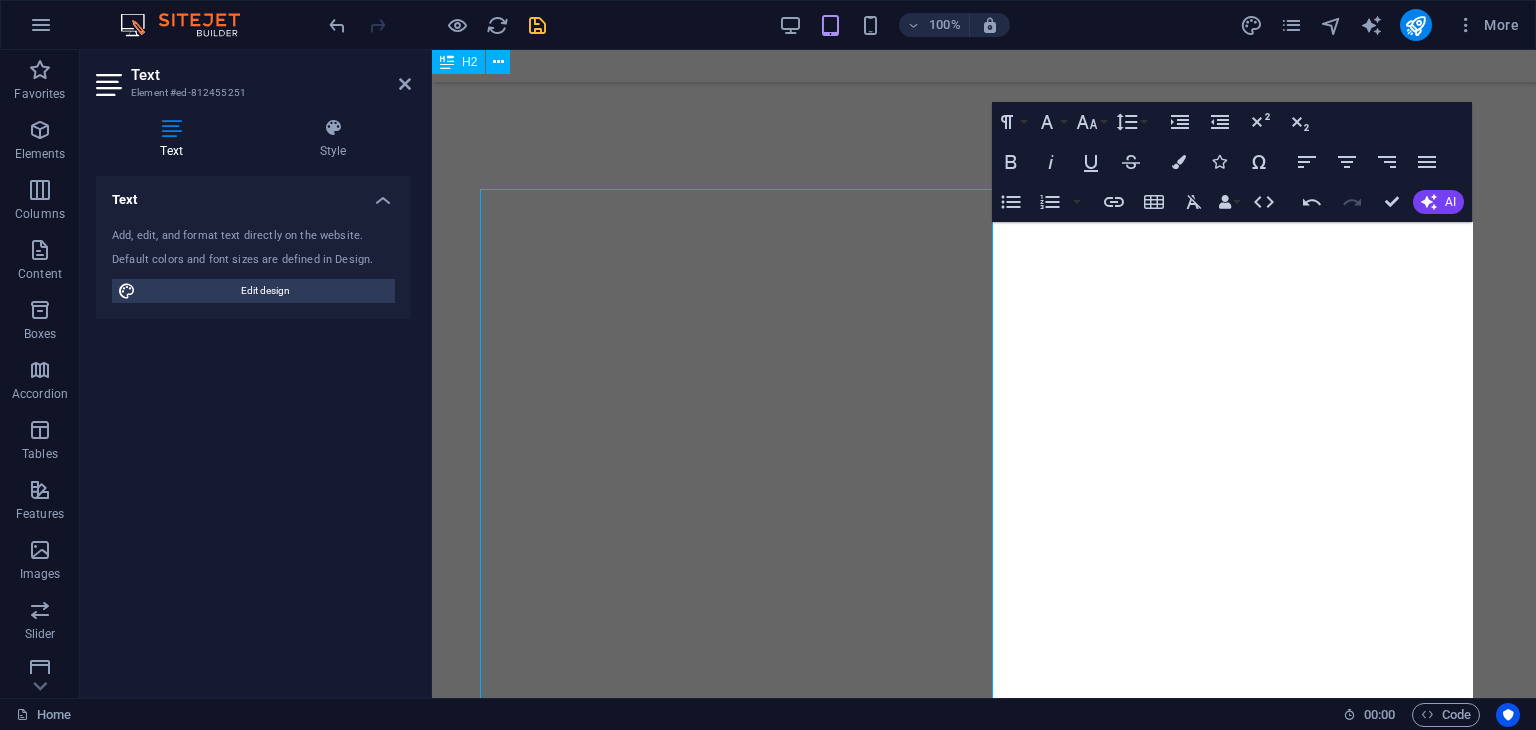 scroll, scrollTop: 9540, scrollLeft: 0, axis: vertical 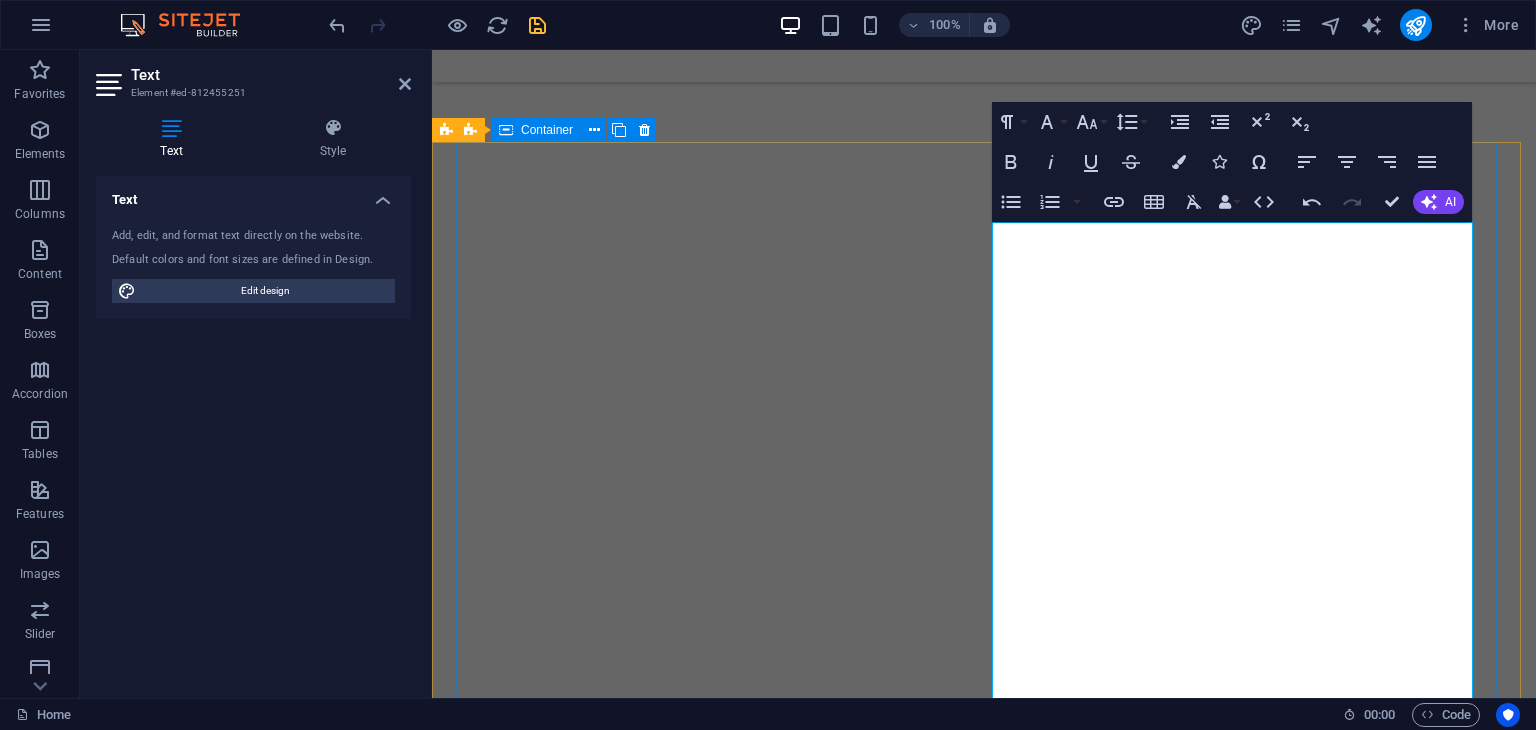 click on "Founder & Chief Consultant, Al Ward Al Momaiz Accounting and Bookkeeping Services LLC With over 20 years of finance expertise, [FIRST] [LAST] leads Al Ward Al Momaiz in supporting startups, SMEs, and established businesses in the [STATE] with accounting, compliance, and financial reporting. His extensive background includes finance roles at Oman Airports Management Company and proficiency in Oracle Financials, IFRS compliance, VAT implementation, and regulatory audits. [FIRST] specializes in bookkeeping, budgeting, payroll, financial planning, internal controls, and ERP system integration, ensuring clients receive compliant and reliable financial solutions. Whether starting or scaling your business, [FIRST] and his team are dedicated to guiding your financial journ ey." at bounding box center [984, 3430] 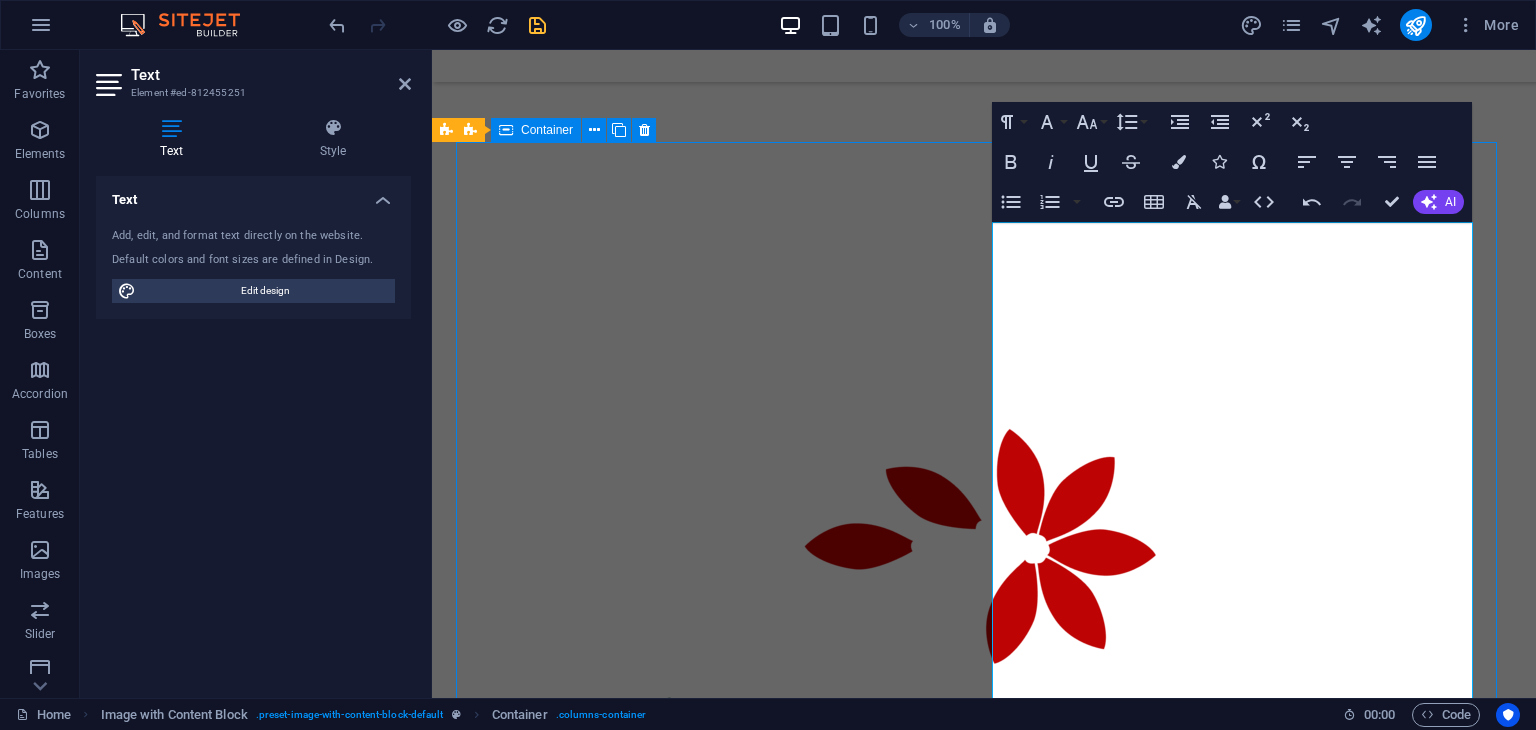 scroll, scrollTop: 9141, scrollLeft: 0, axis: vertical 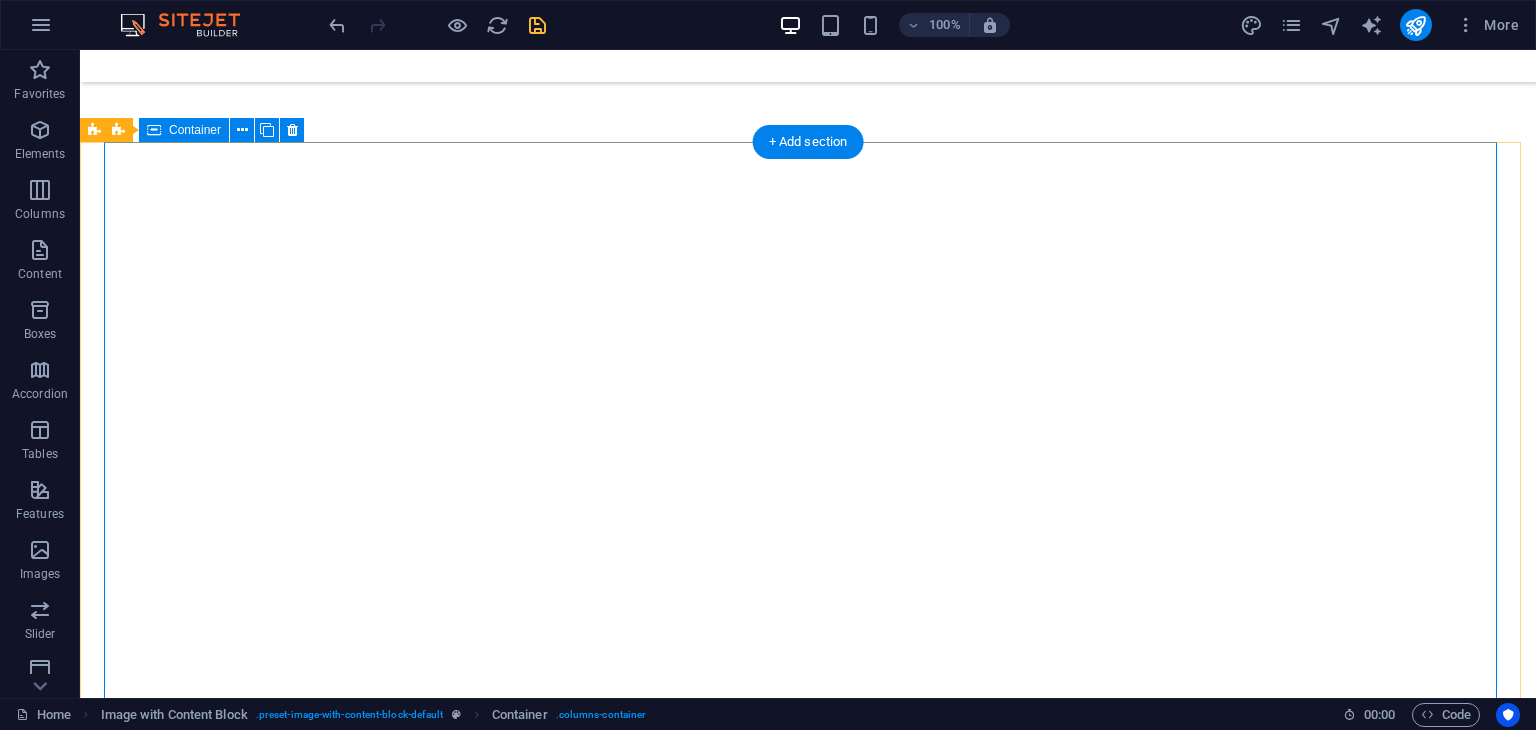 click on "Founder & Chief Consultant, Al Ward Al Ward Al Momaiz Accounting and Bookkeeping Services LLC With over 20 years of finance expertise, [FIRST] [LAST] leads Al Ward Al Momaiz in supporting startups, SMEs, and established businesses in the [STATE] with accounting, compliance, and financial reporting. His extensive background includes finance roles at Oman Airports Management Company and proficiency in Oracle Financials, IFRS compliance, VAT implementation, and regulatory audits. [FIRST] specializes in bookkeeping, budgeting, payroll, financial planning, internal controls, and ERP system integration, ensuring clients receive compliant and reliable financial solutions. Whether starting or scaling your business, [FIRST] and his team are dedicated to guiding your financial journ ey." at bounding box center (808, 3531) 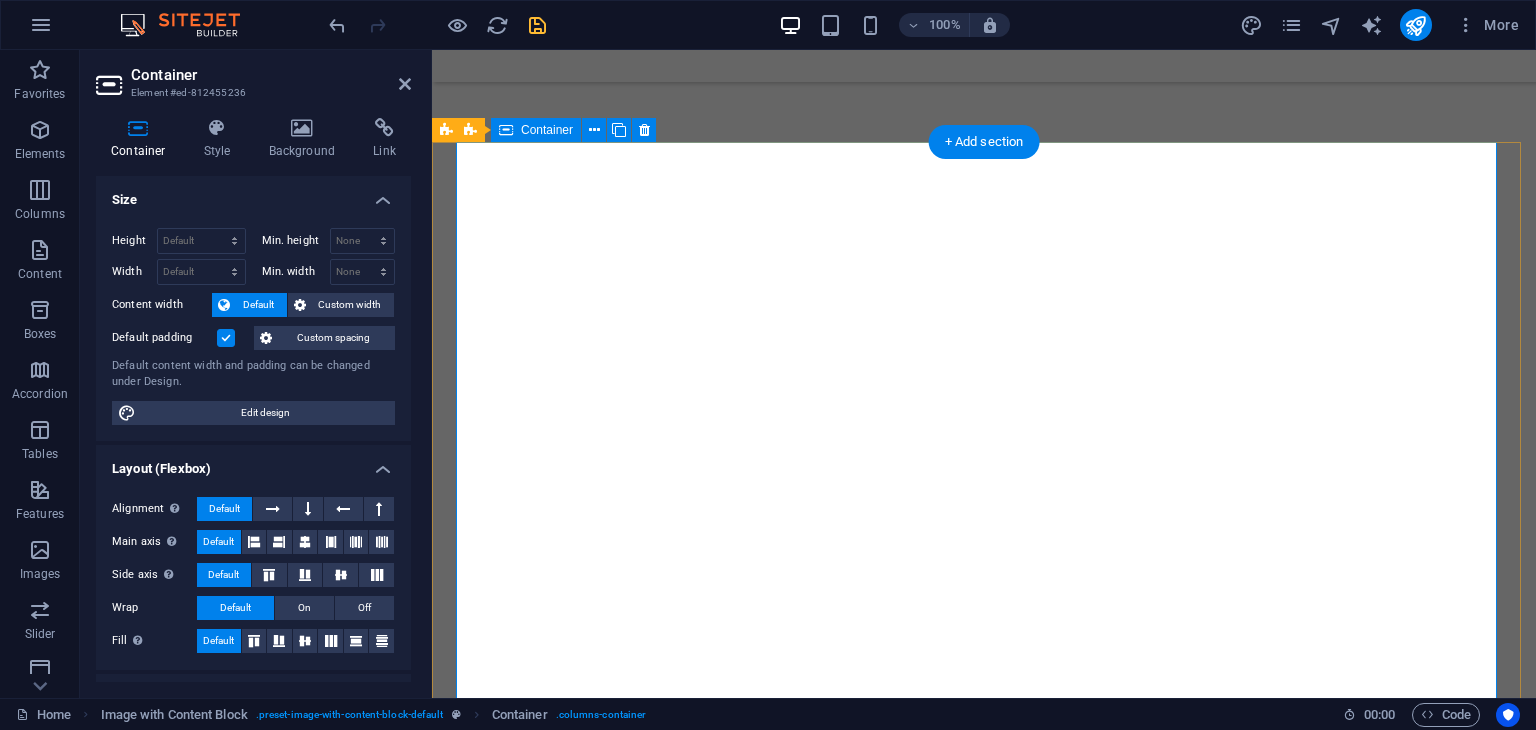 scroll, scrollTop: 9540, scrollLeft: 0, axis: vertical 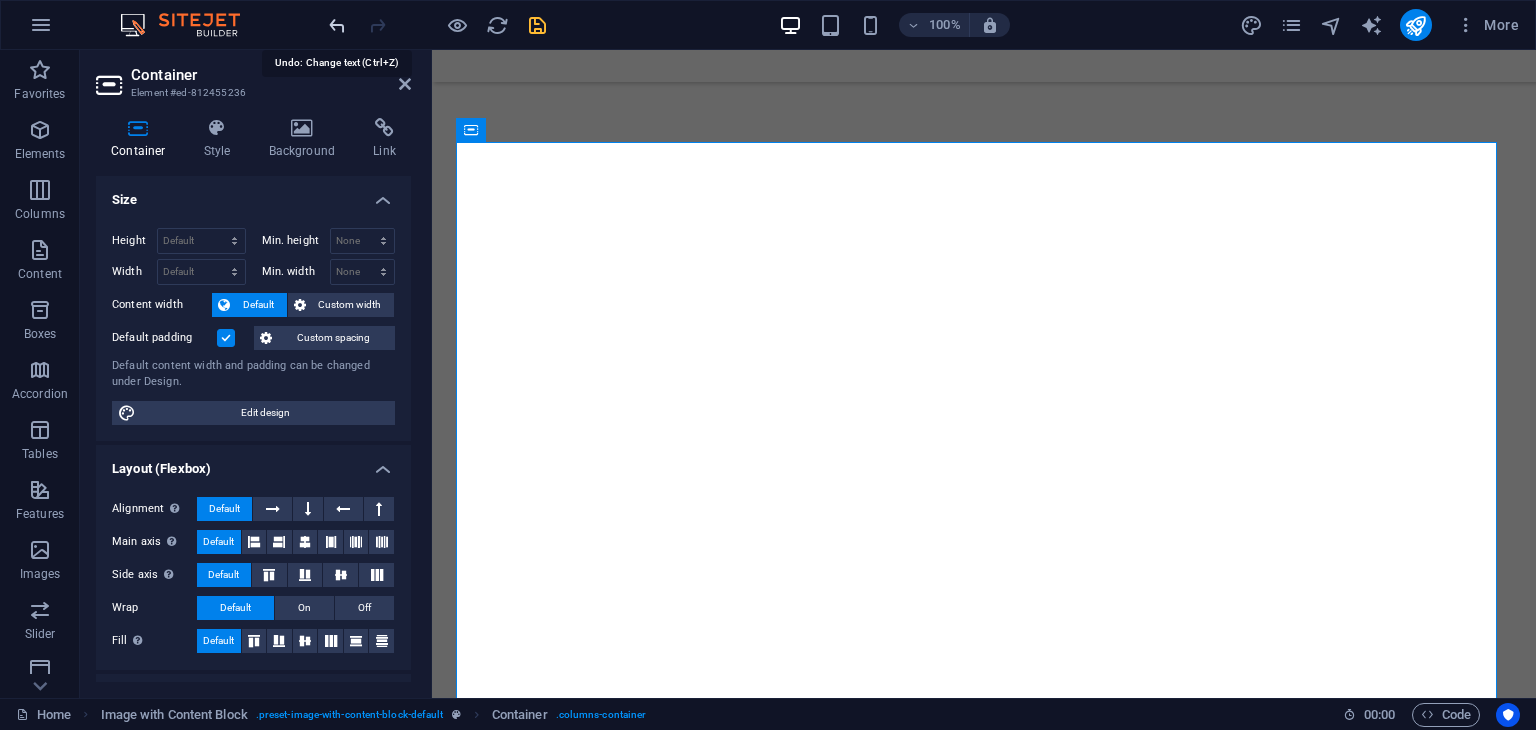 click at bounding box center [337, 25] 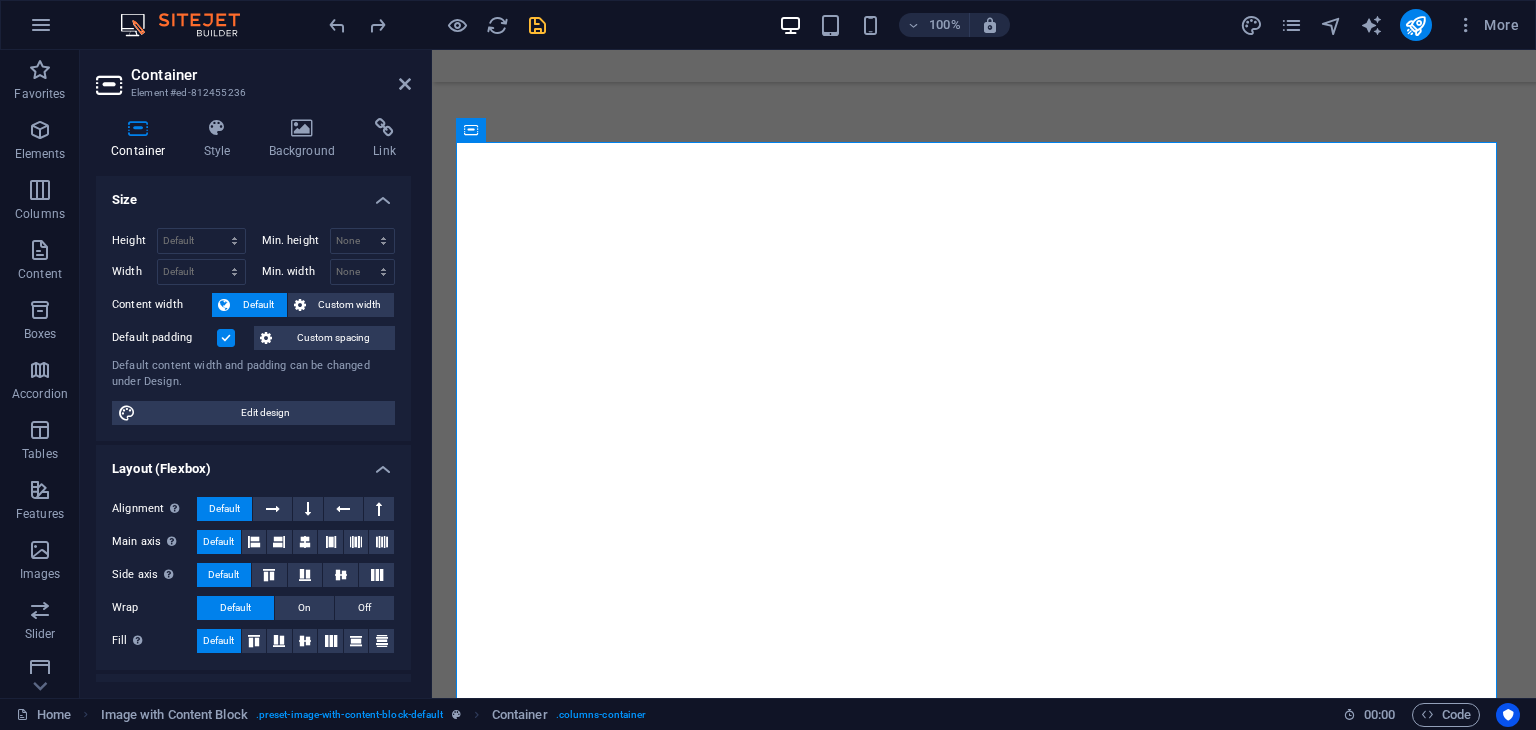 drag, startPoint x: 411, startPoint y: 296, endPoint x: 411, endPoint y: 333, distance: 37 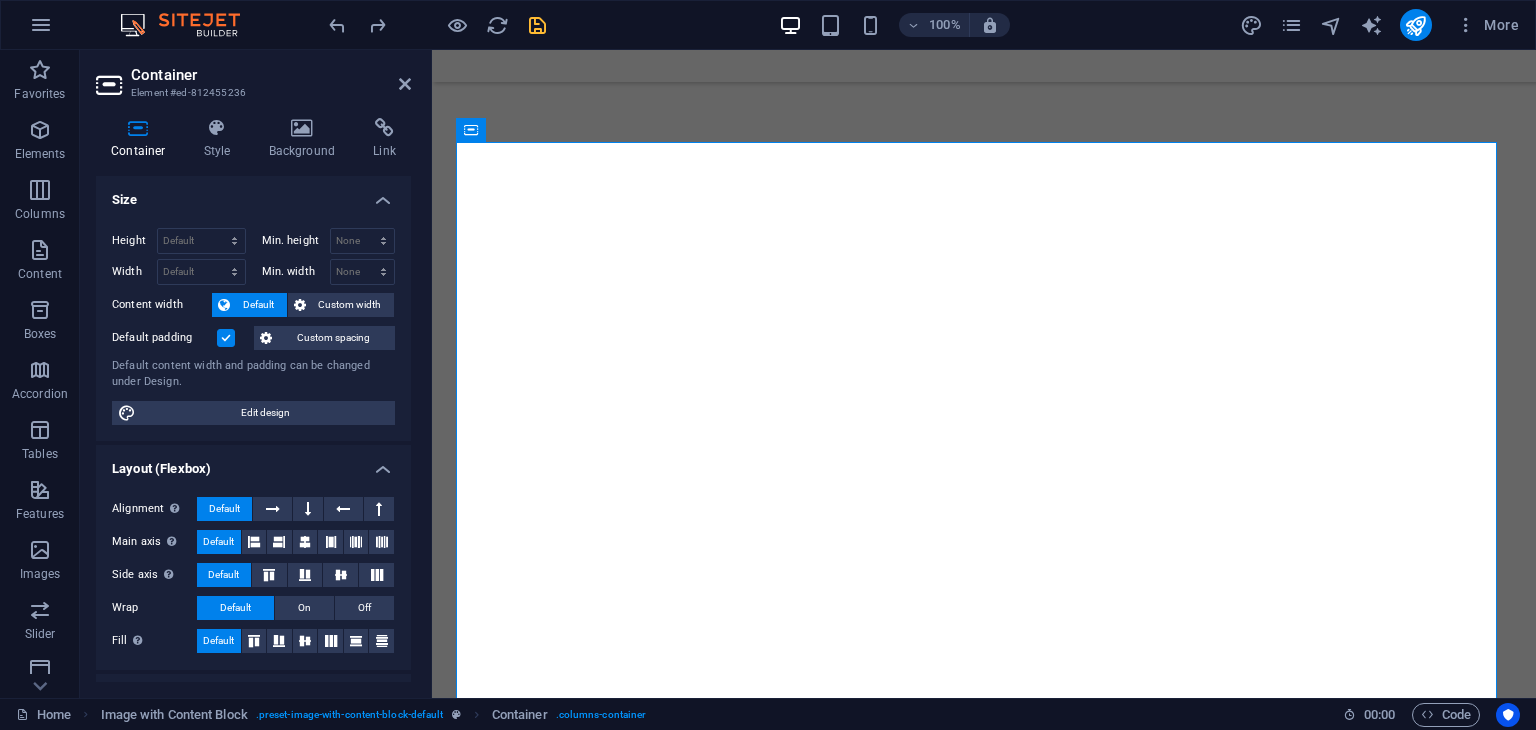 drag, startPoint x: 404, startPoint y: 327, endPoint x: 404, endPoint y: 351, distance: 24 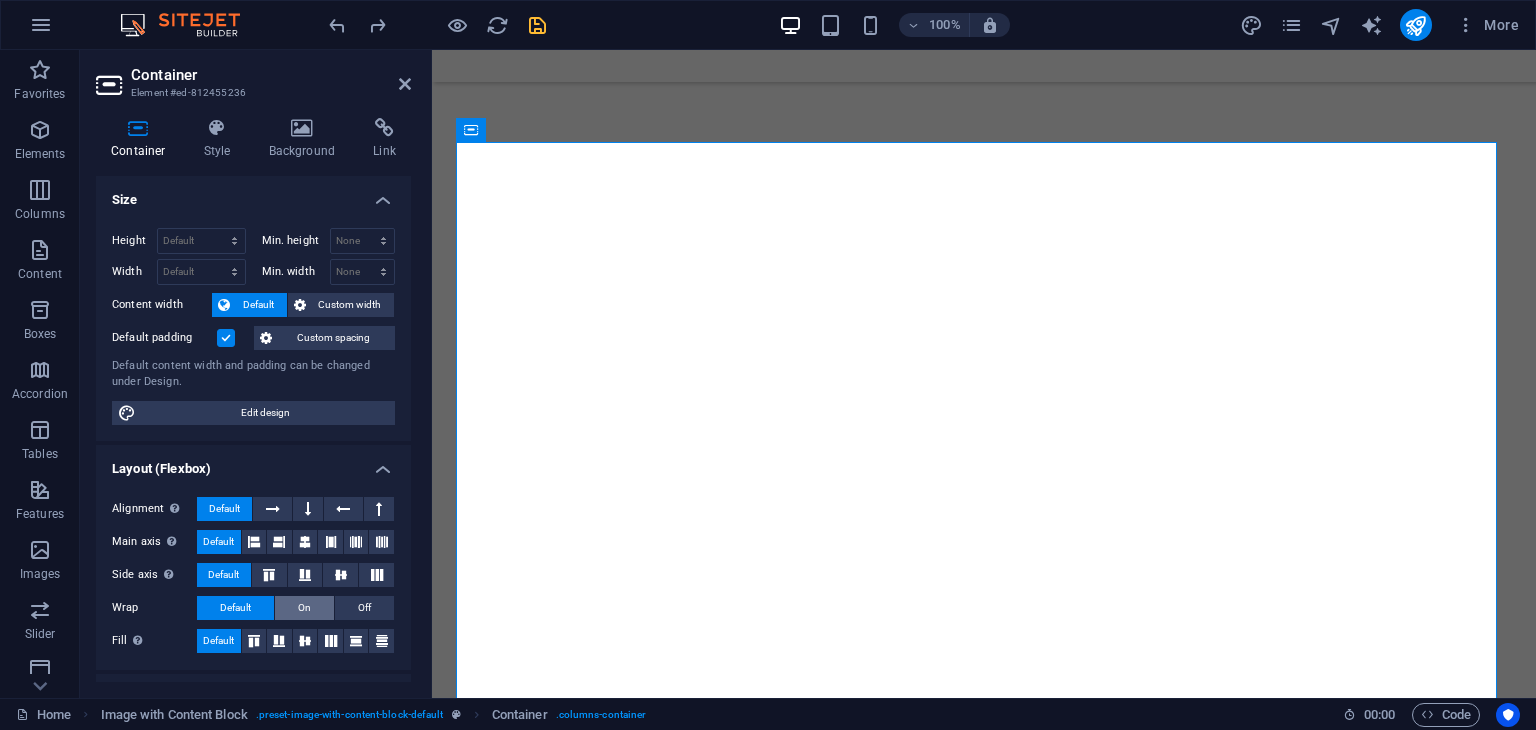 click on "On" at bounding box center (304, 608) 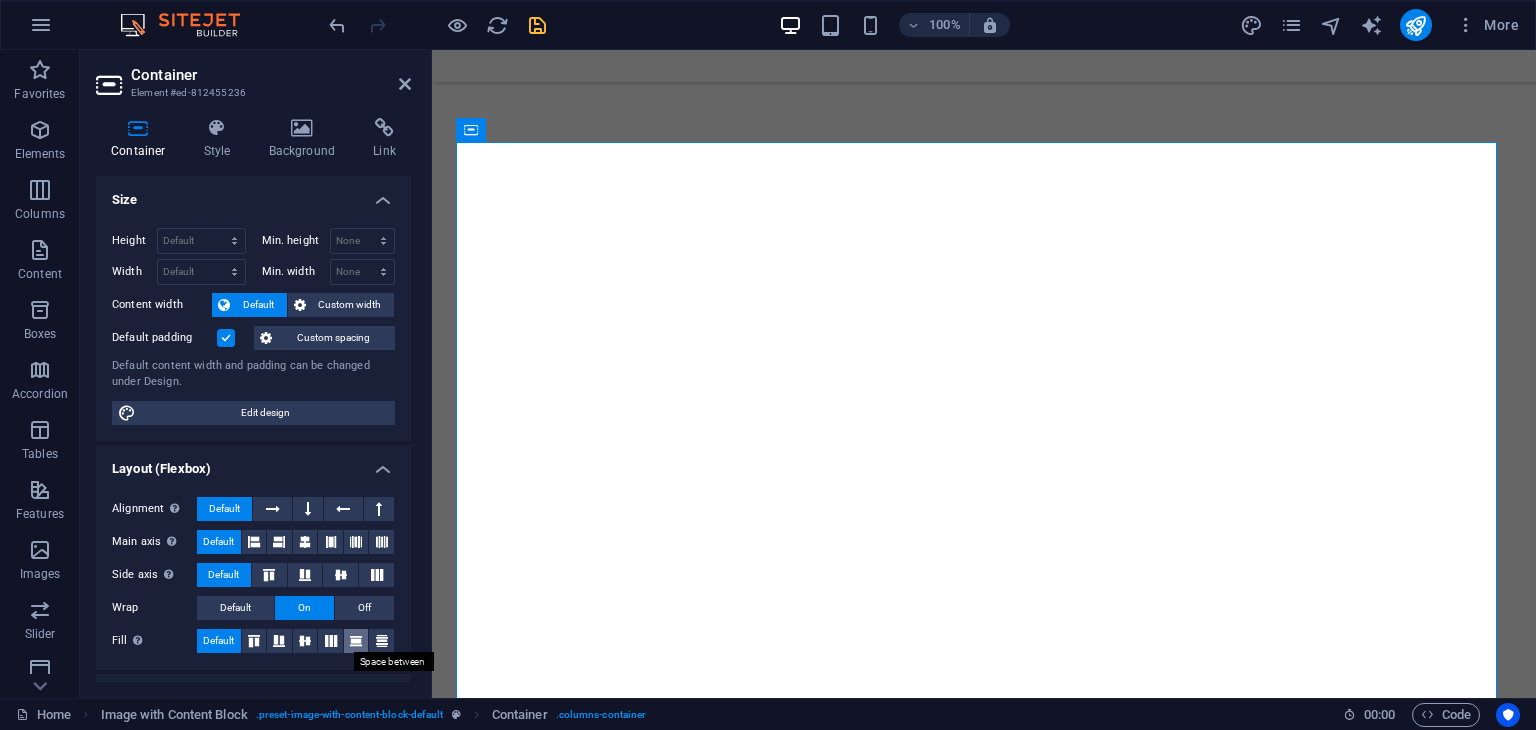 click at bounding box center (356, 641) 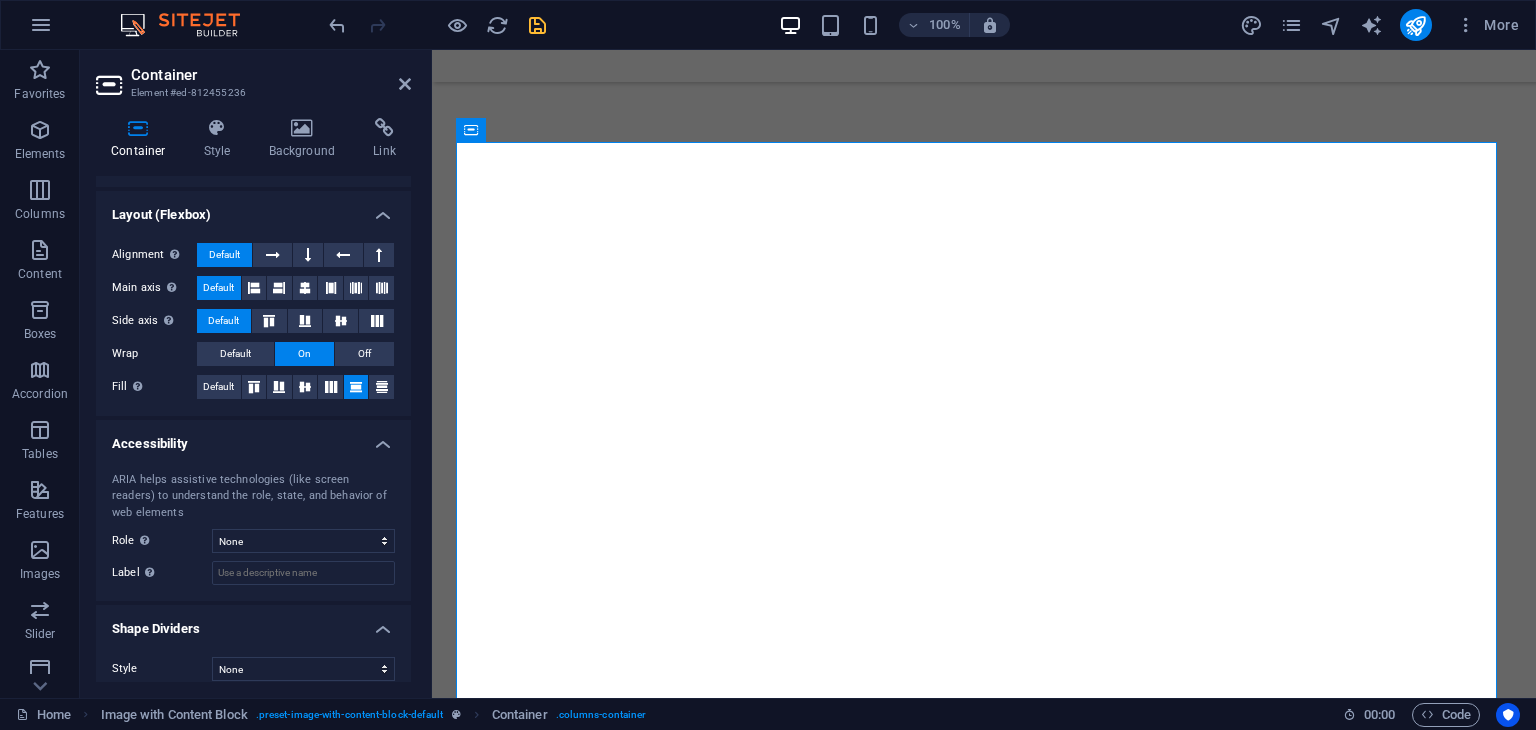 scroll, scrollTop: 268, scrollLeft: 0, axis: vertical 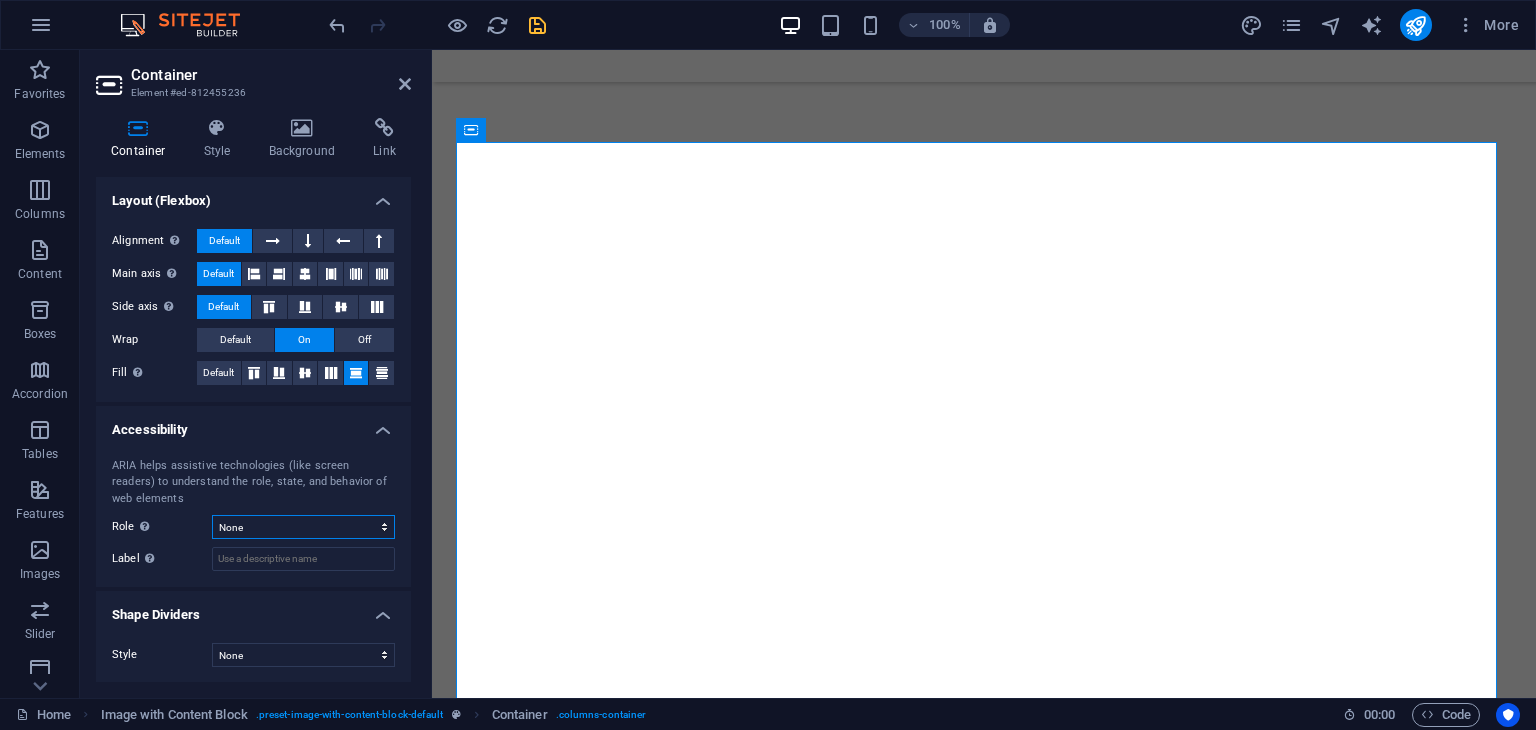 click on "None Alert Article Banner Comment Complementary Dialog Footer Header Marquee Presentation Region Section Separator Status Timer" at bounding box center (303, 527) 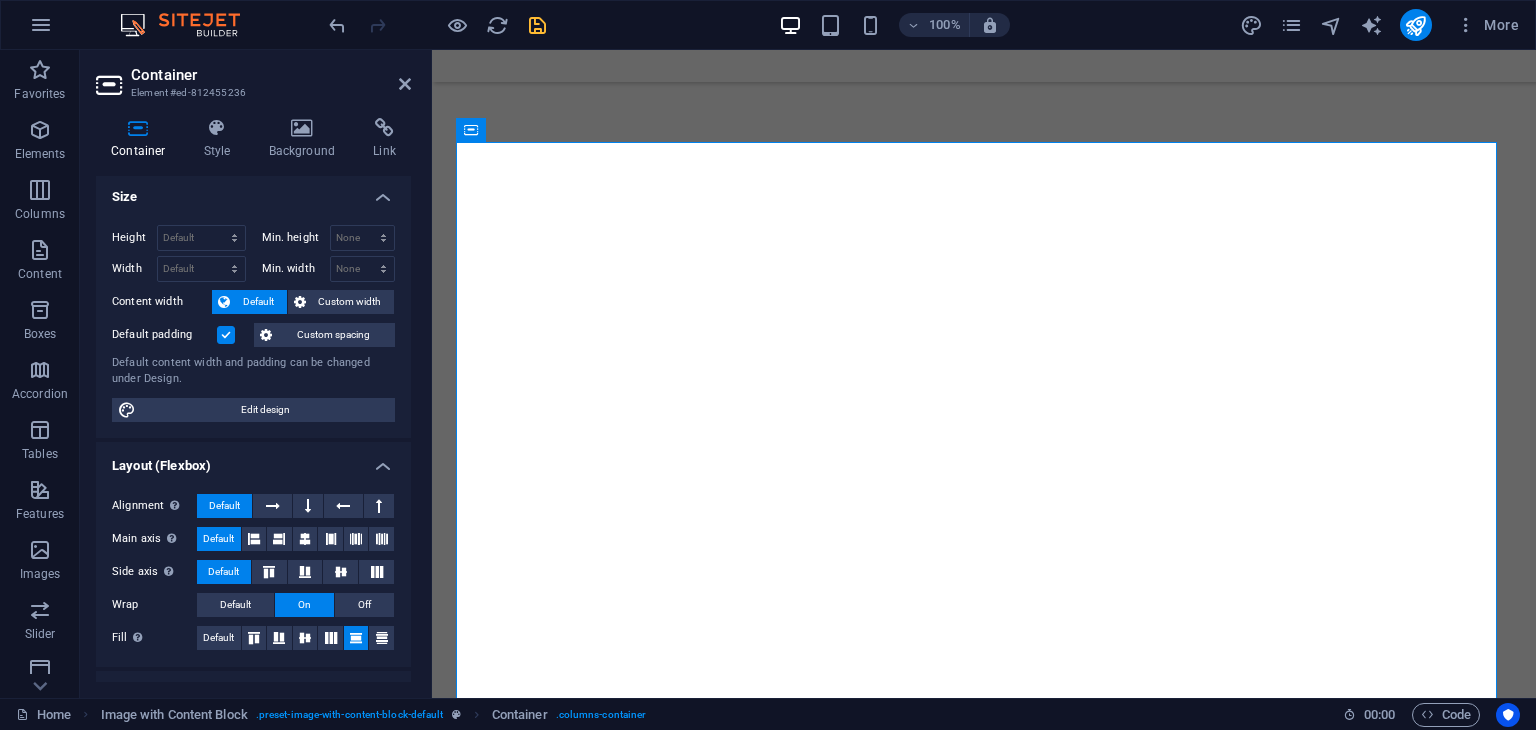 scroll, scrollTop: 0, scrollLeft: 0, axis: both 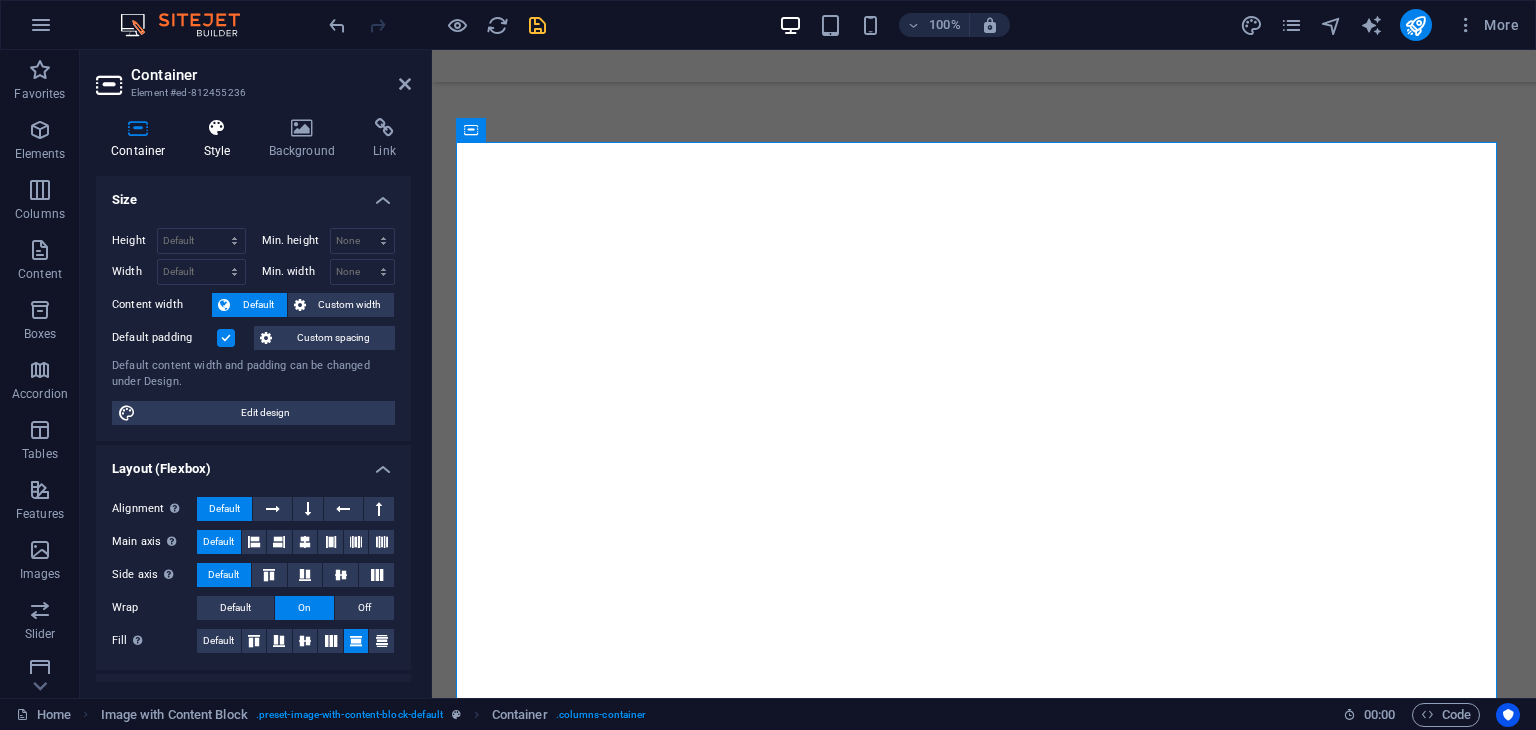 click at bounding box center [217, 128] 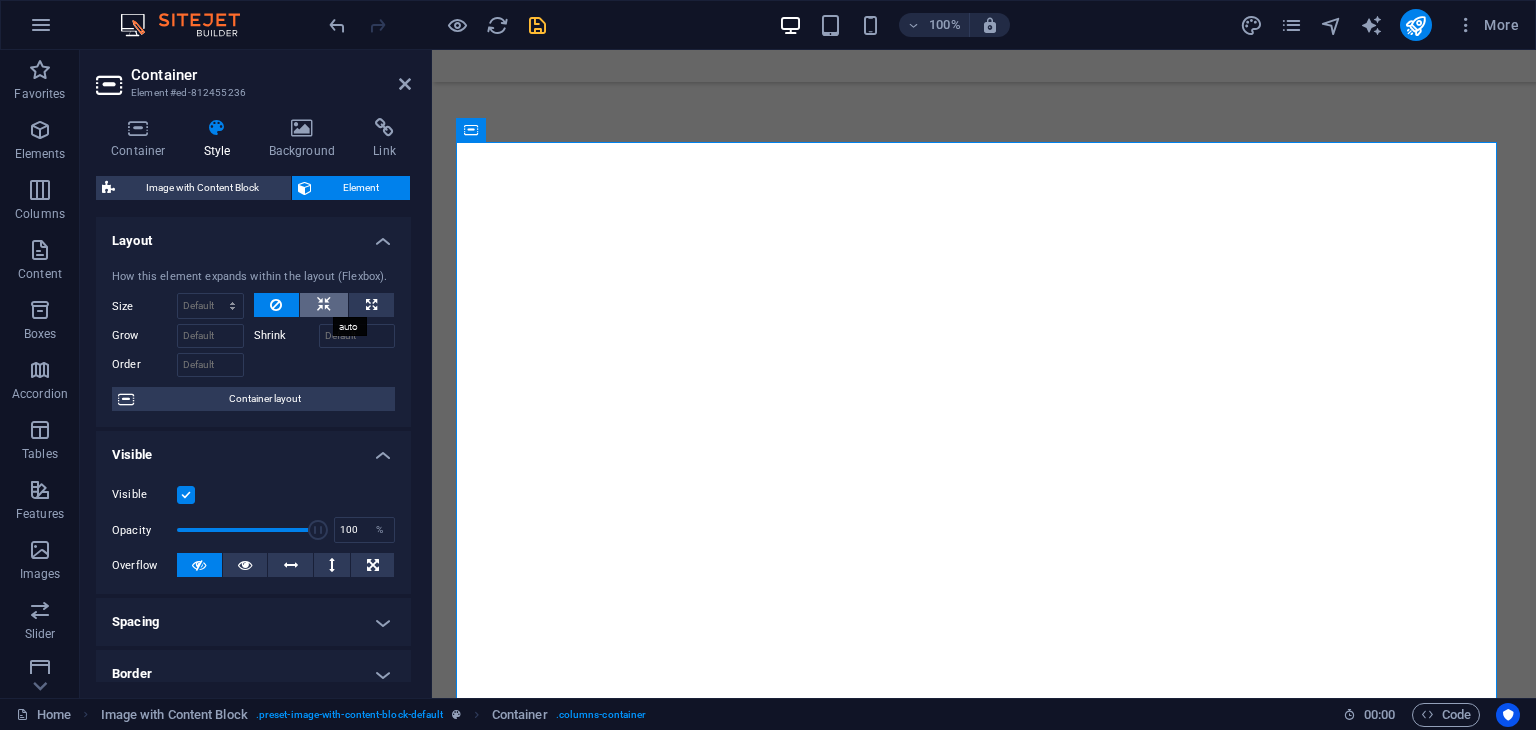 click at bounding box center [324, 305] 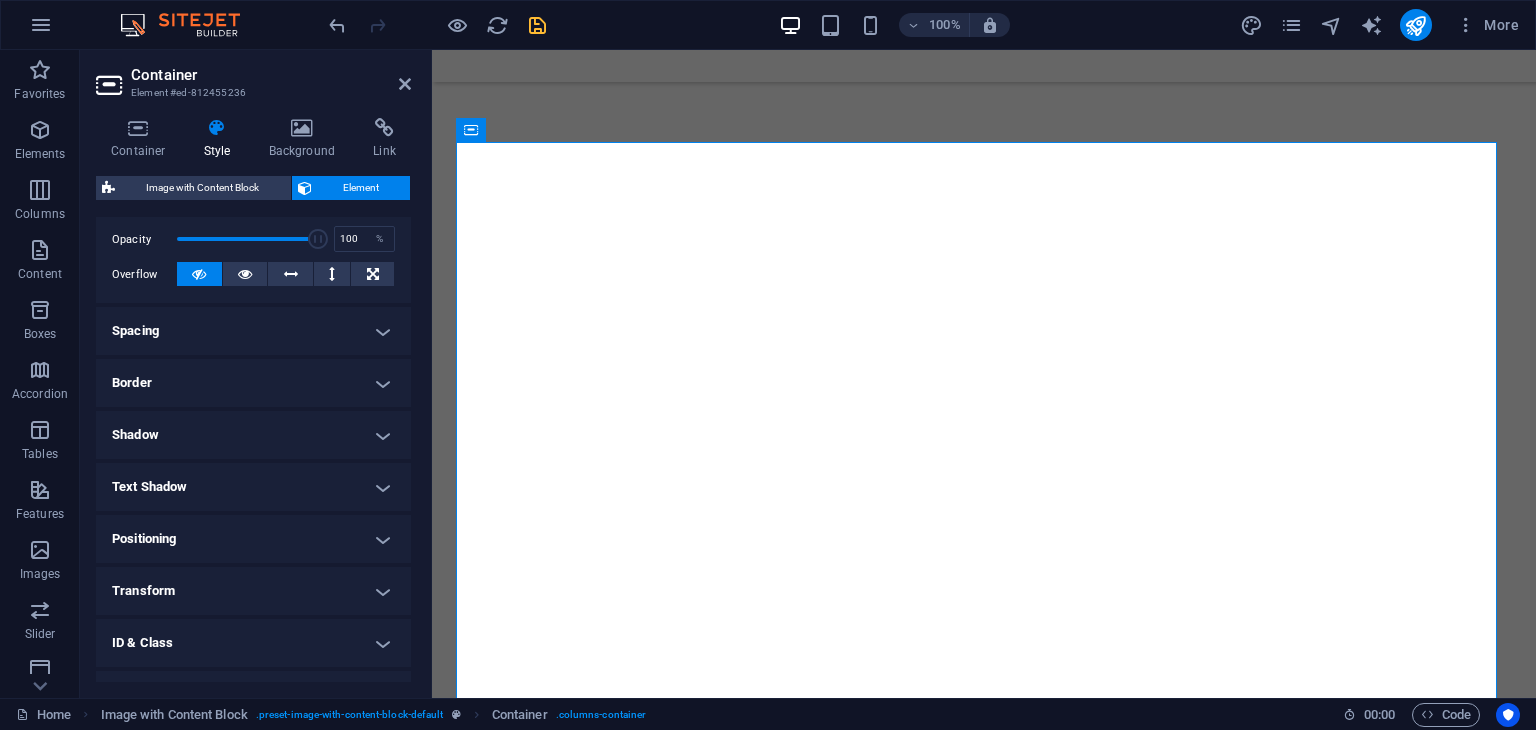 scroll, scrollTop: 333, scrollLeft: 0, axis: vertical 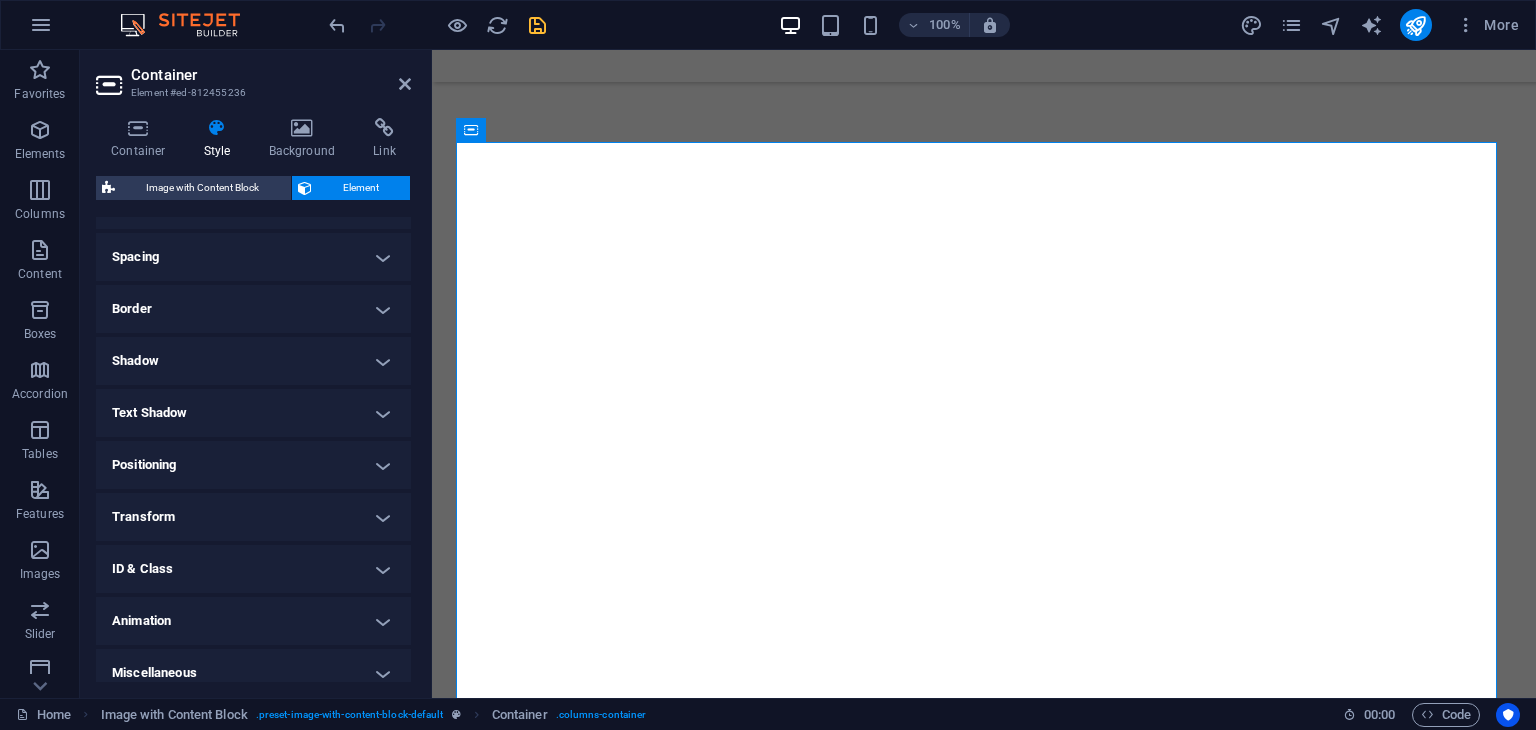 click on "Positioning" at bounding box center (253, 465) 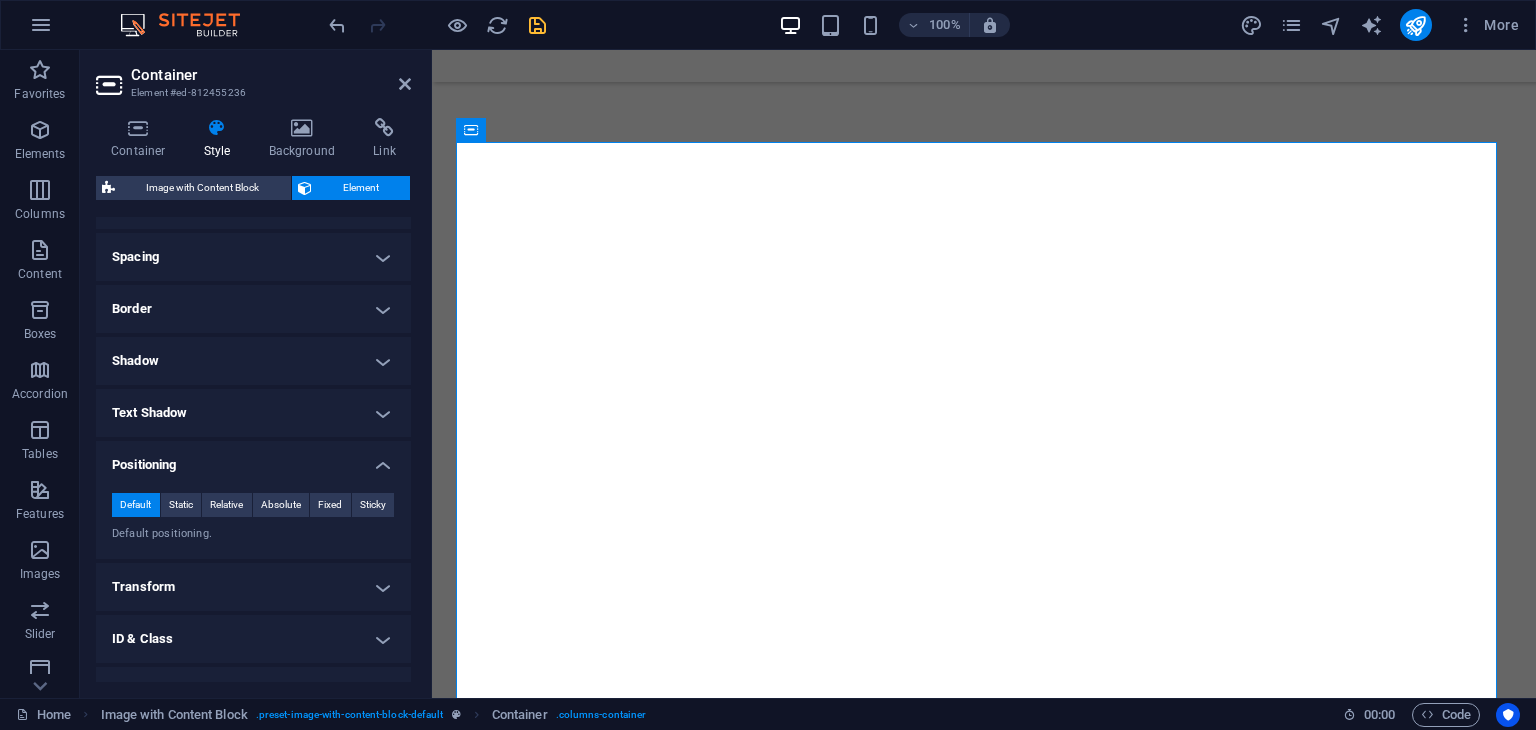 click on "Transform" at bounding box center [253, 587] 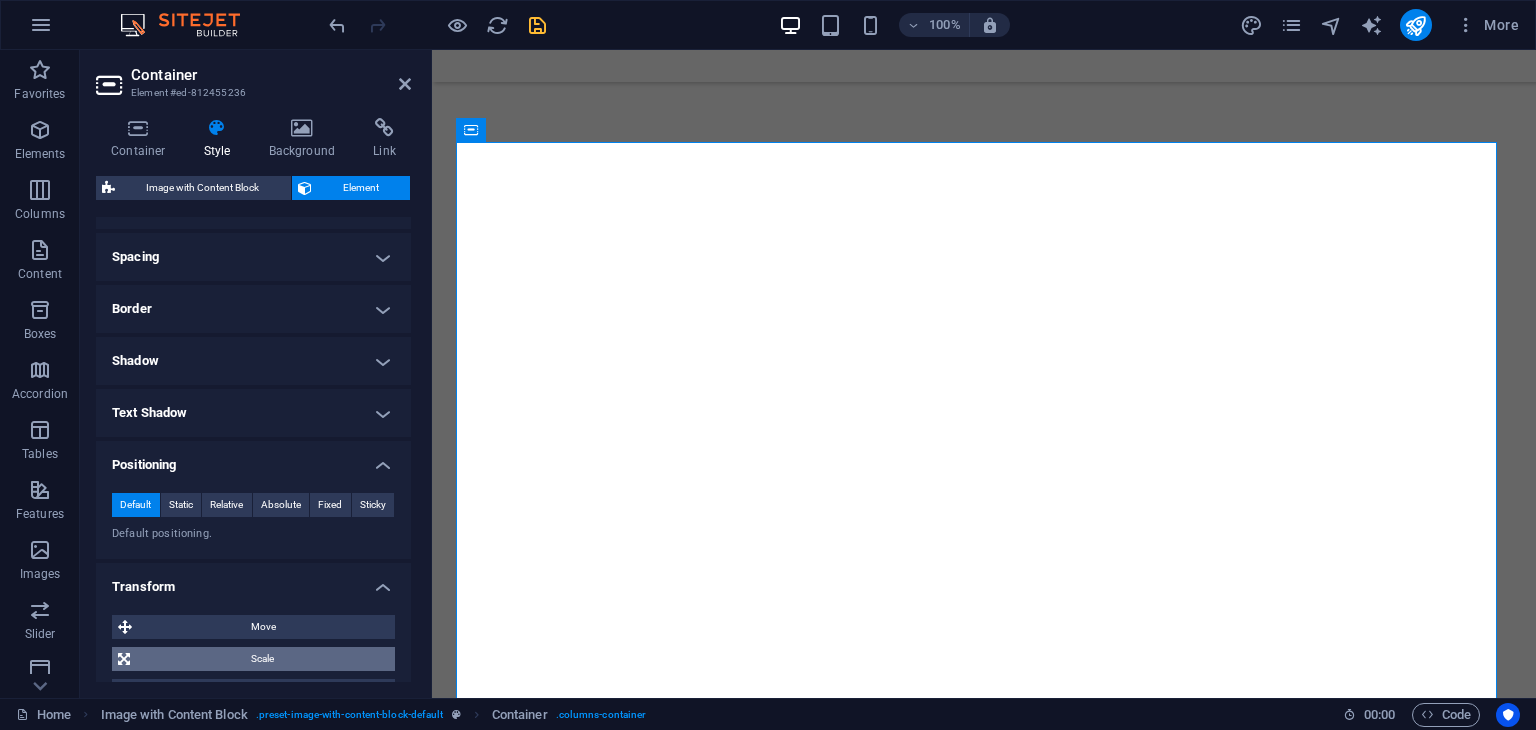 click on "Scale" at bounding box center [262, 659] 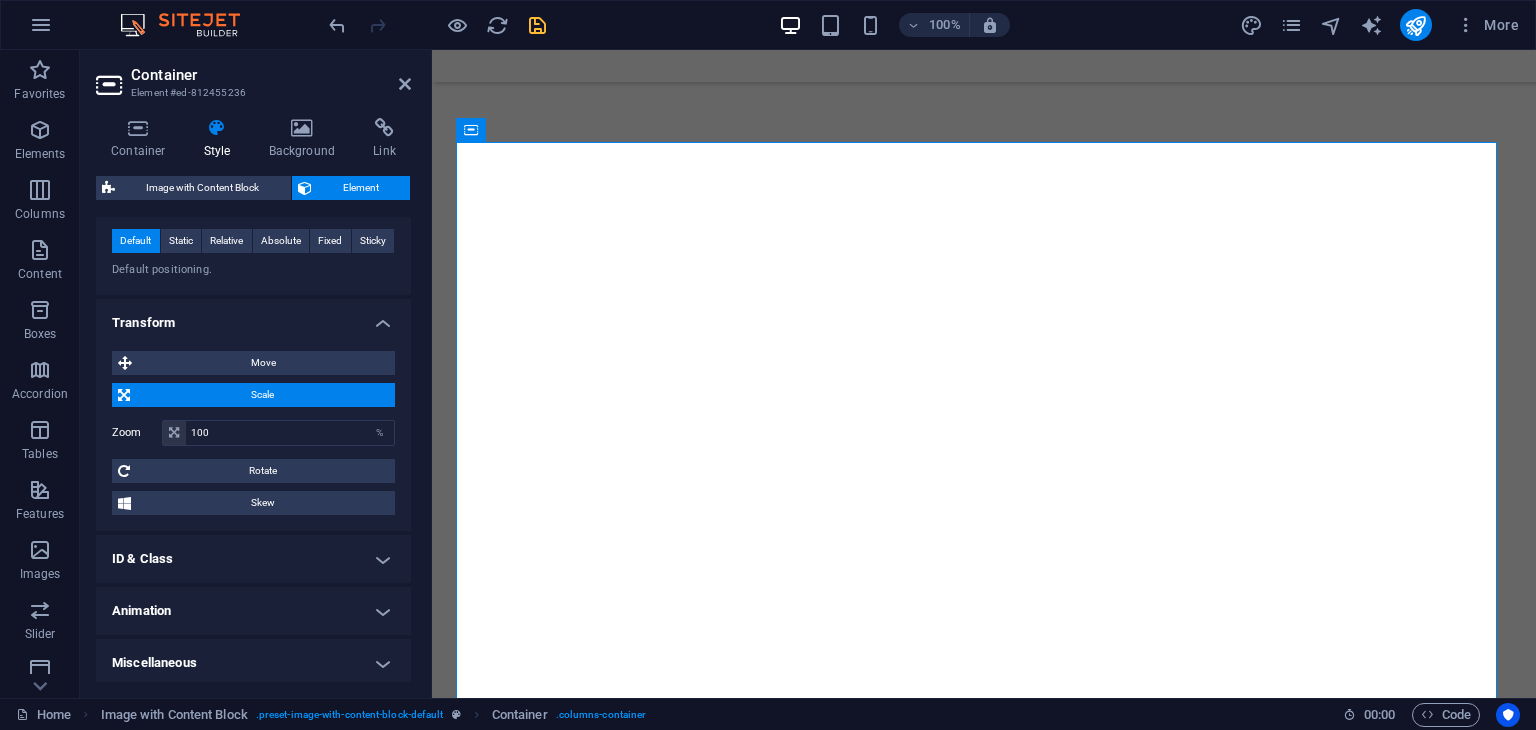 scroll, scrollTop: 633, scrollLeft: 0, axis: vertical 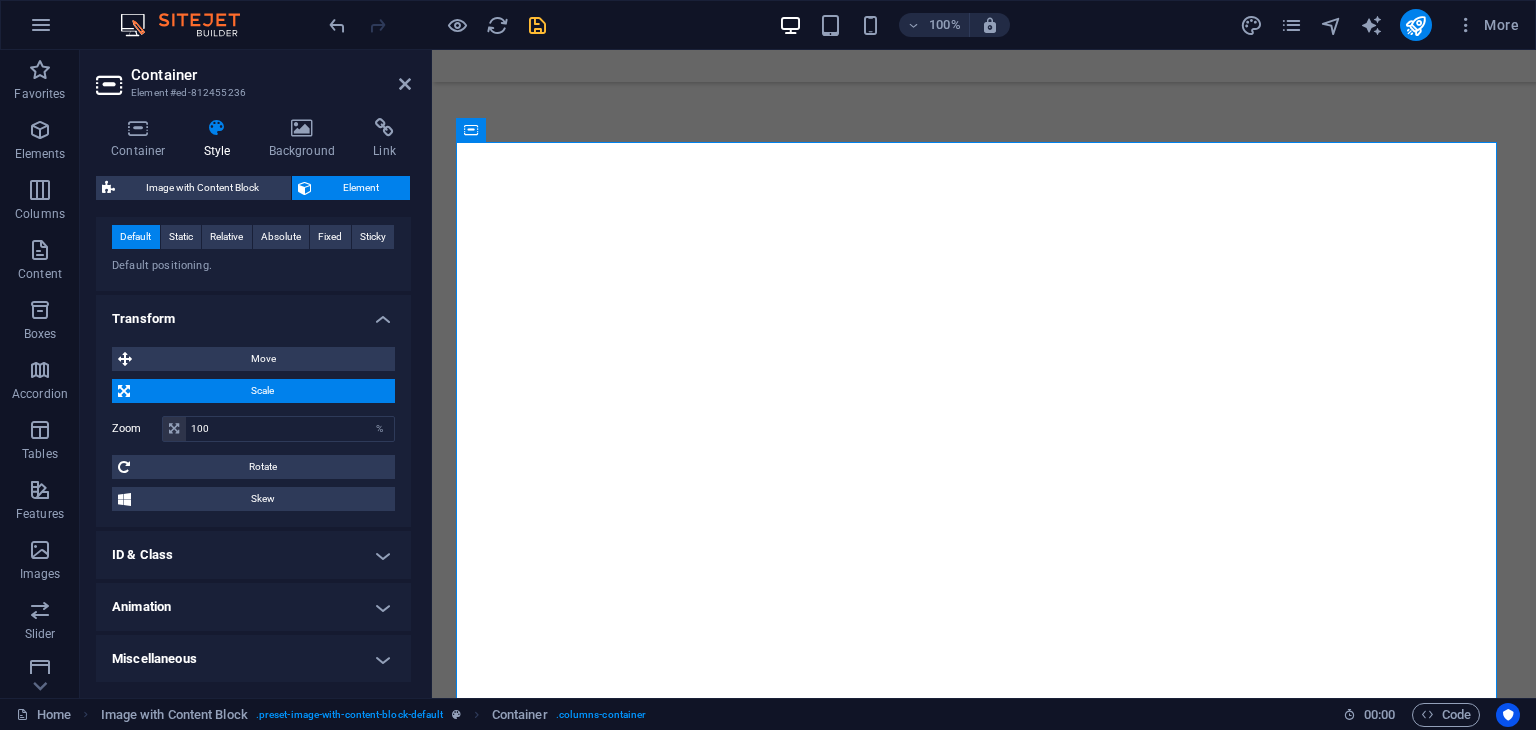 click on "Animation" at bounding box center (253, 607) 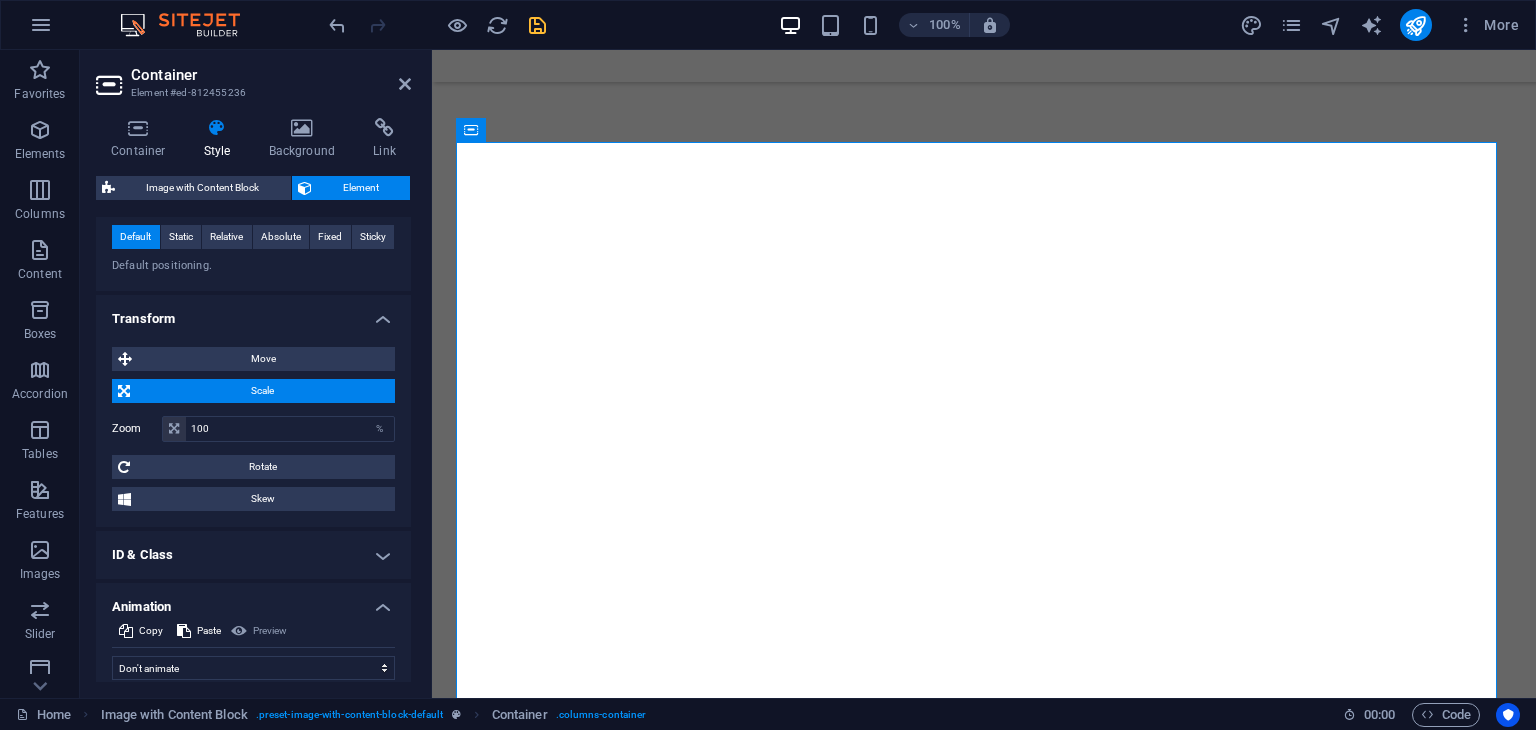 scroll, scrollTop: 698, scrollLeft: 0, axis: vertical 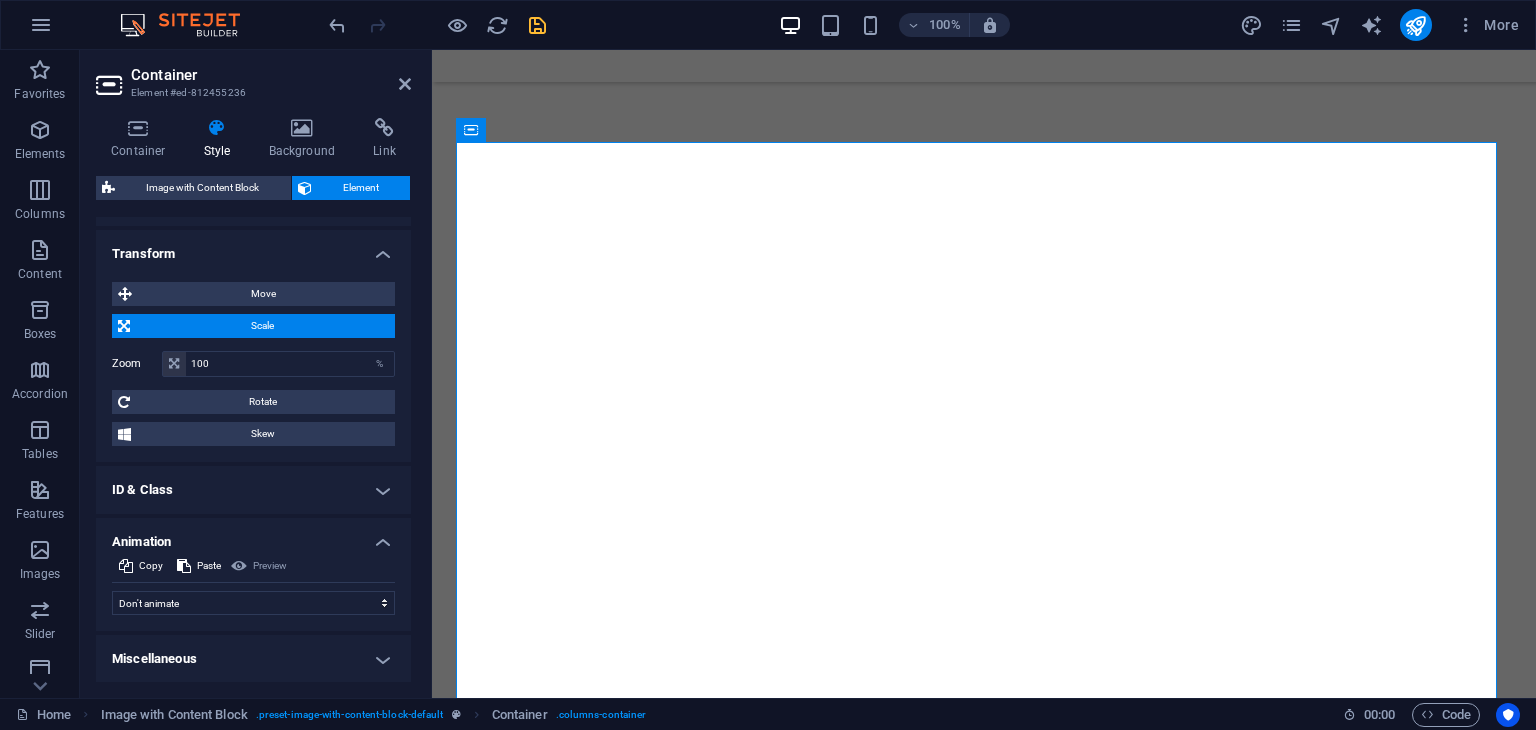 click on "Miscellaneous" at bounding box center [253, 659] 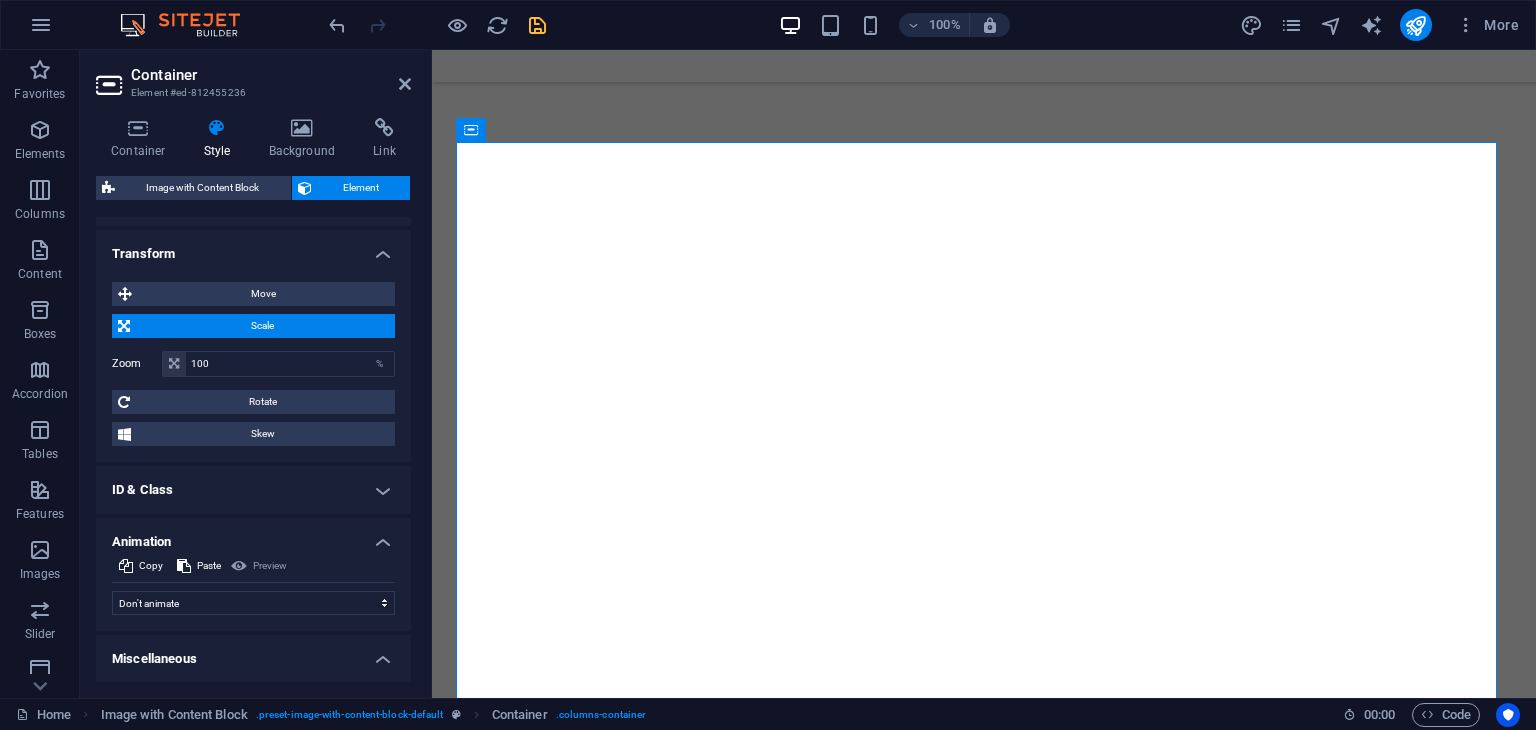 click on "ID & Class" at bounding box center [253, 490] 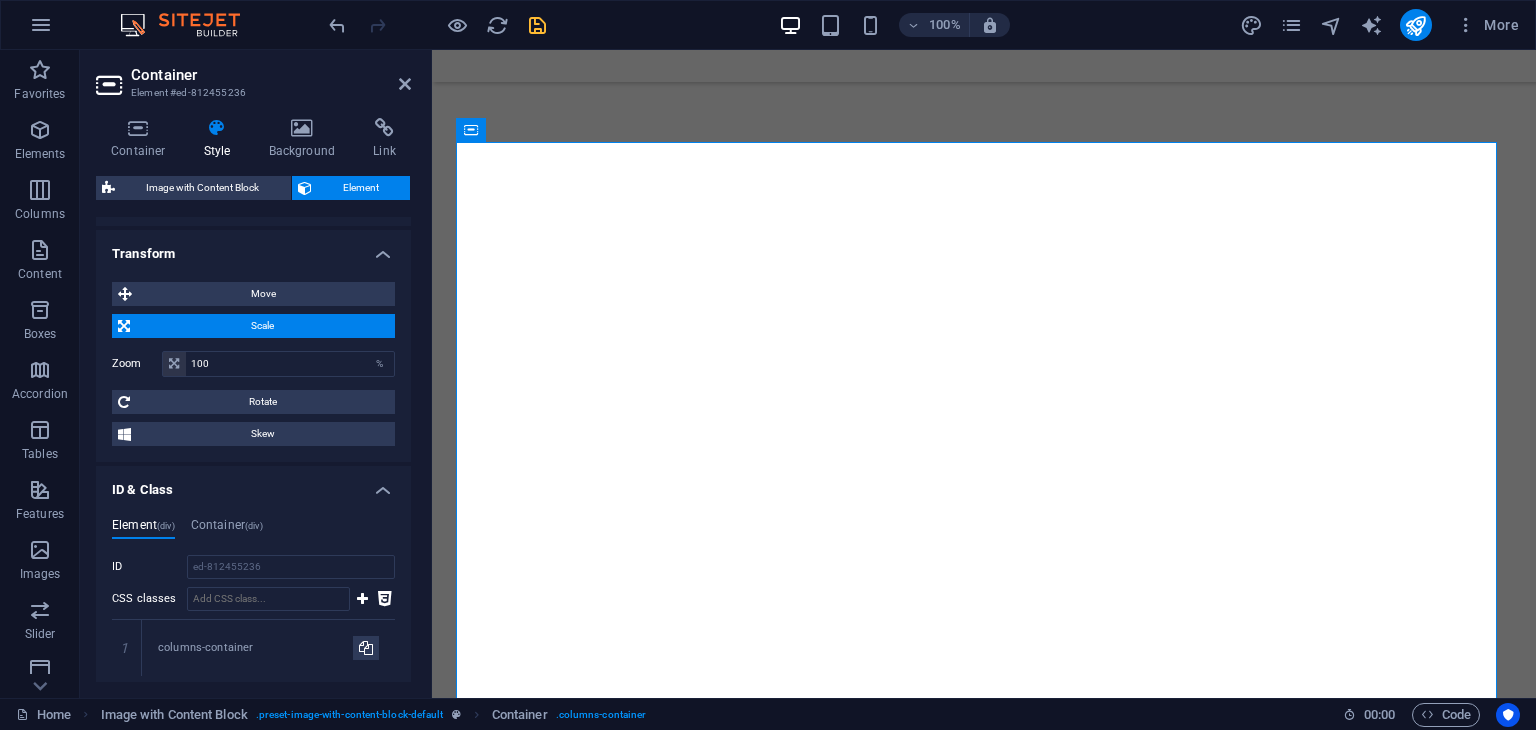 drag, startPoint x: 406, startPoint y: 517, endPoint x: 404, endPoint y: 284, distance: 233.00859 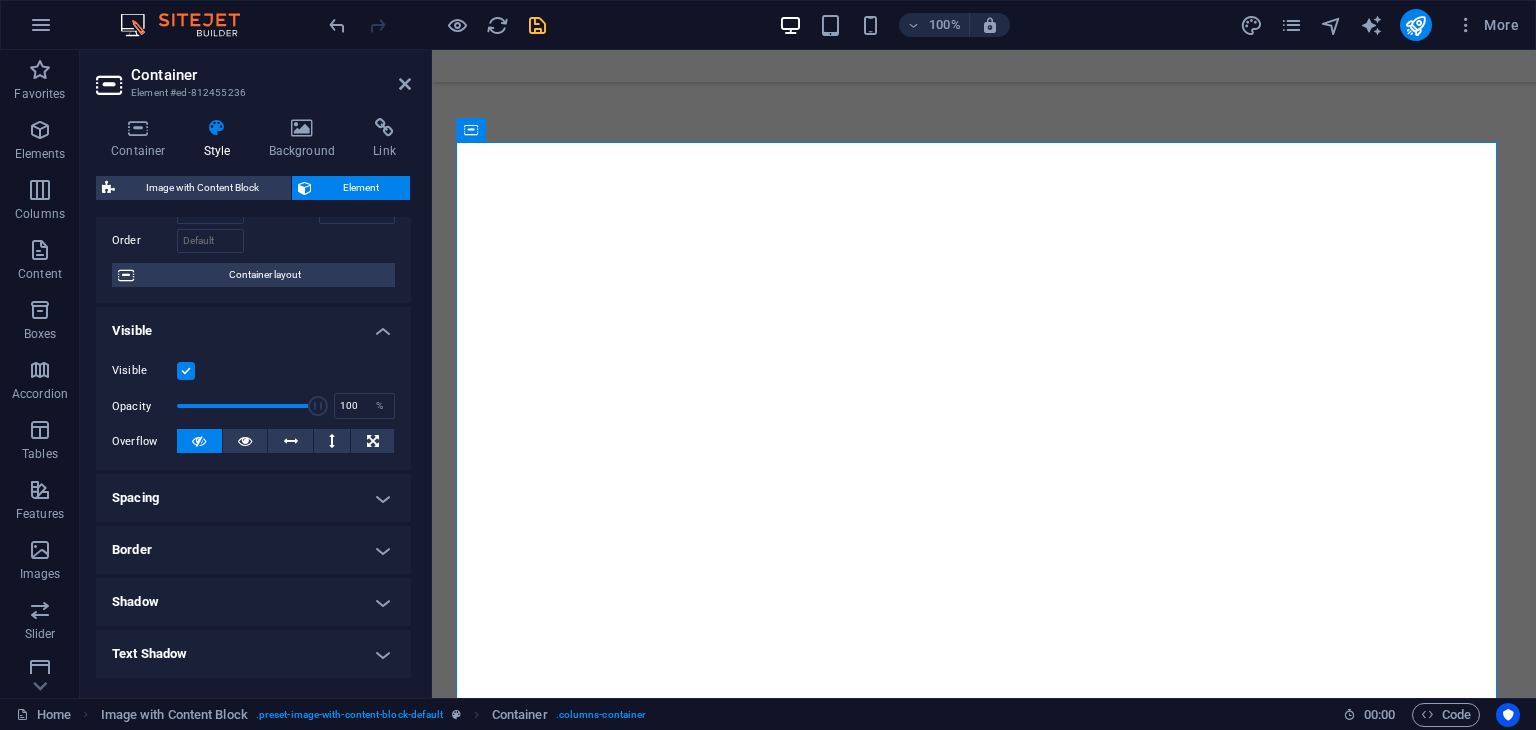 scroll, scrollTop: 104, scrollLeft: 0, axis: vertical 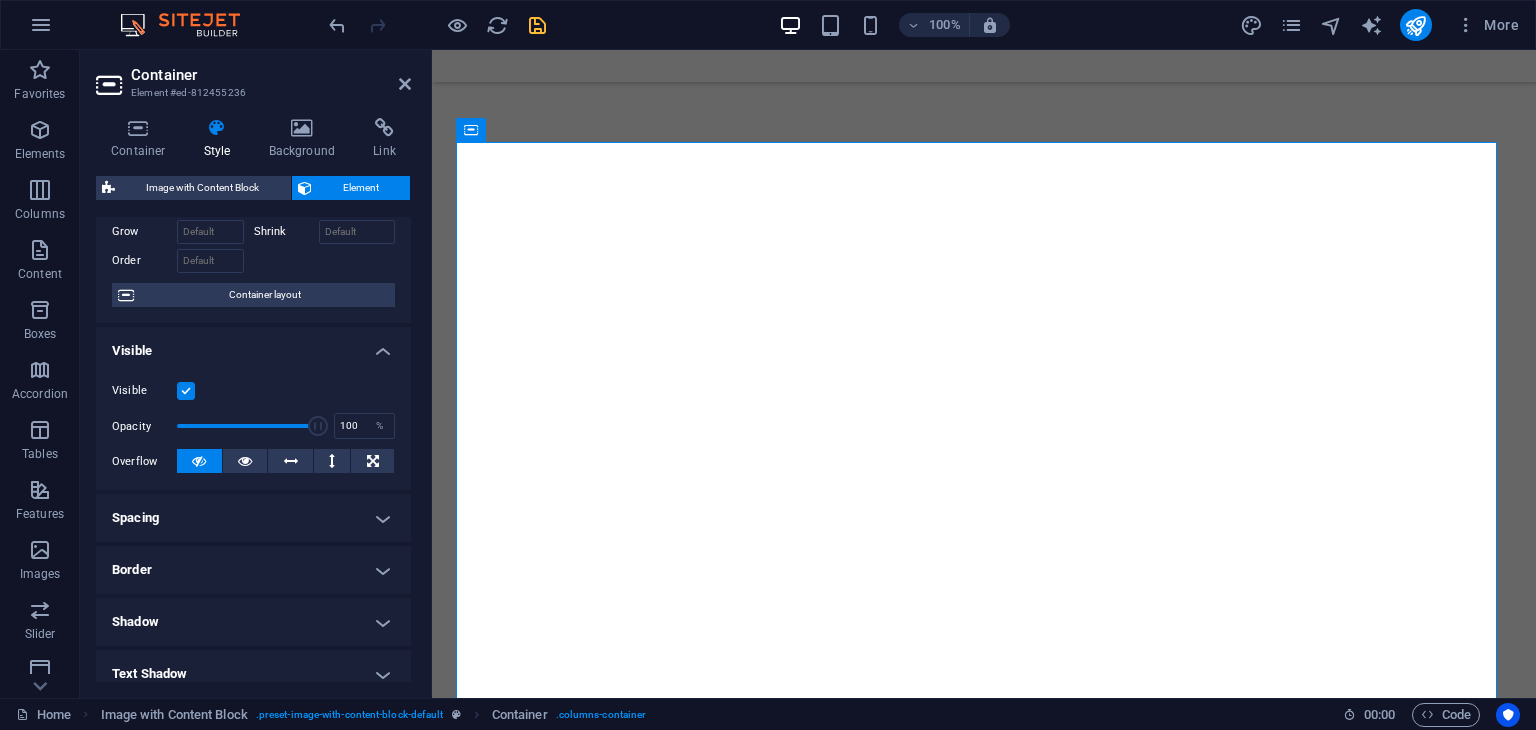 click on "Spacing" at bounding box center (253, 518) 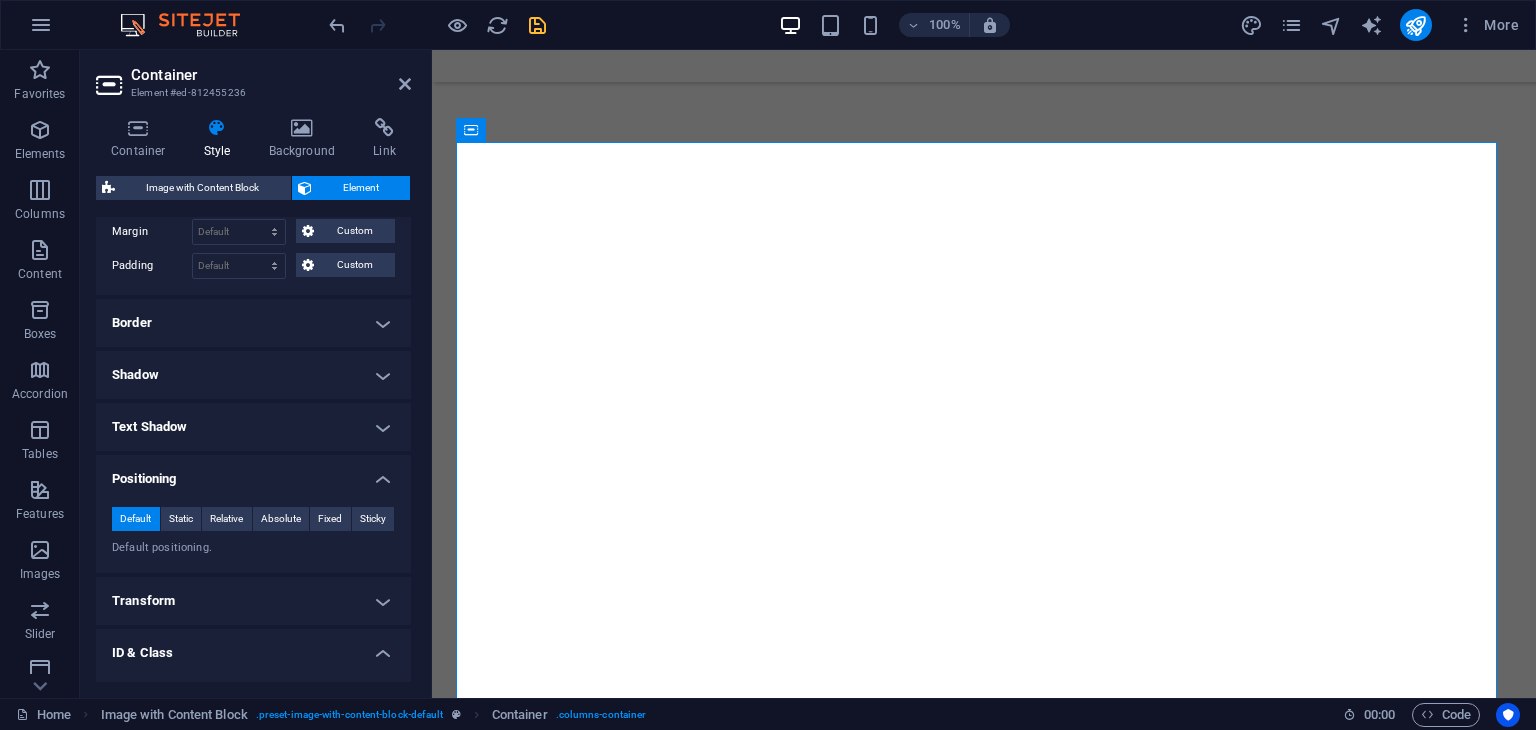 scroll, scrollTop: 433, scrollLeft: 0, axis: vertical 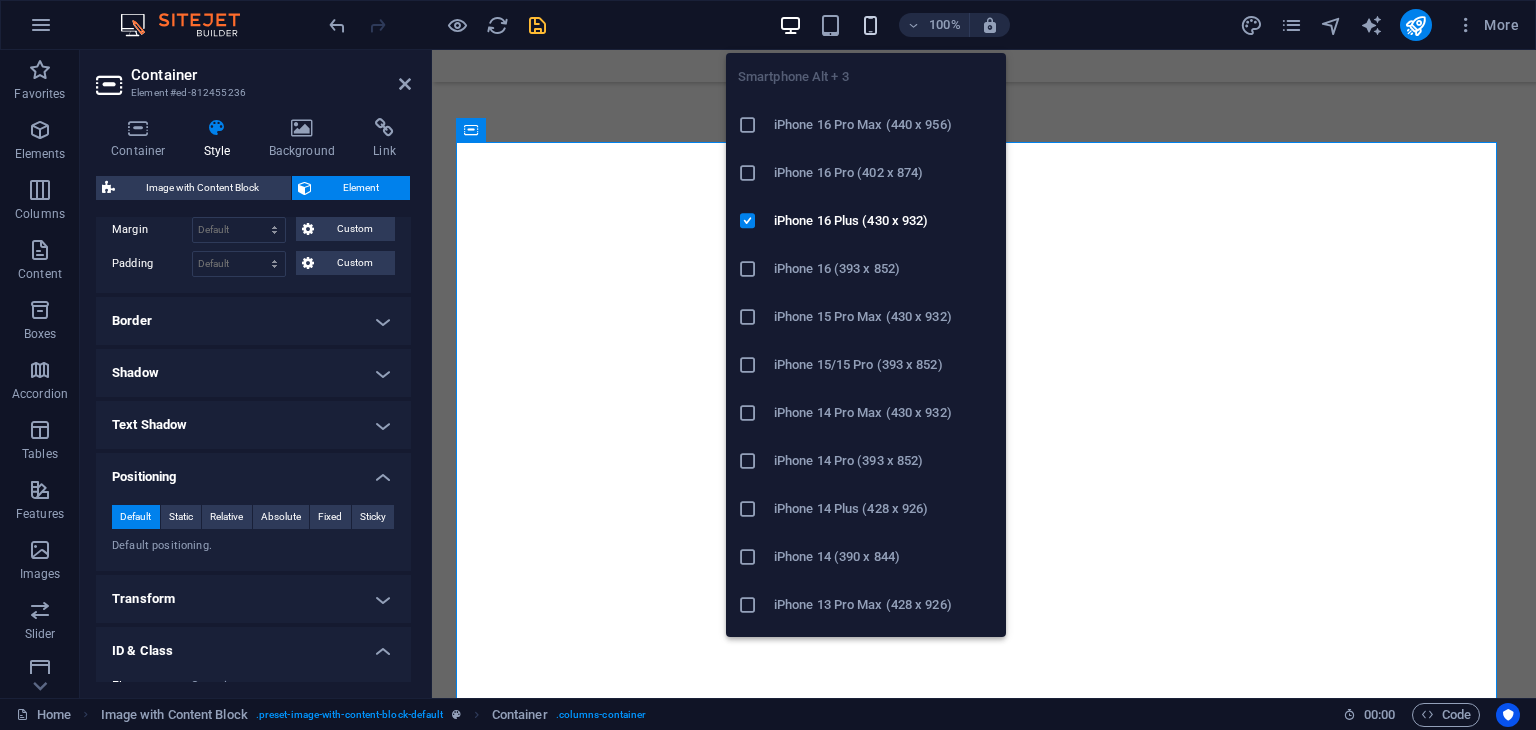 click at bounding box center (870, 25) 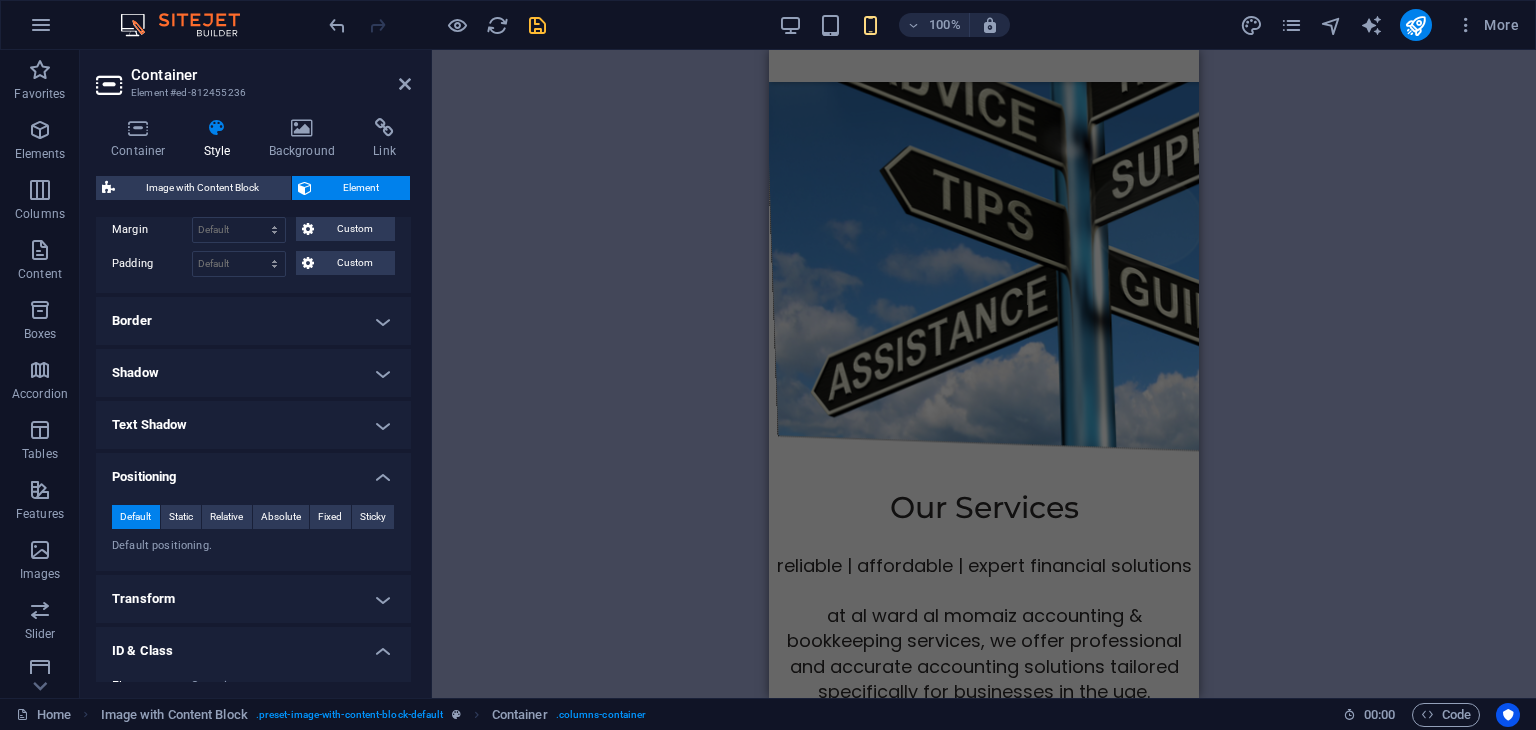 scroll, scrollTop: 4269, scrollLeft: 0, axis: vertical 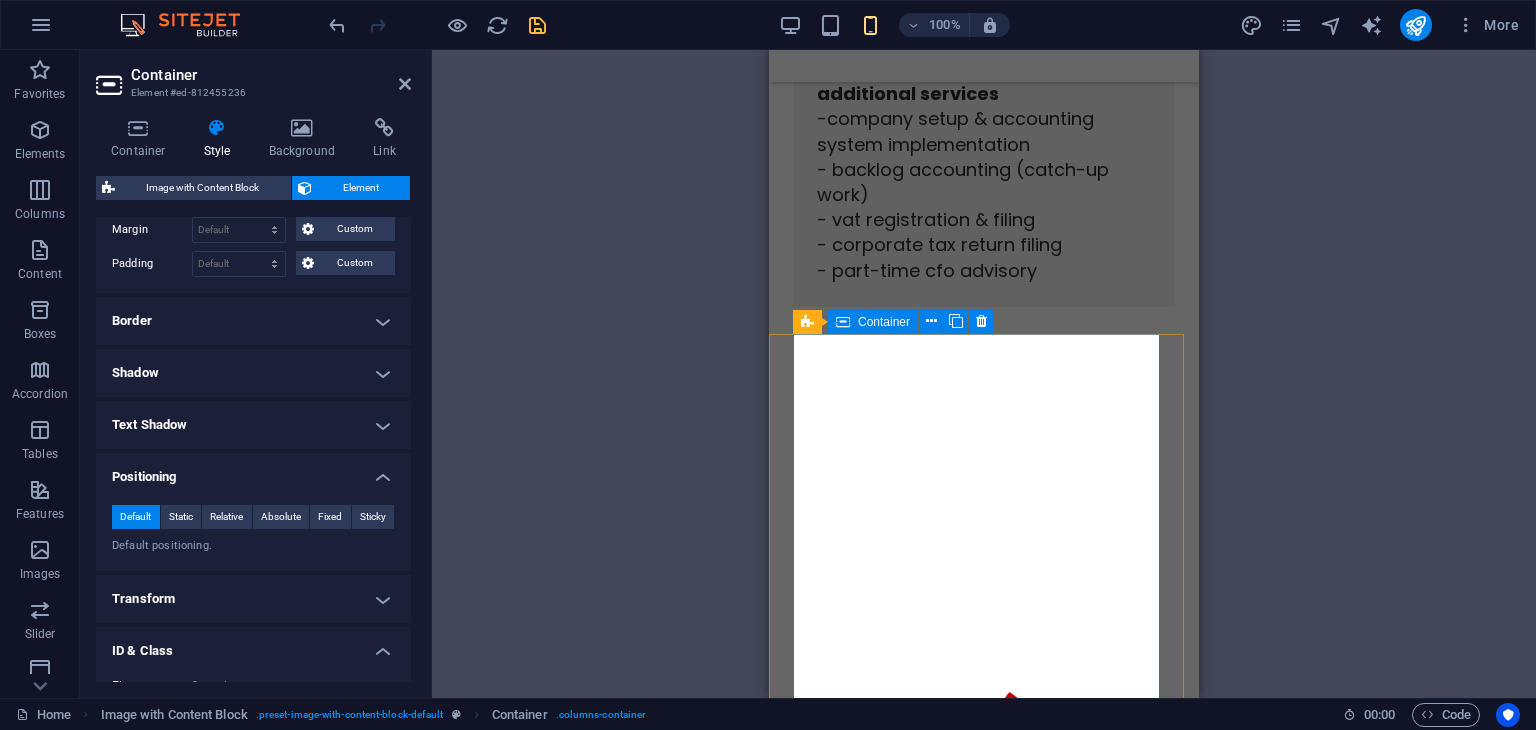 click at bounding box center [984, 2159] 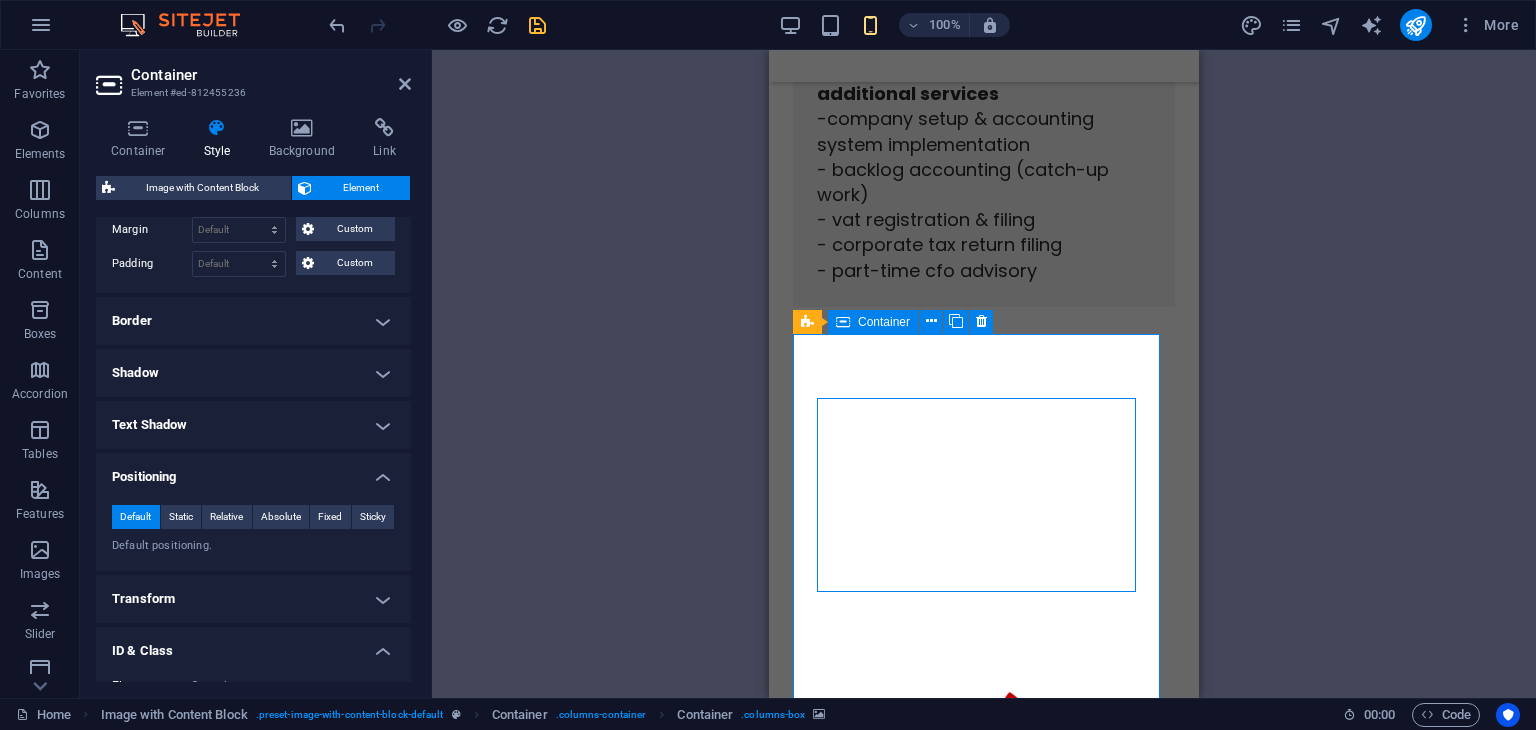click at bounding box center (984, 2159) 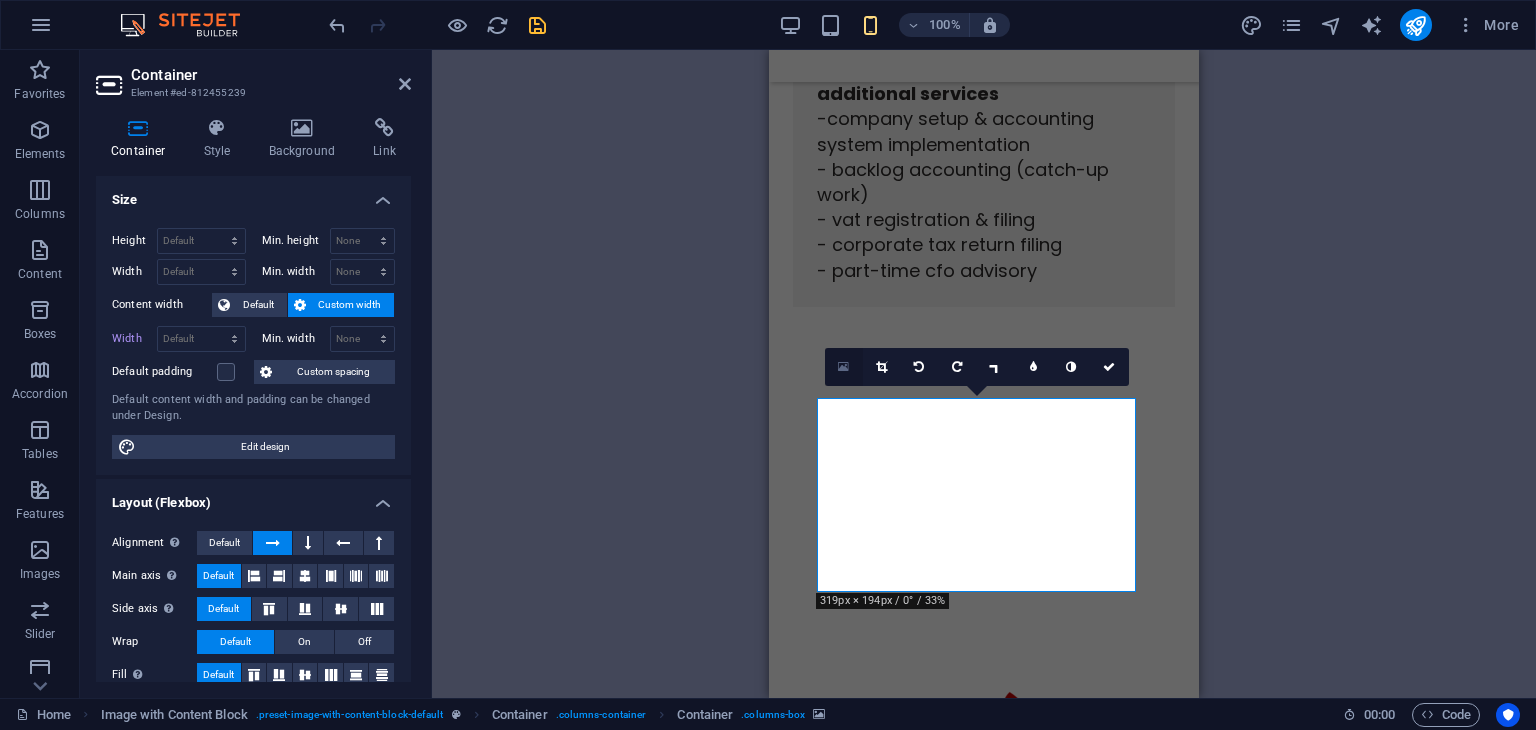 click at bounding box center (844, 367) 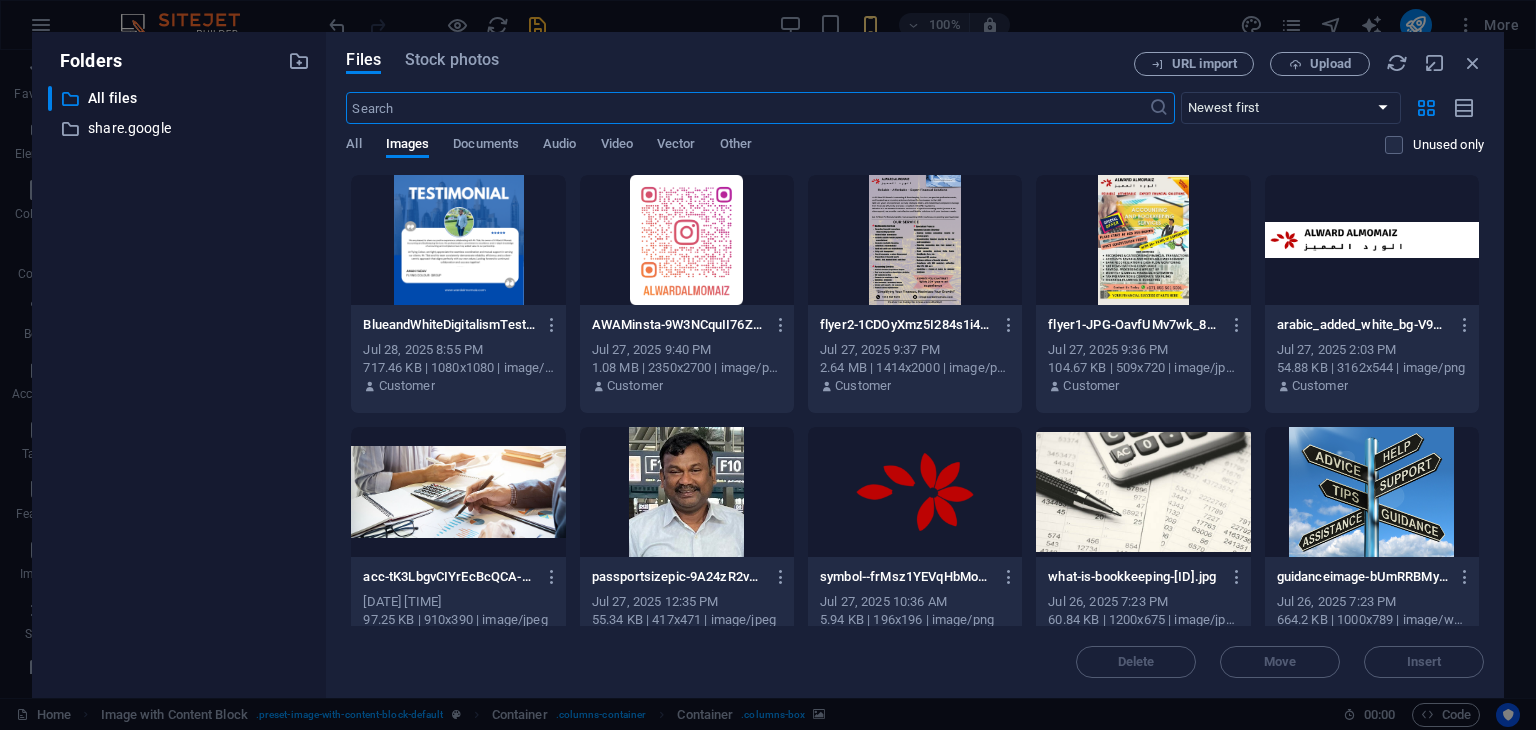 click at bounding box center [687, 492] 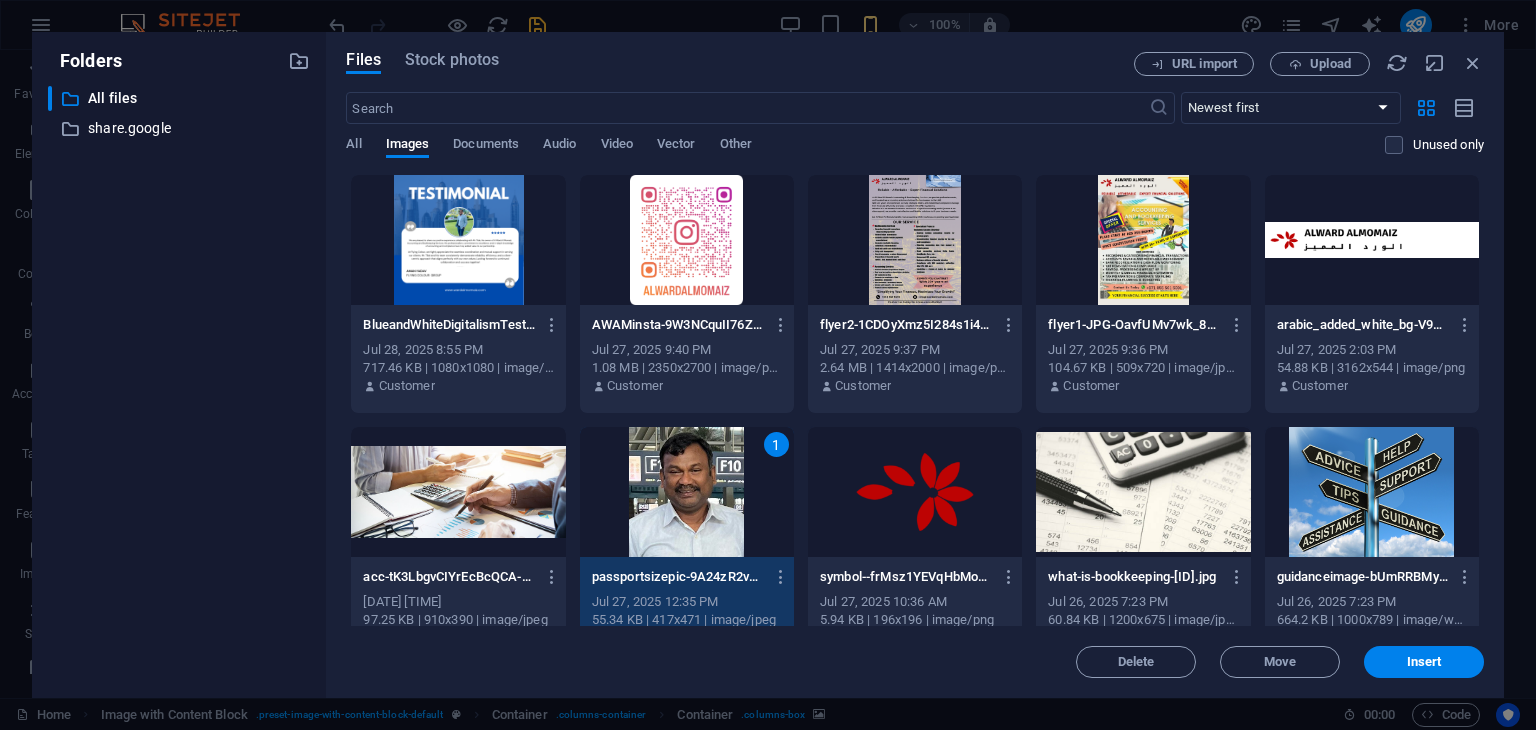 click on "1" at bounding box center (687, 492) 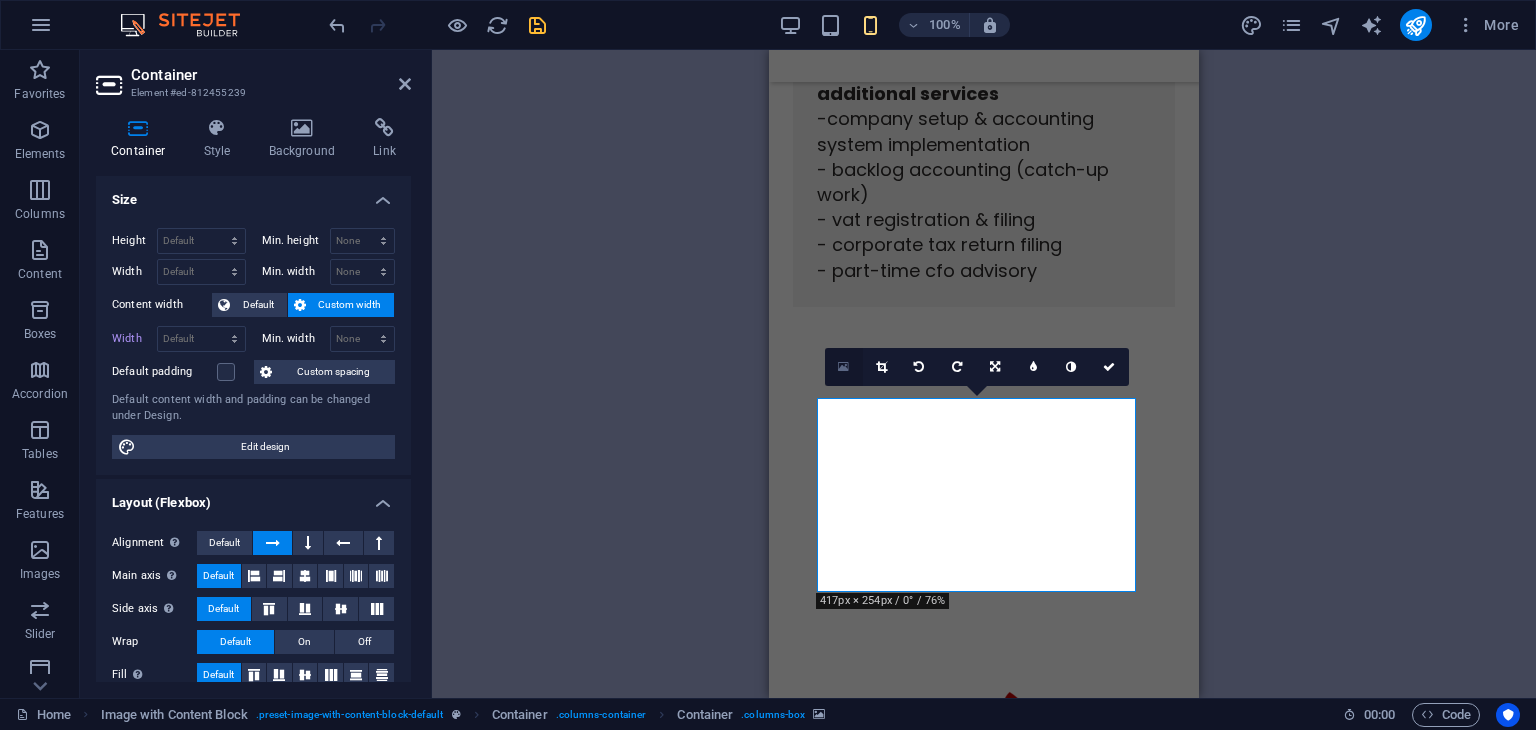 click at bounding box center [843, 367] 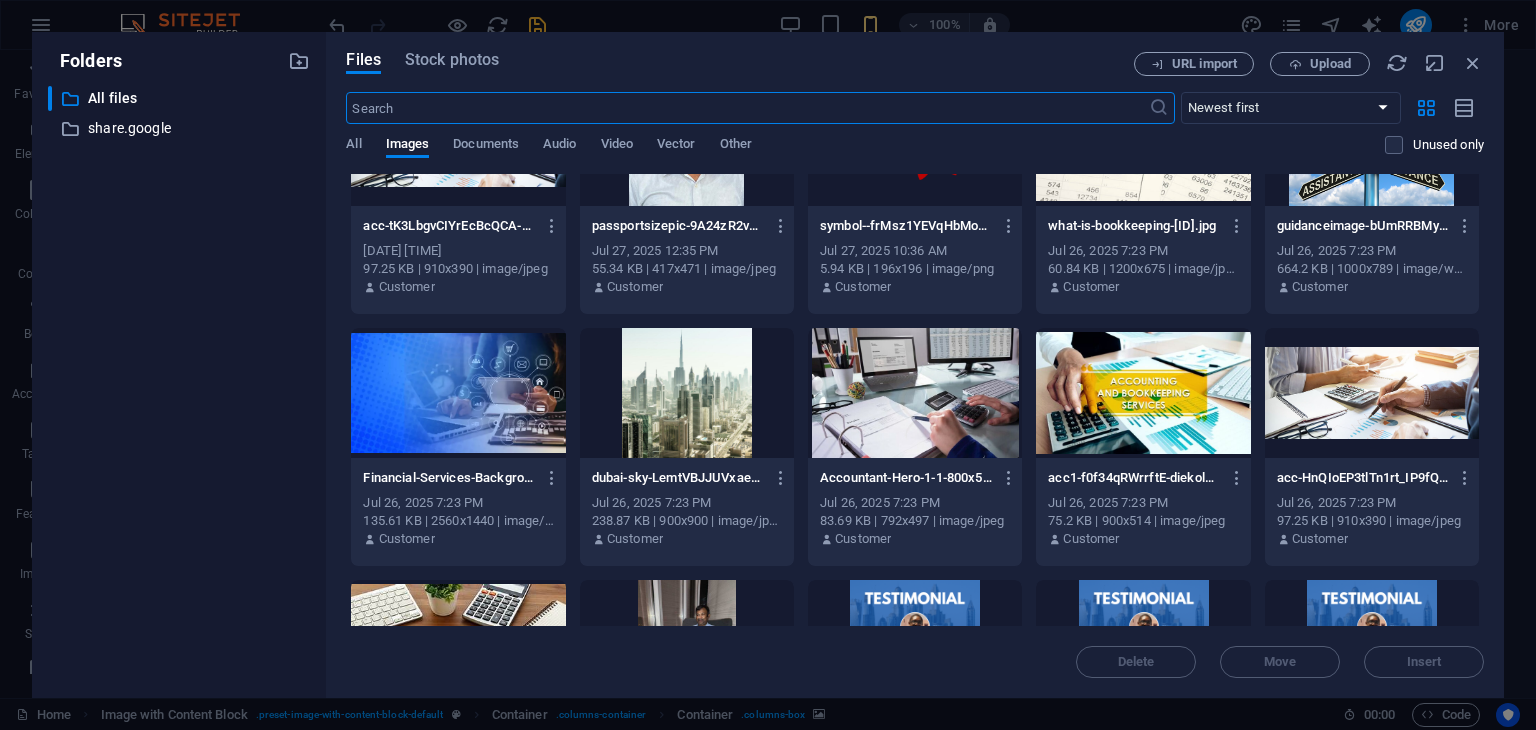 scroll, scrollTop: 0, scrollLeft: 0, axis: both 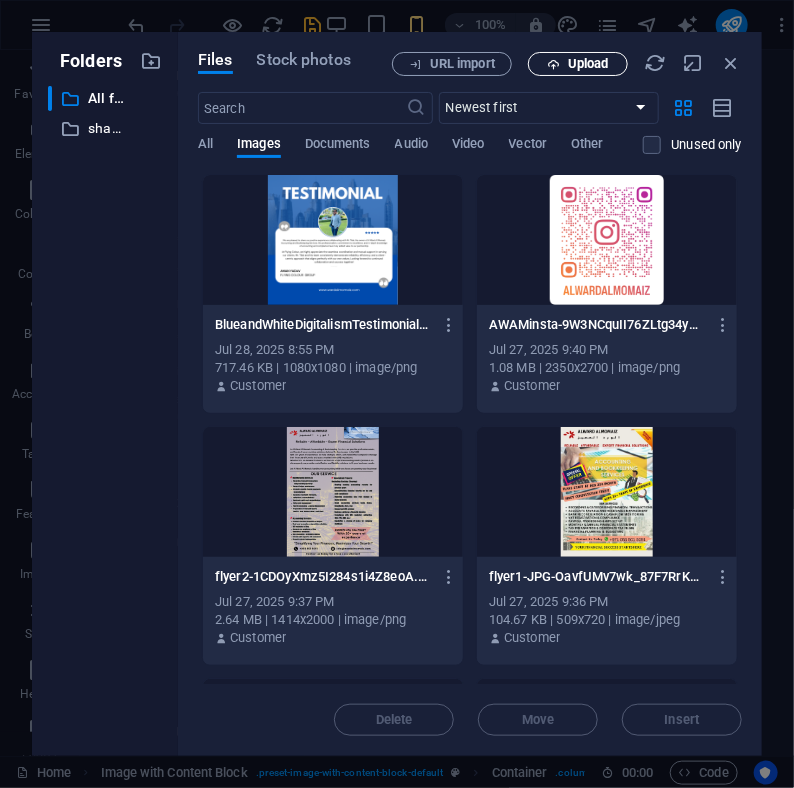 click on "Upload" at bounding box center [578, 64] 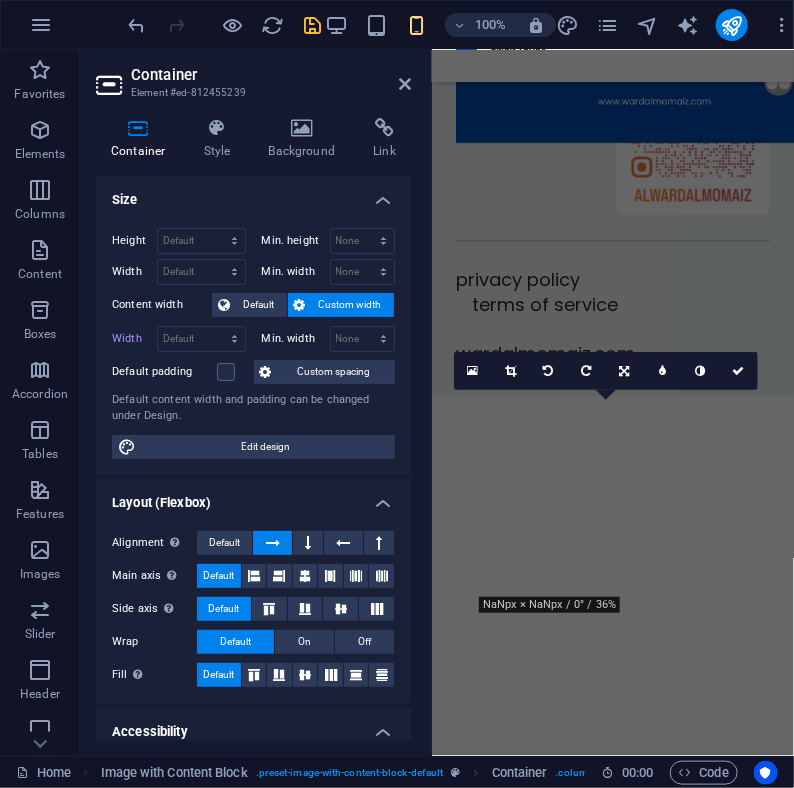 scroll, scrollTop: 7645, scrollLeft: 0, axis: vertical 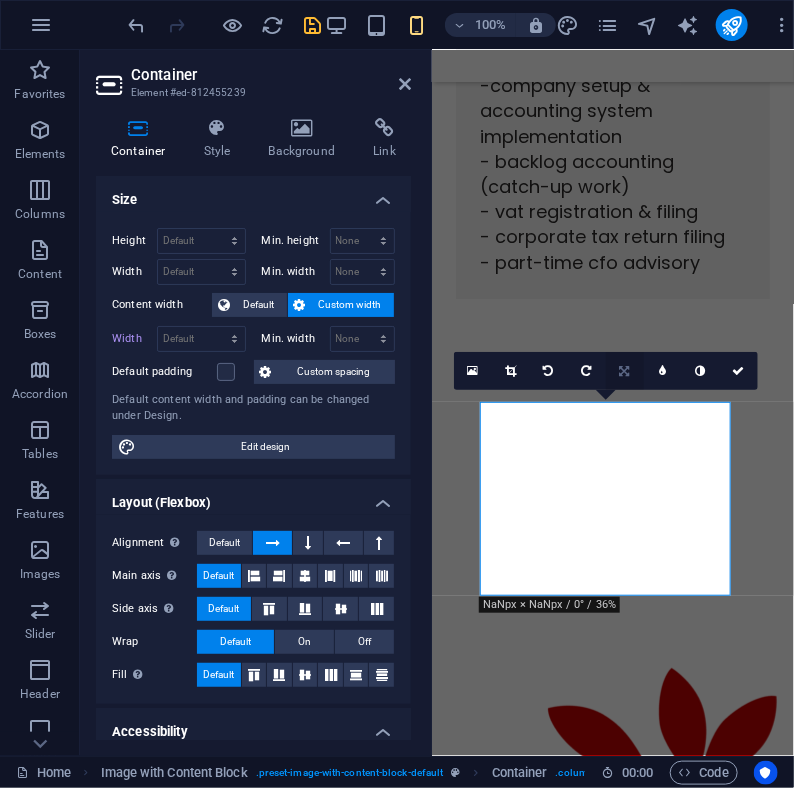 click at bounding box center [624, 371] 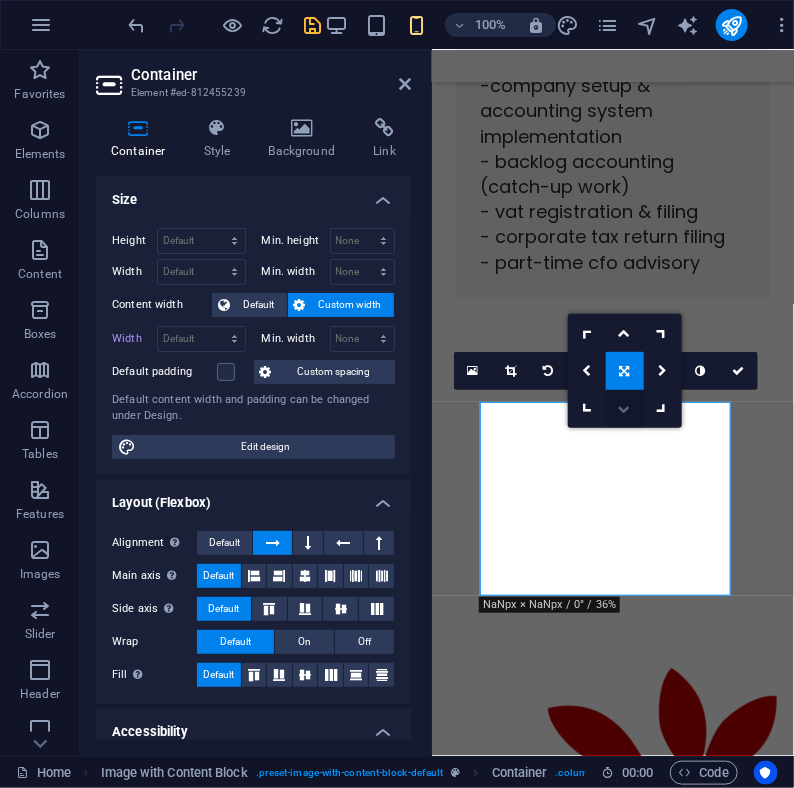 click at bounding box center [624, 409] 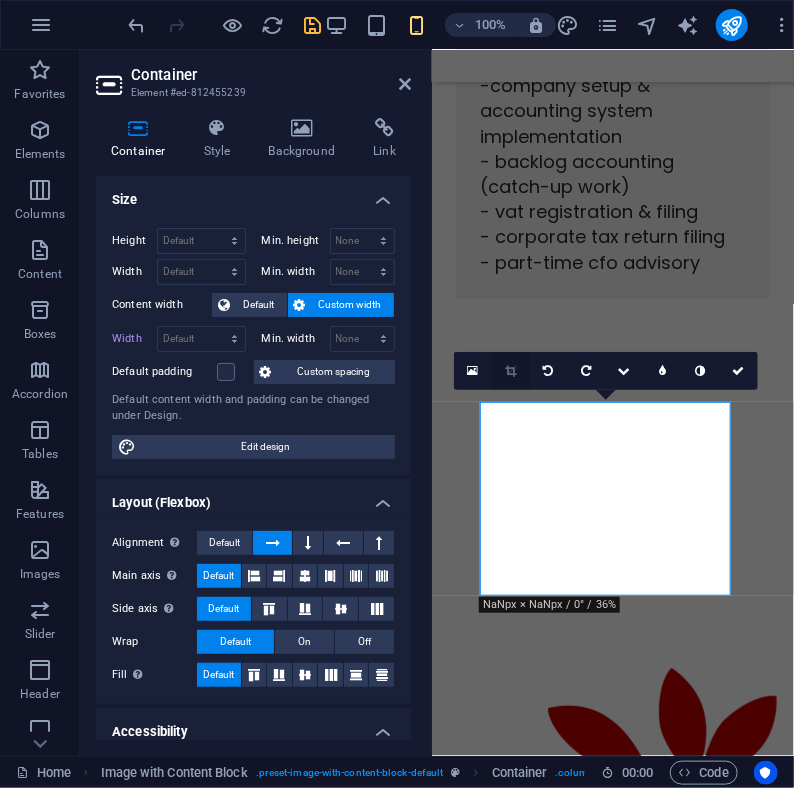 click at bounding box center (510, 371) 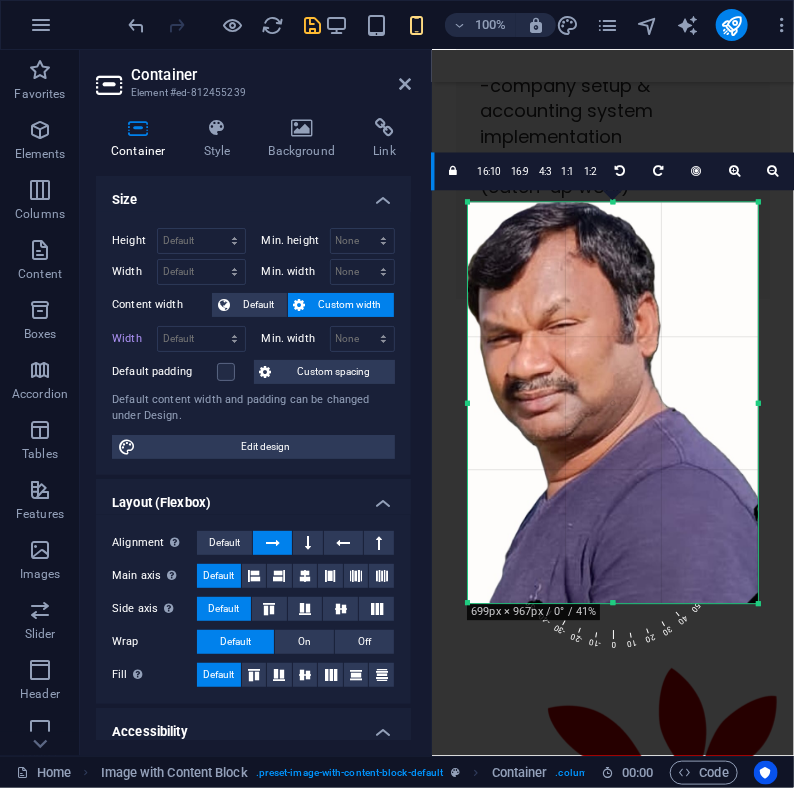 click at bounding box center [613, 402] 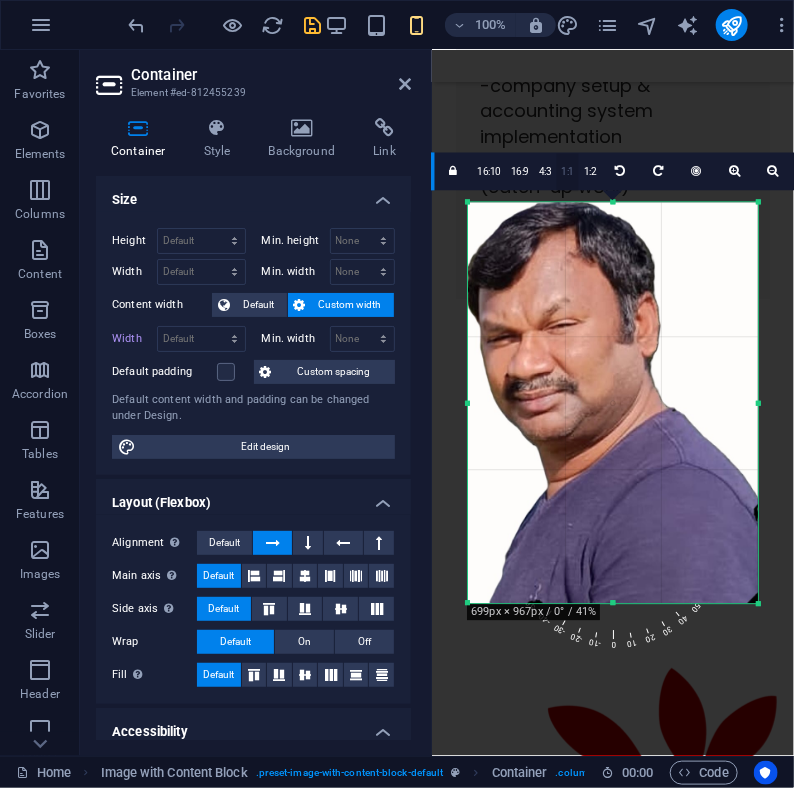 click on "1:1" at bounding box center [568, 172] 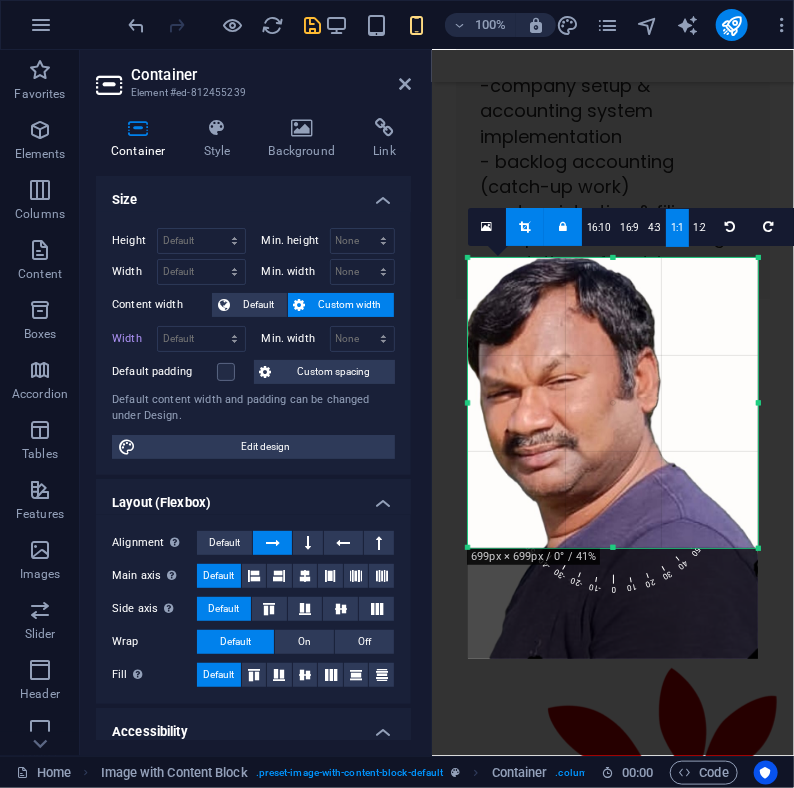 click at bounding box center [525, 227] 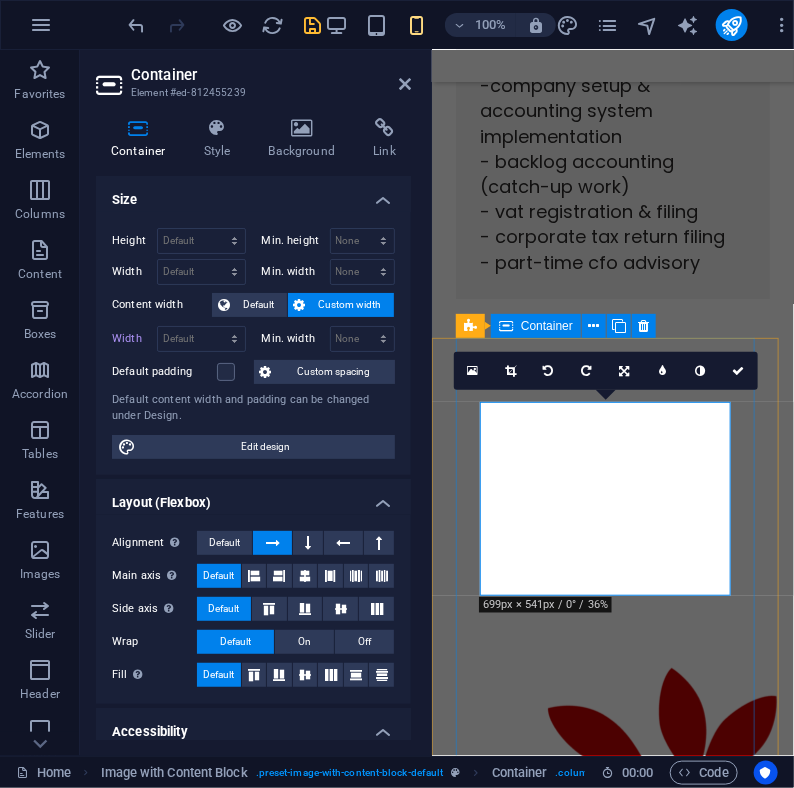 click on "Founder & Chief Consultant, Al Ward Al Momaiz Accounting and Bookkeeping Services LLC With over 20 years of finance expertise, [FIRST] [LAST] leads Al Ward Al Momaiz in supporting startups, SMEs, and established businesses in the [STATE] with accounting, compliance, and financial reporting. His extensive background includes finance roles at Oman Airports Management Company and proficiency in Oracle Financials, IFRS compliance, VAT implementation, and regulatory audits. [FIRST] specializes in bookkeeping, budgeting, payroll, financial planning, internal controls, and ERP system integration, ensuring clients receive compliant and reliable financial solutions. Whether starting or scaling your business, [FIRST] and his team are dedicated to guiding your financial journ ey." at bounding box center (612, 2907) 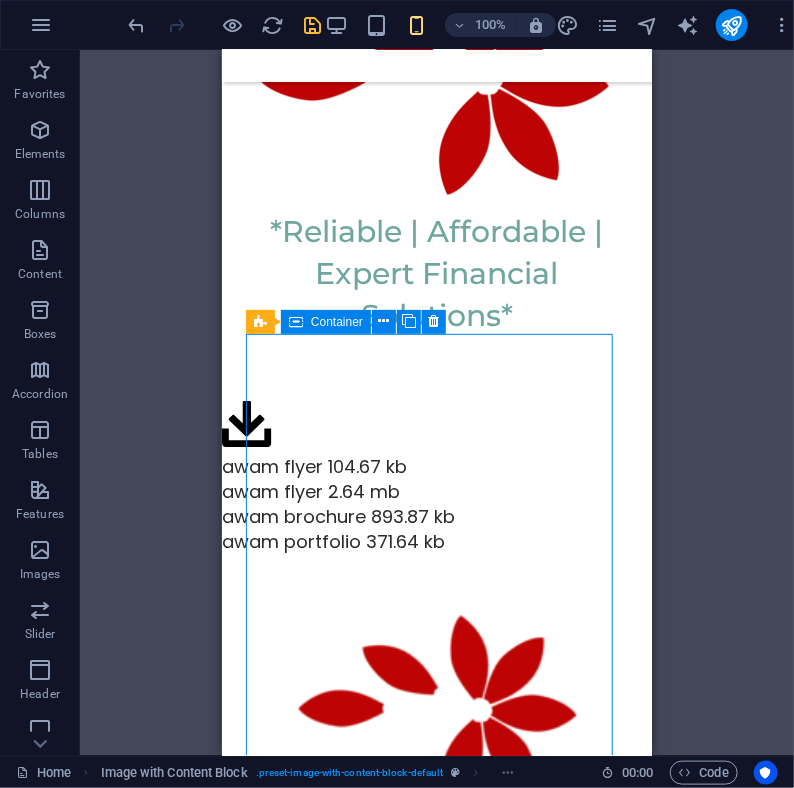 scroll, scrollTop: 6896, scrollLeft: 0, axis: vertical 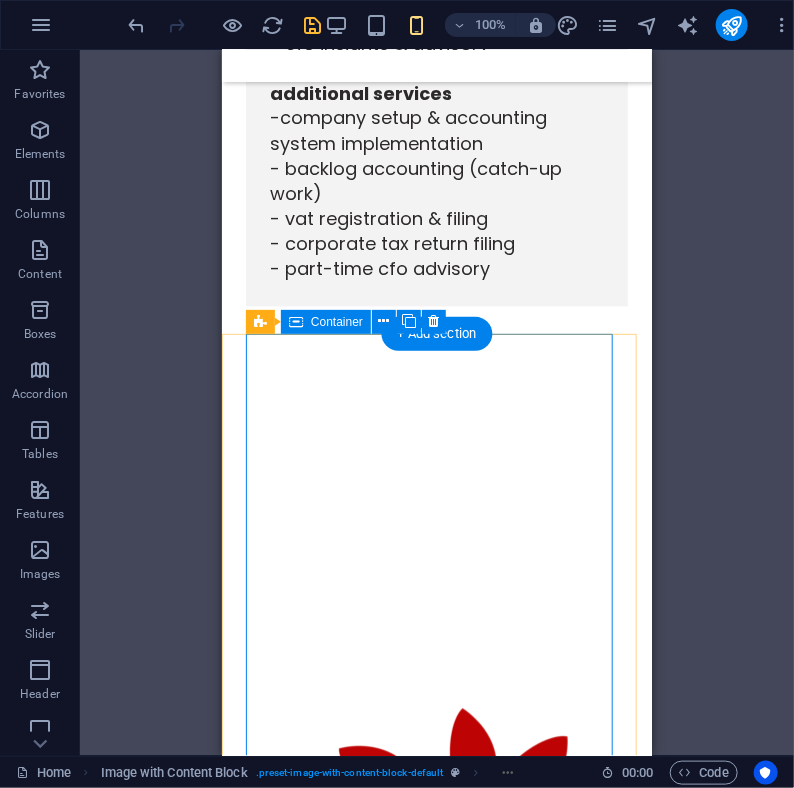 click at bounding box center (436, 2175) 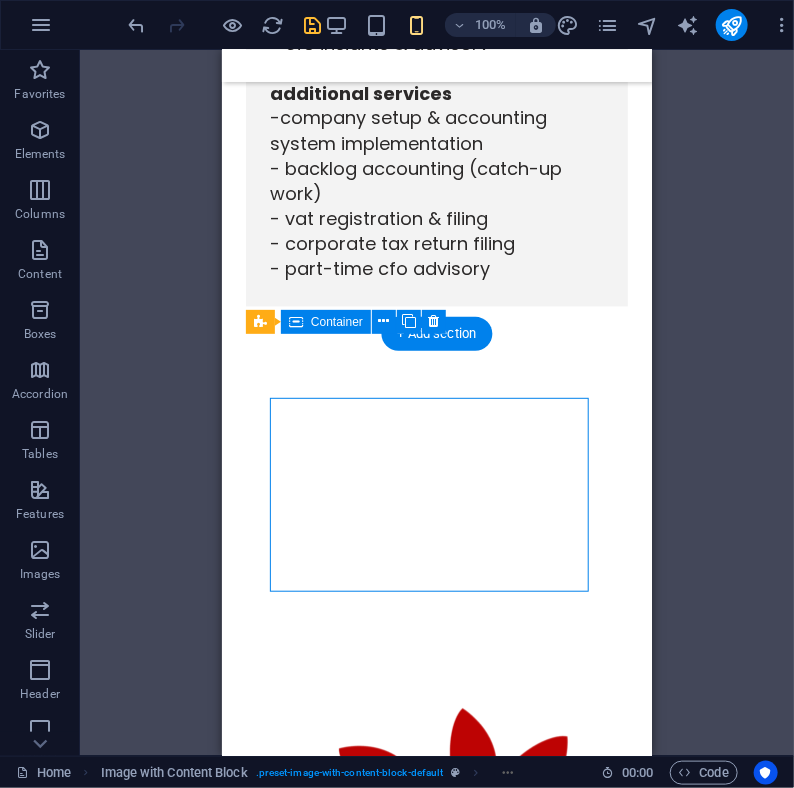 click at bounding box center [436, 2175] 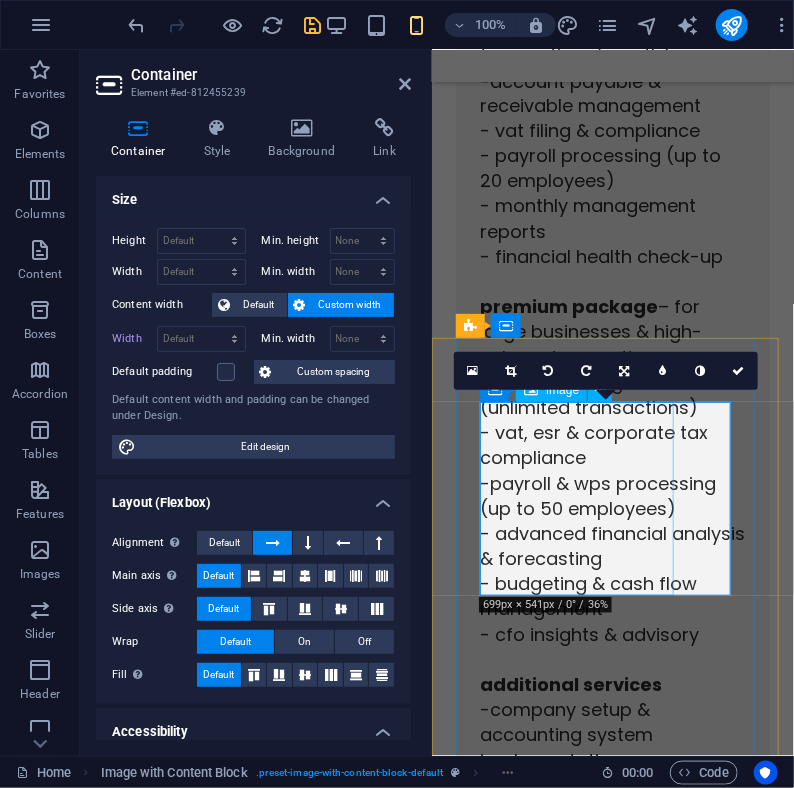 scroll, scrollTop: 7645, scrollLeft: 0, axis: vertical 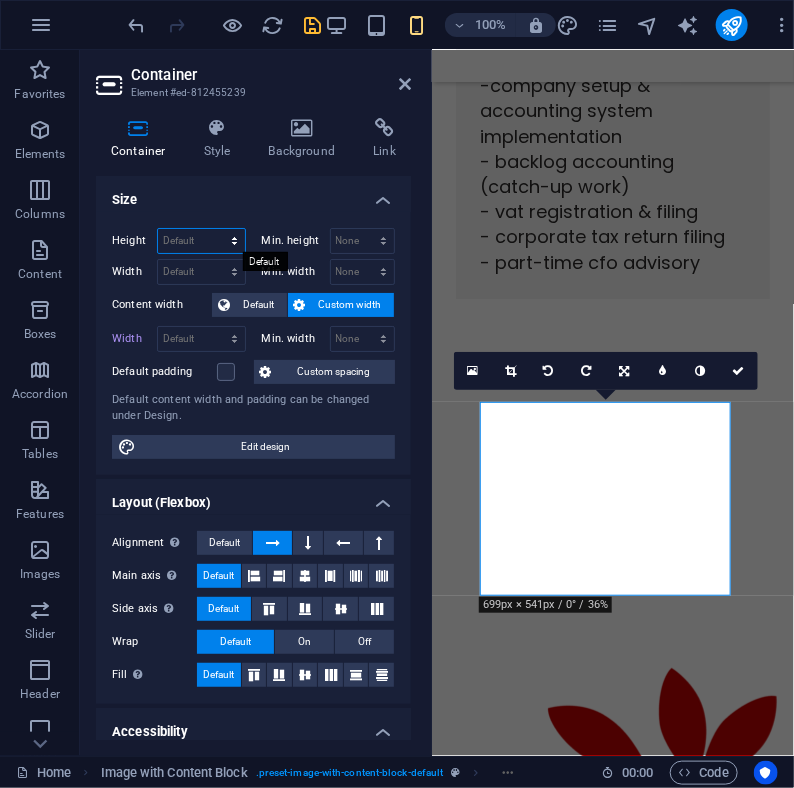 click on "Default px rem % vh vw" at bounding box center (201, 241) 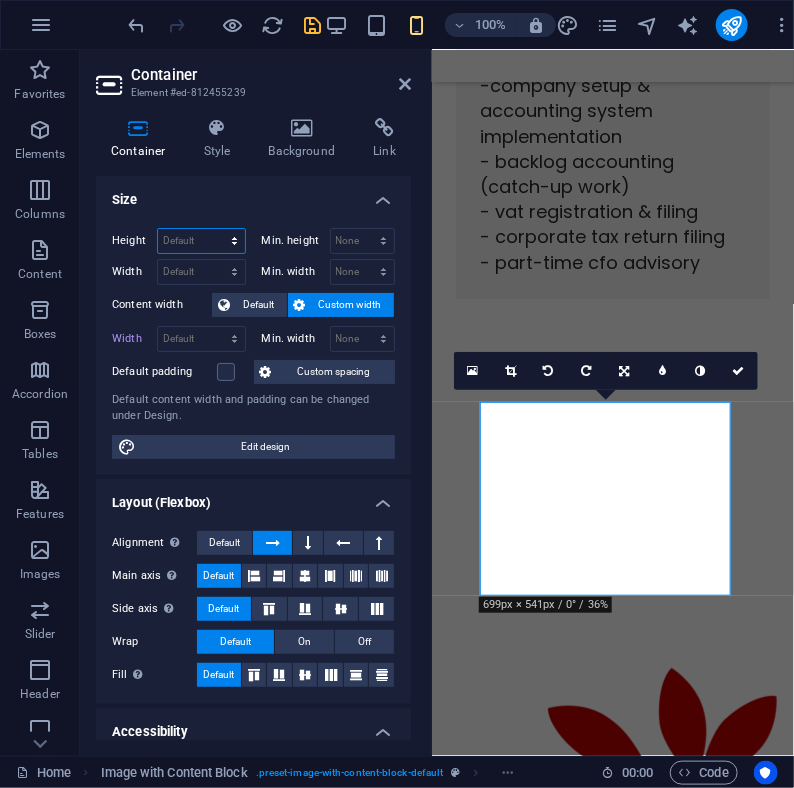 select on "%" 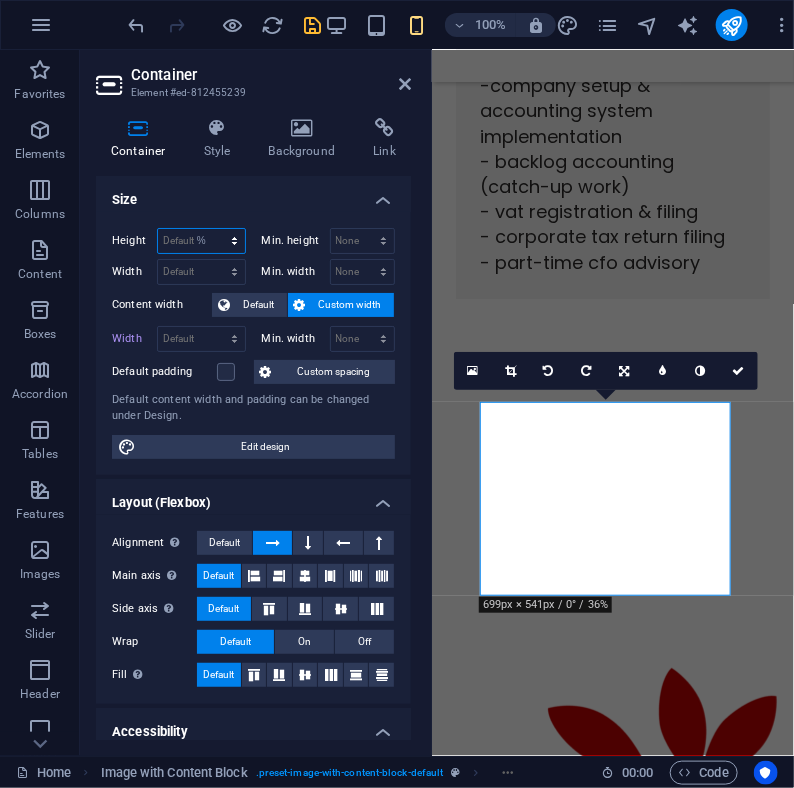 click on "Default px rem % vh vw" at bounding box center (201, 241) 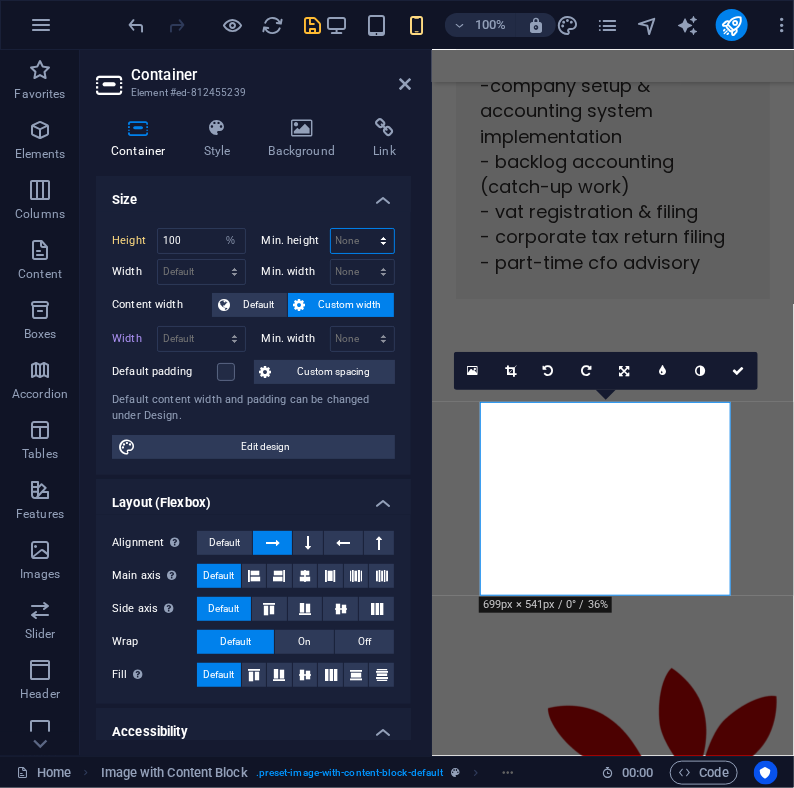 click on "None px rem % vh vw" at bounding box center [363, 241] 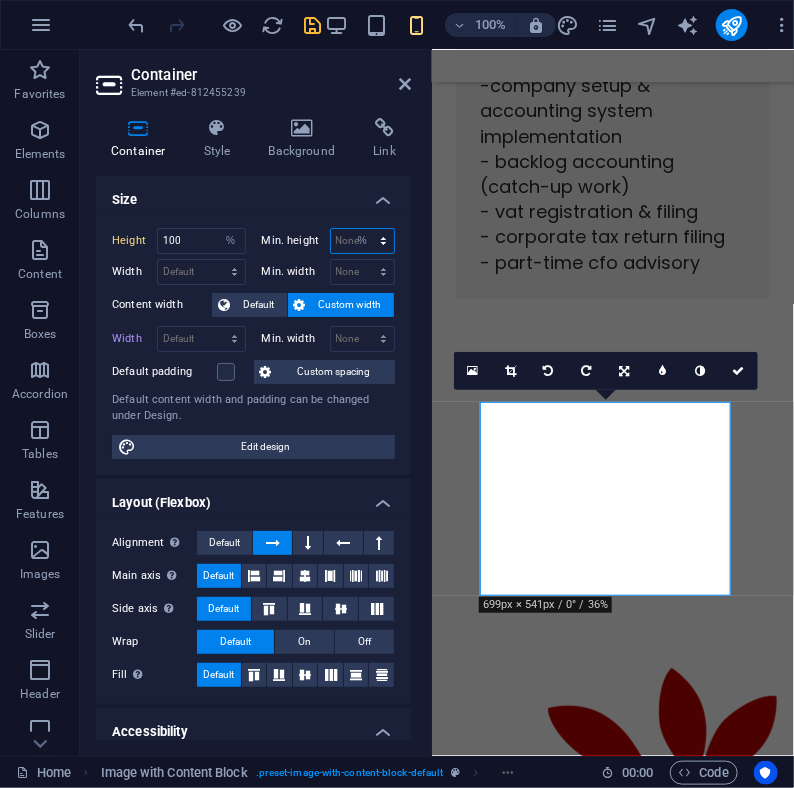 click on "None px rem % vh vw" at bounding box center [363, 241] 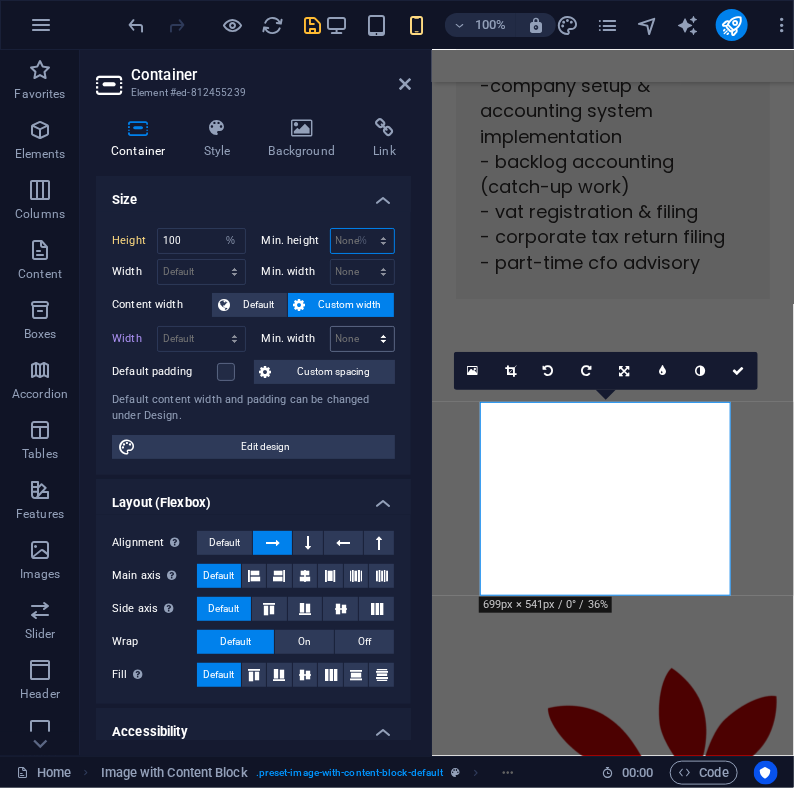 type on "100" 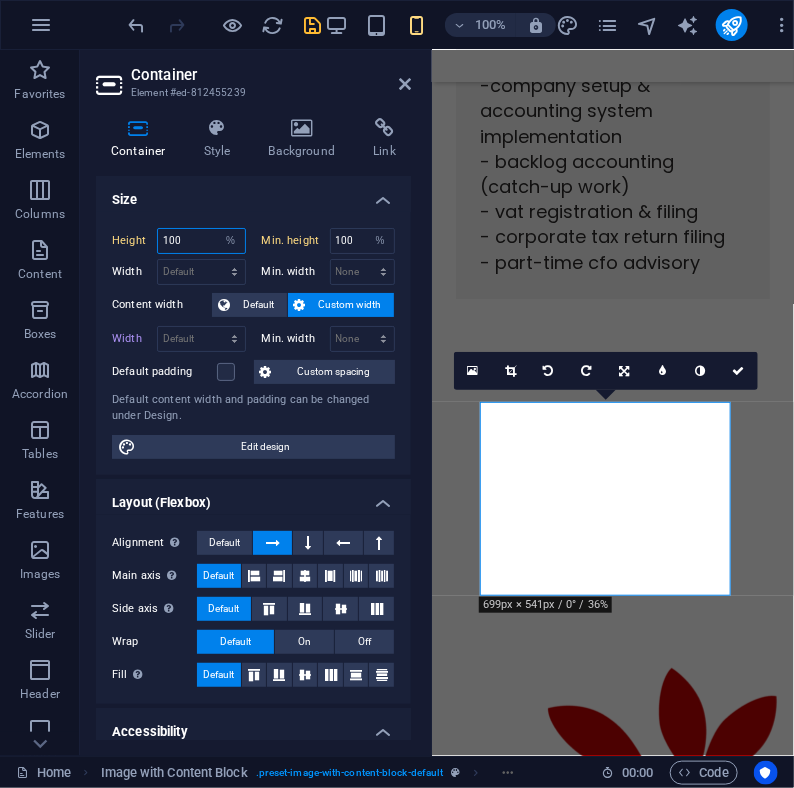 click on "100" at bounding box center [201, 241] 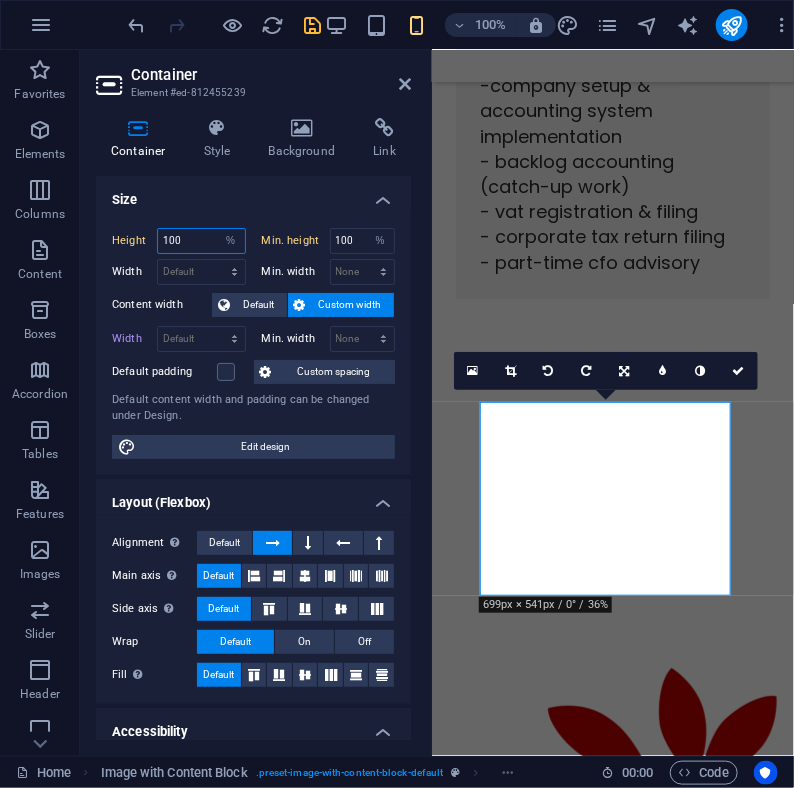 drag, startPoint x: 190, startPoint y: 233, endPoint x: 160, endPoint y: 234, distance: 30.016663 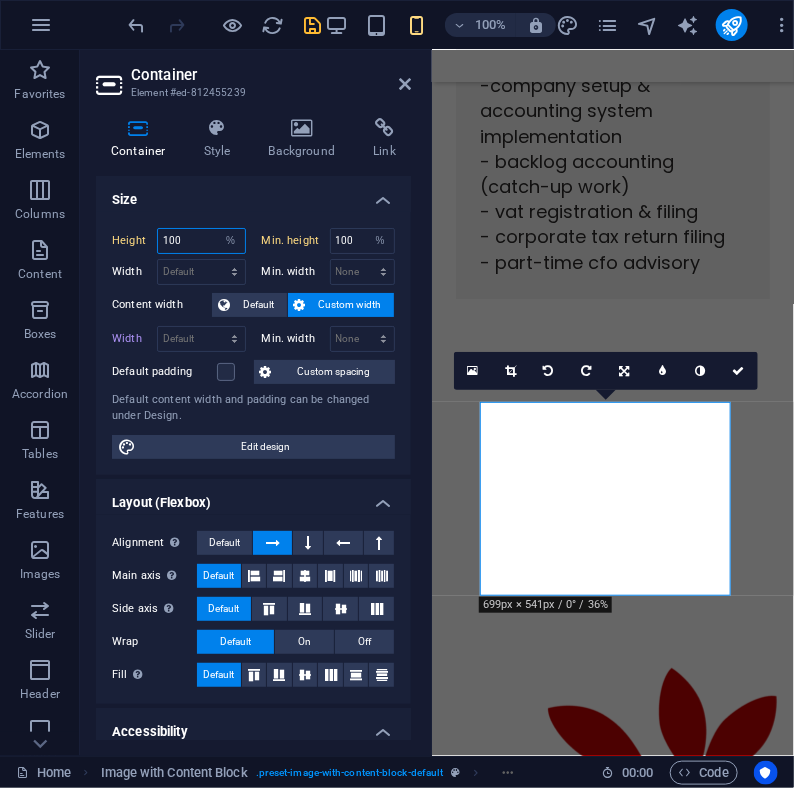 click on "100" at bounding box center [201, 241] 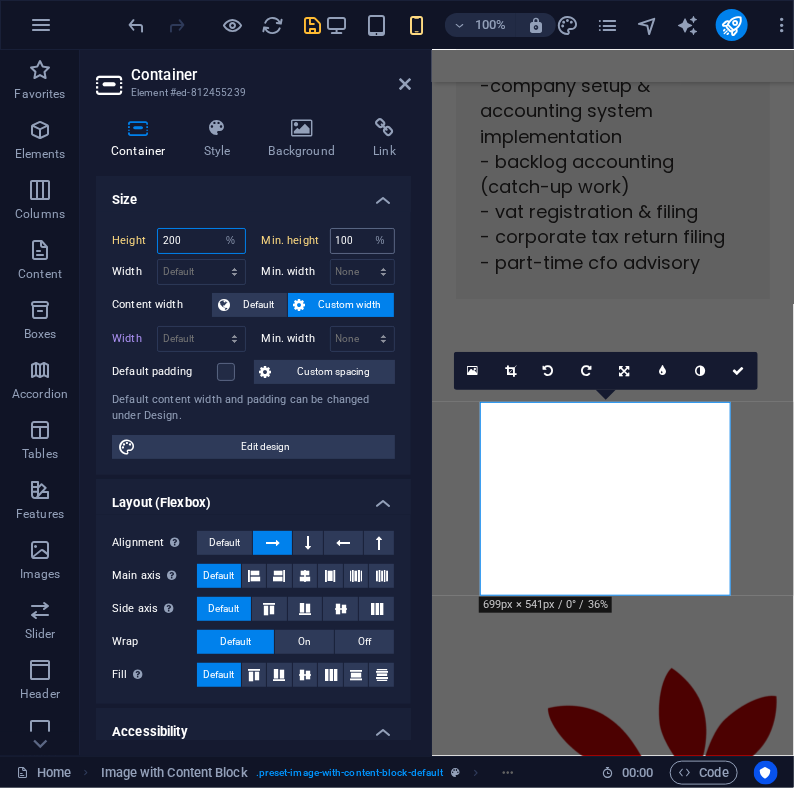 type on "200" 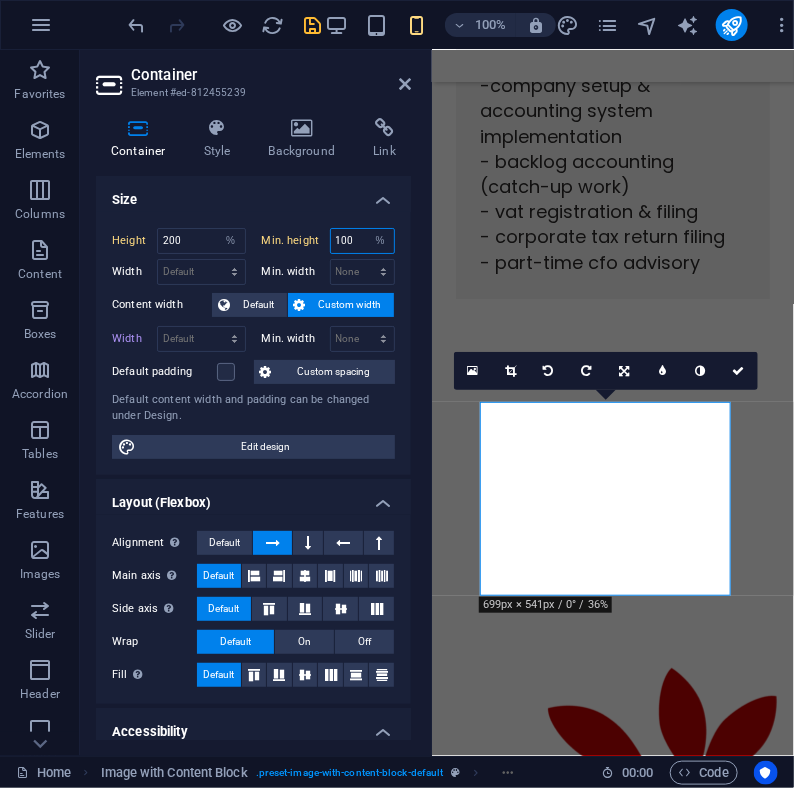 click on "100" at bounding box center [363, 241] 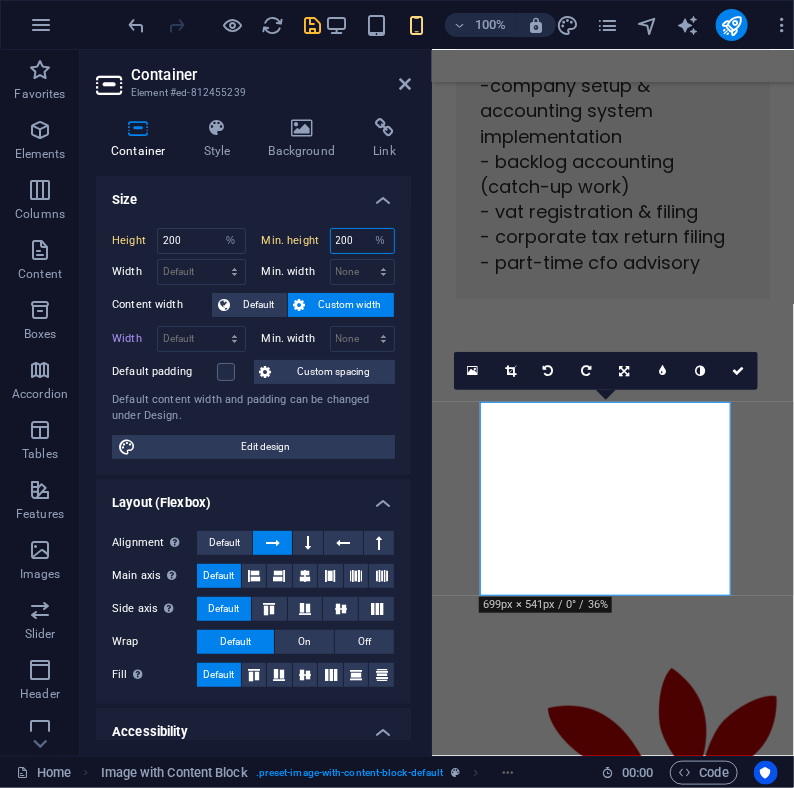 type on "200" 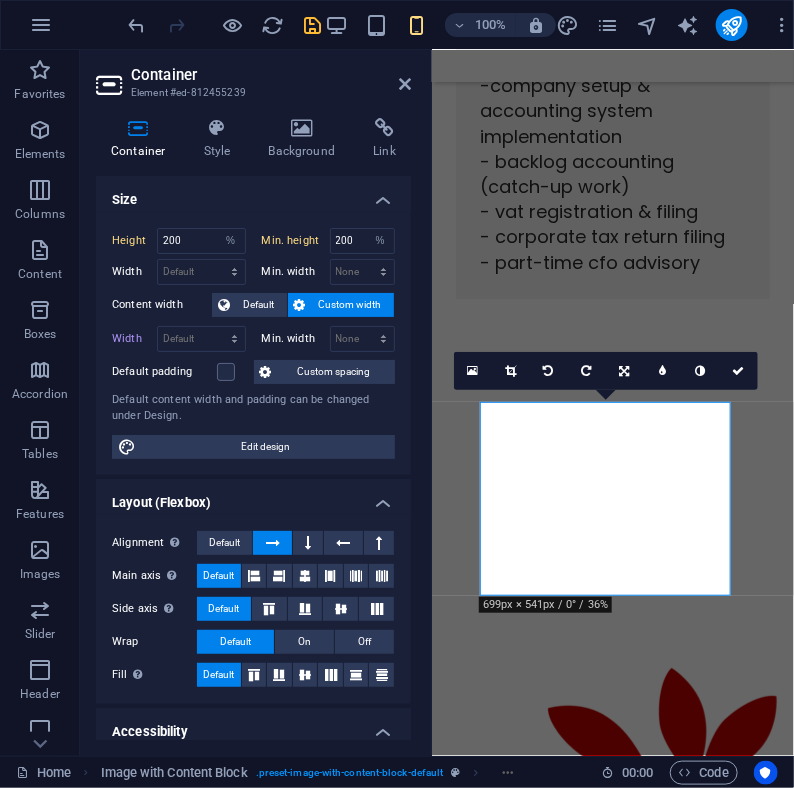 click at bounding box center [612, 2100] 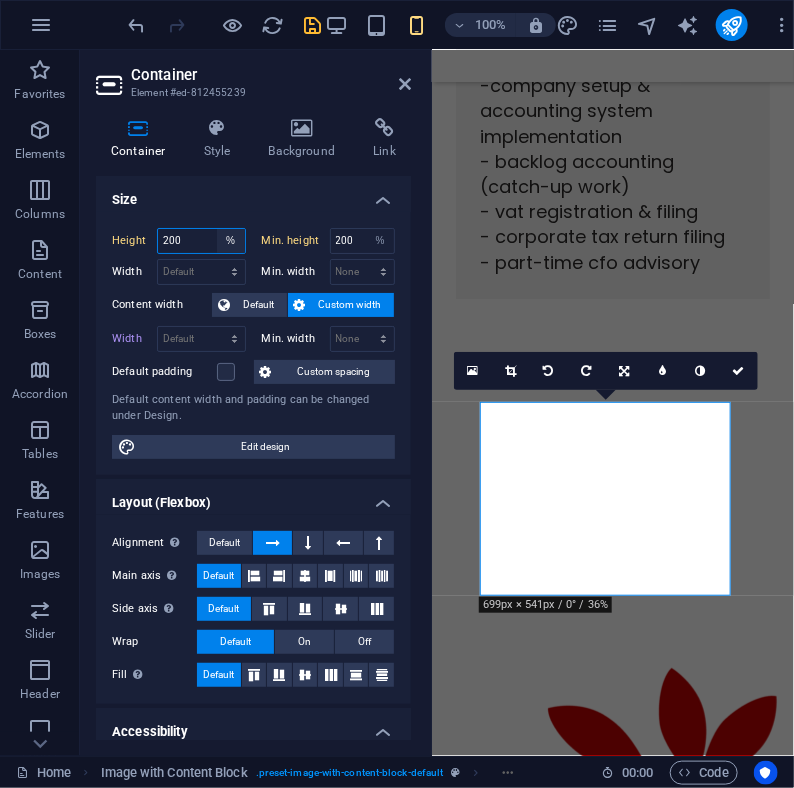 click on "Default px rem % vh vw" at bounding box center (231, 241) 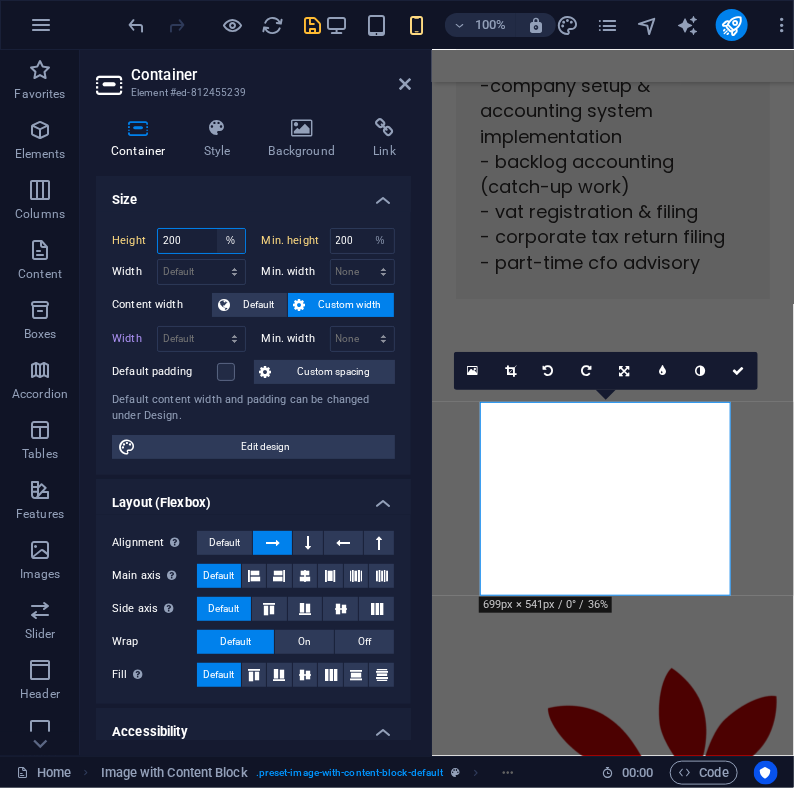 select on "px" 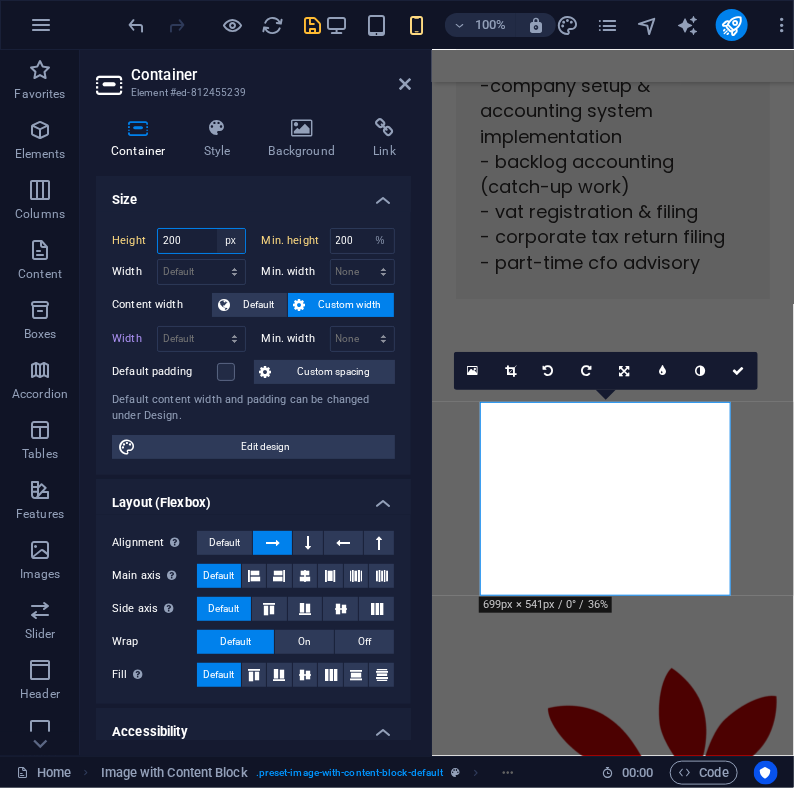click on "Default px rem % vh vw" at bounding box center [231, 241] 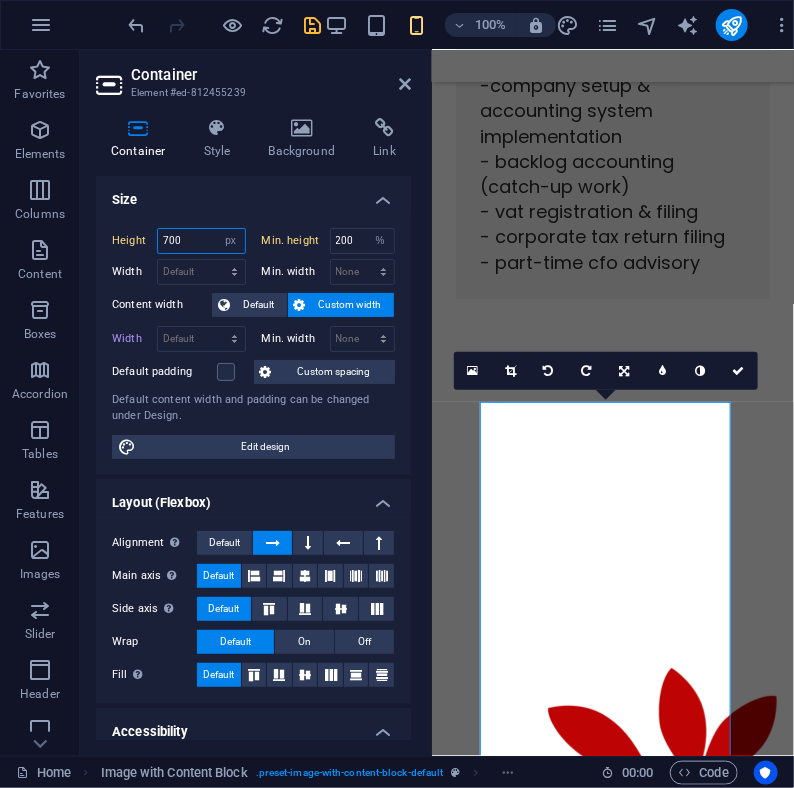 click on "700" at bounding box center (201, 241) 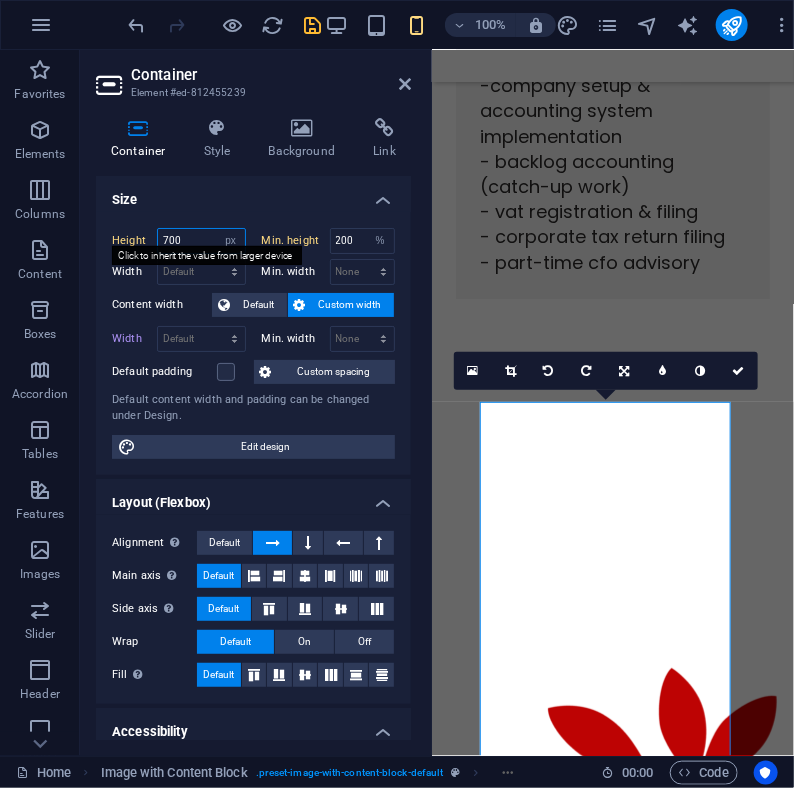 type on "1" 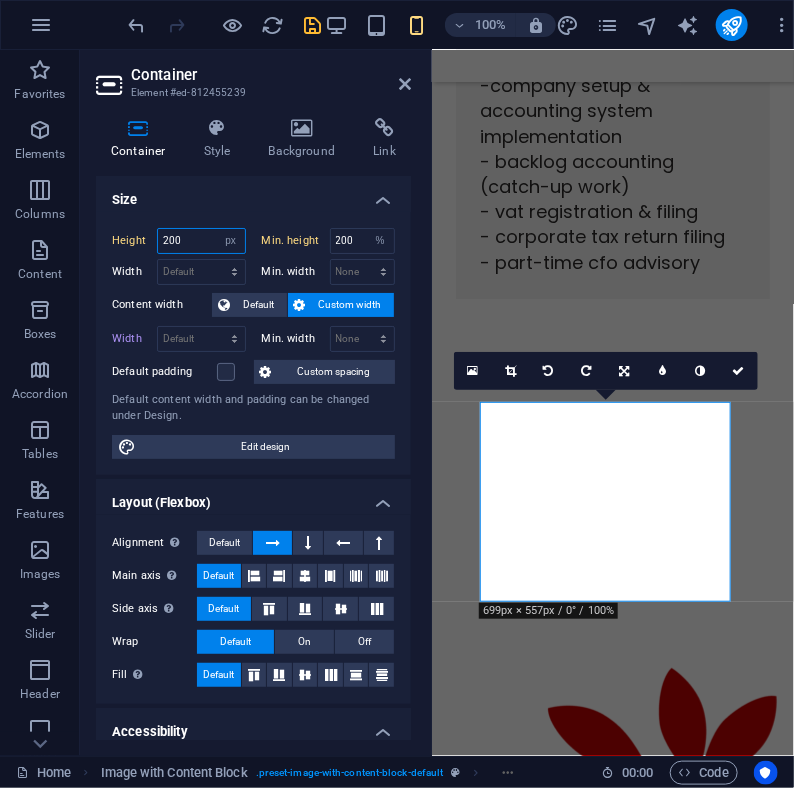 click on "200" at bounding box center (201, 241) 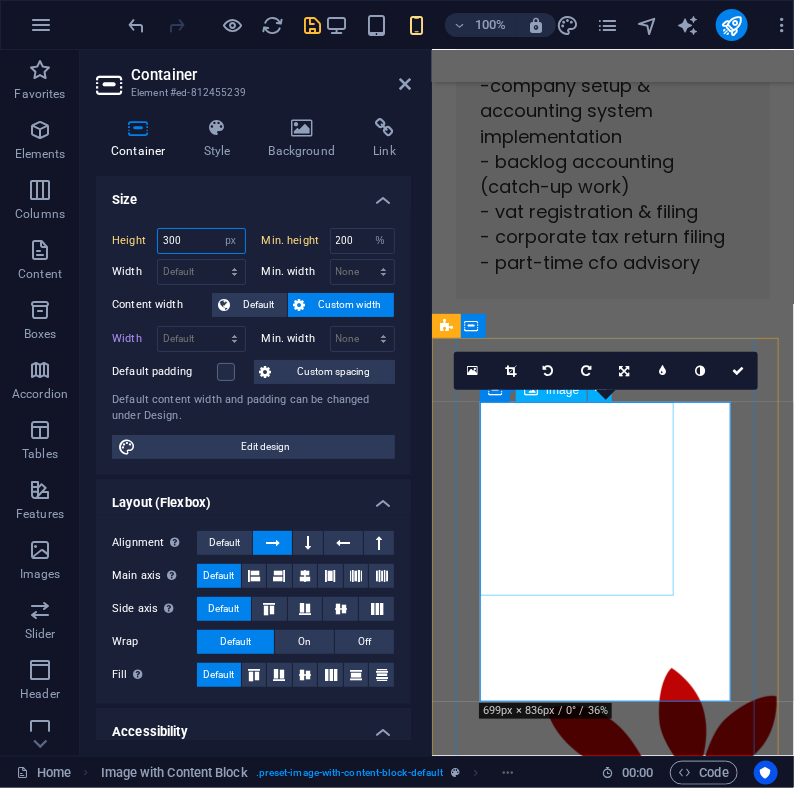 type on "300" 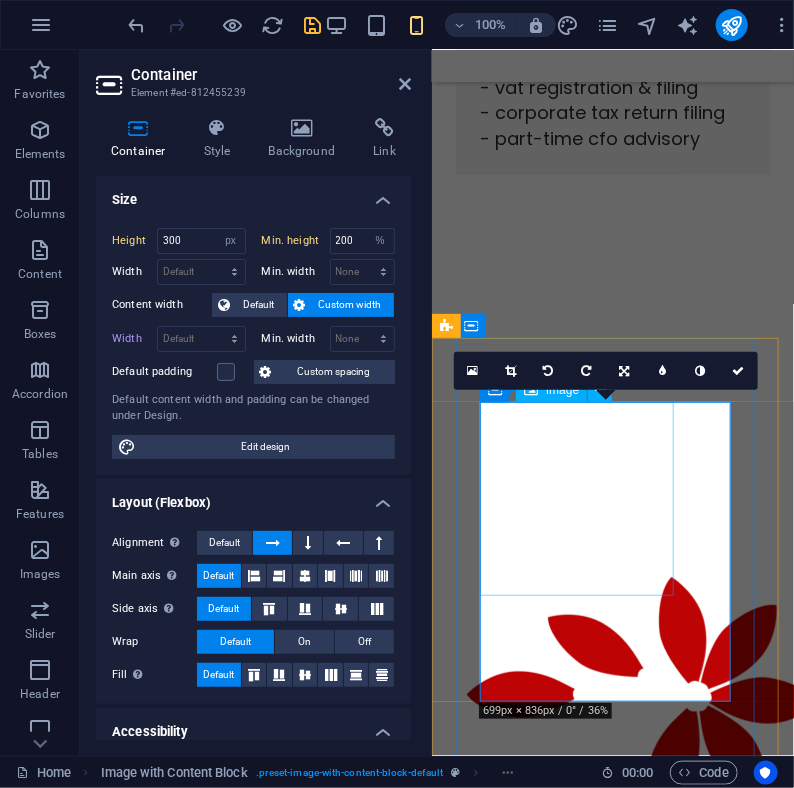 scroll, scrollTop: 6896, scrollLeft: 0, axis: vertical 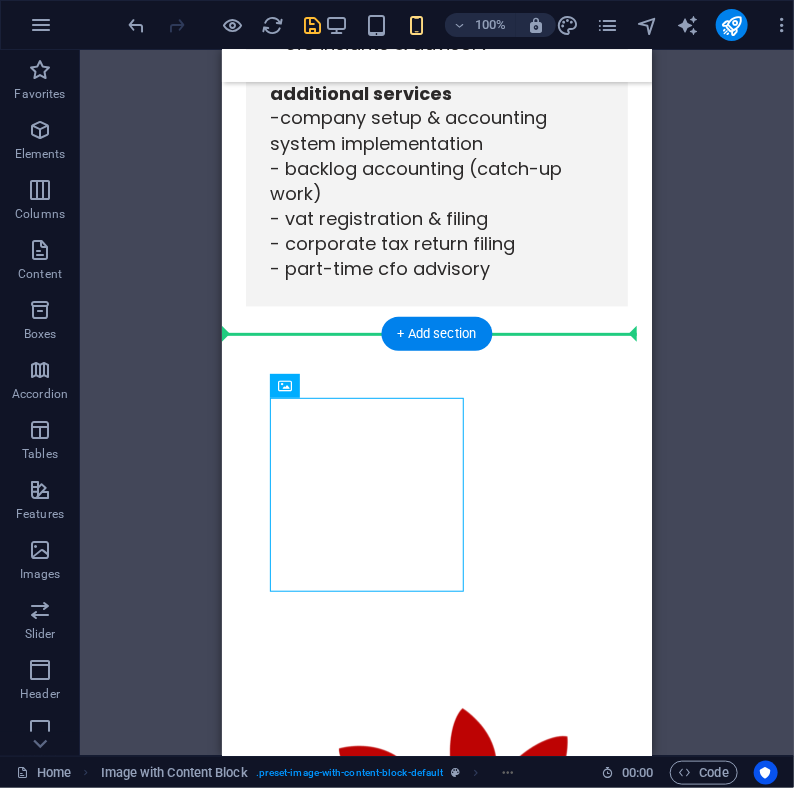 drag, startPoint x: 374, startPoint y: 544, endPoint x: 635, endPoint y: 544, distance: 261 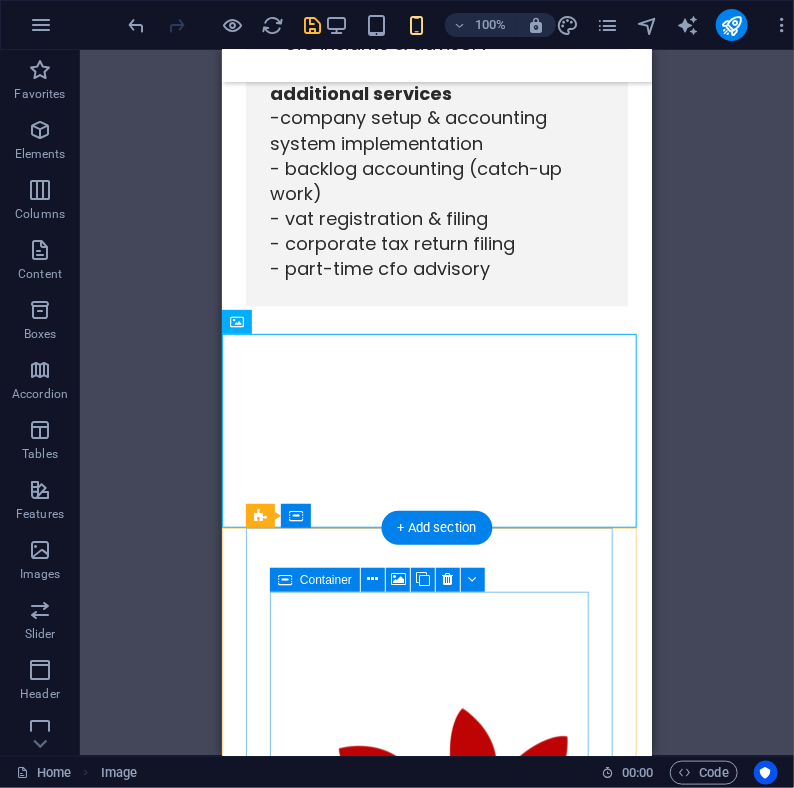 click on "Drop content here or  Add elements  Paste clipboard" at bounding box center [436, 2643] 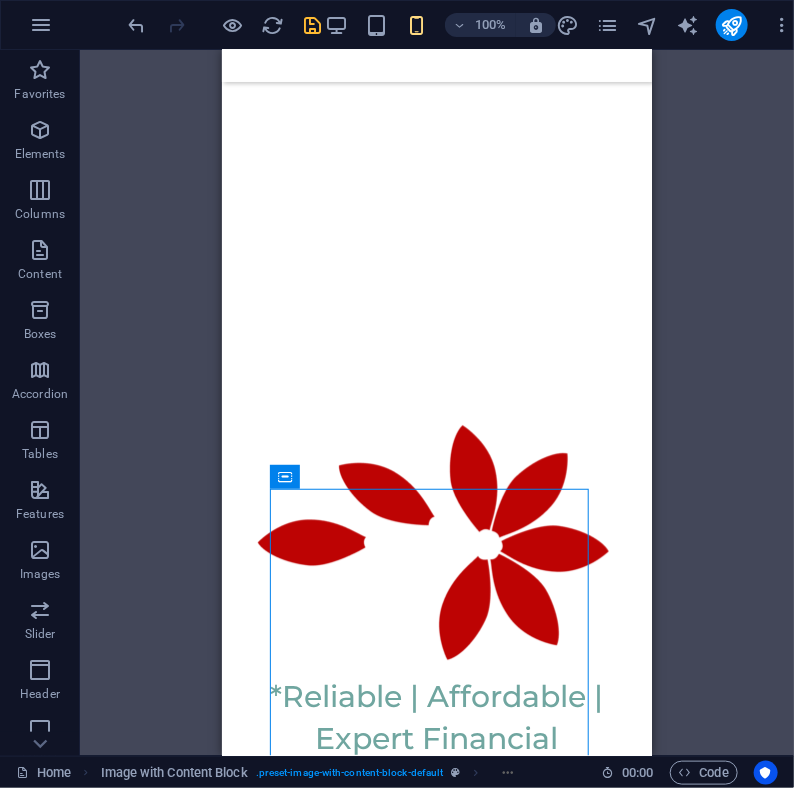 scroll, scrollTop: 7195, scrollLeft: 0, axis: vertical 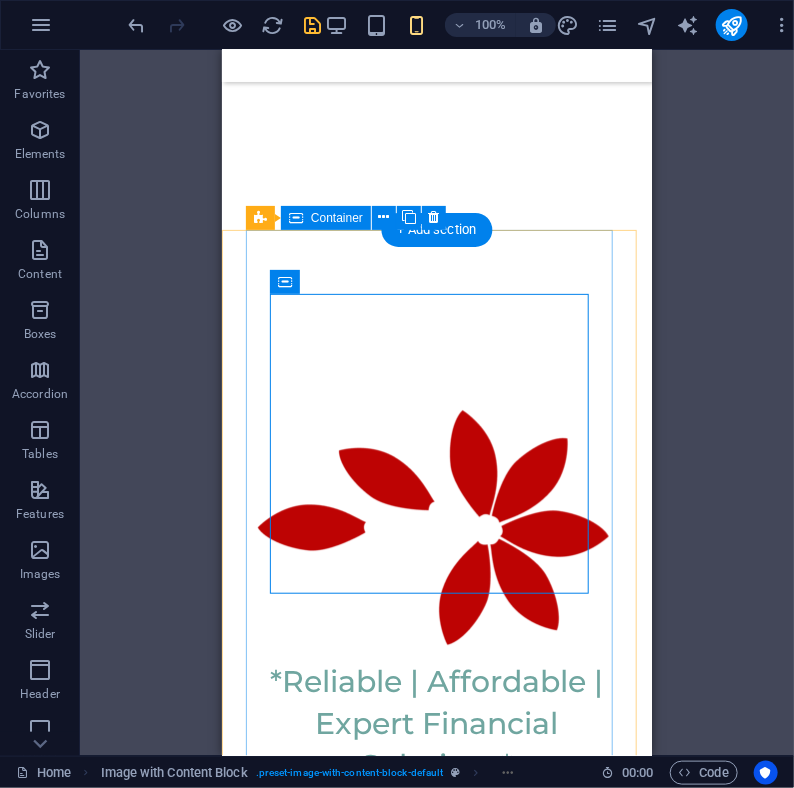 click at bounding box center (436, 2123) 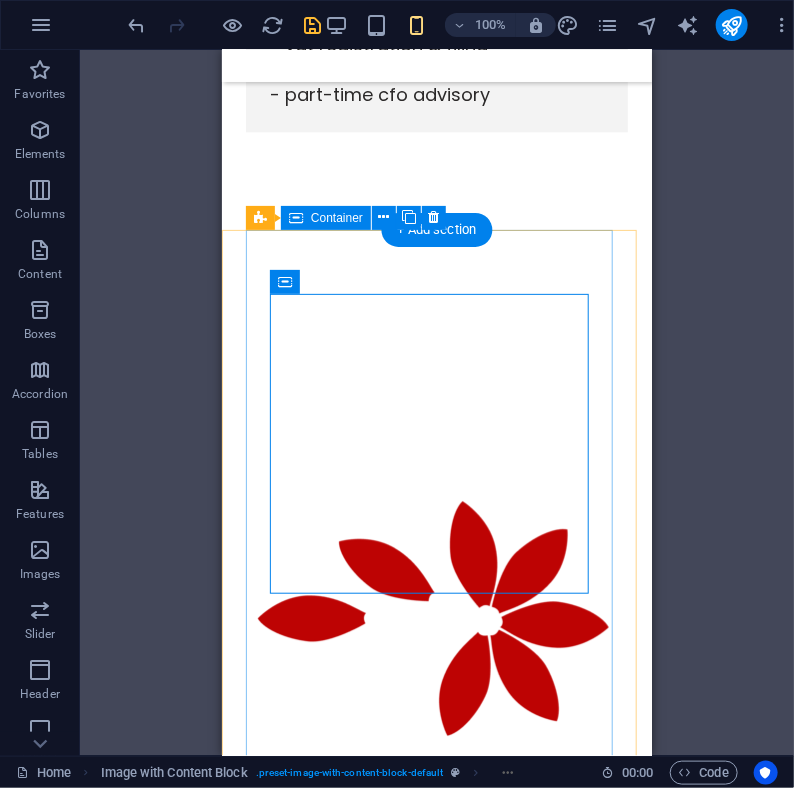 select on "px" 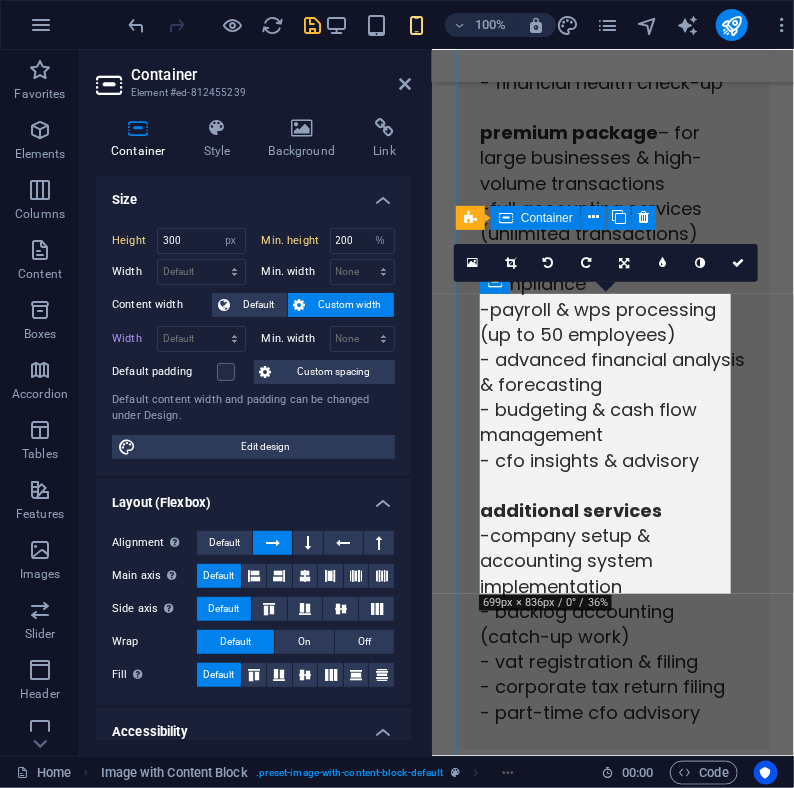 scroll, scrollTop: 7948, scrollLeft: 0, axis: vertical 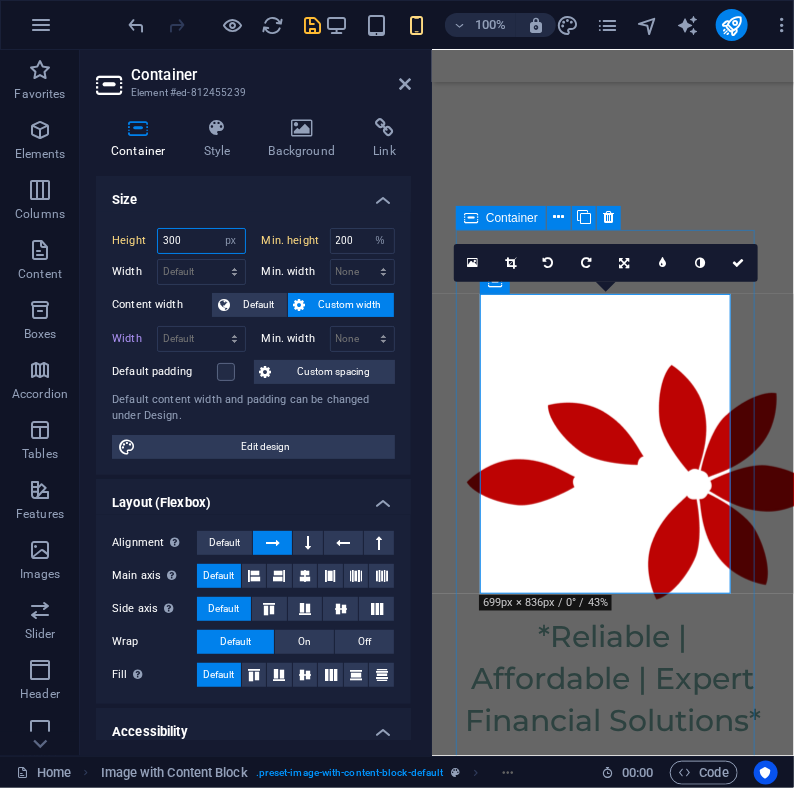 drag, startPoint x: 196, startPoint y: 236, endPoint x: 158, endPoint y: 239, distance: 38.118237 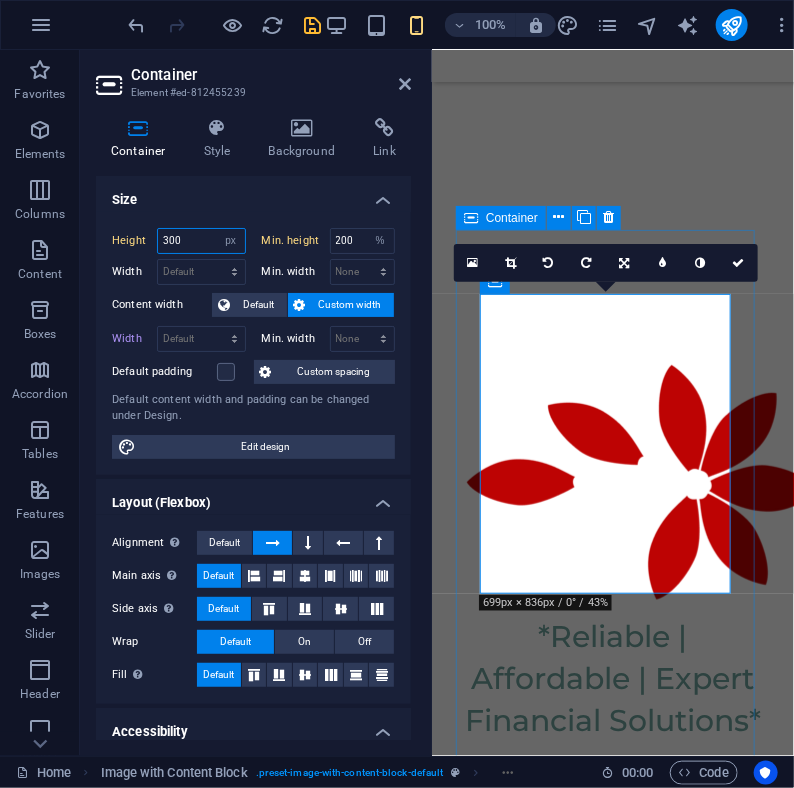 click on "300" at bounding box center [201, 241] 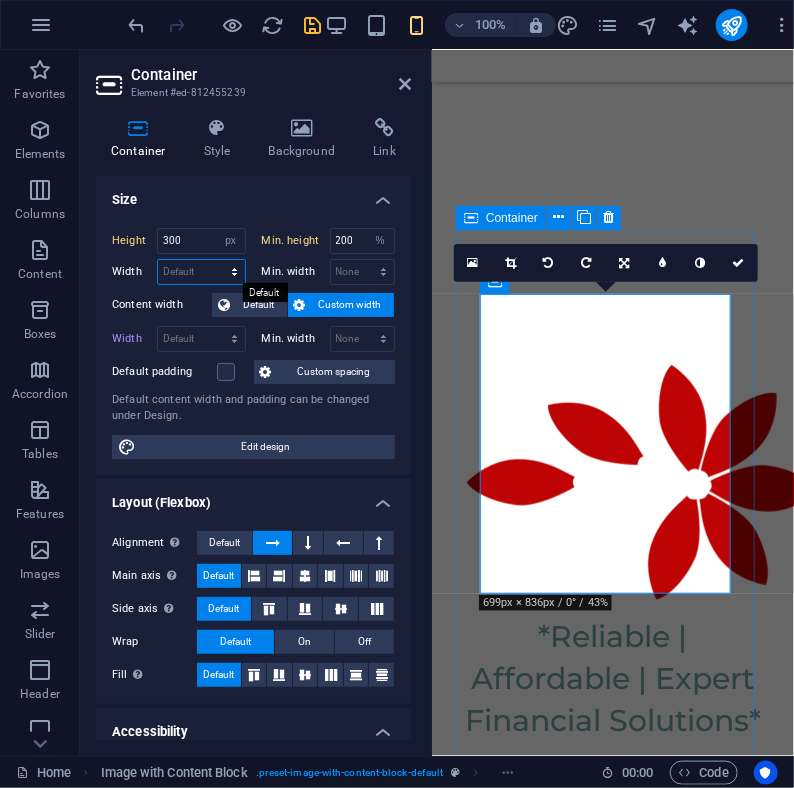 click on "Default px rem % em vh vw" at bounding box center (201, 272) 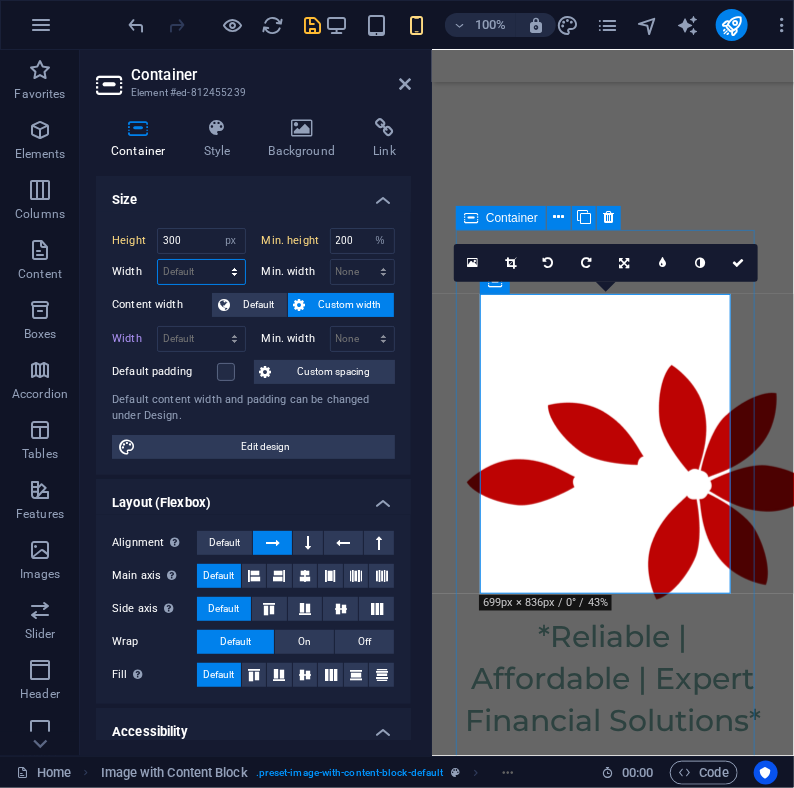 select on "px" 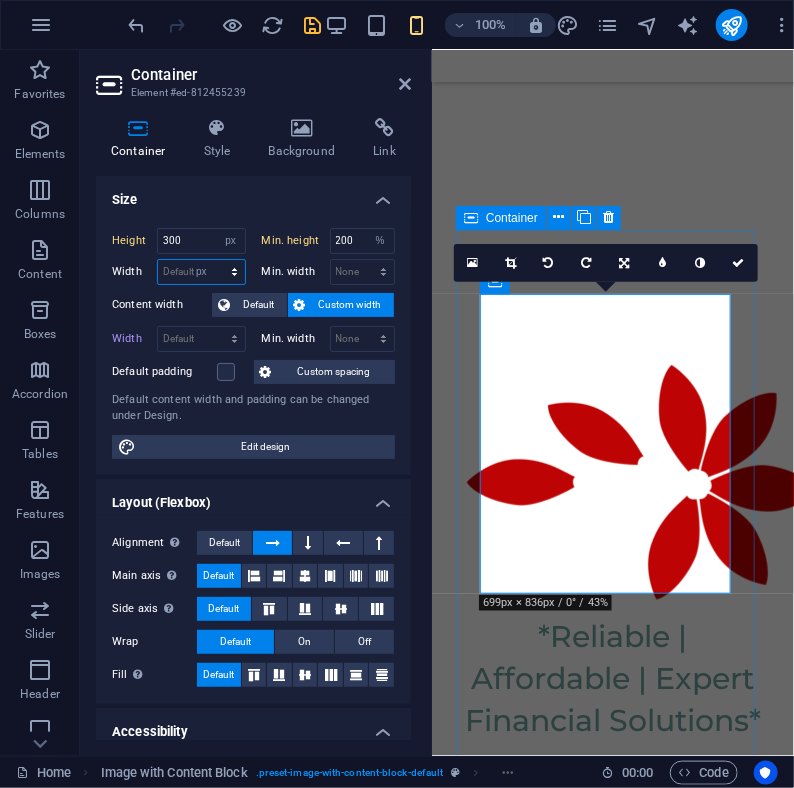click on "Default px rem % em vh vw" at bounding box center (201, 272) 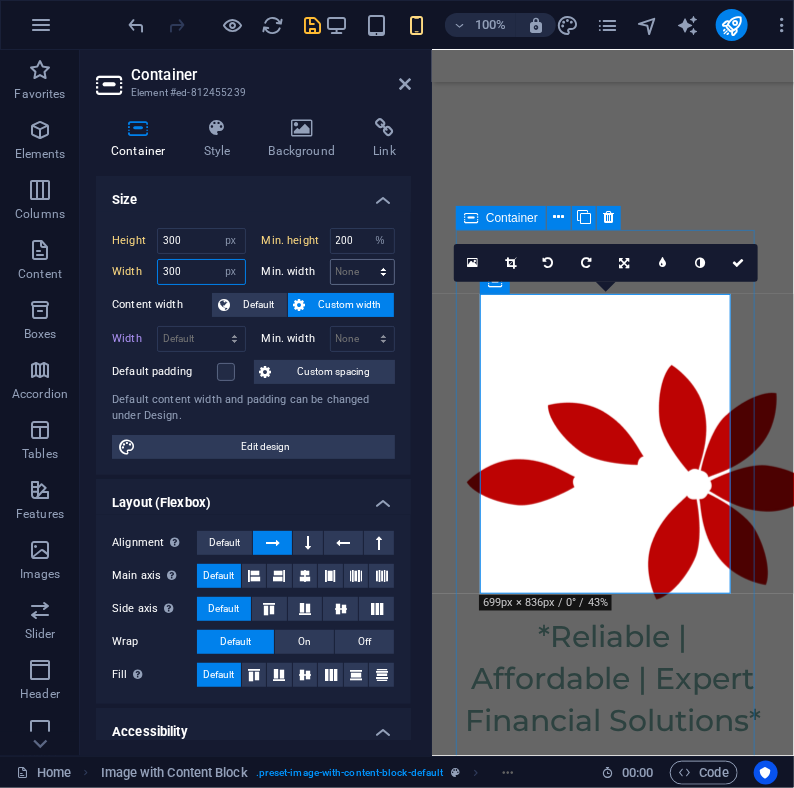 type on "300" 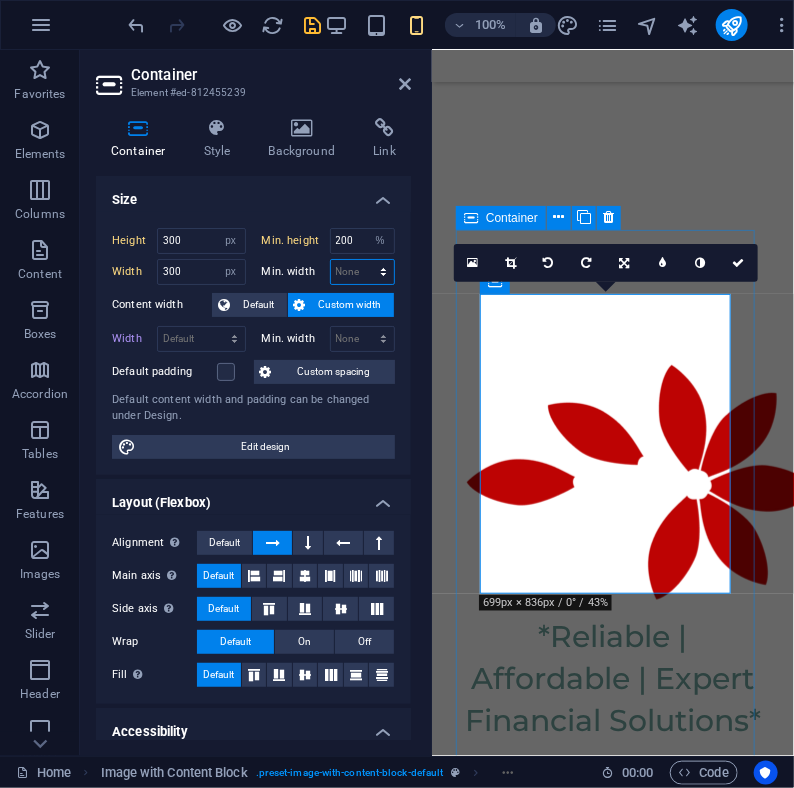 click on "None px rem % vh vw" at bounding box center (363, 272) 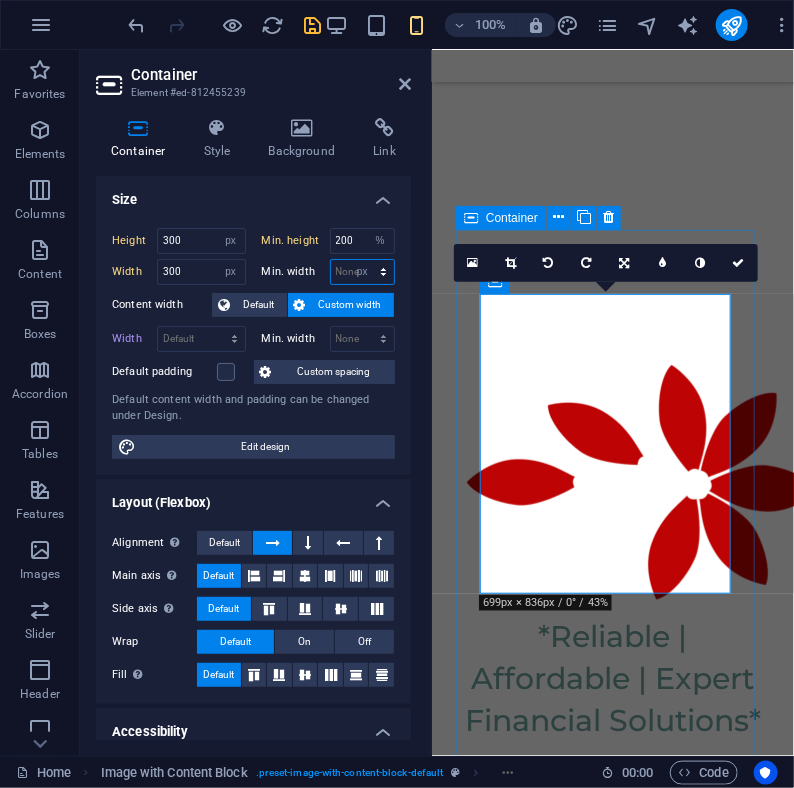 click on "None px rem % vh vw" at bounding box center [363, 272] 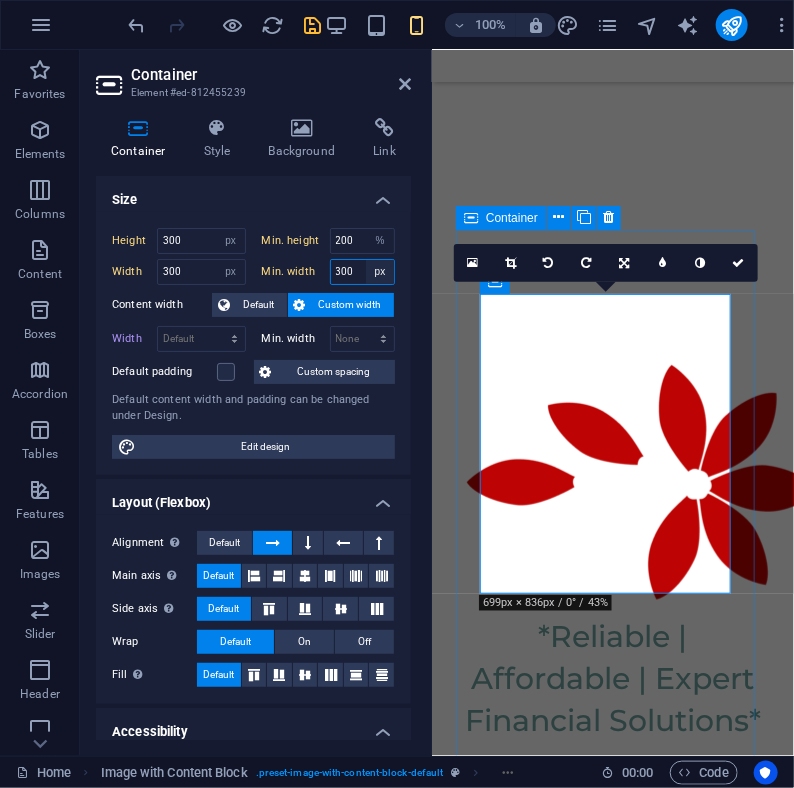 type on "300" 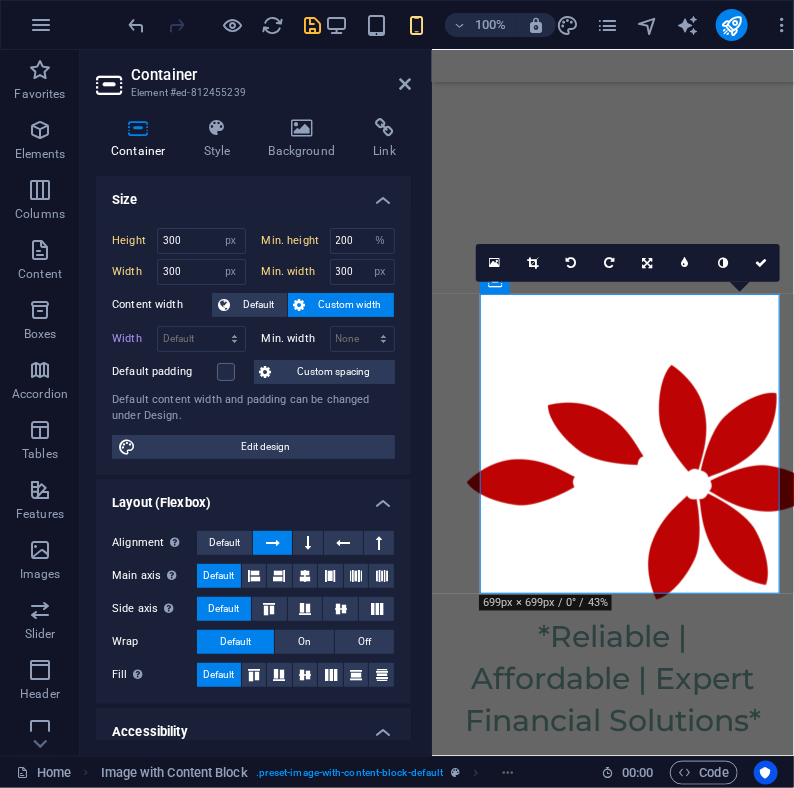 drag, startPoint x: 675, startPoint y: 535, endPoint x: 709, endPoint y: 531, distance: 34.234486 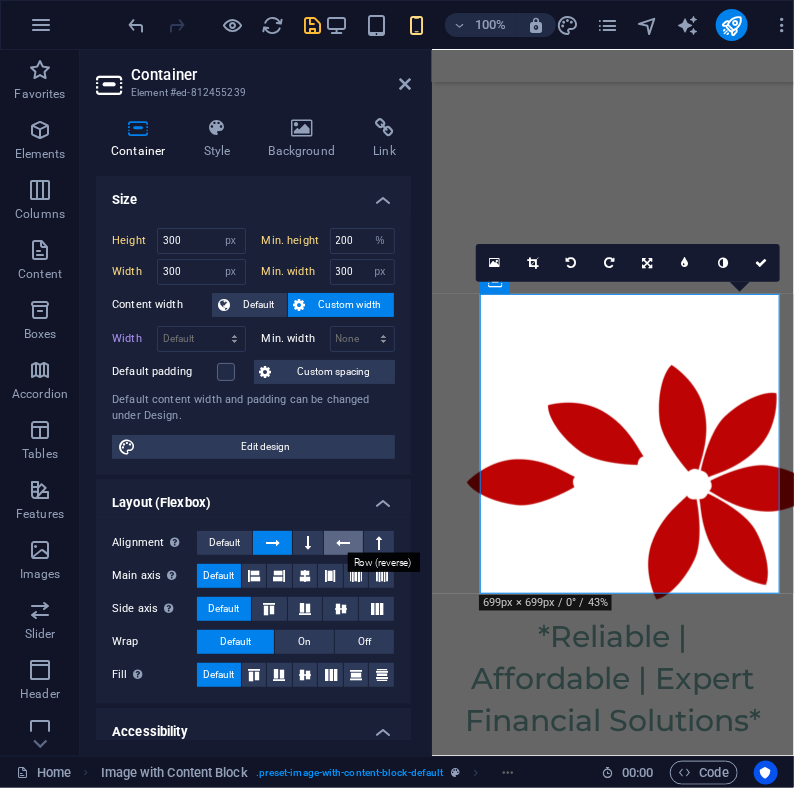 click at bounding box center (343, 543) 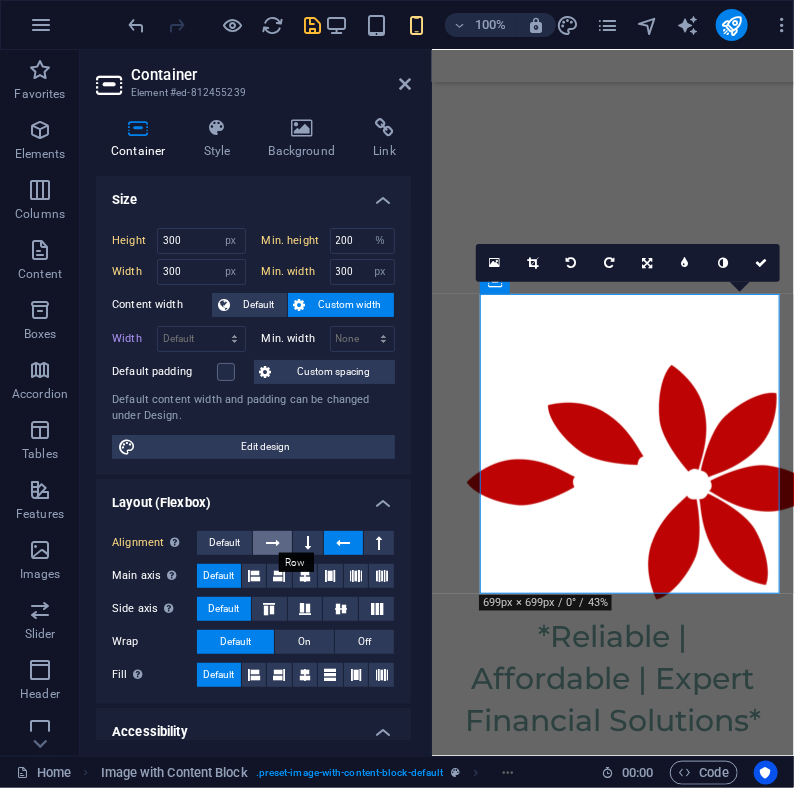 click at bounding box center [273, 543] 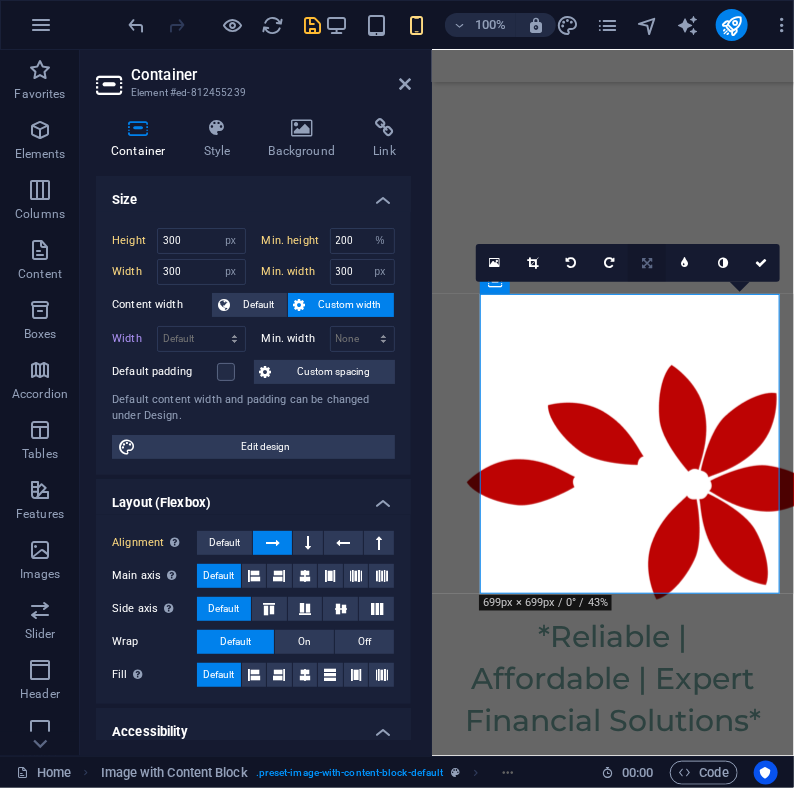 click at bounding box center (647, 263) 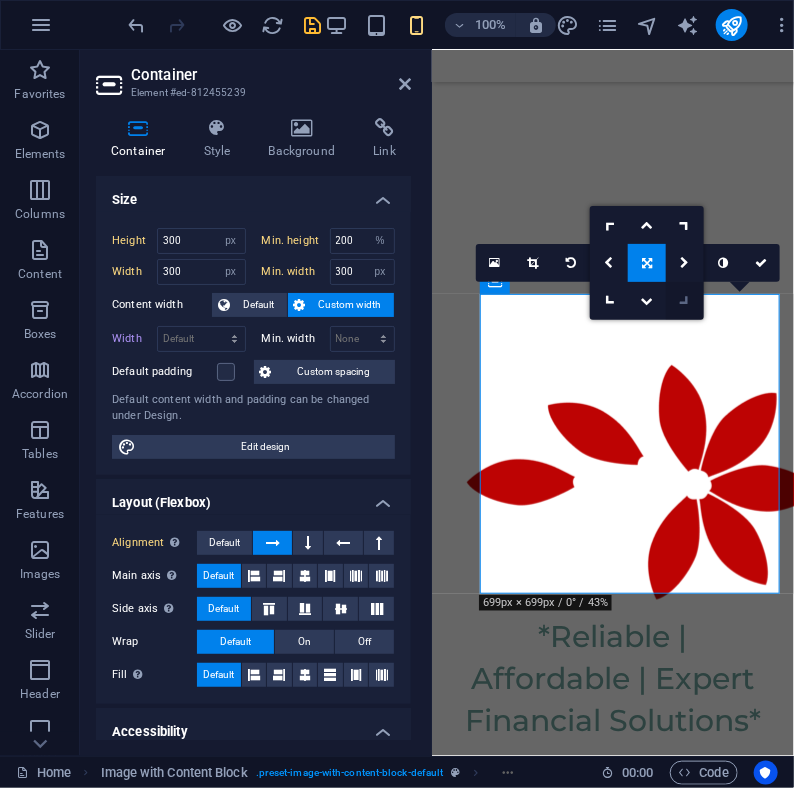 click at bounding box center (684, 300) 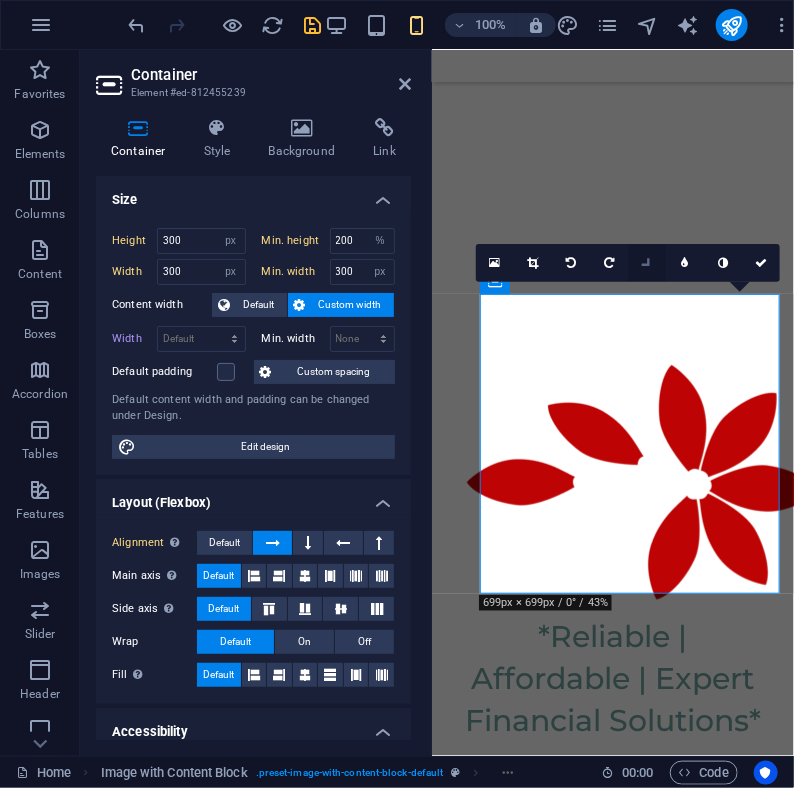 click at bounding box center (647, 263) 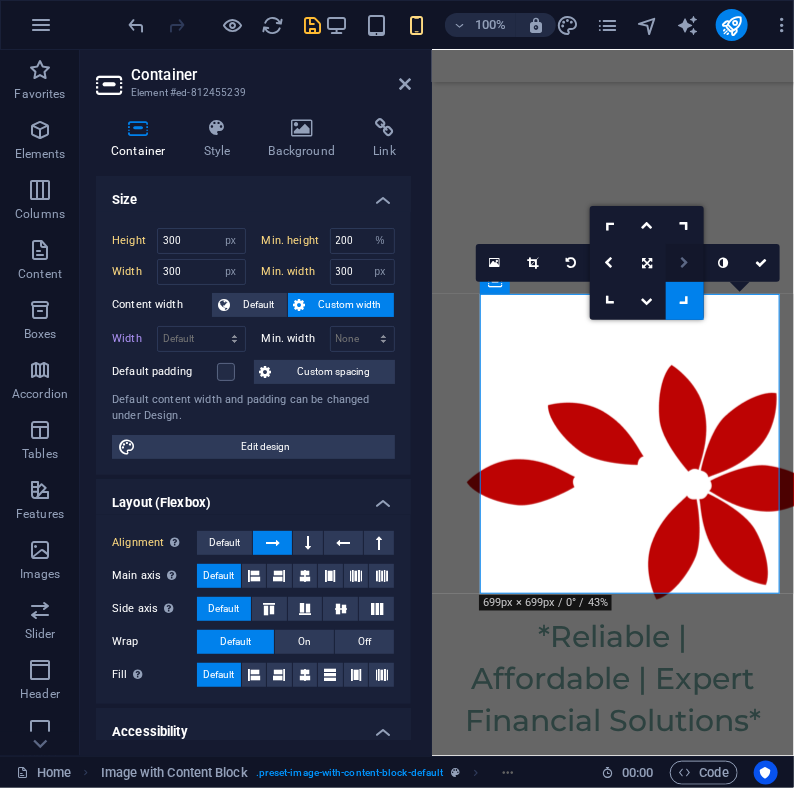 click at bounding box center [684, 263] 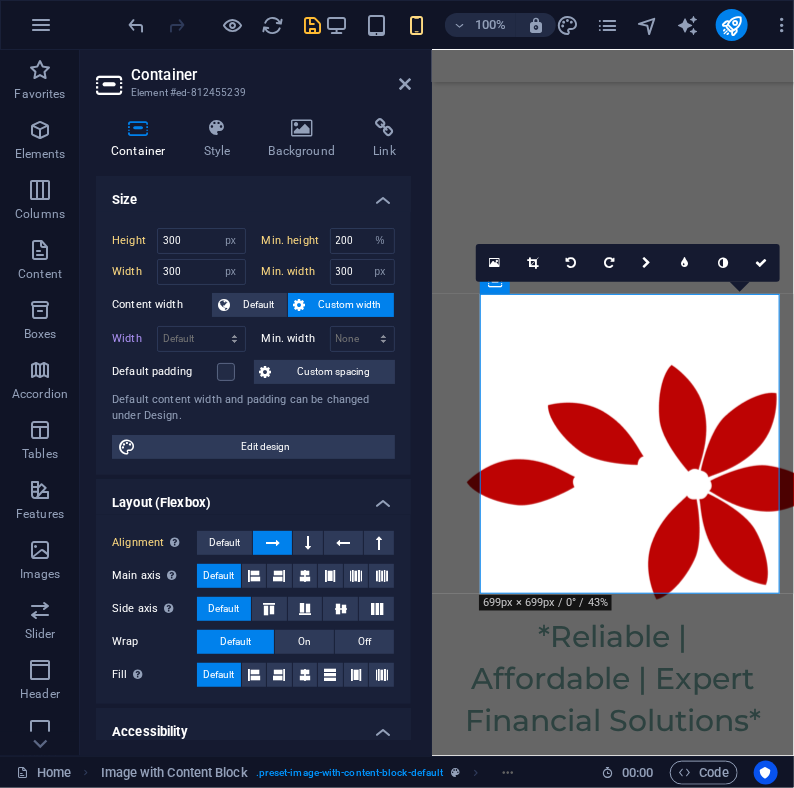 click at bounding box center (684, 263) 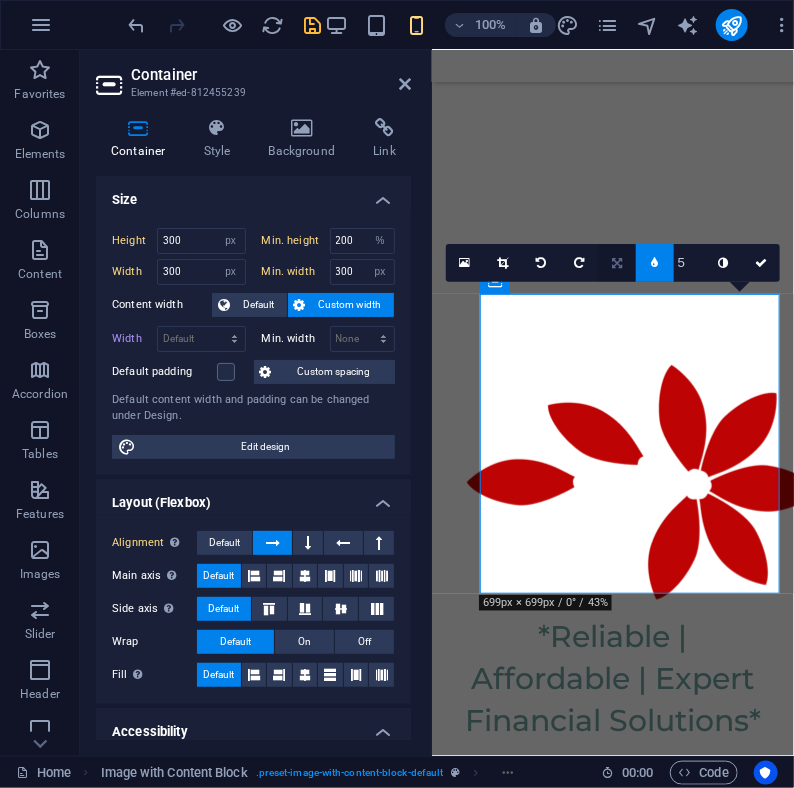 click at bounding box center [617, 263] 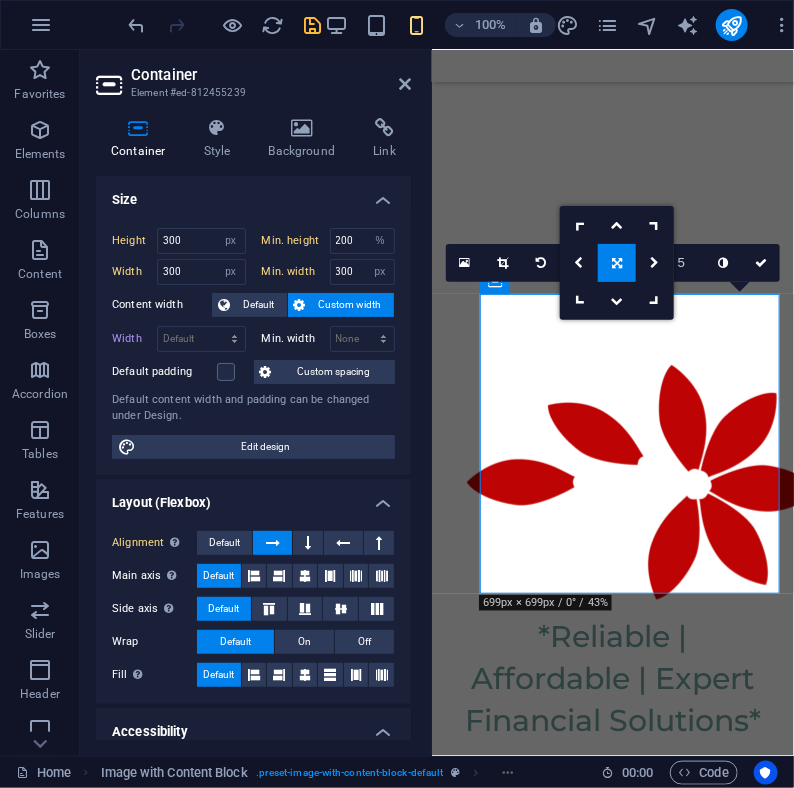 click at bounding box center [617, 263] 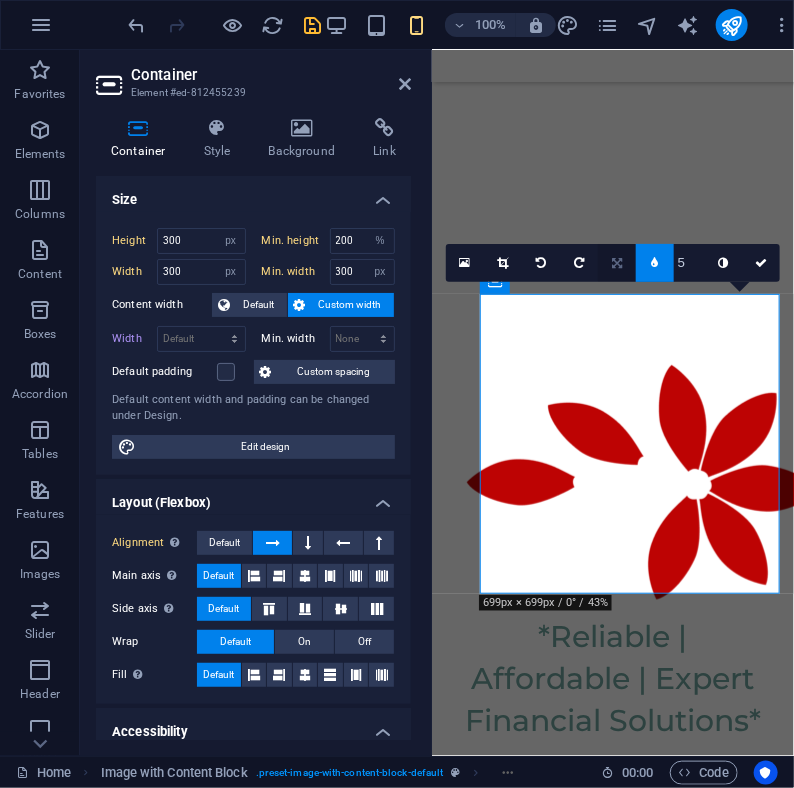 click at bounding box center (617, 263) 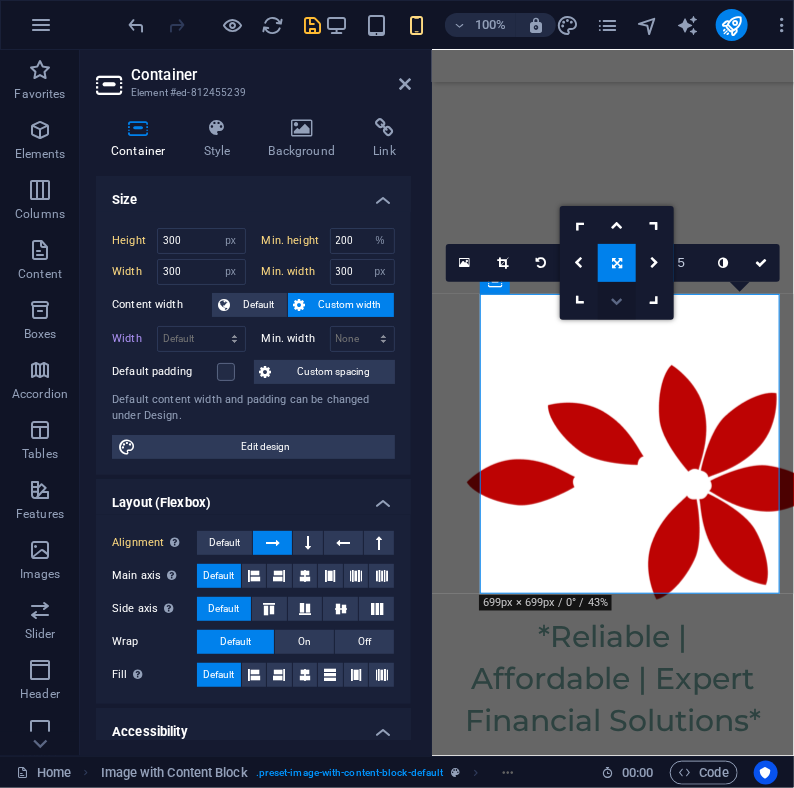 click at bounding box center [617, 301] 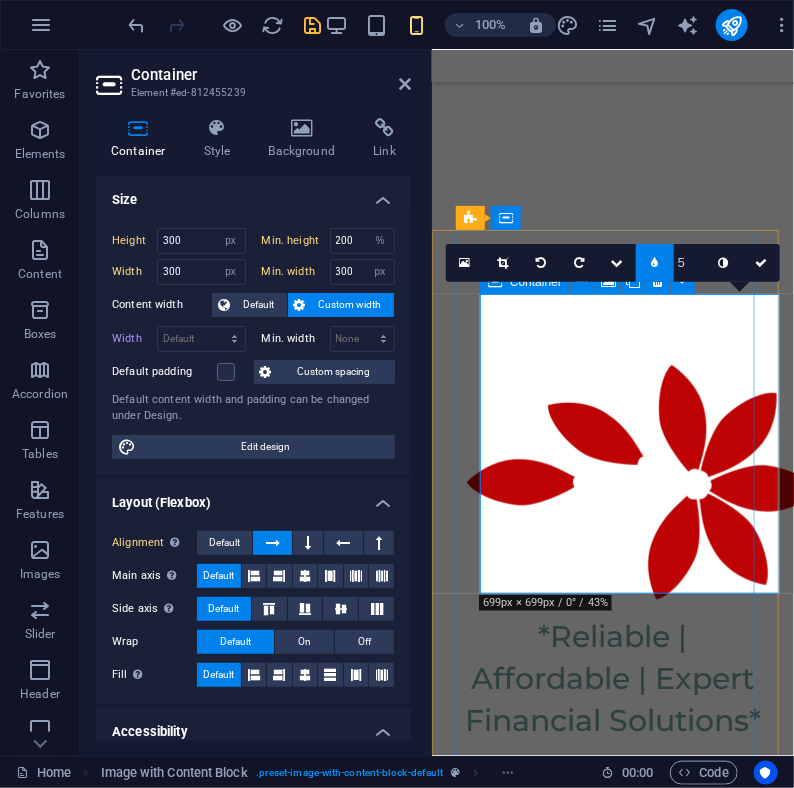 click at bounding box center (636, 2295) 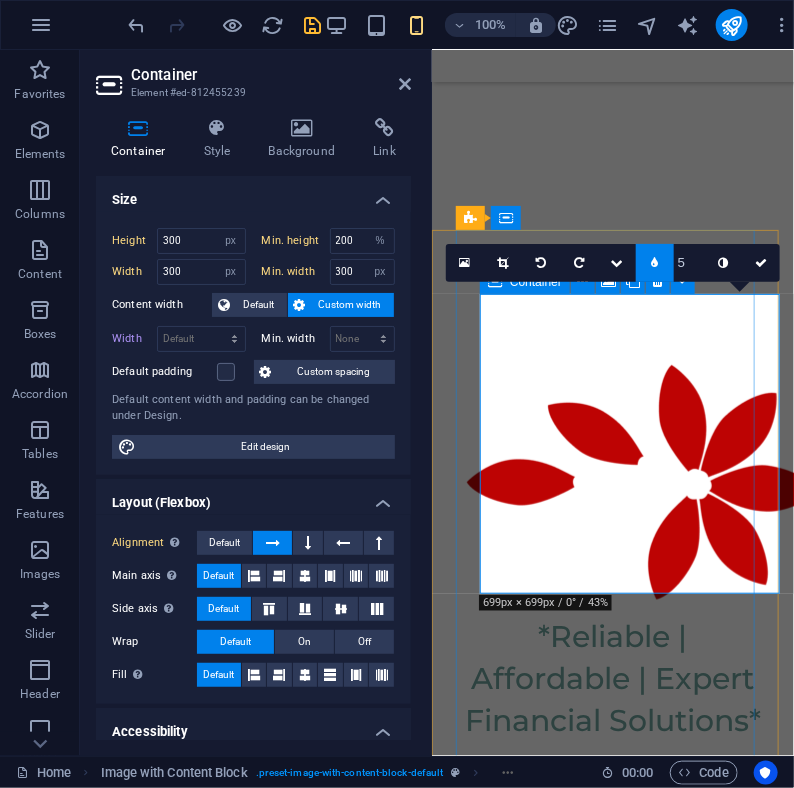 click at bounding box center [636, 2295] 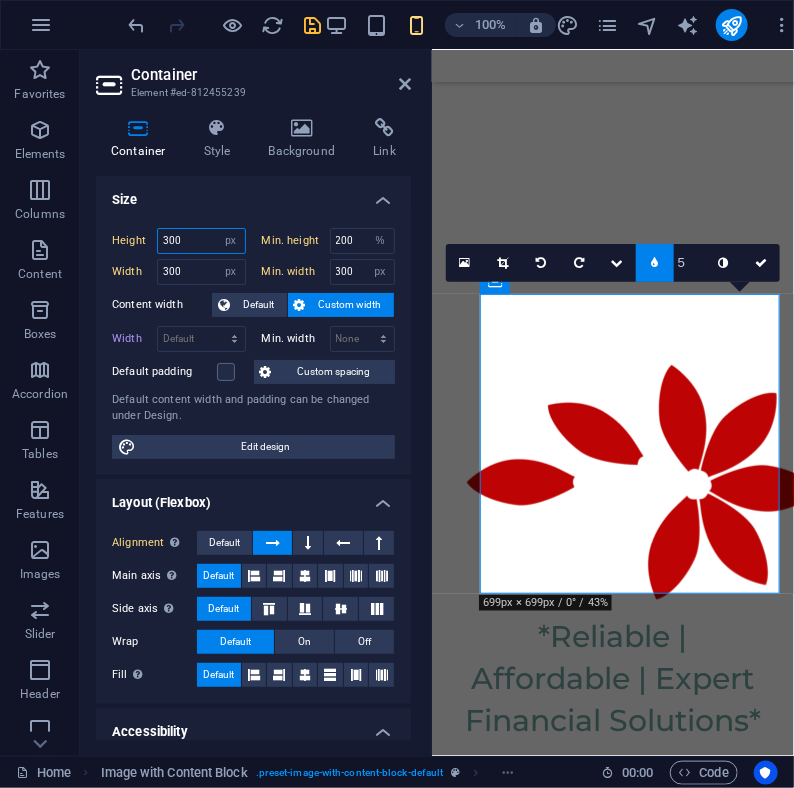 click on "300" at bounding box center [201, 241] 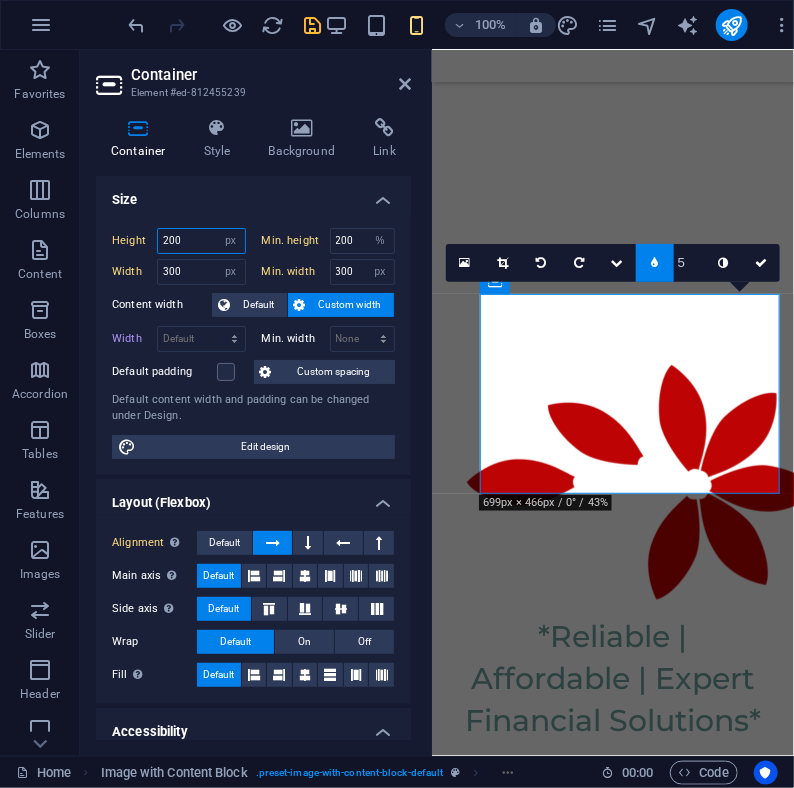 drag, startPoint x: 190, startPoint y: 234, endPoint x: 117, endPoint y: 240, distance: 73.24616 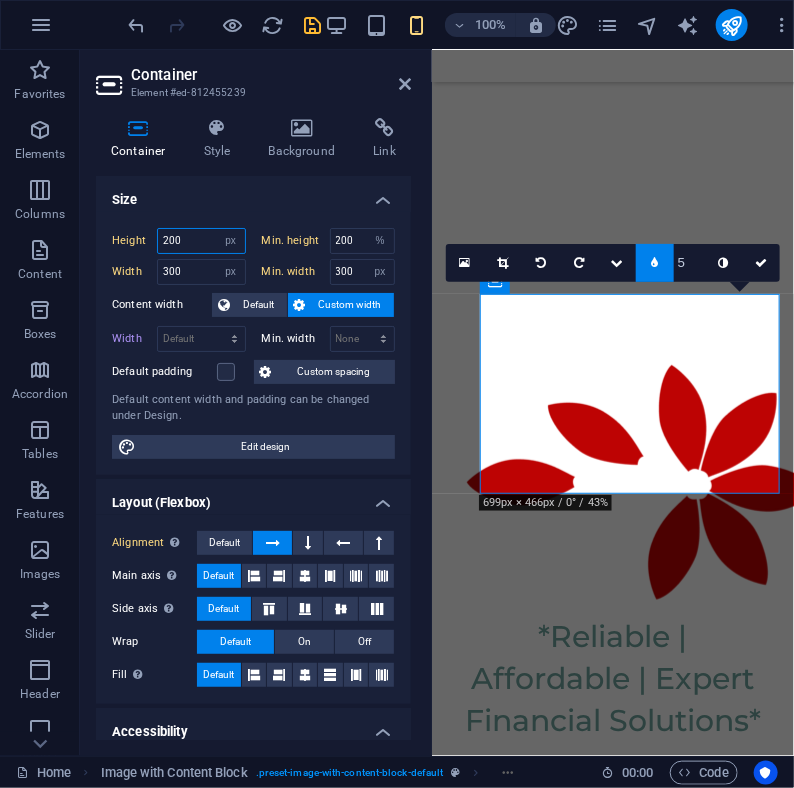 click on "Height 200 Default px rem % vh vw" at bounding box center (179, 241) 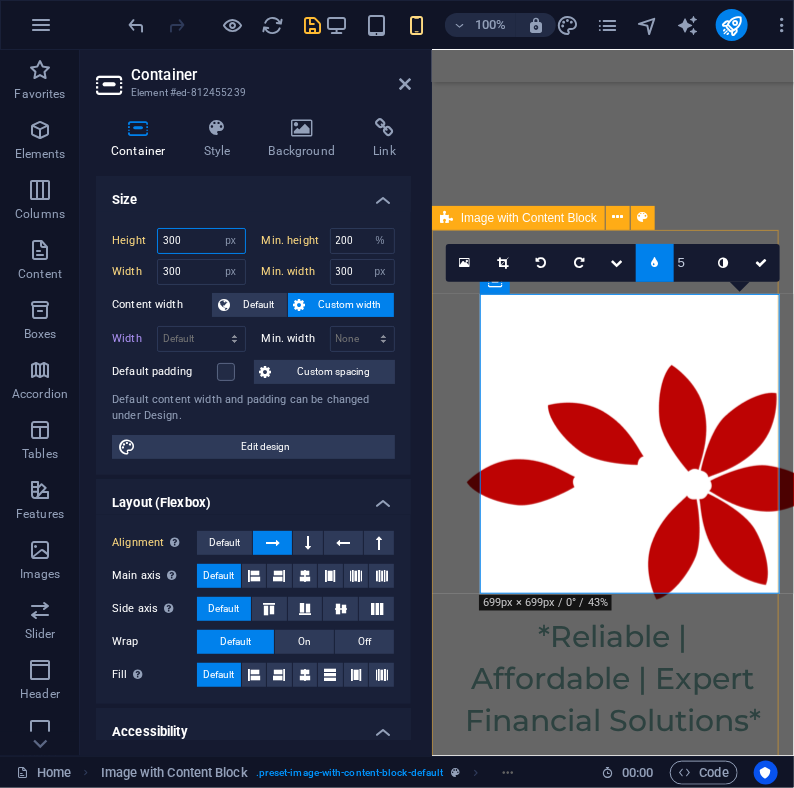 type on "300" 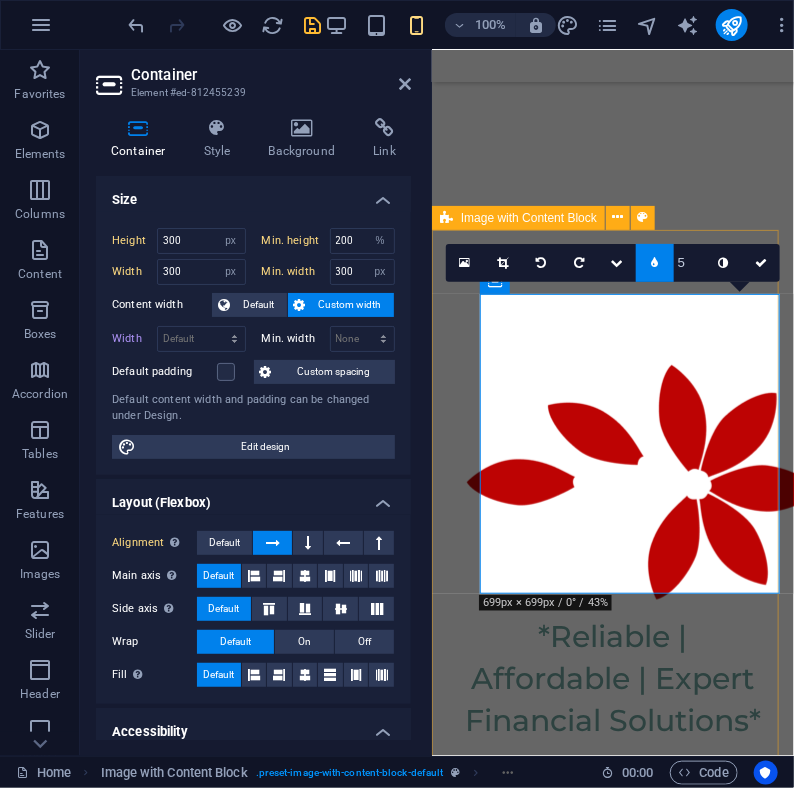 click at bounding box center (629, 2044) 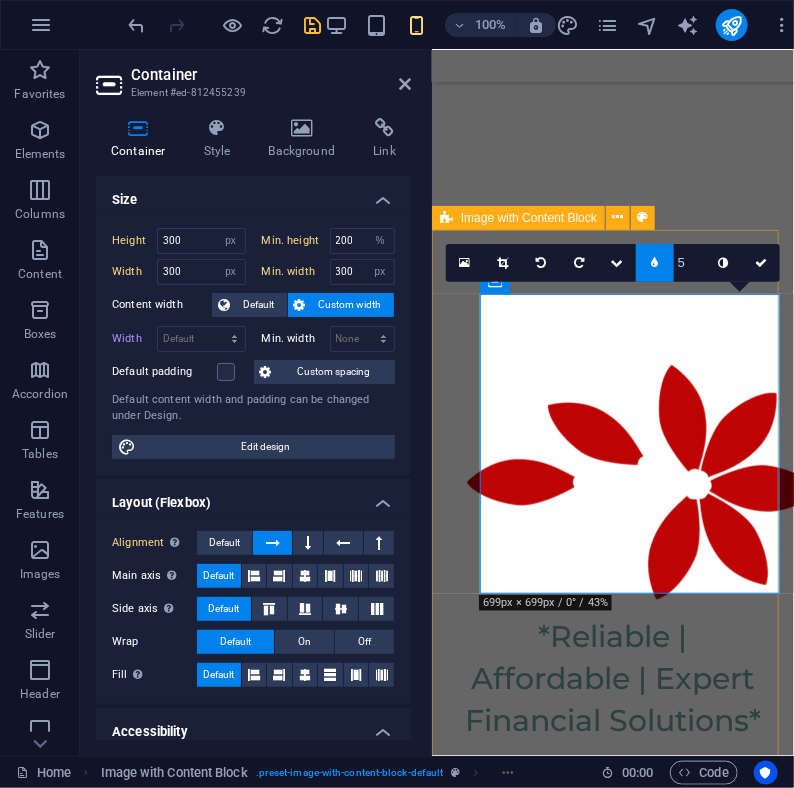 click at bounding box center [629, 2044] 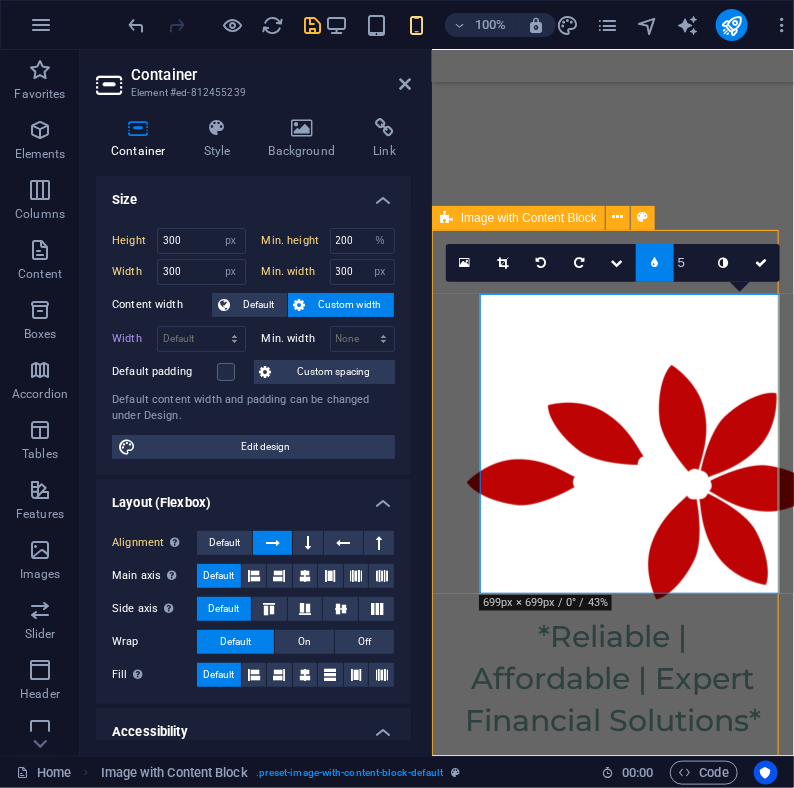 scroll, scrollTop: 7195, scrollLeft: 0, axis: vertical 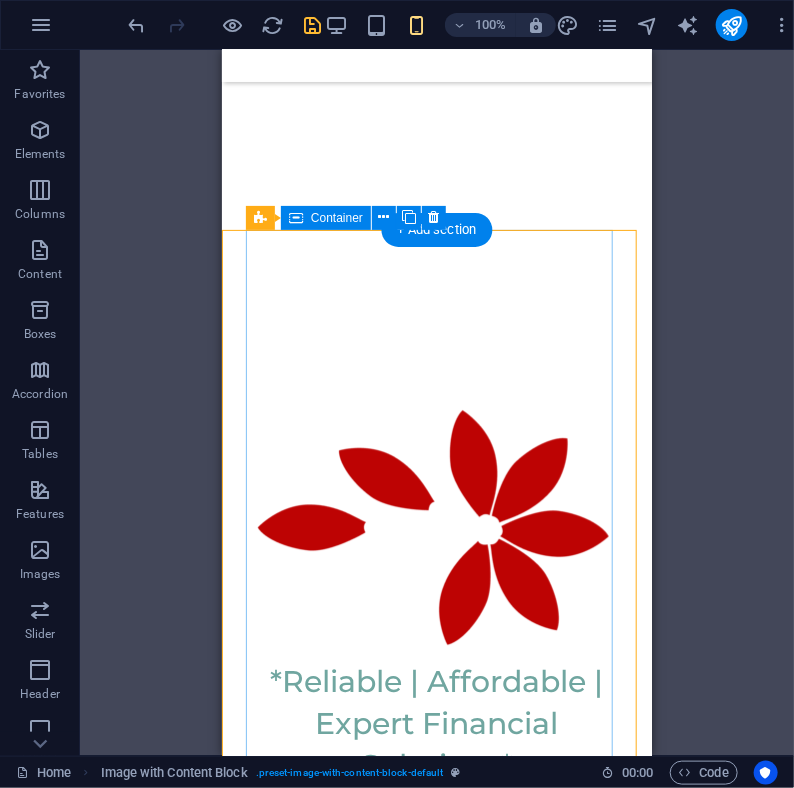 click at bounding box center (419, 2123) 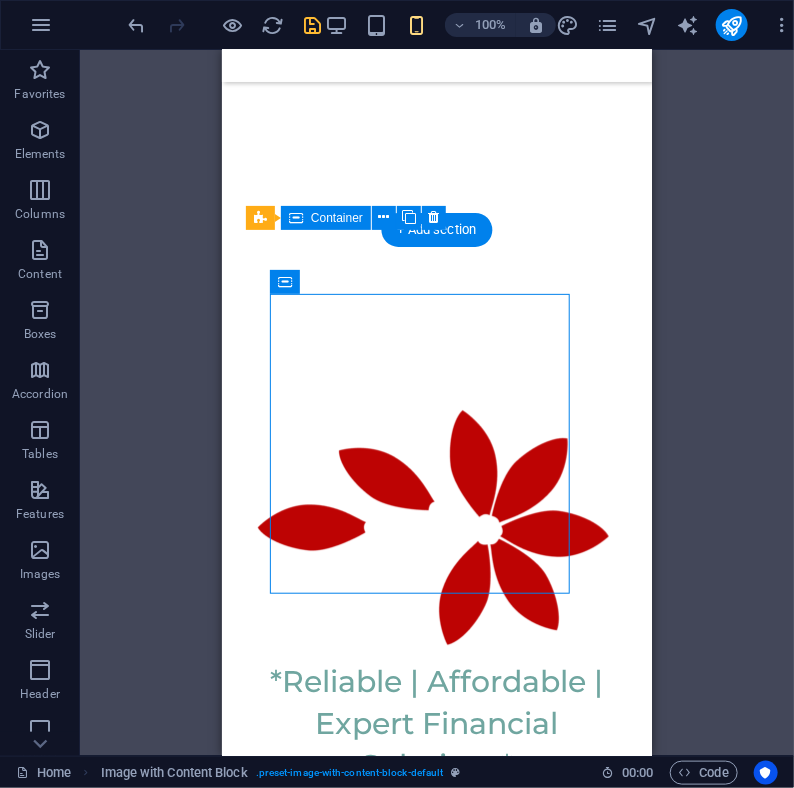 click at bounding box center [419, 2123] 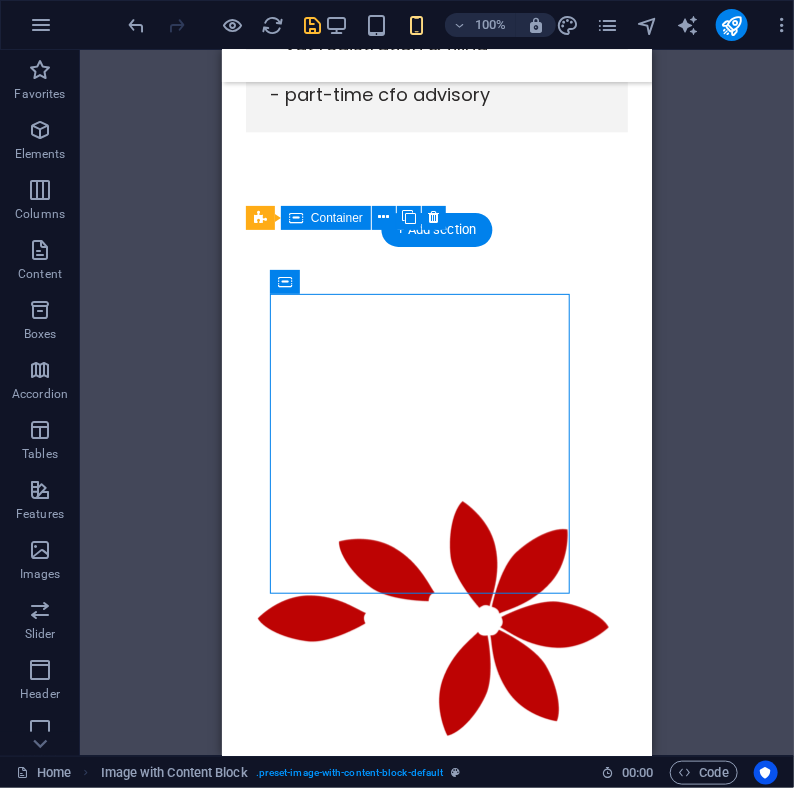 select on "px" 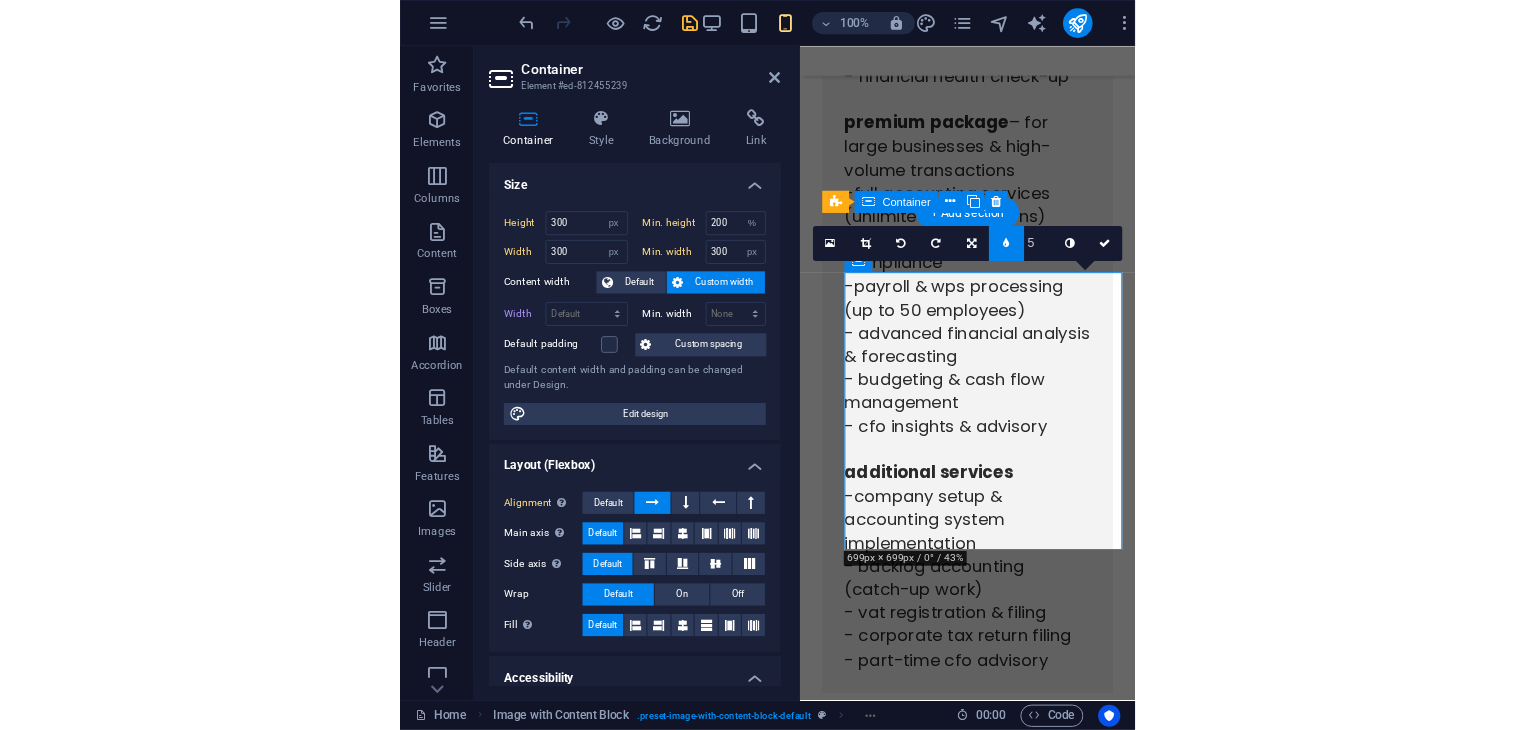scroll, scrollTop: 7948, scrollLeft: 0, axis: vertical 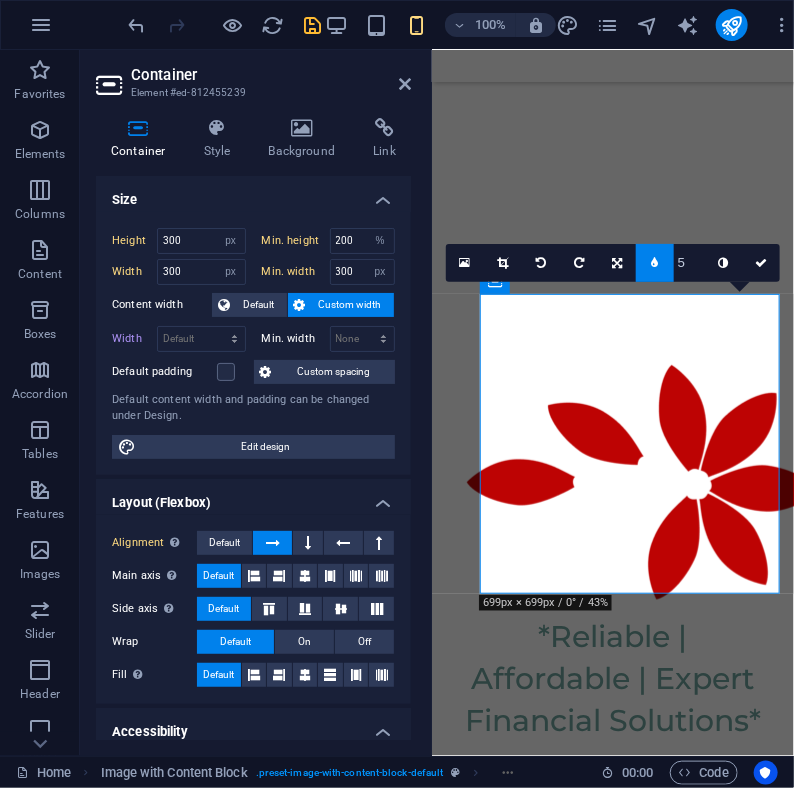 click at bounding box center [655, 263] 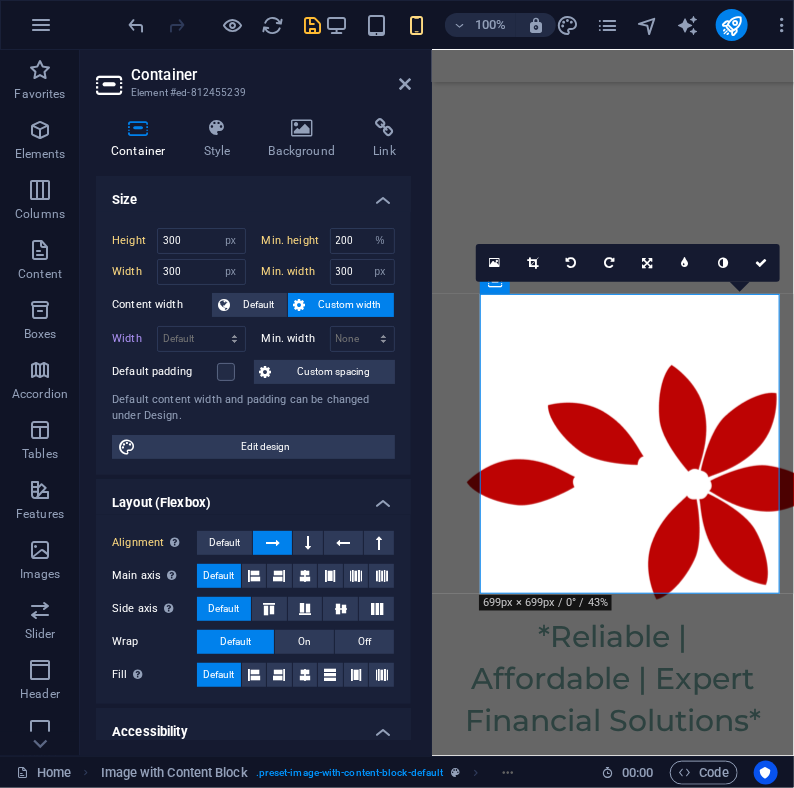 drag, startPoint x: 596, startPoint y: 517, endPoint x: 652, endPoint y: 517, distance: 56 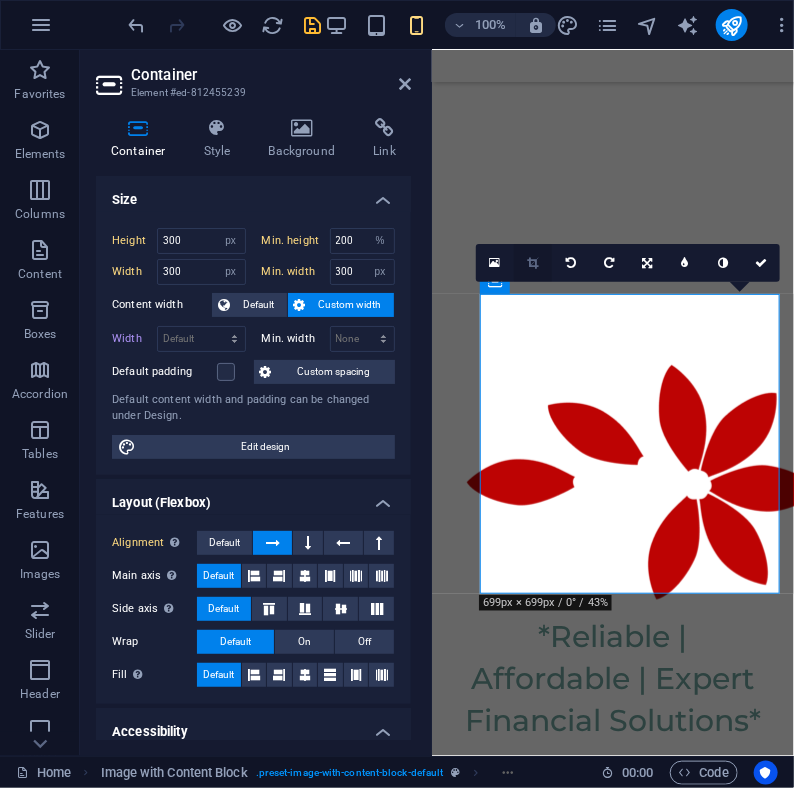 click at bounding box center (533, 263) 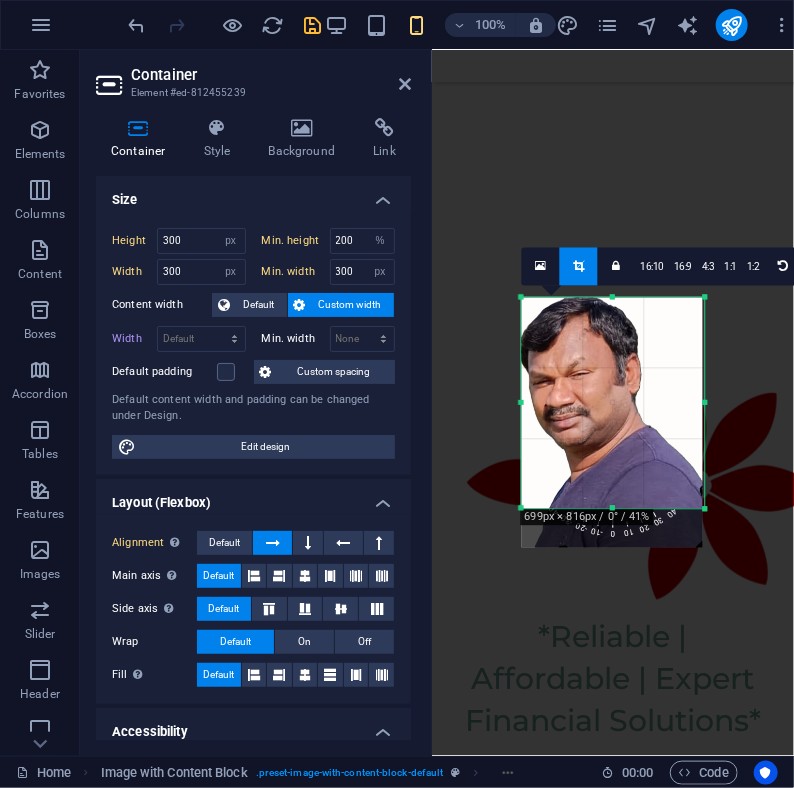 drag, startPoint x: 763, startPoint y: 552, endPoint x: 654, endPoint y: 473, distance: 134.61798 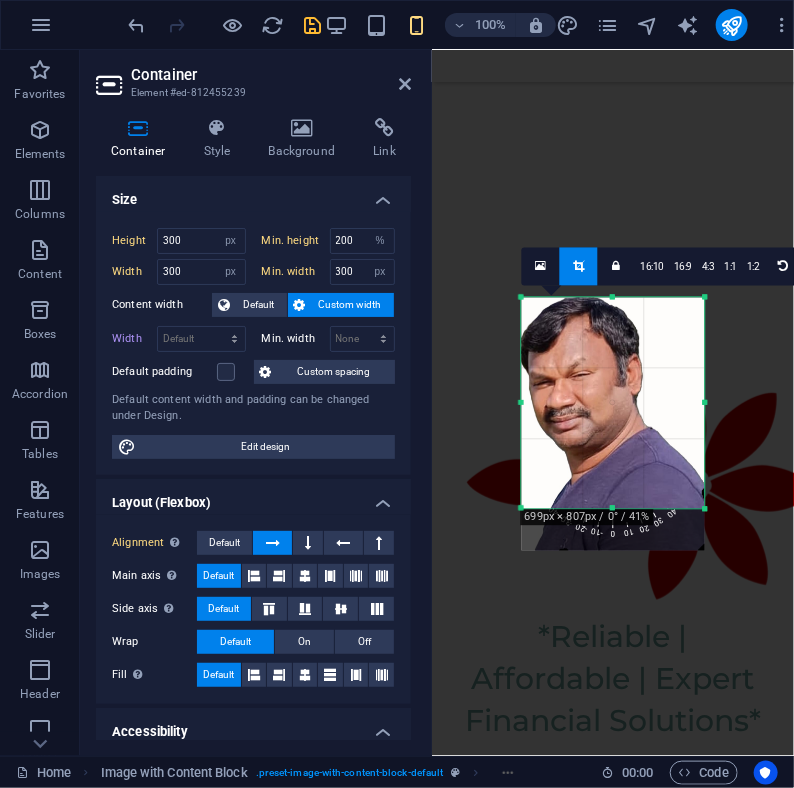 click at bounding box center [613, 4146] 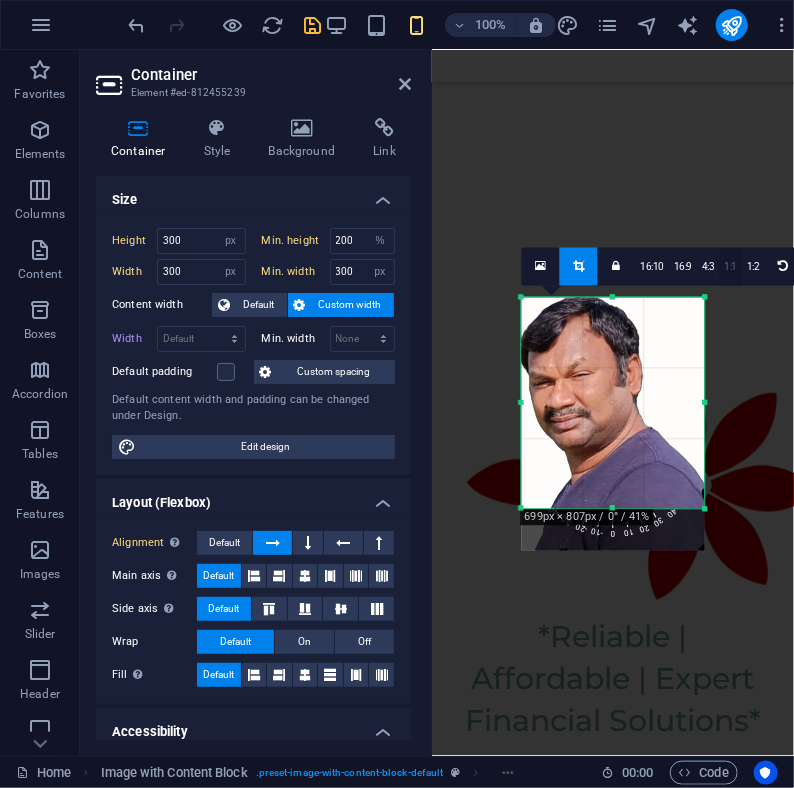 click on "1:1" at bounding box center [731, 268] 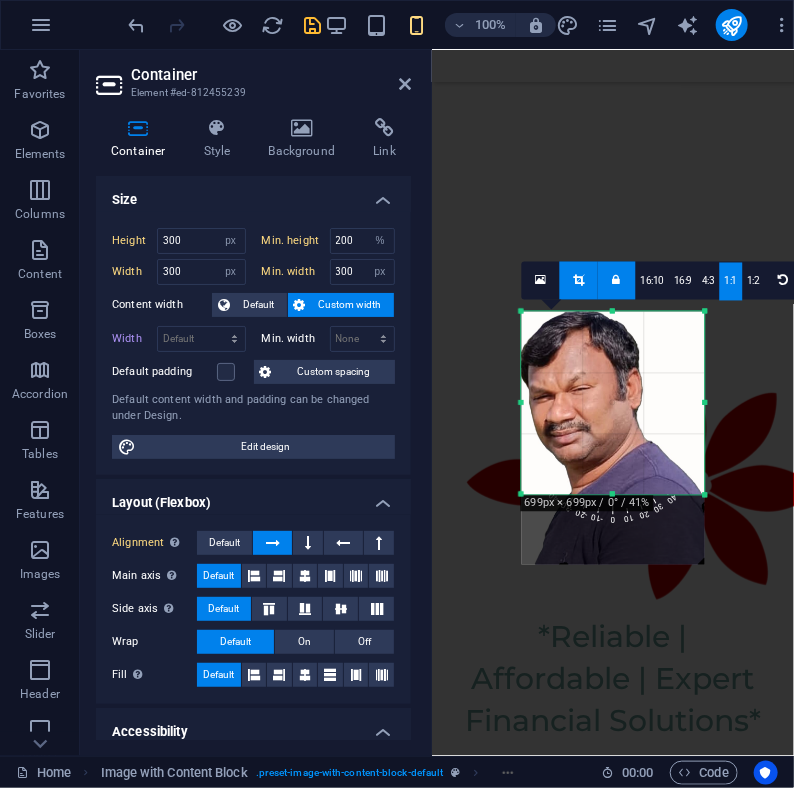 click at bounding box center (613, 4146) 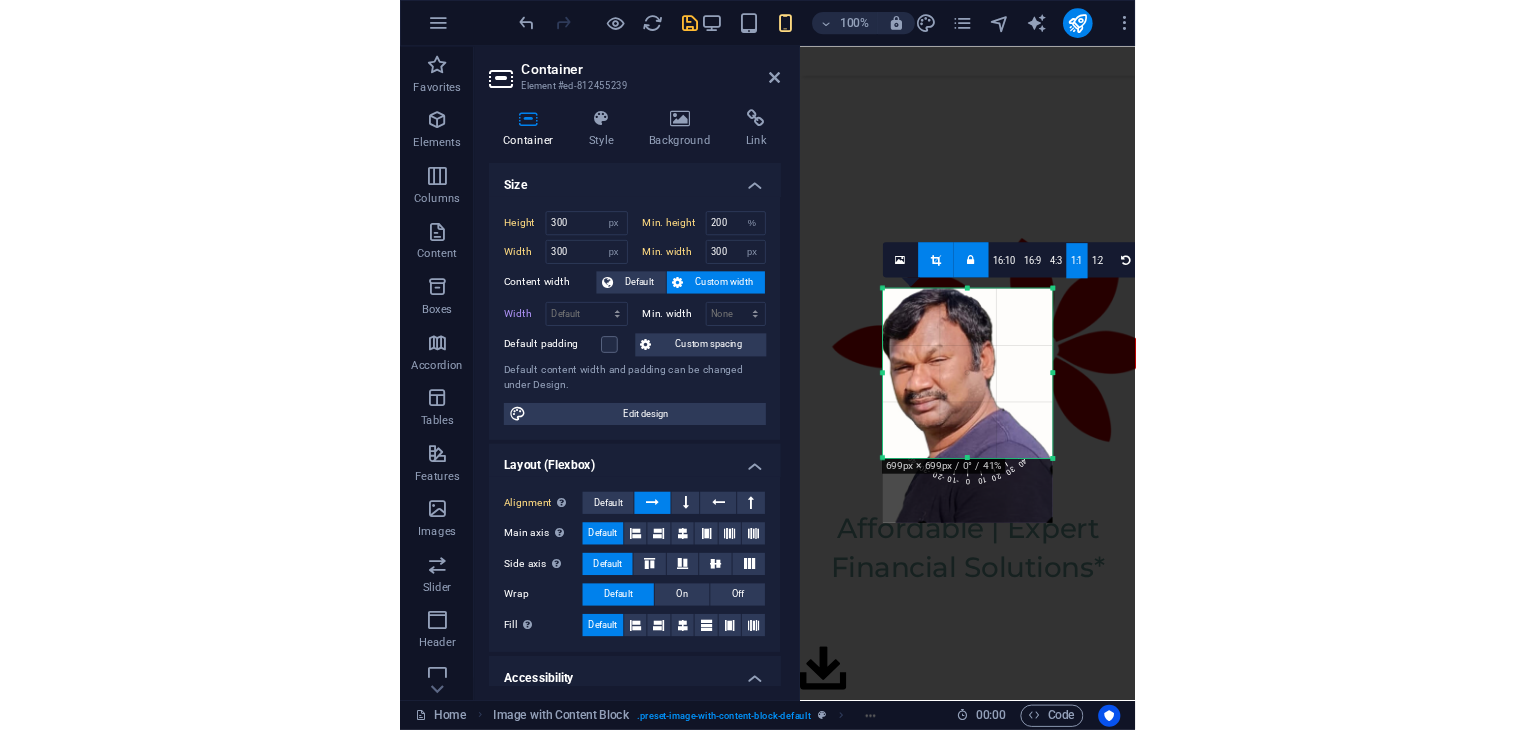 scroll, scrollTop: 7195, scrollLeft: 0, axis: vertical 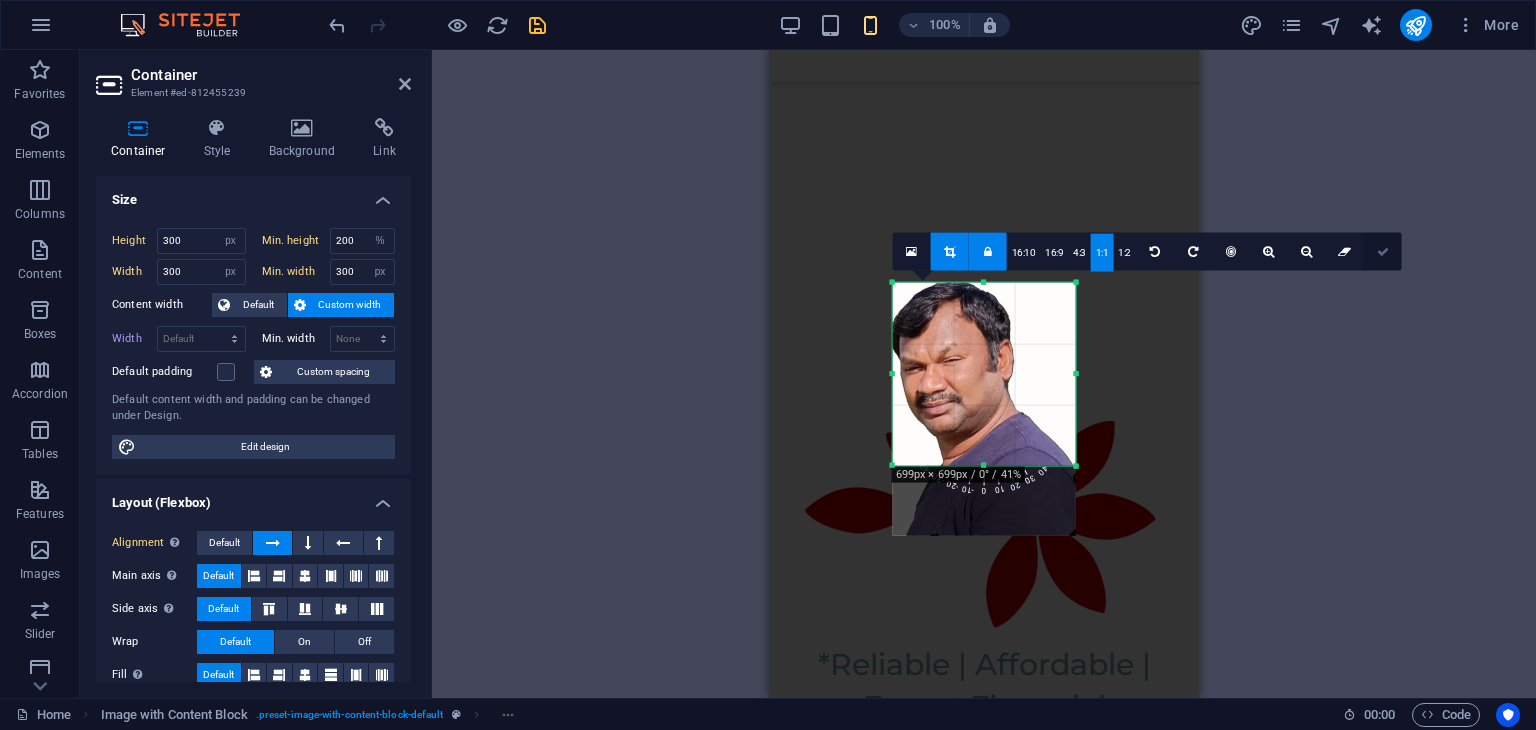click at bounding box center [1383, 252] 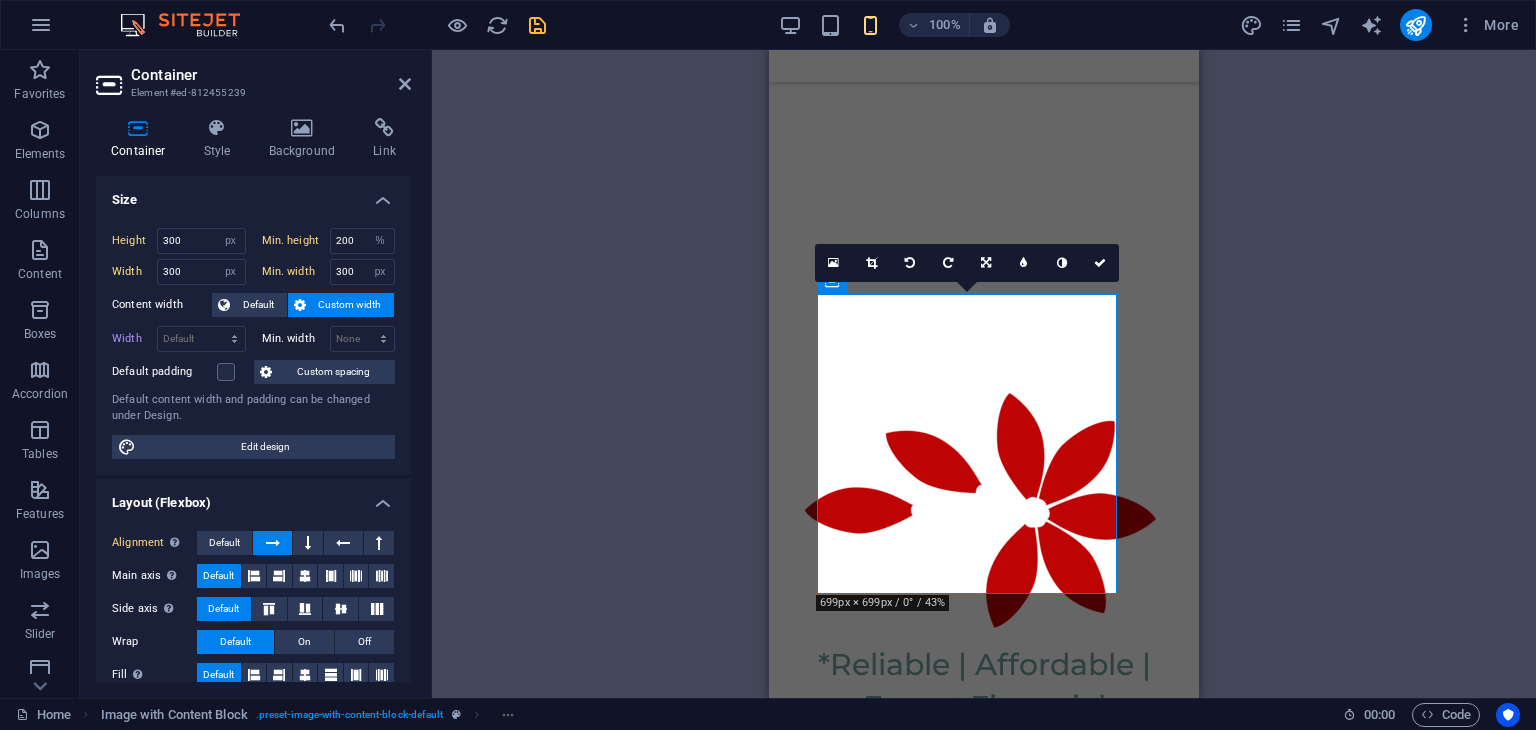 drag, startPoint x: 936, startPoint y: 505, endPoint x: 972, endPoint y: 505, distance: 36 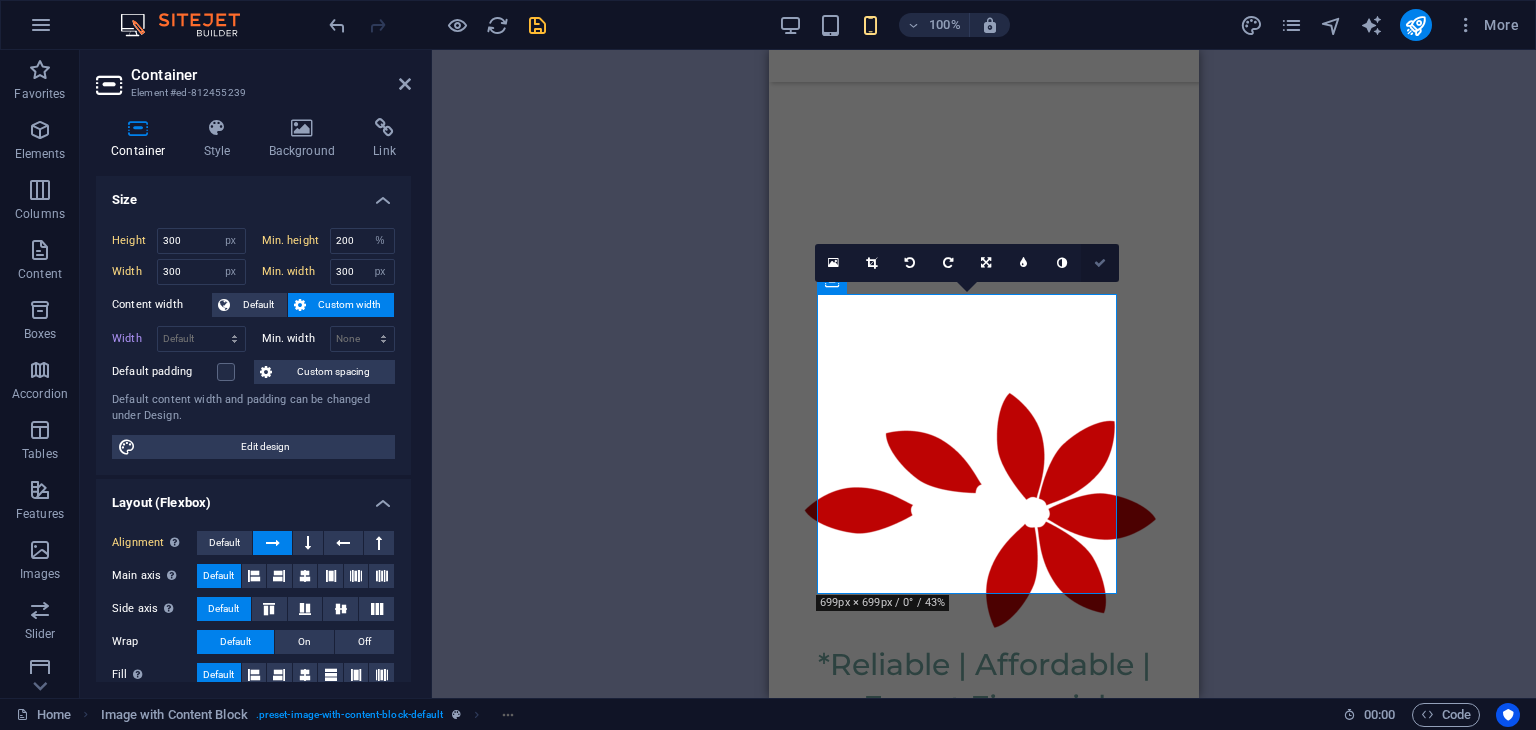 click at bounding box center (1100, 263) 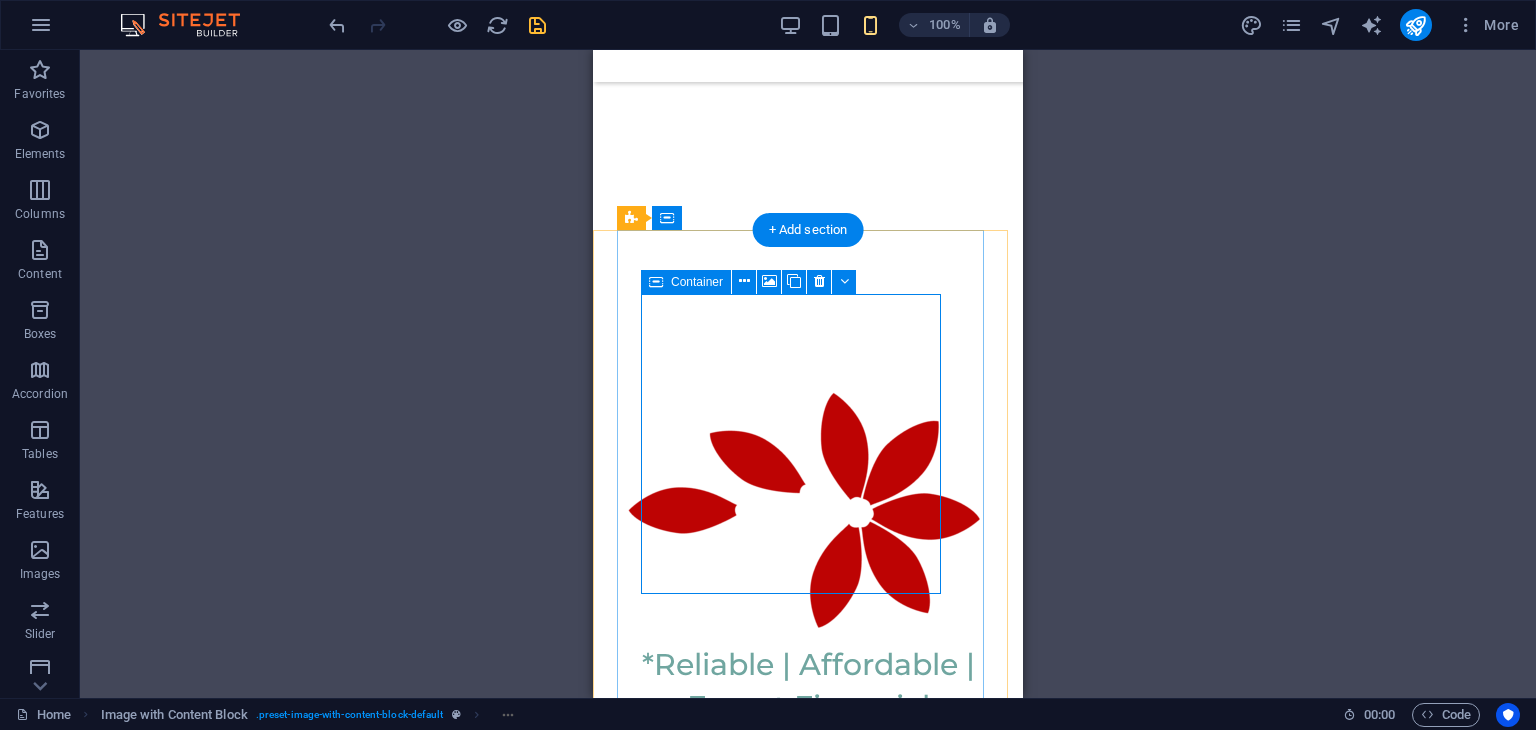 click on "Drop content here or  Add elements  Paste clipboard" at bounding box center (791, 2328) 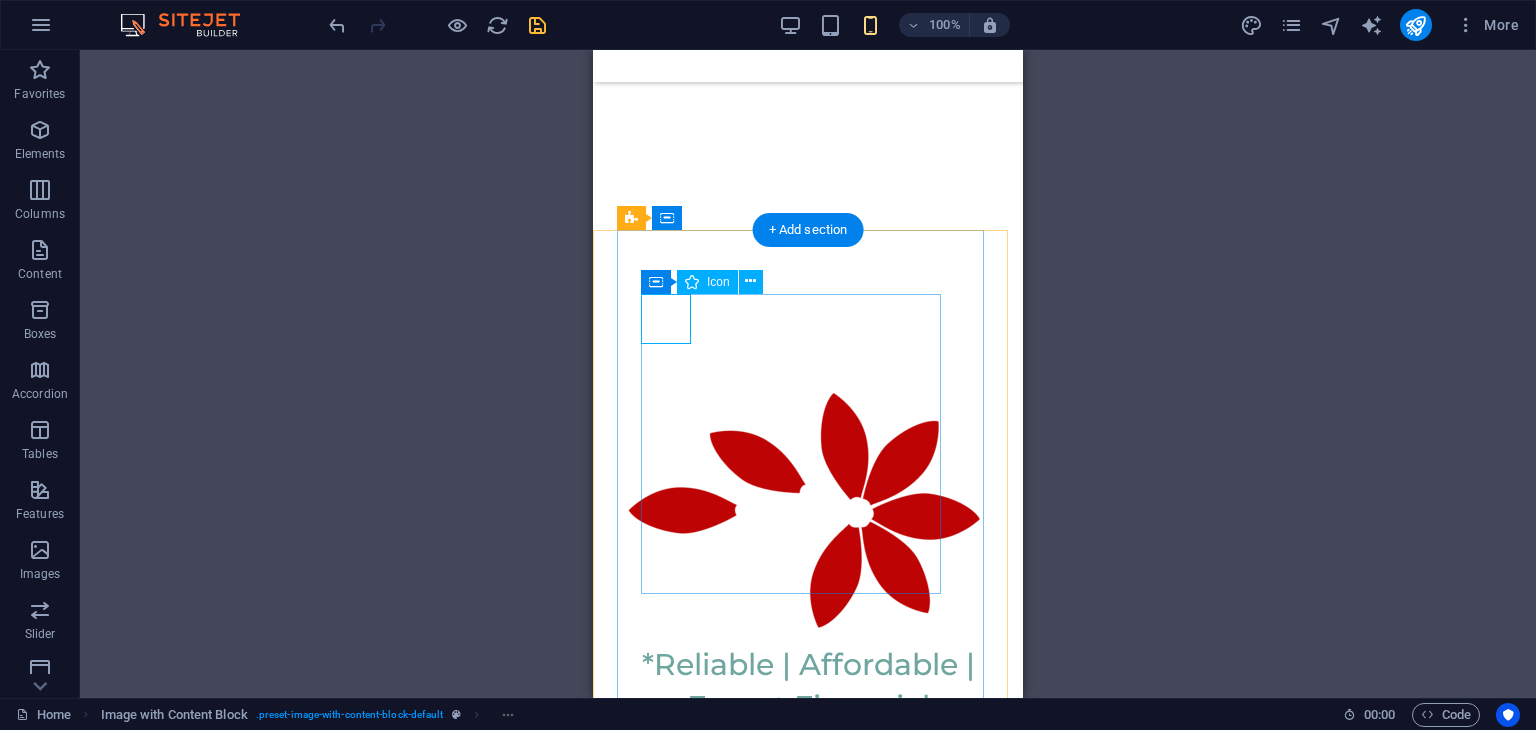 click at bounding box center (666, 2285) 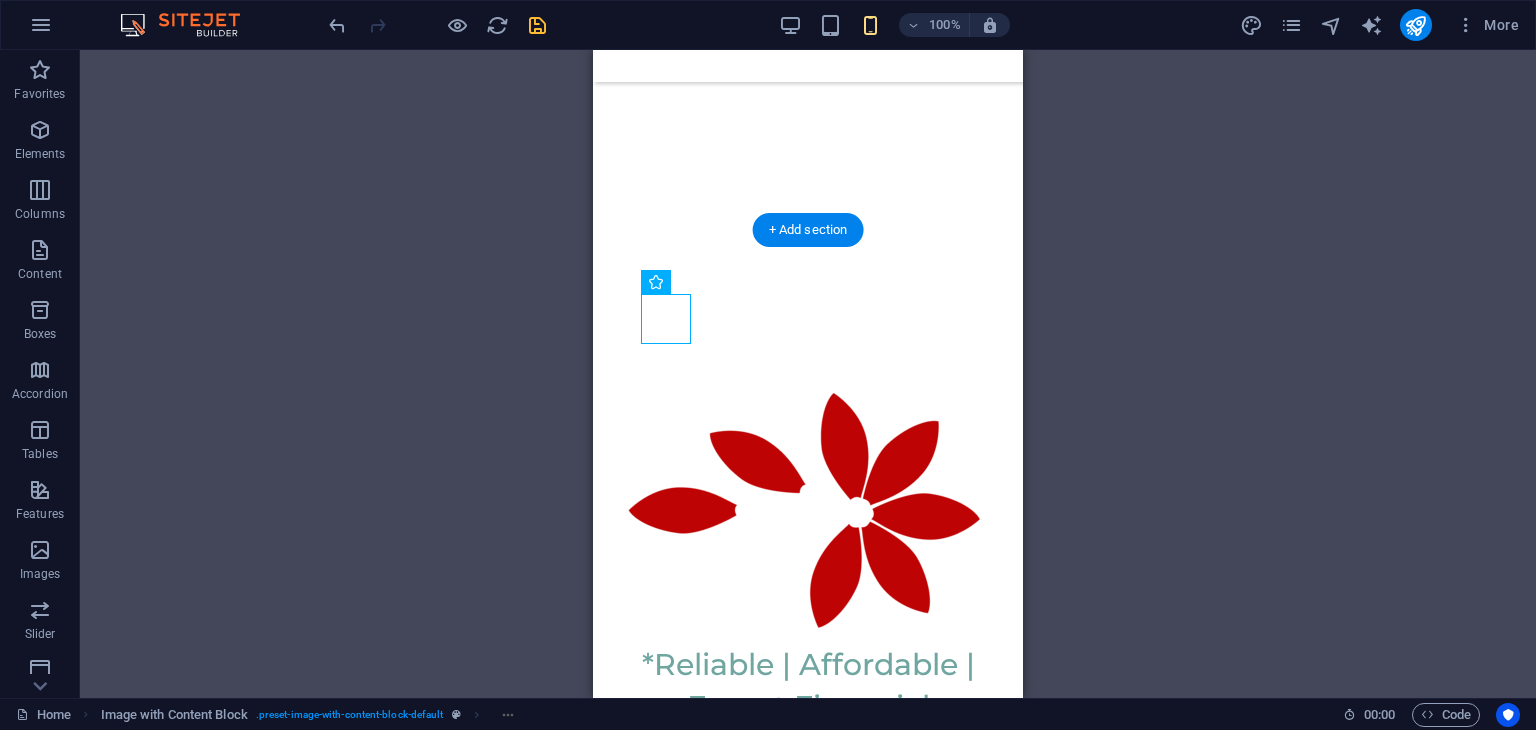click at bounding box center (791, 2107) 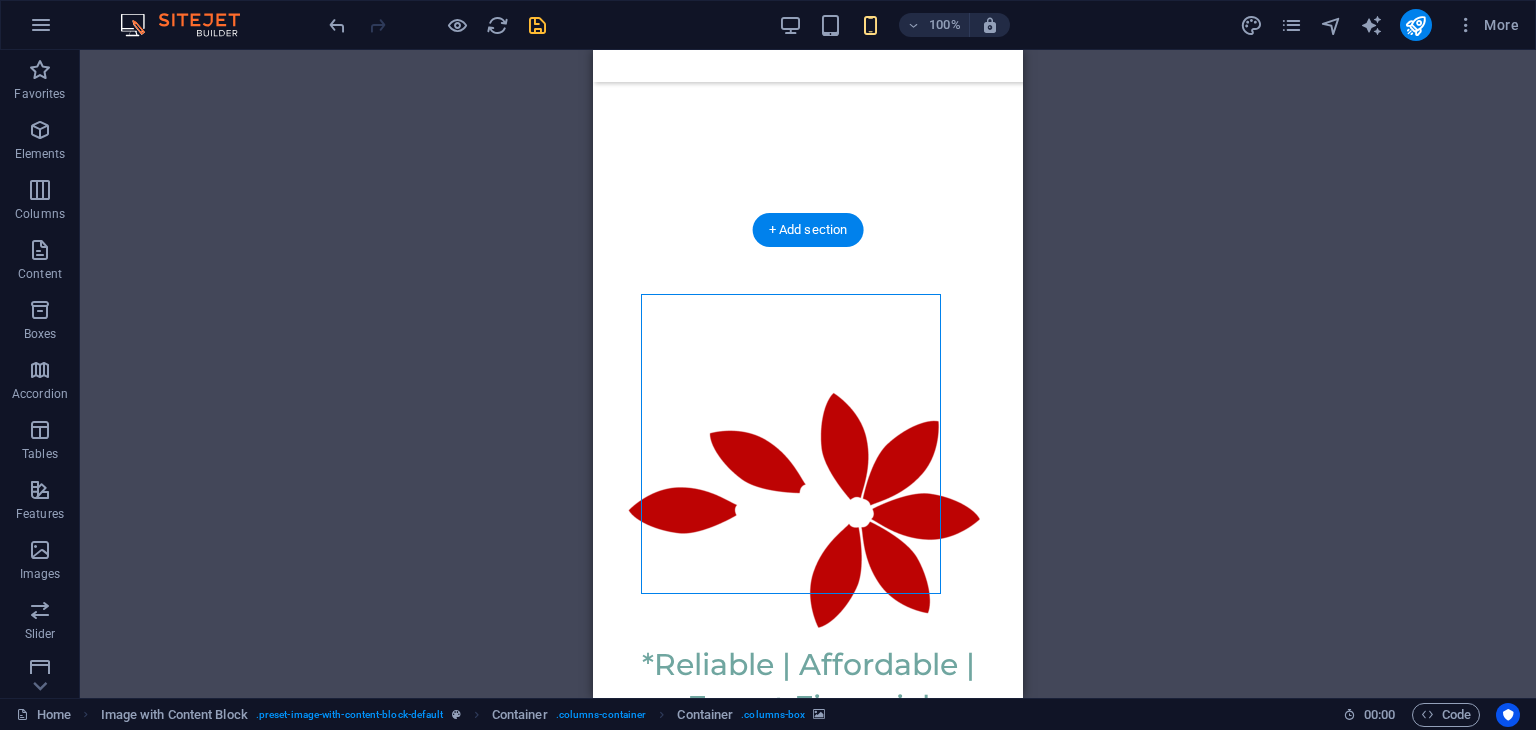 click at bounding box center (791, 2107) 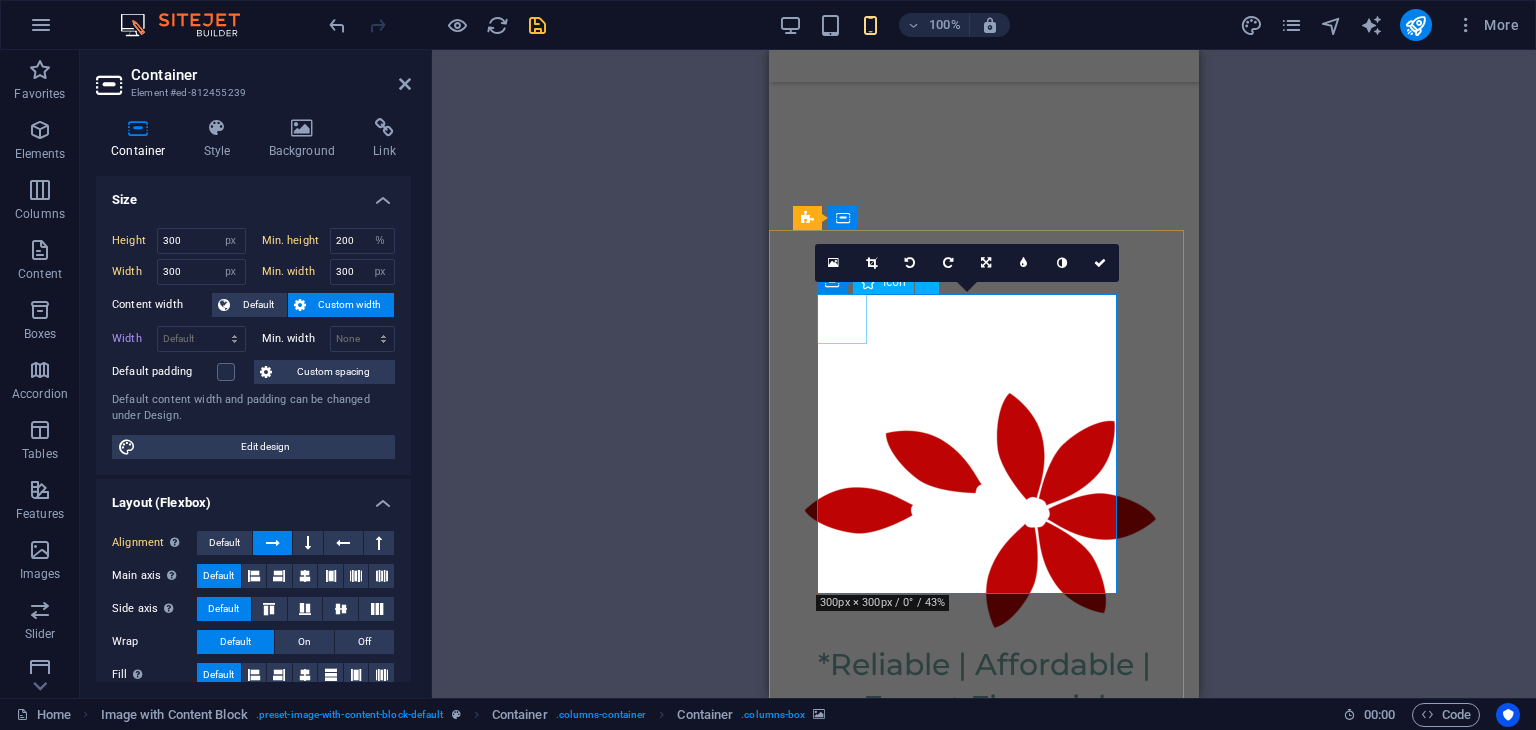 click at bounding box center [842, 2285] 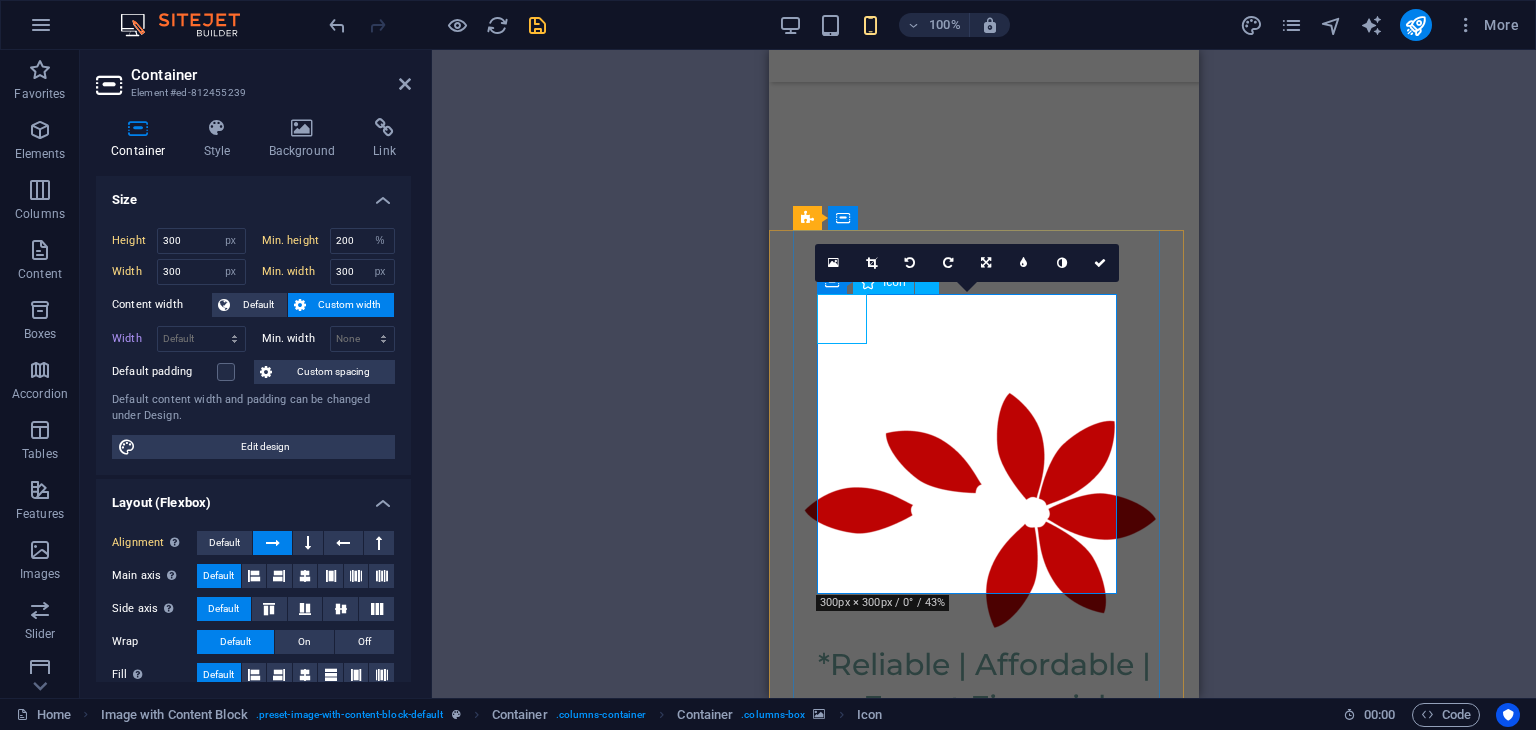 click at bounding box center (842, 2285) 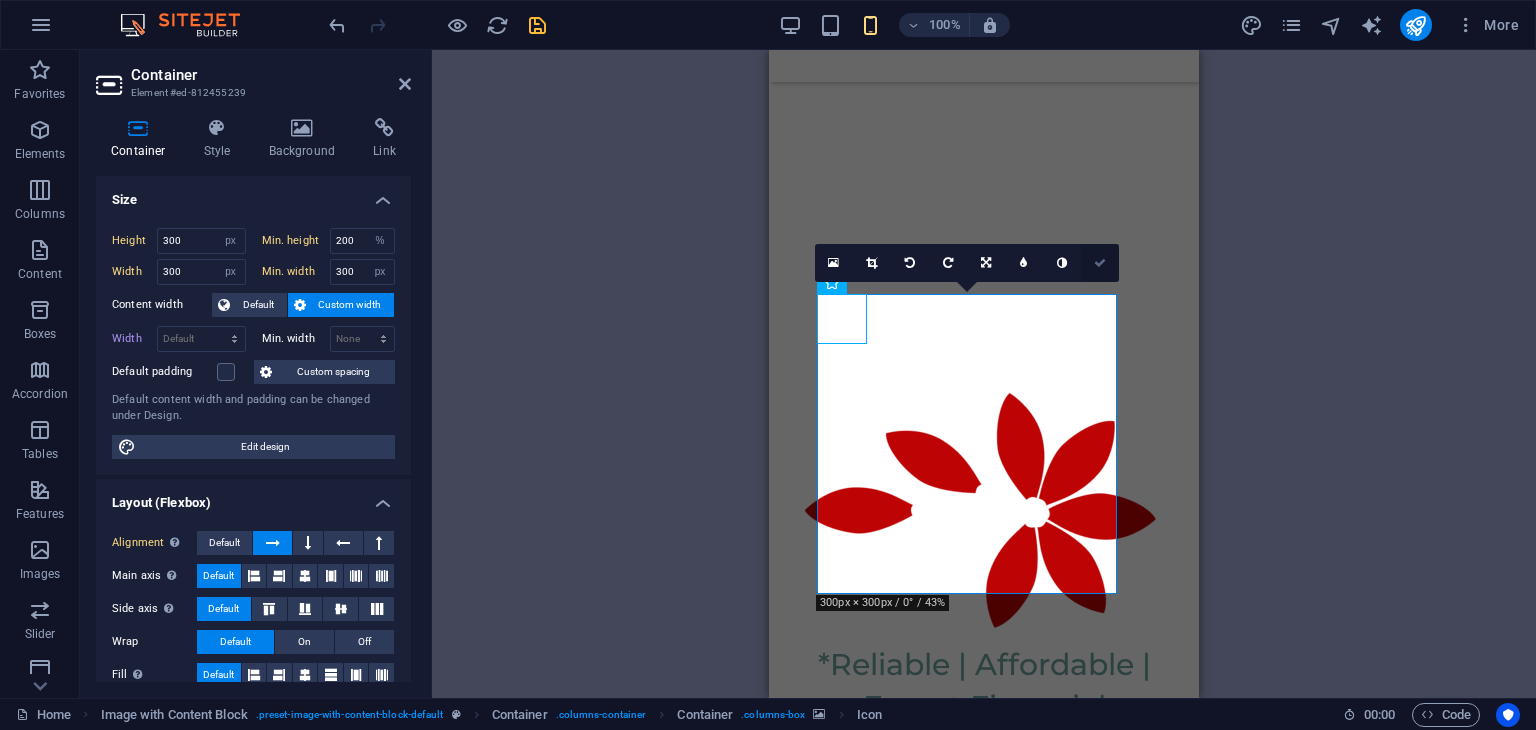 click at bounding box center [1100, 263] 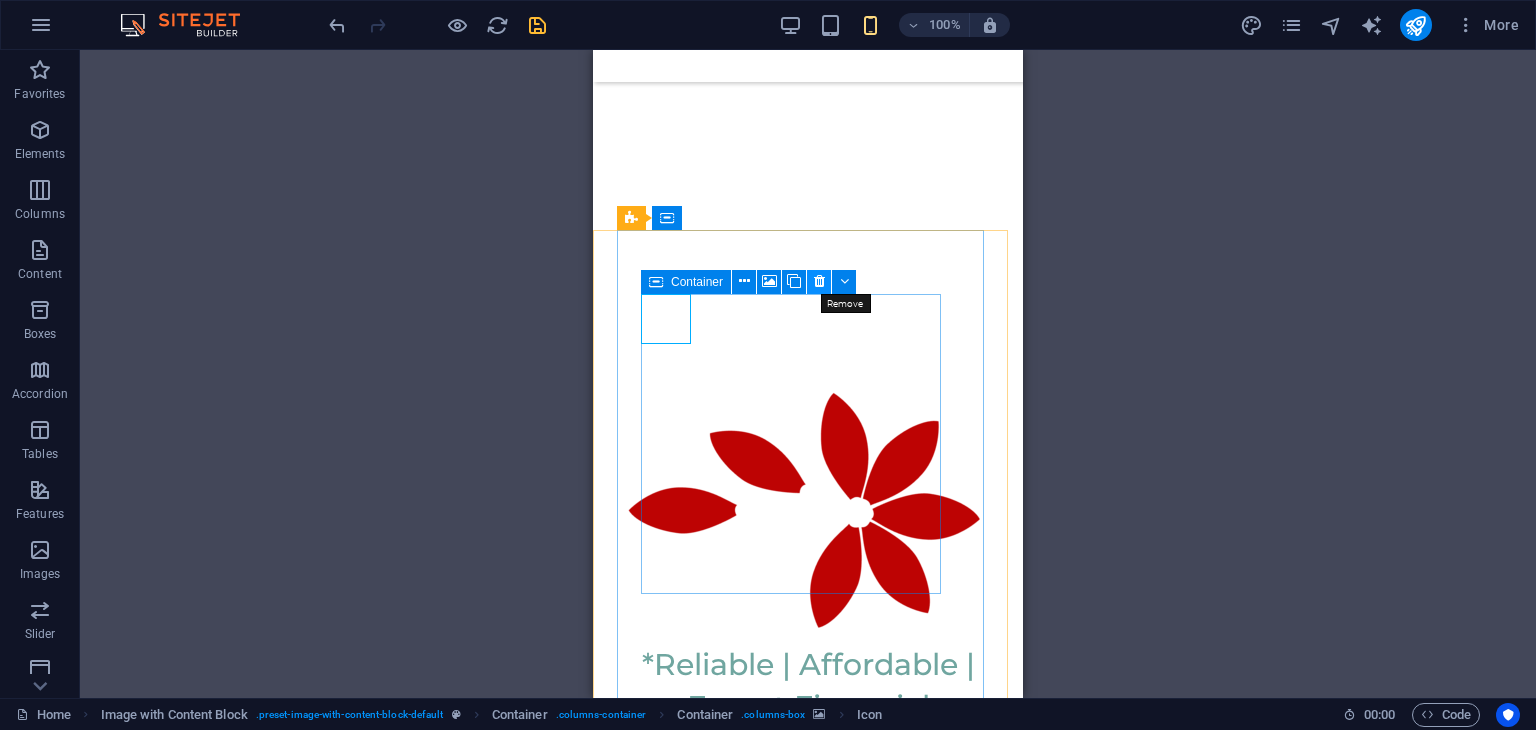 click at bounding box center (819, 281) 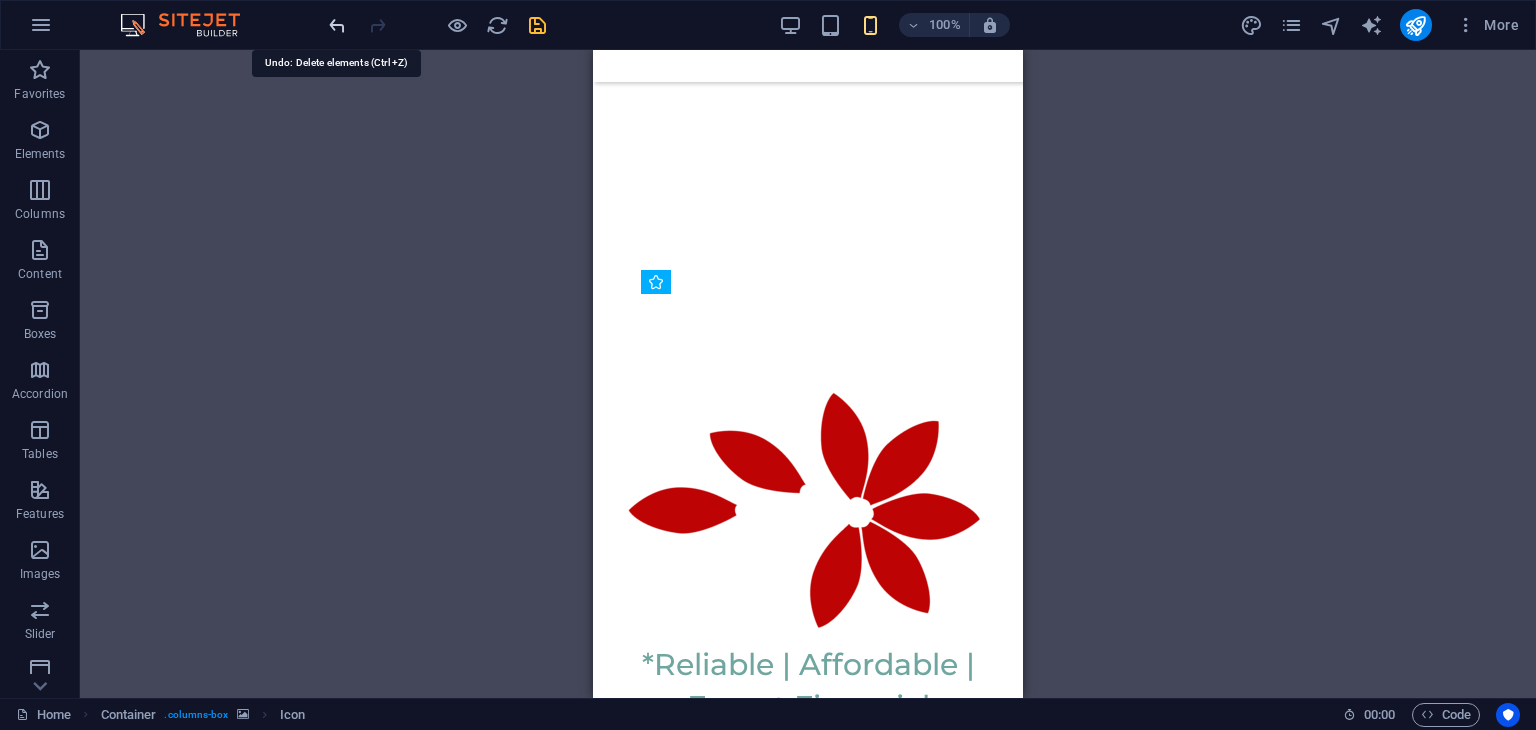 click at bounding box center [337, 25] 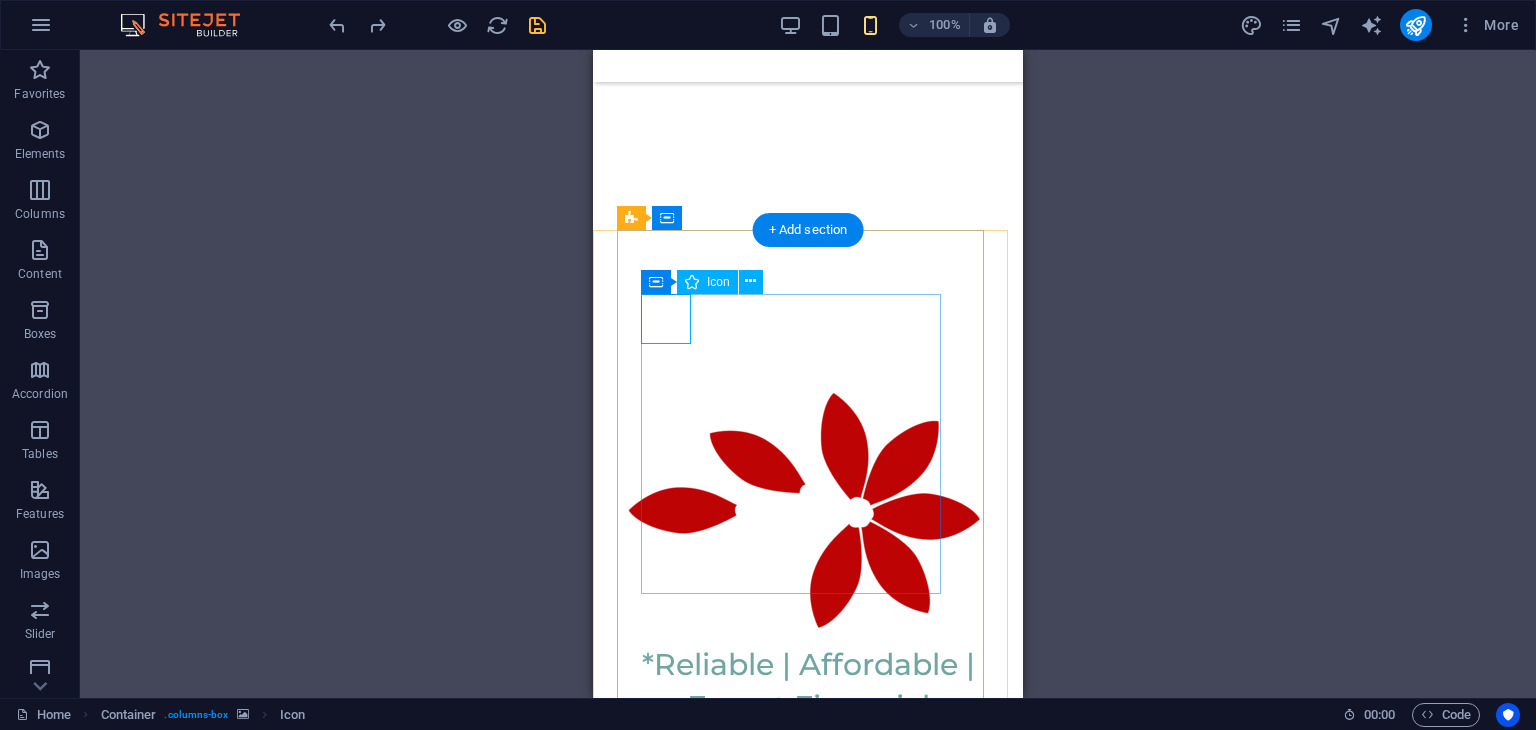 click at bounding box center [666, 2285] 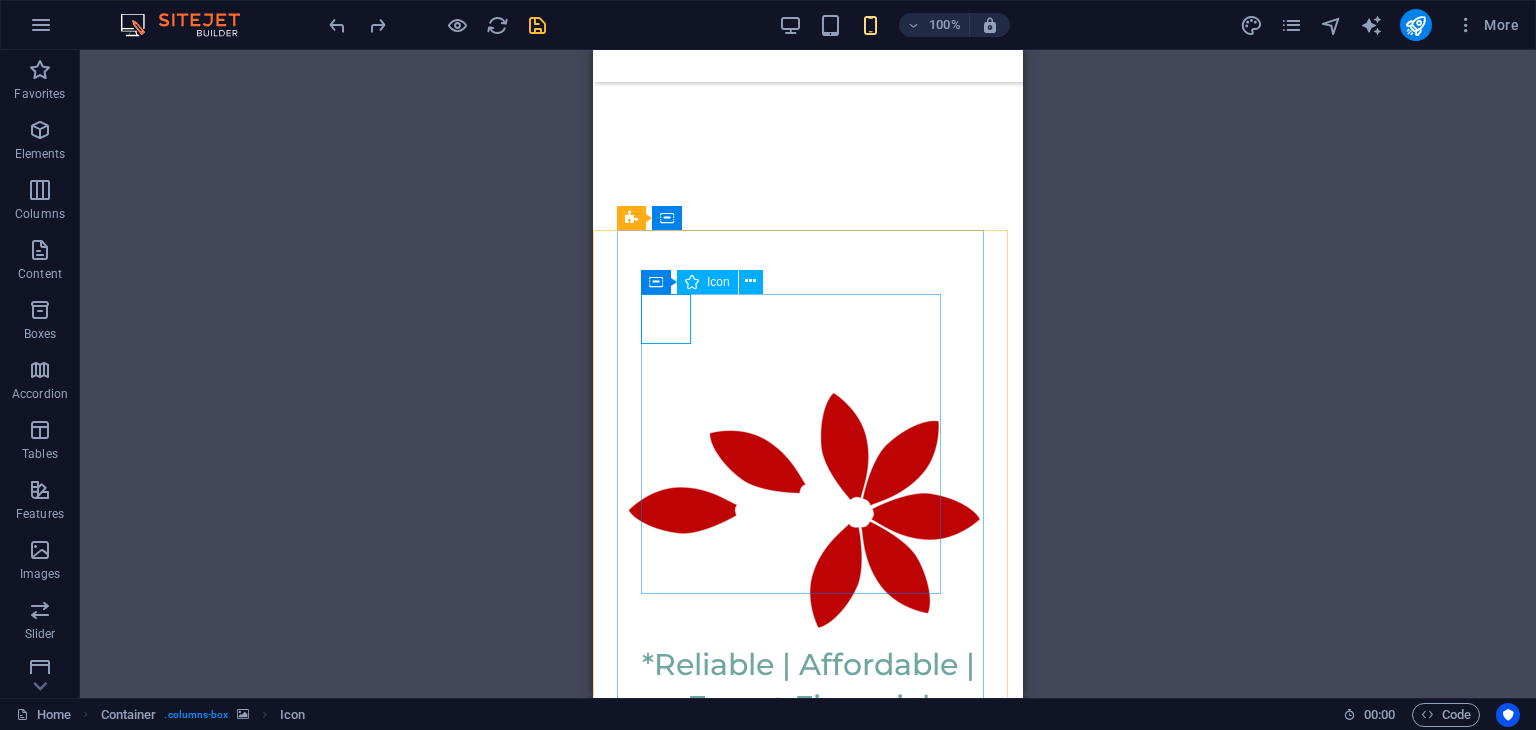 click at bounding box center (692, 282) 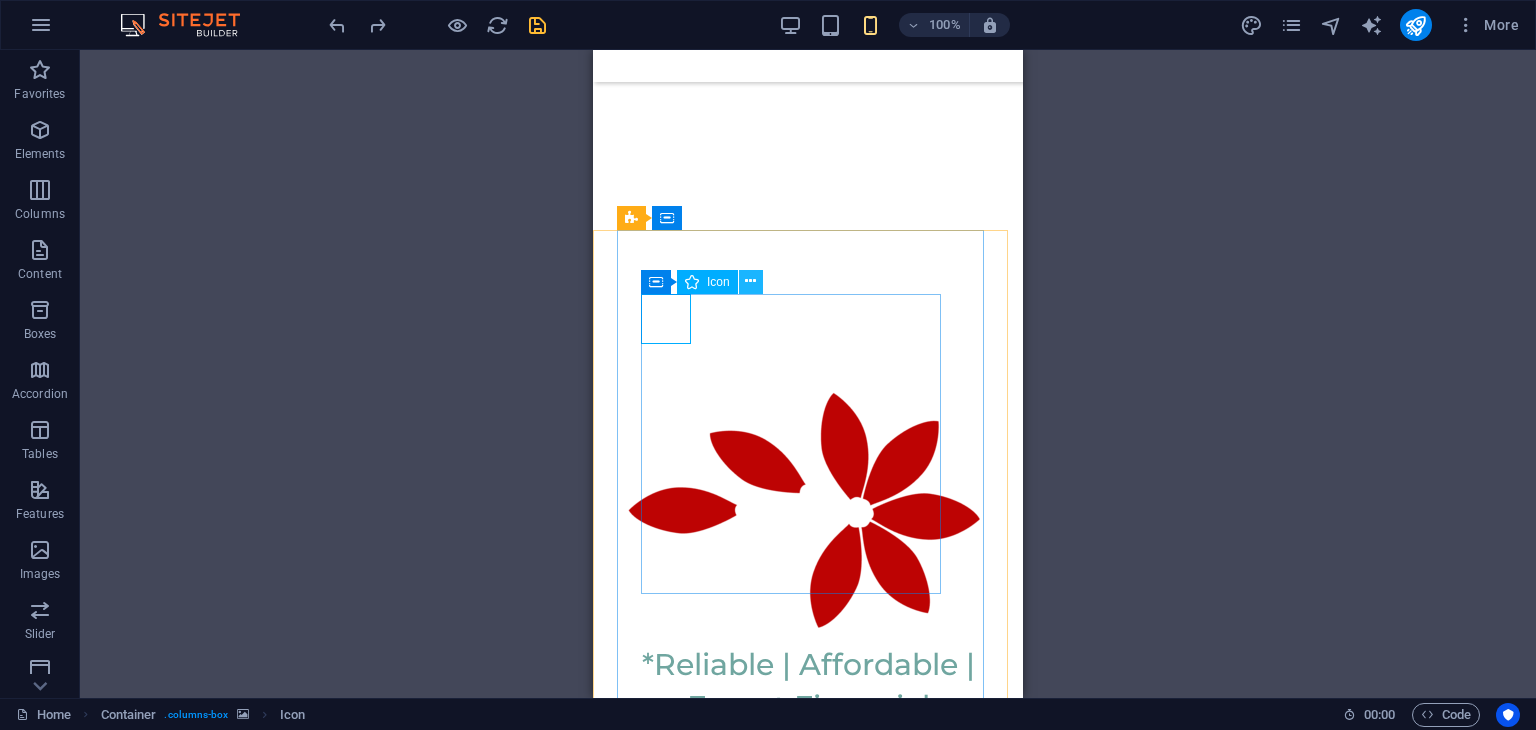 click at bounding box center [750, 281] 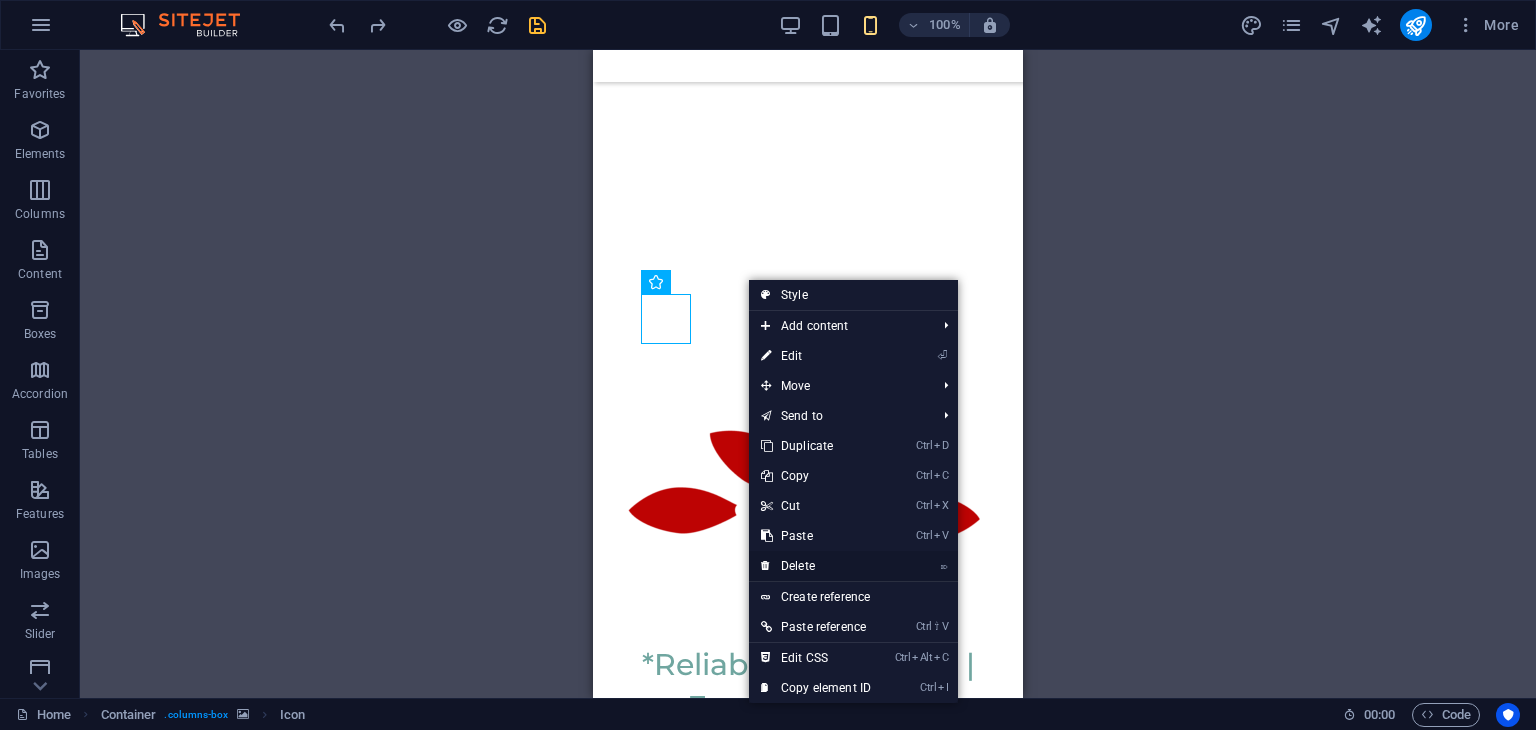 click on "⌦  Delete" at bounding box center (816, 566) 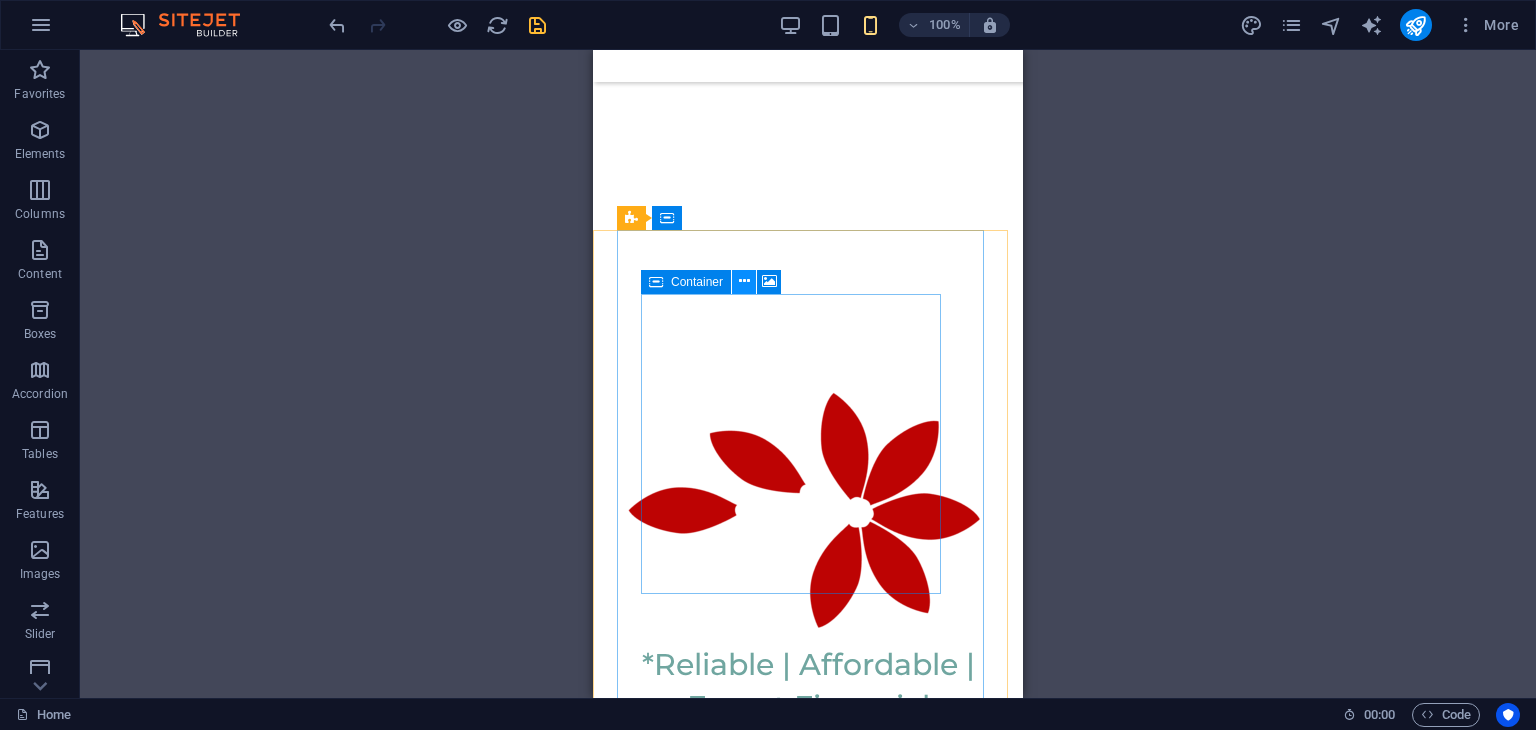 click at bounding box center [744, 281] 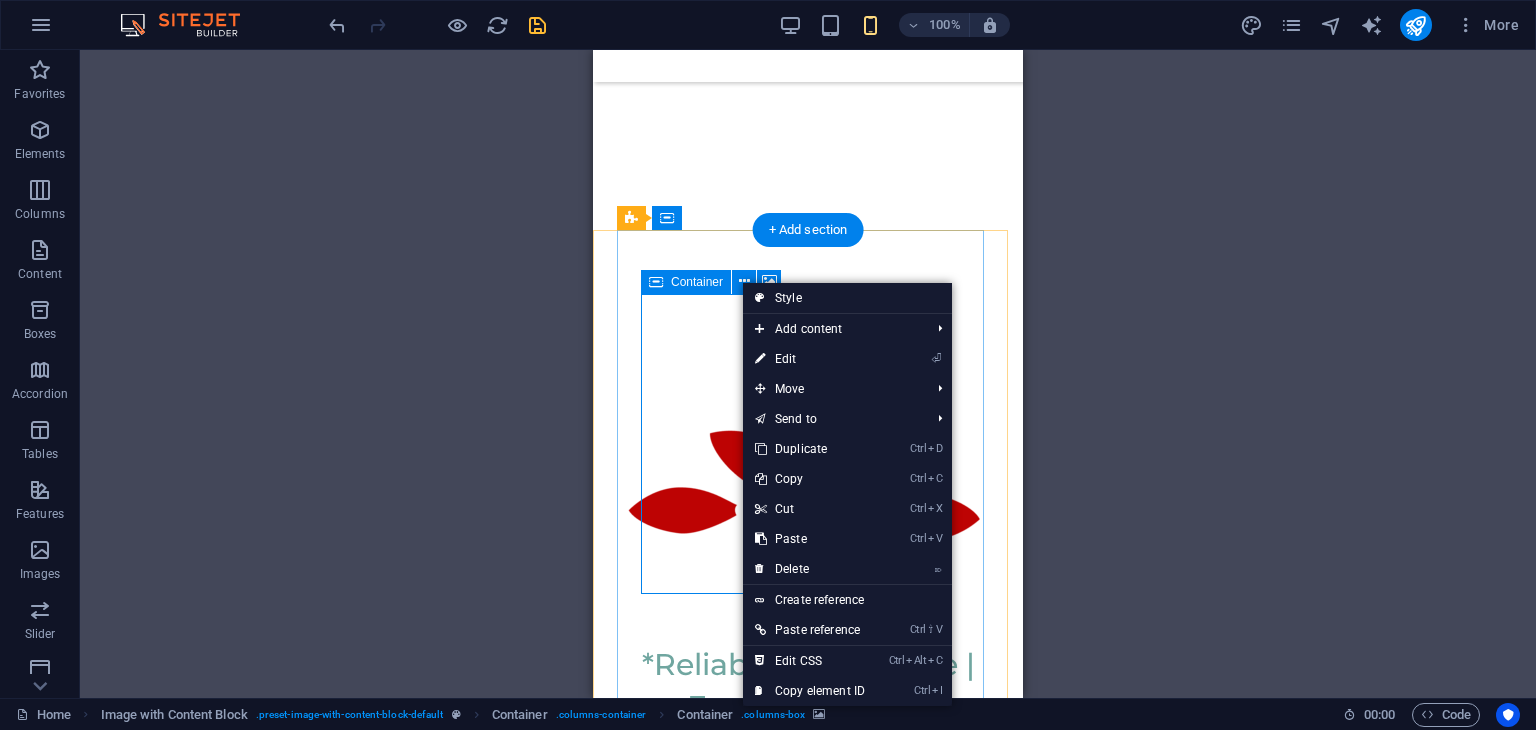 click on "Drop content here or  Add elements  Paste clipboard" at bounding box center [791, 2328] 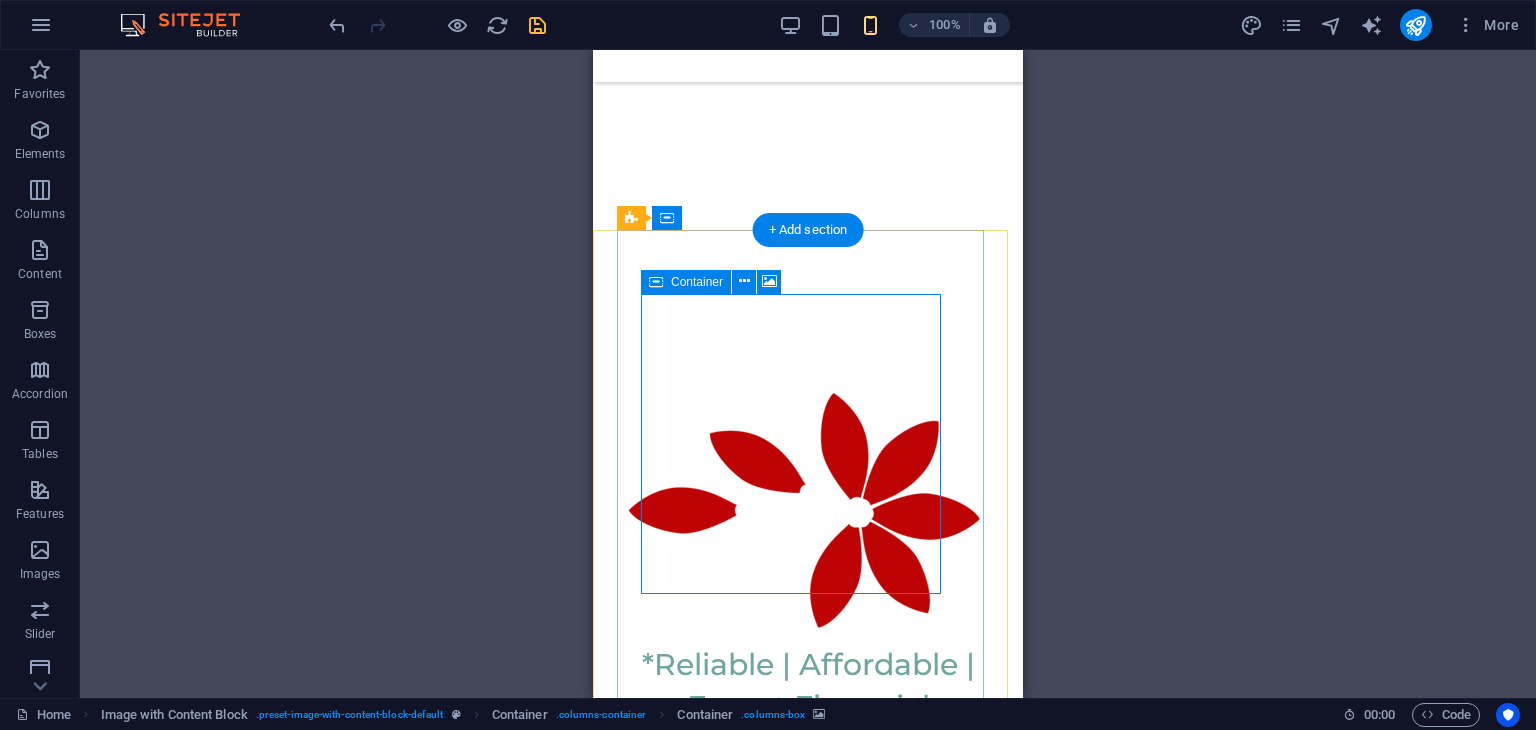 click on "Paste clipboard" at bounding box center (845, 2358) 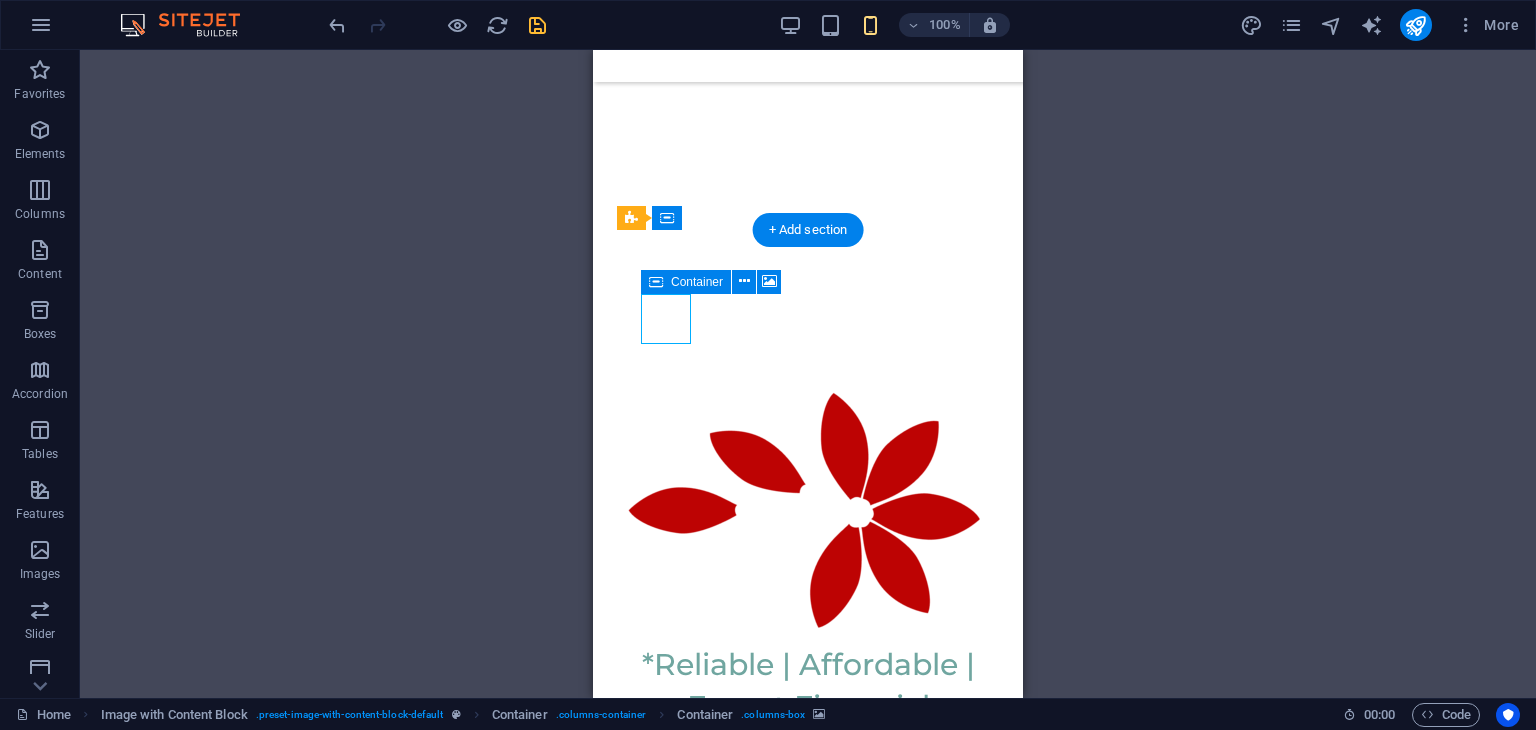 click at bounding box center [791, 2107] 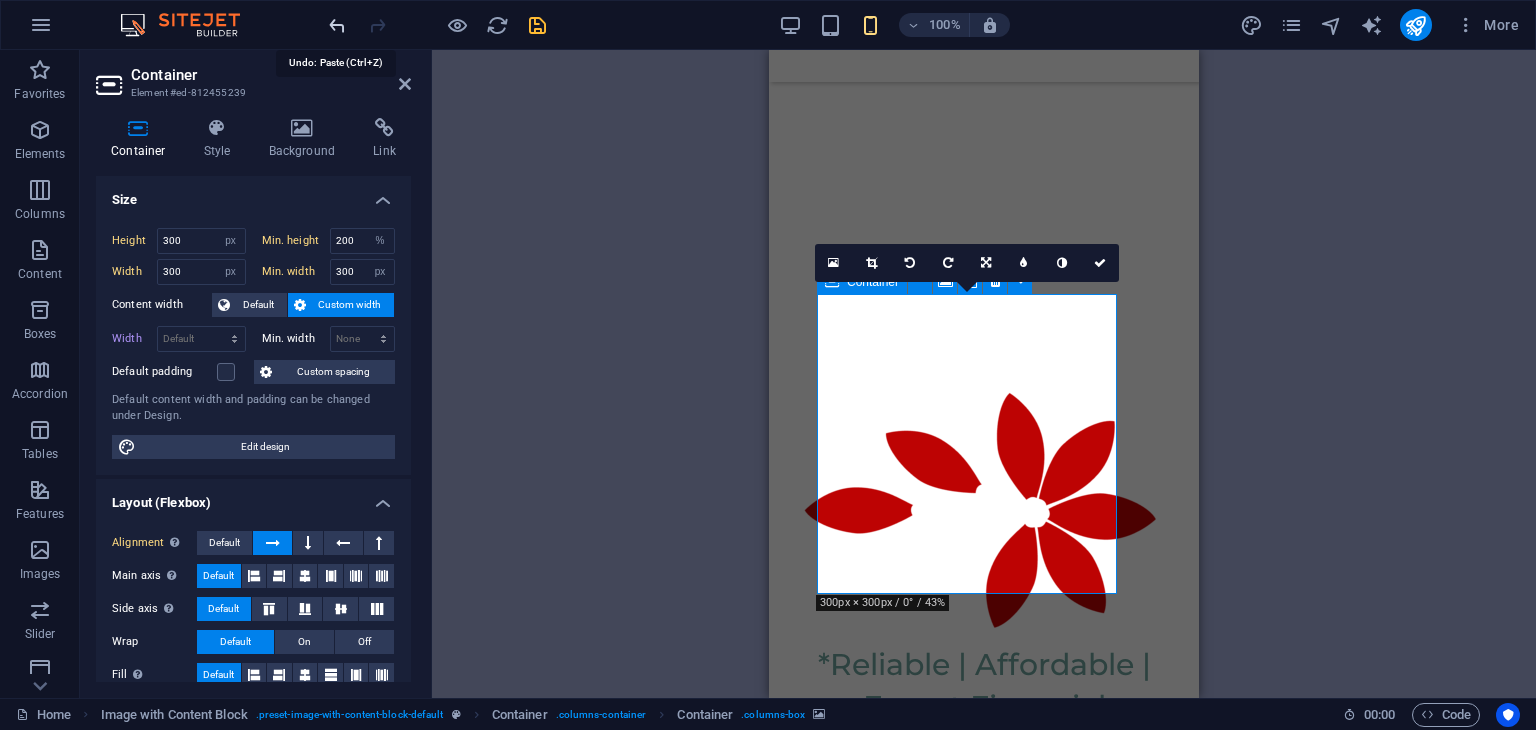 click at bounding box center (337, 25) 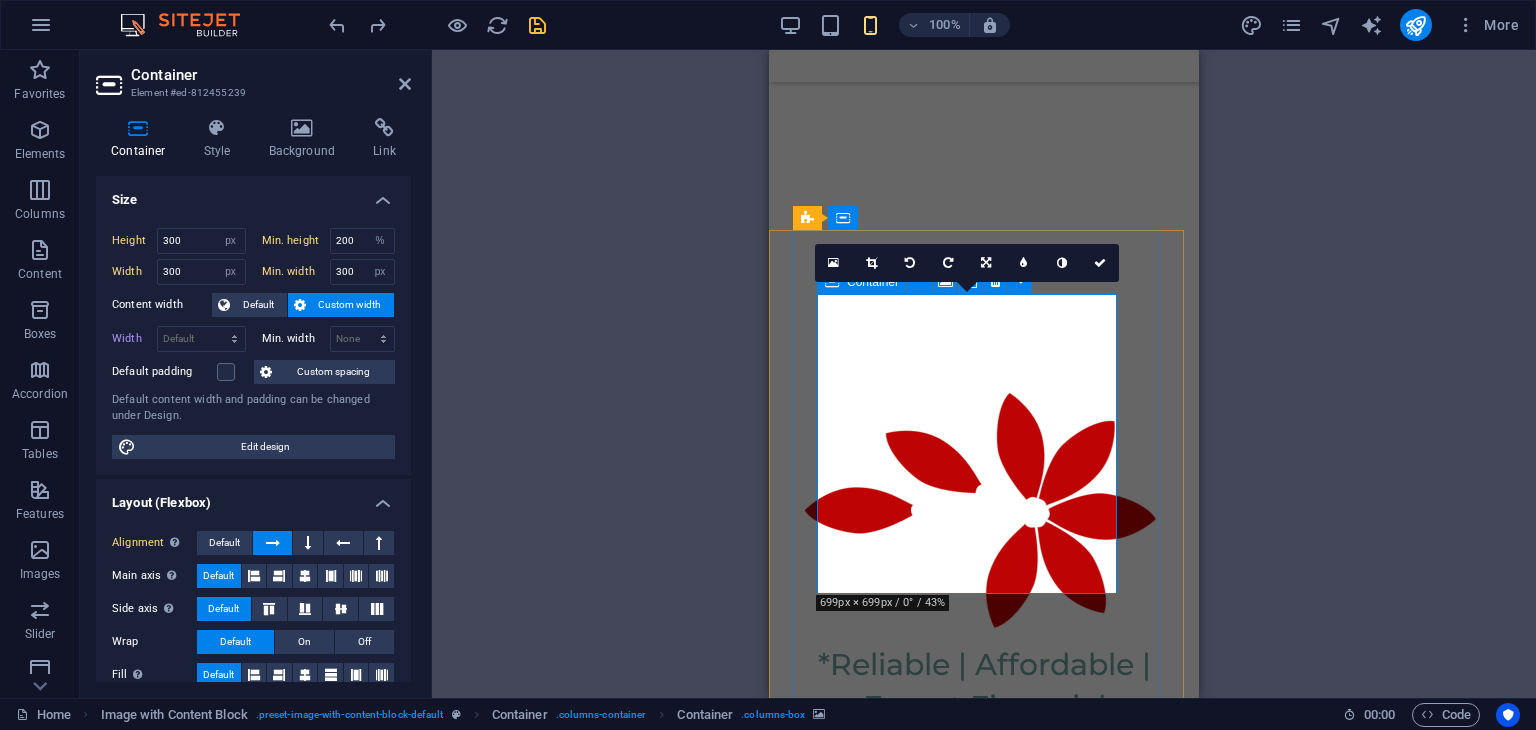 click on "Add elements" at bounding box center (908, 2358) 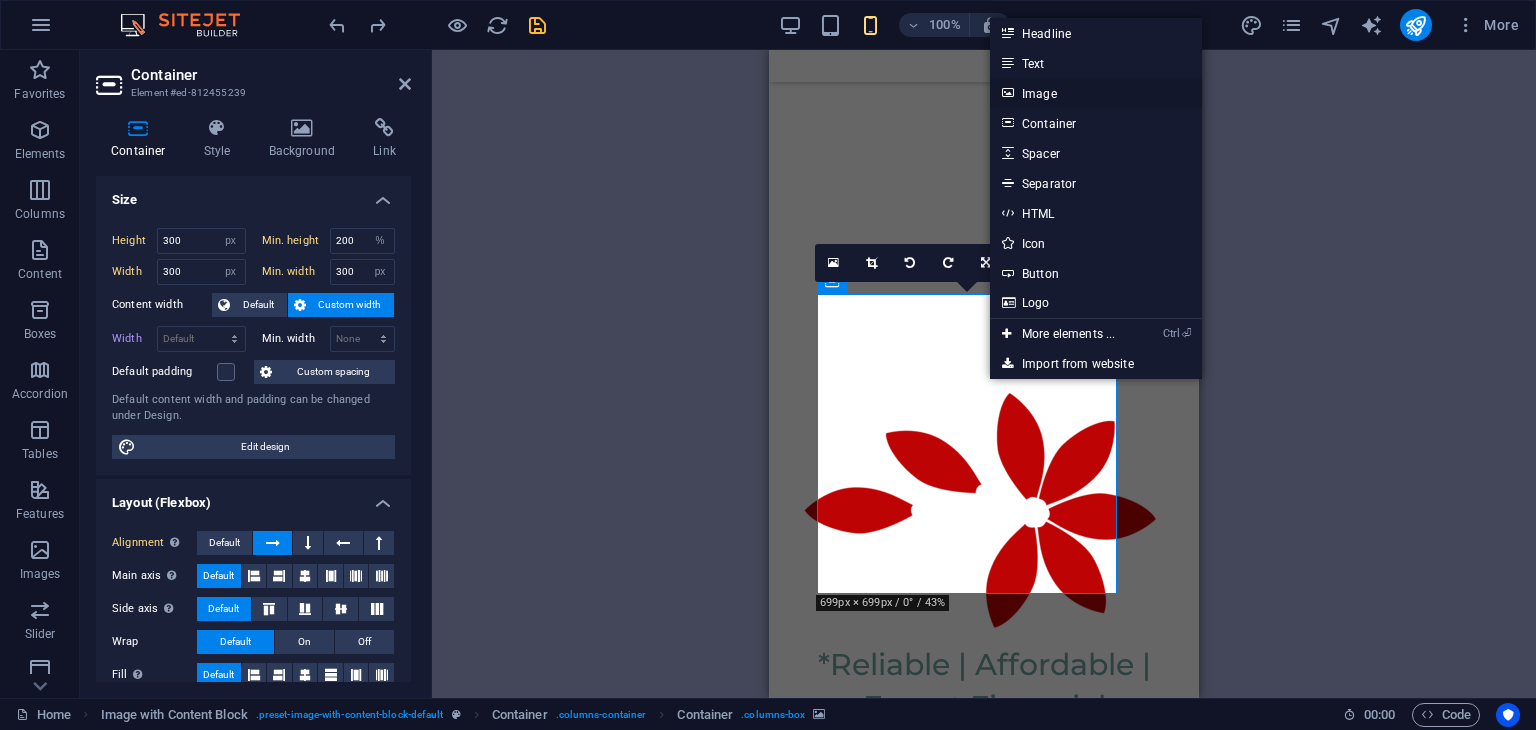 click on "Image" at bounding box center [1096, 93] 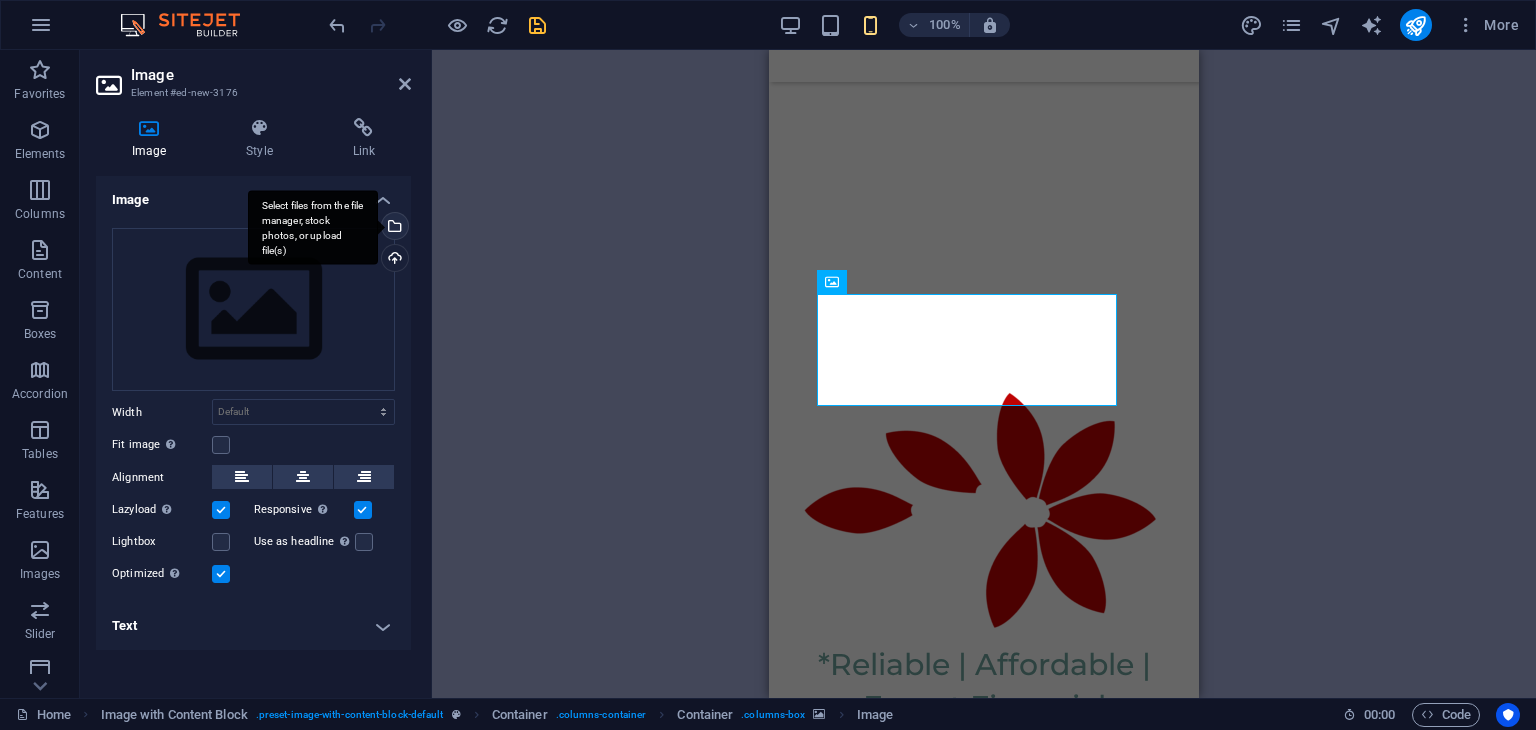 click on "Select files from the file manager, stock photos, or upload file(s)" at bounding box center (393, 228) 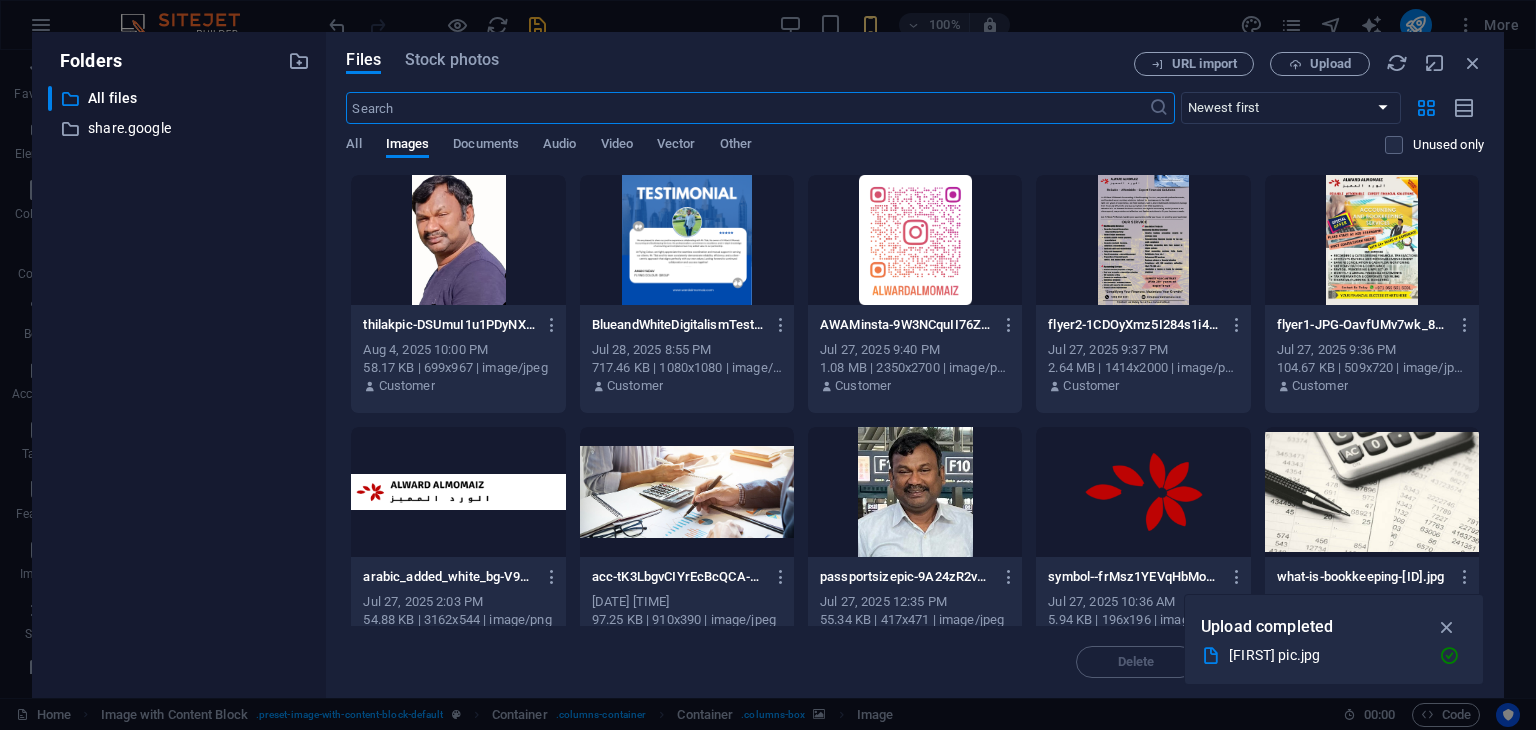 click at bounding box center (1143, 492) 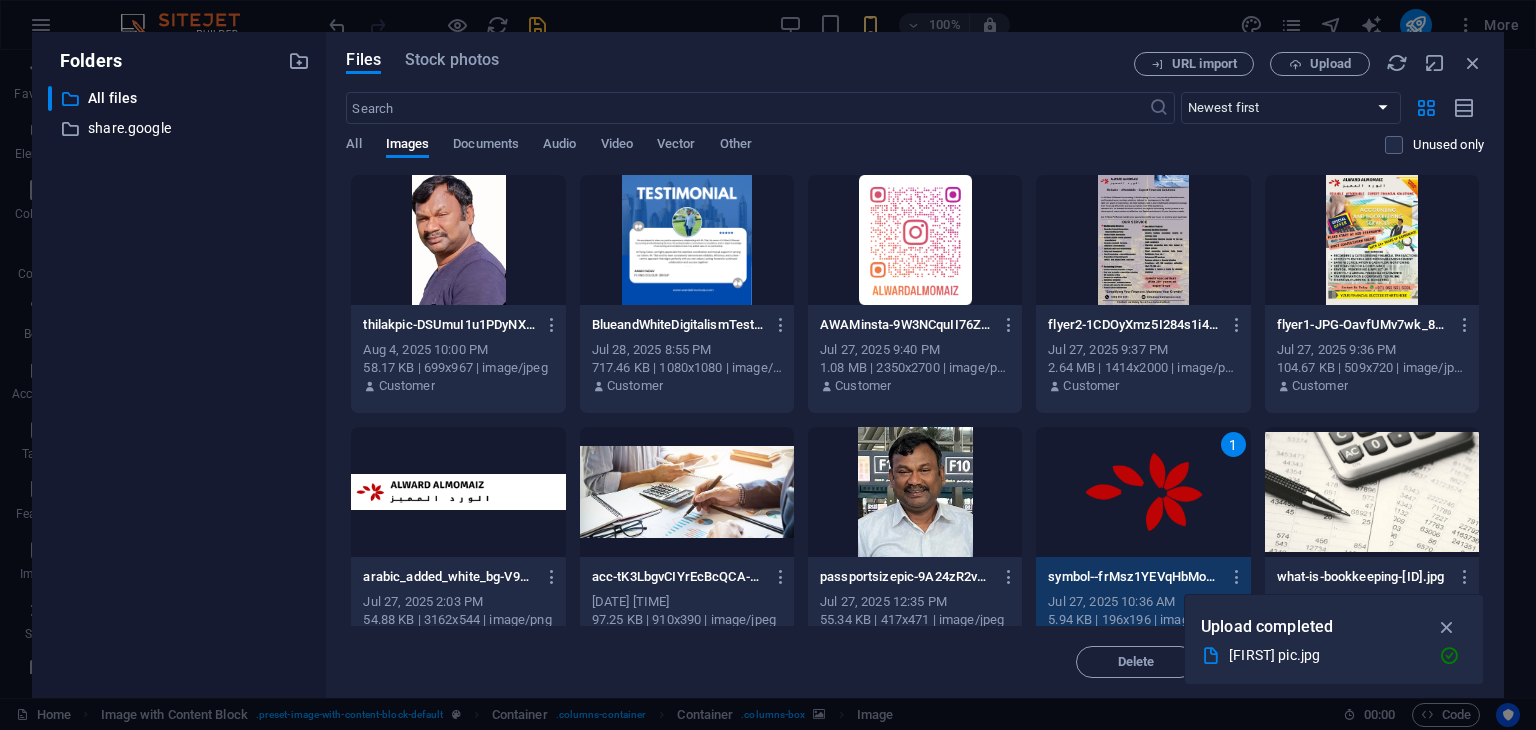 click on "1" at bounding box center [1143, 492] 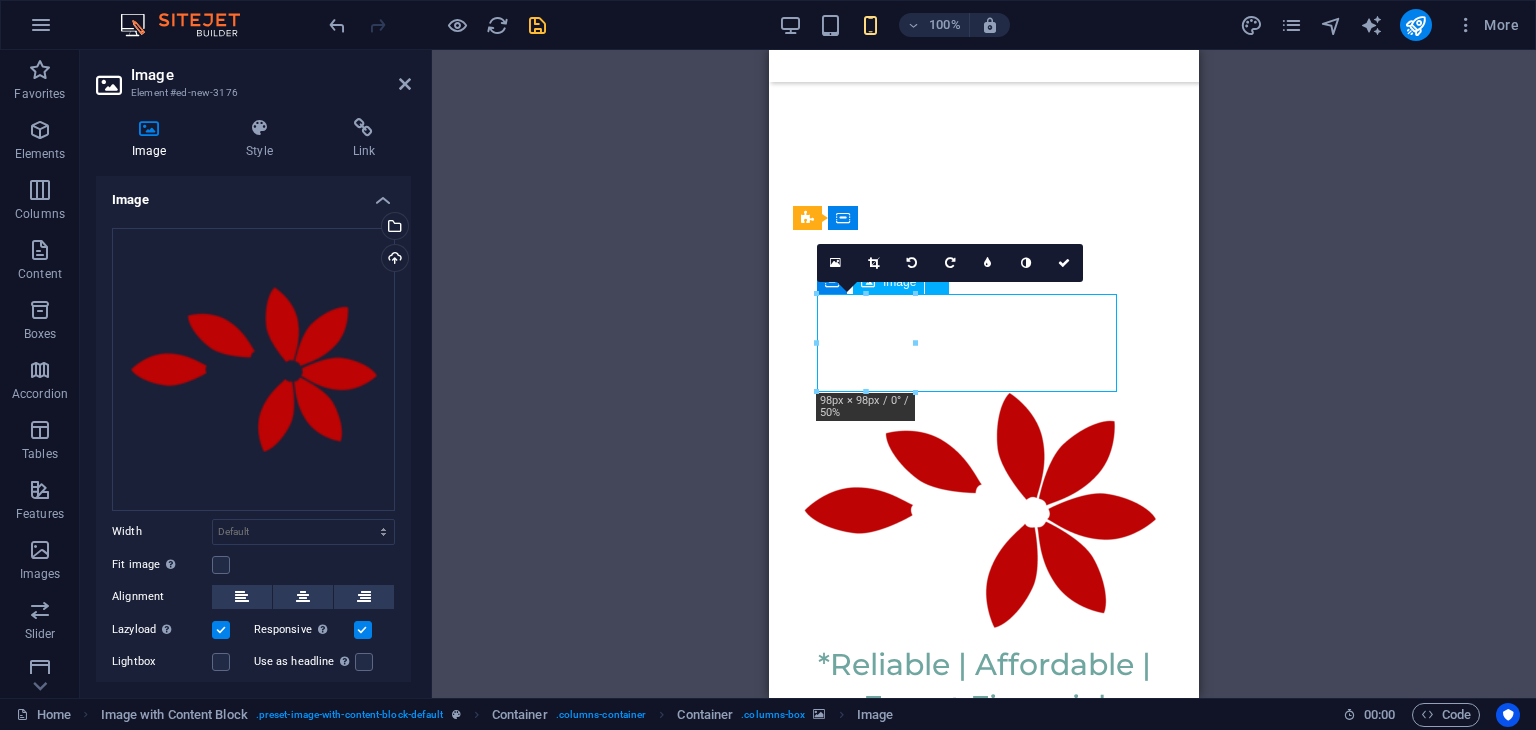 drag, startPoint x: 880, startPoint y: 346, endPoint x: 912, endPoint y: 346, distance: 32 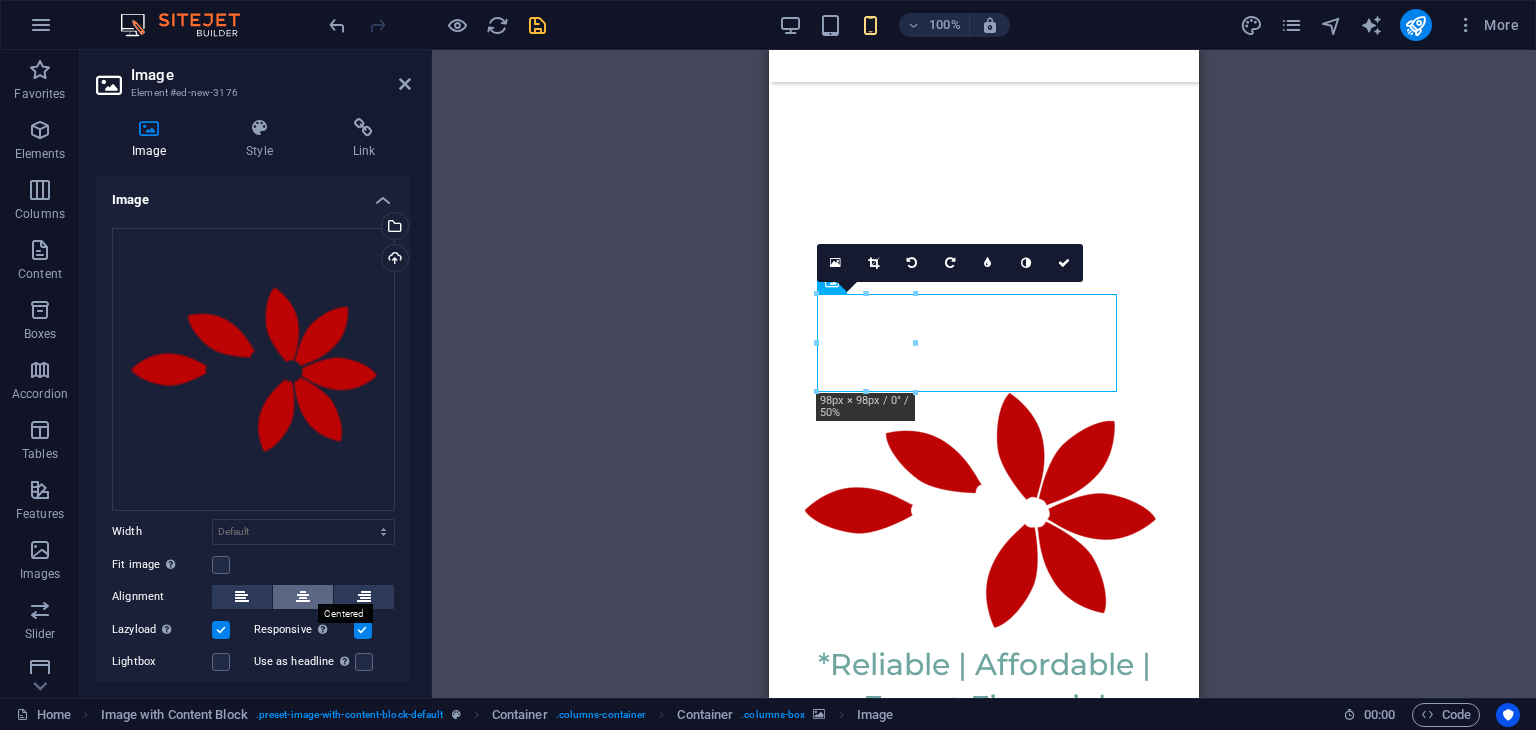 click at bounding box center (303, 597) 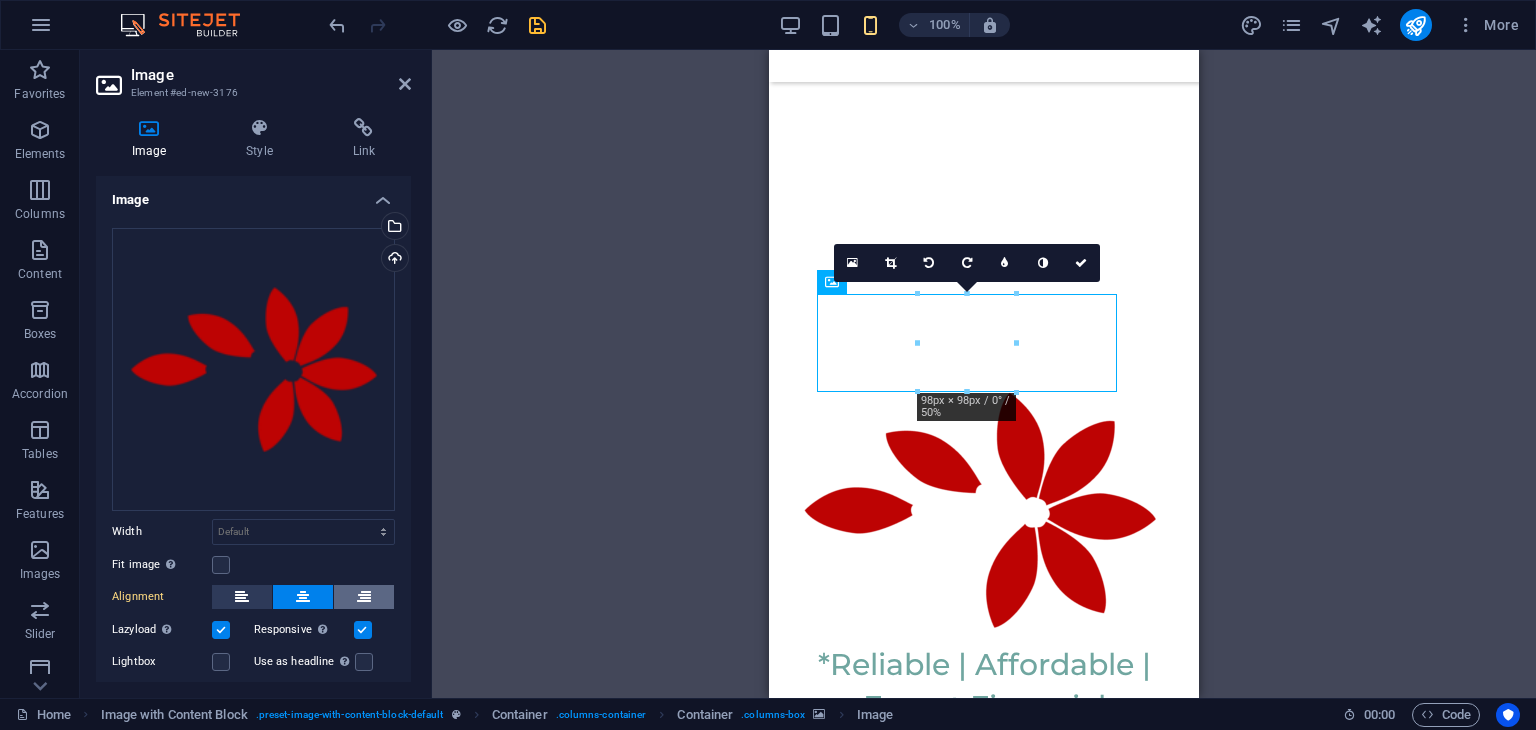 click at bounding box center [364, 597] 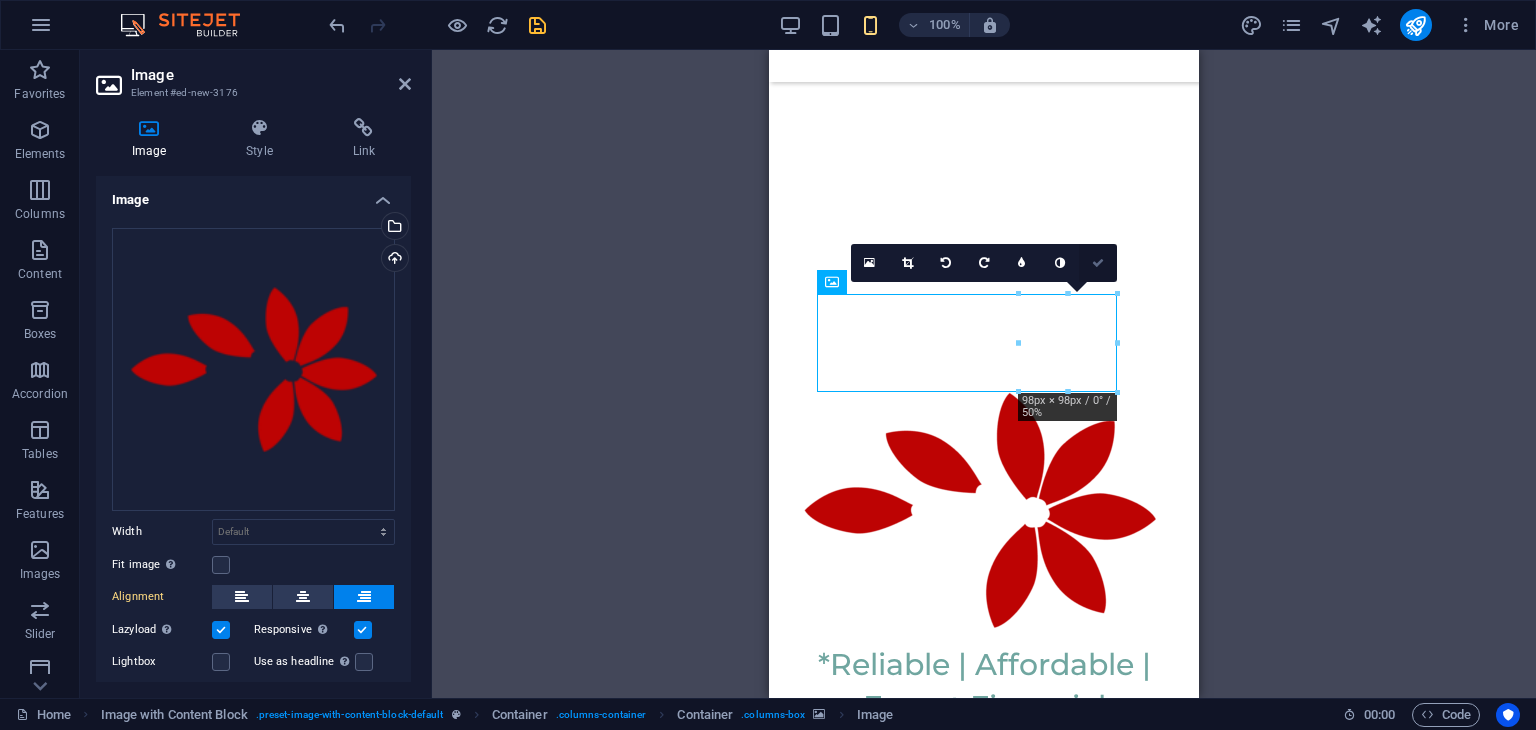 click at bounding box center (1098, 263) 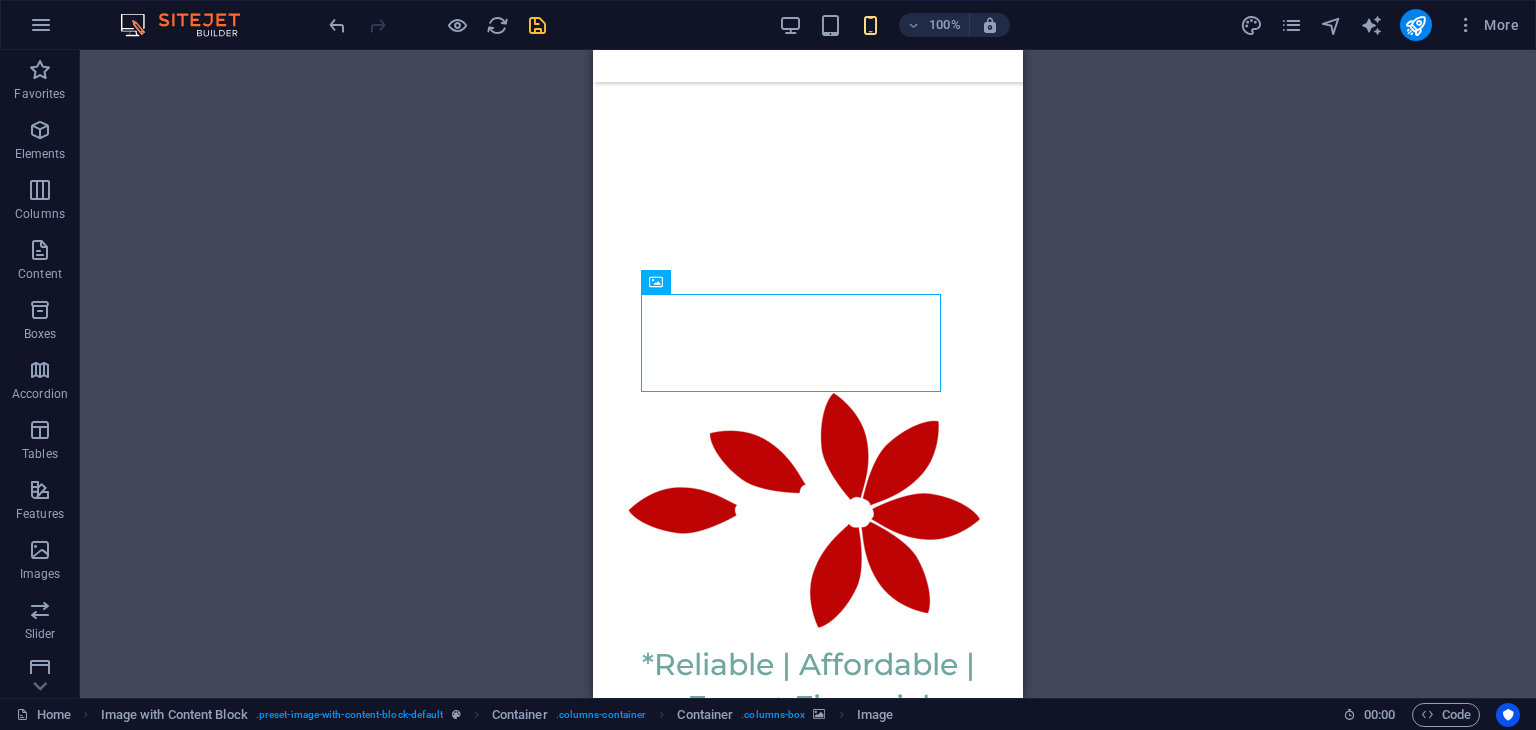 click on "H1   Banner   Container   Logo   Menu Bar   Text   Image   Document   Document   Document   H3   Icon   Preset   Document   H2   Container   Text   H2   Image with Content Block   Container   Image with Content Block   Container   Container   Placeholder   Video   Text   Container   Container   Text   Container   Text   Placeholder   Text   Spacer   Container   Container   Container   Container   Text   Container   Container   Text   Container   Text   Container   Text   Map   Footer Thrud   Separator   Footer Thrud   Container   Container   Image   Container   Container   Checkbox   Container   Container   Unequal Columns   Container   Container   Contact Form   Container   Contact Form   Form   Textarea   Email   Container   Contact Form   Form   Input   Container   Unequal Columns   Container   Image   Container   Form button   Captcha   Image slider   Image Slider   Image   Container   Info Bar   Container   Text   Container   Container   Text   Container   Video   Container     Icon" at bounding box center [808, 374] 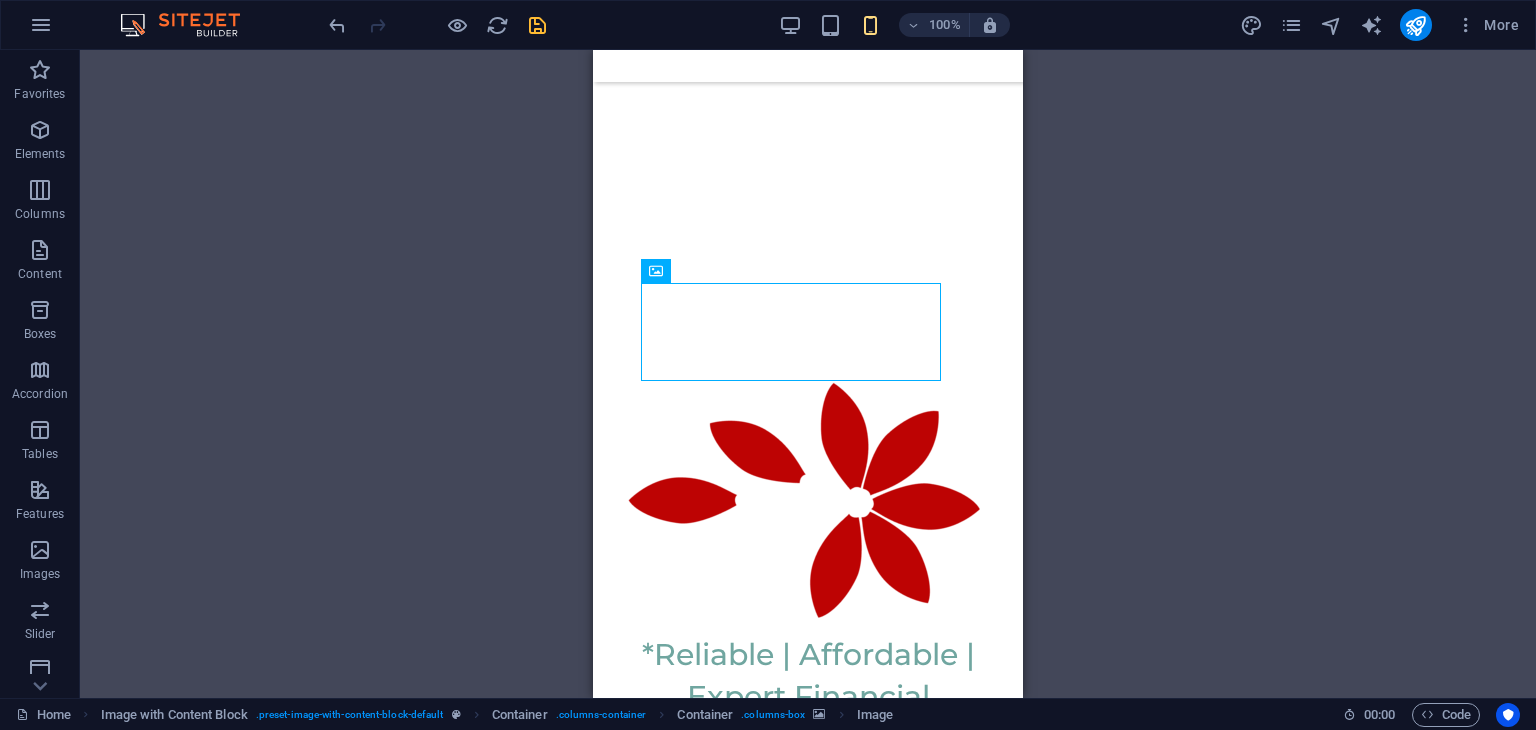 scroll, scrollTop: 6892, scrollLeft: 0, axis: vertical 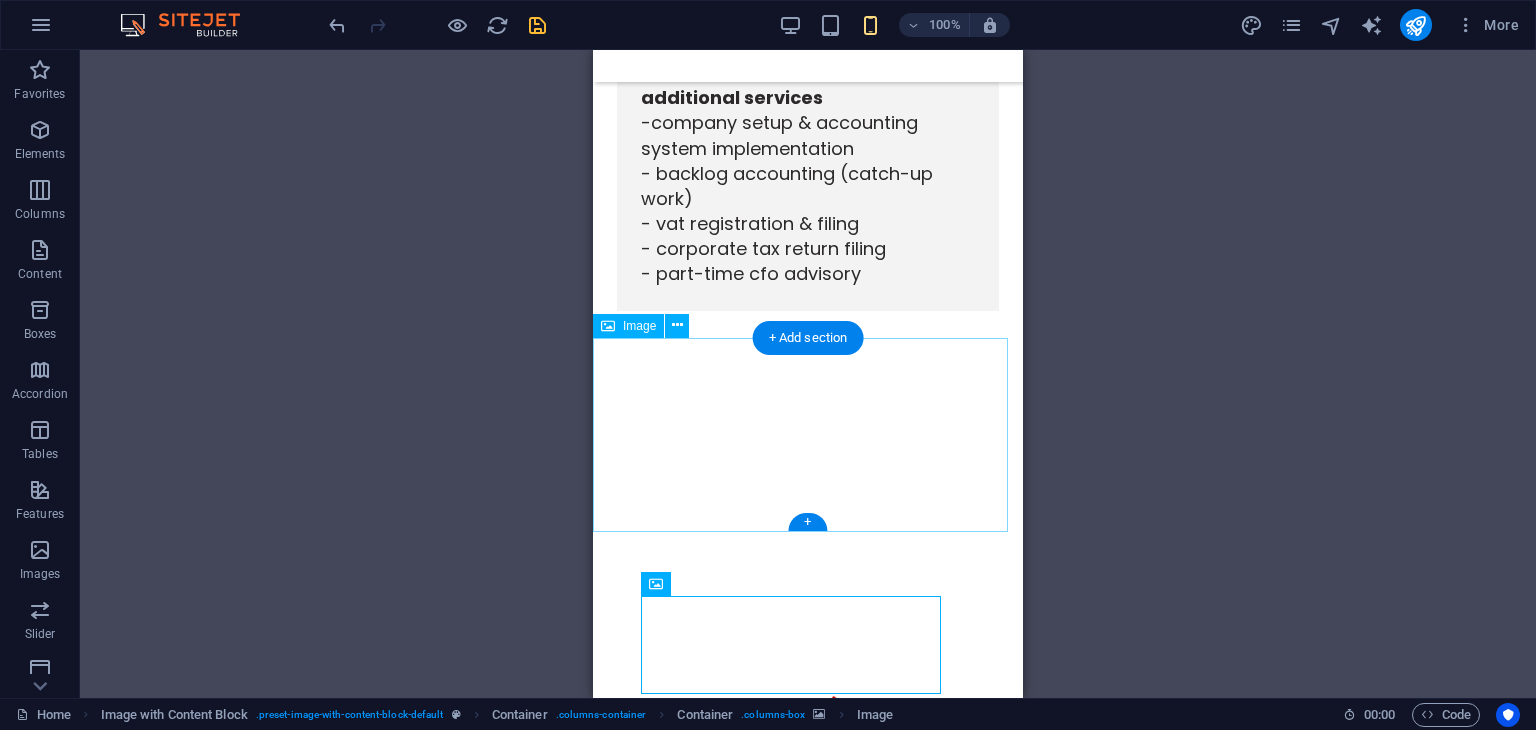 click at bounding box center (808, 2099) 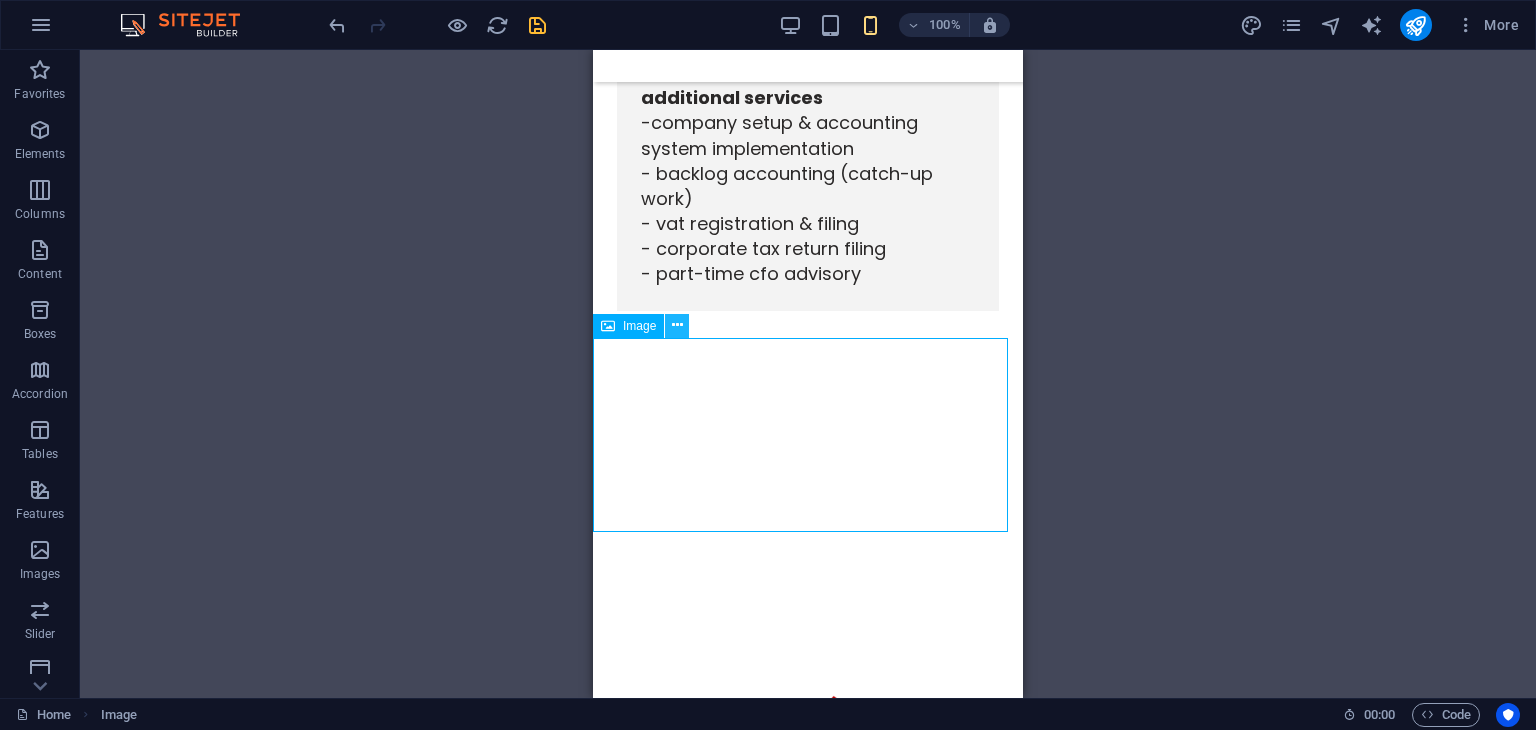 click at bounding box center [677, 325] 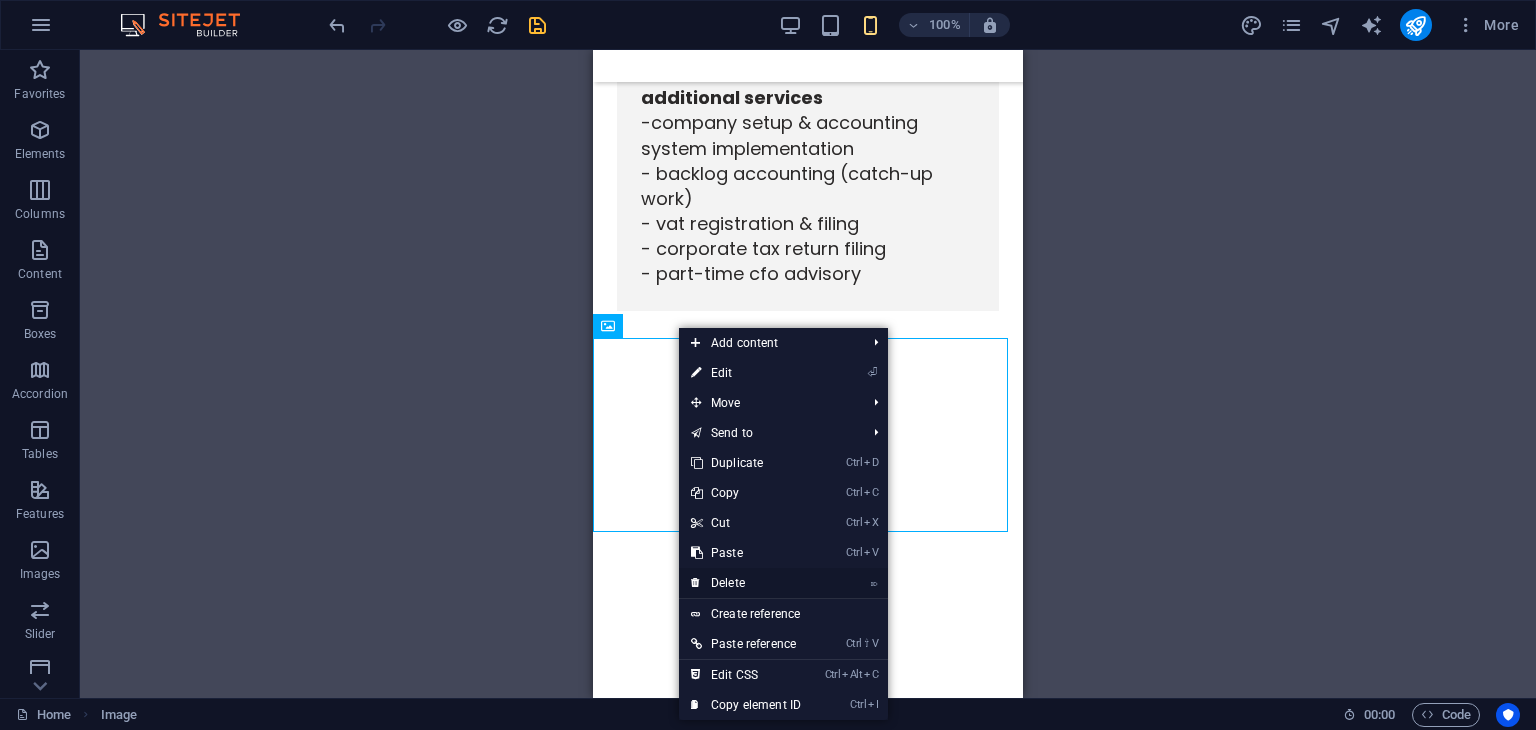 click on "⌦  Delete" at bounding box center (746, 583) 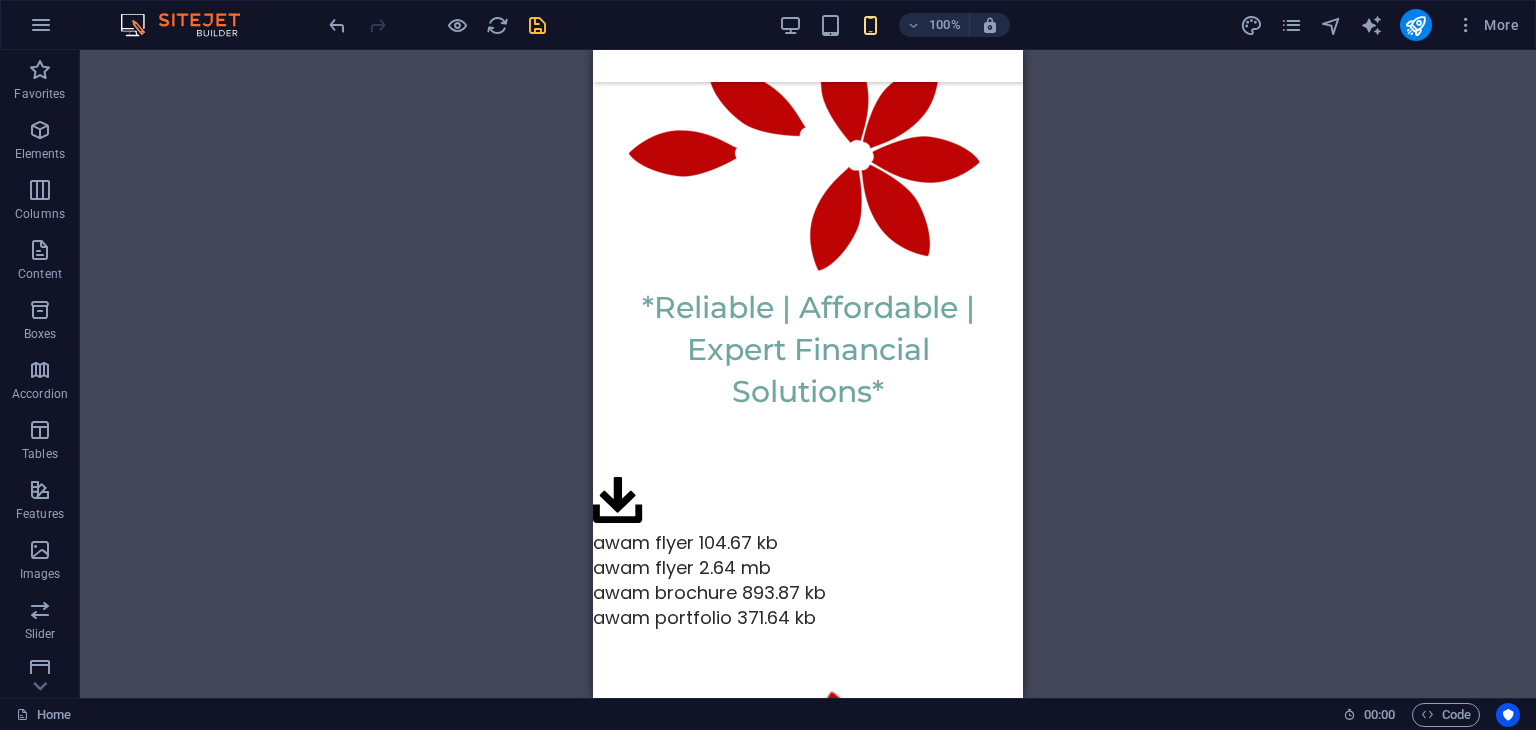 scroll, scrollTop: 7099, scrollLeft: 0, axis: vertical 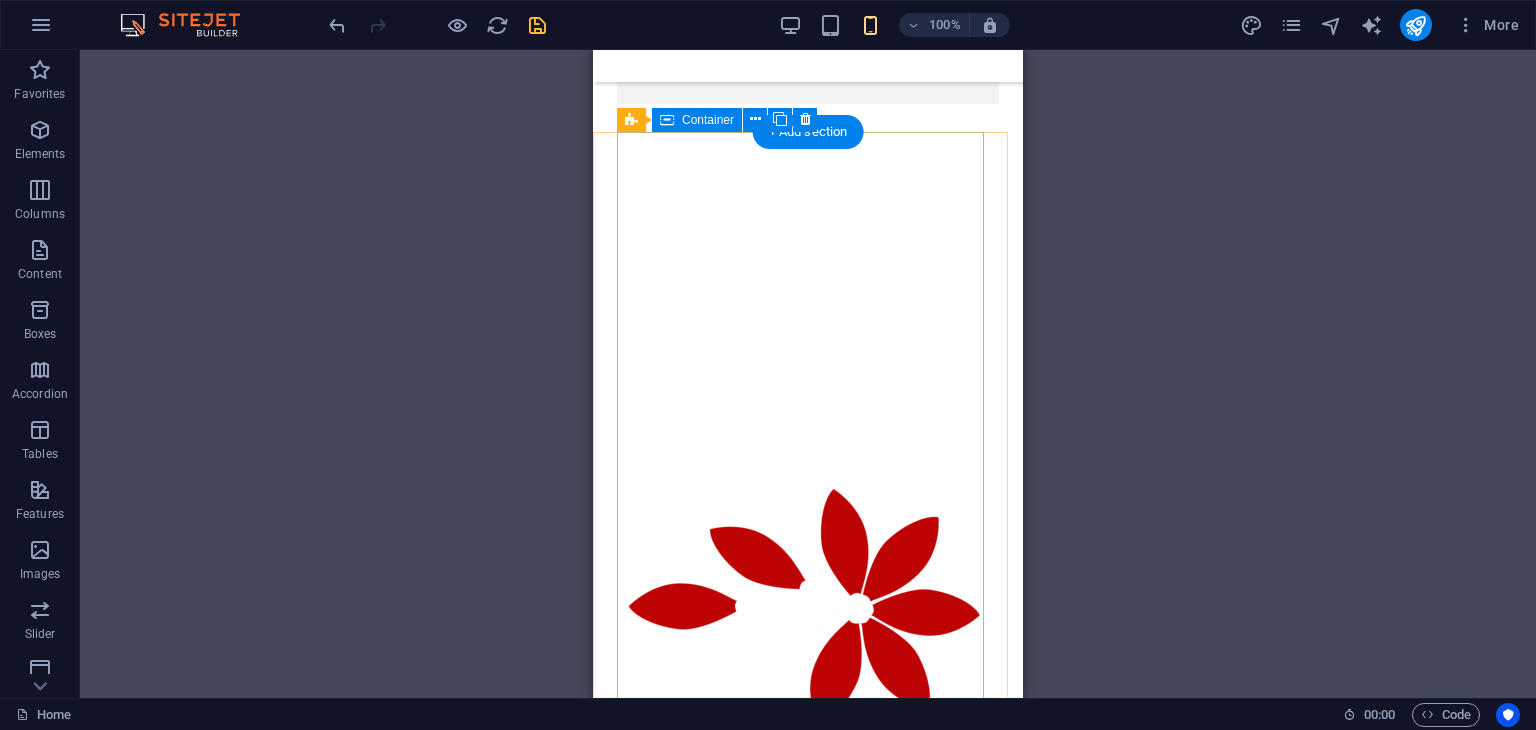 click at bounding box center (791, 2009) 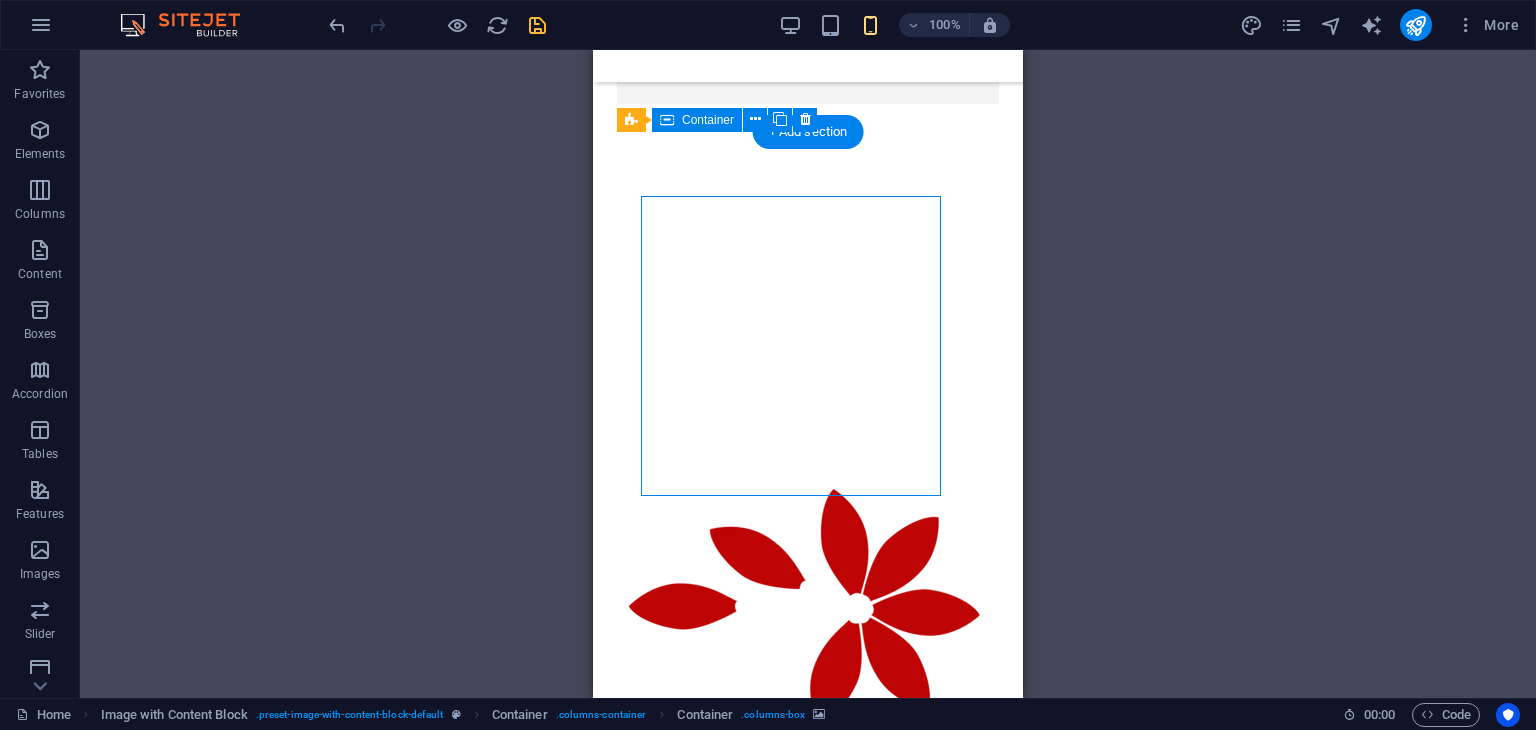 click at bounding box center [791, 2009] 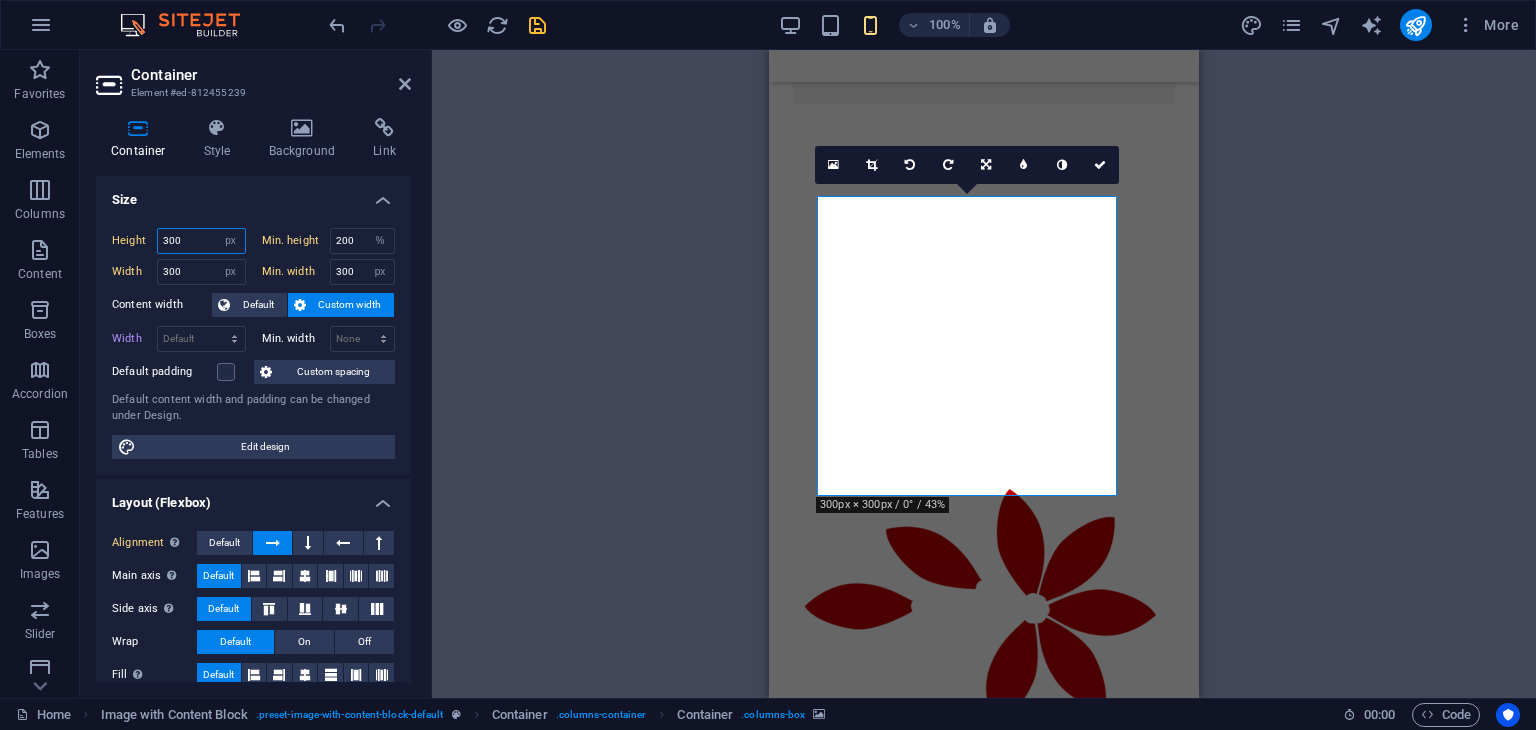 click on "300" at bounding box center [201, 241] 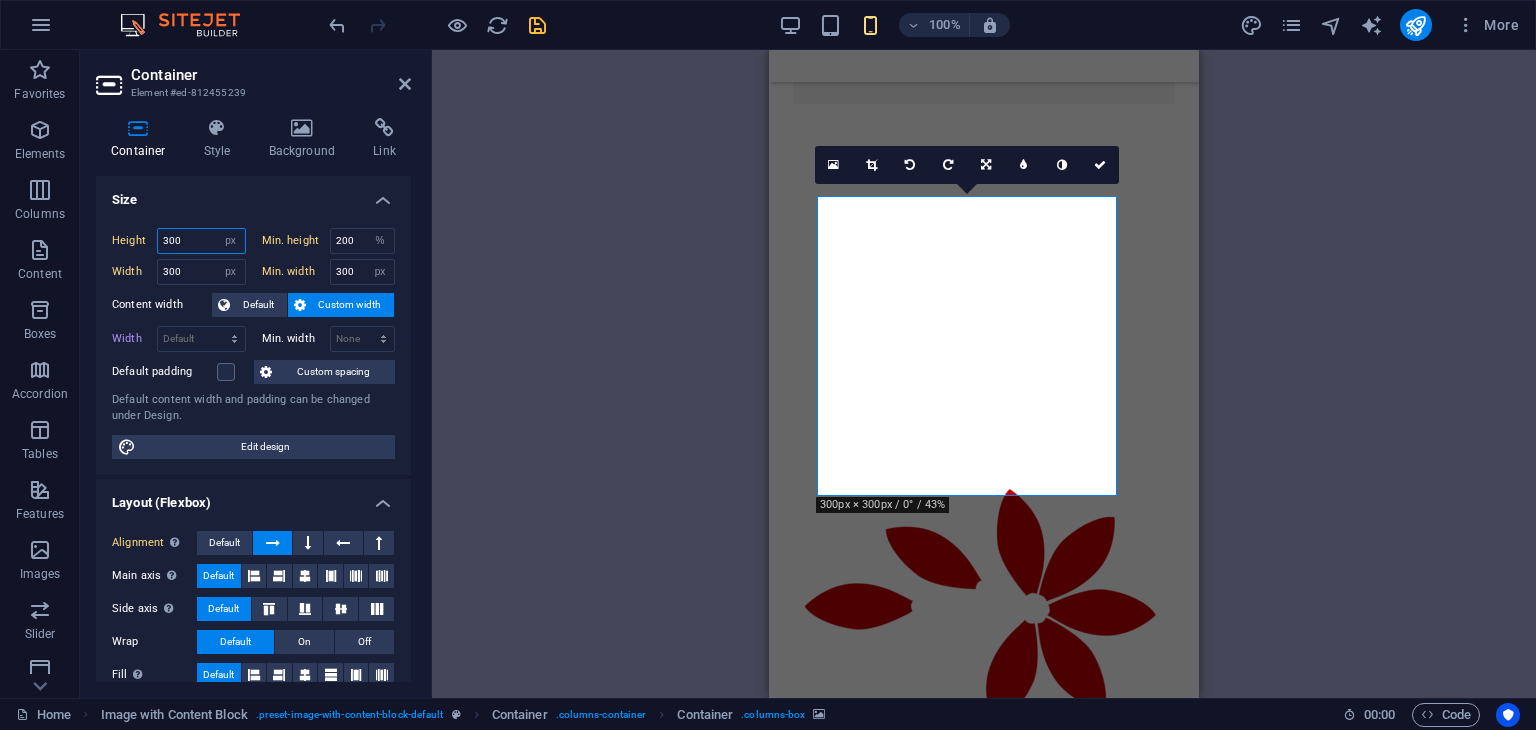 drag, startPoint x: 195, startPoint y: 243, endPoint x: 154, endPoint y: 242, distance: 41.01219 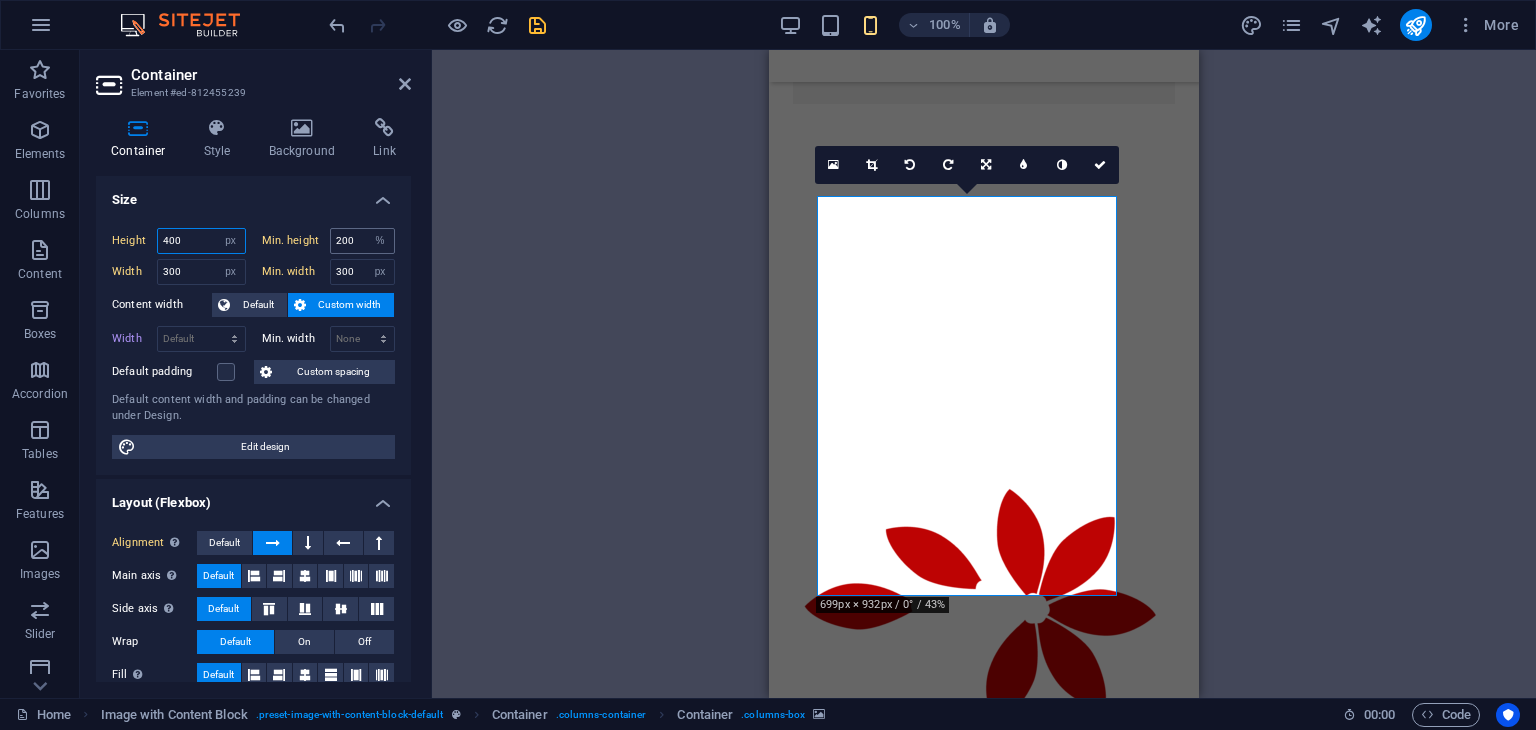 type on "400" 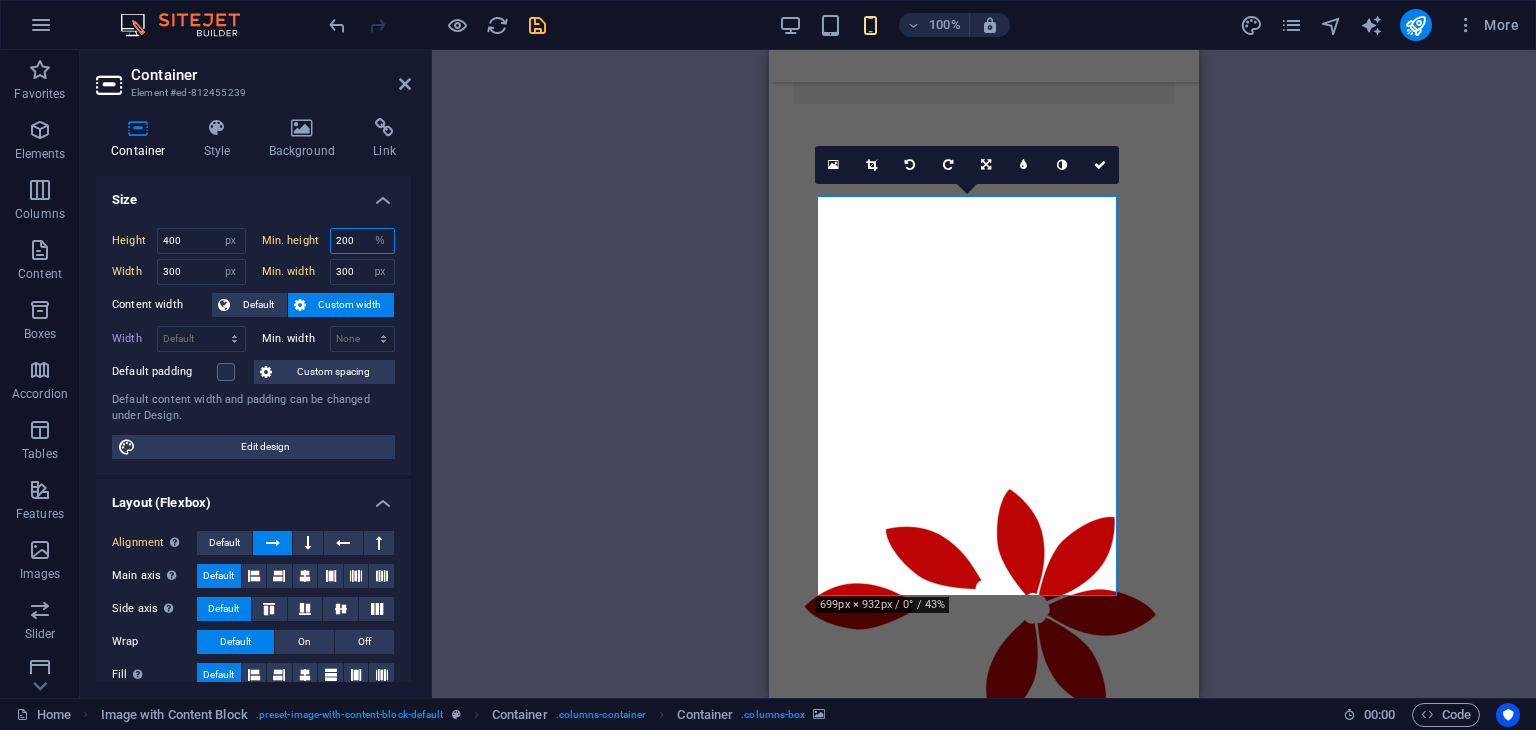 click on "200" at bounding box center [363, 241] 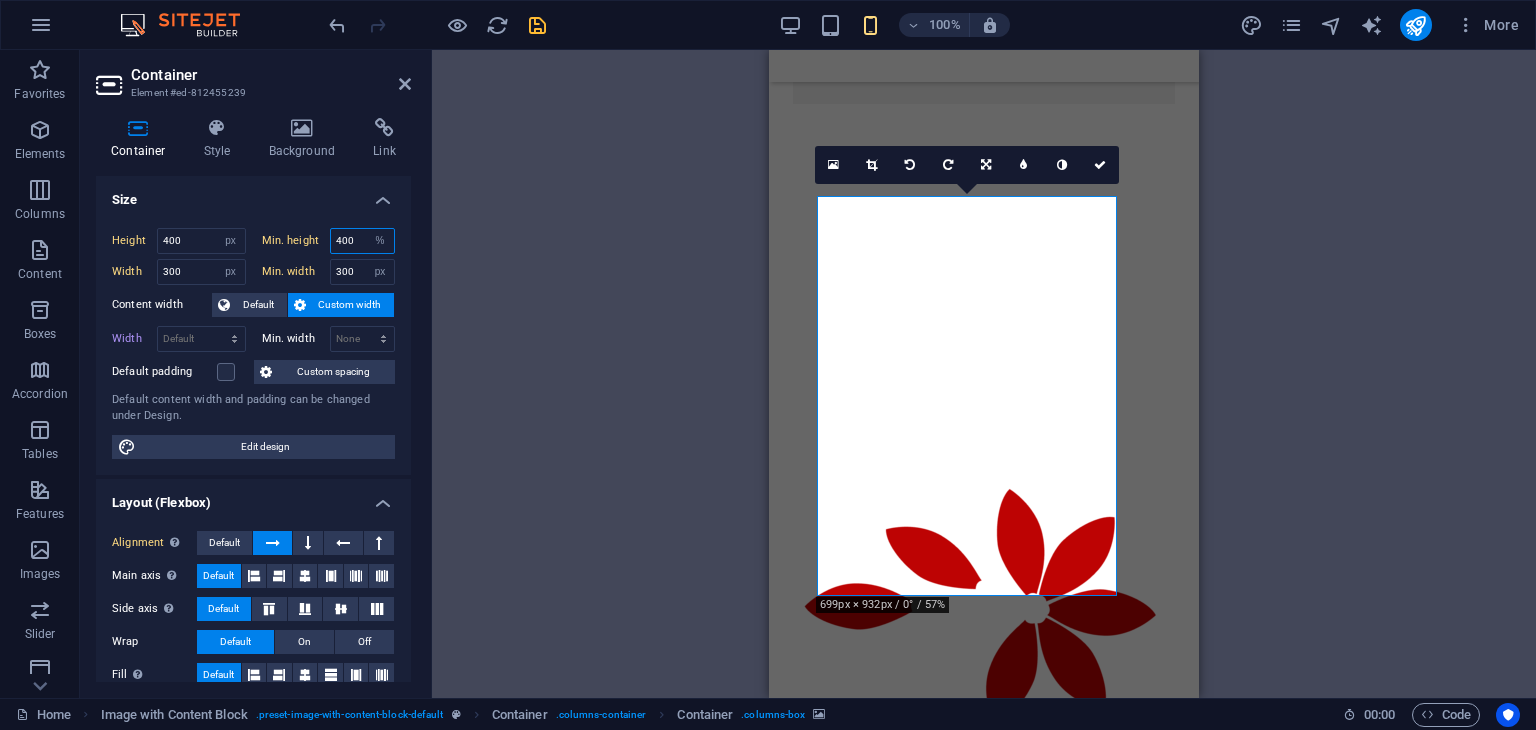 type on "400" 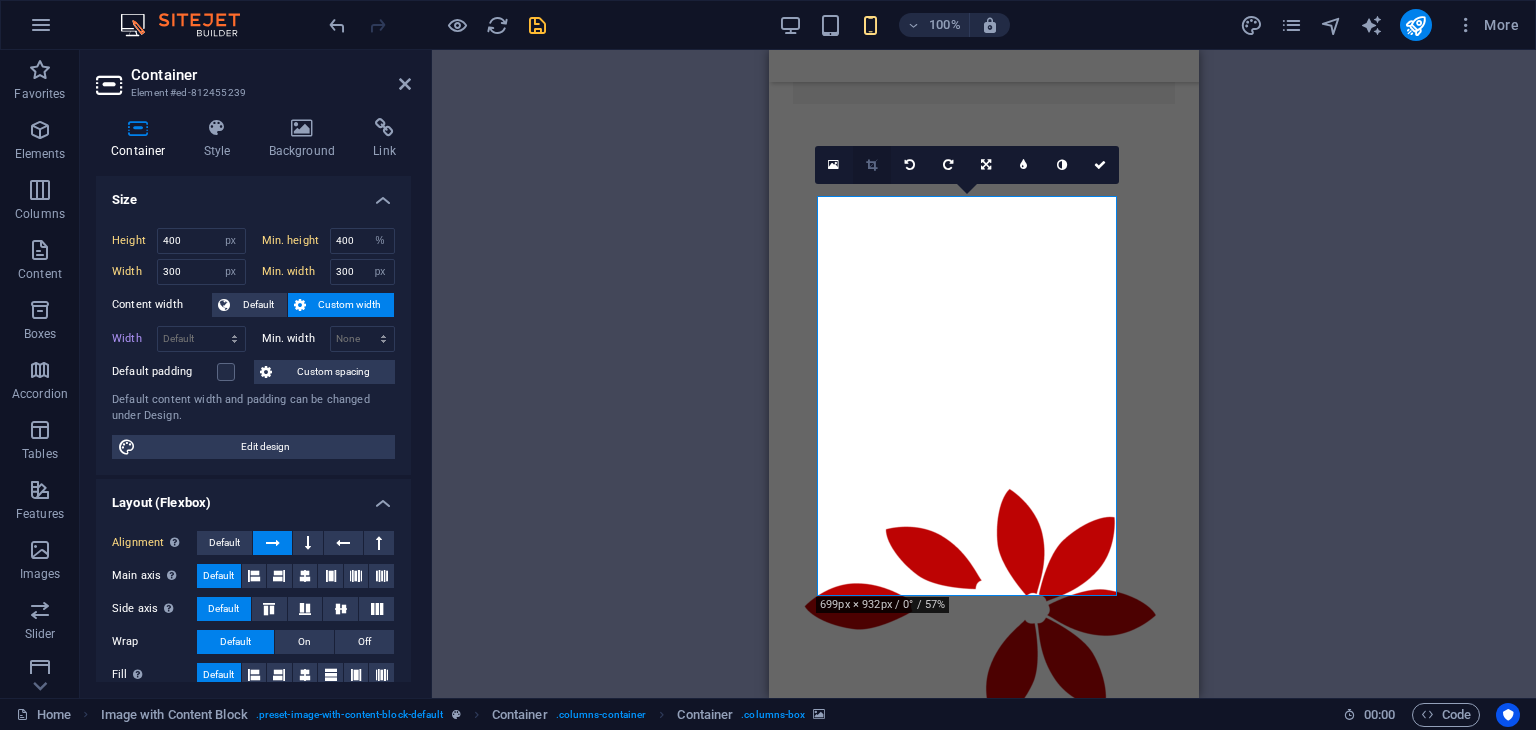 click at bounding box center [871, 165] 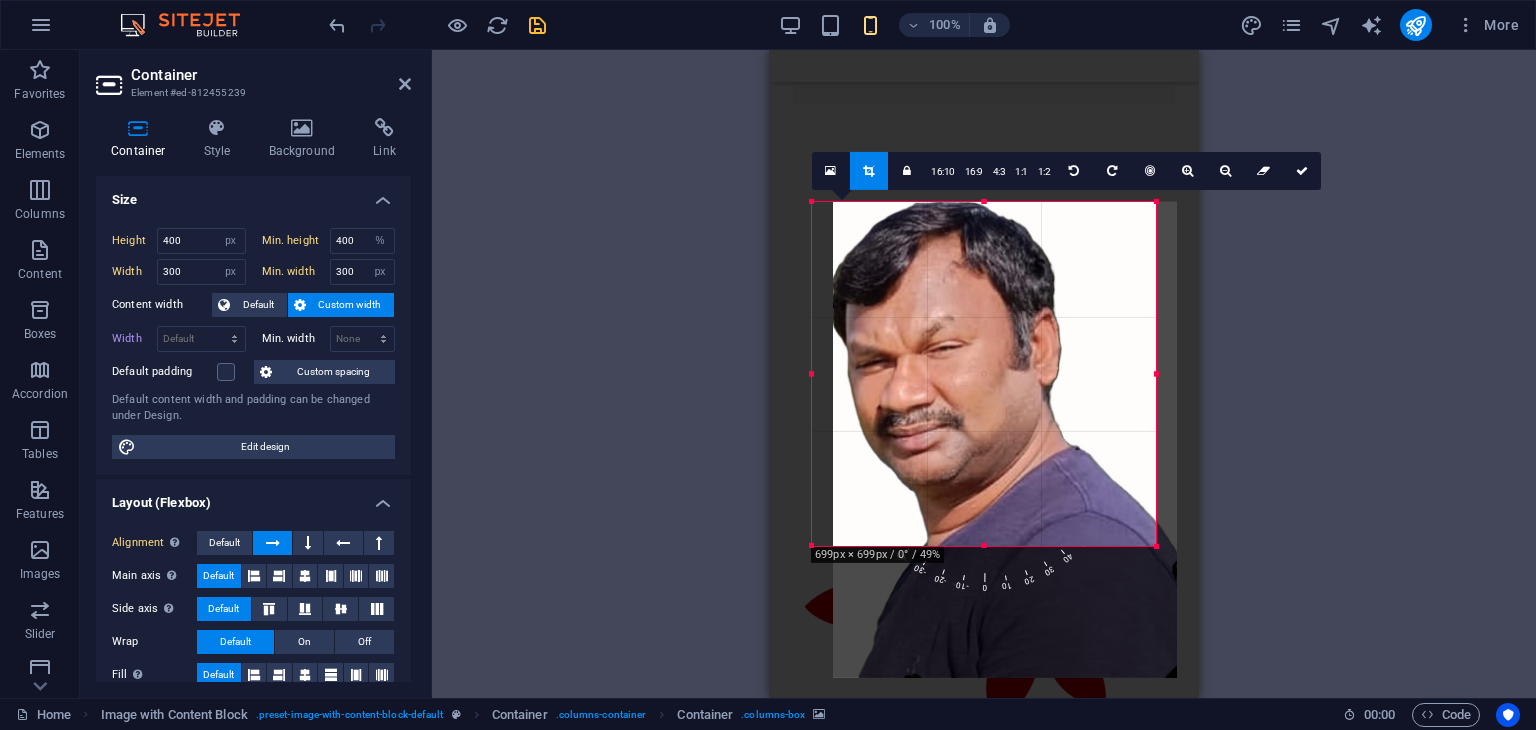 drag, startPoint x: 984, startPoint y: 538, endPoint x: 1005, endPoint y: 537, distance: 21.023796 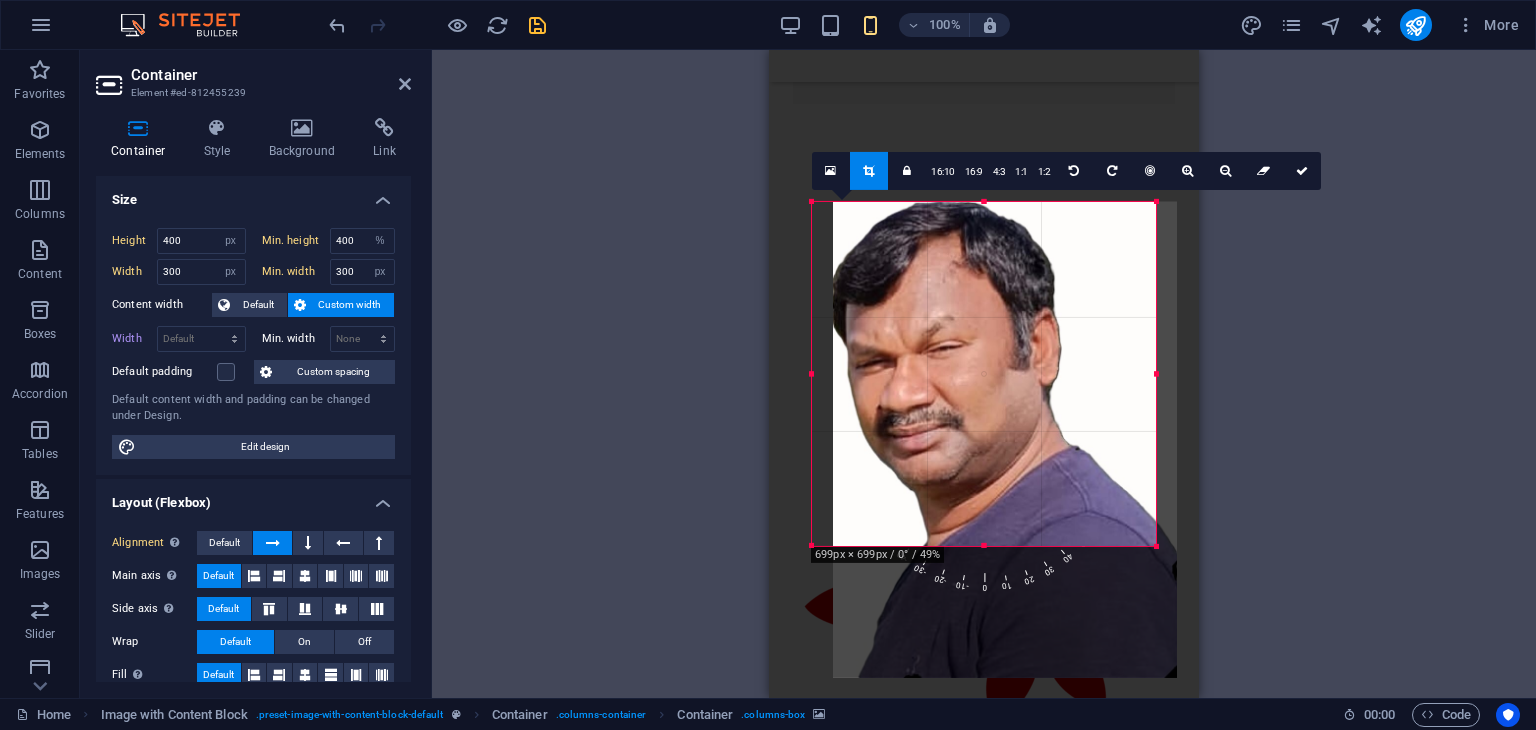 click at bounding box center [1005, 440] 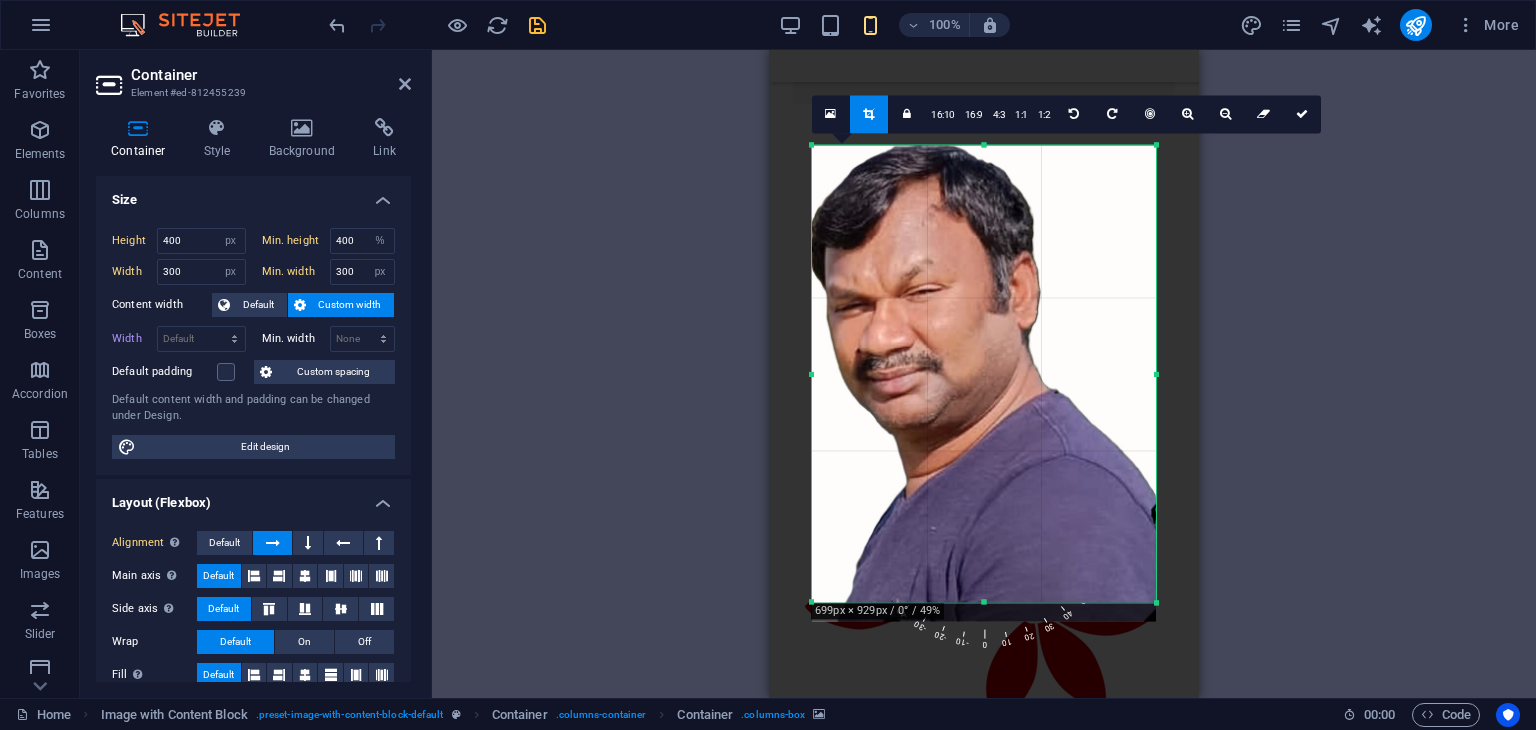 drag, startPoint x: 982, startPoint y: 544, endPoint x: 934, endPoint y: 656, distance: 121.85237 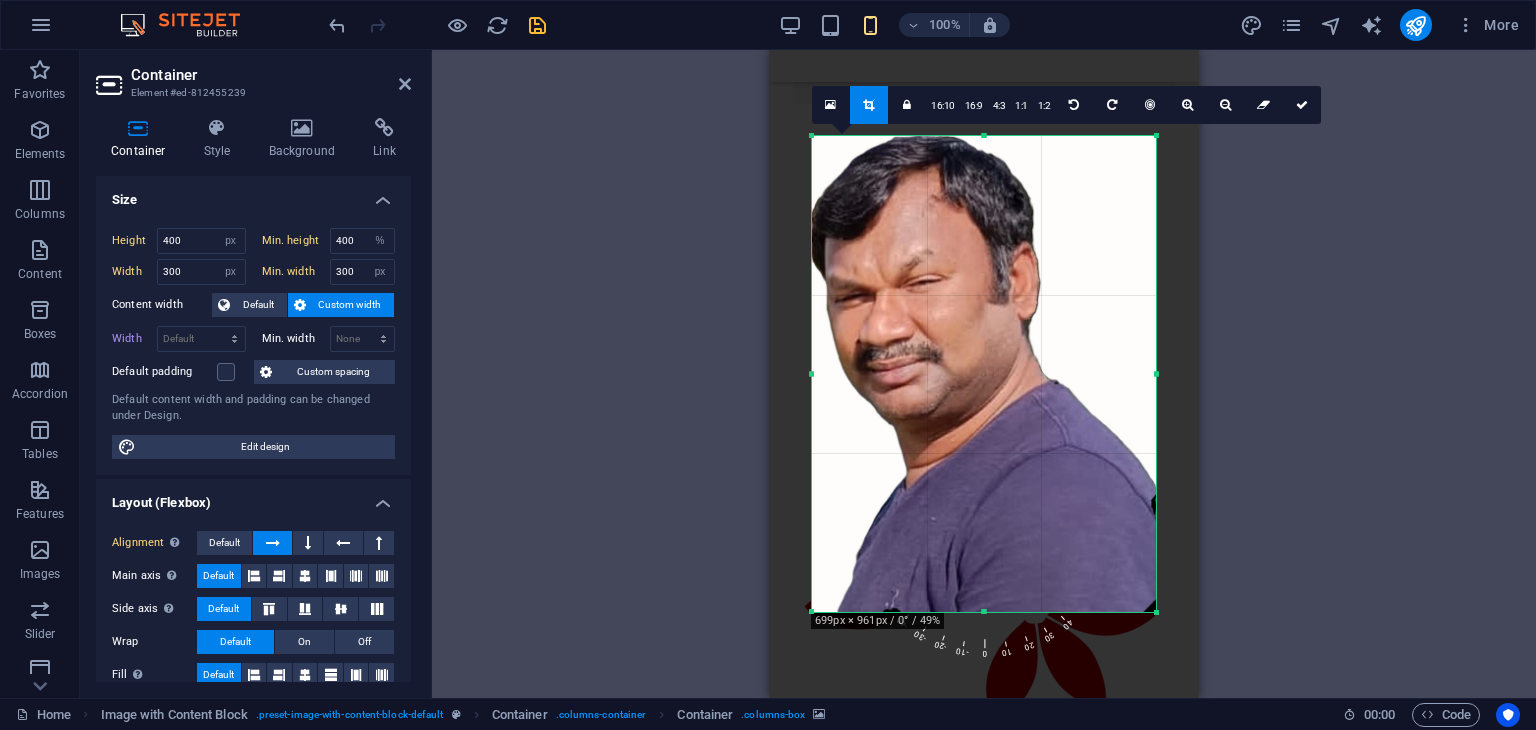 drag, startPoint x: 982, startPoint y: 598, endPoint x: 974, endPoint y: 615, distance: 18.788294 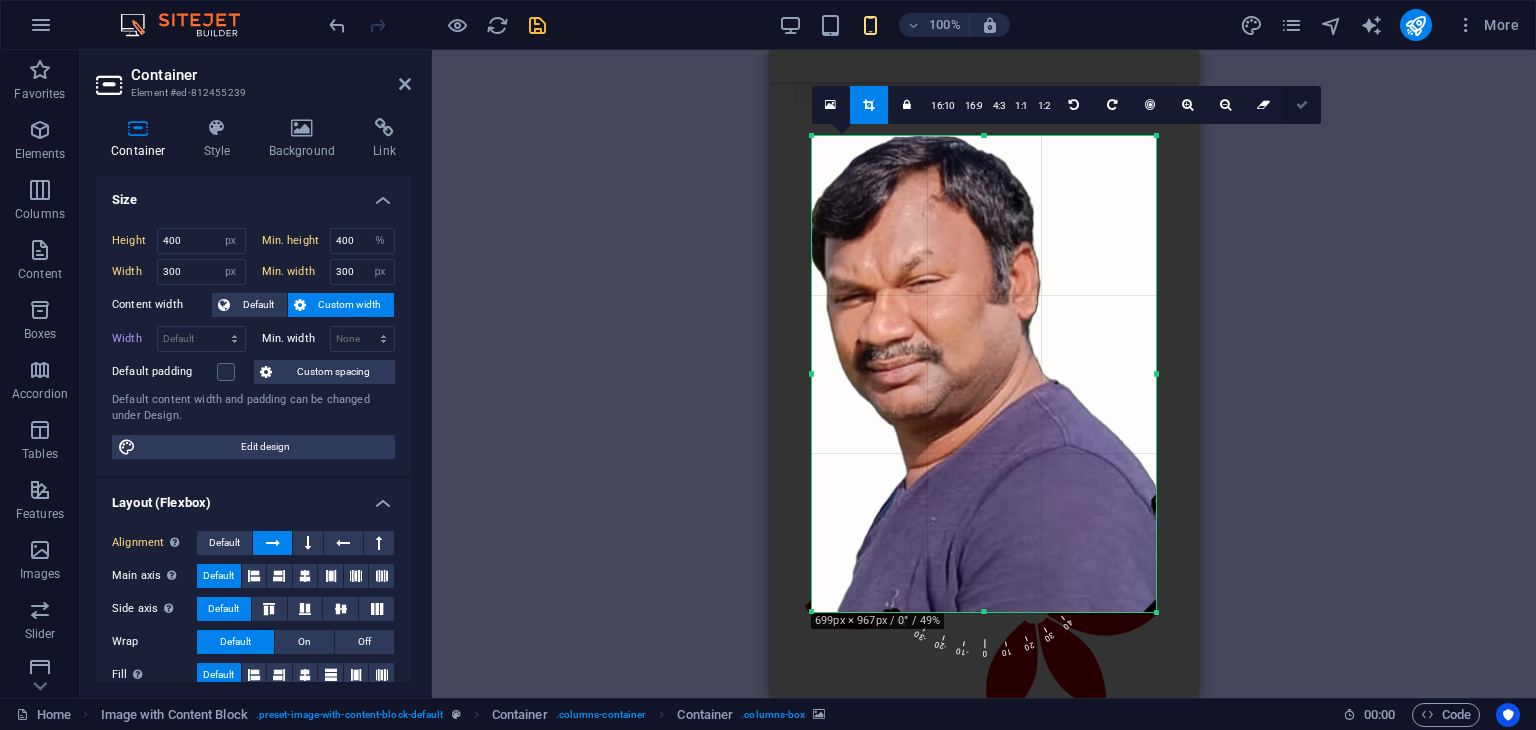 click at bounding box center [1302, 105] 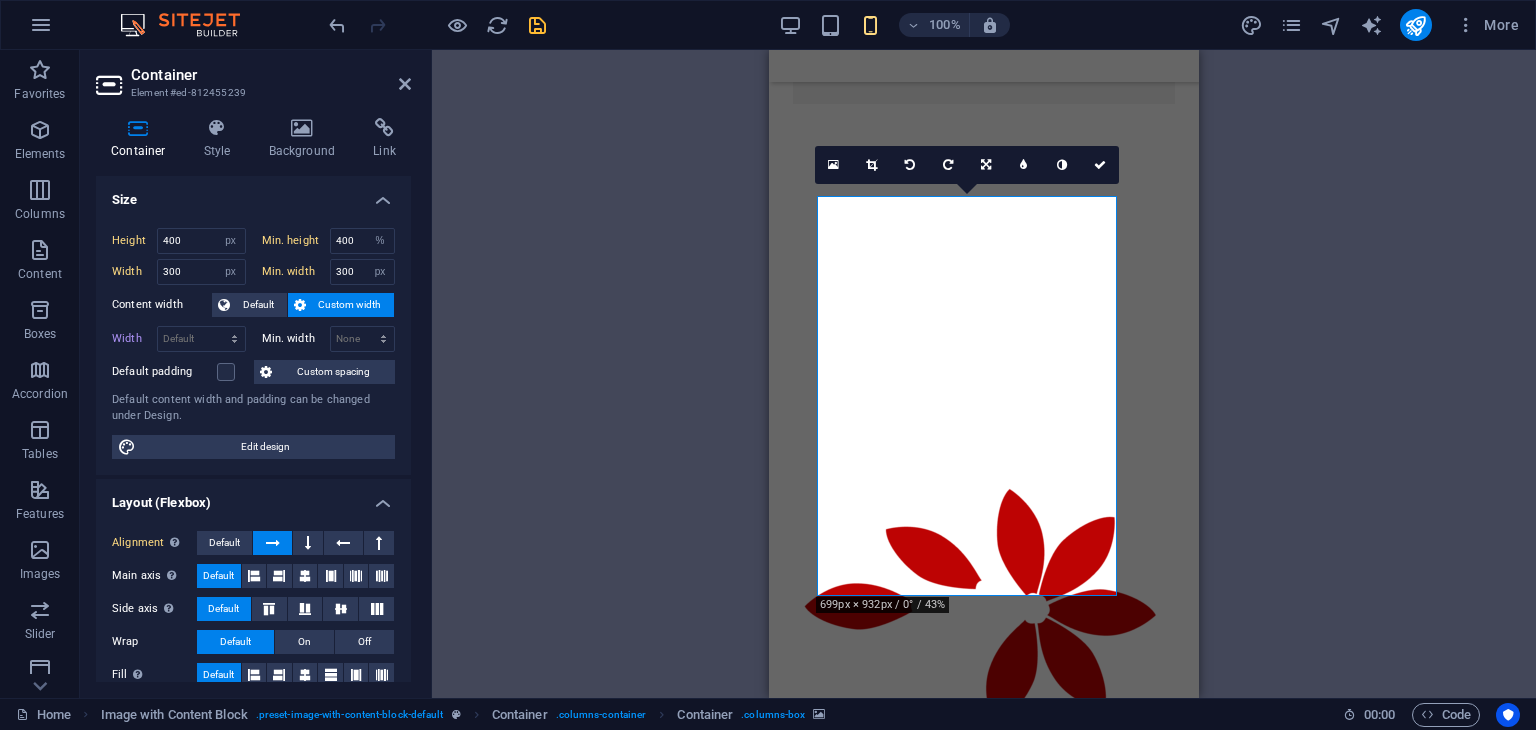 click on "H1   Banner   Container   Logo   Menu Bar   Text   Image   Document   Document   Document   H3   Icon   Preset   Document   H2   Container   Text   H2   Image with Content Block   Container   Image with Content Block   Container   Container   Placeholder   Video   Text   Container   Container   Text   Container   Text   Placeholder   Text   Spacer   Container   Container   Container   Container   Text   Container   Container   Text   Container   Text   Container   Text   Map   Footer Thrud   Separator   Footer Thrud   Container   Container   Image   Container   Container   Checkbox   Container   Container   Unequal Columns   Container   Container   Contact Form   Container   Contact Form   Form   Textarea   Email   Container   Contact Form   Form   Input   Container   Unequal Columns   Container   Image   Container   Form button   Captcha   Image slider   Image Slider   Image   Container   Info Bar   Container   Text   Container   Container   Text   Container   Video   Container     Icon" at bounding box center [984, 374] 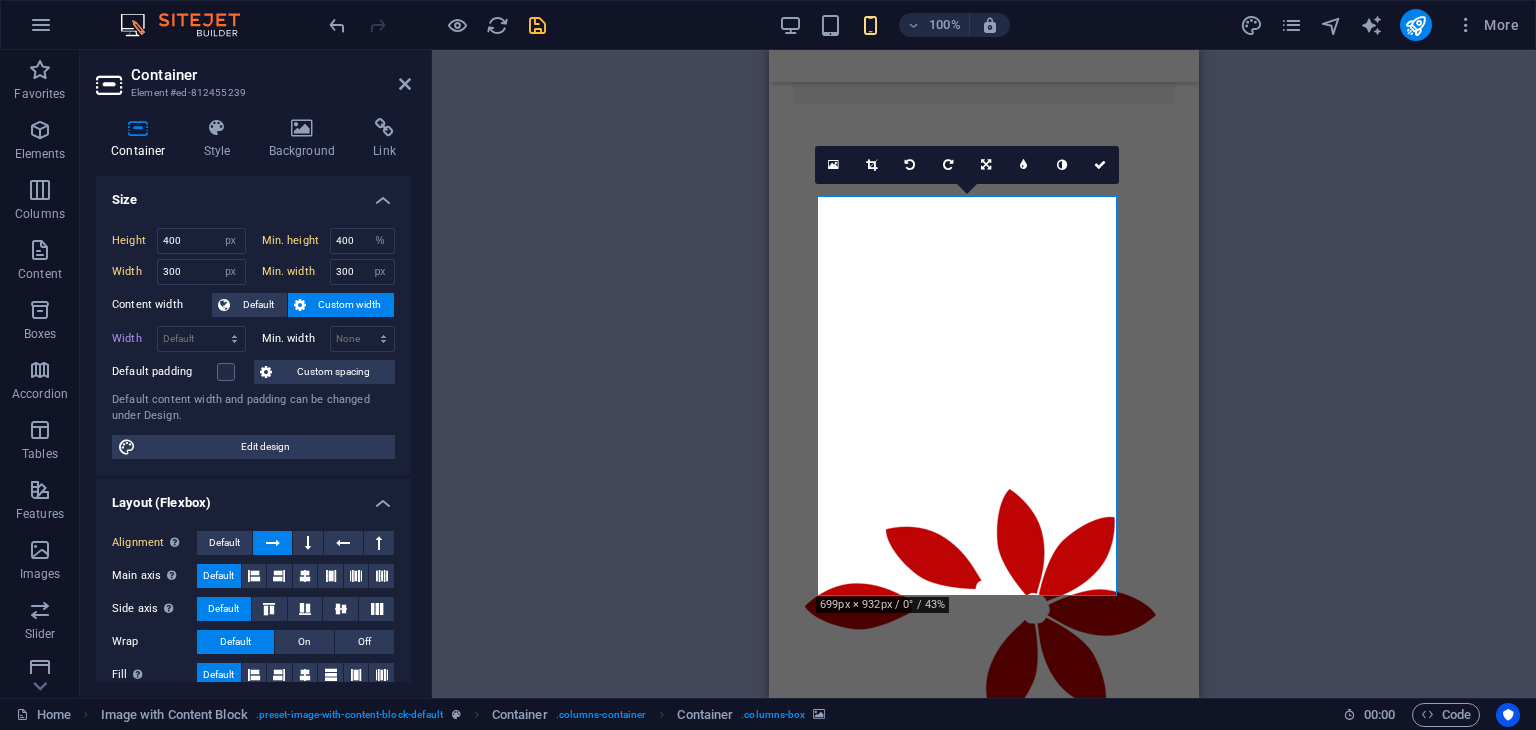 click at bounding box center [967, 2059] 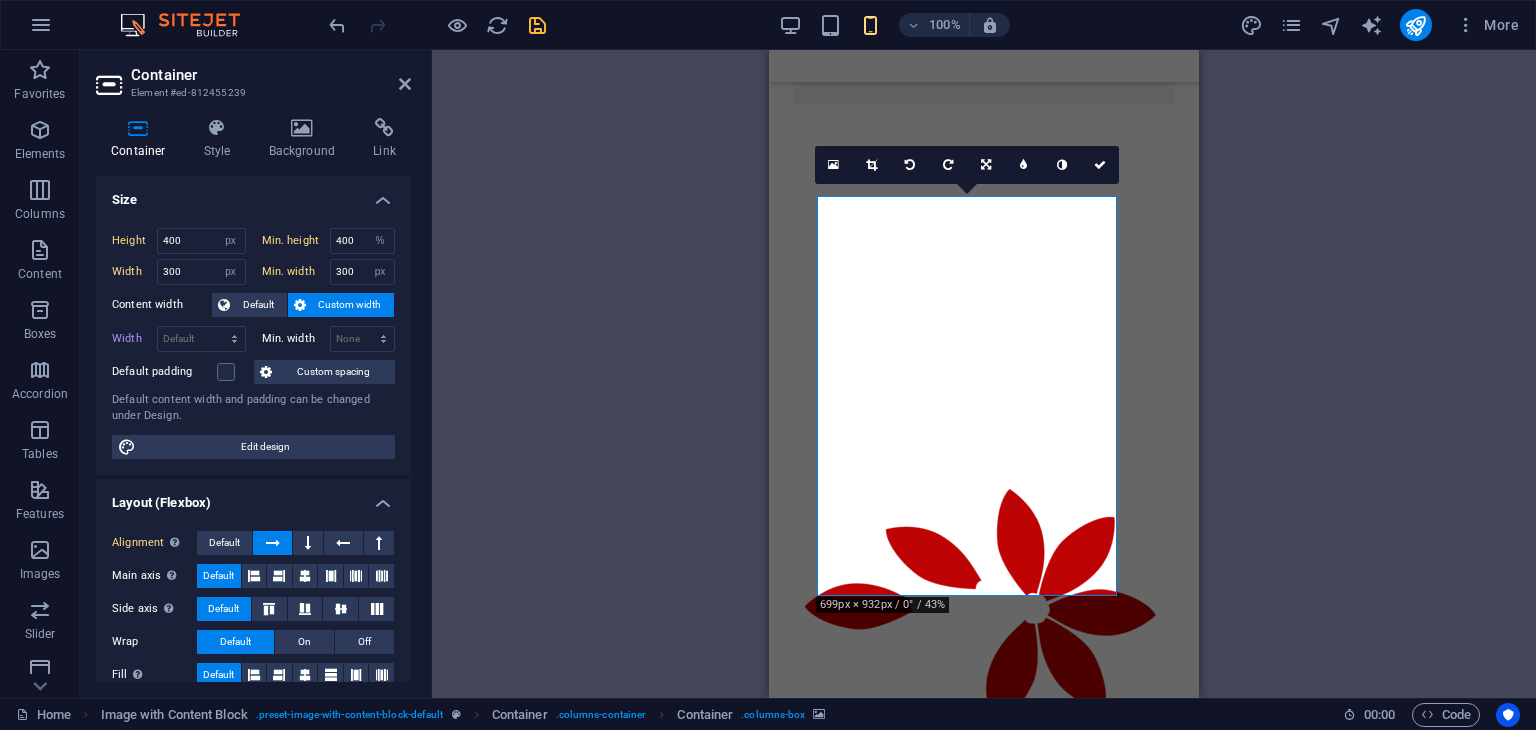 click at bounding box center [967, 2059] 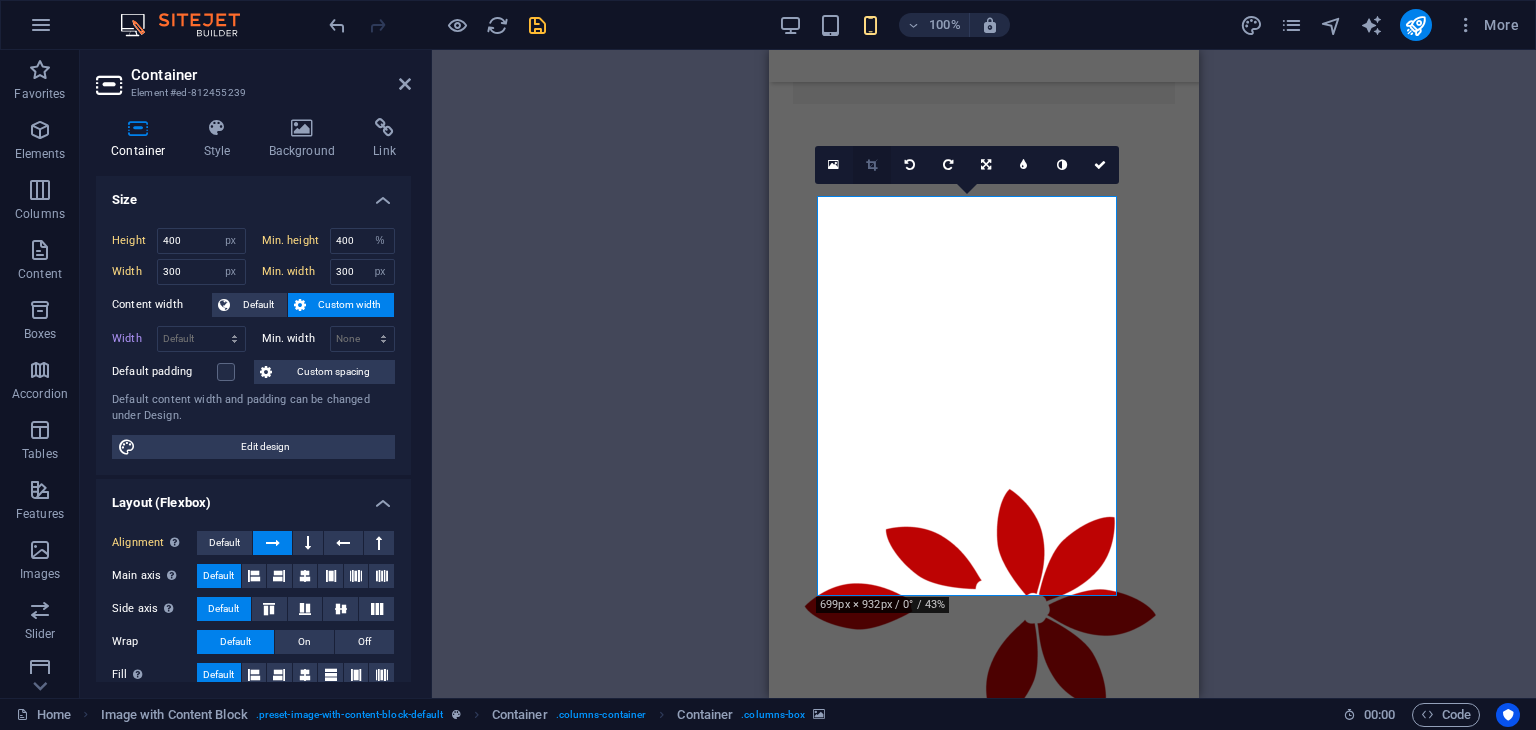 click at bounding box center (872, 165) 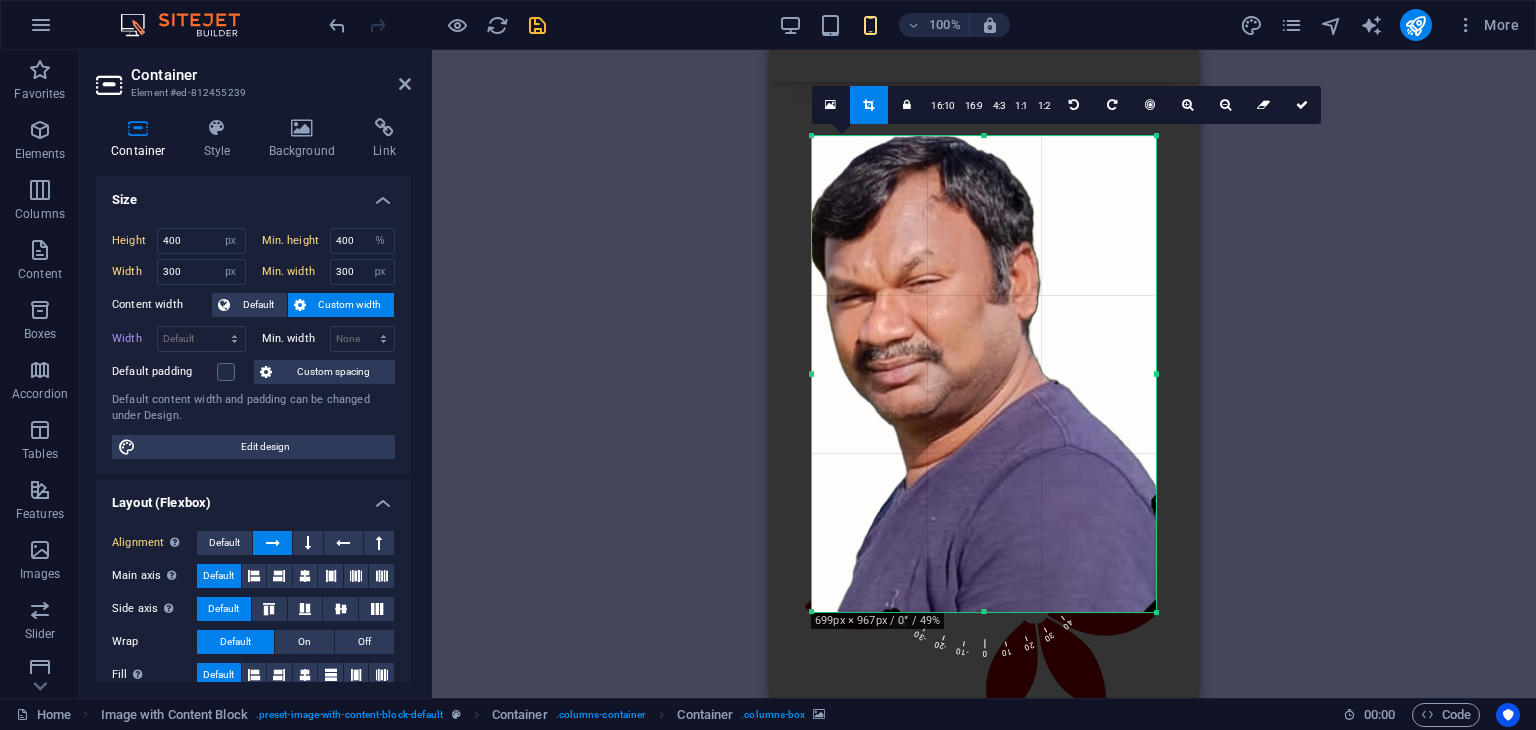 click at bounding box center [984, 374] 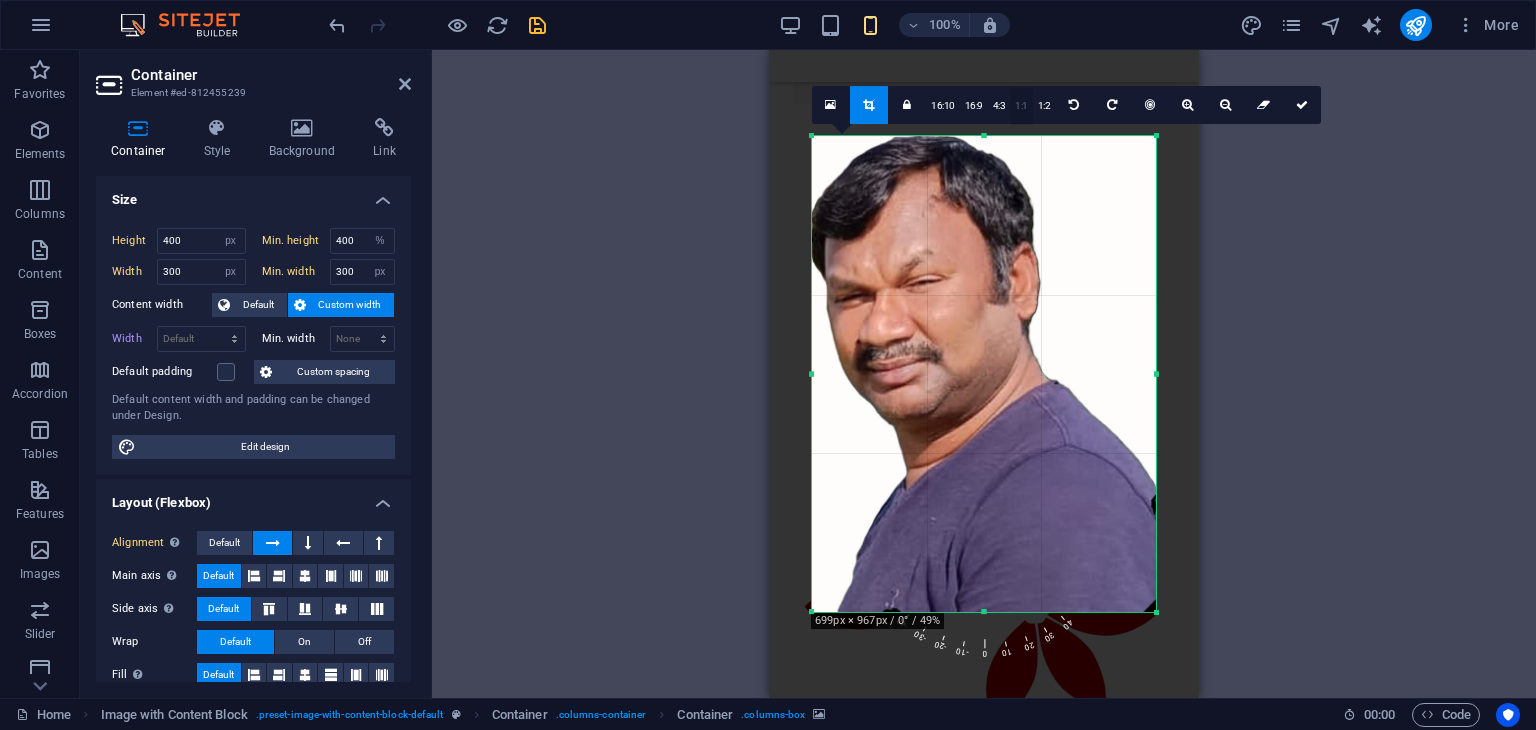 click on "1:1" at bounding box center (1021, 106) 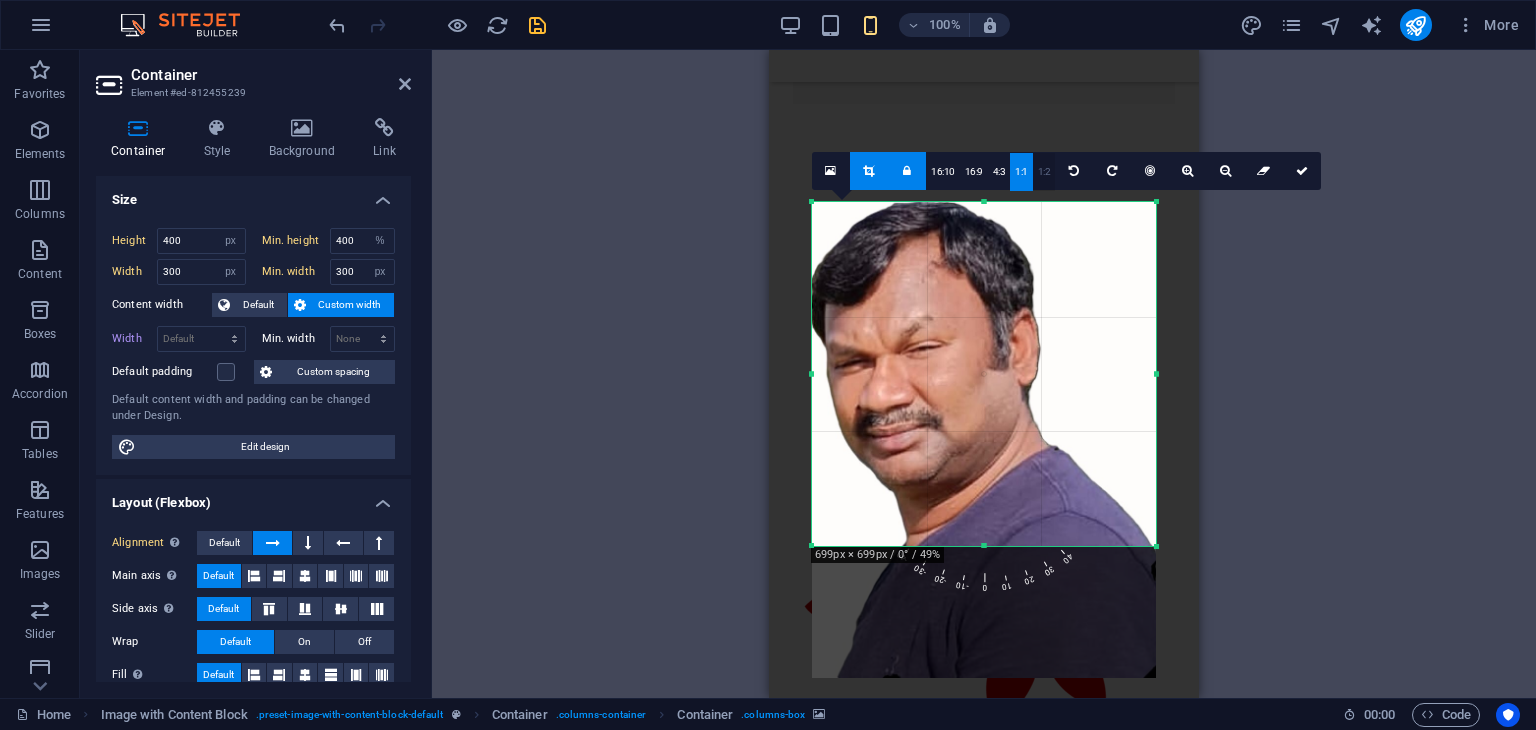 click on "1:2" at bounding box center (1044, 172) 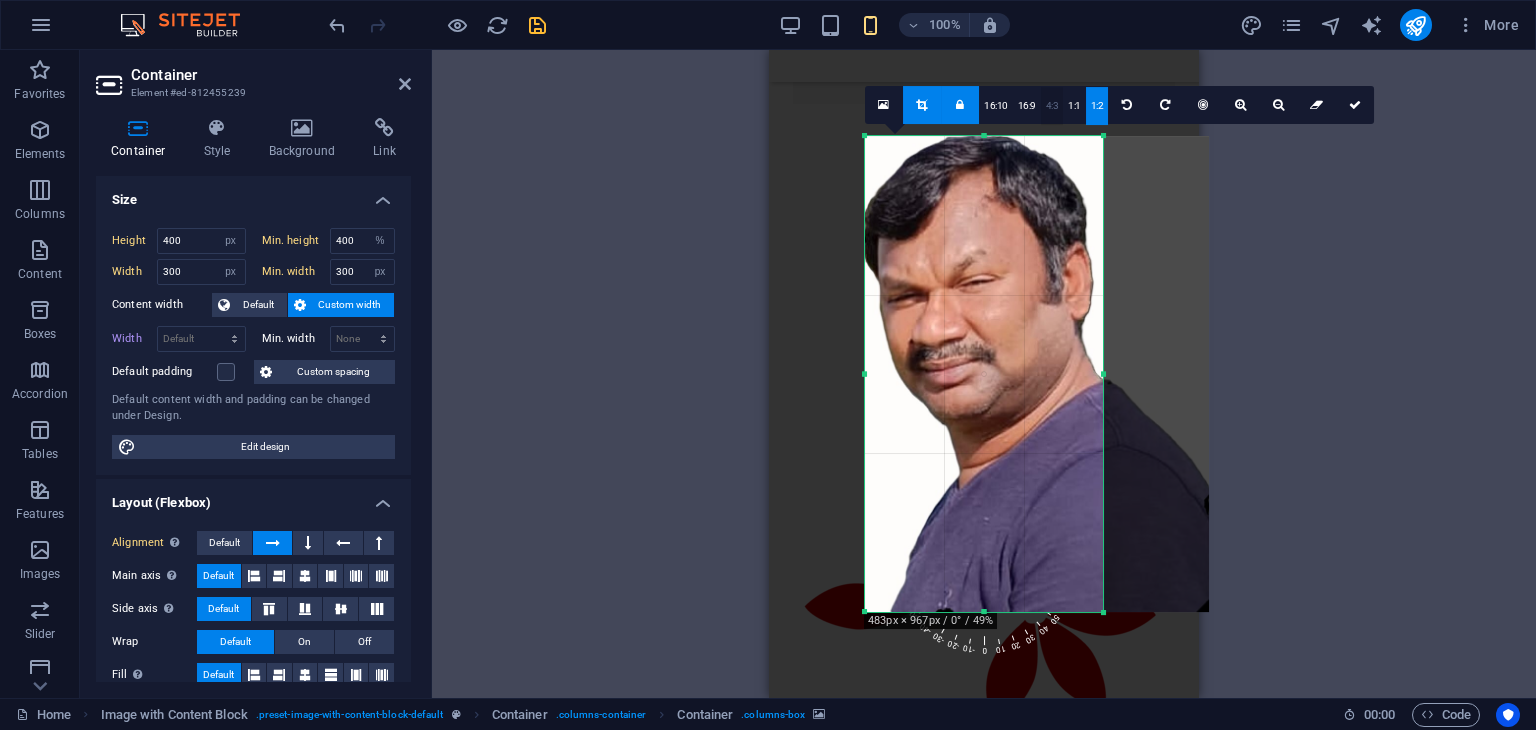 click on "4:3" at bounding box center (1052, 106) 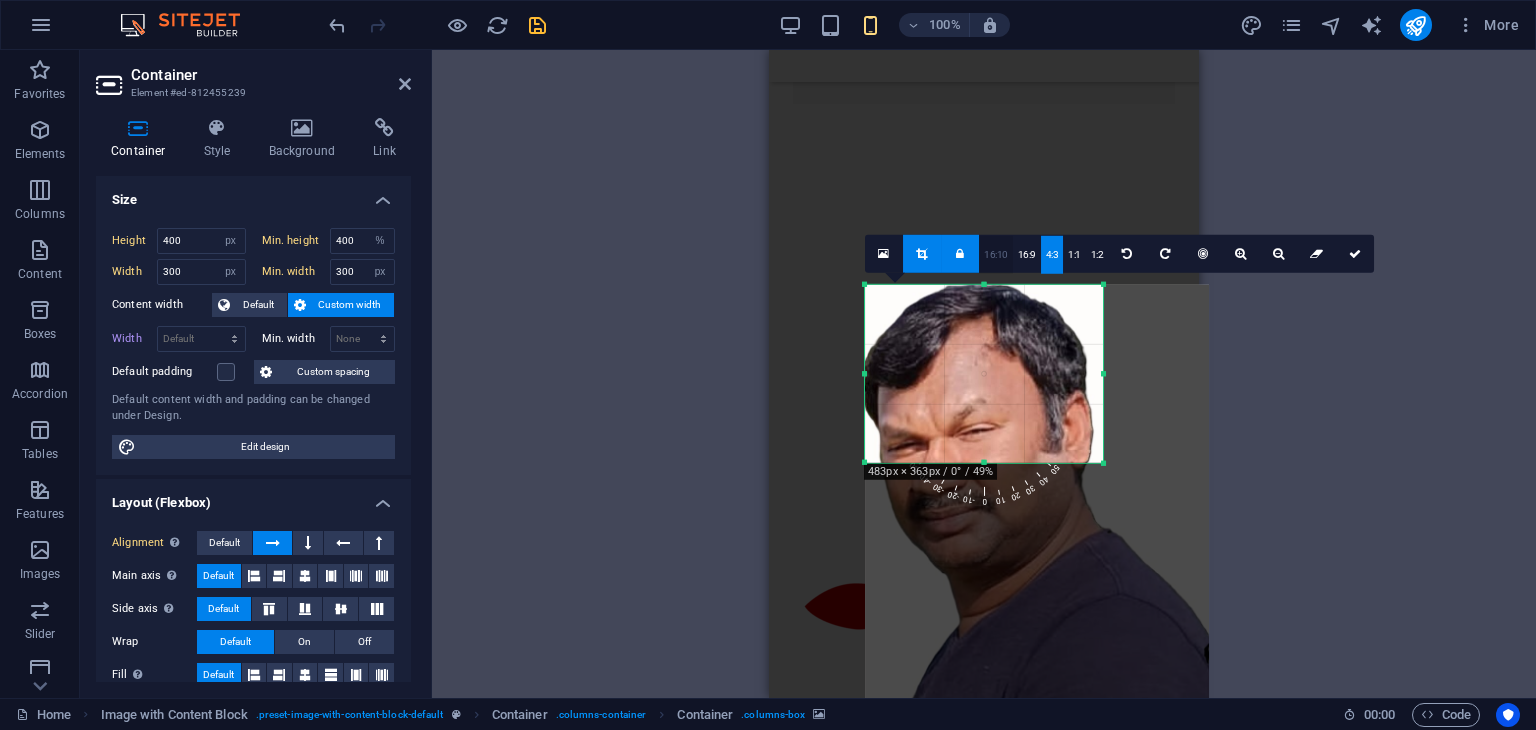 click on "16:10" at bounding box center (996, 255) 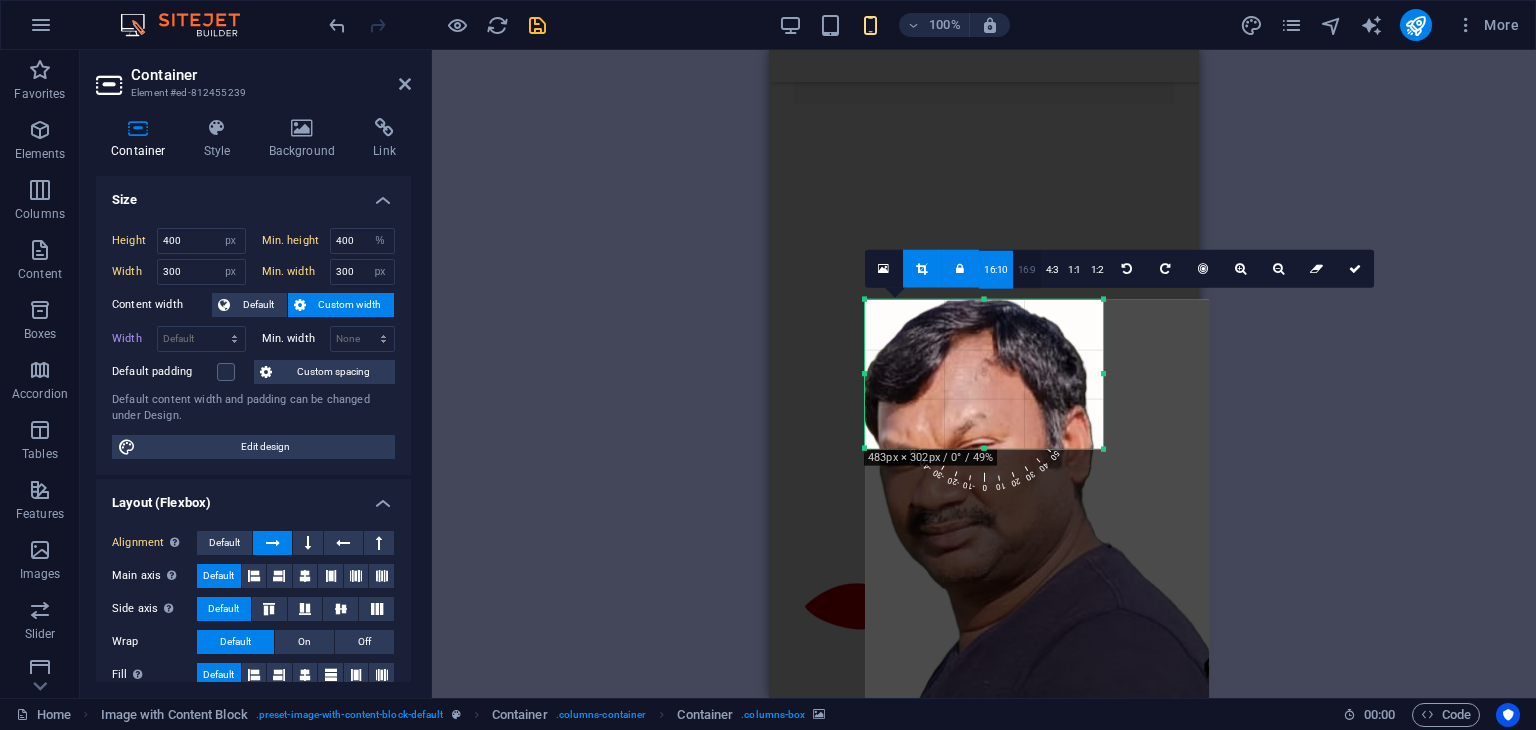 click on "16:9" at bounding box center [1027, 270] 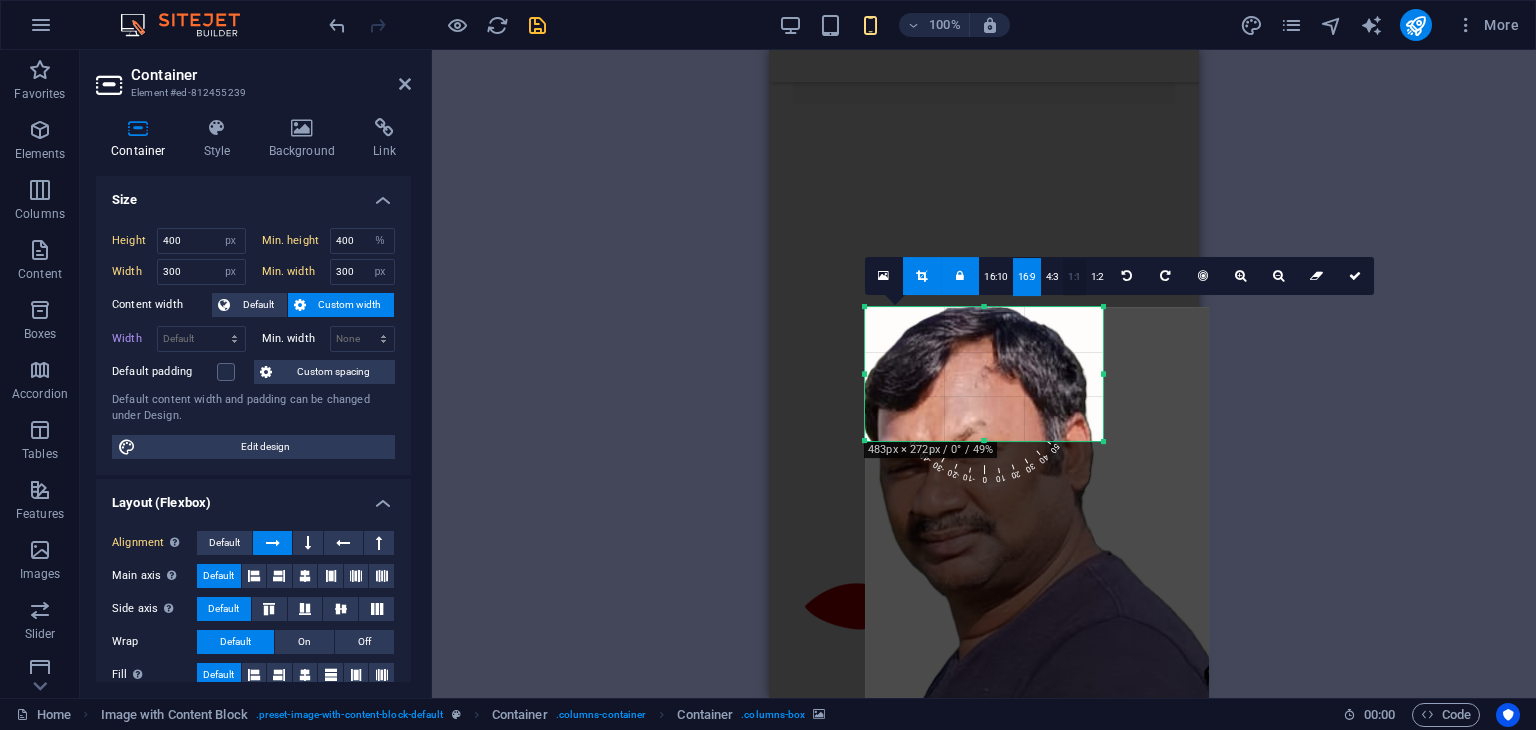 click on "1:1" at bounding box center [1074, 277] 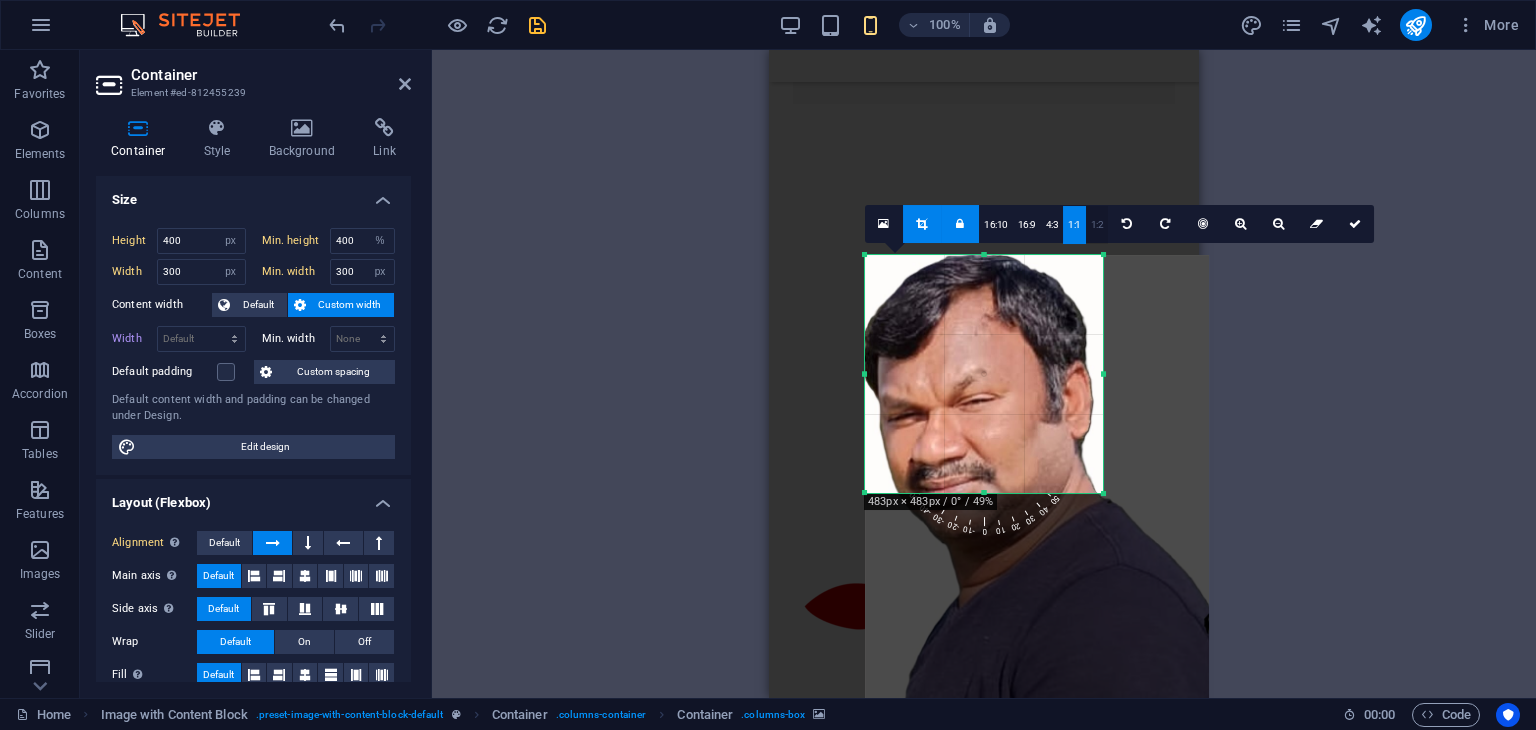 click on "1:2" at bounding box center (1097, 225) 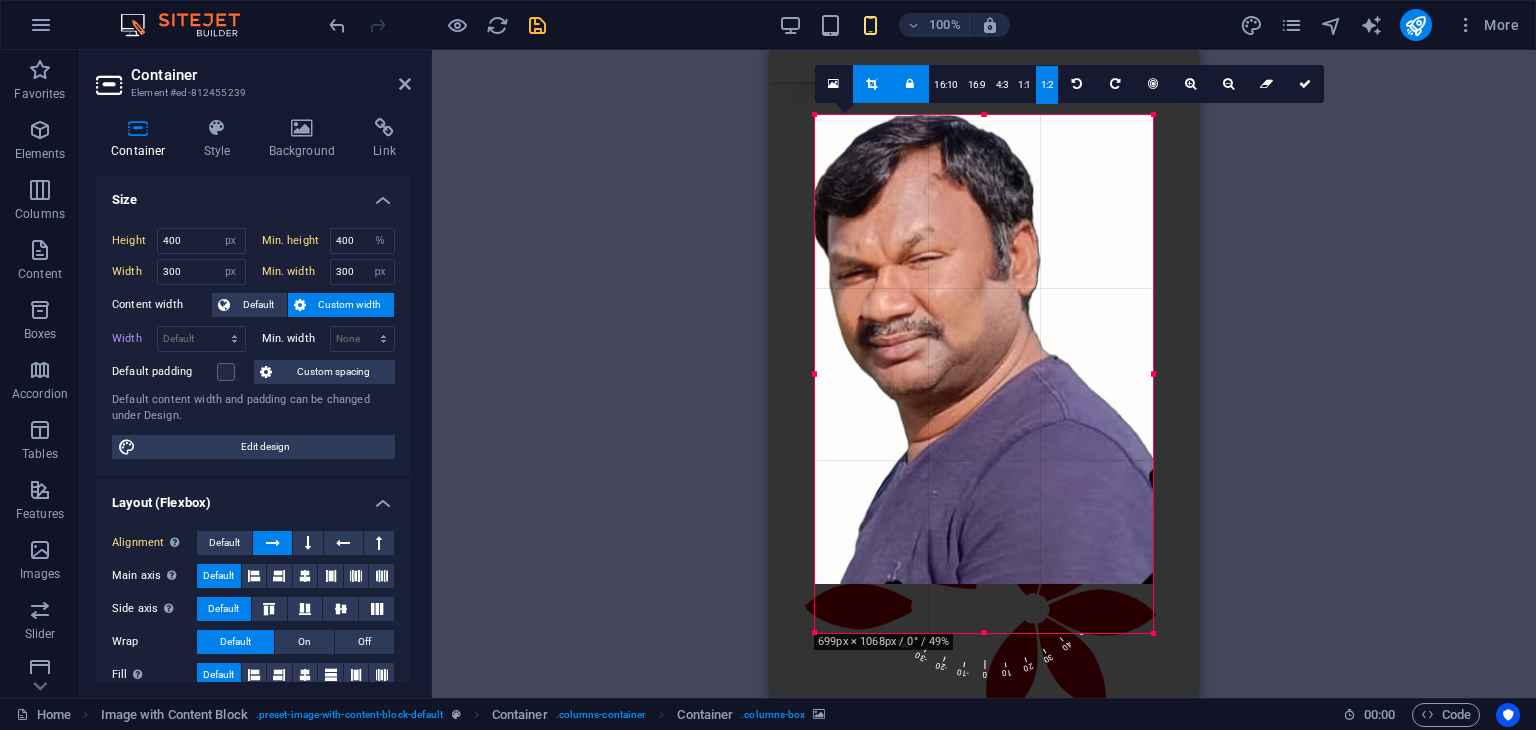 drag, startPoint x: 1102, startPoint y: 384, endPoint x: 1203, endPoint y: 379, distance: 101.12369 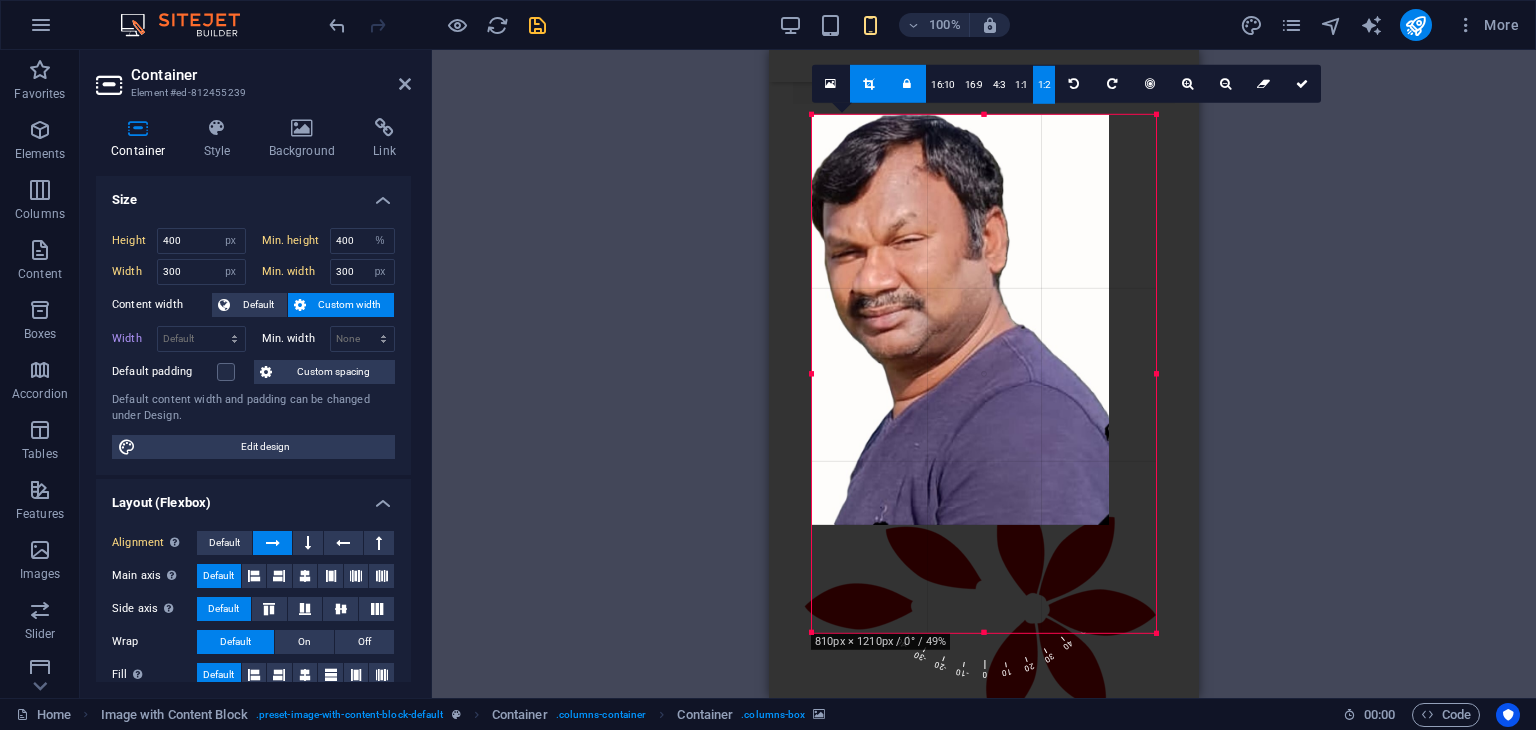 drag, startPoint x: 832, startPoint y: 374, endPoint x: 780, endPoint y: 376, distance: 52.03845 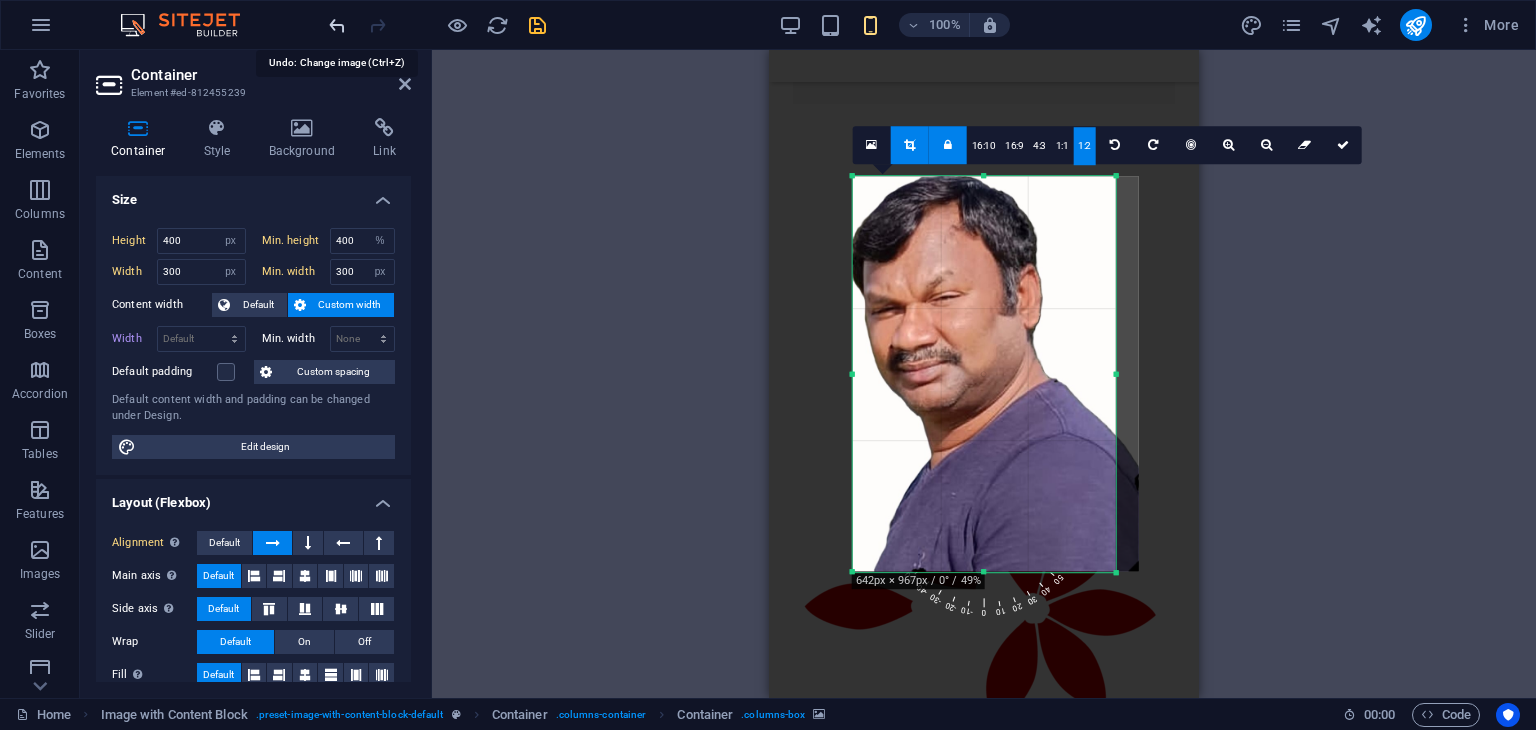 click at bounding box center (337, 25) 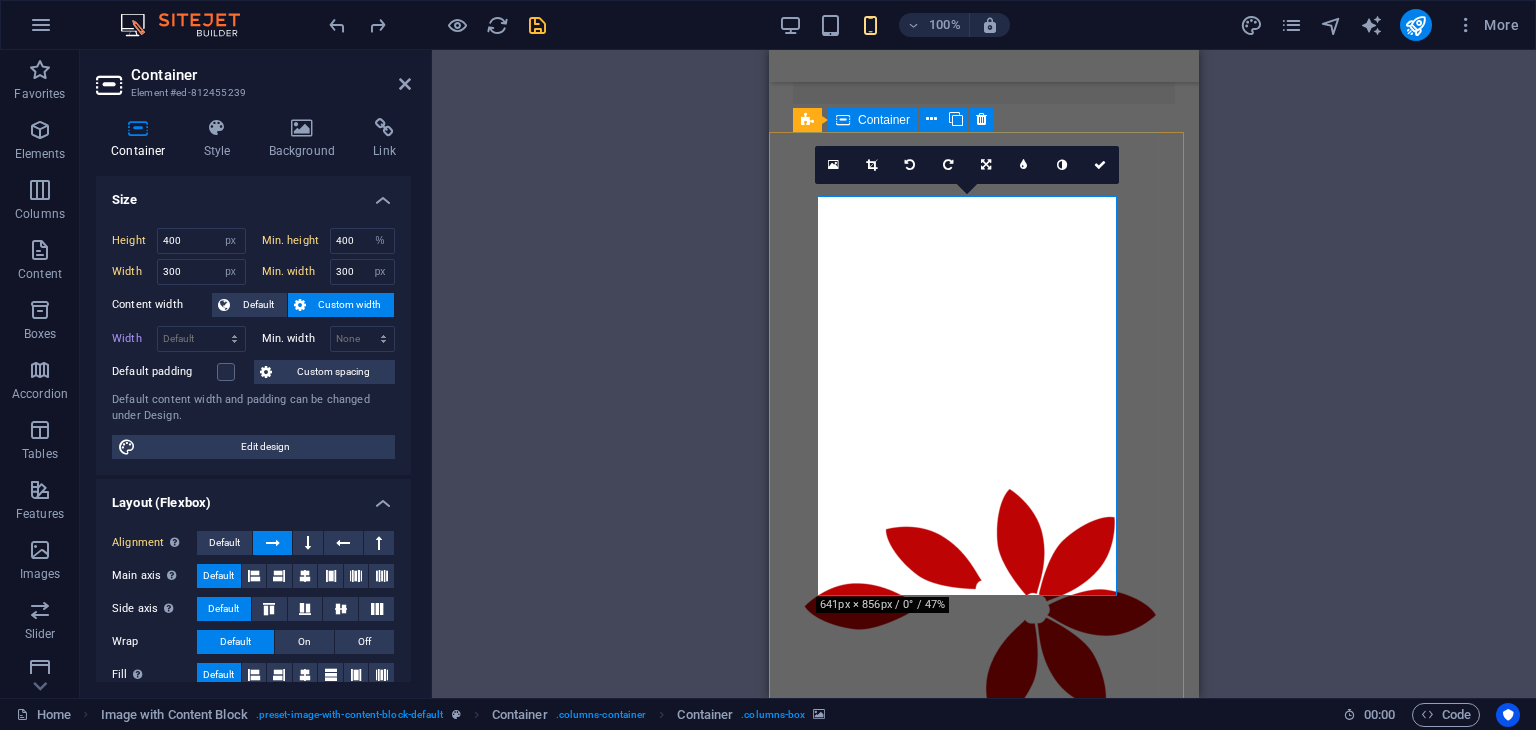click at bounding box center (967, 2059) 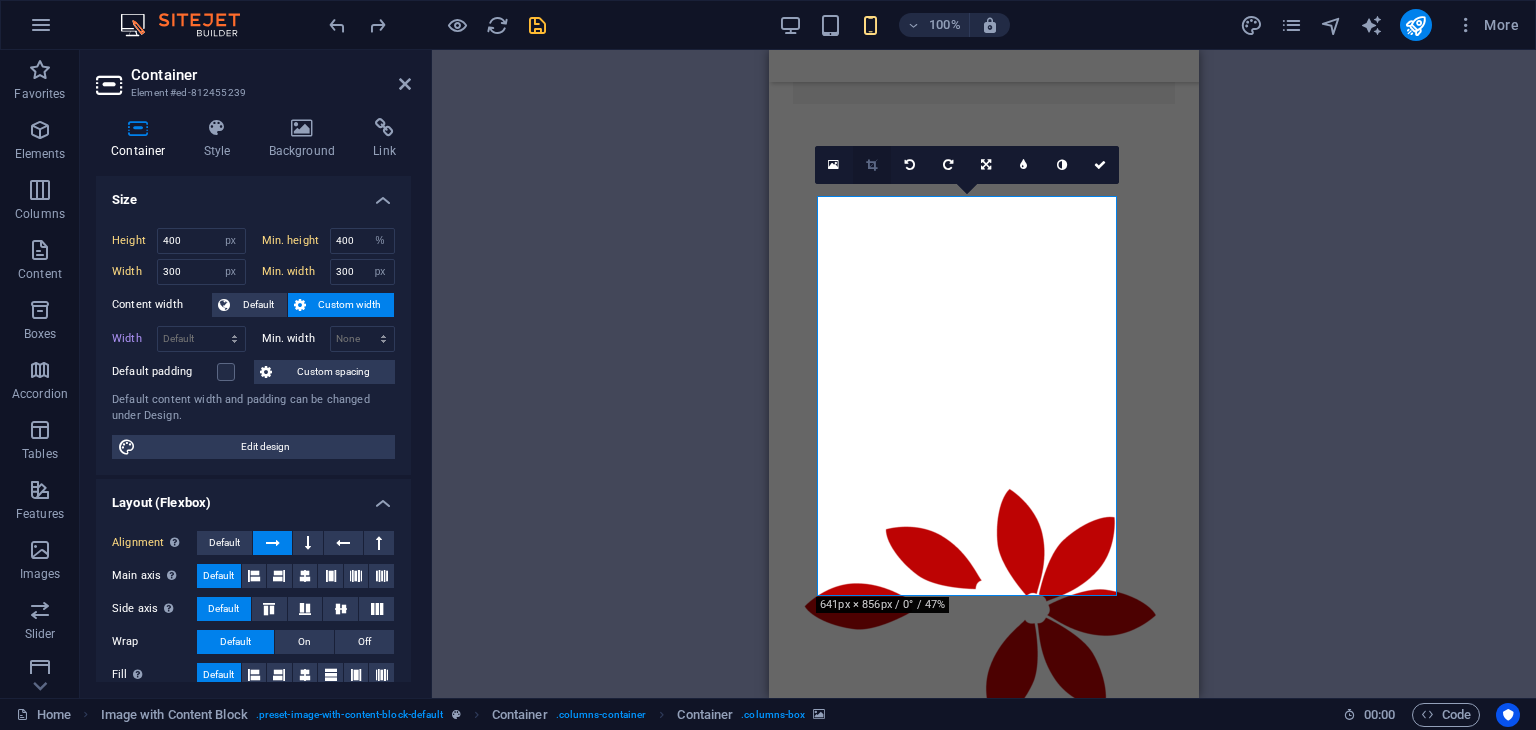 click at bounding box center (871, 165) 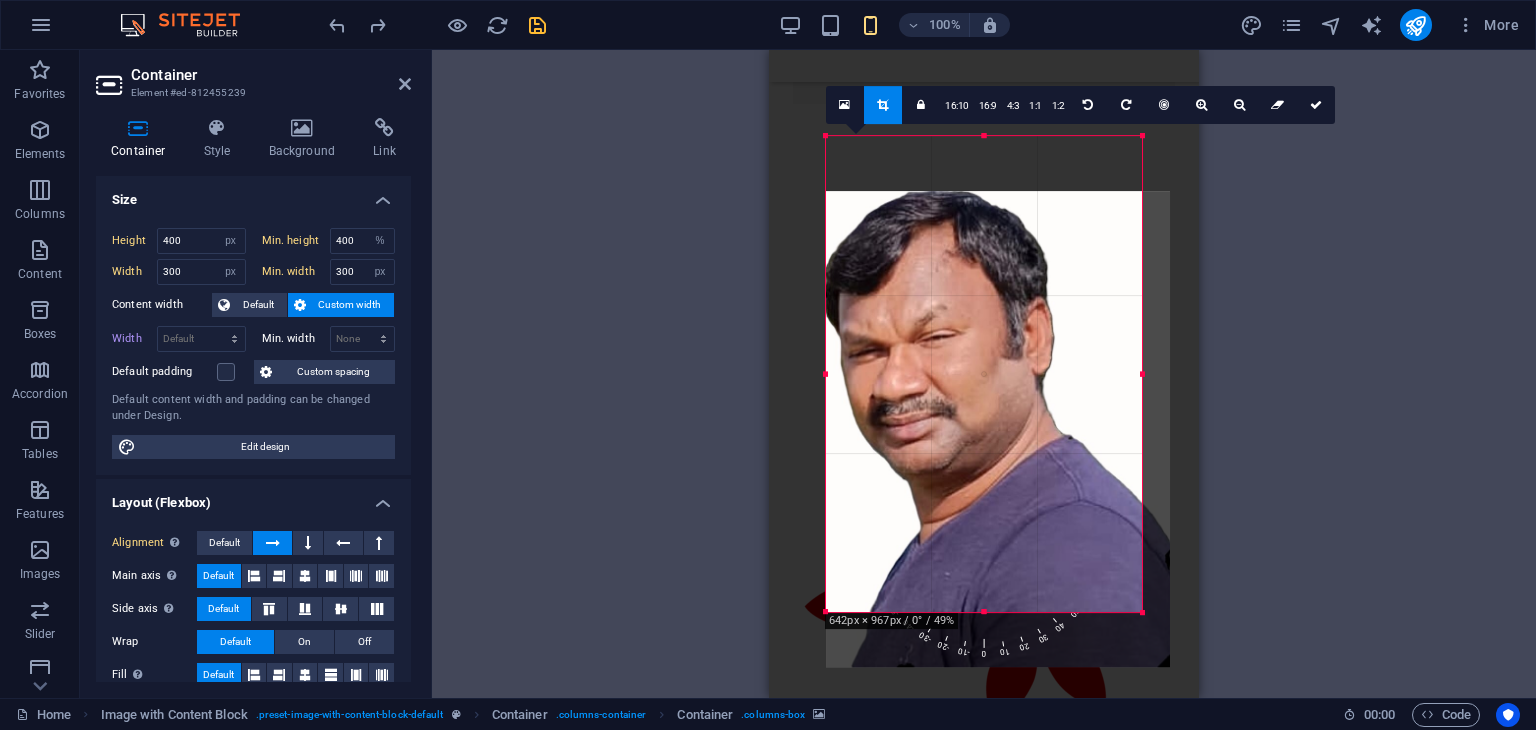drag, startPoint x: 1014, startPoint y: 261, endPoint x: 1009, endPoint y: 316, distance: 55.226807 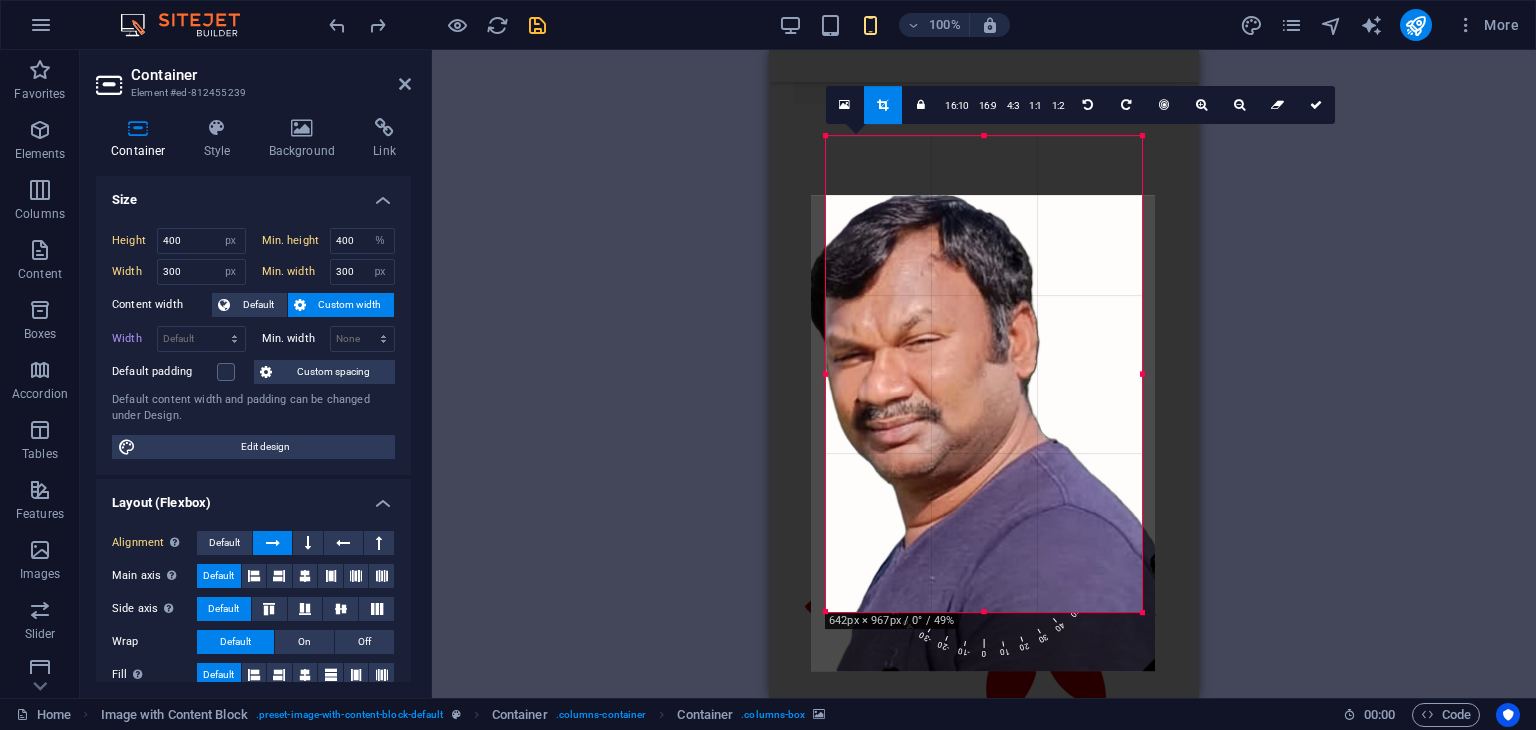 drag, startPoint x: 1136, startPoint y: 140, endPoint x: 1122, endPoint y: 199, distance: 60.63827 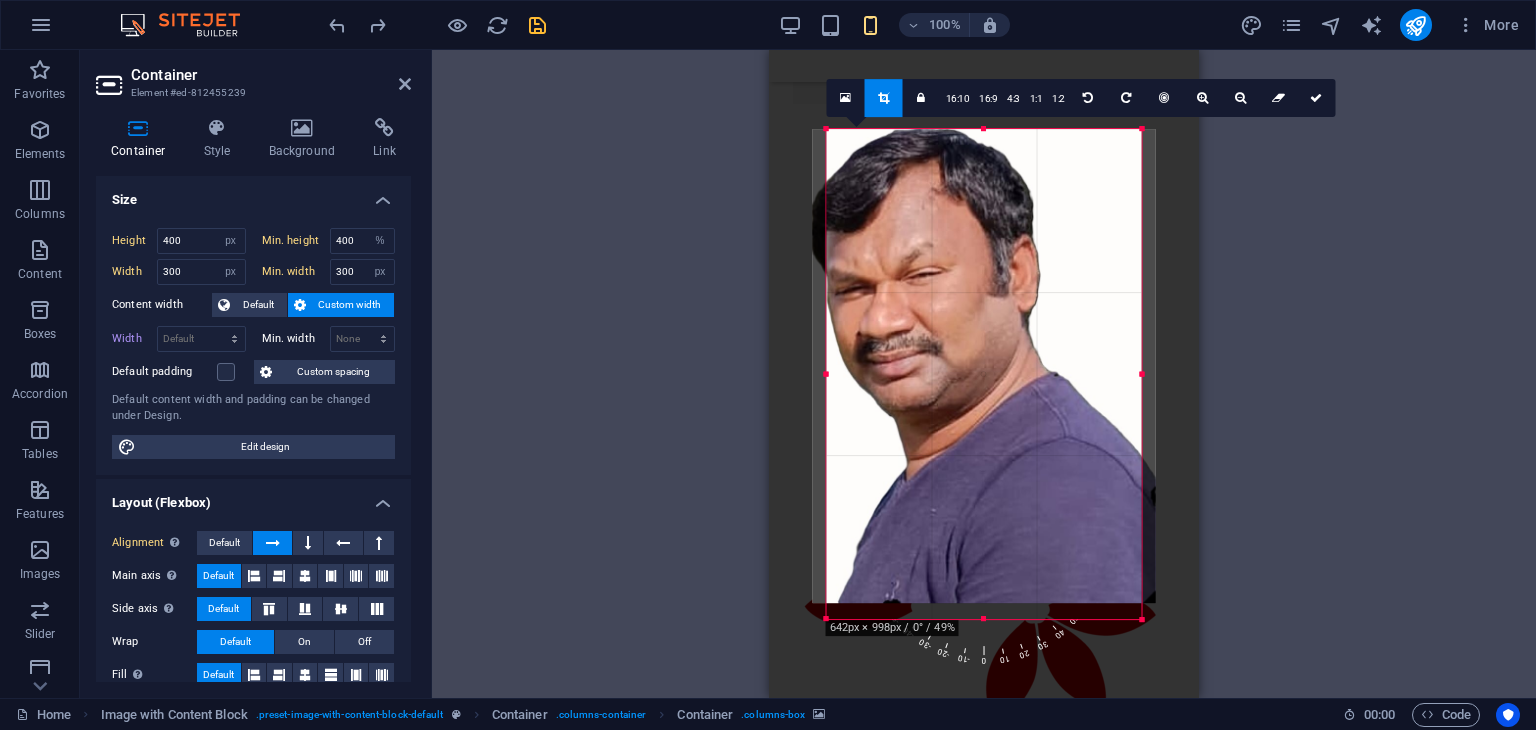 drag, startPoint x: 1145, startPoint y: 135, endPoint x: 1144, endPoint y: 121, distance: 14.035668 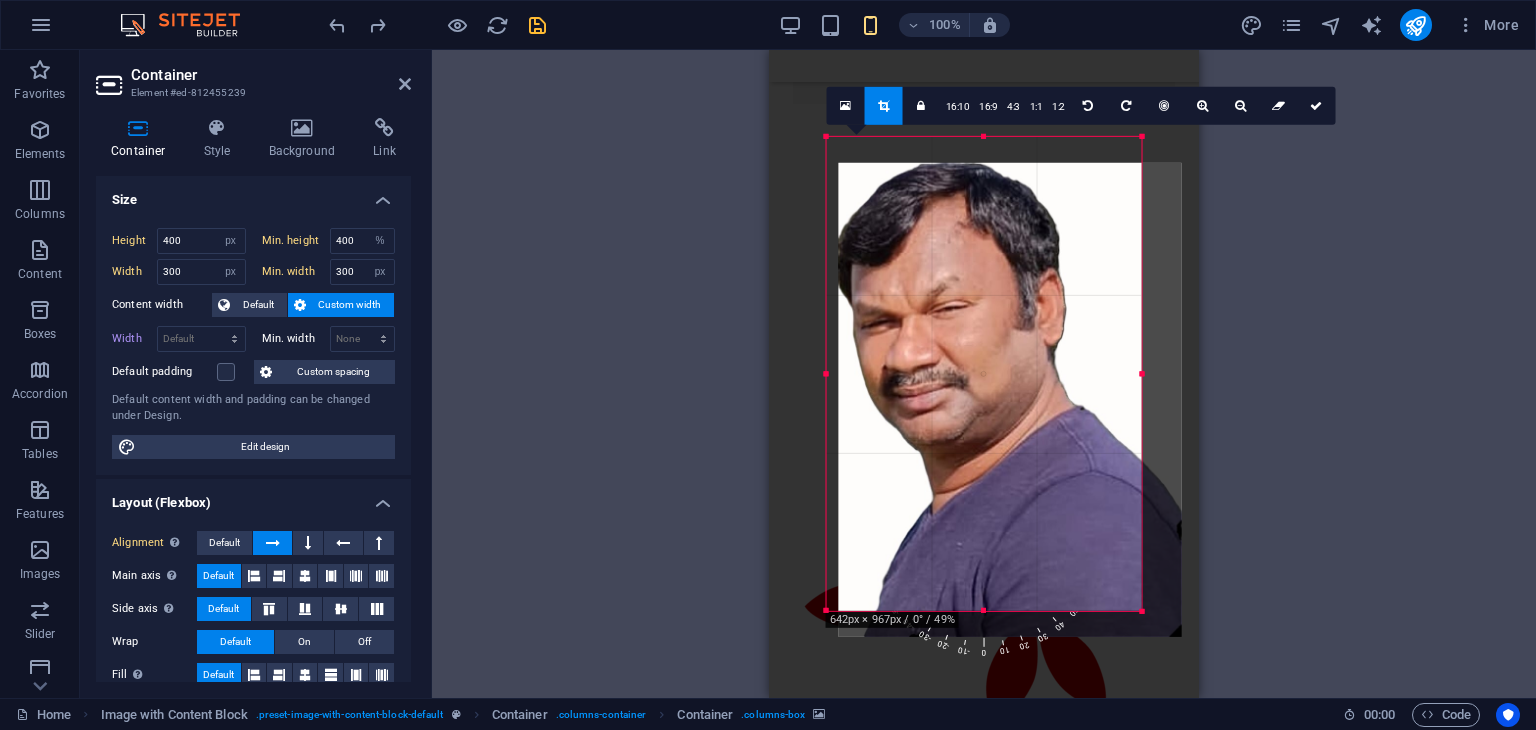 drag, startPoint x: 985, startPoint y: 245, endPoint x: 1011, endPoint y: 271, distance: 36.769554 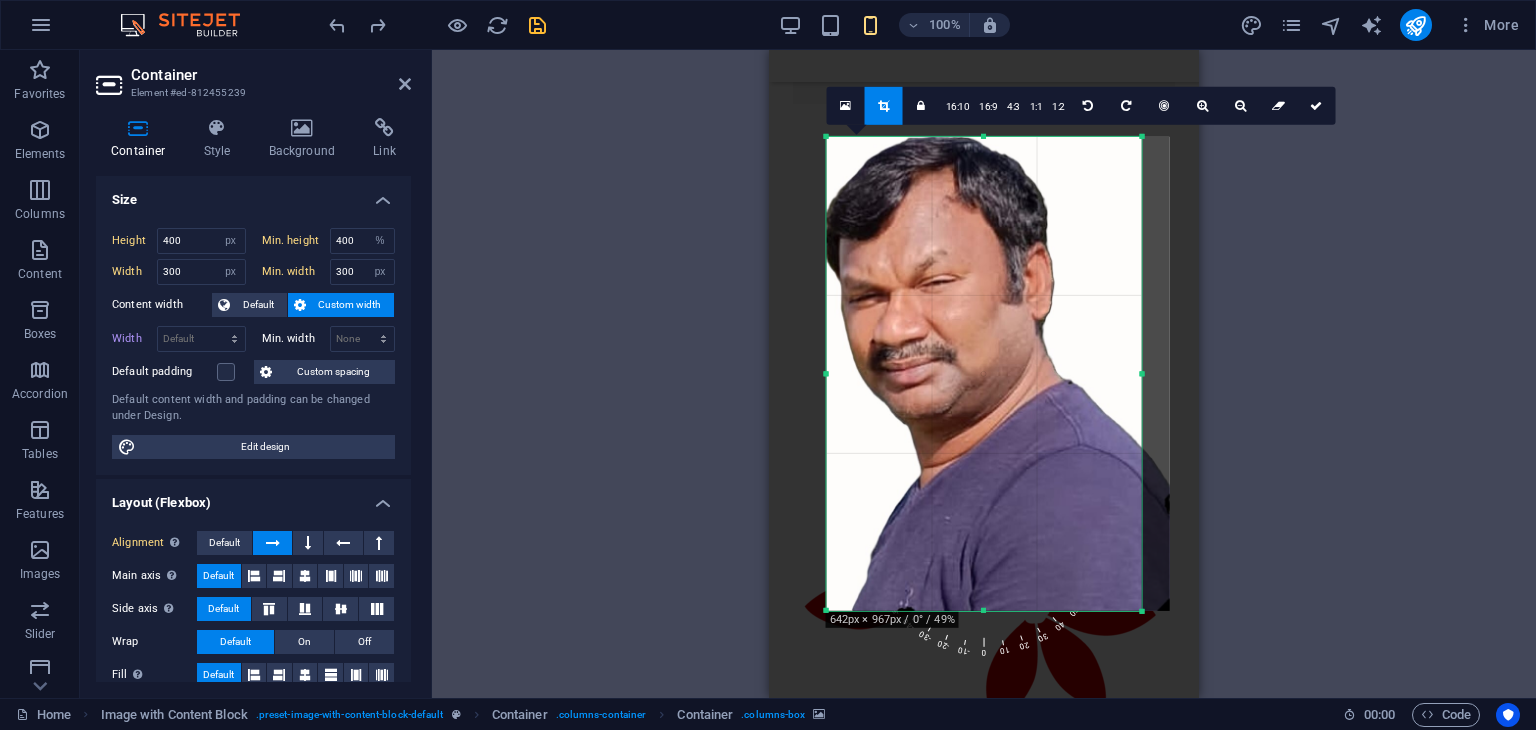 click at bounding box center [998, 374] 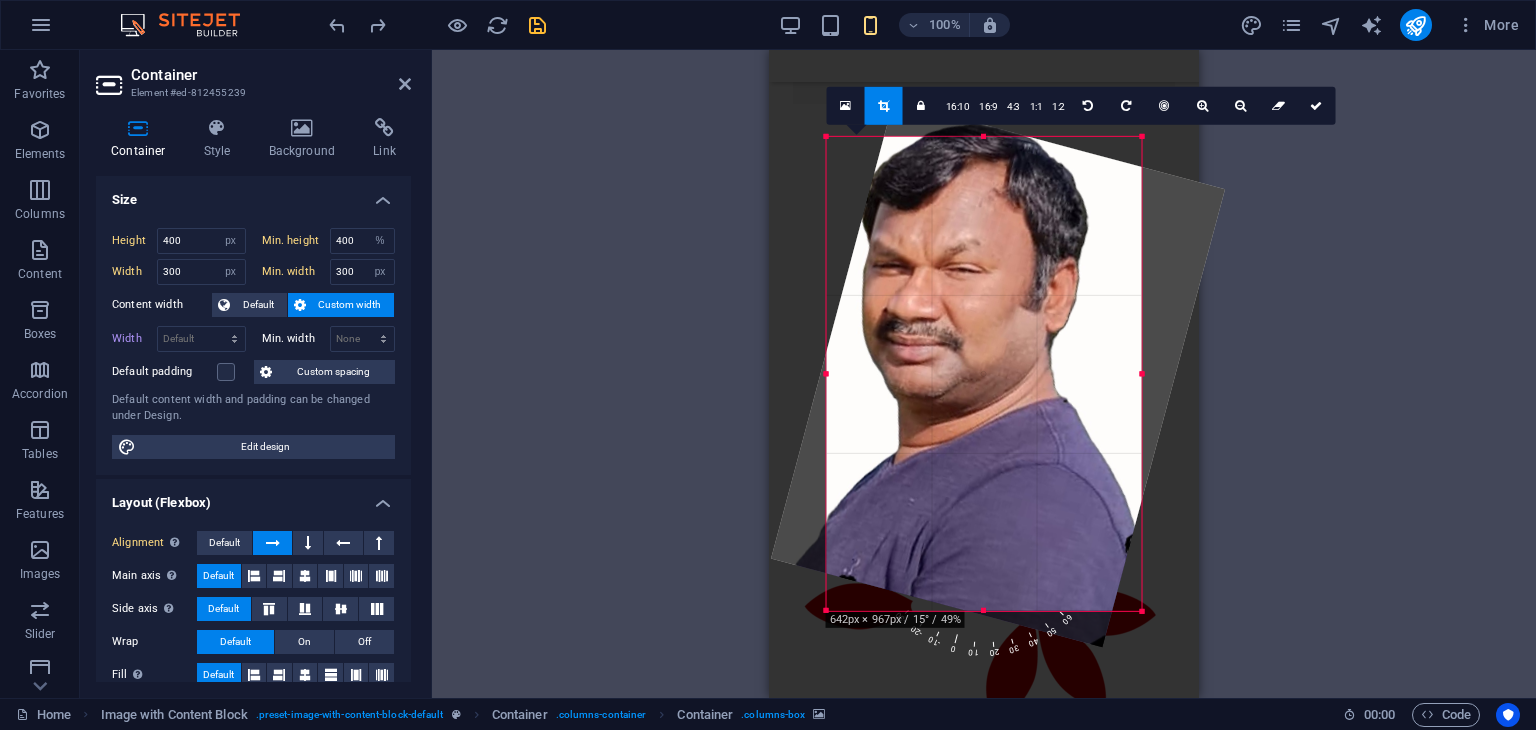 drag, startPoint x: 990, startPoint y: 655, endPoint x: 951, endPoint y: 667, distance: 40.804413 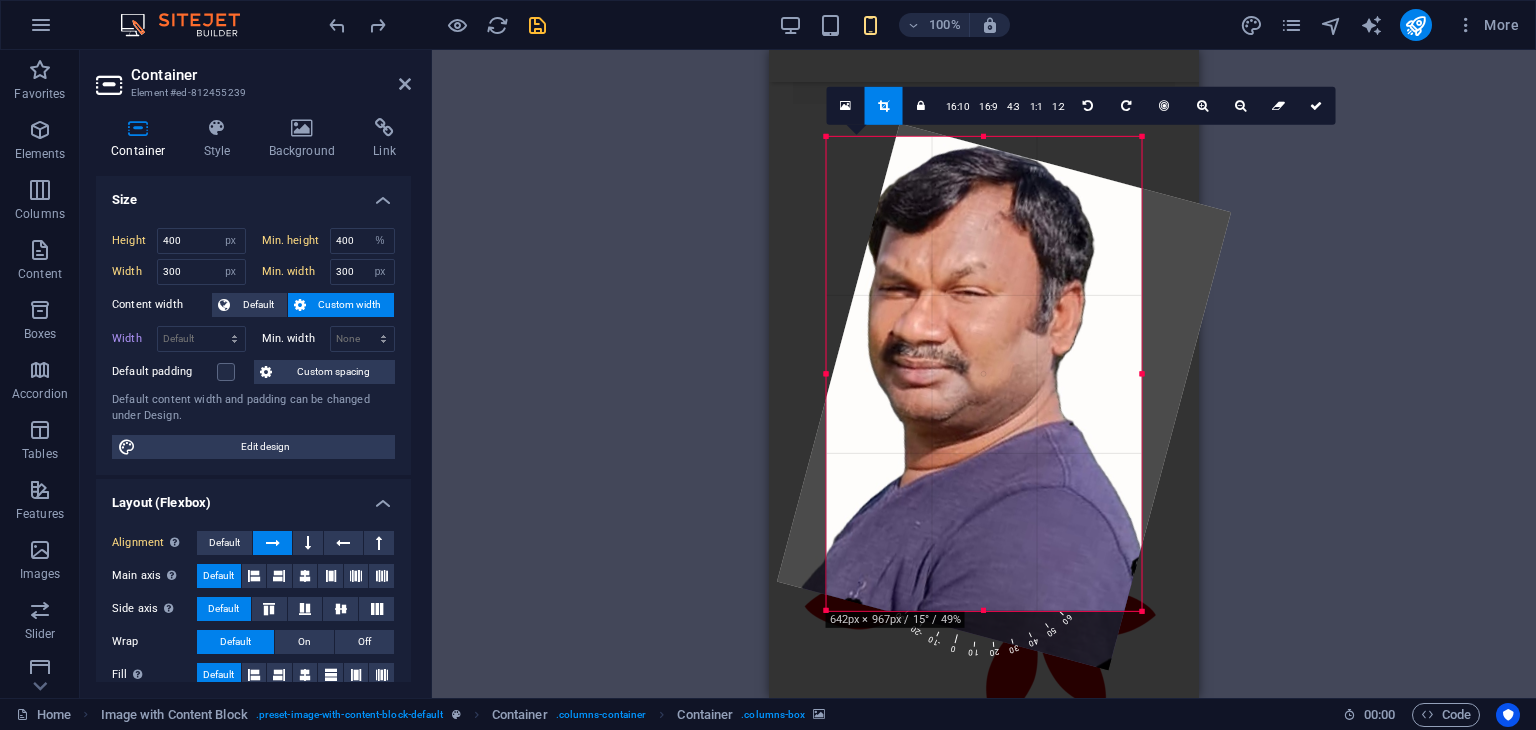drag, startPoint x: 900, startPoint y: 513, endPoint x: 906, endPoint y: 536, distance: 23.769728 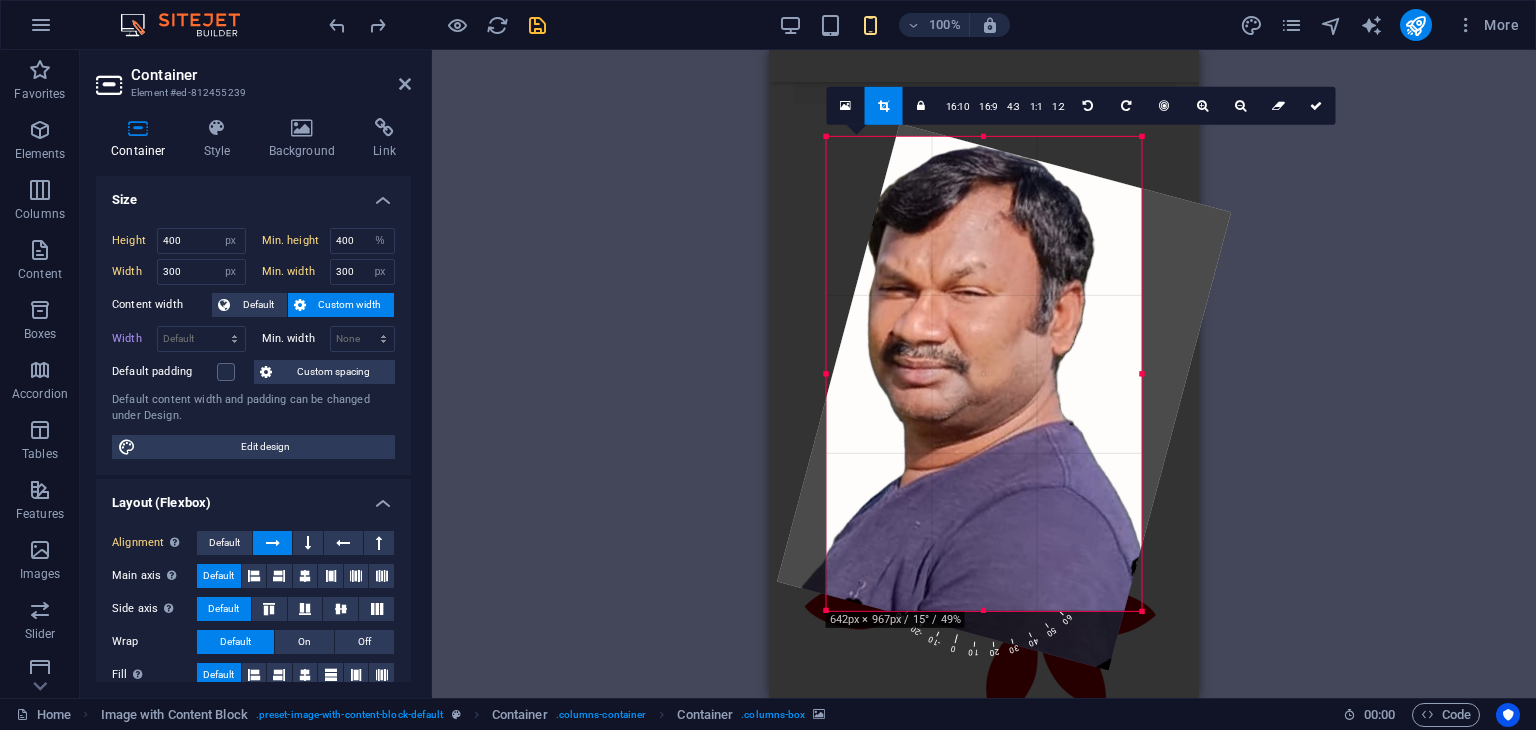 click at bounding box center (1004, 397) 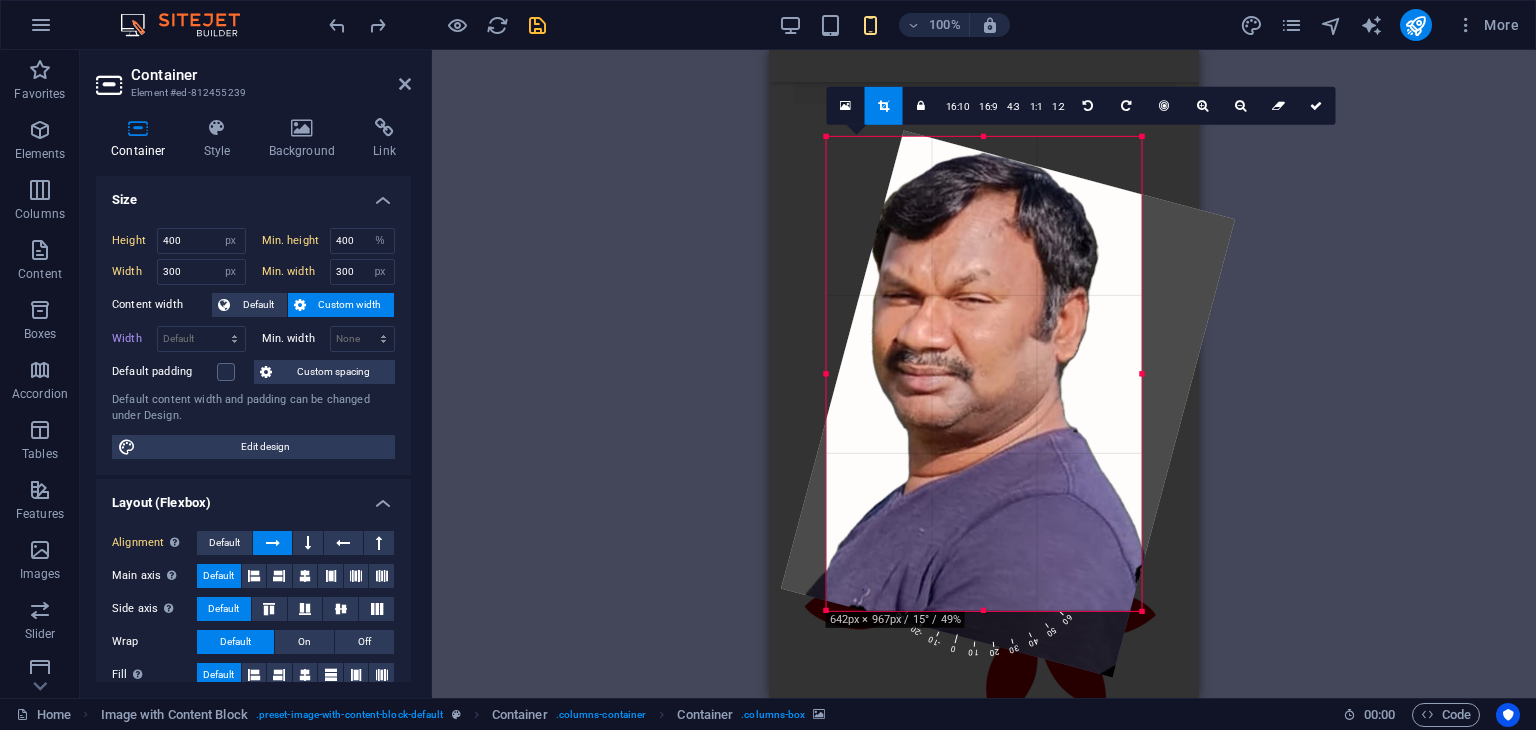 drag, startPoint x: 929, startPoint y: 482, endPoint x: 921, endPoint y: 470, distance: 14.422205 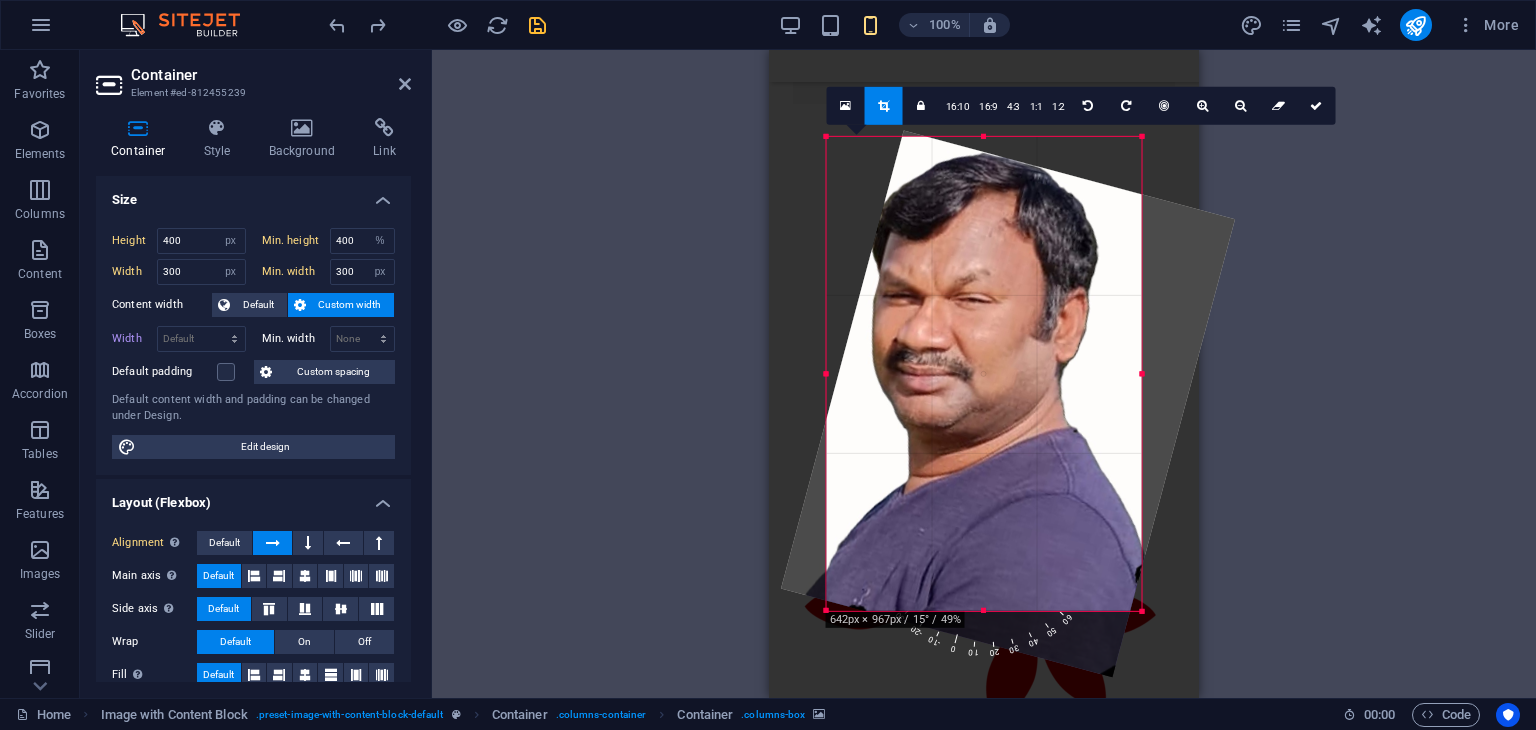 click at bounding box center (1008, 404) 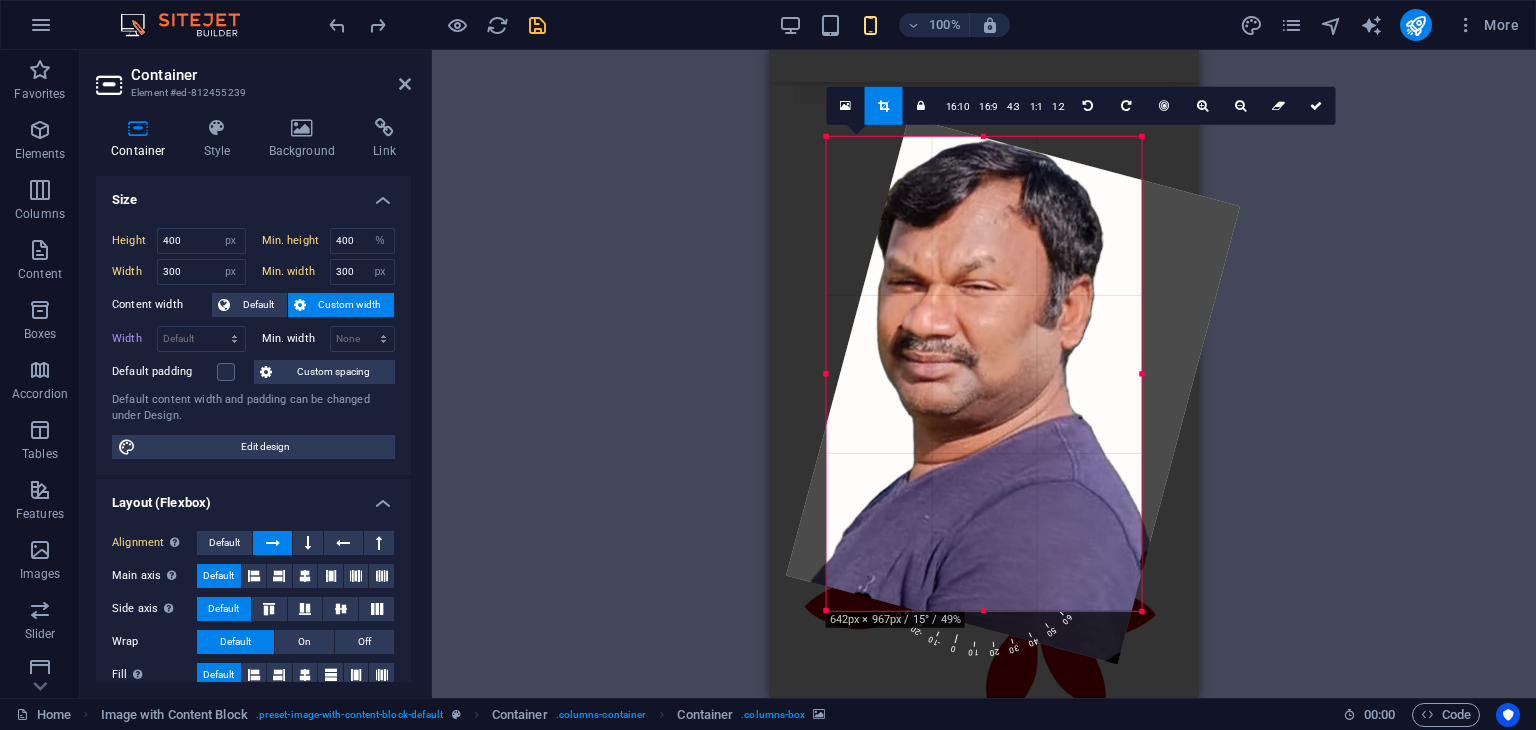 drag, startPoint x: 995, startPoint y: 390, endPoint x: 992, endPoint y: 365, distance: 25.179358 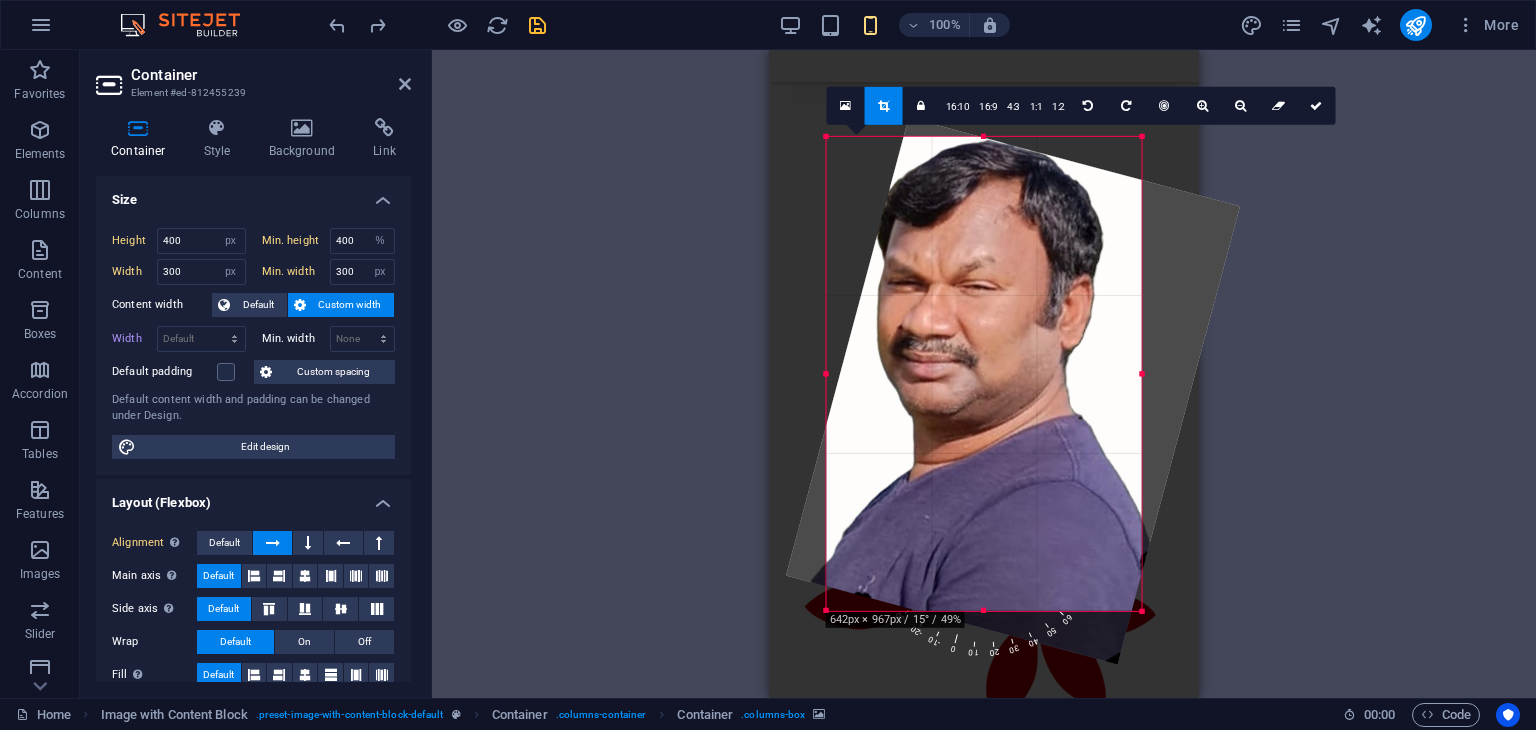click at bounding box center [1013, 391] 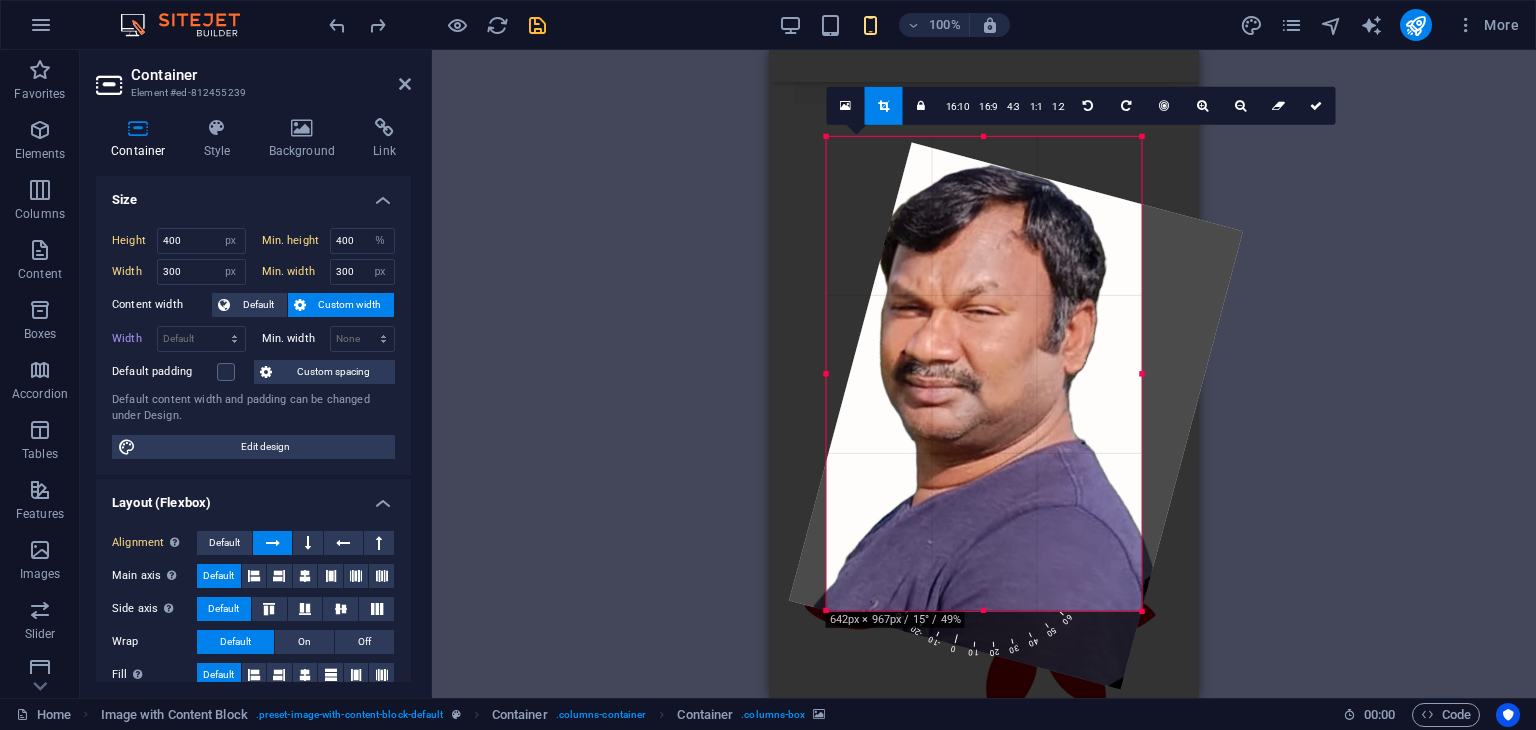 click at bounding box center (1016, 416) 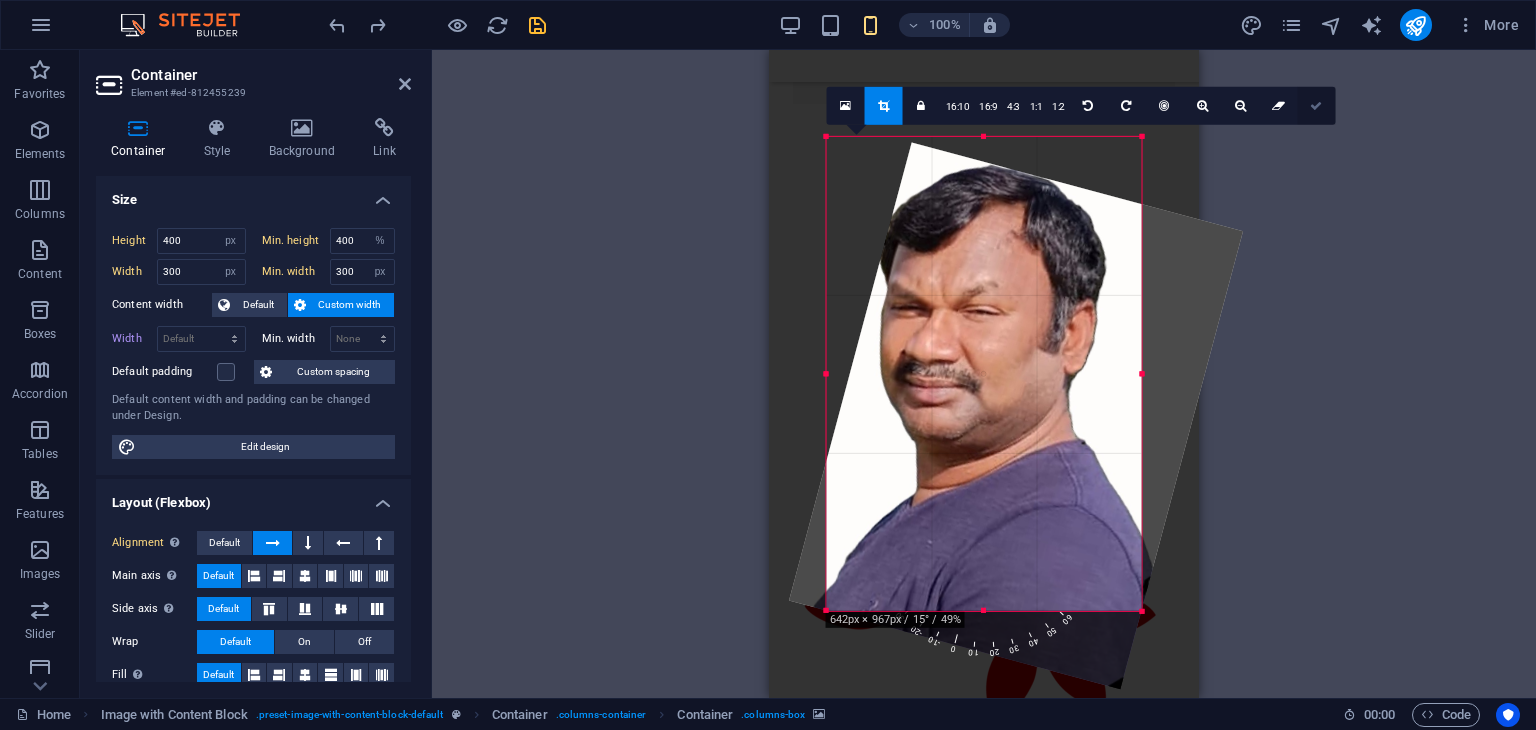 click at bounding box center [1317, 106] 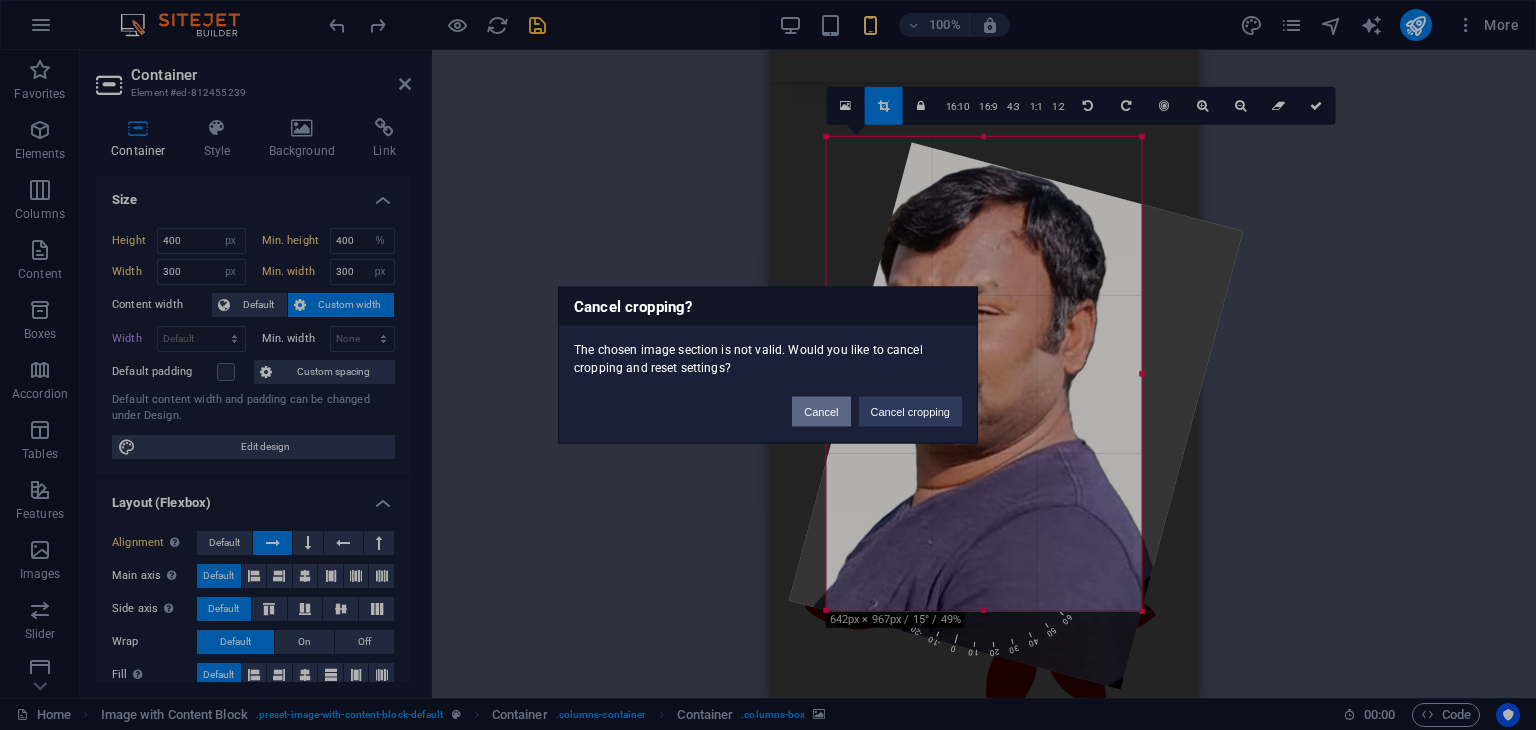 click on "Cancel" at bounding box center [821, 412] 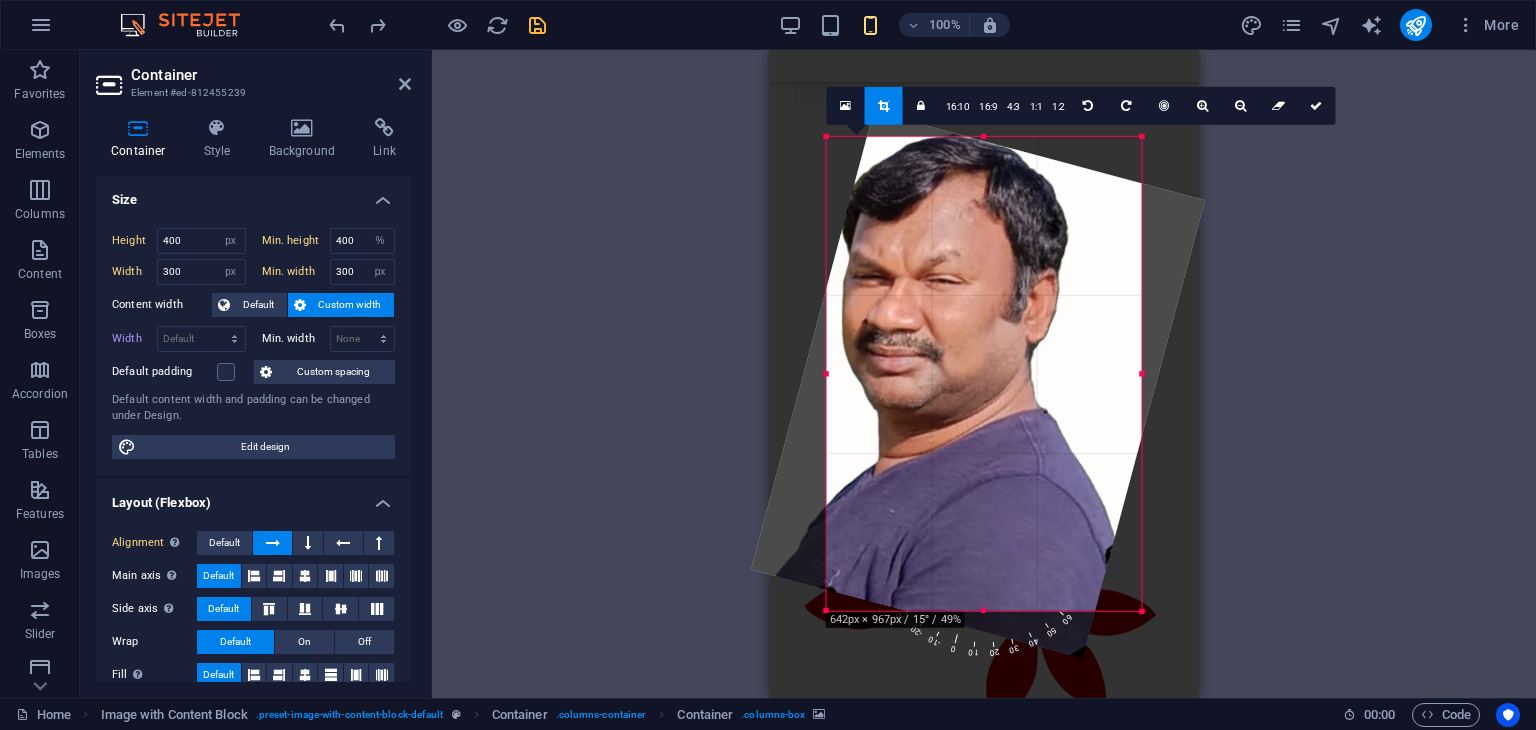 drag, startPoint x: 1042, startPoint y: 411, endPoint x: 1004, endPoint y: 380, distance: 49.0408 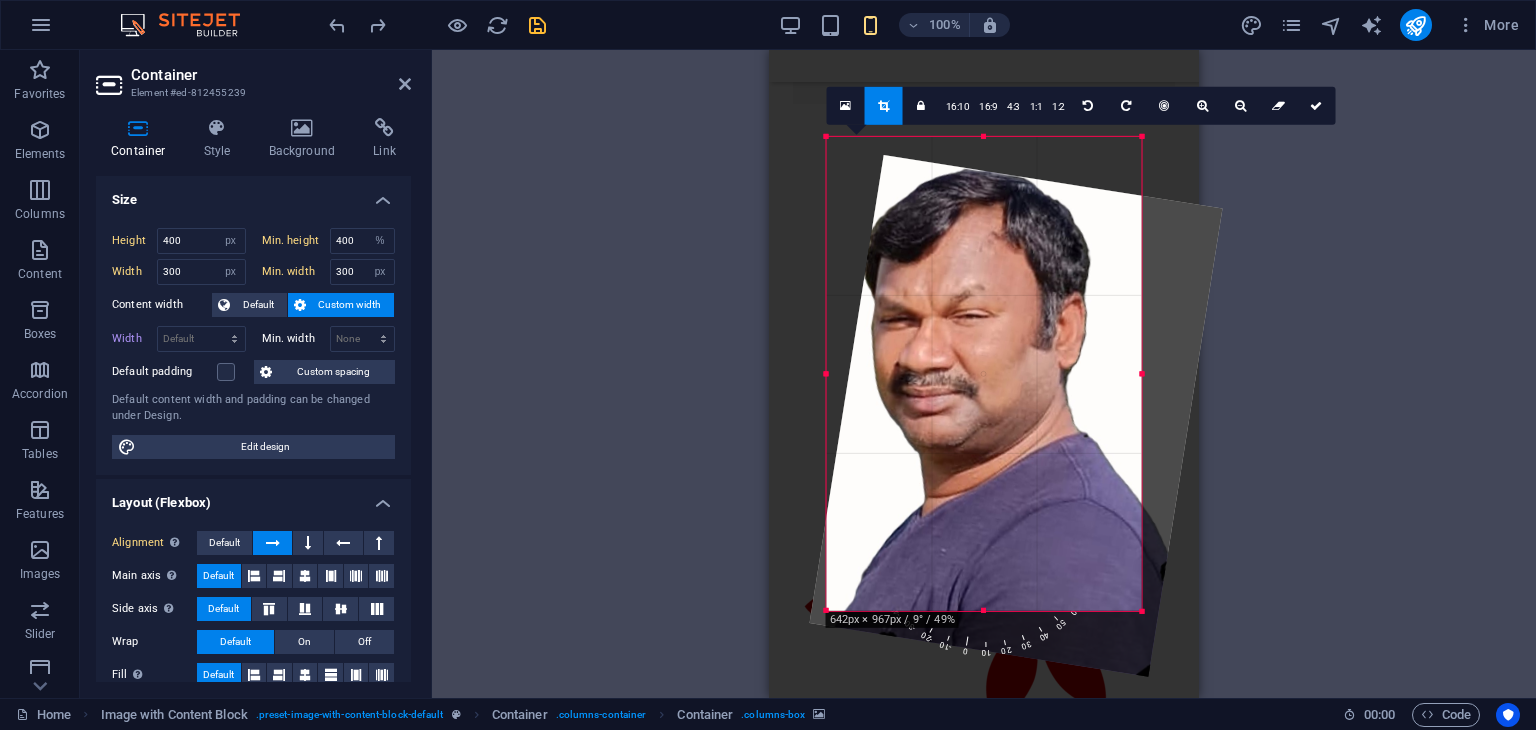 drag, startPoint x: 935, startPoint y: 645, endPoint x: 949, endPoint y: 646, distance: 14.035668 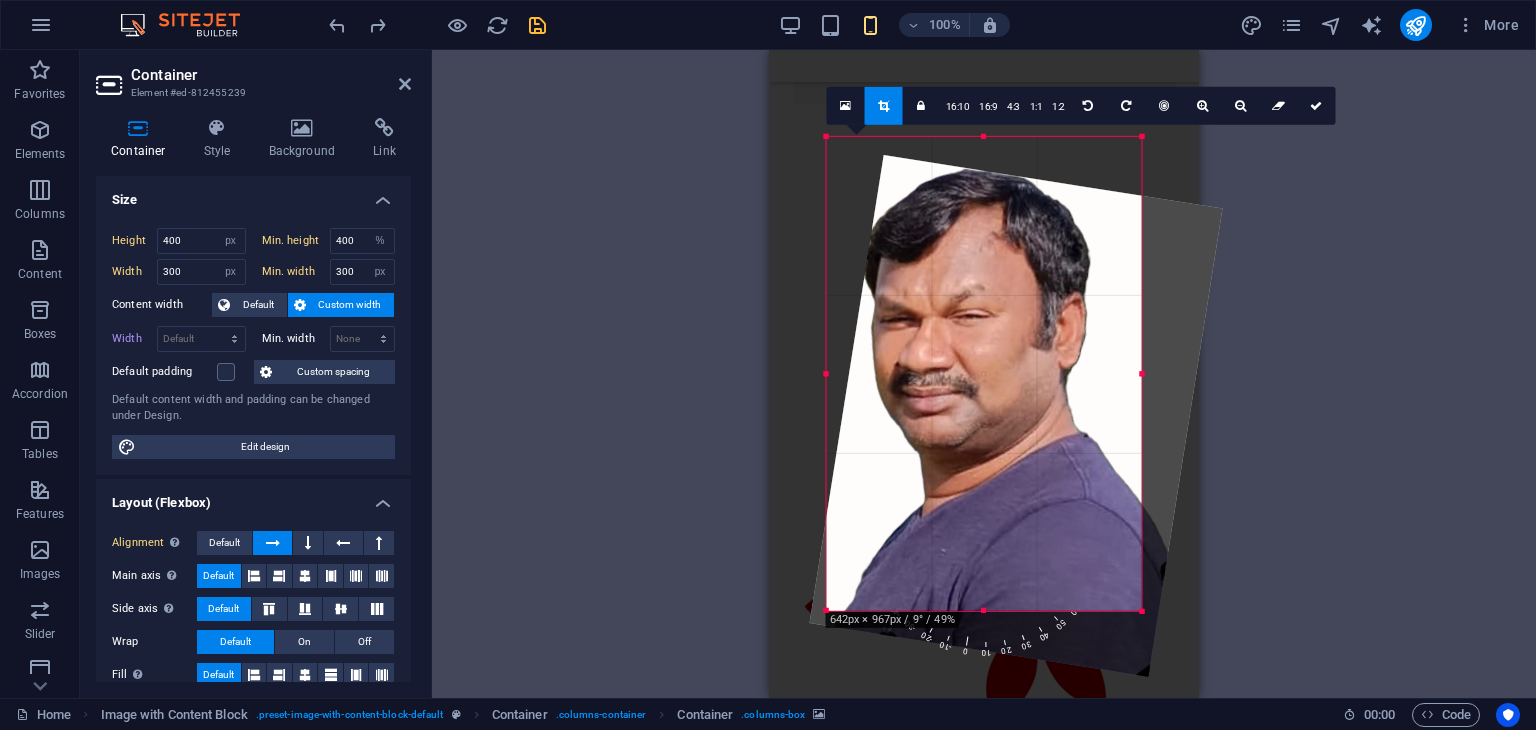click on "-10" at bounding box center [965, 595] 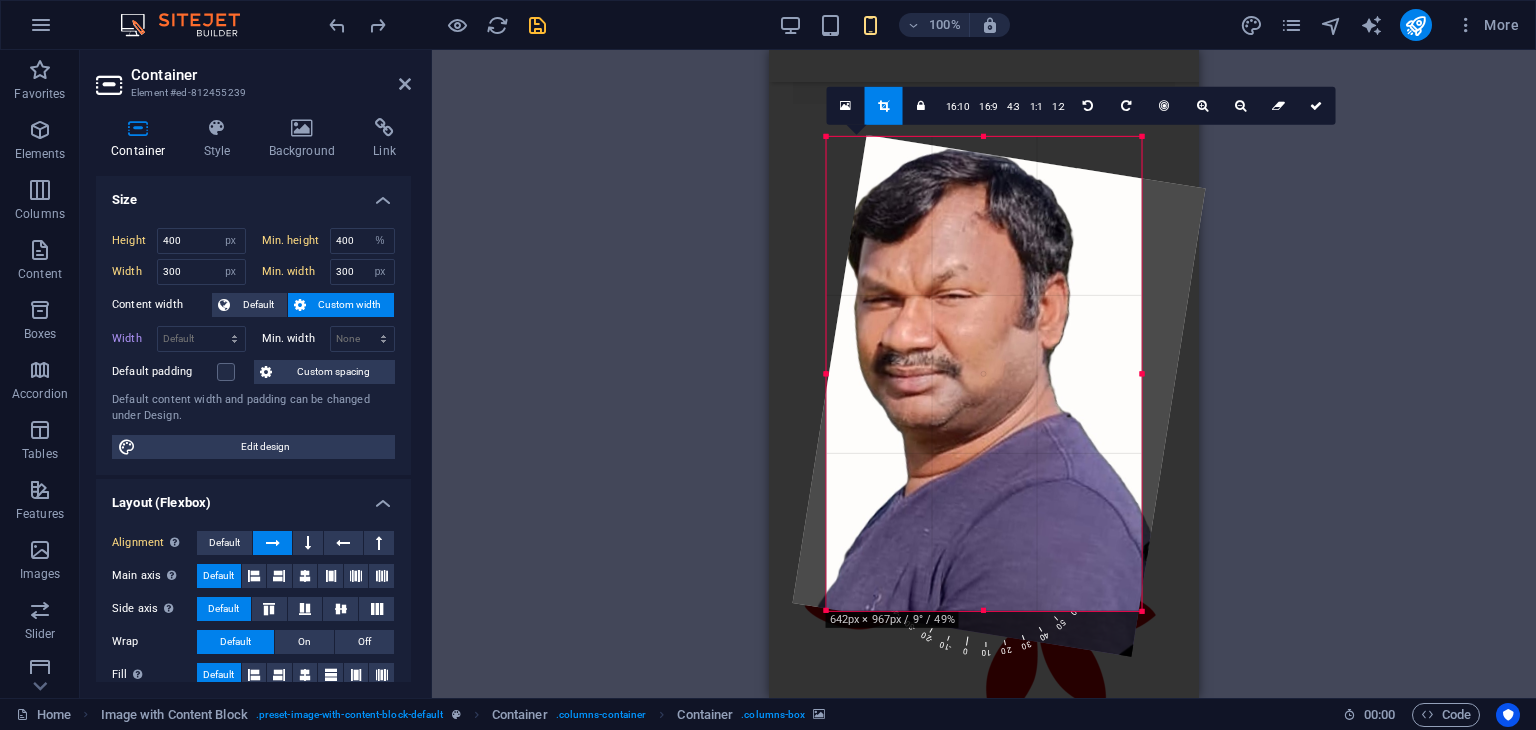 drag, startPoint x: 962, startPoint y: 528, endPoint x: 945, endPoint y: 508, distance: 26.24881 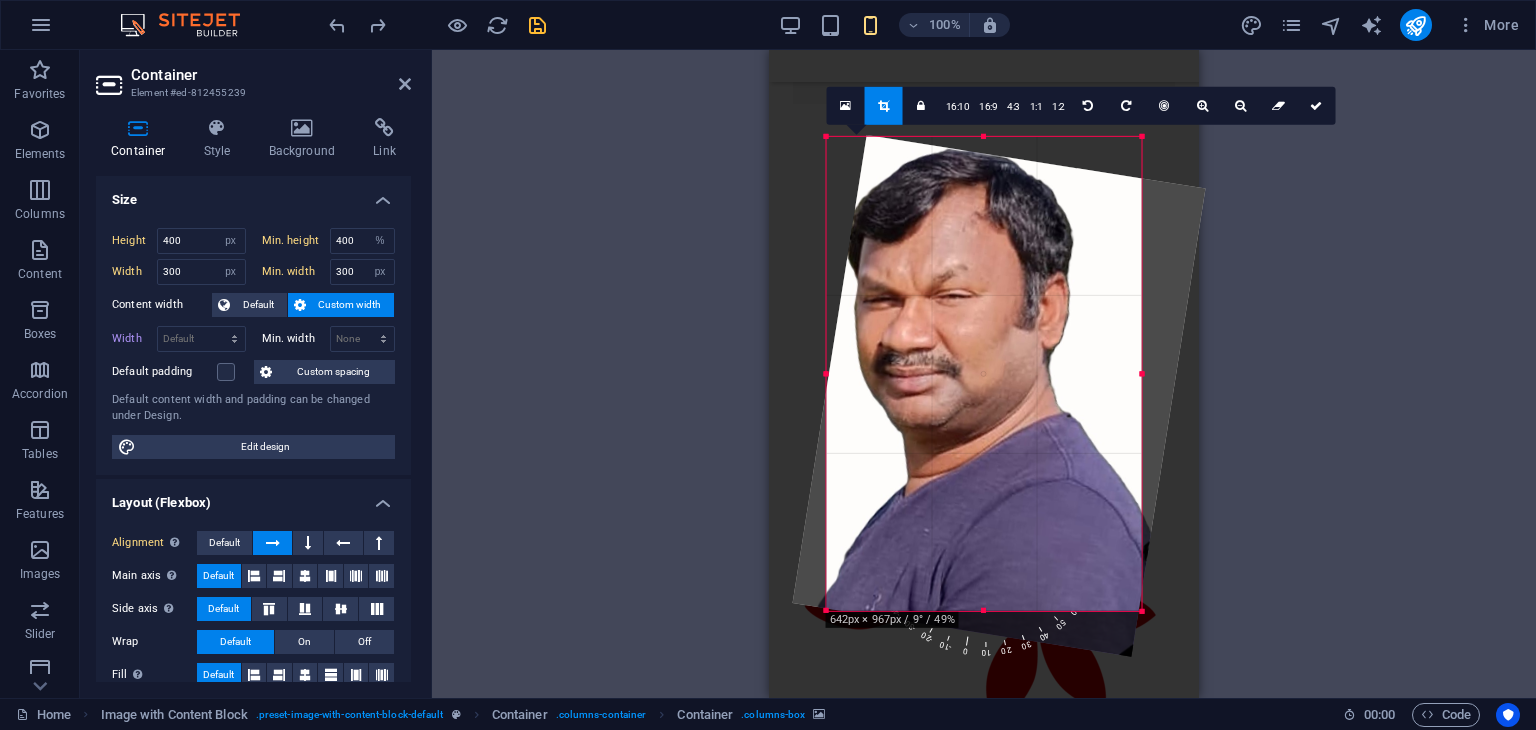 click at bounding box center (999, 396) 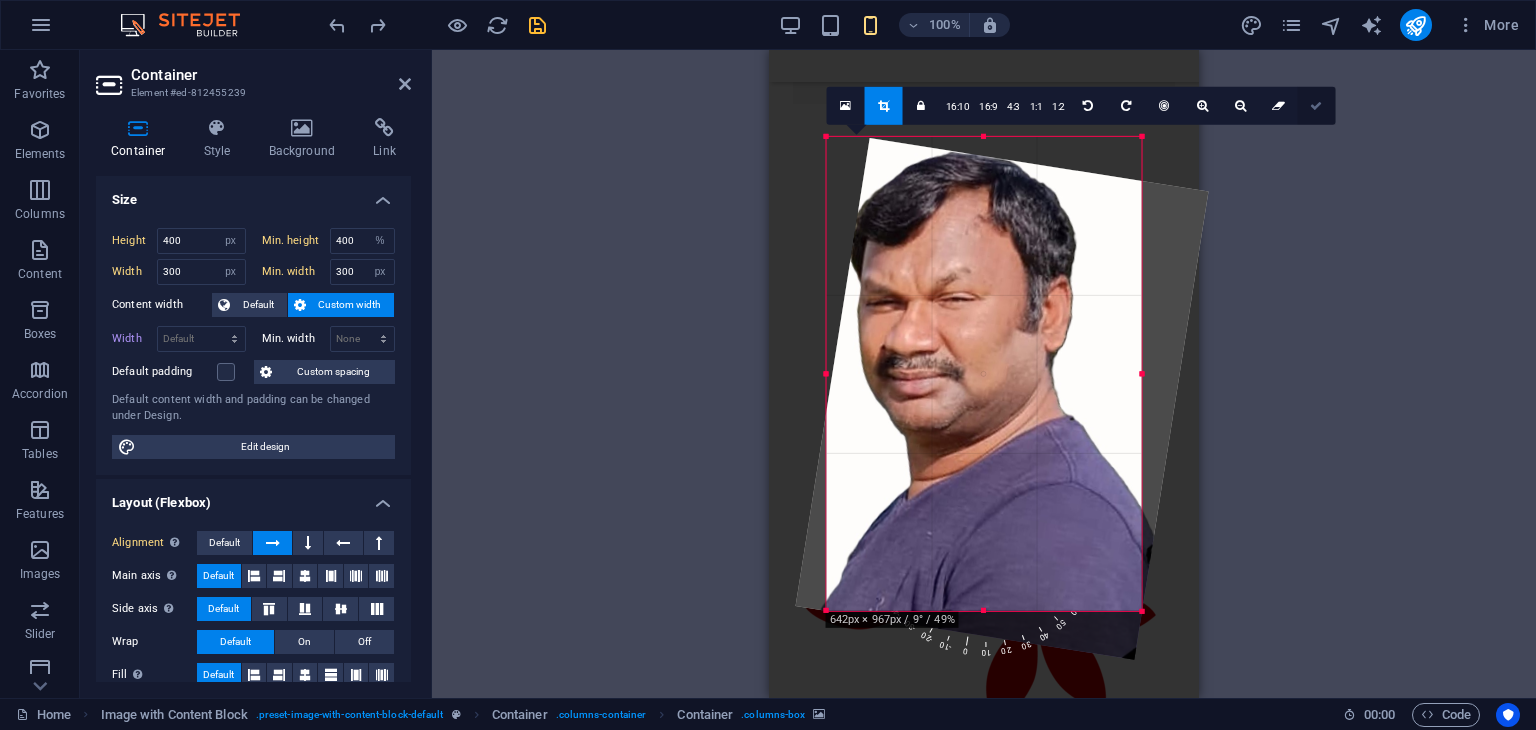 click at bounding box center [1316, 106] 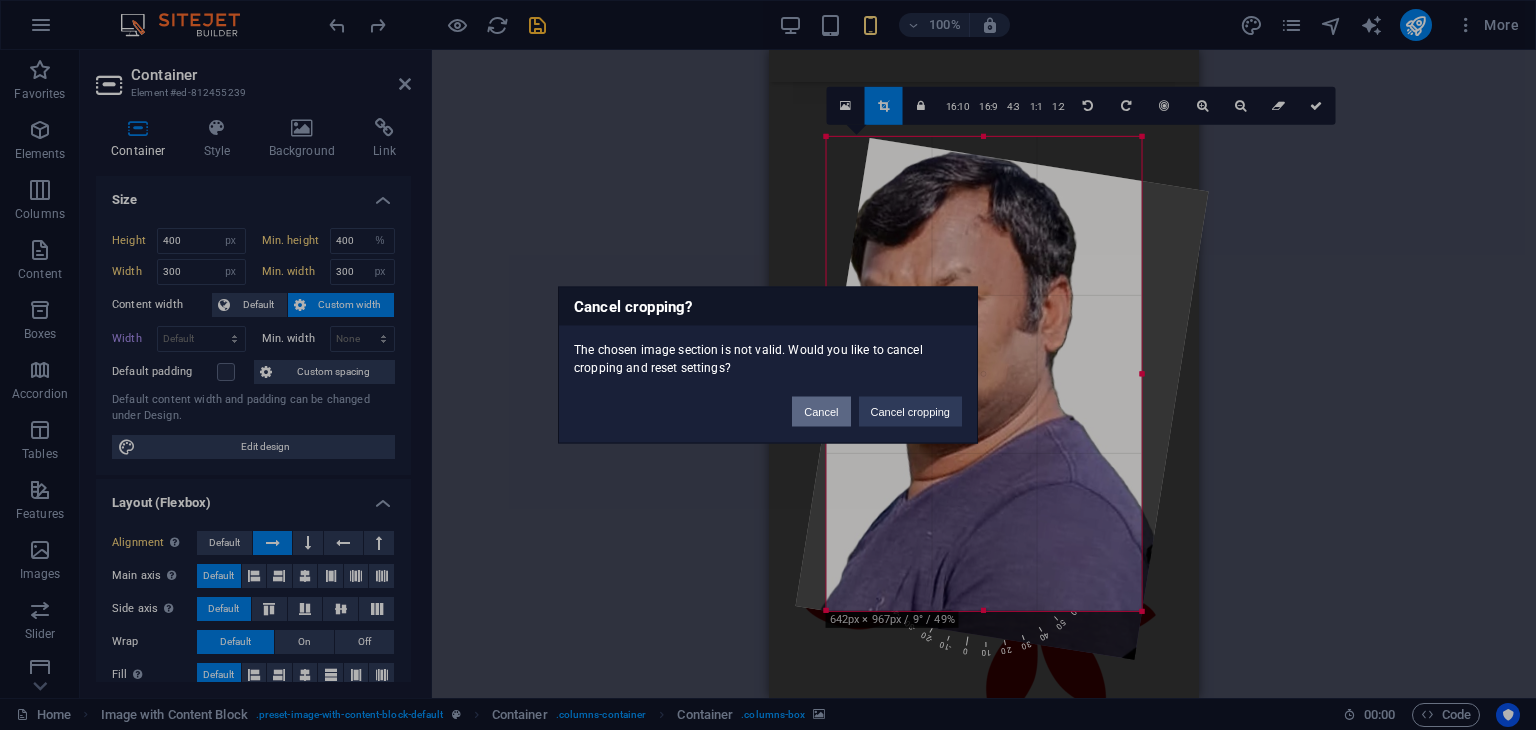 click on "Cancel" at bounding box center (821, 412) 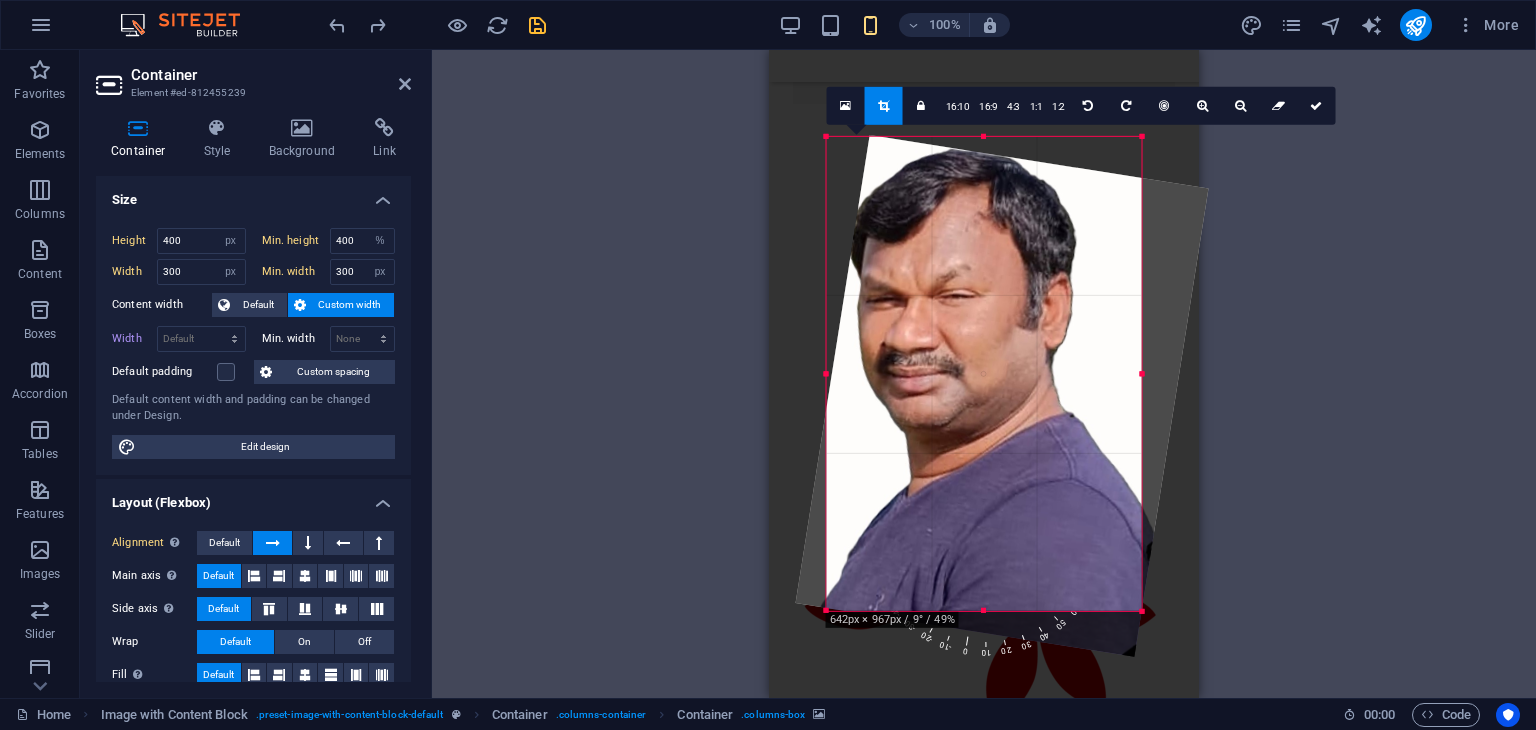 click at bounding box center (1001, 396) 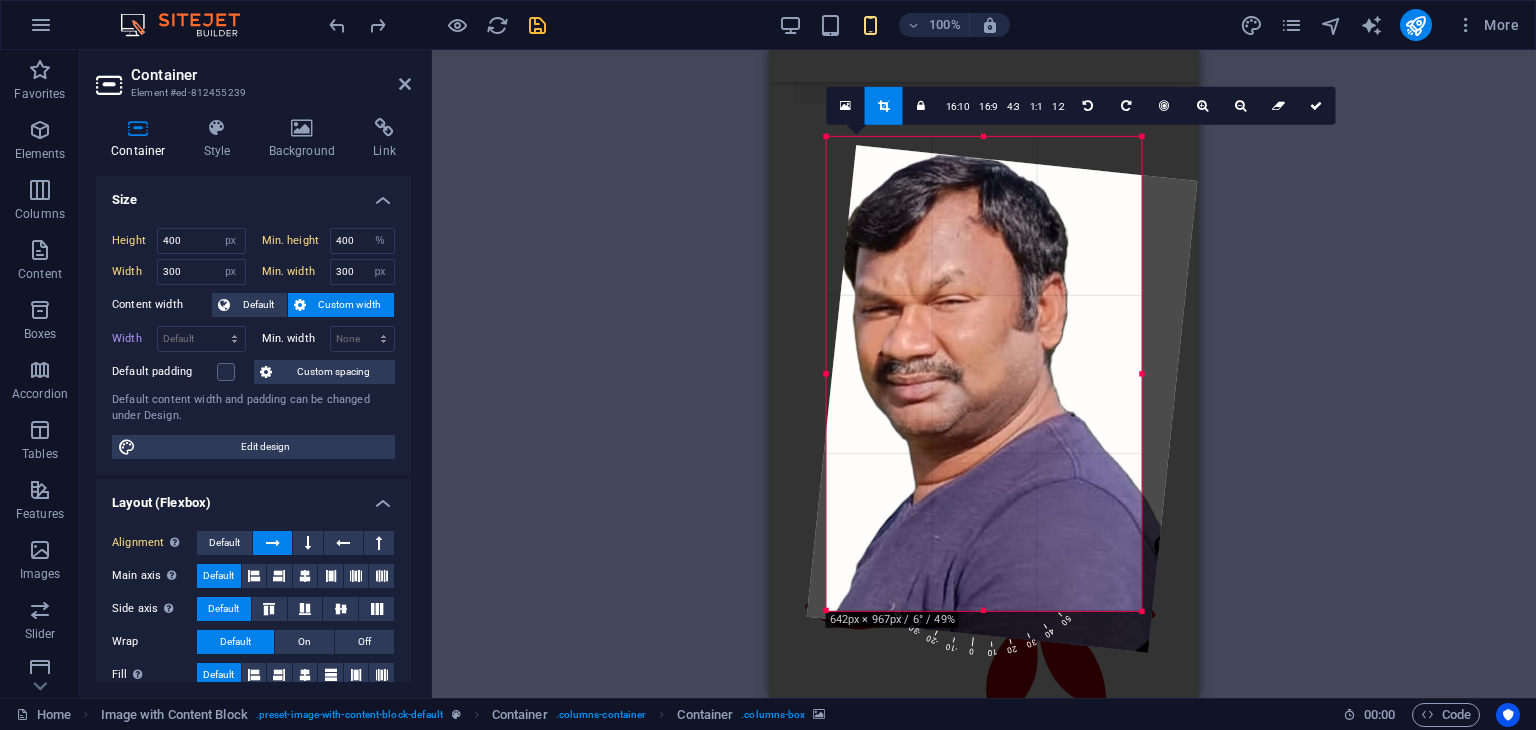 drag, startPoint x: 936, startPoint y: 641, endPoint x: 946, endPoint y: 629, distance: 15.6205 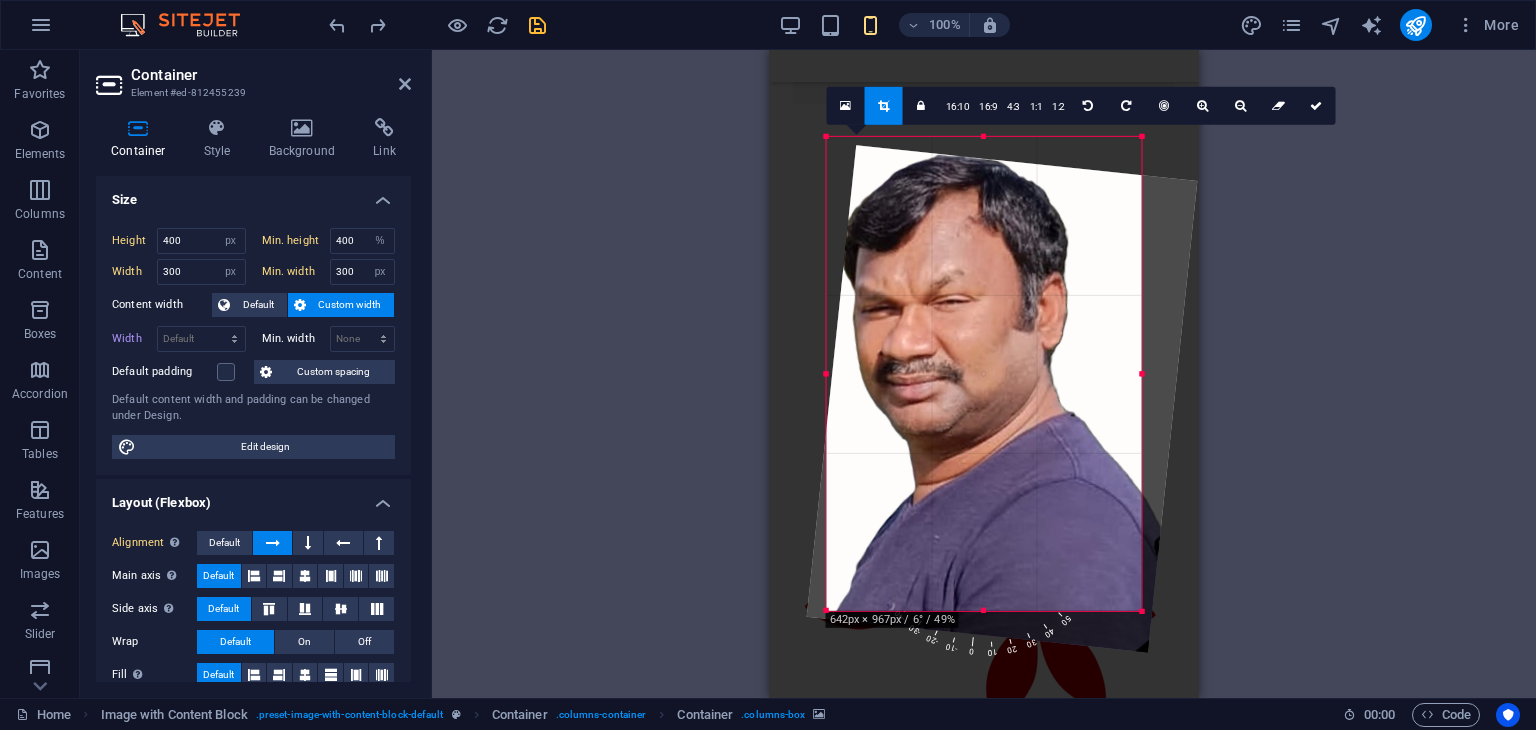 click on "-20" at bounding box center [958, 591] 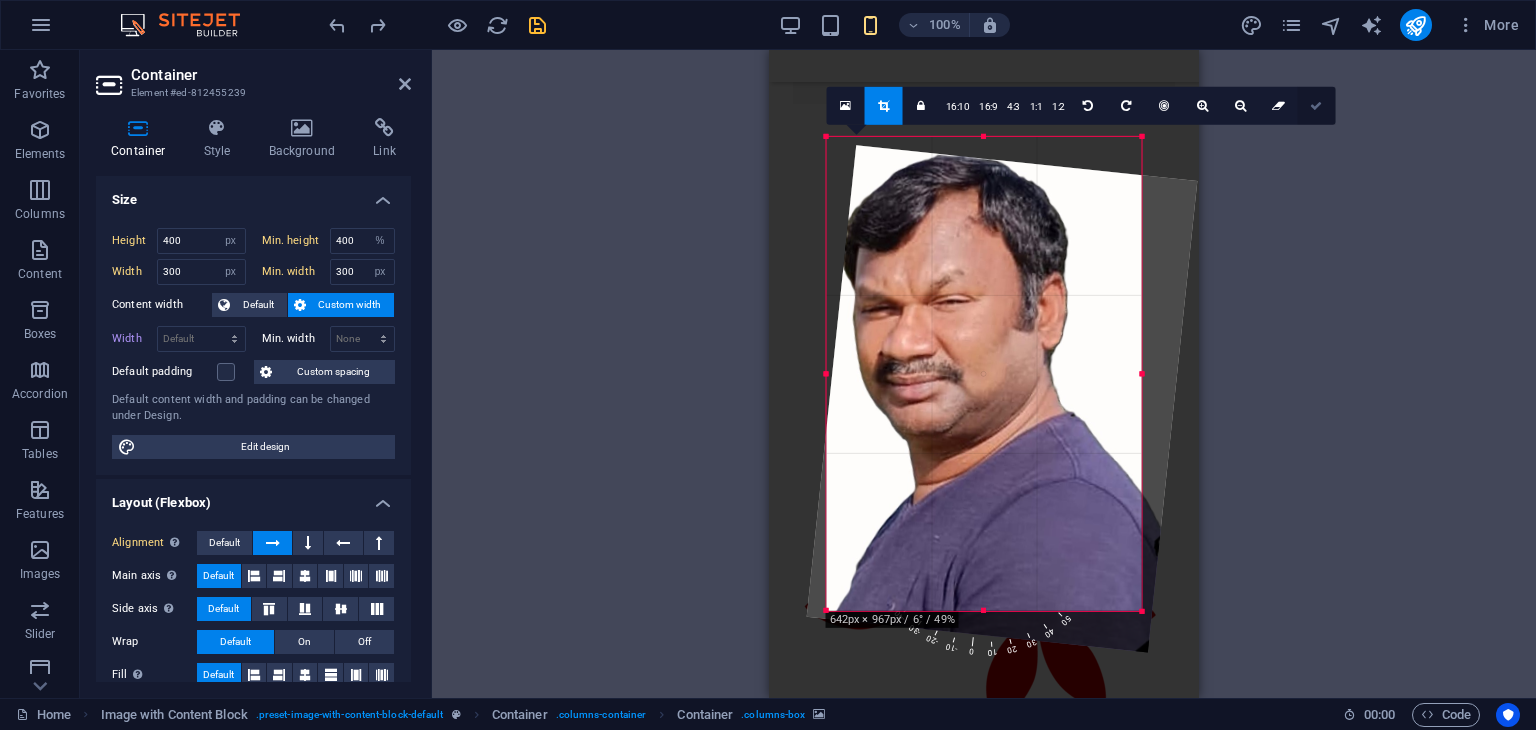 click at bounding box center [1316, 106] 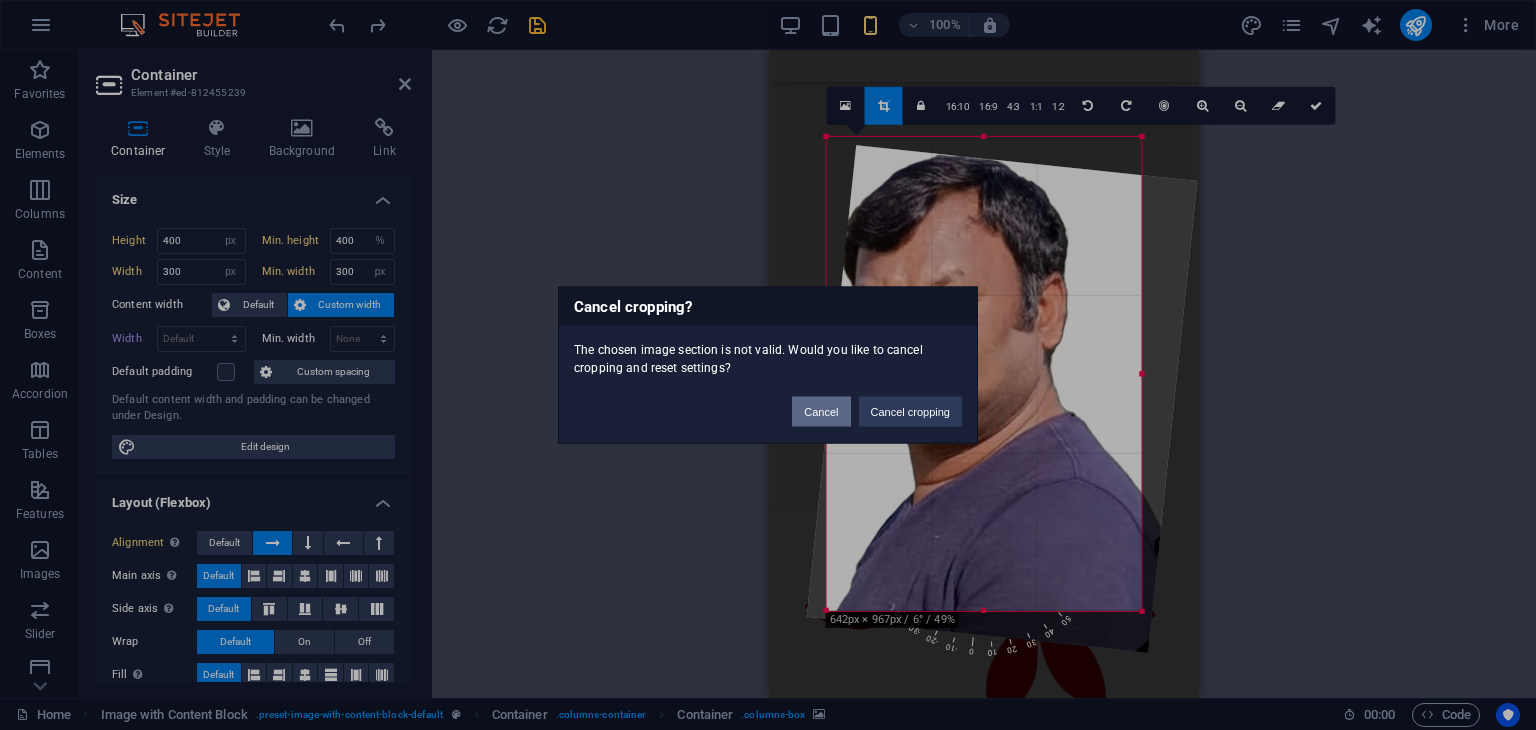 click on "Cancel" at bounding box center (821, 412) 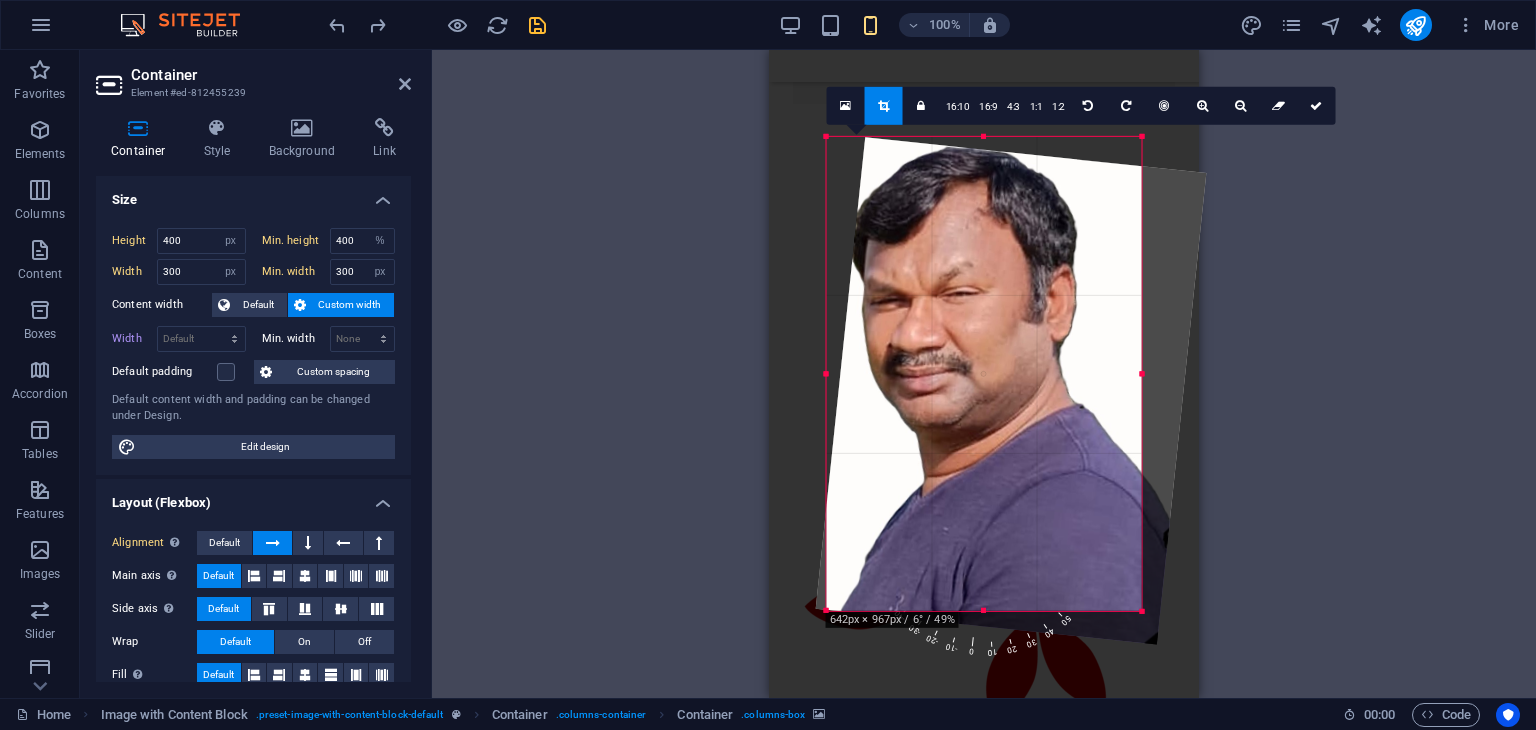 drag, startPoint x: 946, startPoint y: 465, endPoint x: 955, endPoint y: 457, distance: 12.0415945 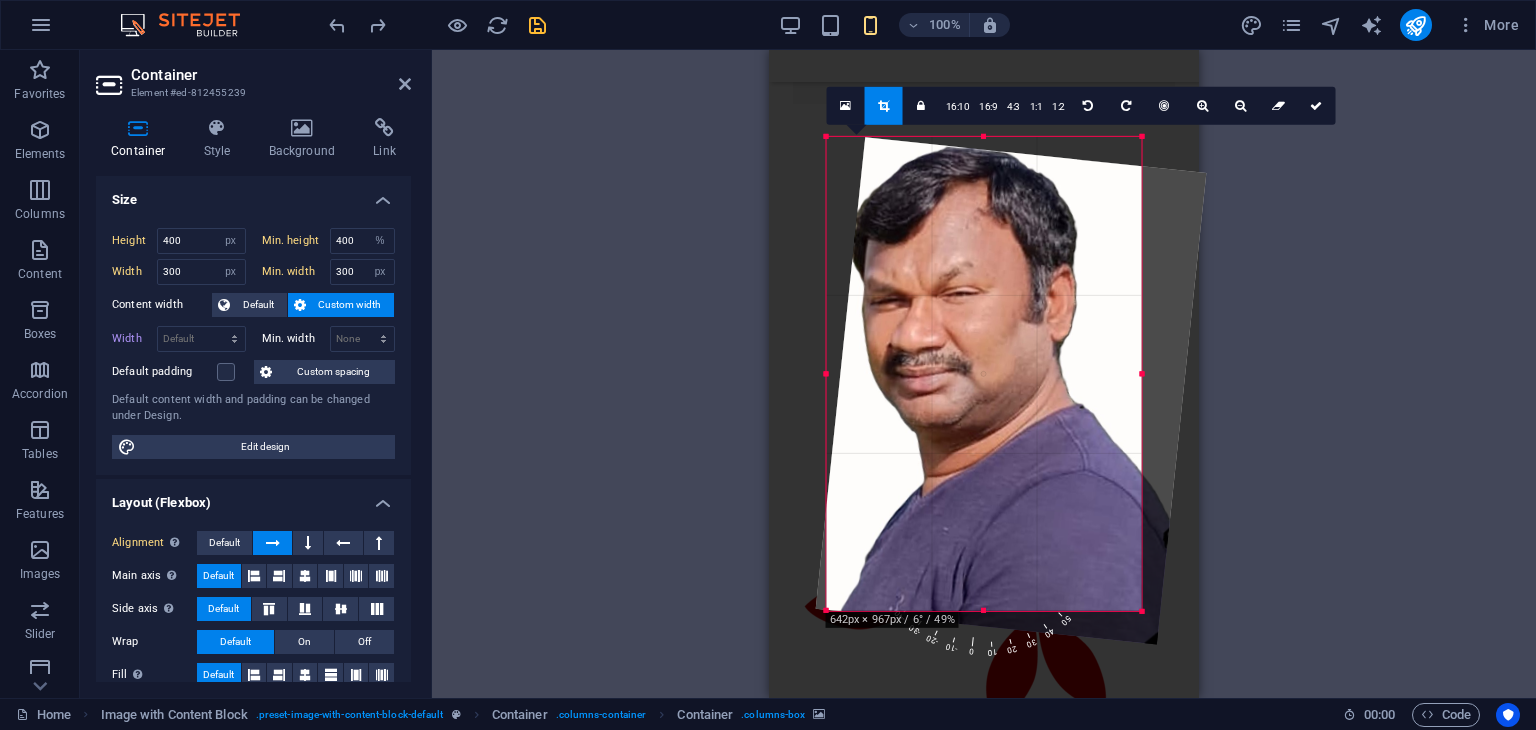 click at bounding box center [1010, 390] 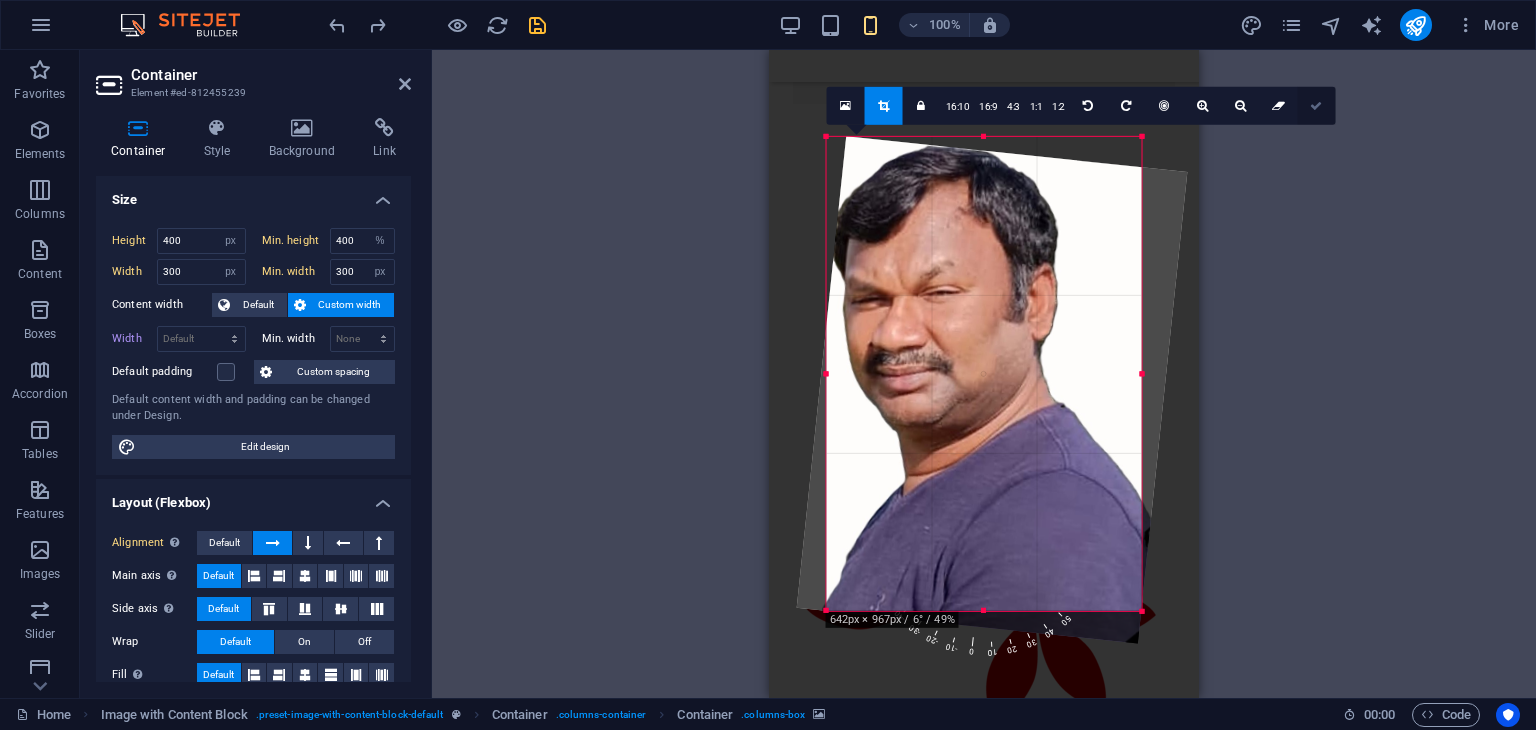 click at bounding box center (1316, 106) 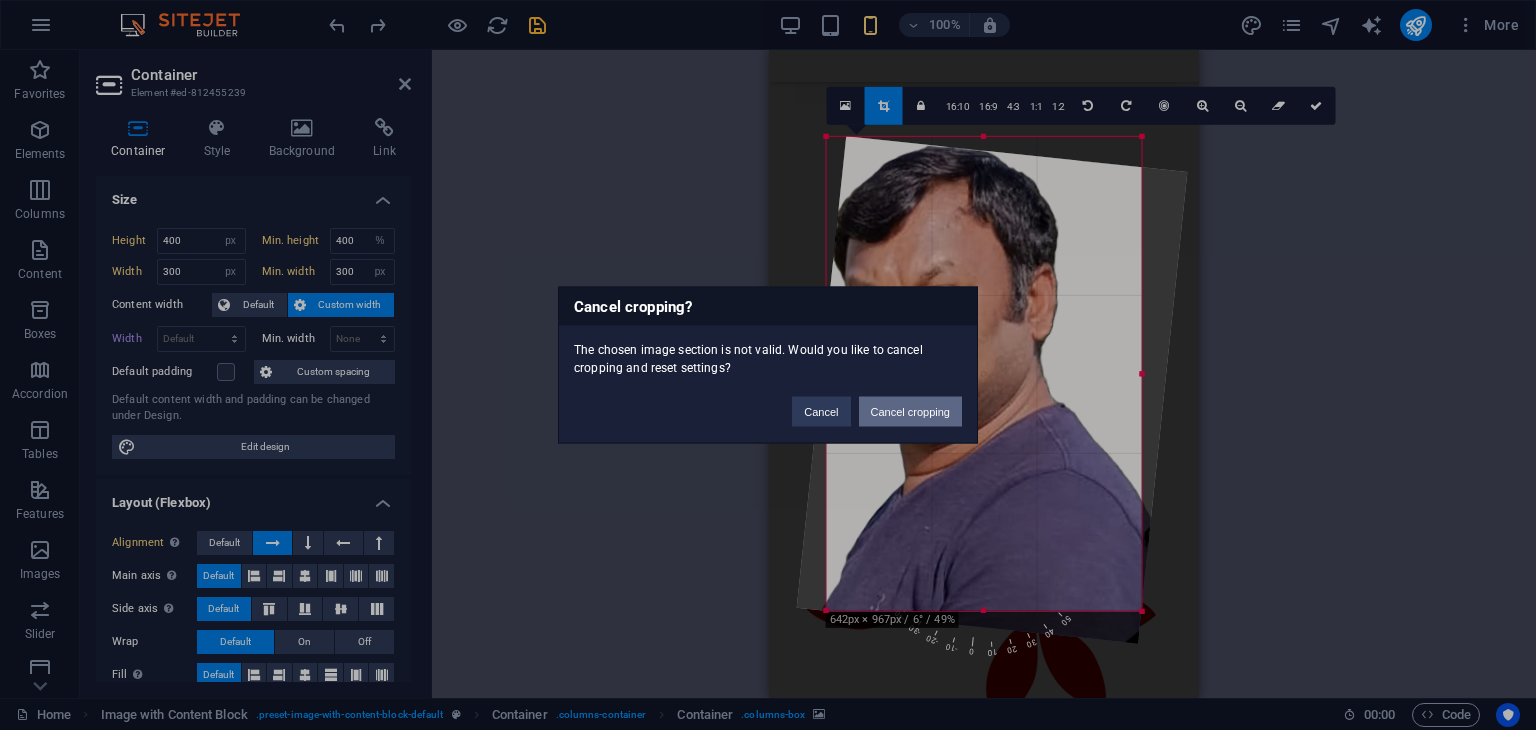 click on "Cancel cropping" at bounding box center [911, 412] 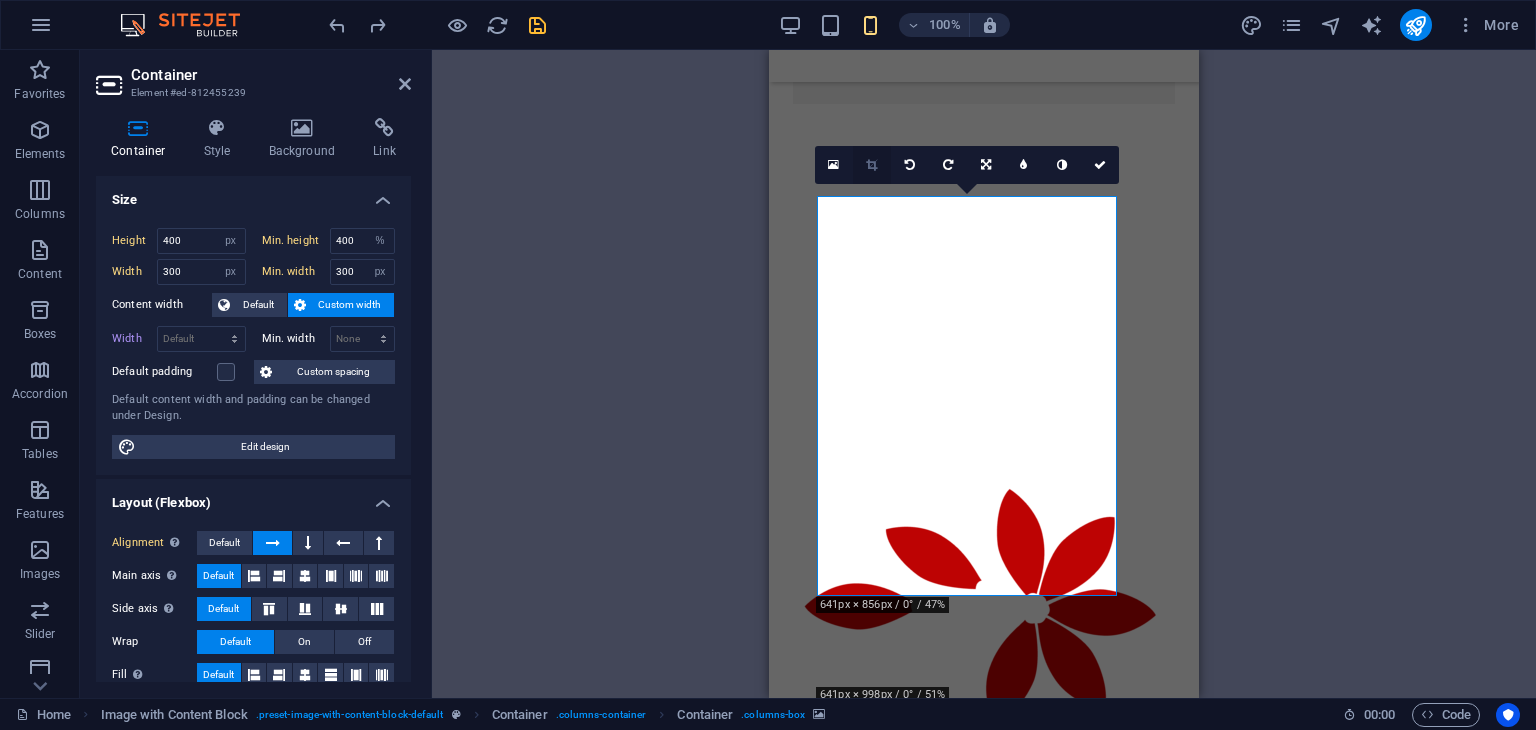 click at bounding box center (871, 165) 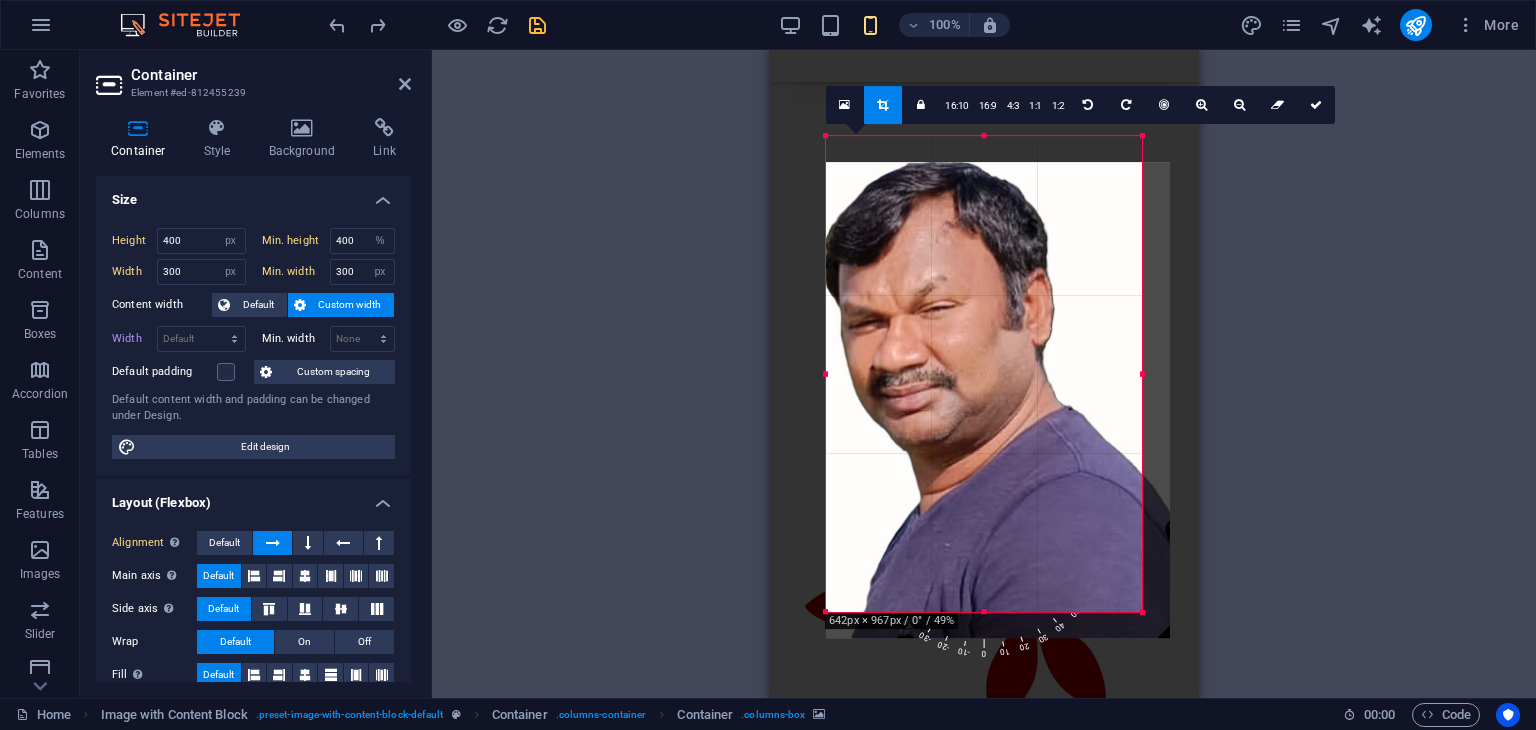 drag, startPoint x: 1021, startPoint y: 365, endPoint x: 1027, endPoint y: 391, distance: 26.683329 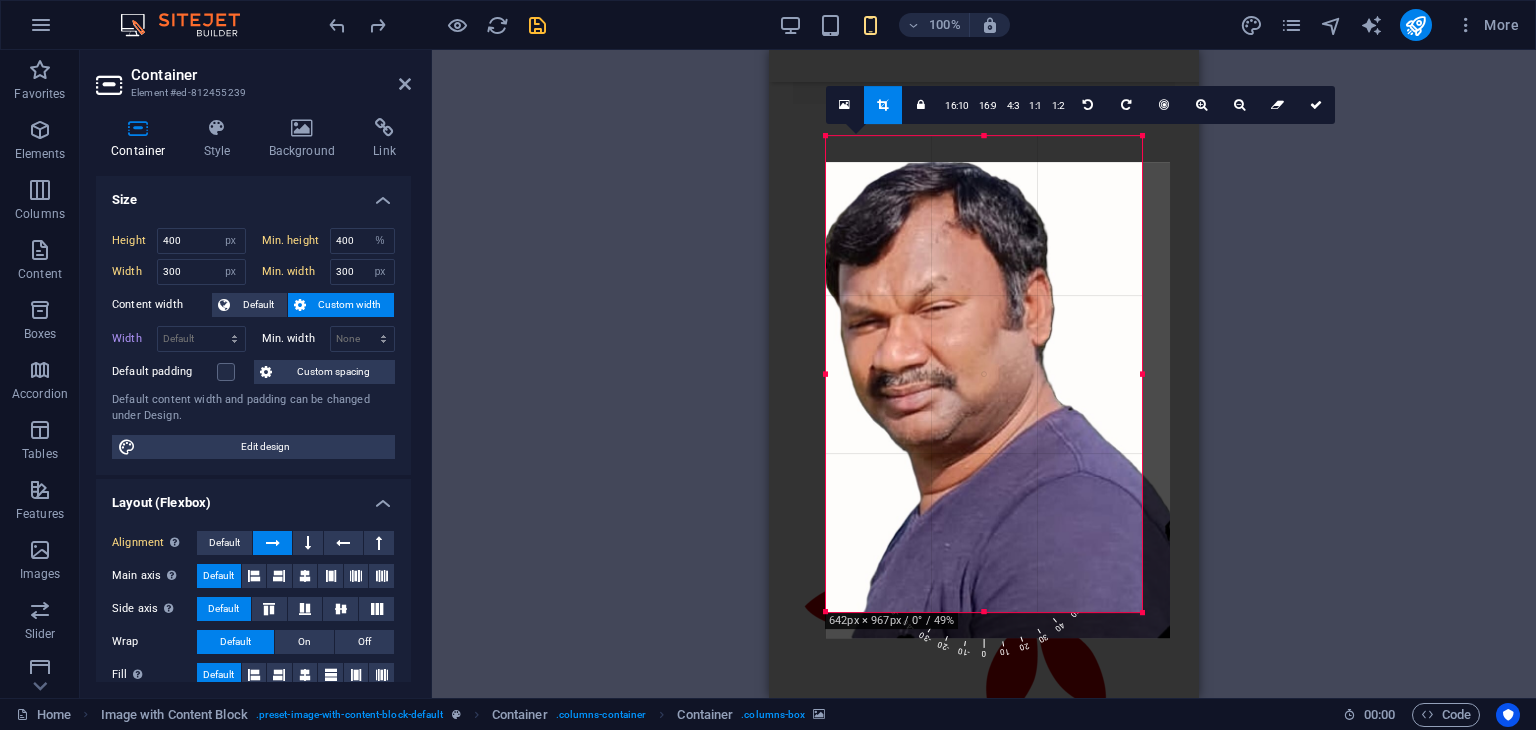 click at bounding box center [998, 400] 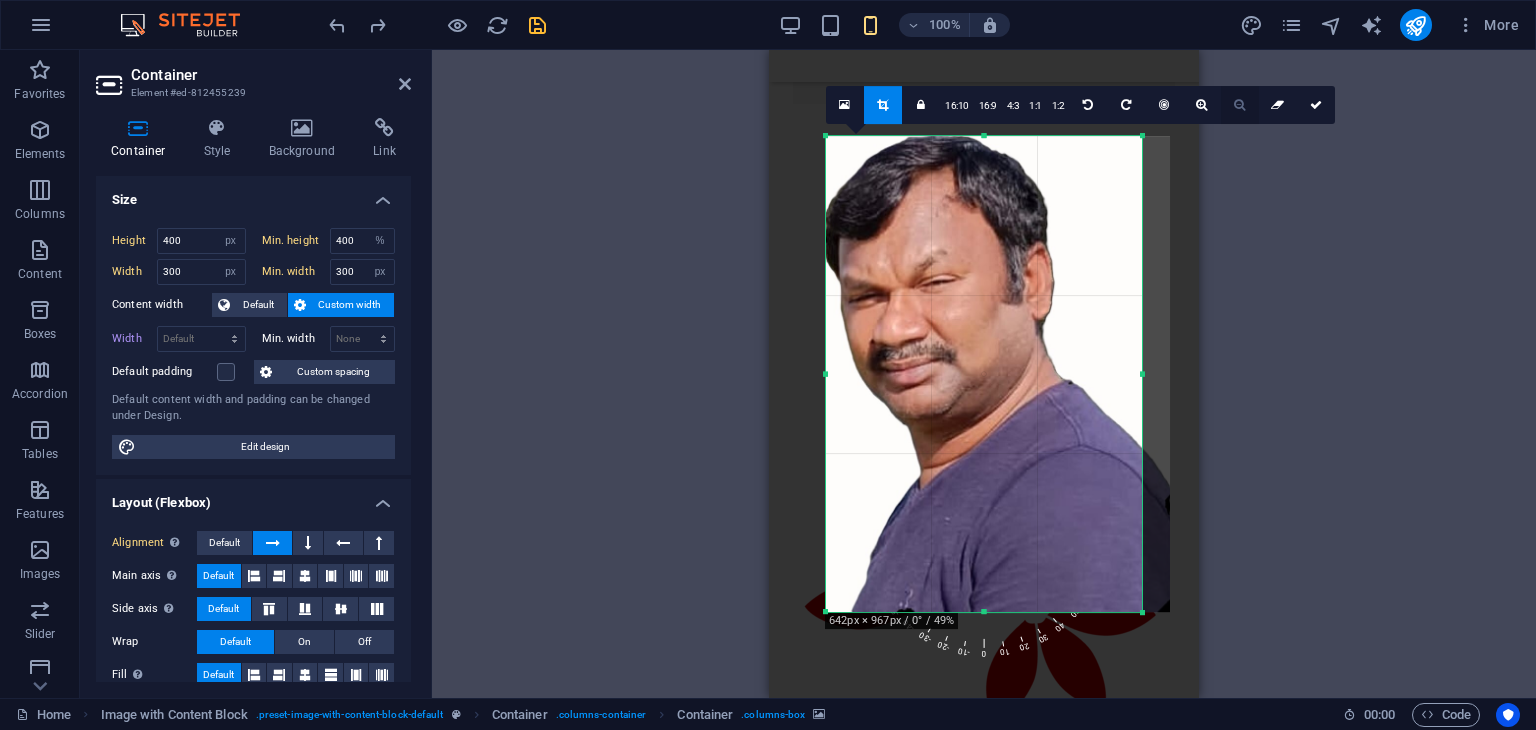 click at bounding box center [1239, 105] 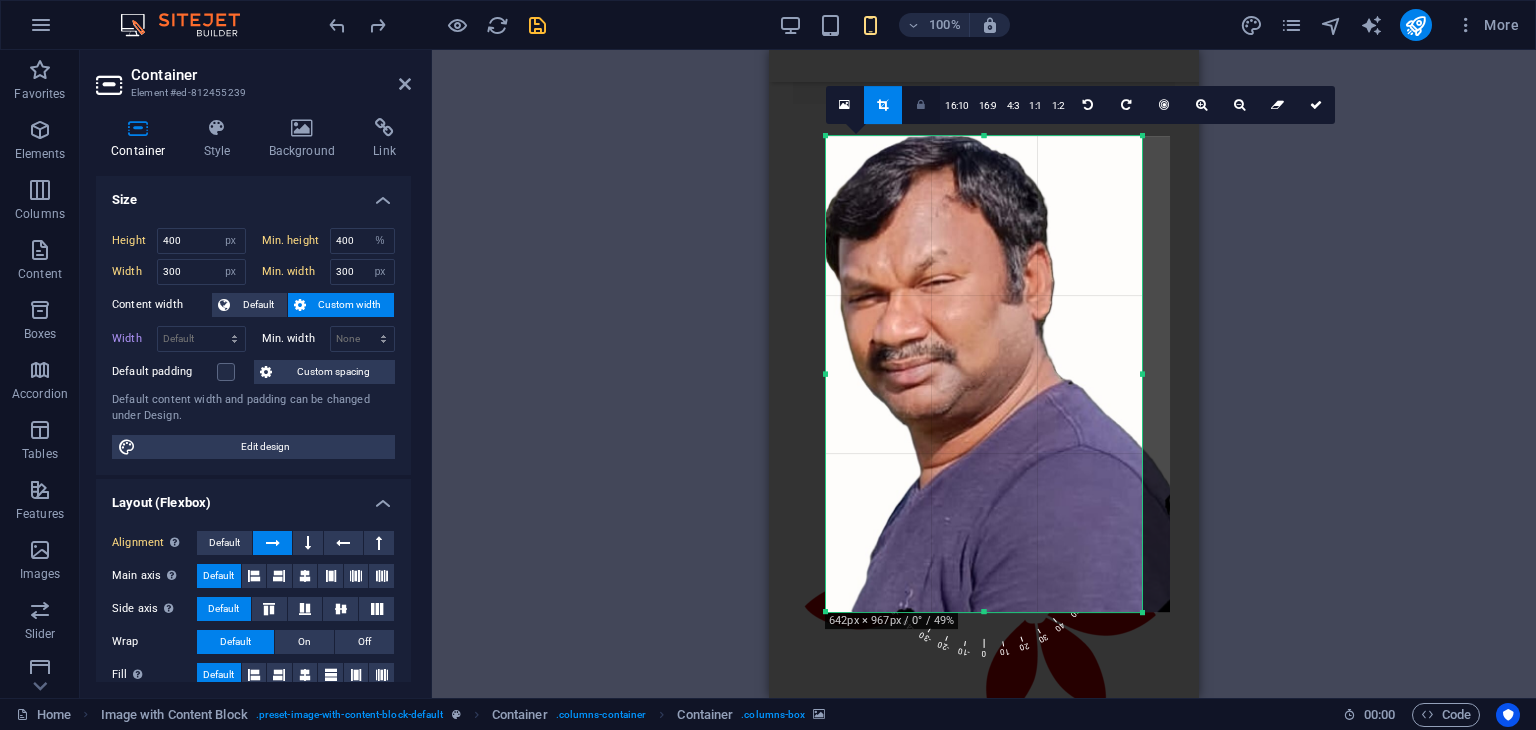 click at bounding box center [921, 105] 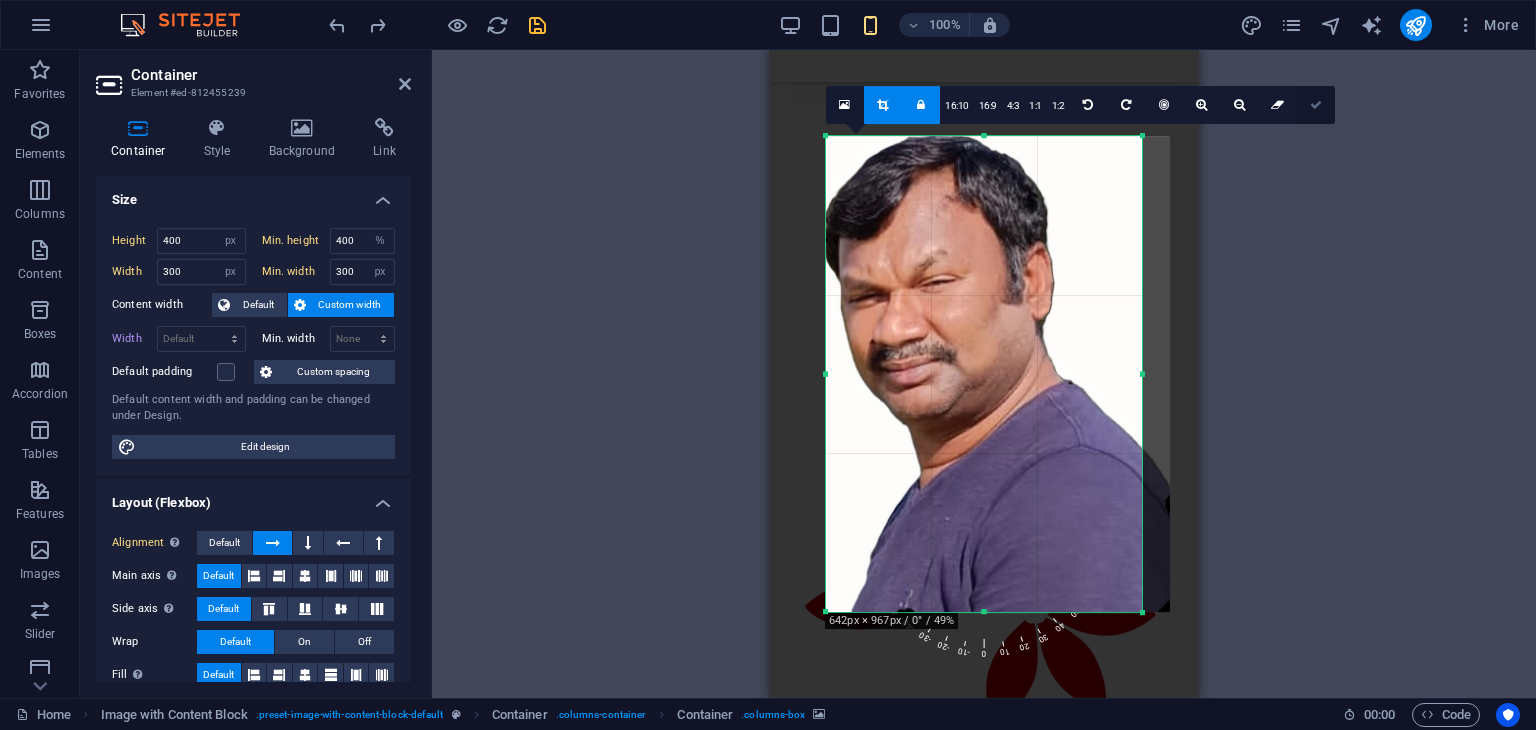click at bounding box center (1316, 105) 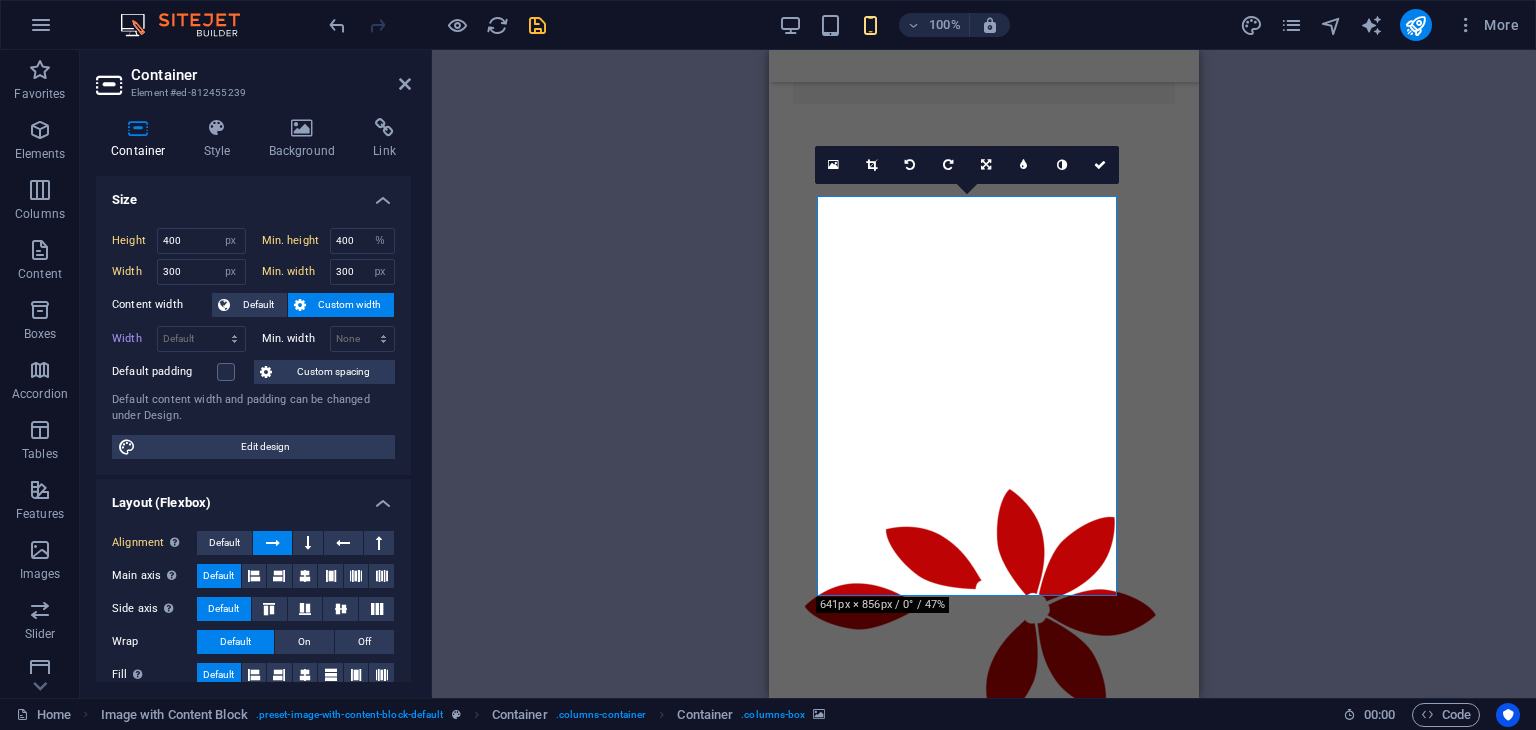 click at bounding box center (967, 2059) 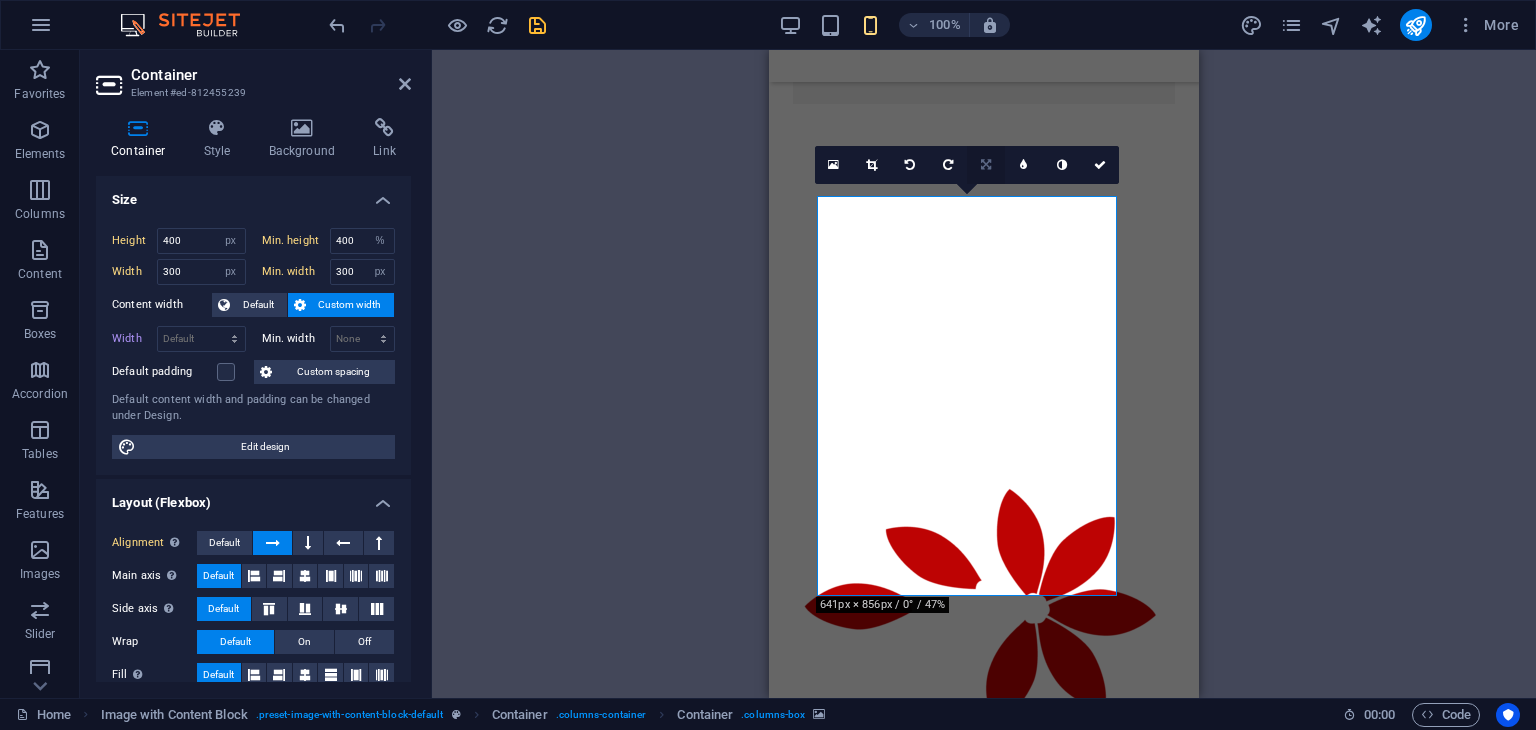 click at bounding box center (986, 165) 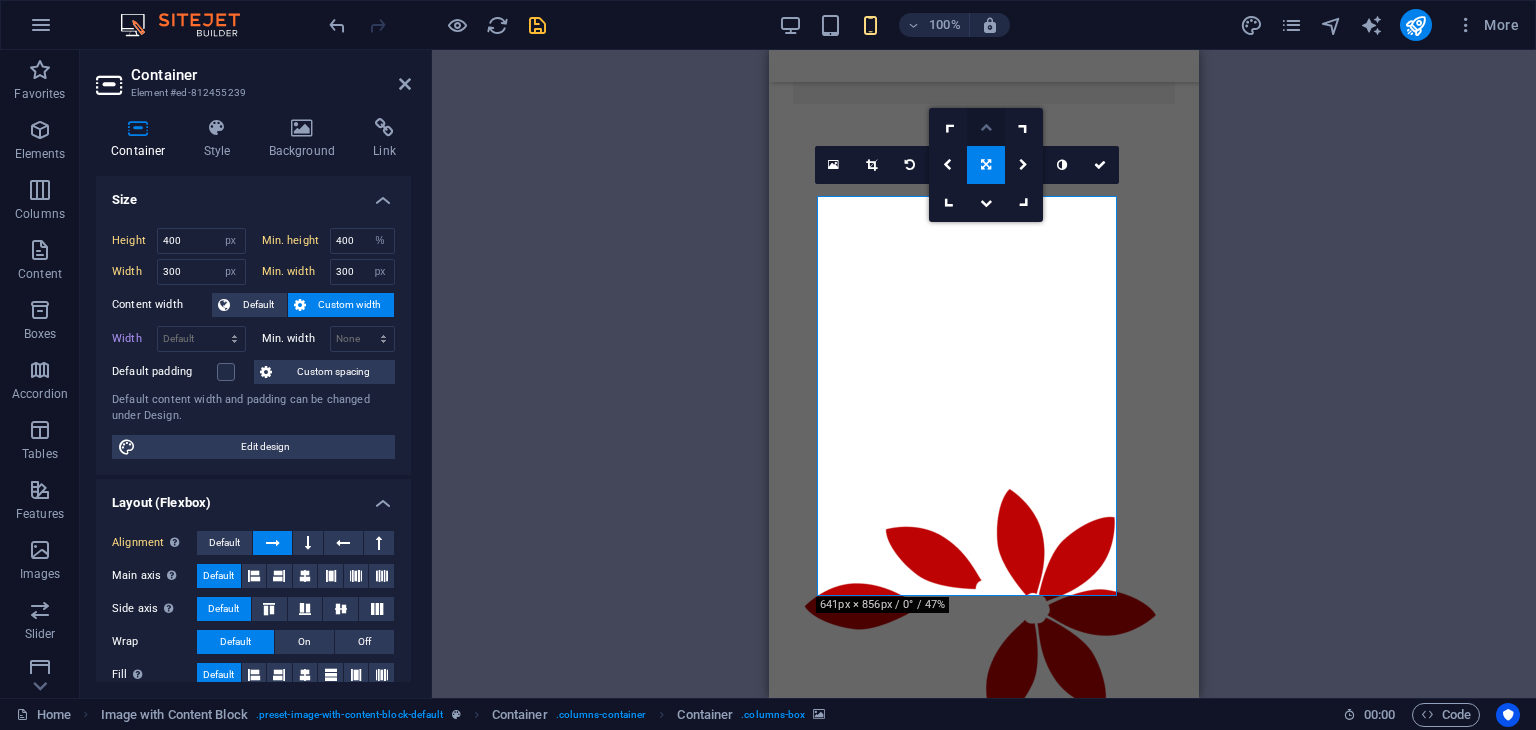 click at bounding box center [986, 127] 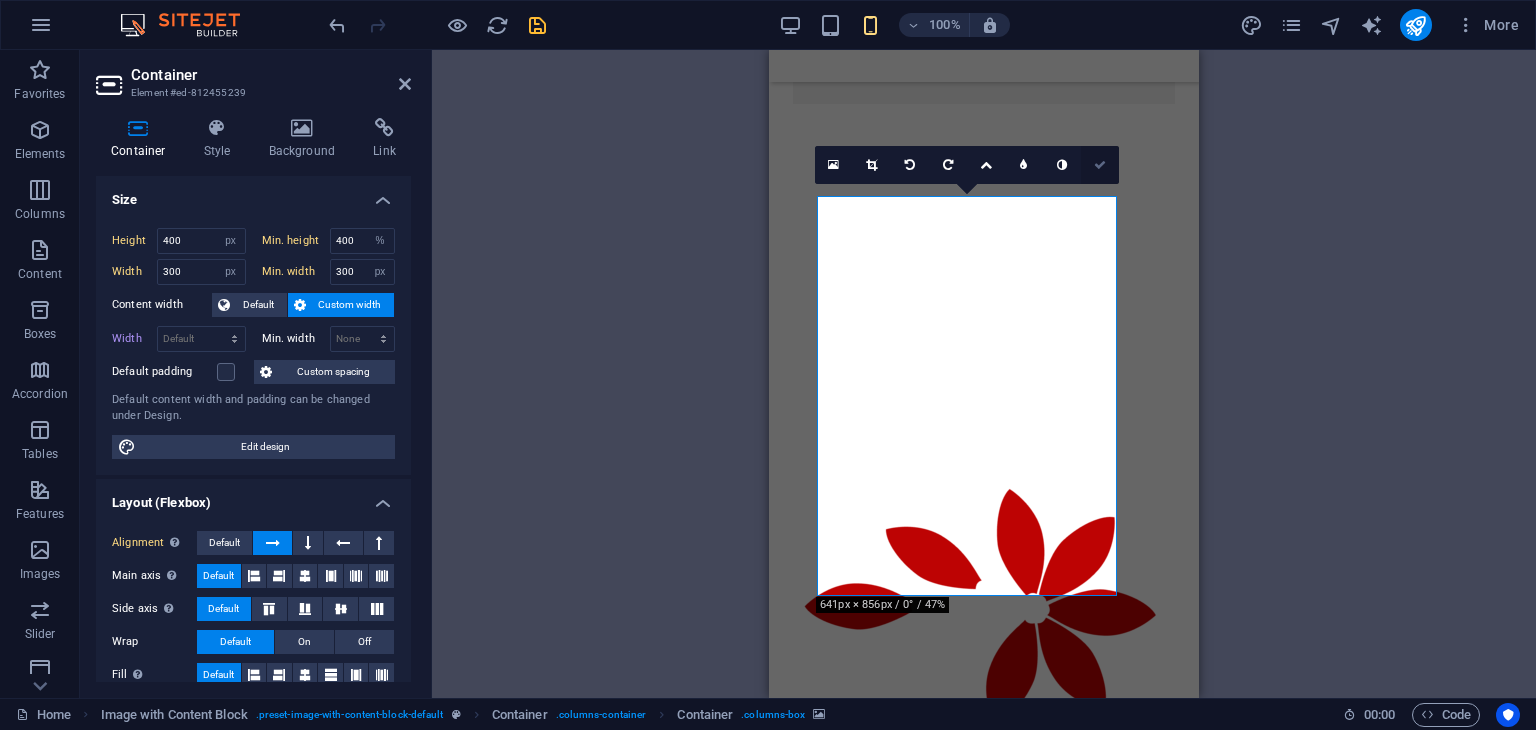 click at bounding box center (1100, 165) 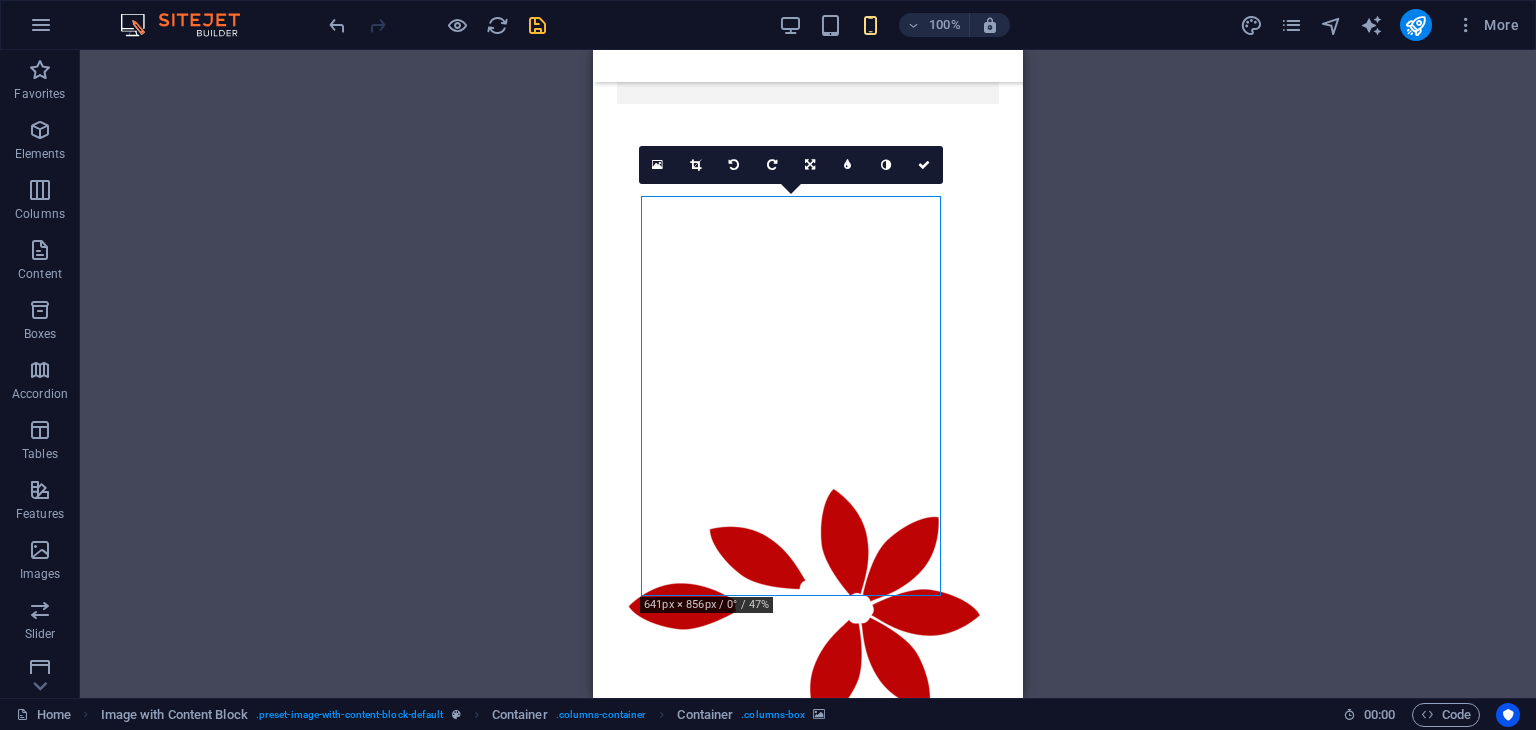 click on "H1   Banner   Container   Logo   Menu Bar   Text   Image   Document   Document   Document   H3   Icon   Preset   Document   H2   Container   Text   H2   Image with Content Block   Container   Image with Content Block   Container   Container   Placeholder   Video   Text   Container   Container   Text   Container   Text   Placeholder   Text   Spacer   Container   Container   Container   Container   Text   Container   Container   Text   Container   Text   Container   Text   Map   Footer Thrud   Separator   Footer Thrud   Container   Container   Image   Container   Container   Checkbox   Container   Container   Unequal Columns   Container   Container   Contact Form   Container   Contact Form   Form   Textarea   Email   Container   Contact Form   Form   Input   Container   Unequal Columns   Container   Image   Container   Form button   Captcha   Image slider   Image Slider   Image   Container   Info Bar   Container   Text   Container   Container   Text   Container   Video   Container     Icon" at bounding box center (808, 374) 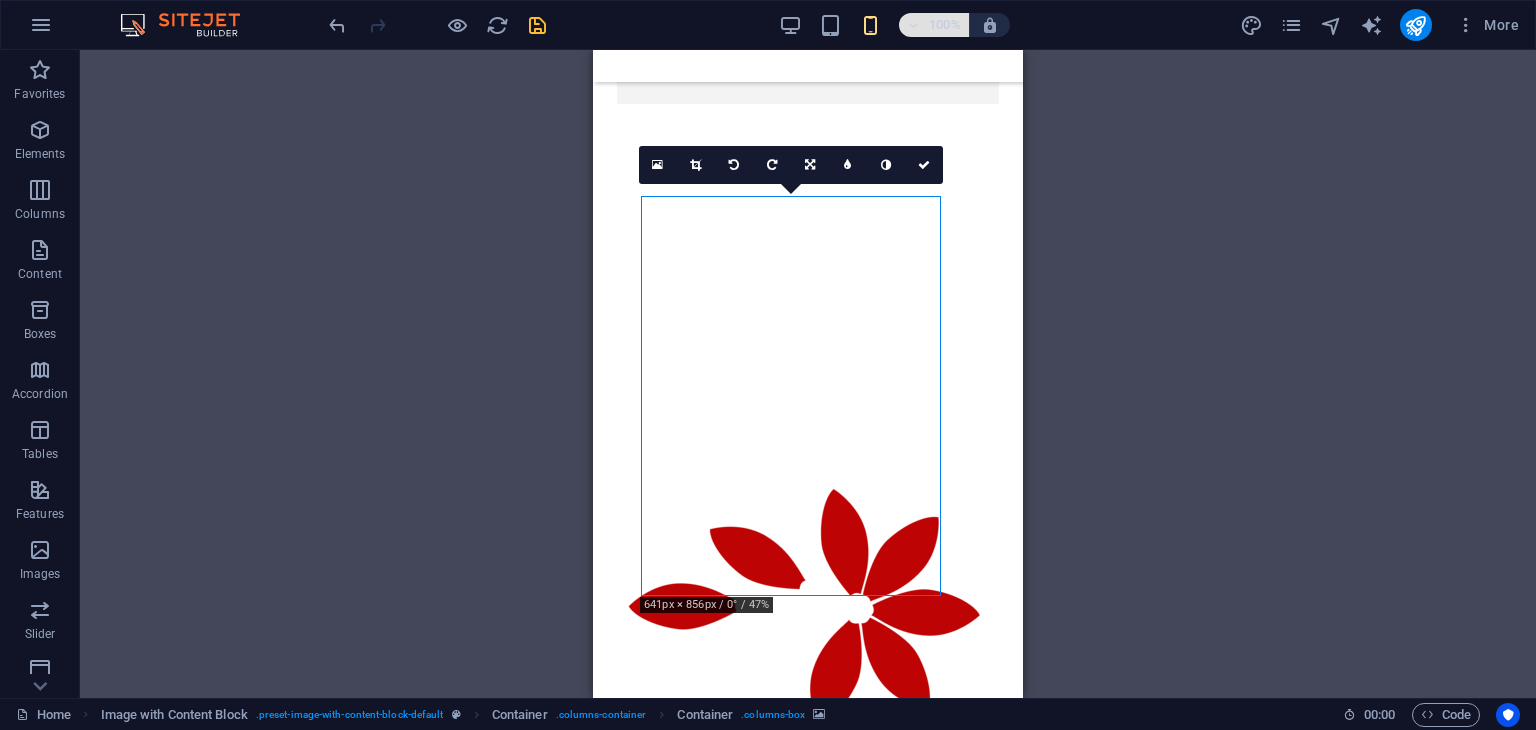click on "100%" at bounding box center [945, 25] 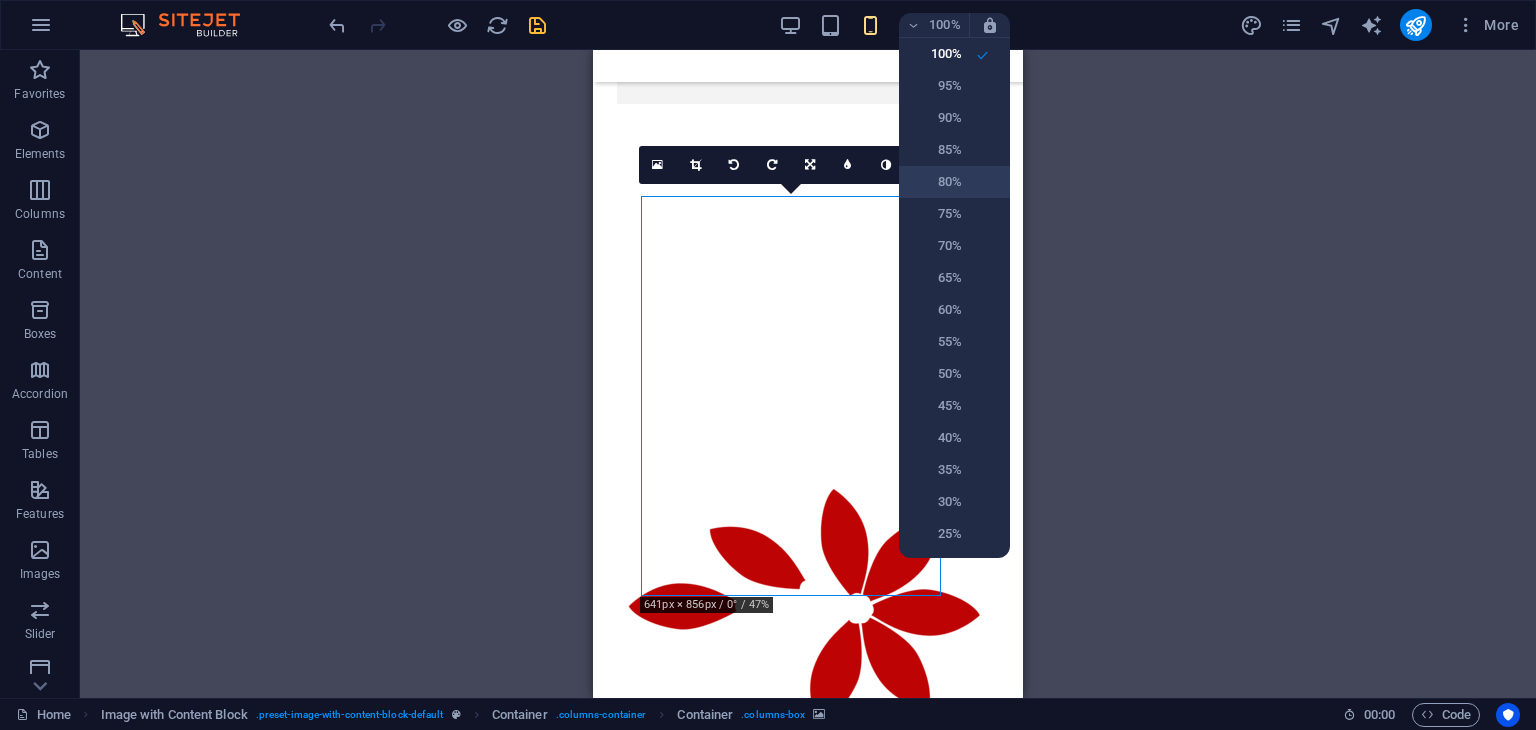 click on "80%" at bounding box center (936, 182) 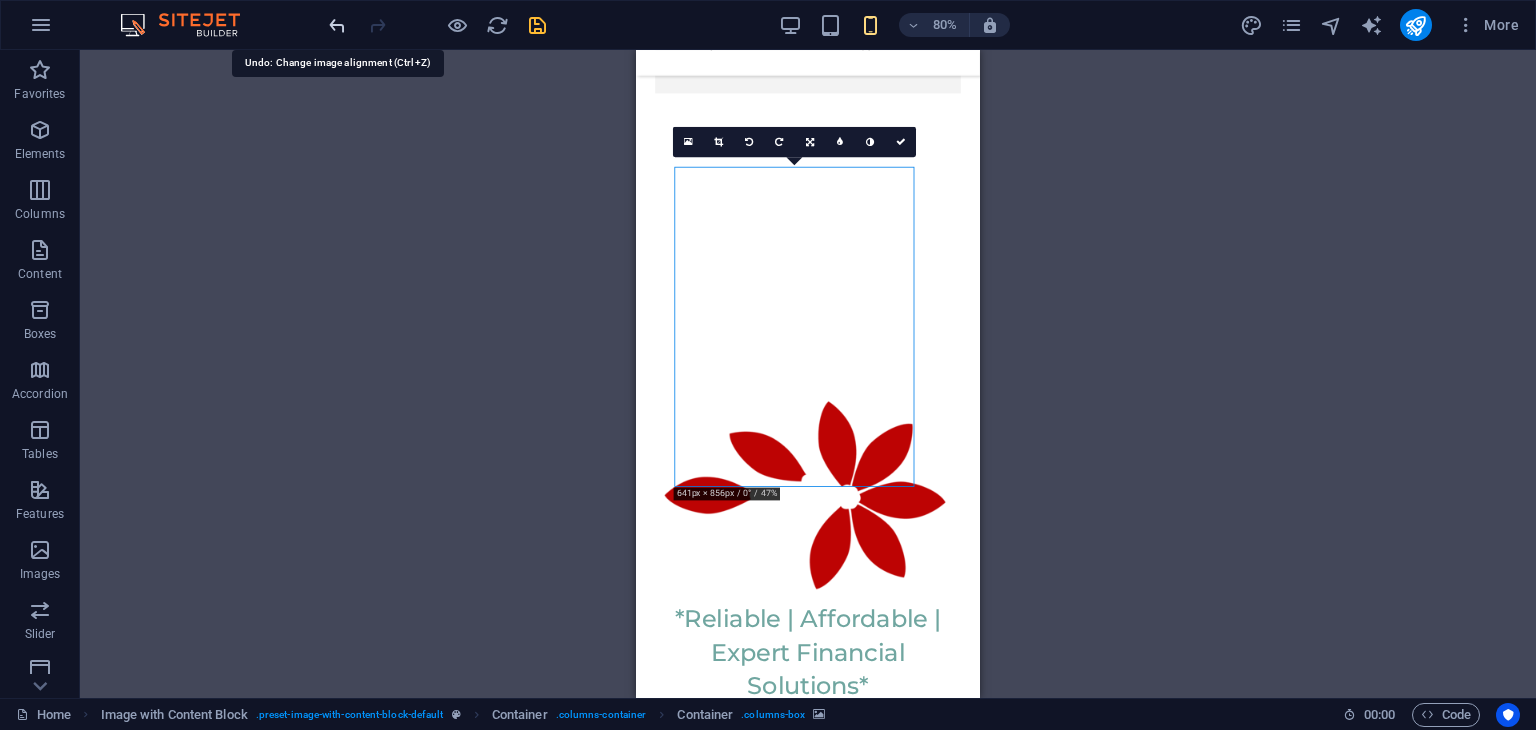 click at bounding box center (337, 25) 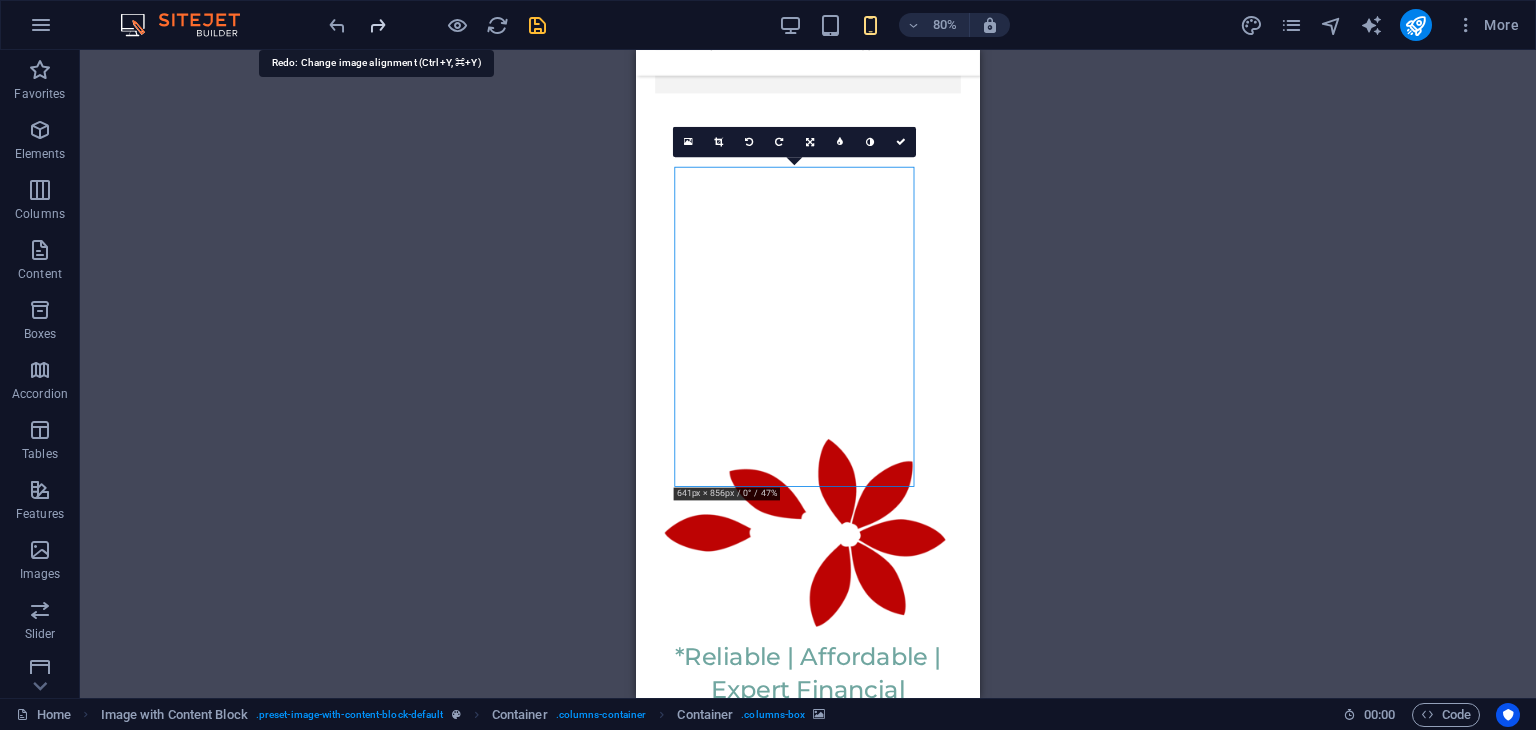 click at bounding box center (377, 25) 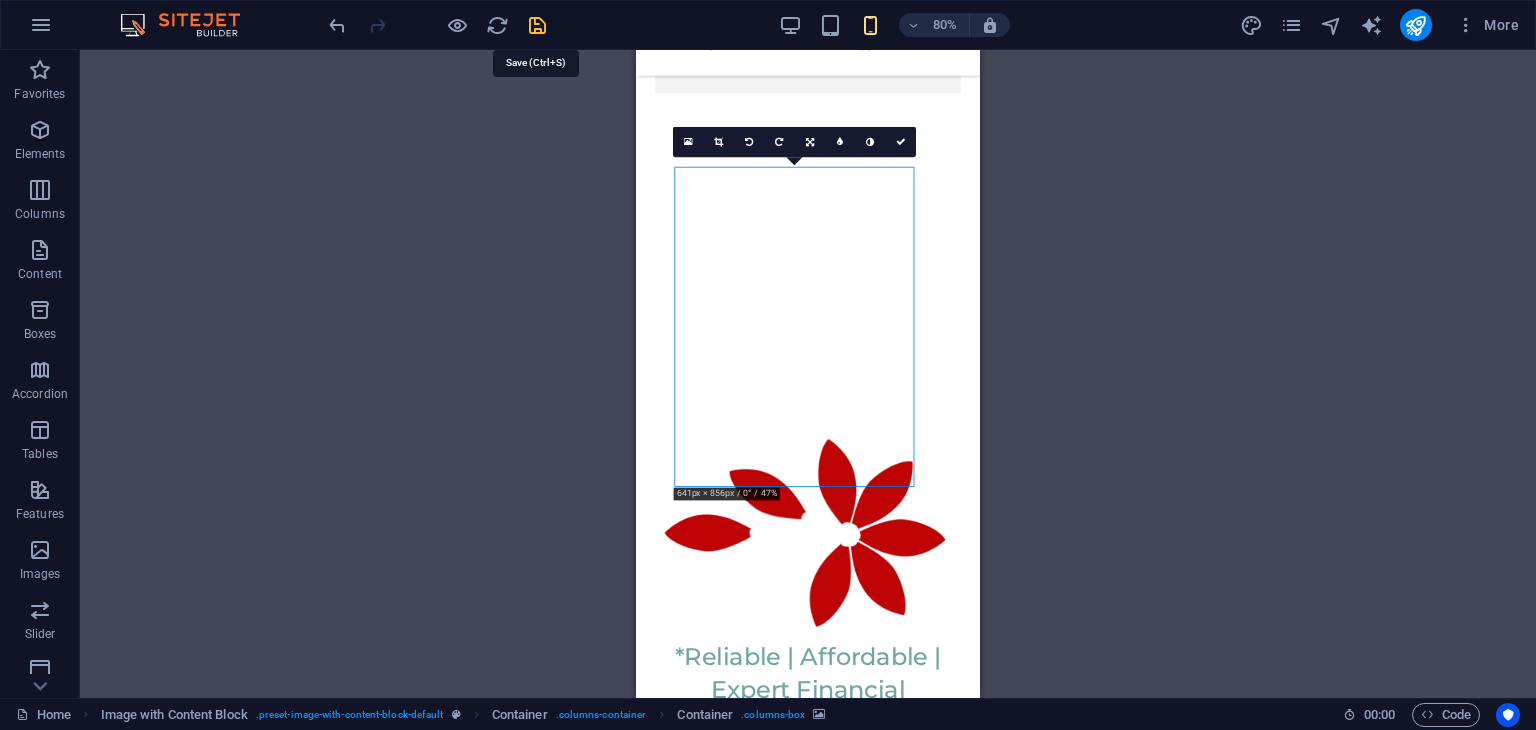 click at bounding box center (537, 25) 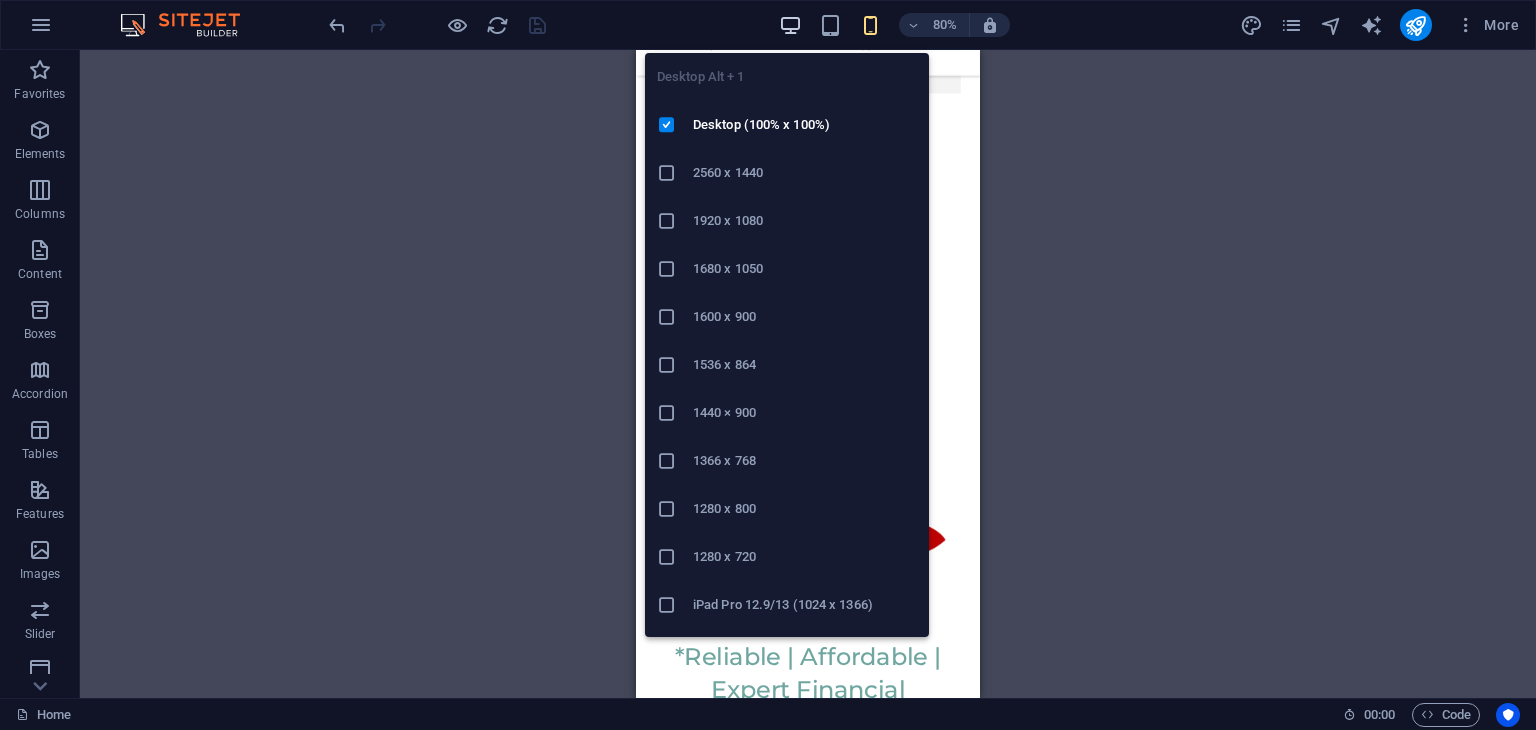 click at bounding box center [790, 25] 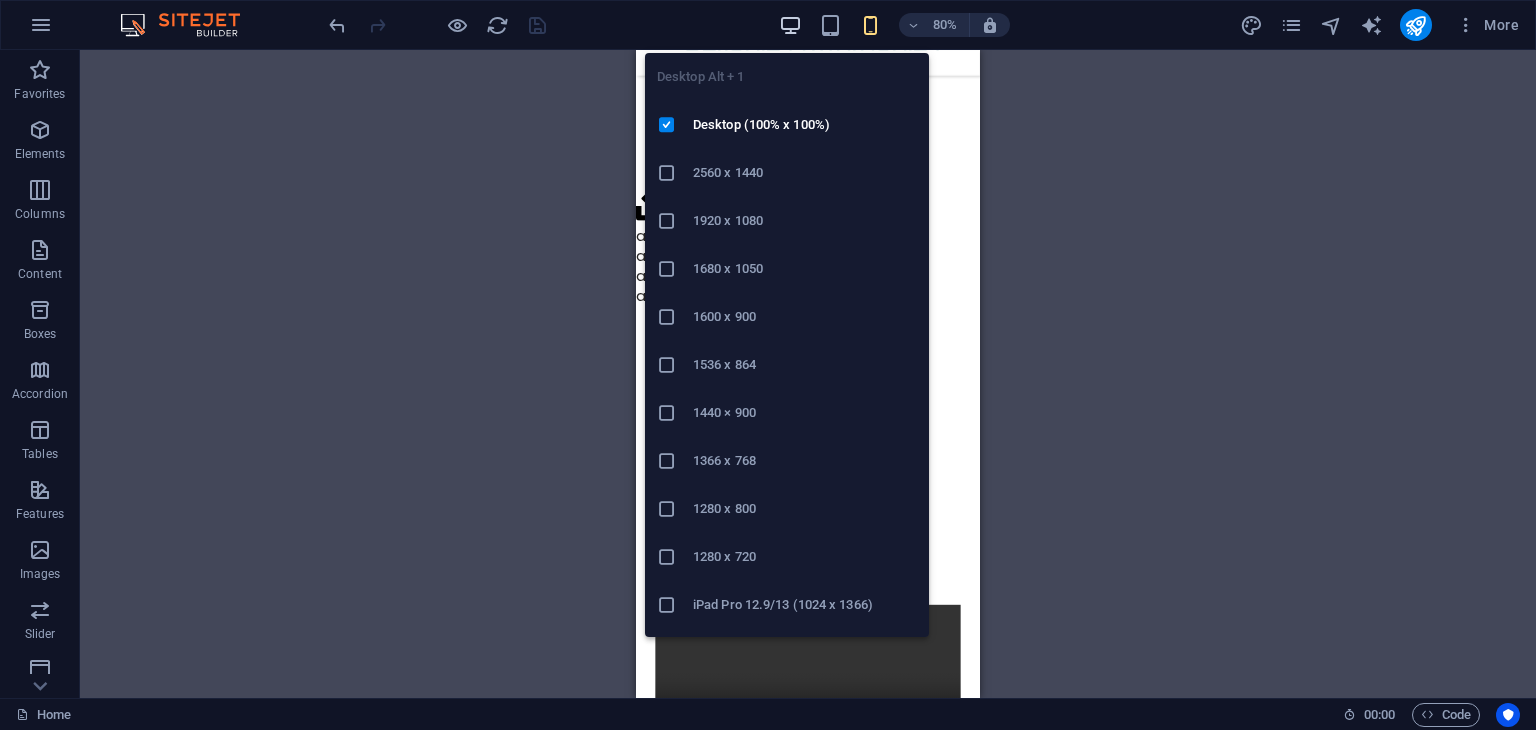 scroll, scrollTop: 8986, scrollLeft: 0, axis: vertical 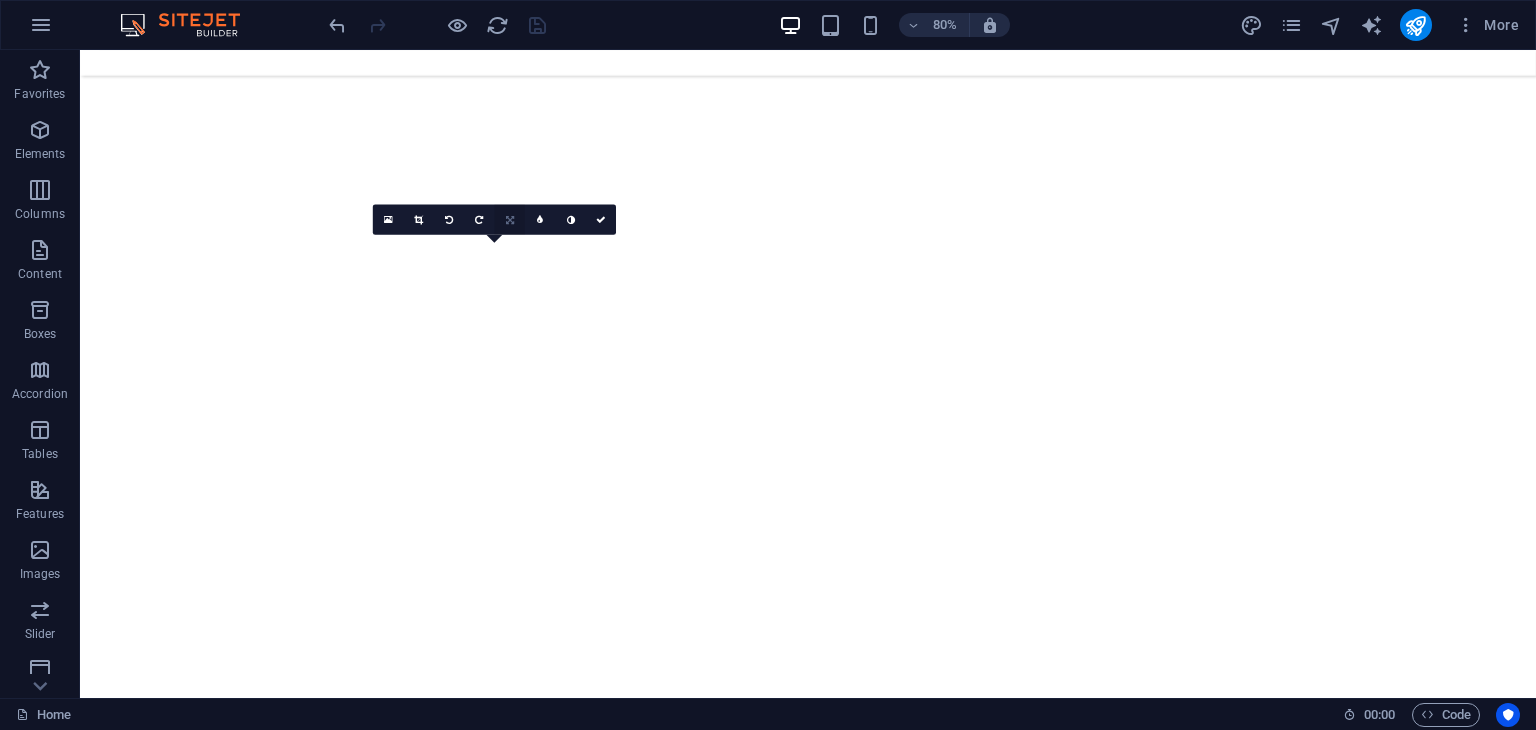 click at bounding box center (510, 220) 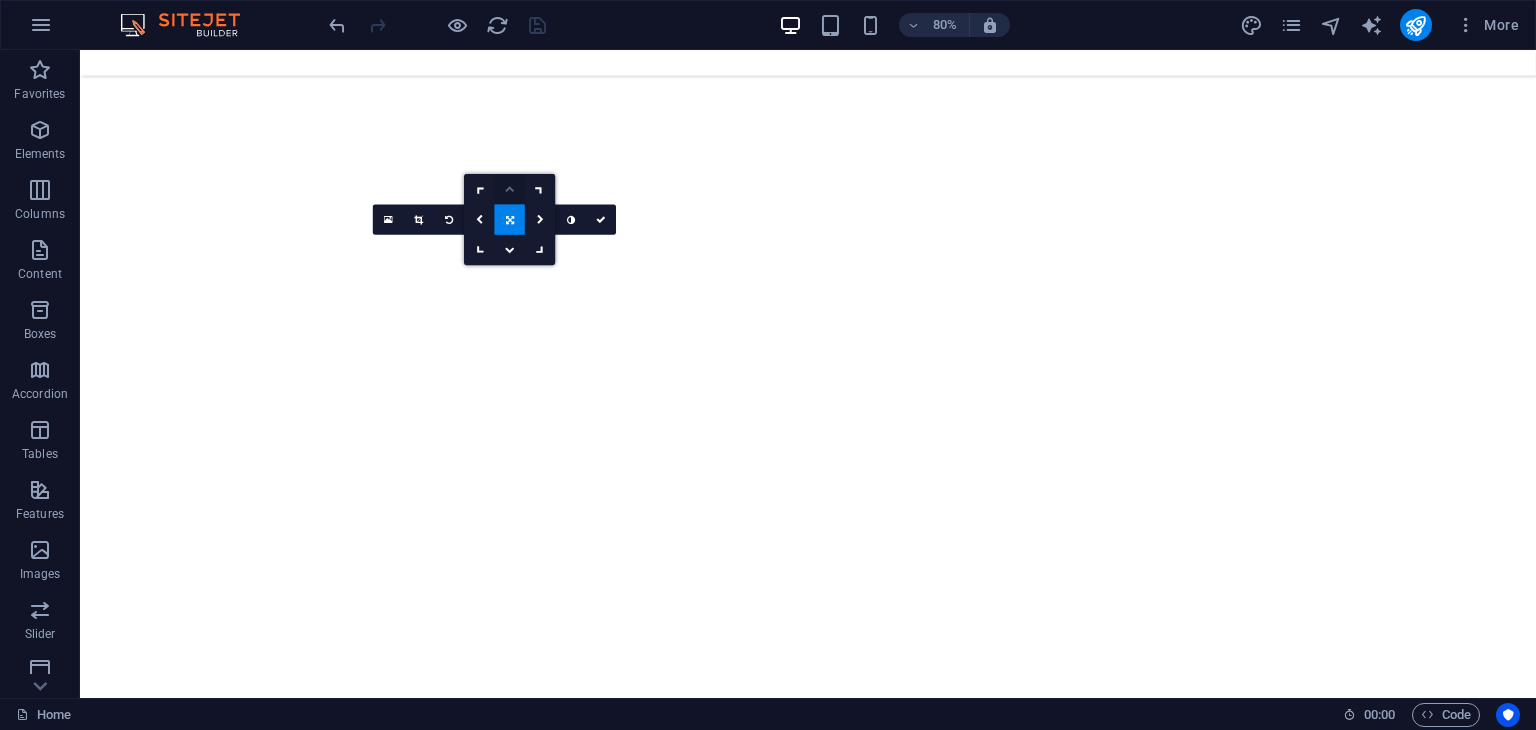 click at bounding box center [510, 189] 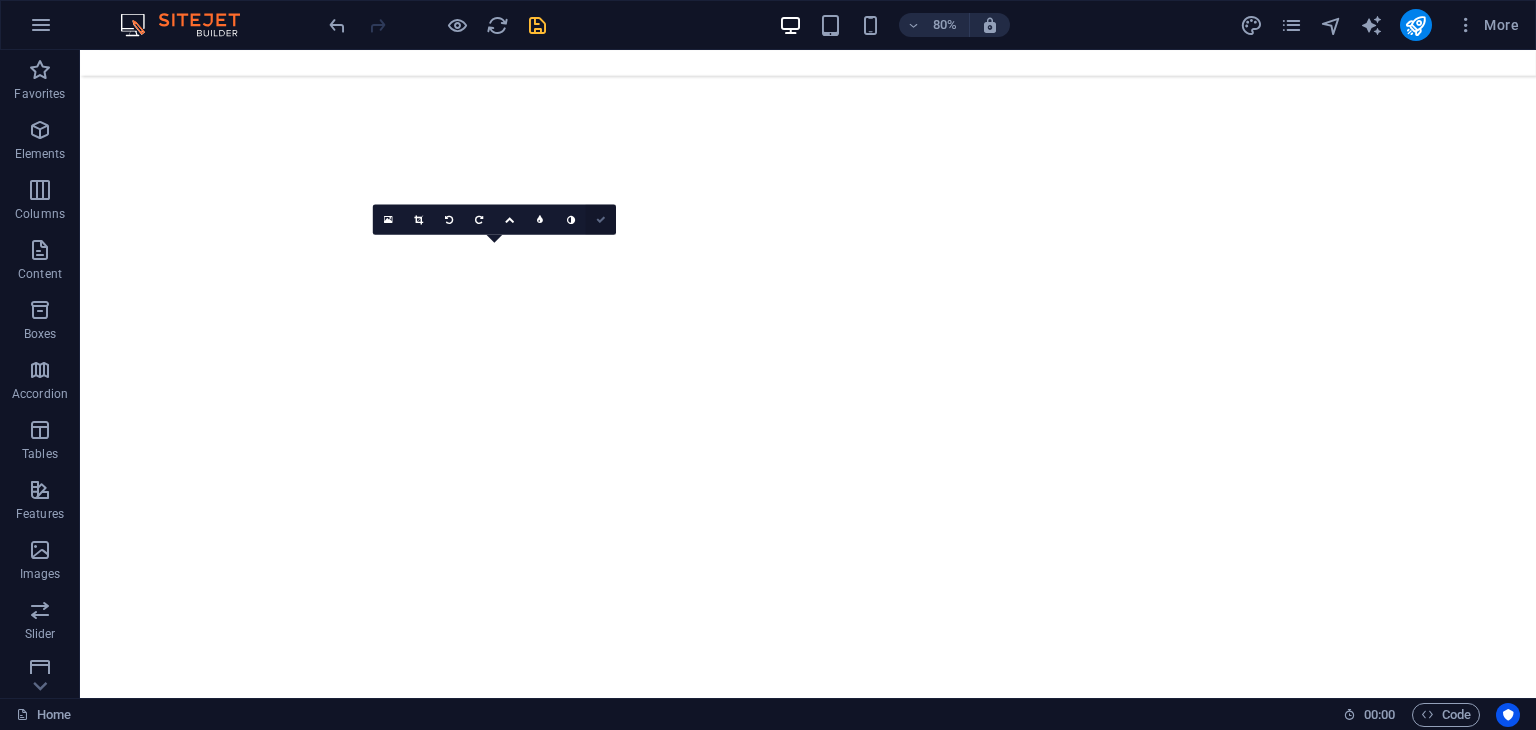 click at bounding box center (601, 220) 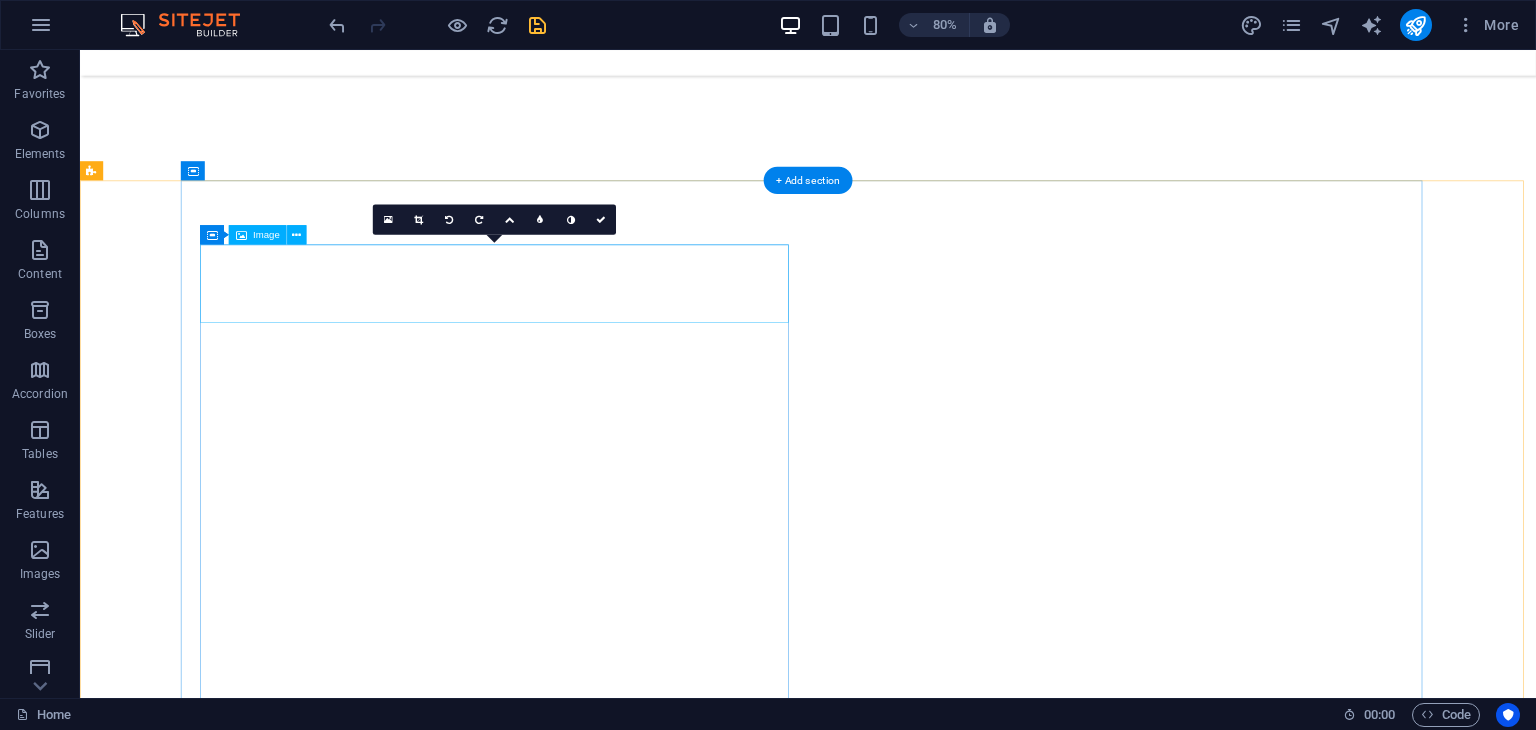 click at bounding box center (990, 4346) 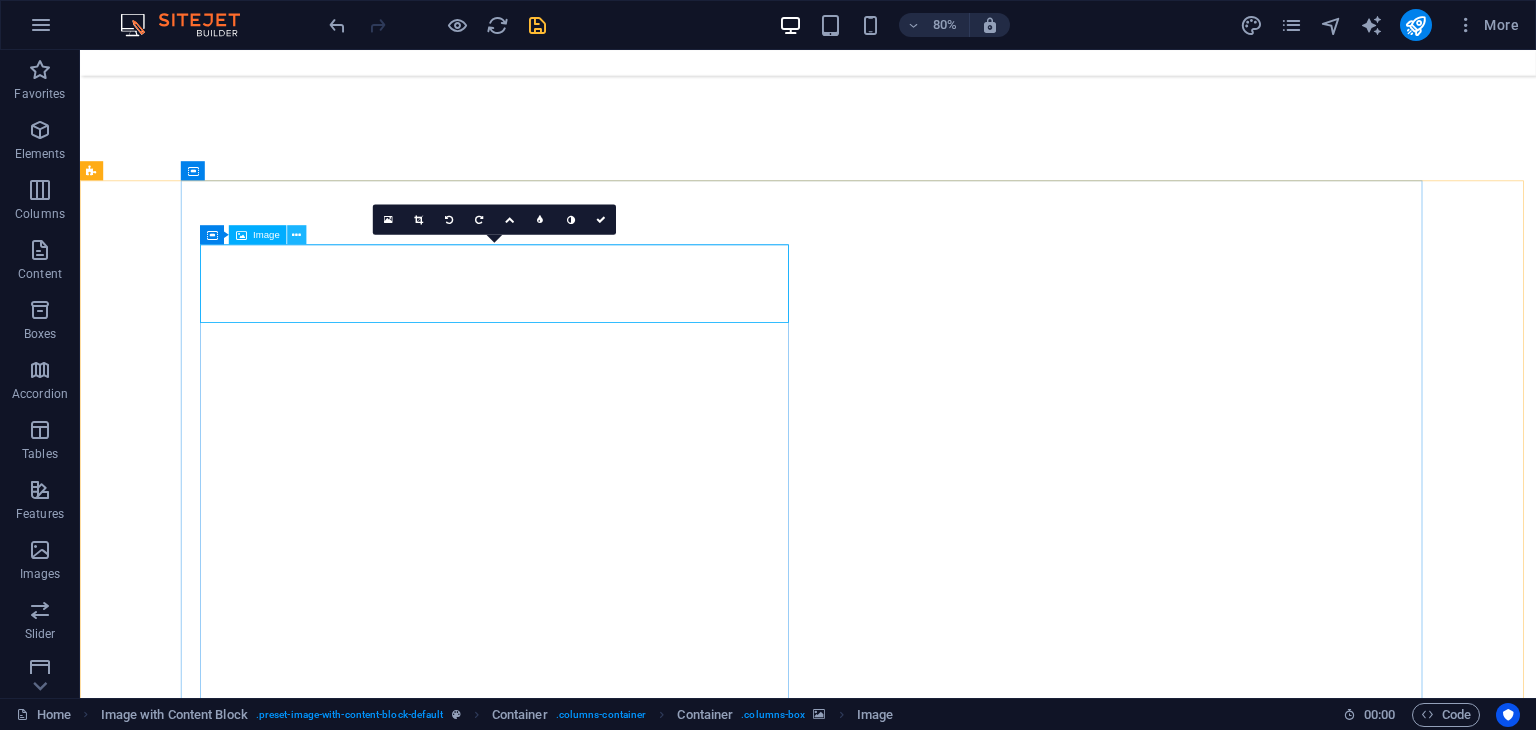 click at bounding box center [296, 234] 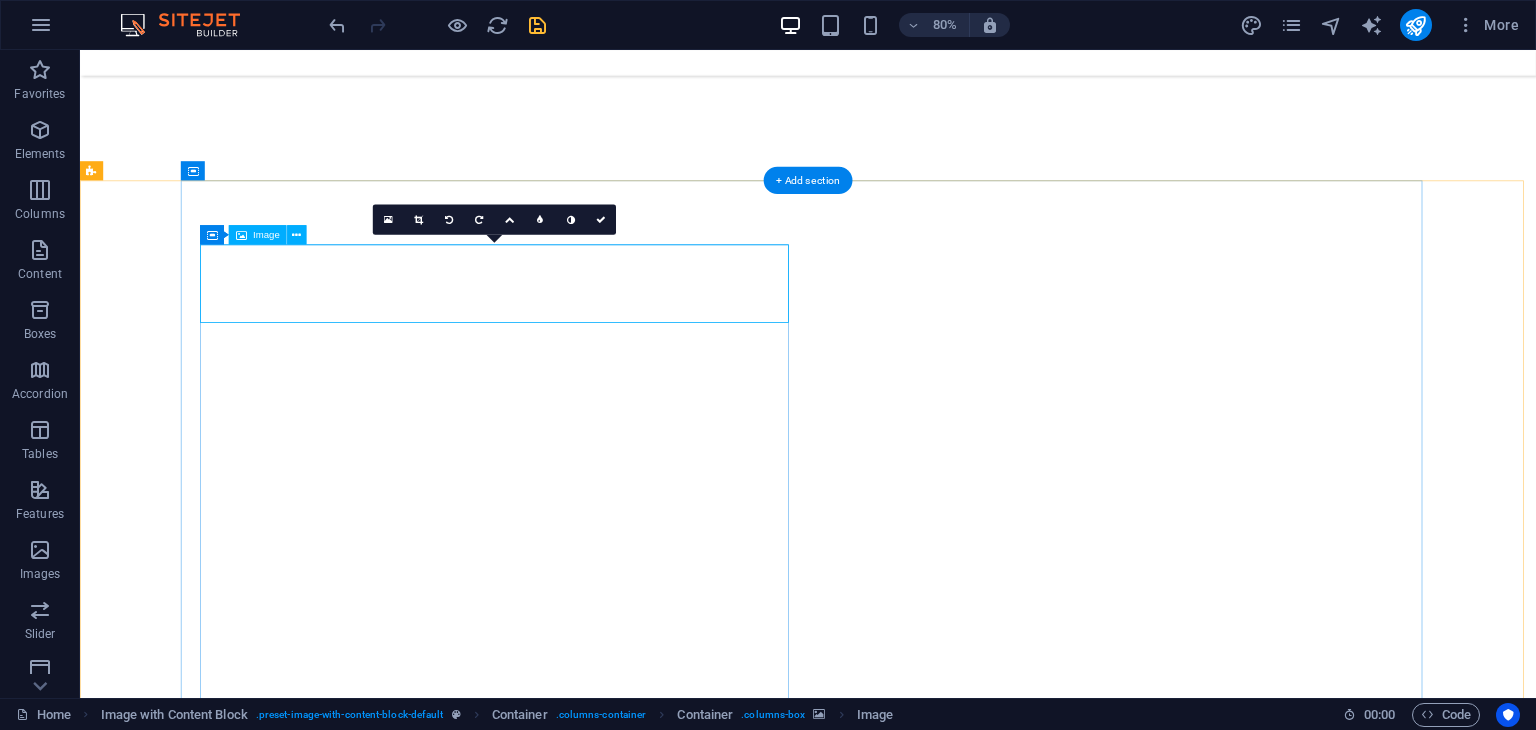 click at bounding box center [990, 4346] 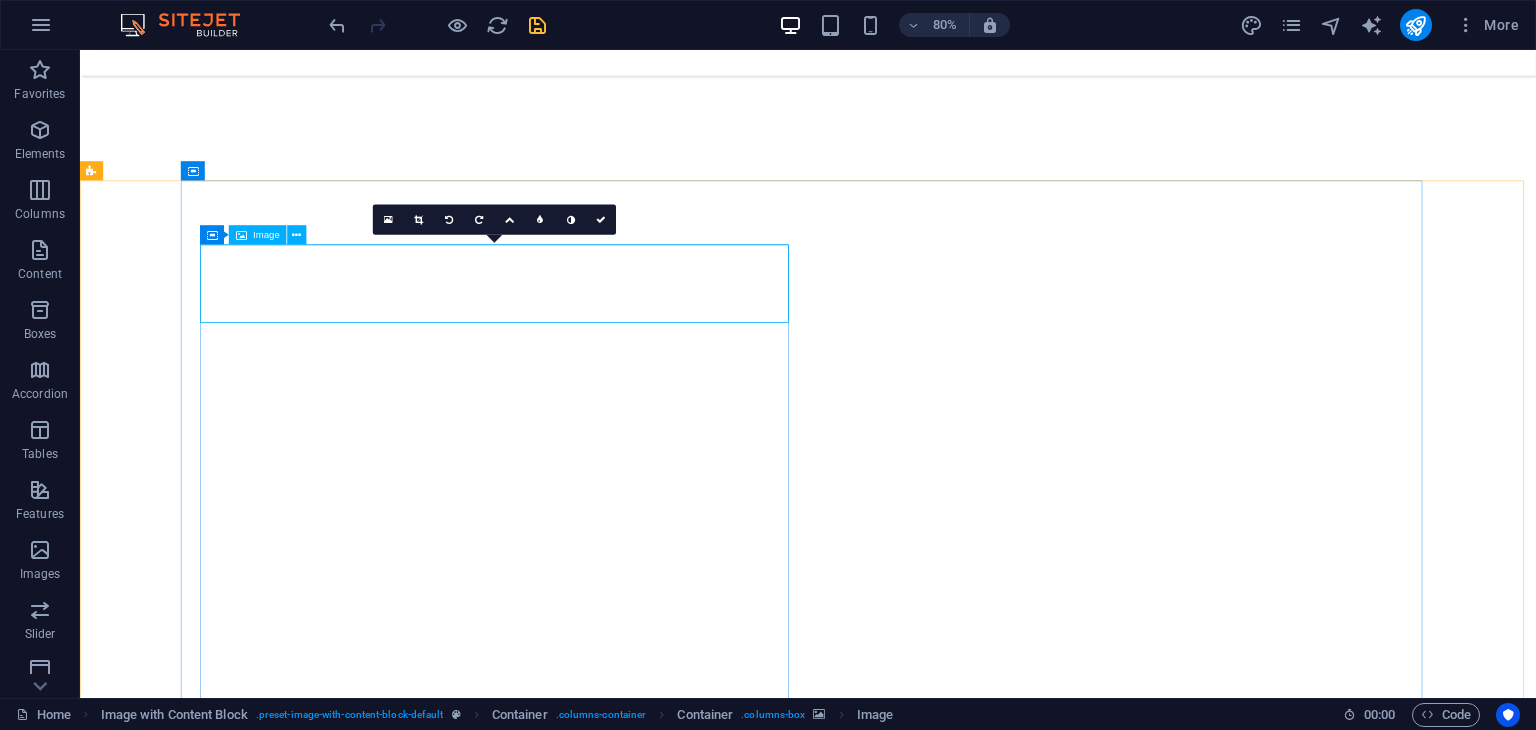 click on "Image" at bounding box center (266, 235) 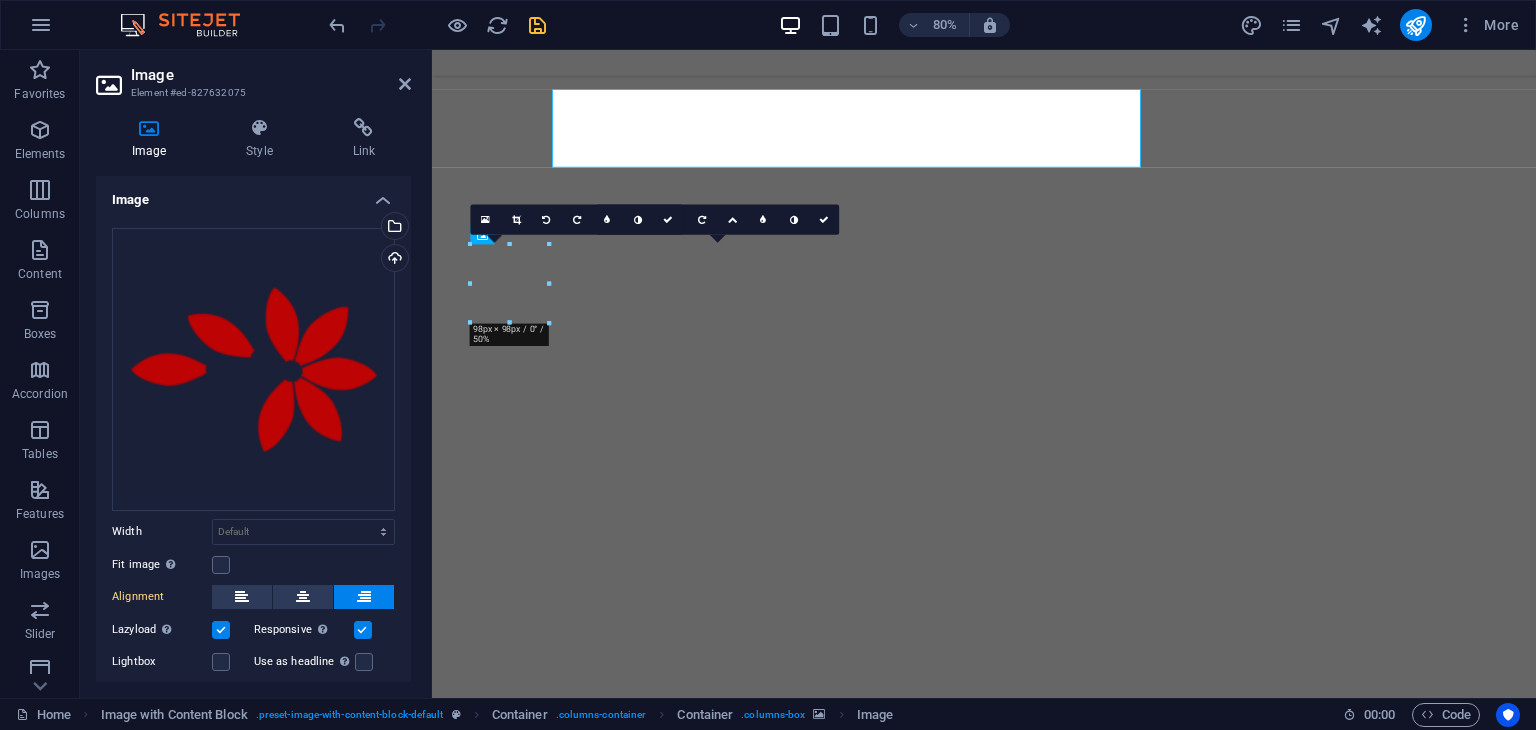 scroll, scrollTop: 9180, scrollLeft: 0, axis: vertical 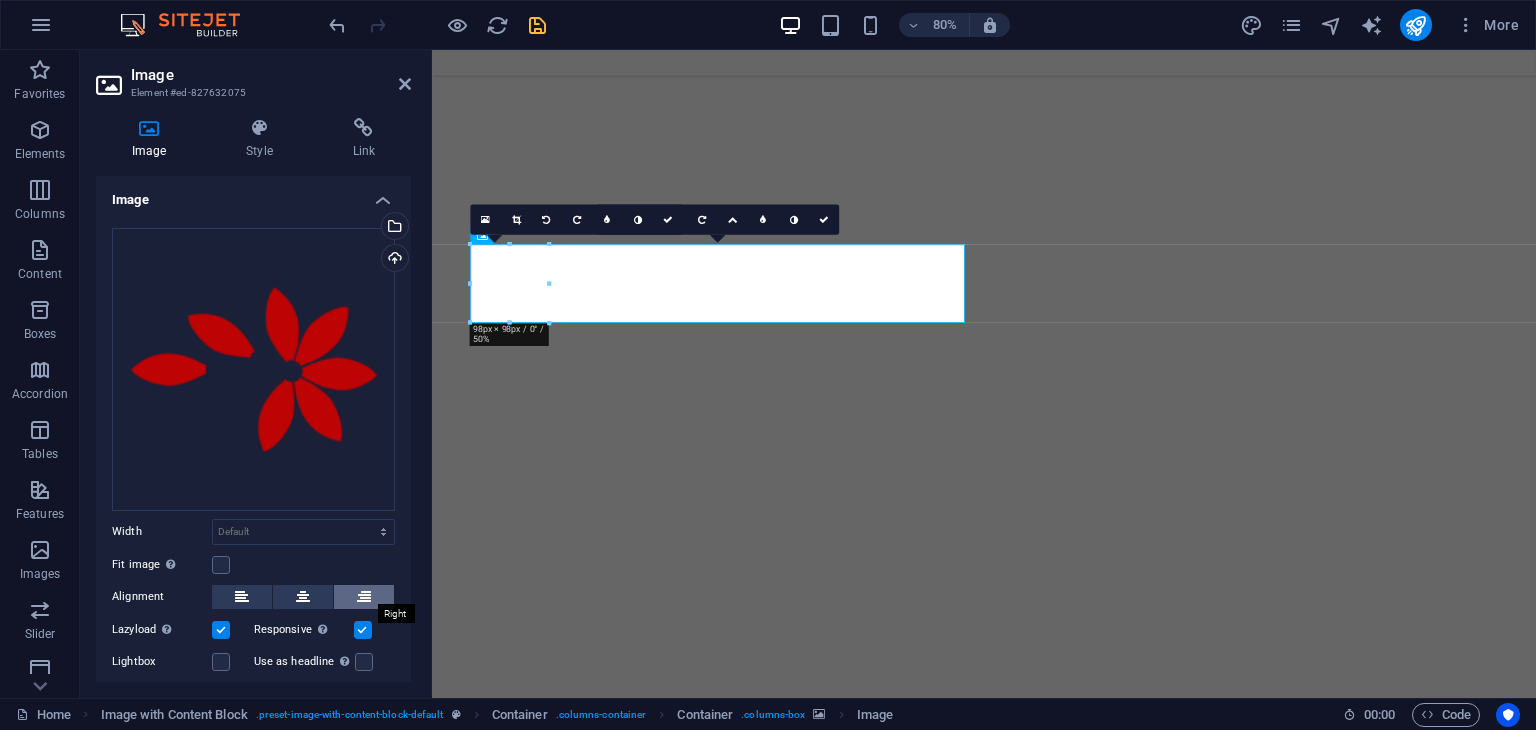 click at bounding box center (364, 597) 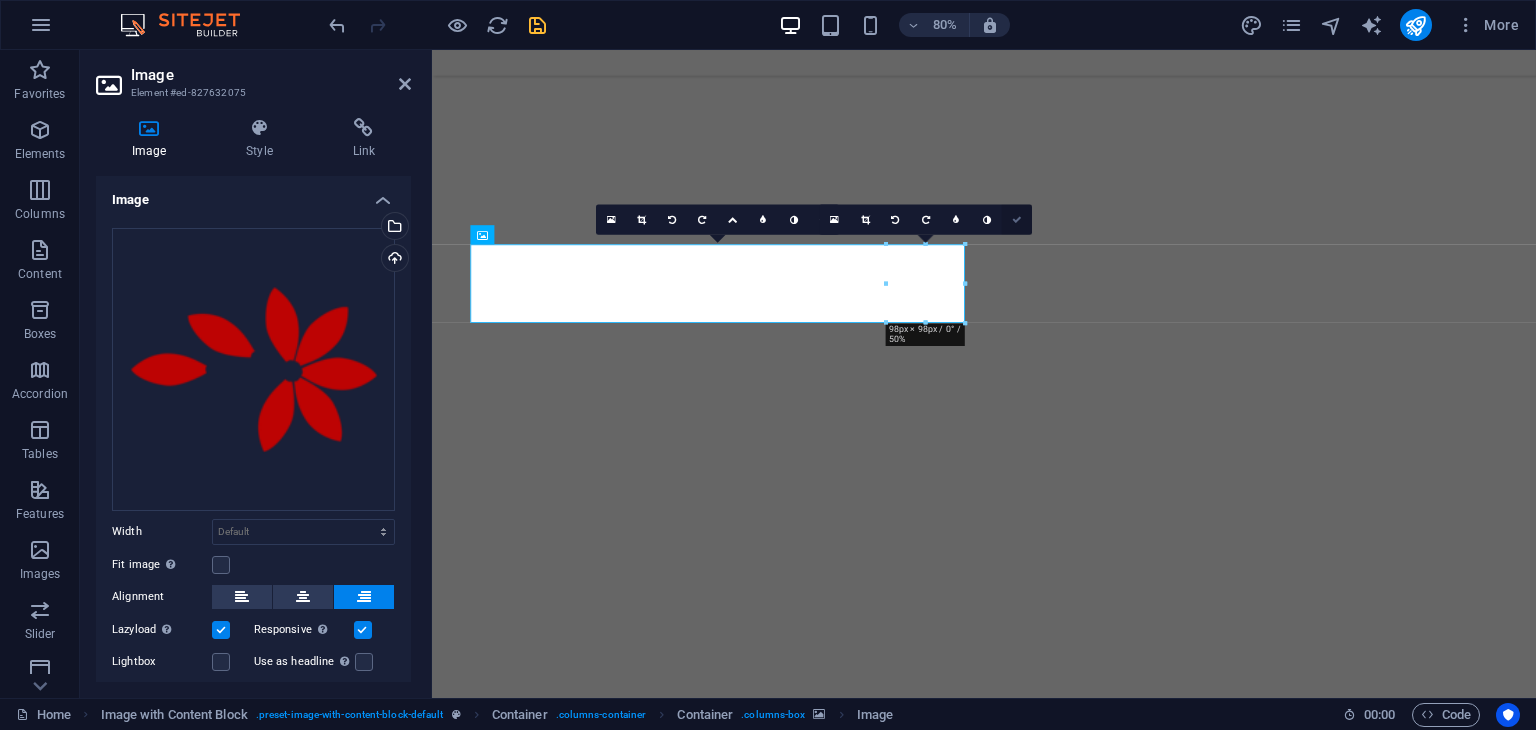 click at bounding box center (1017, 220) 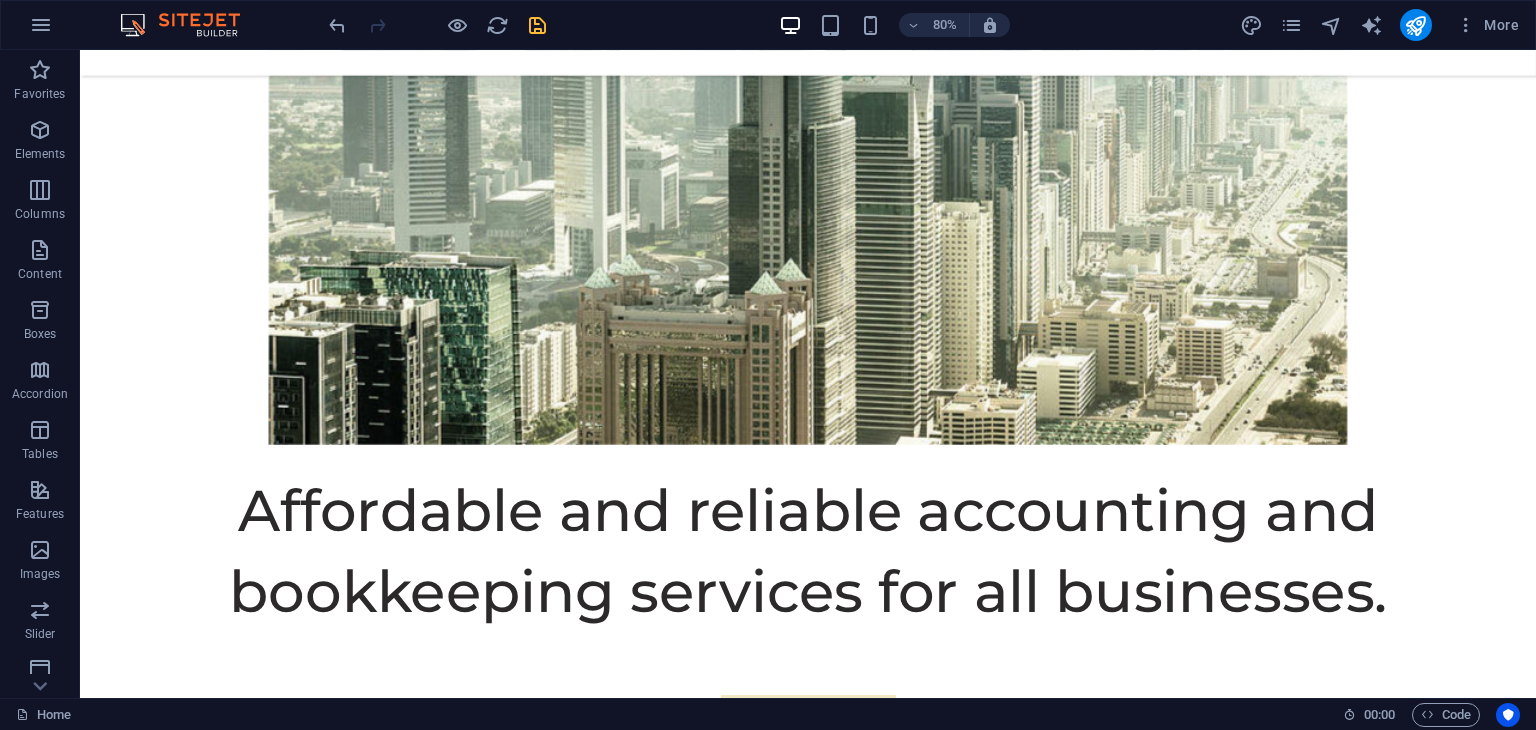 scroll, scrollTop: 0, scrollLeft: 0, axis: both 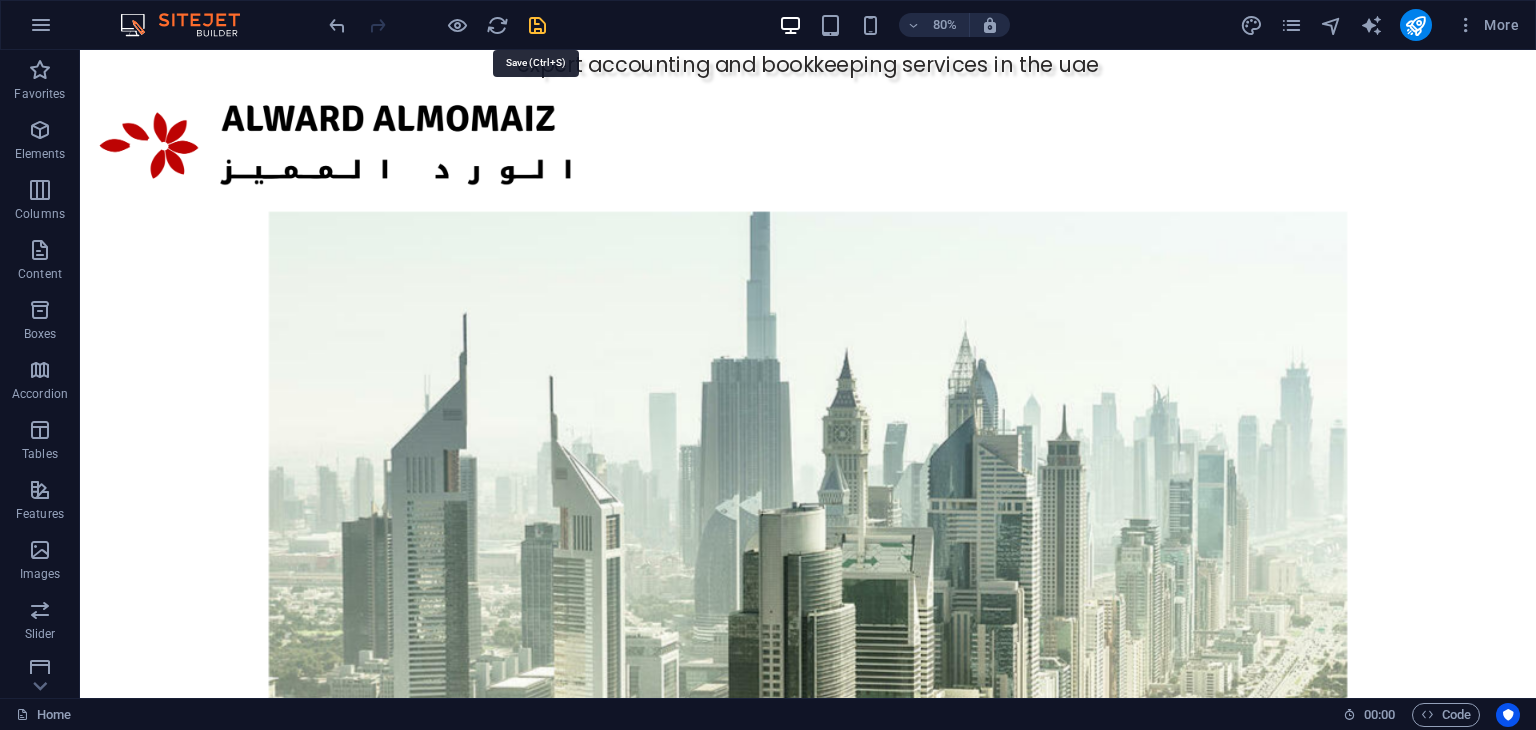 click at bounding box center (537, 25) 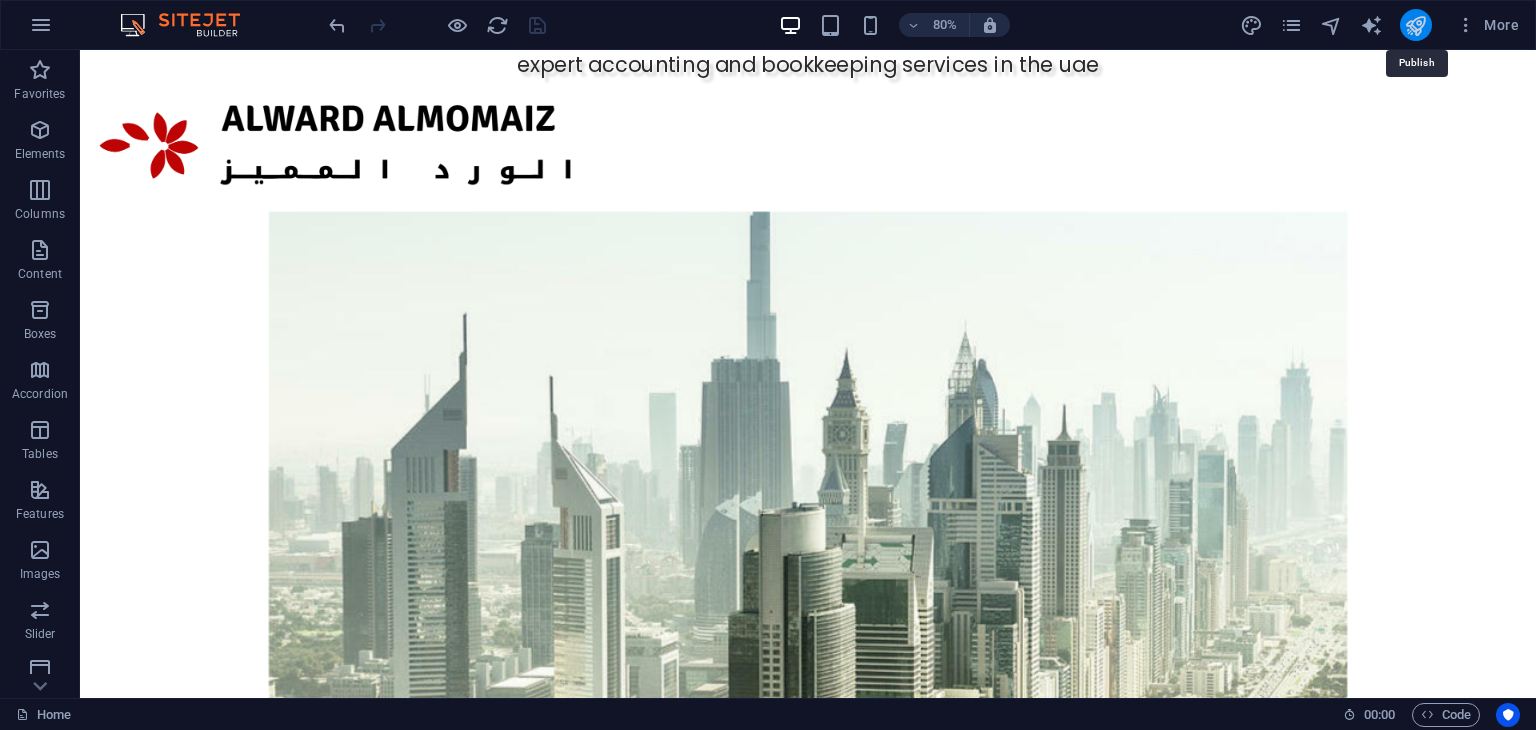 click at bounding box center (1415, 25) 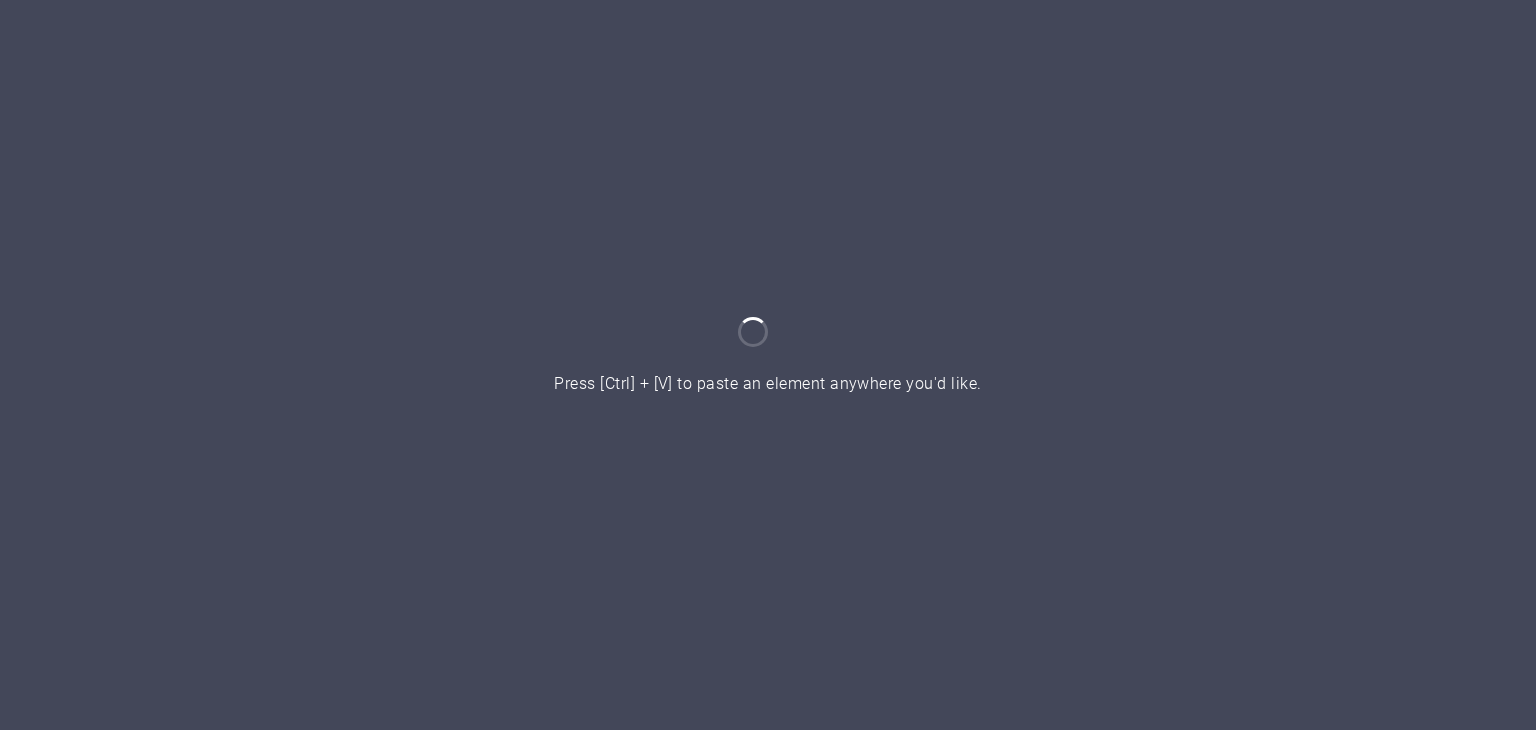 scroll, scrollTop: 0, scrollLeft: 0, axis: both 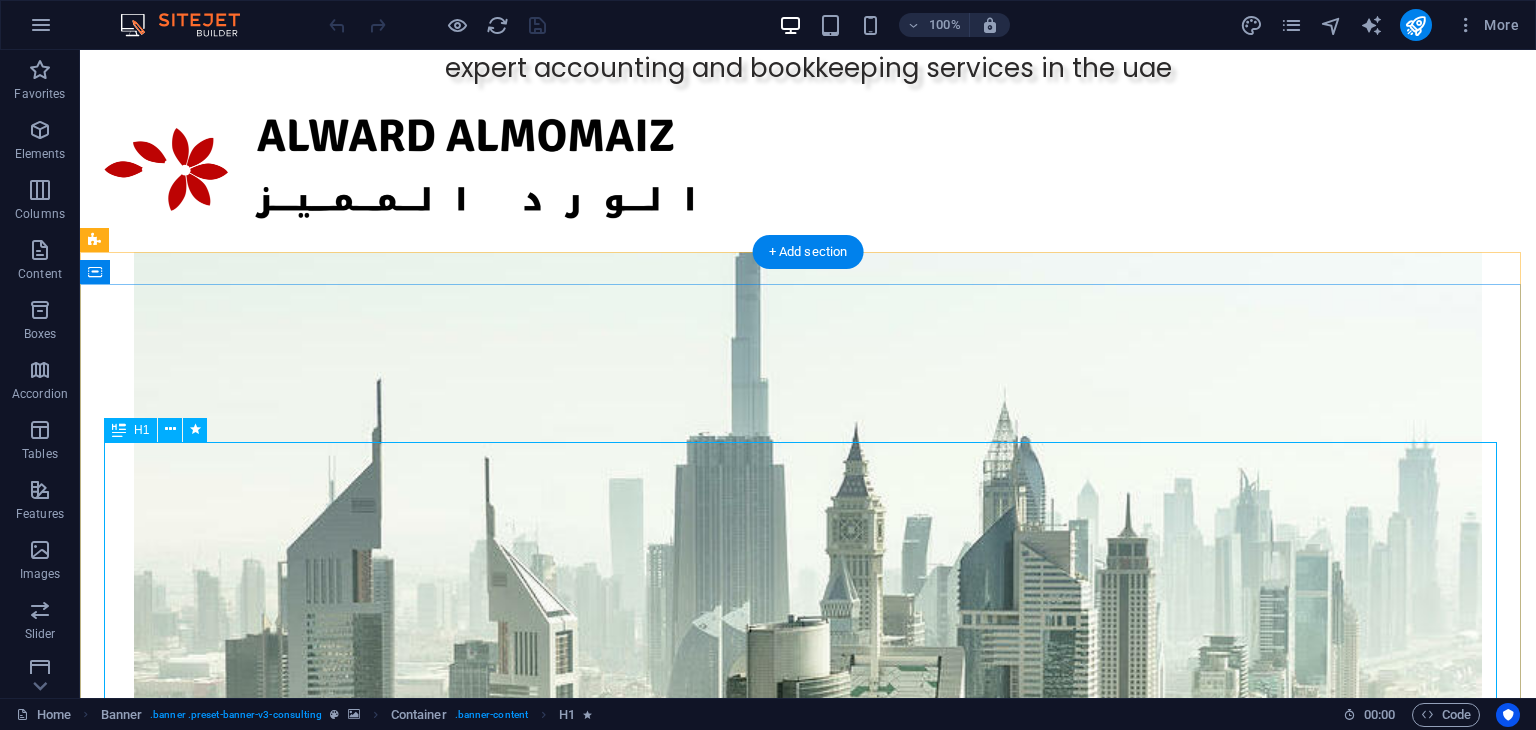 click on "Affordable and reliable accounting and bookkeeping services for all businesses." at bounding box center [808, 1335] 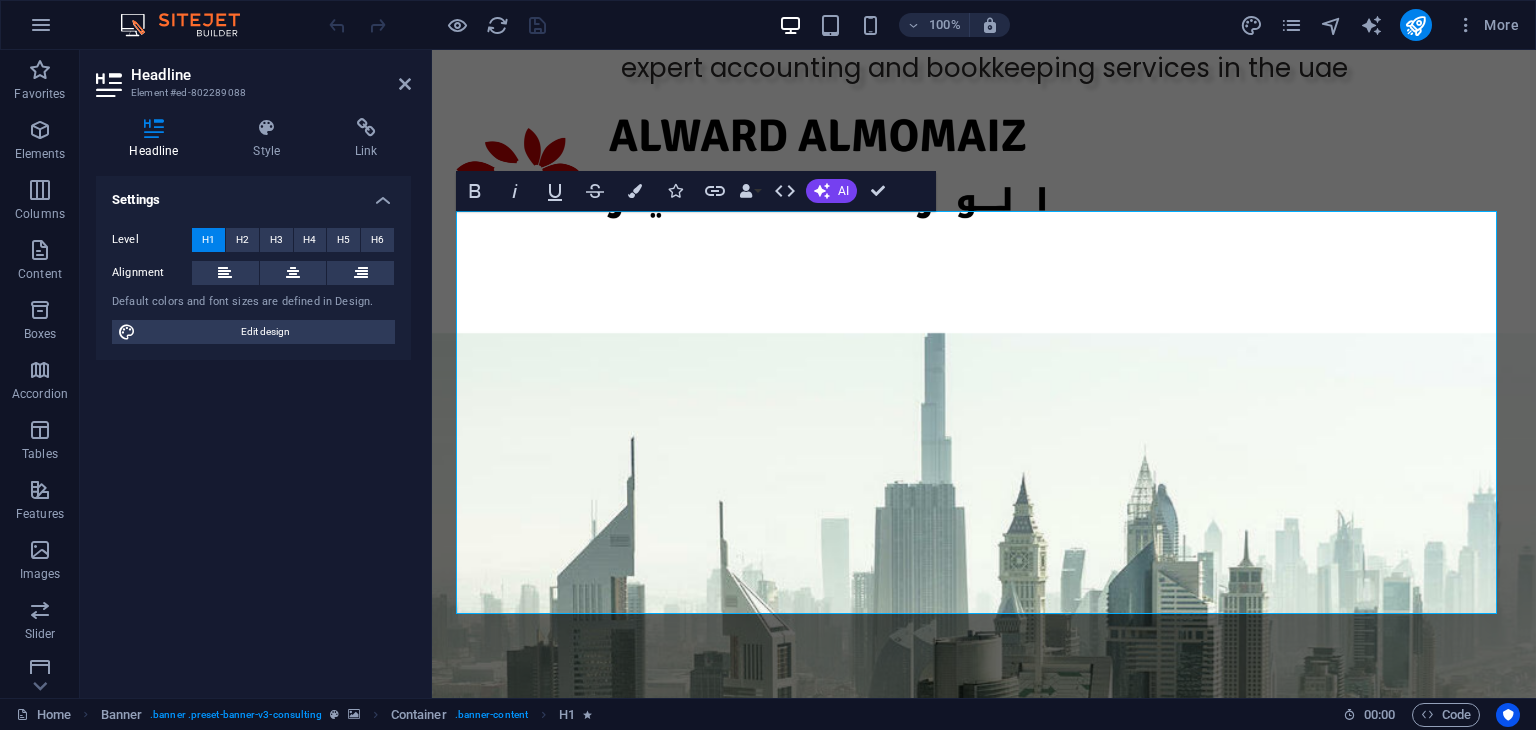 scroll, scrollTop: 261, scrollLeft: 0, axis: vertical 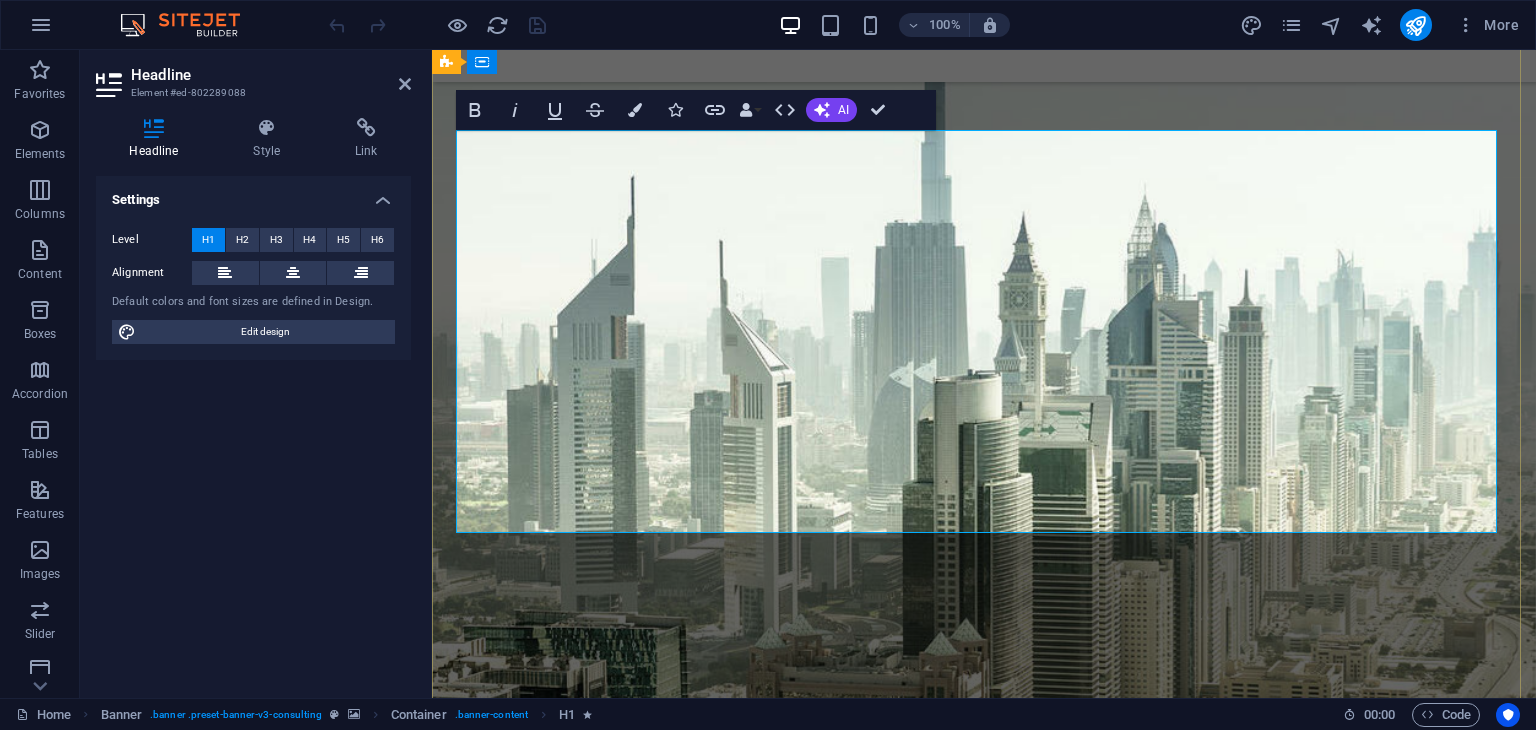 click on "Affordable and reliable accounting and bookkeeping services for all businesses." at bounding box center [984, 1124] 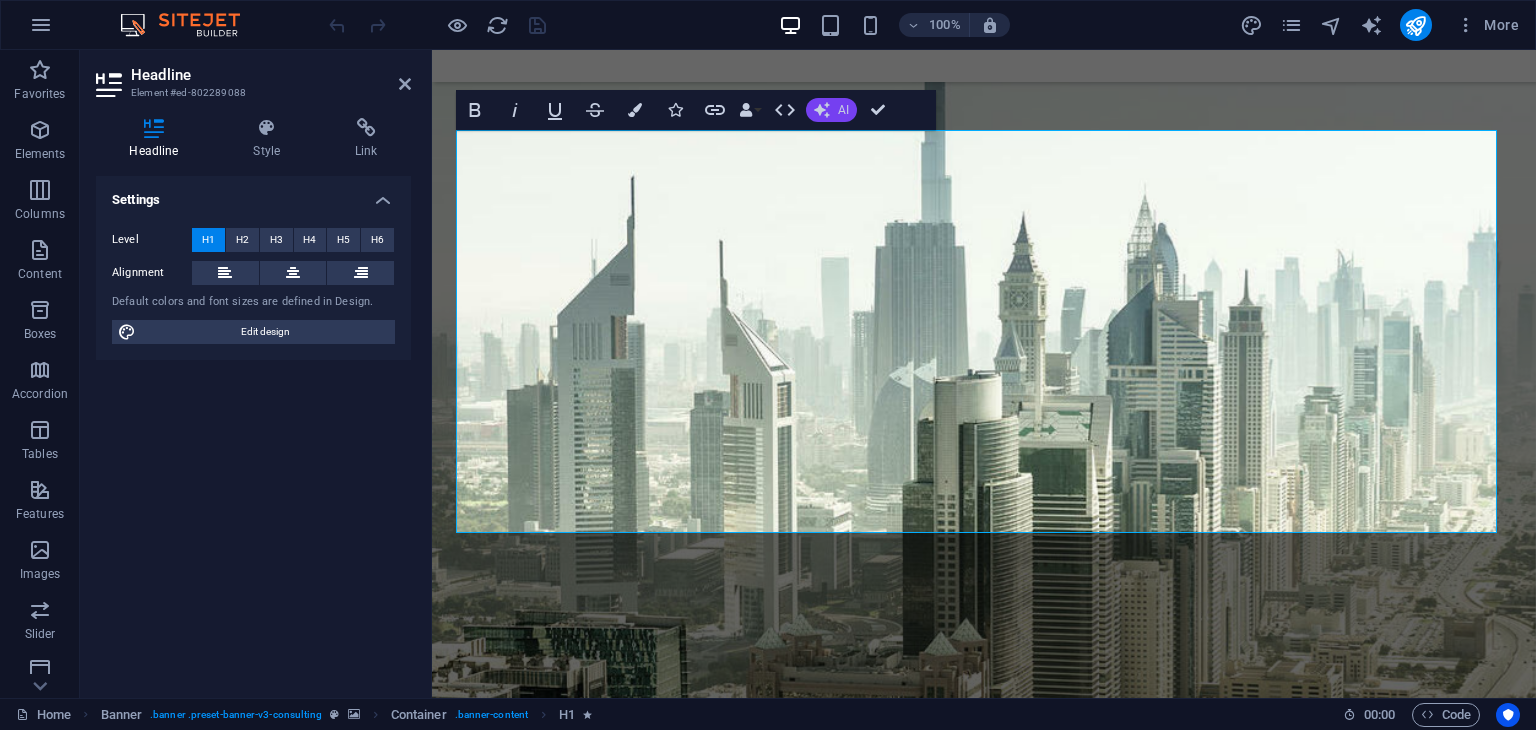 click on "AI" at bounding box center [831, 110] 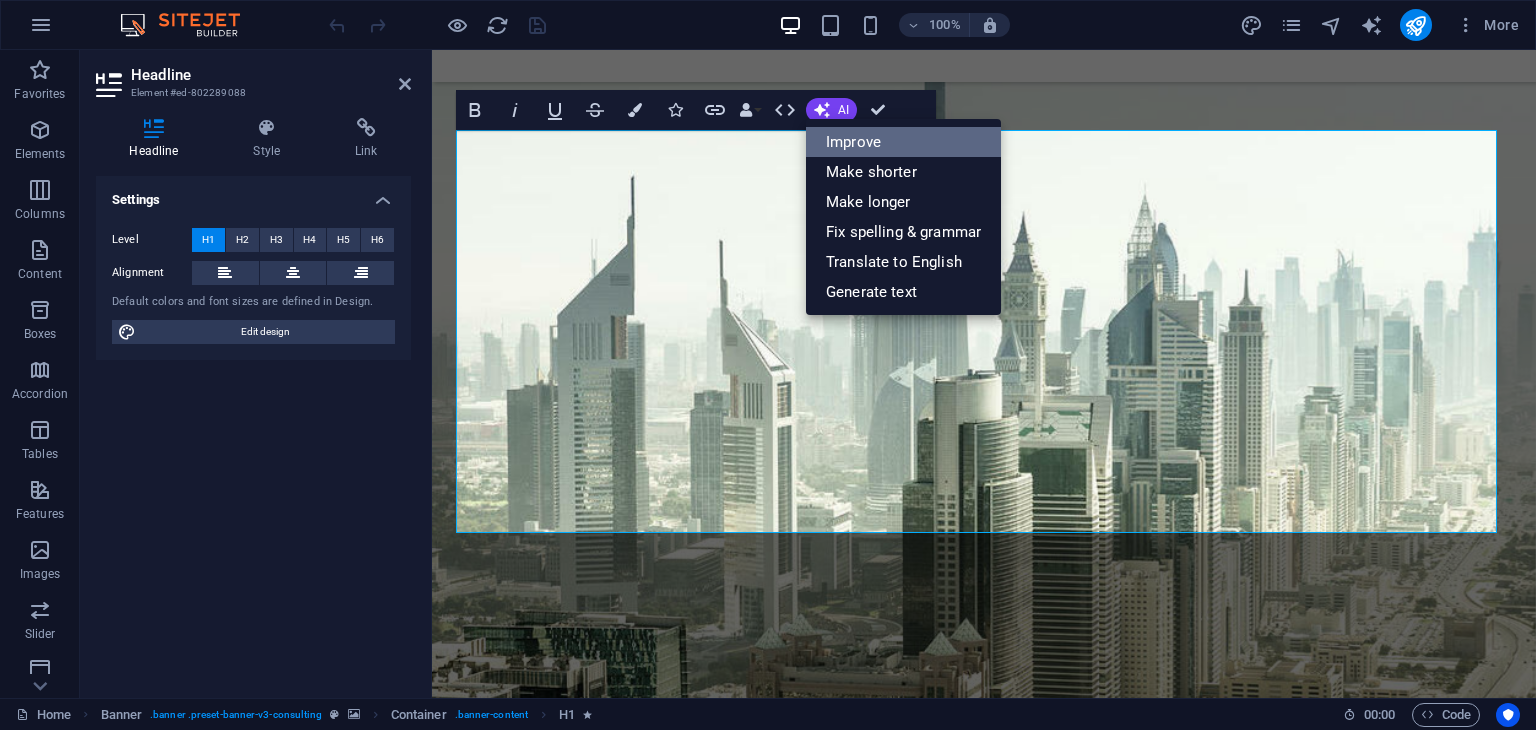 click on "Improve" at bounding box center [903, 142] 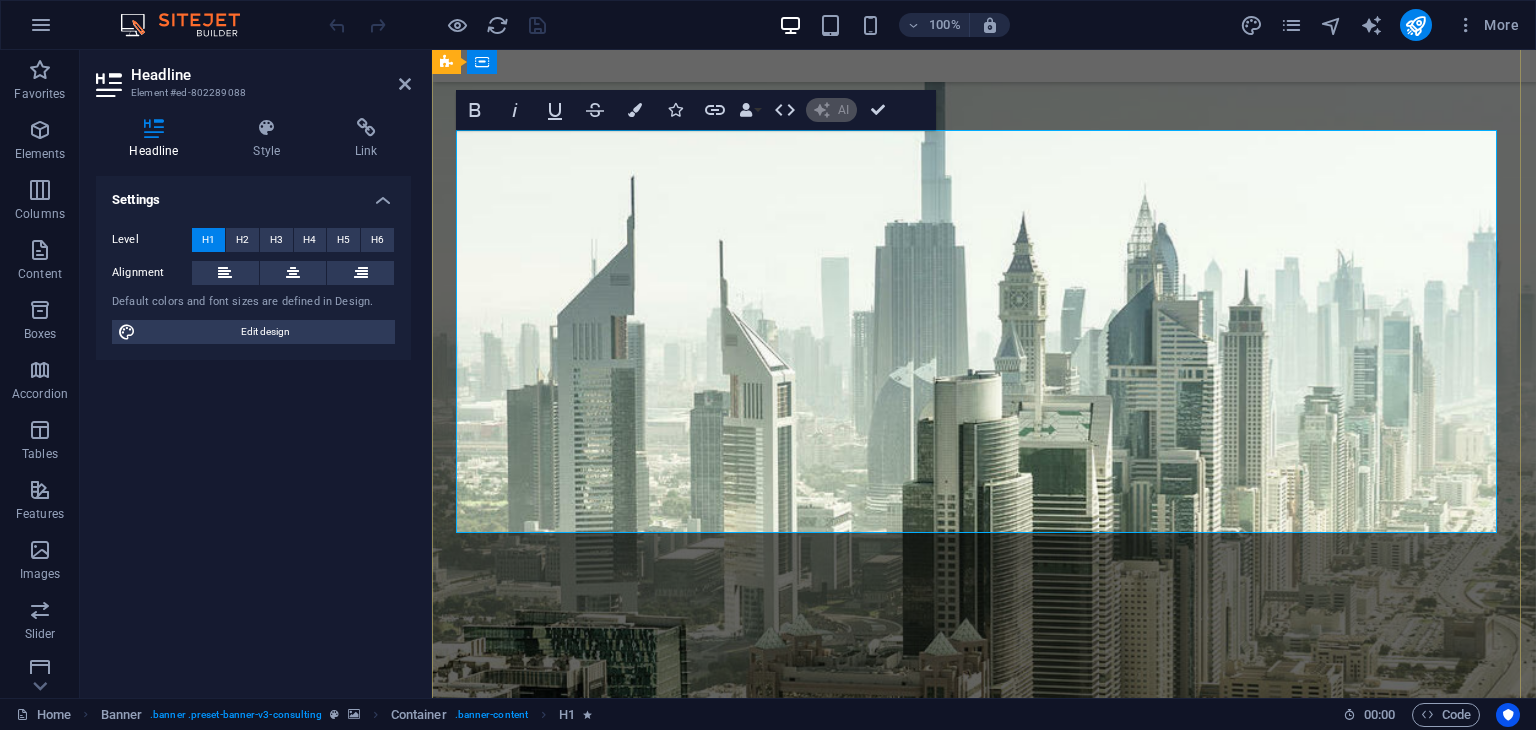 type 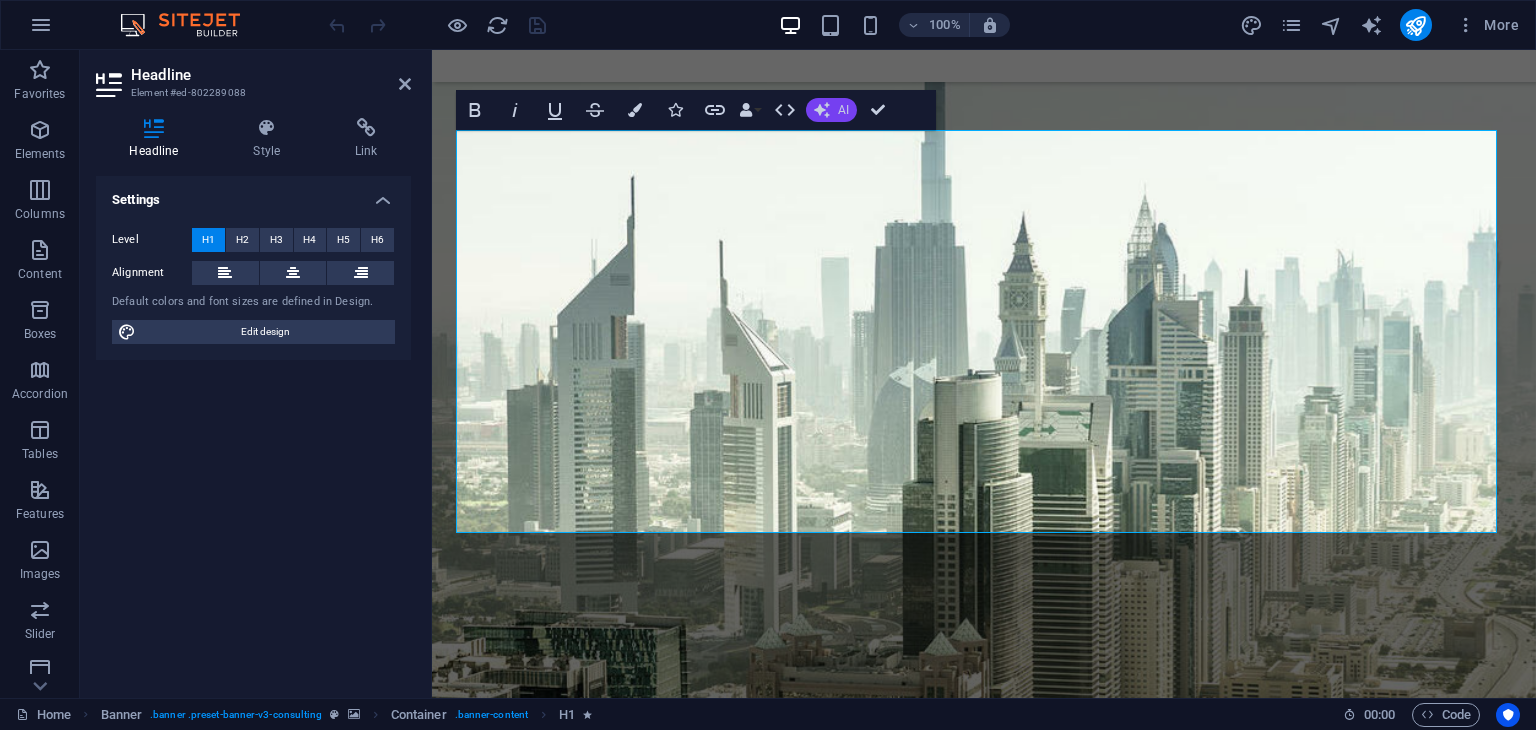 click 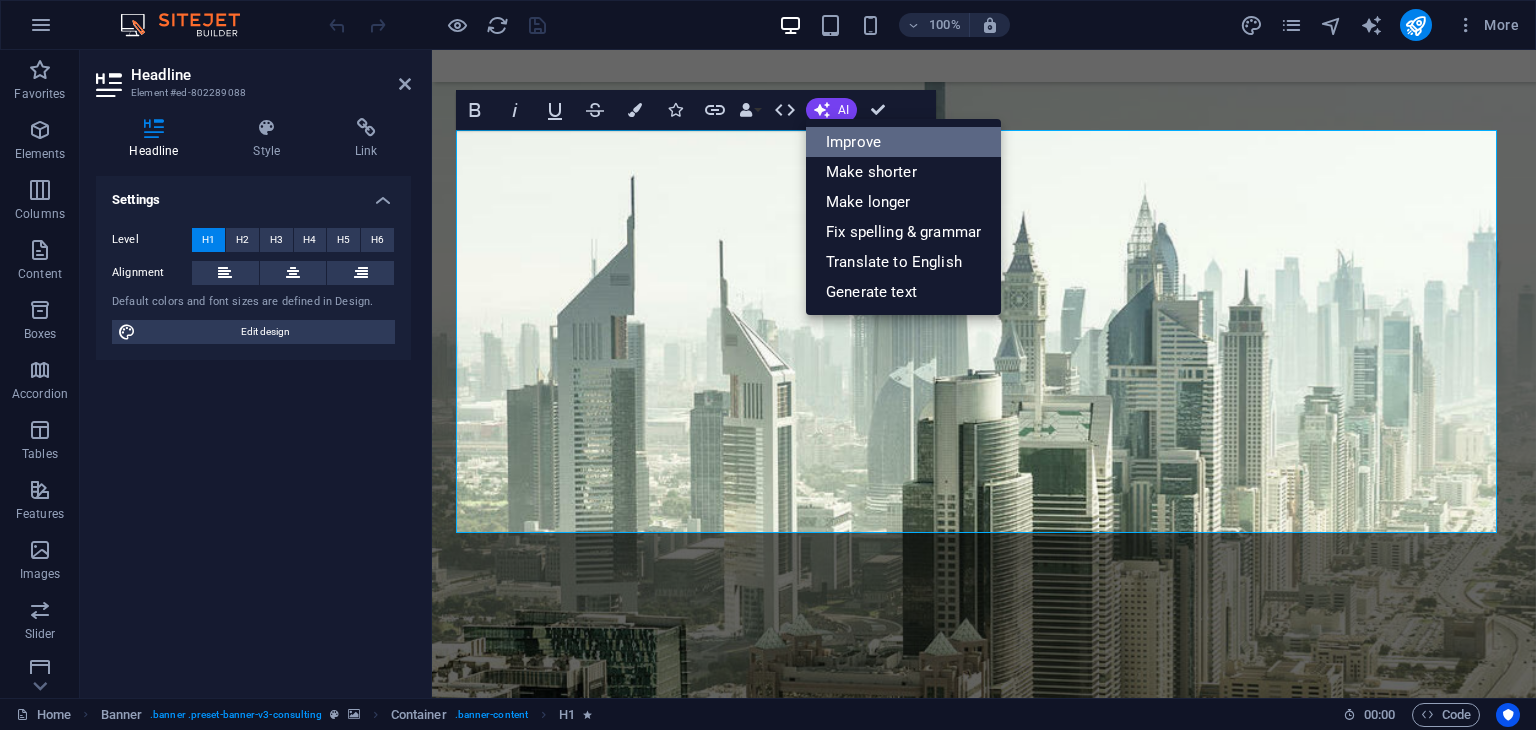 click on "Improve" at bounding box center (903, 142) 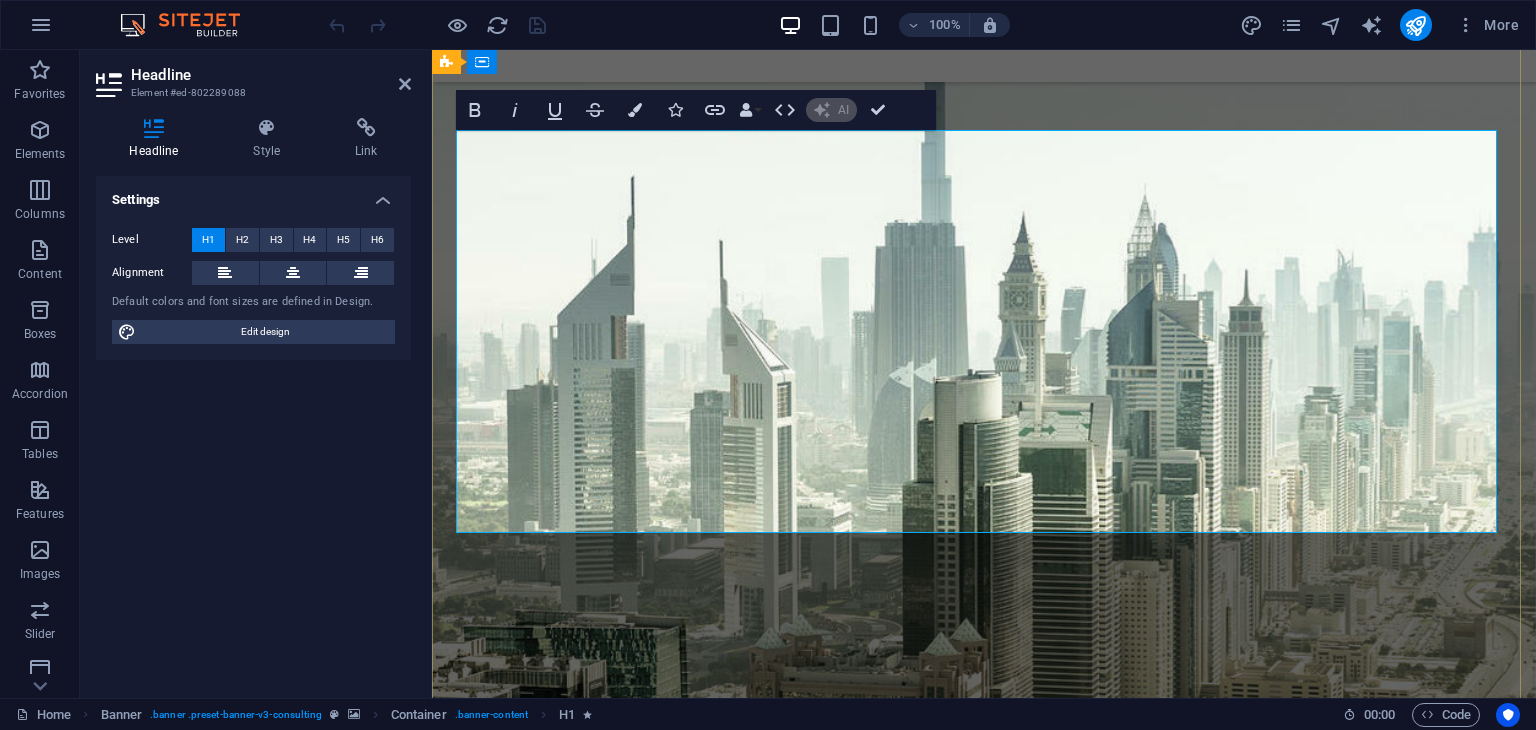 scroll, scrollTop: 211, scrollLeft: 0, axis: vertical 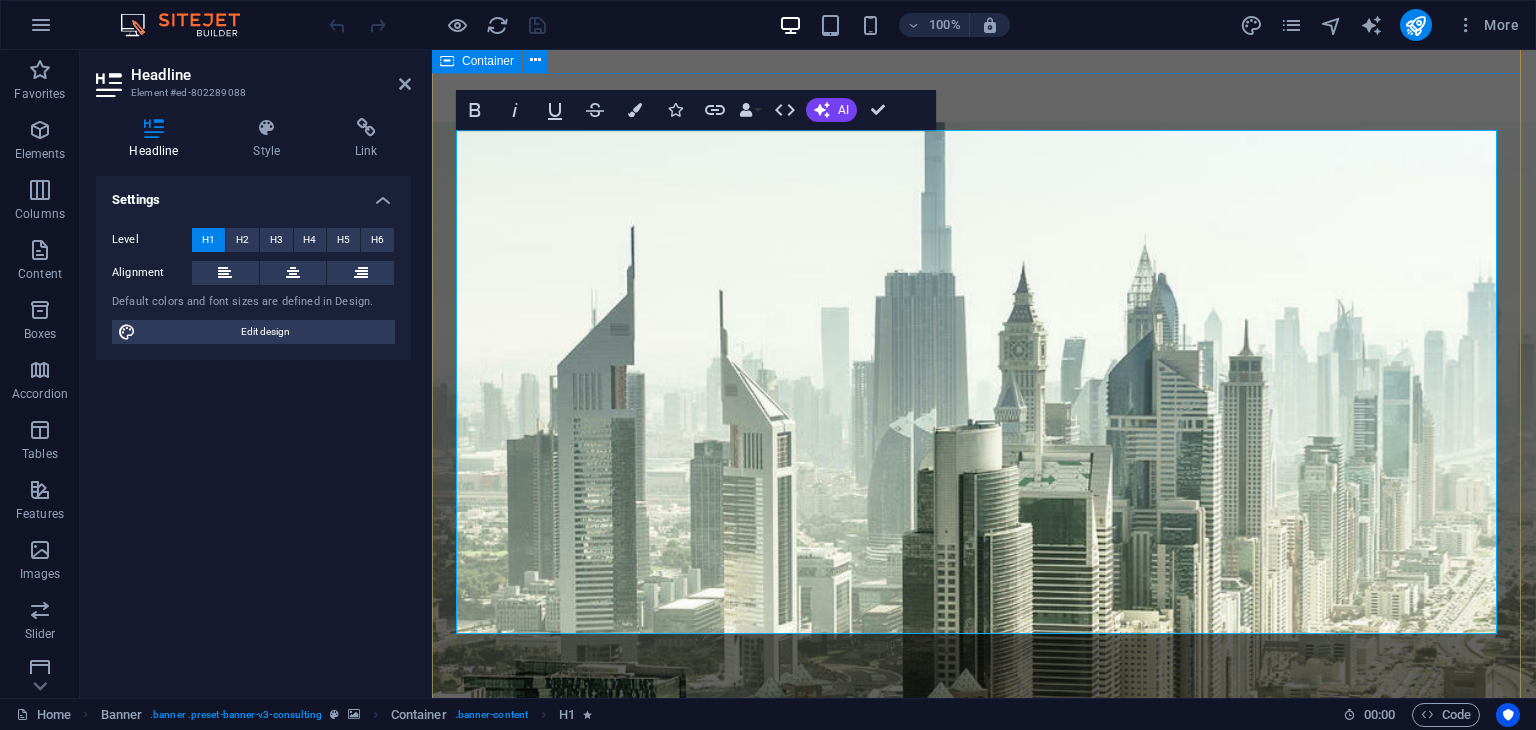 click on "Affordable and reliable accounting and bookkeeping services tailored for businesses of all sizes. Get Started" at bounding box center [984, 1350] 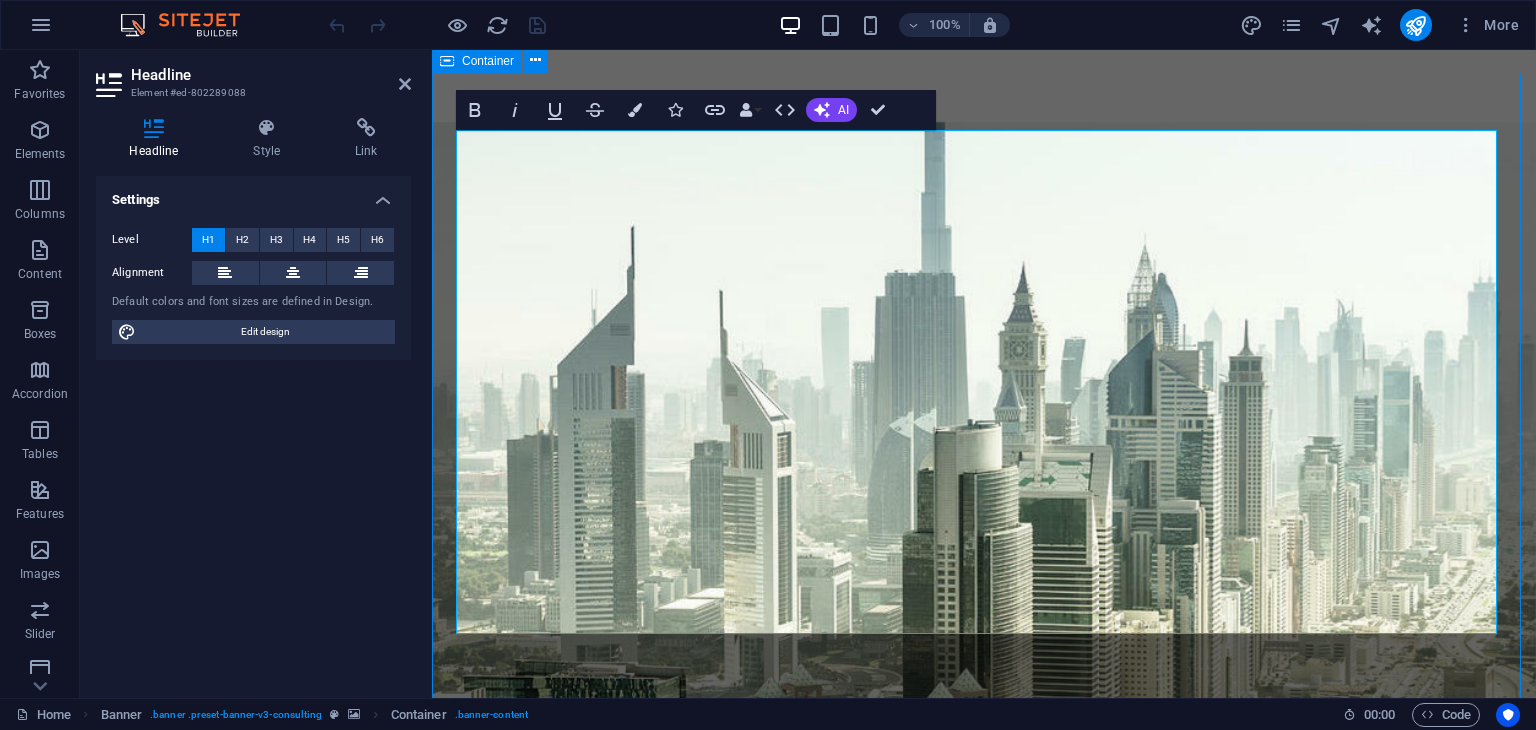 scroll, scrollTop: 312, scrollLeft: 0, axis: vertical 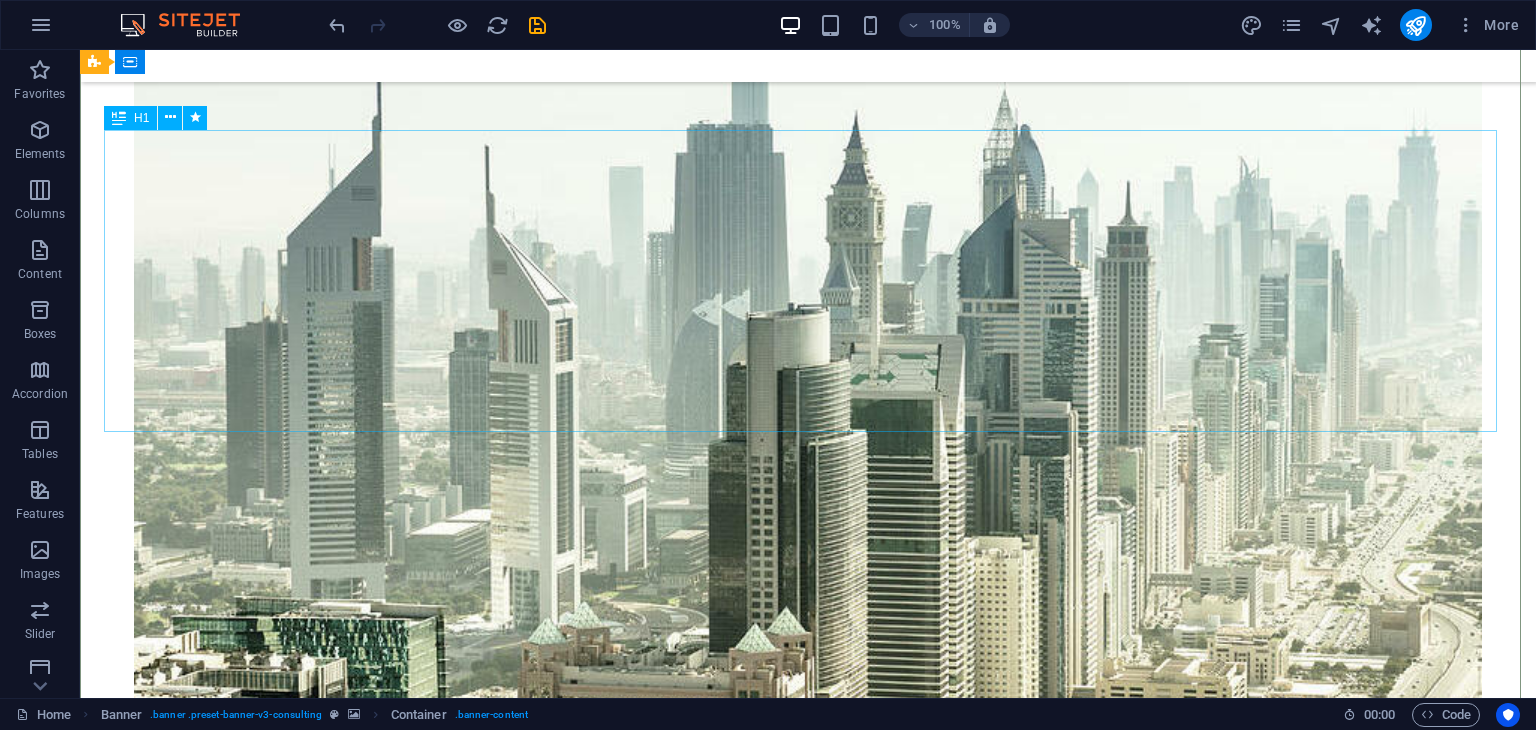 click on "Affordable and reliable accounting and bookkeeping services tailored for businesses of all sizes." at bounding box center [808, 1023] 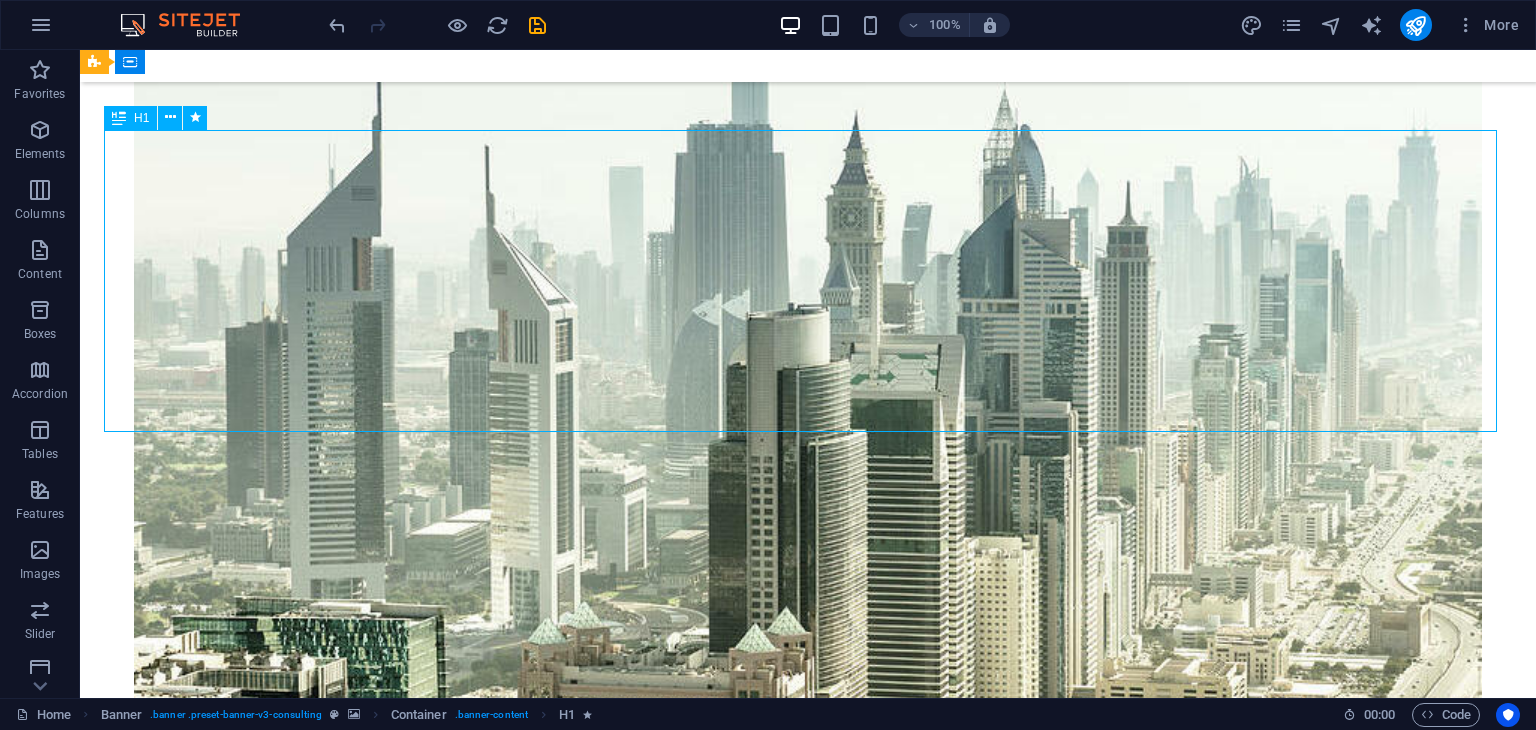 click on "Affordable and reliable accounting and bookkeeping services tailored for businesses of all sizes." at bounding box center (808, 1023) 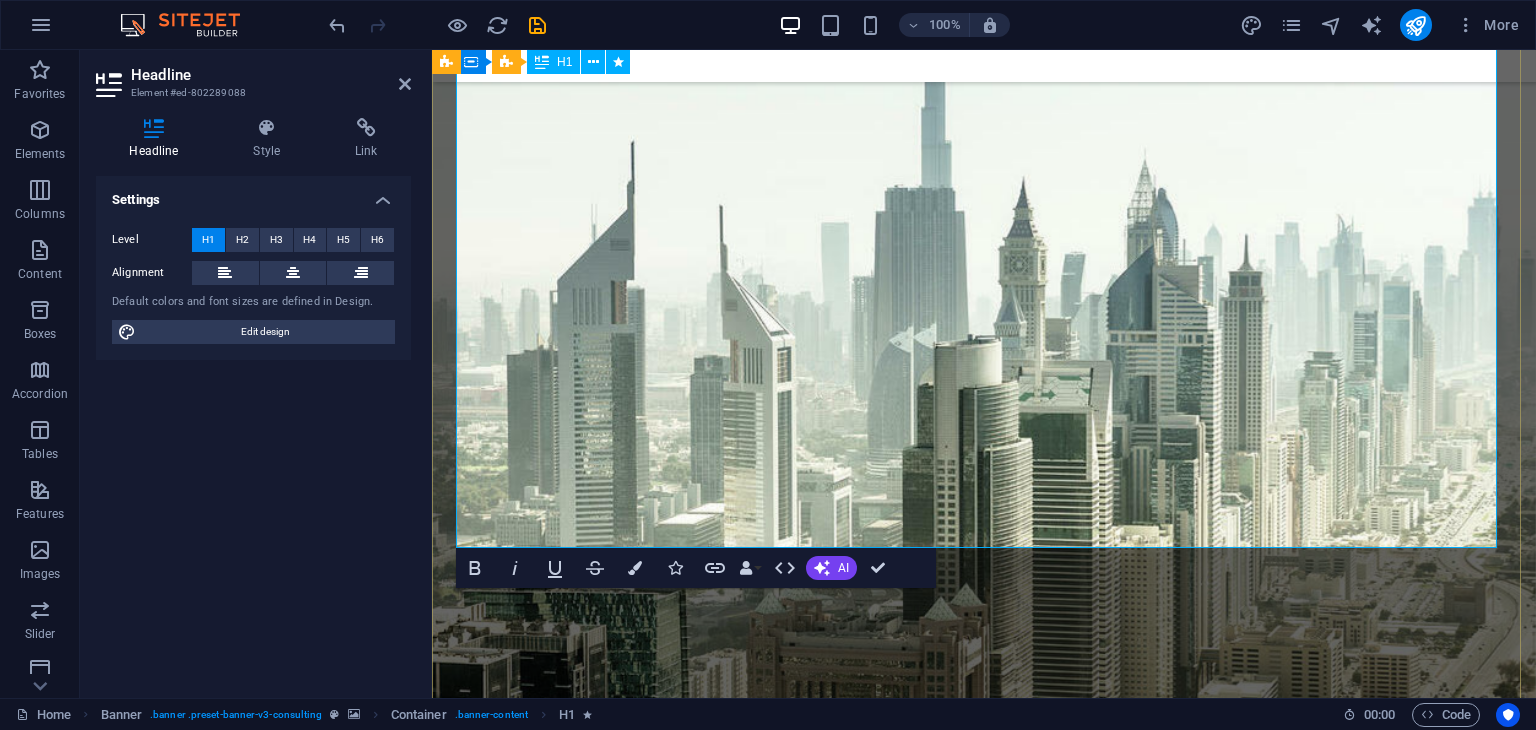 click on "Affordable and reliable accounting and bookkeeping services tailored for businesses of all sizes." at bounding box center (984, 1140) 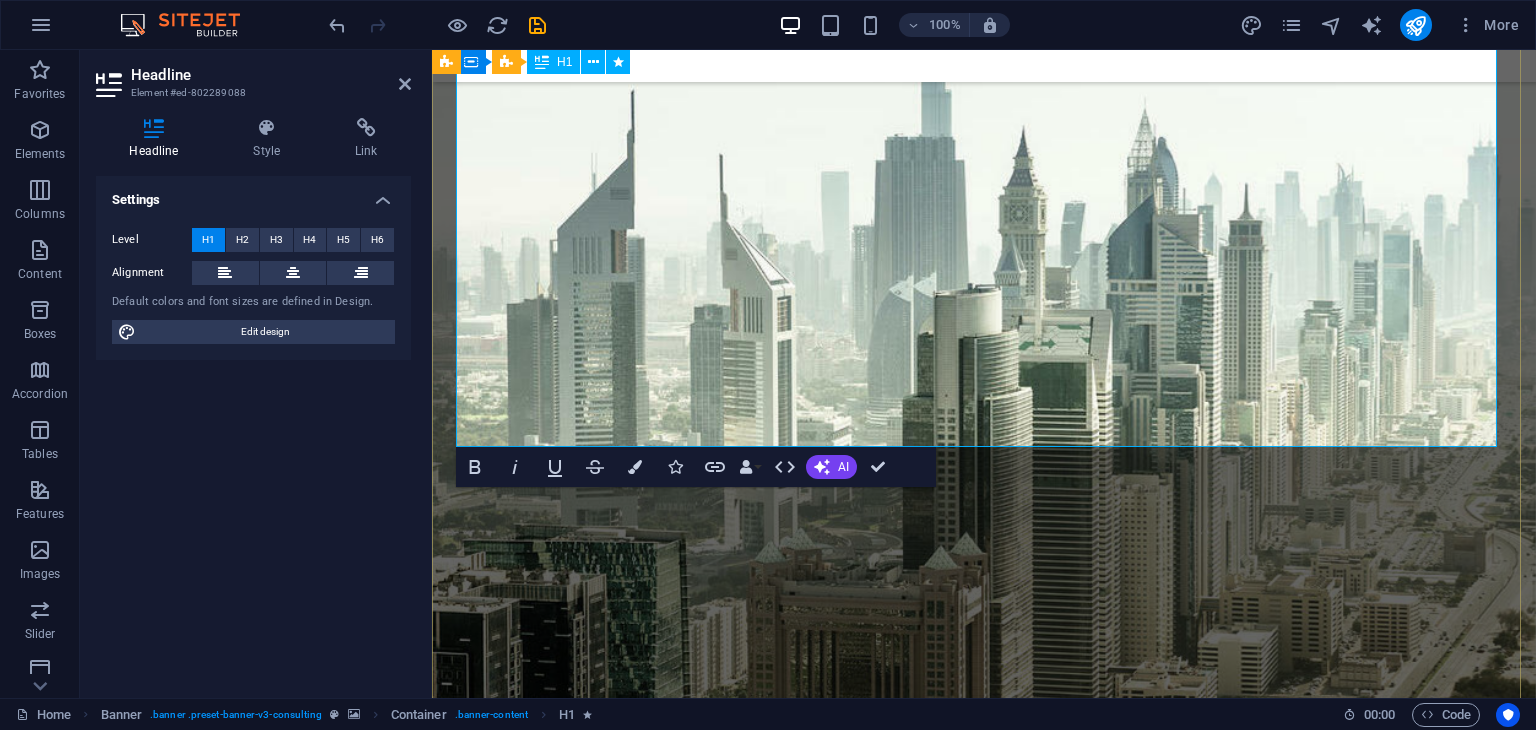 scroll, scrollTop: 296, scrollLeft: 0, axis: vertical 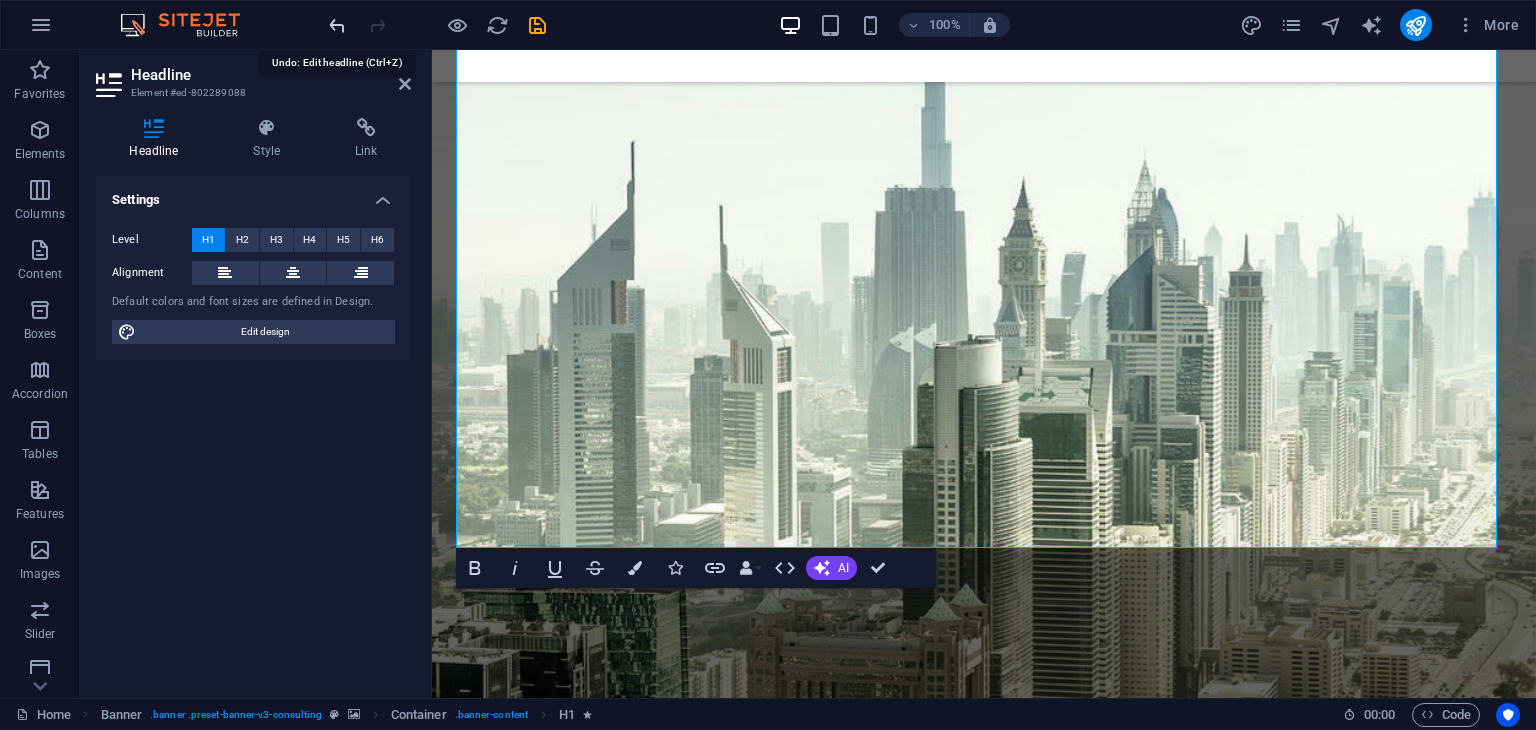 click at bounding box center [337, 25] 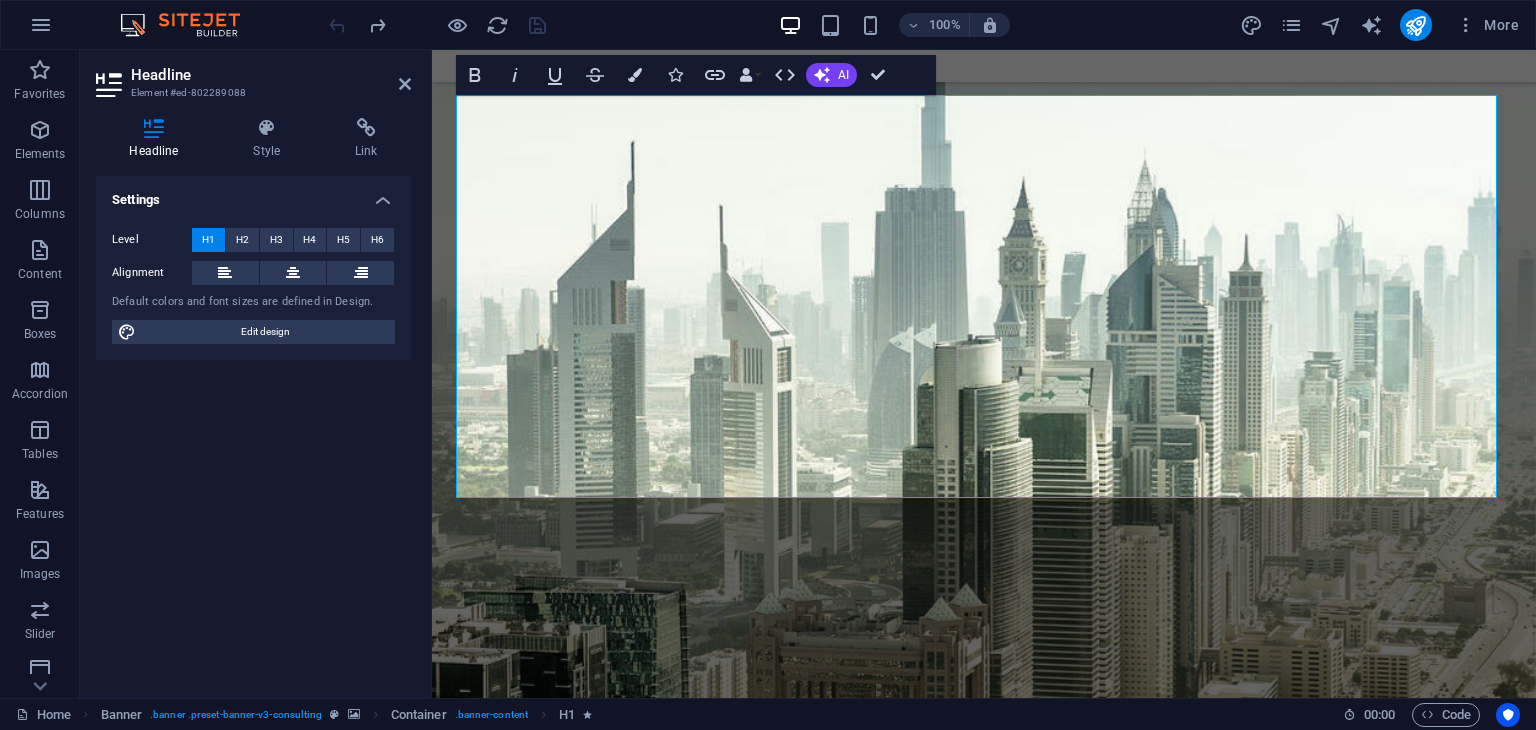 click at bounding box center (437, 25) 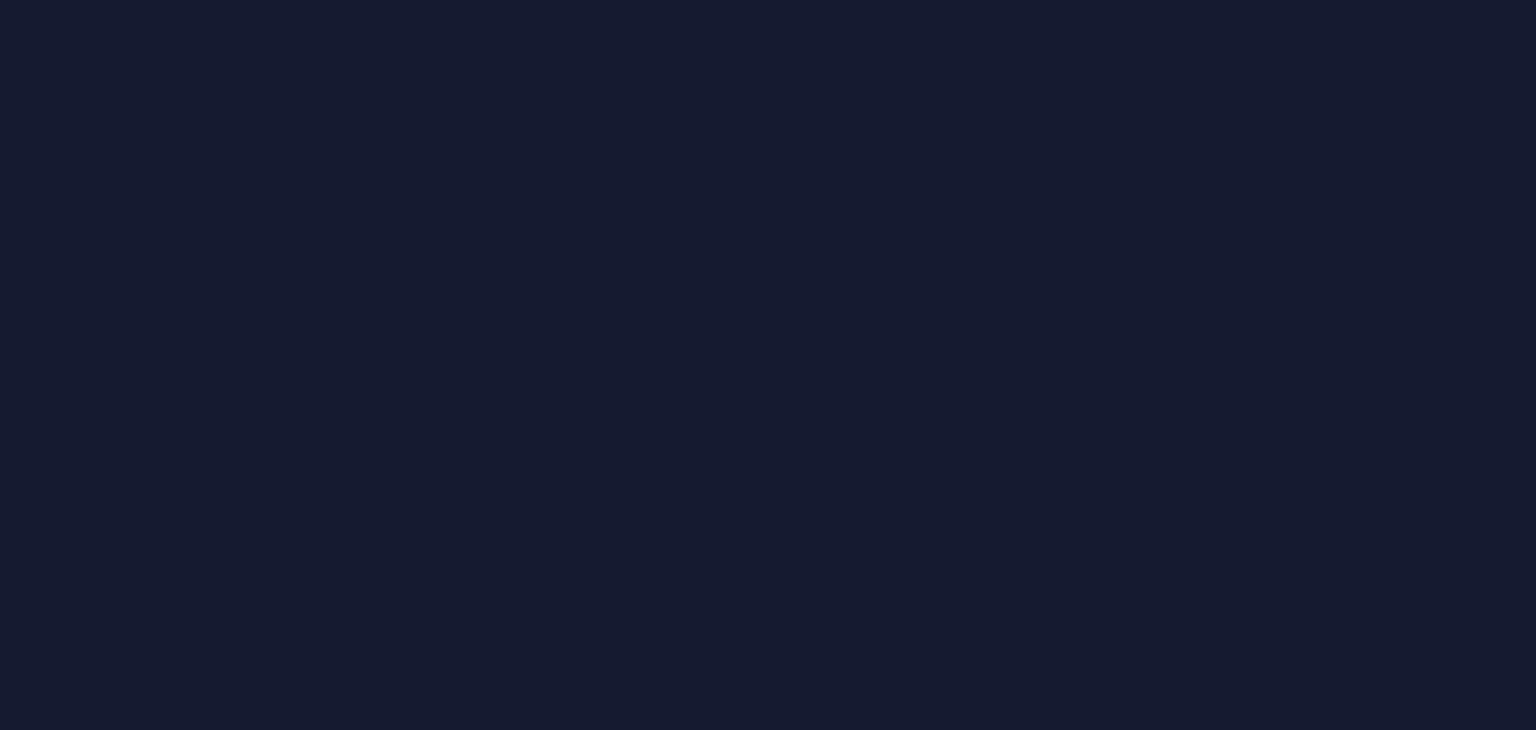 scroll, scrollTop: 0, scrollLeft: 0, axis: both 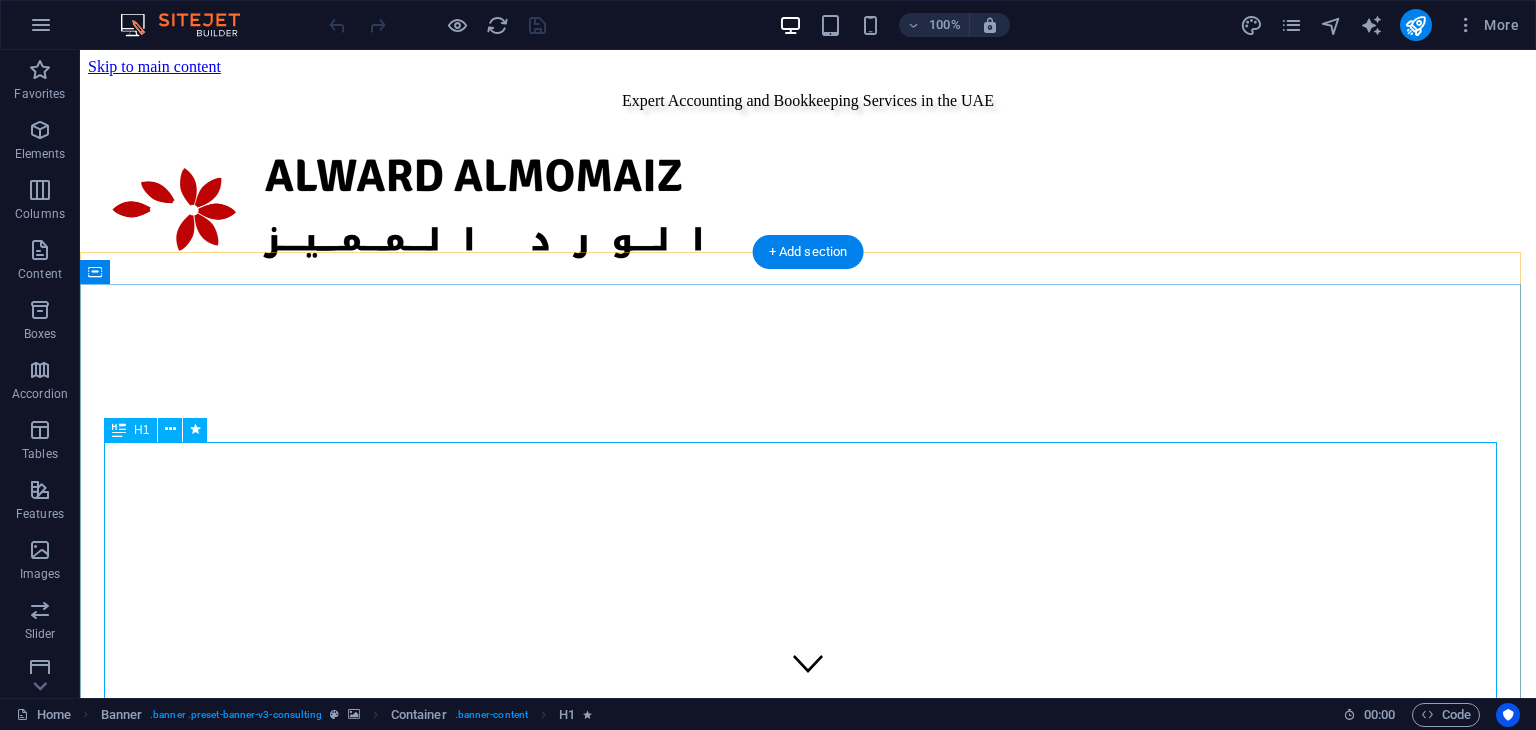 click on "Affordable and reliable accounting and bookkeeping services for all businesses." at bounding box center (808, 1232) 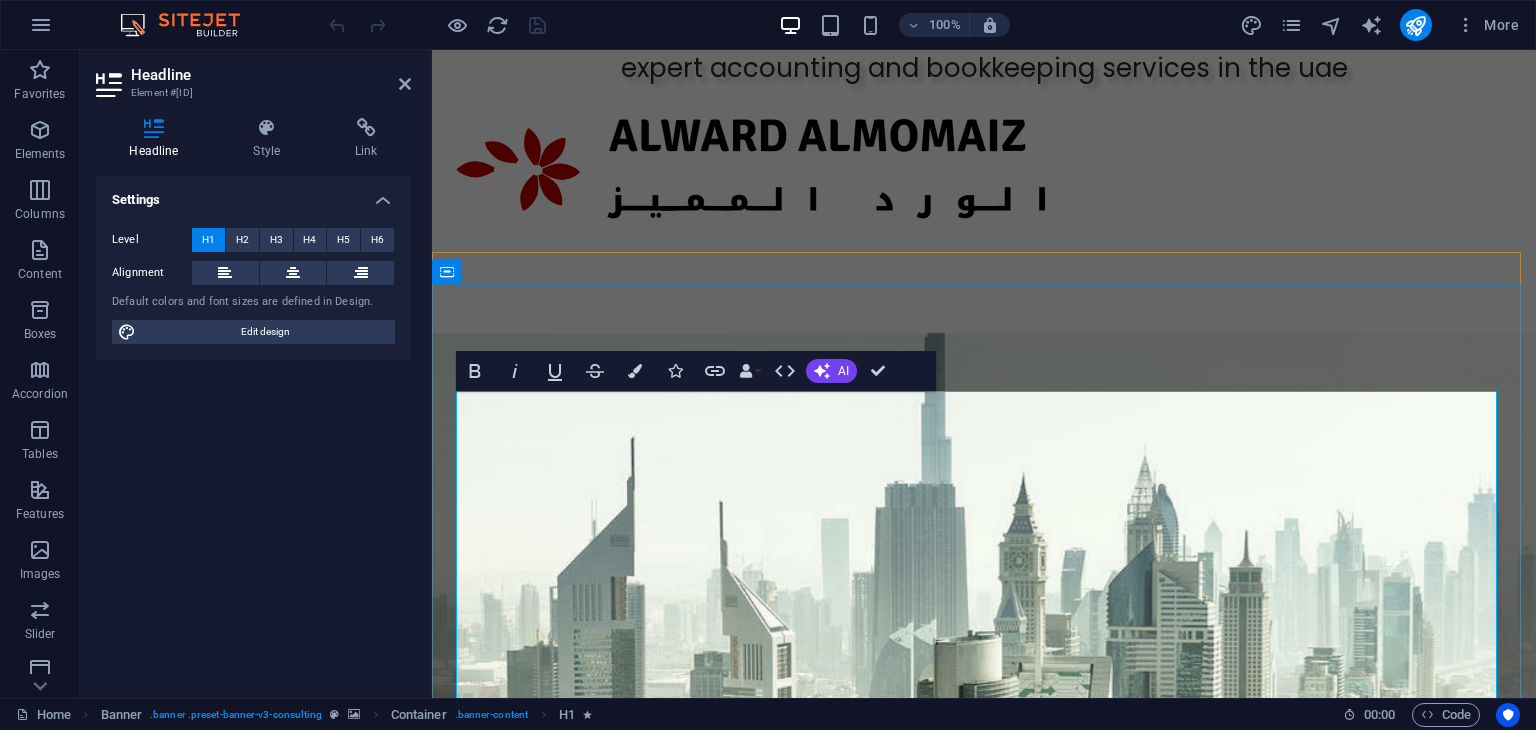 click on "Affordable and reliable accounting and bookkeeping services for all businesses." at bounding box center (984, 1385) 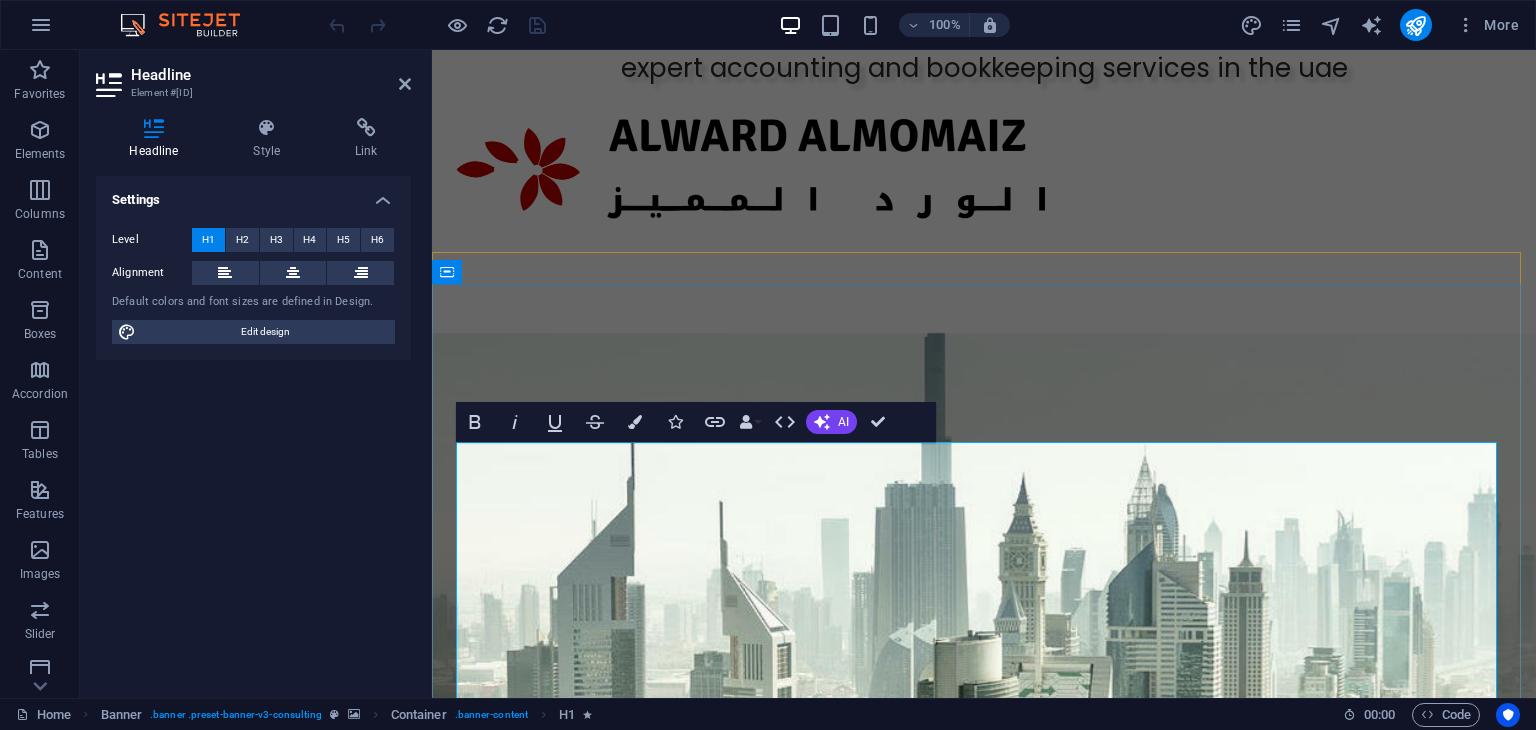 scroll, scrollTop: 4, scrollLeft: 0, axis: vertical 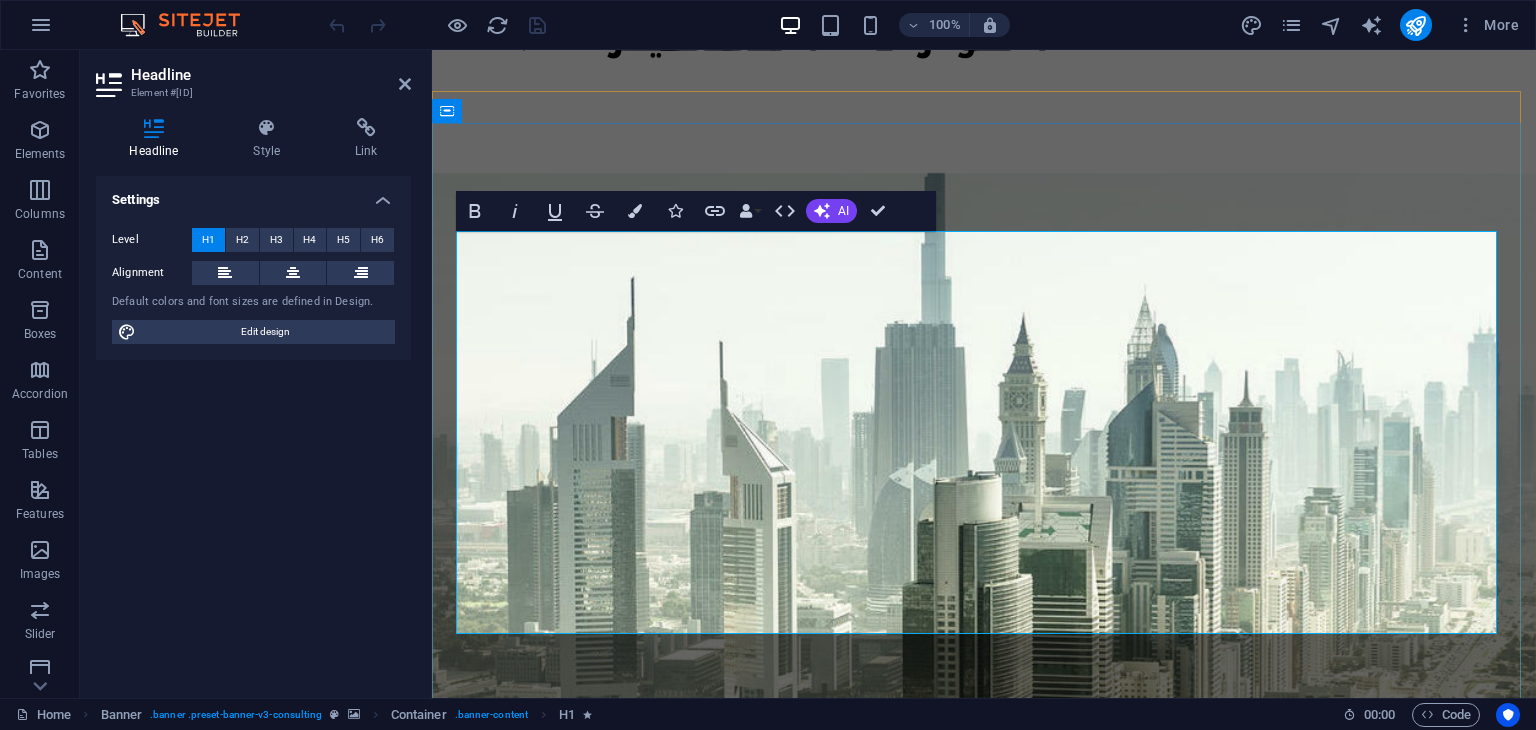 click on "Affordable and Reliable Accounting and Bookkeeping services for all businesses." at bounding box center (984, 1225) 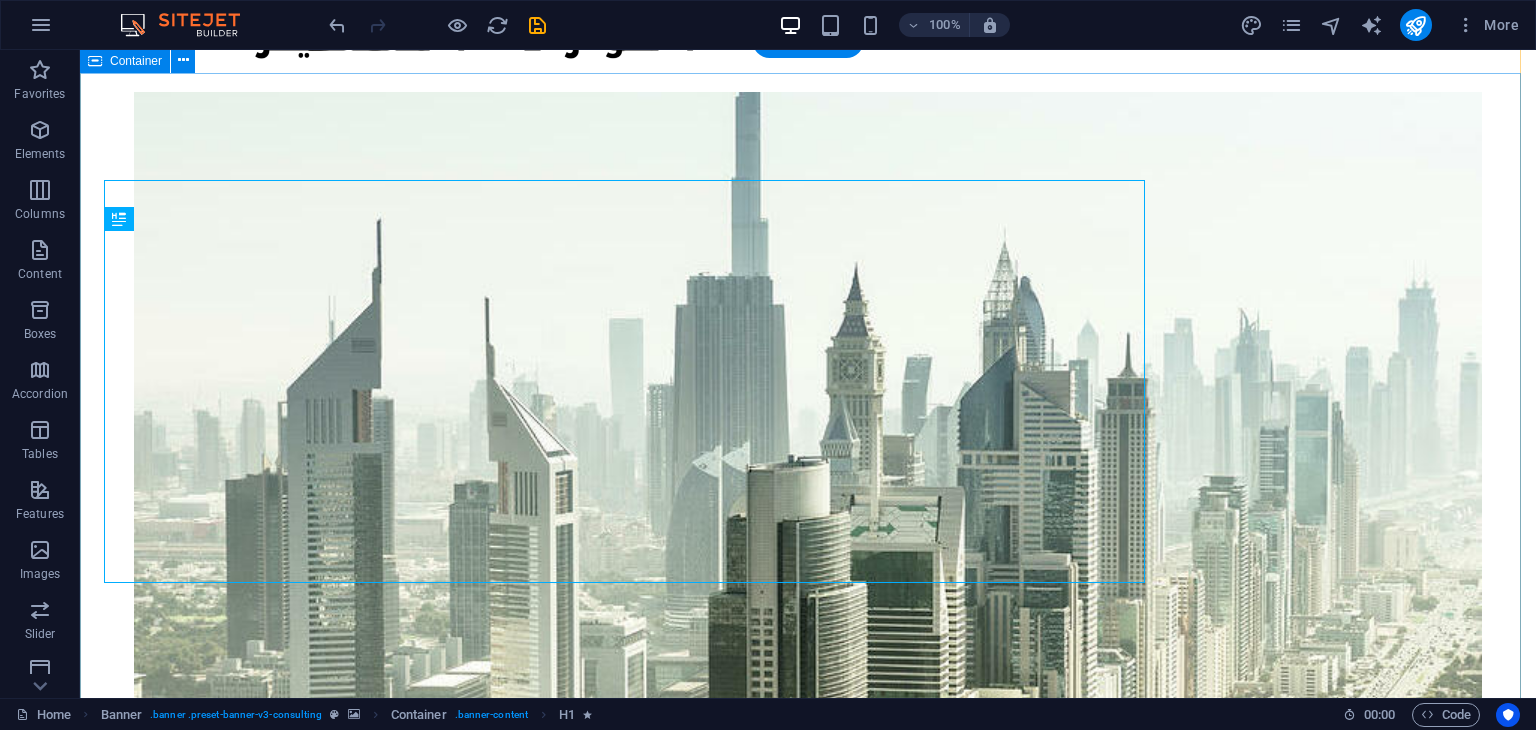 scroll, scrollTop: 211, scrollLeft: 0, axis: vertical 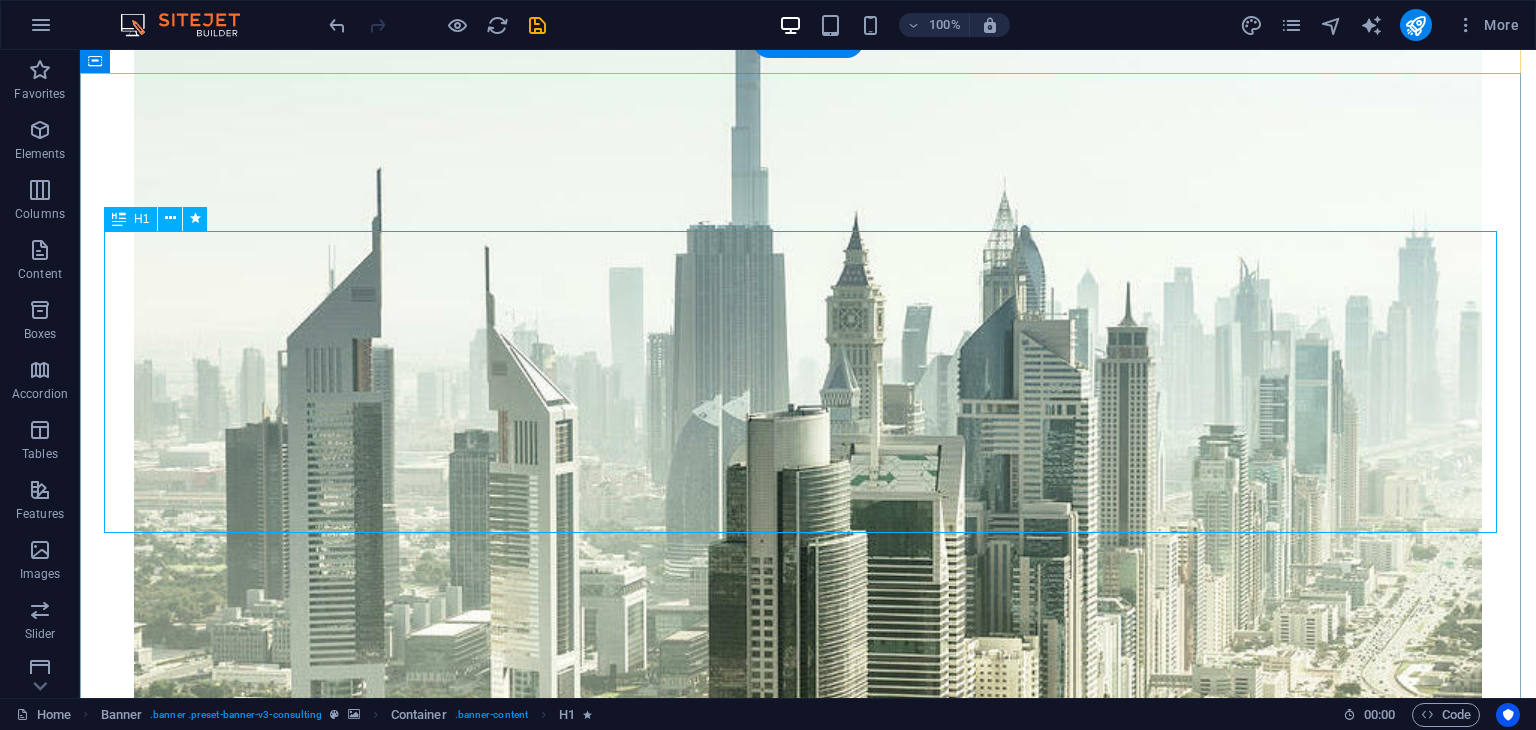 click on "Affordable and Reliable Accounting and Bookkeeping services  for all businesses." at bounding box center (808, 1124) 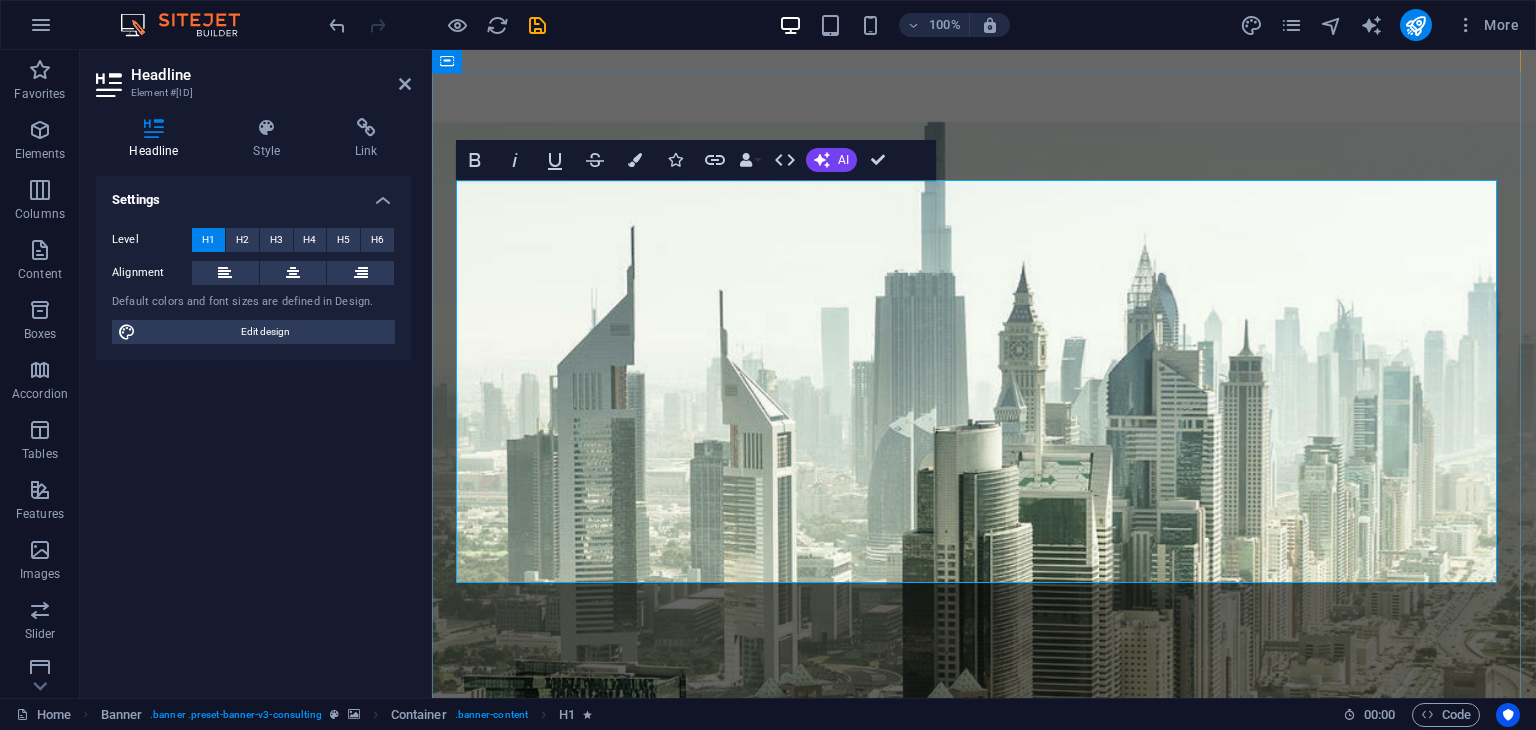 click on "Affordable and Reliable Accounting and Bookkeeping services for all businesses." at bounding box center [984, 1174] 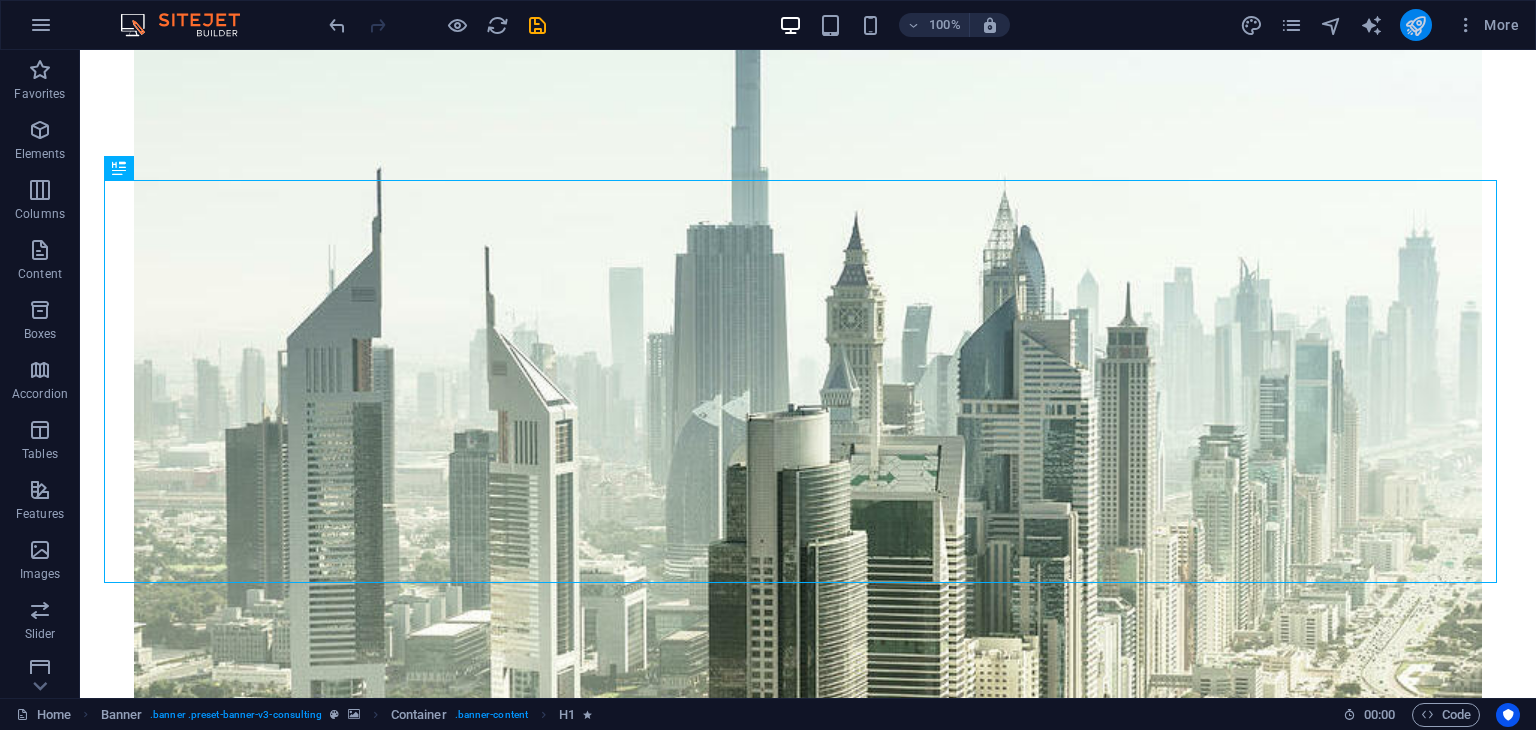click at bounding box center (1415, 25) 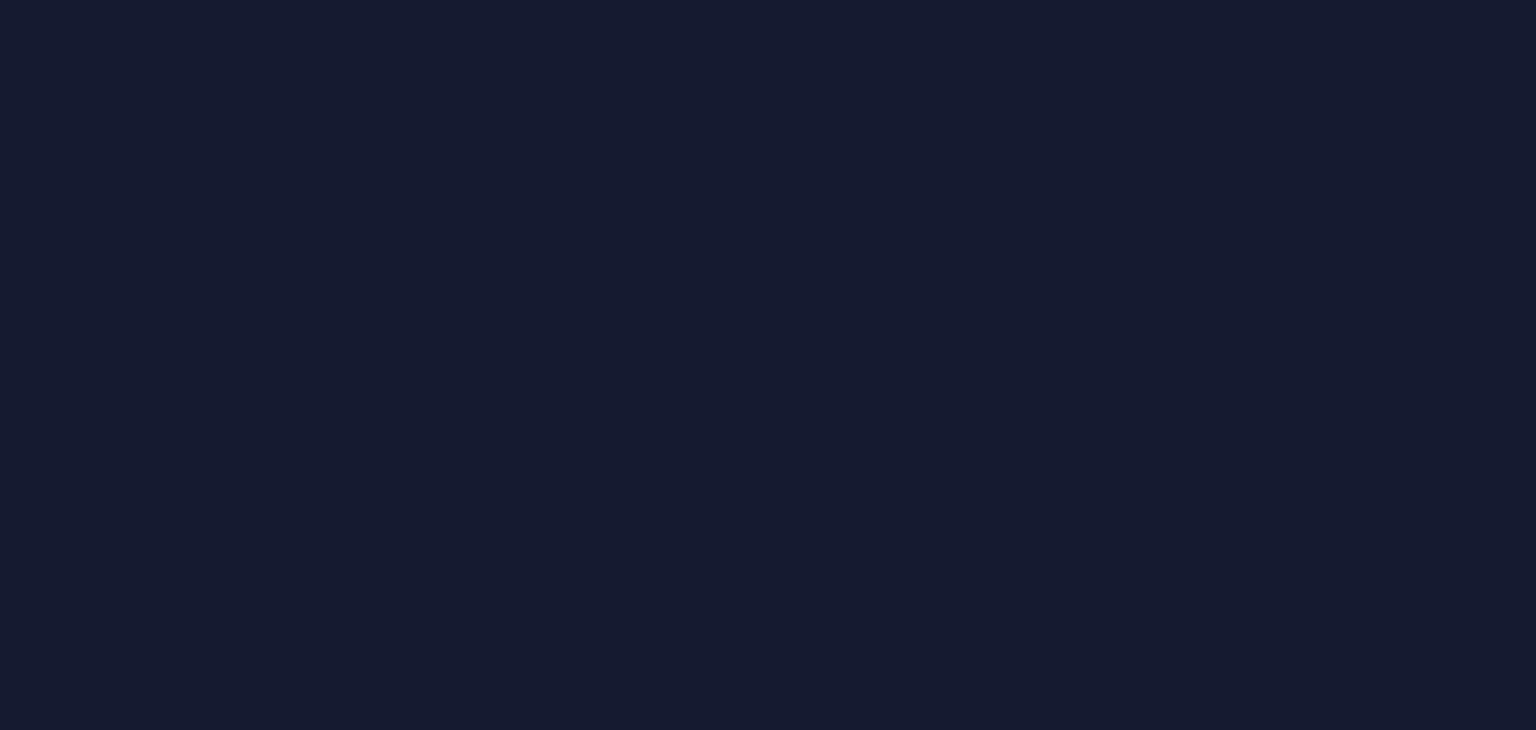 scroll, scrollTop: 0, scrollLeft: 0, axis: both 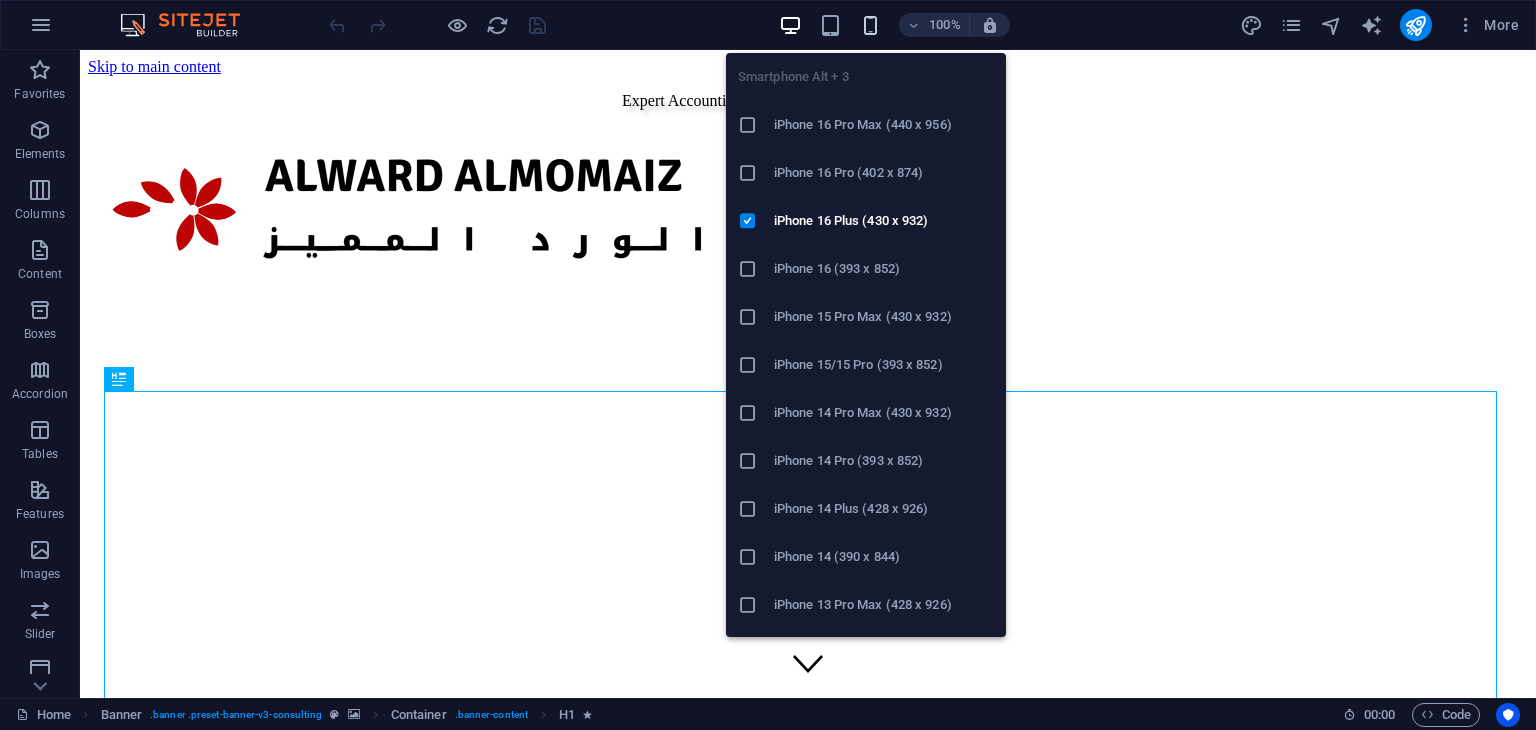 click at bounding box center [870, 25] 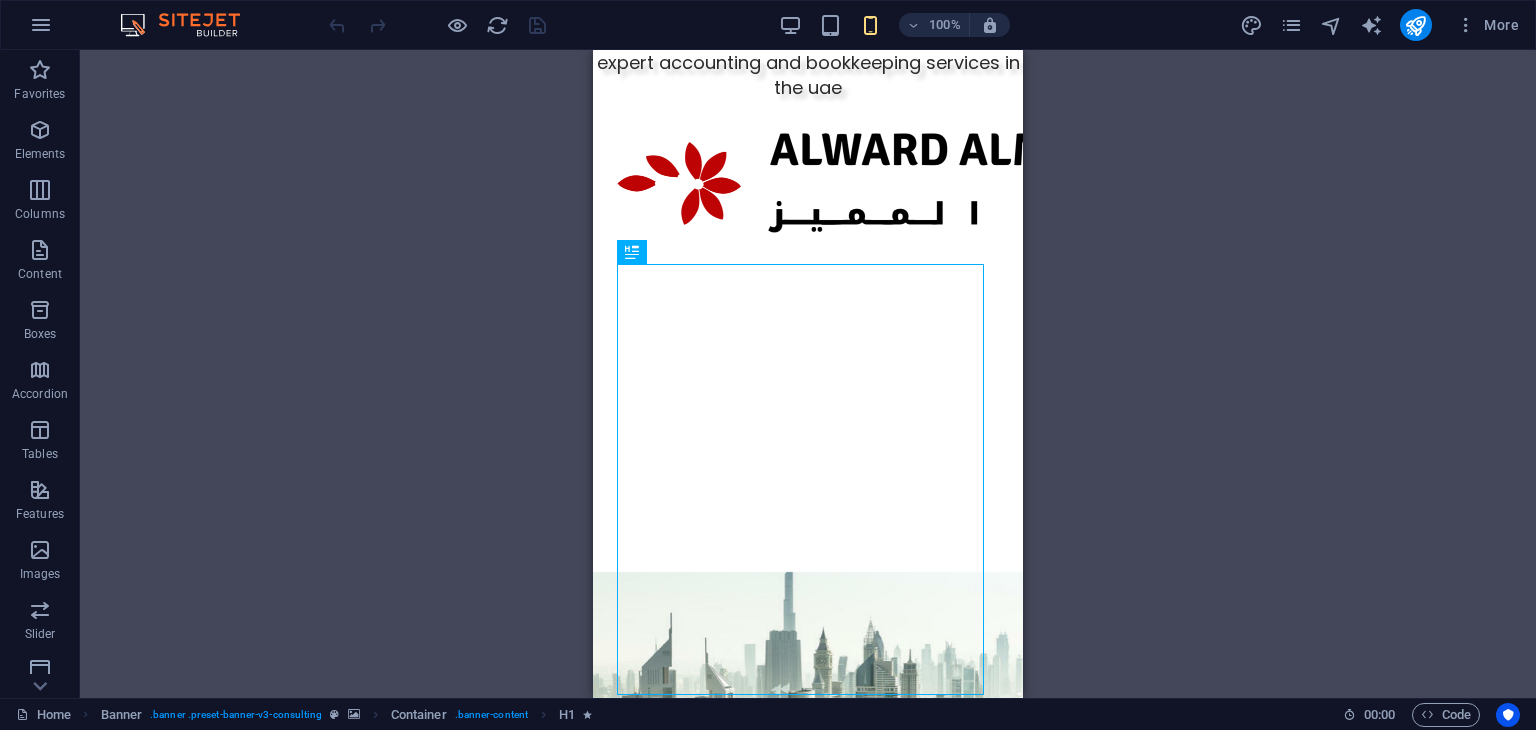 scroll, scrollTop: 263, scrollLeft: 0, axis: vertical 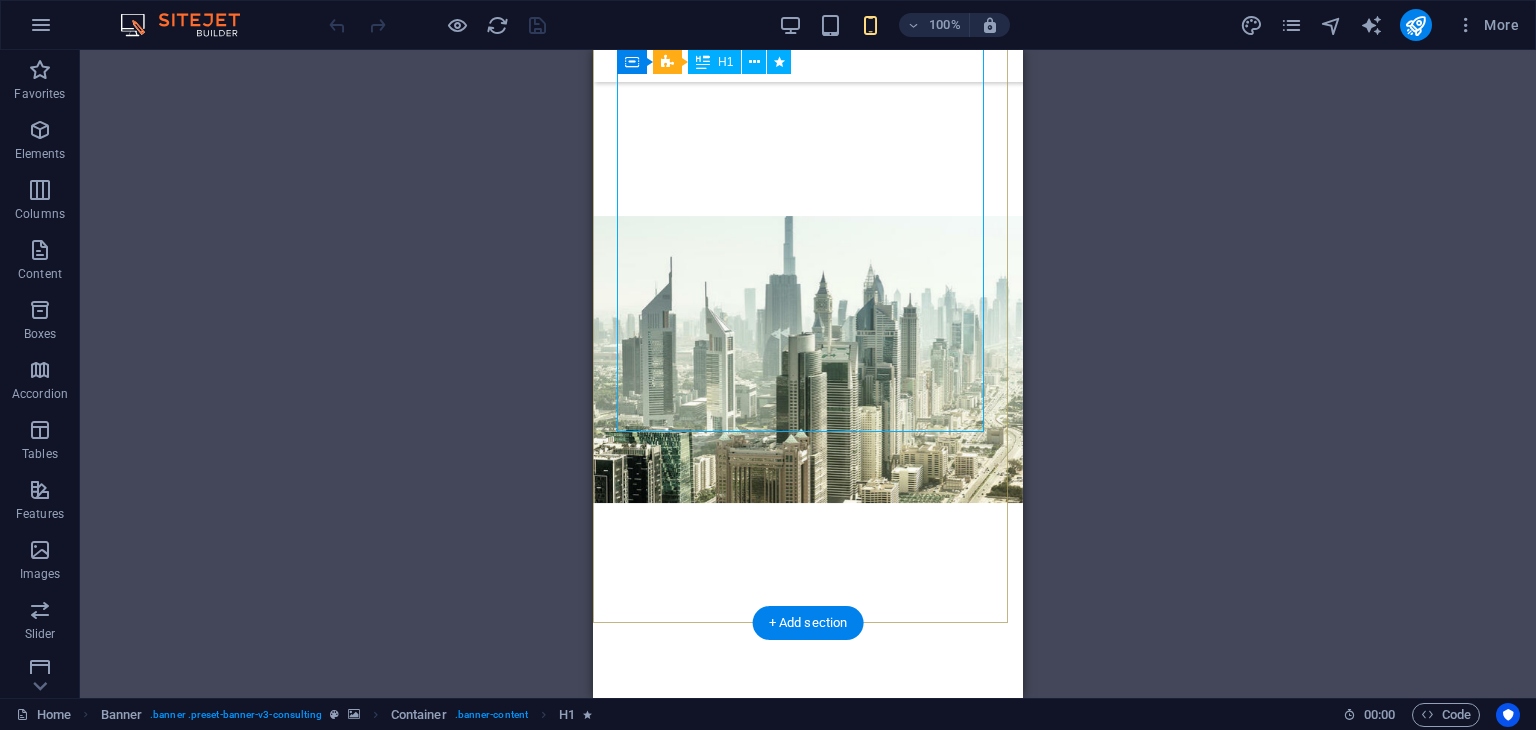 click on "Affordable and Reliable  Accounting and Bookkeeping services for all businesses." at bounding box center [808, 1024] 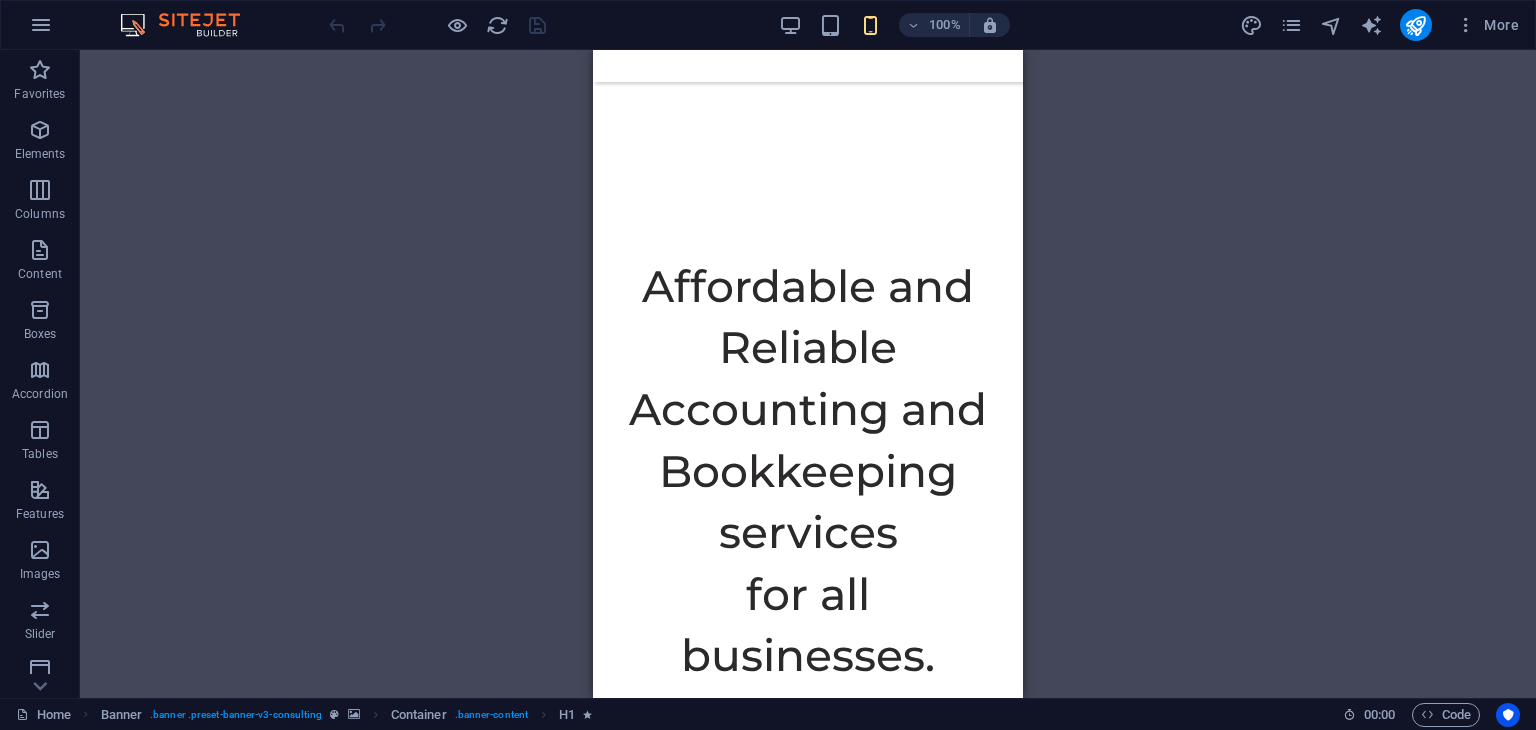 scroll, scrollTop: 1370, scrollLeft: 0, axis: vertical 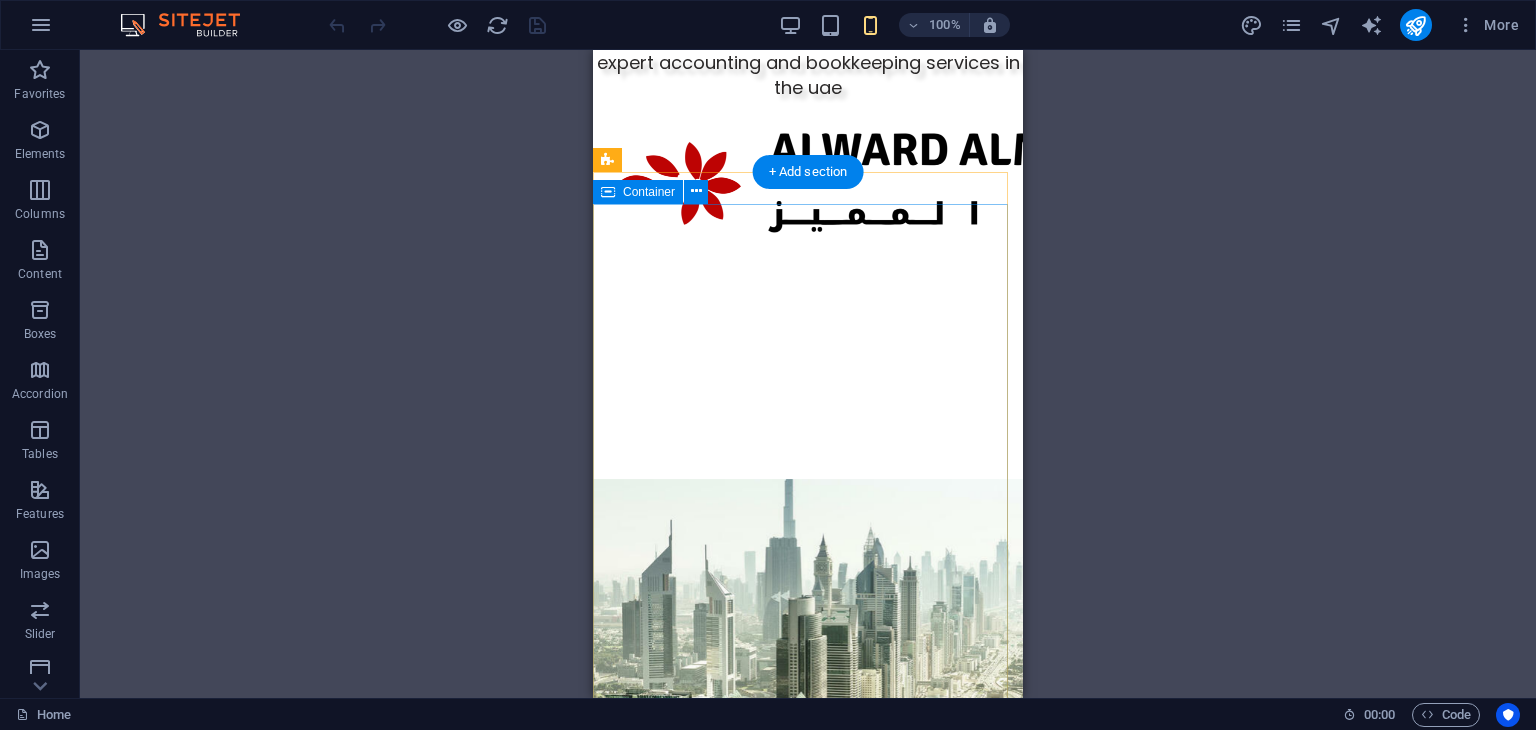 click on "Affordable and Reliable  Accounting and Bookkeeping services for all businesses. Get Started" at bounding box center (808, 1353) 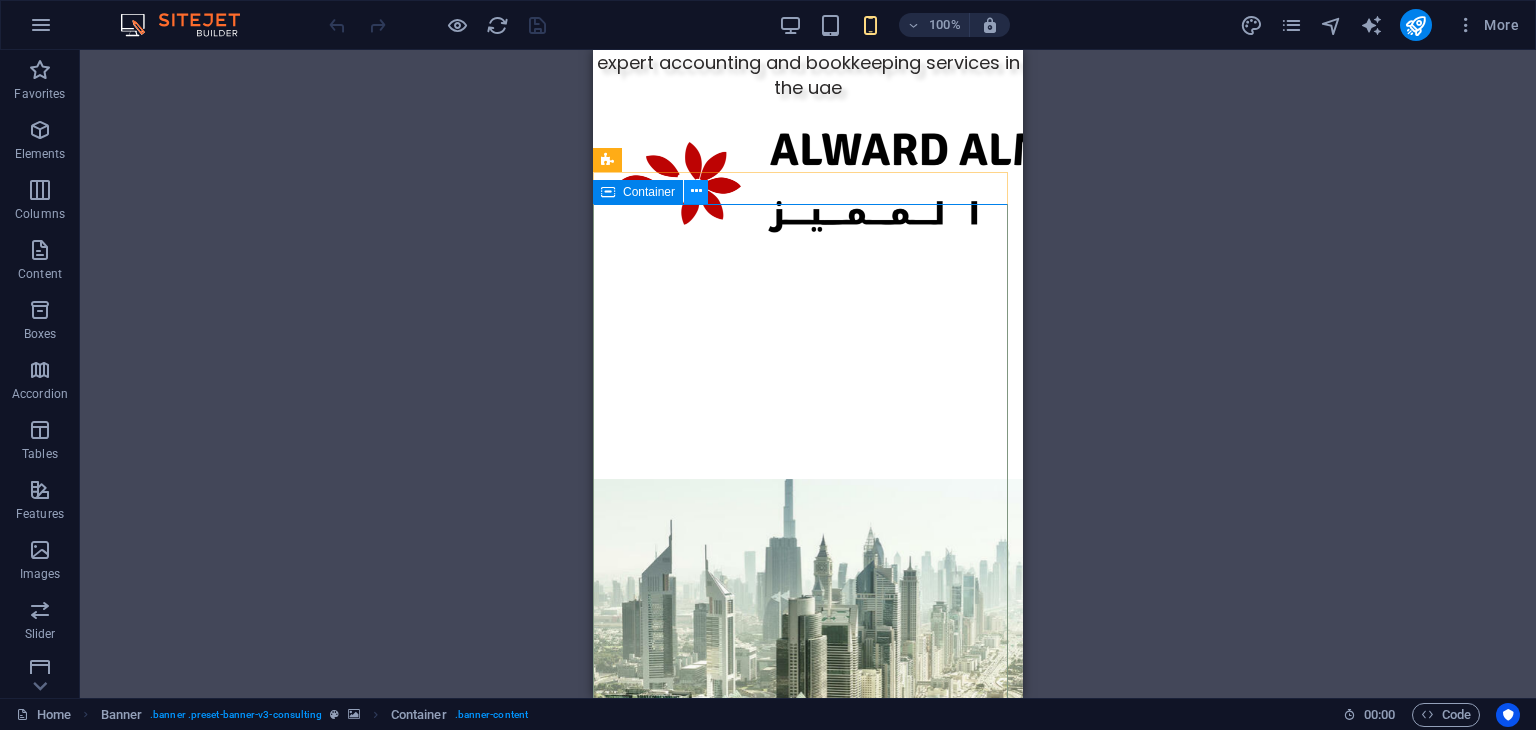 click at bounding box center (696, 192) 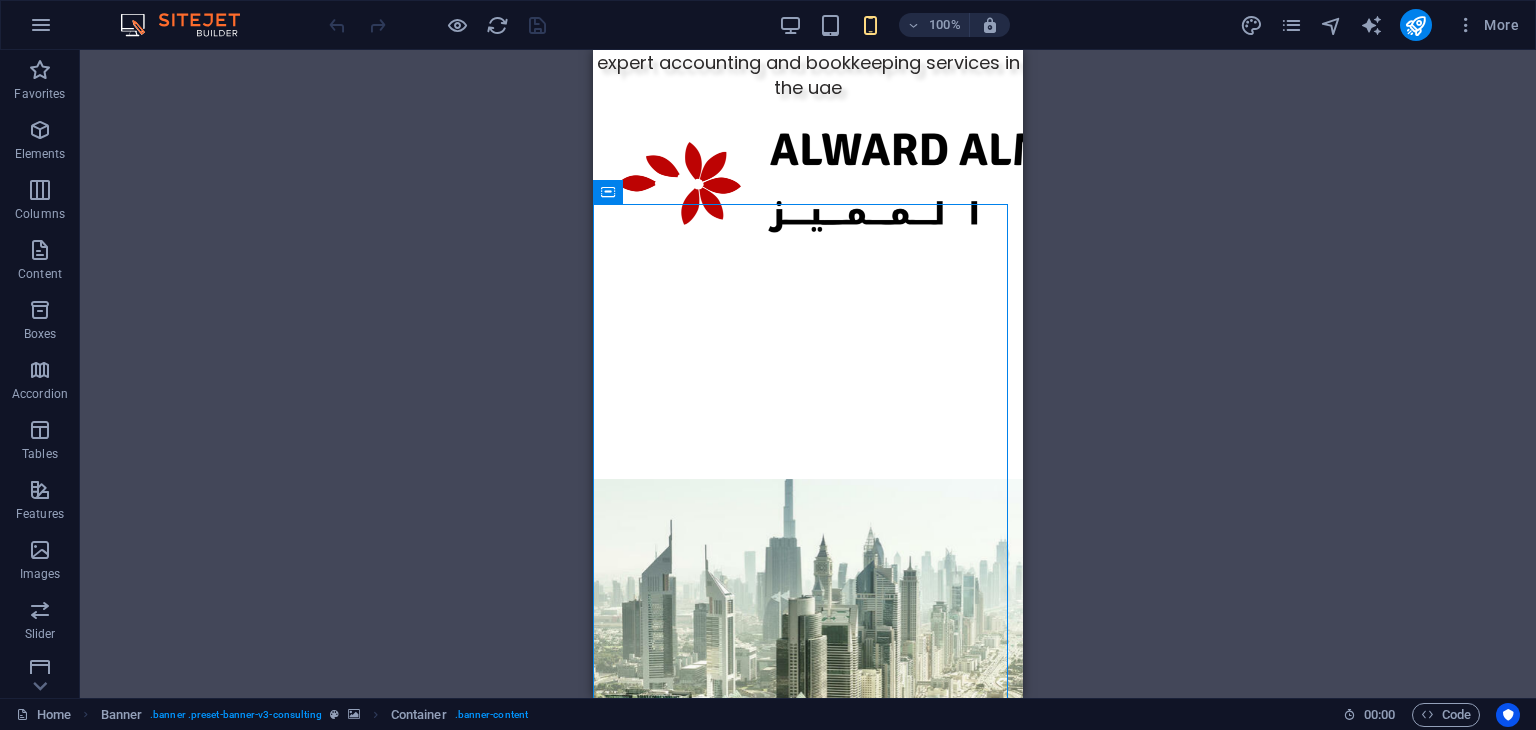 scroll, scrollTop: 148, scrollLeft: 0, axis: vertical 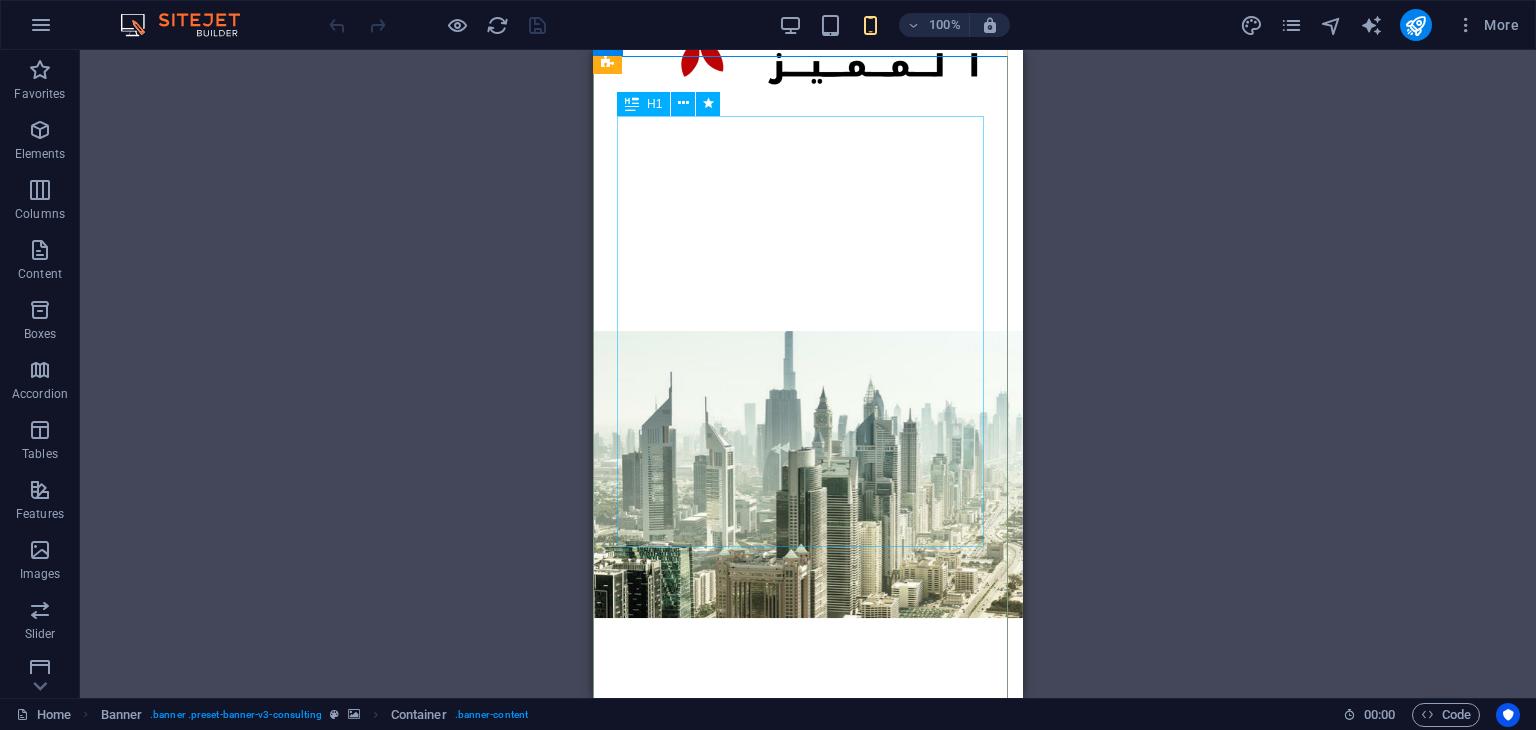 click on "Affordable and Reliable  Accounting and Bookkeeping services for all businesses." at bounding box center [808, 1139] 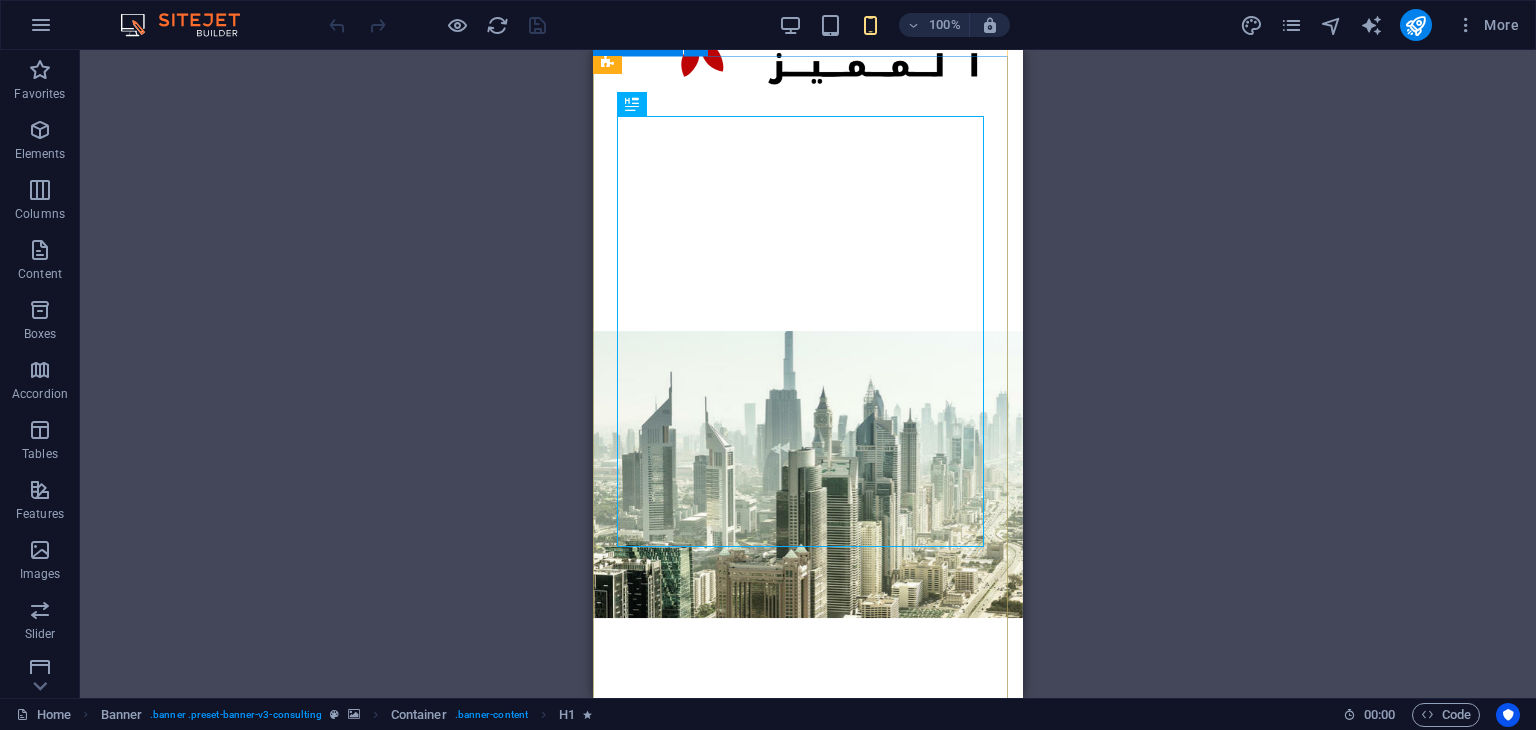 click on "Affordable and Reliable  Accounting and Bookkeeping services for all businesses. Get Started" at bounding box center [808, 1205] 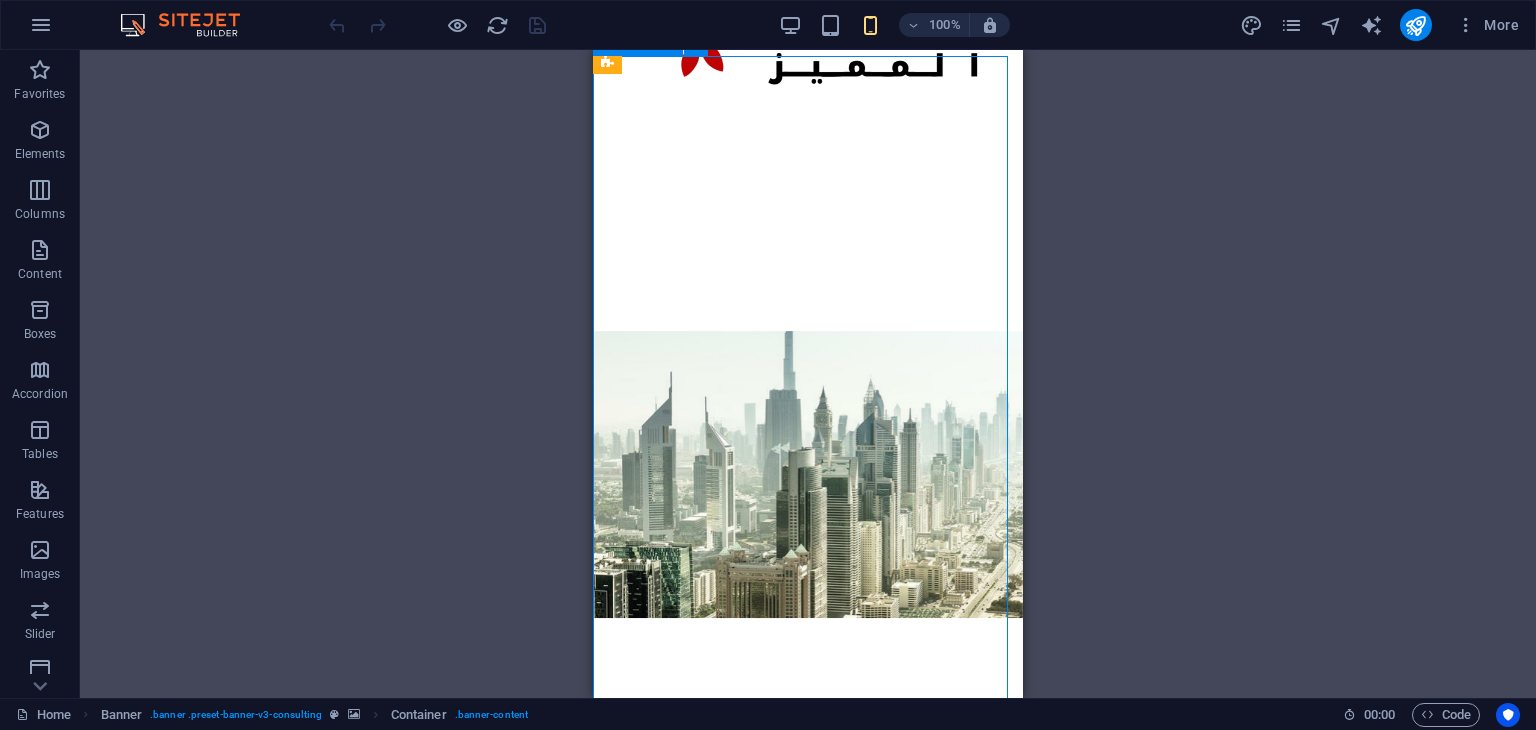 click on "Affordable and Reliable  Accounting and Bookkeeping services for all businesses. Get Started" at bounding box center (808, 1205) 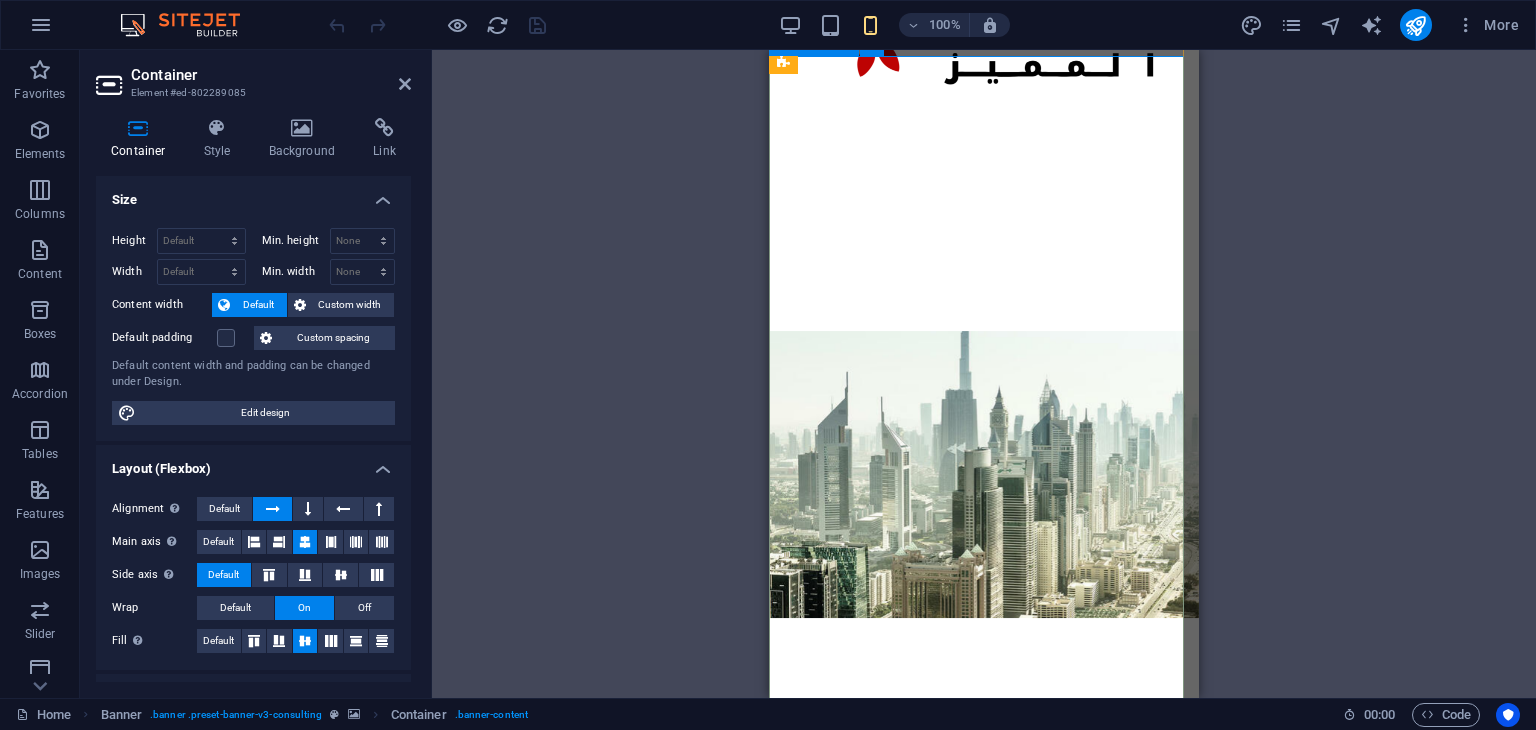 click on "Affordable and Reliable  Accounting and Bookkeeping services for all businesses. Get Started" at bounding box center [984, 1205] 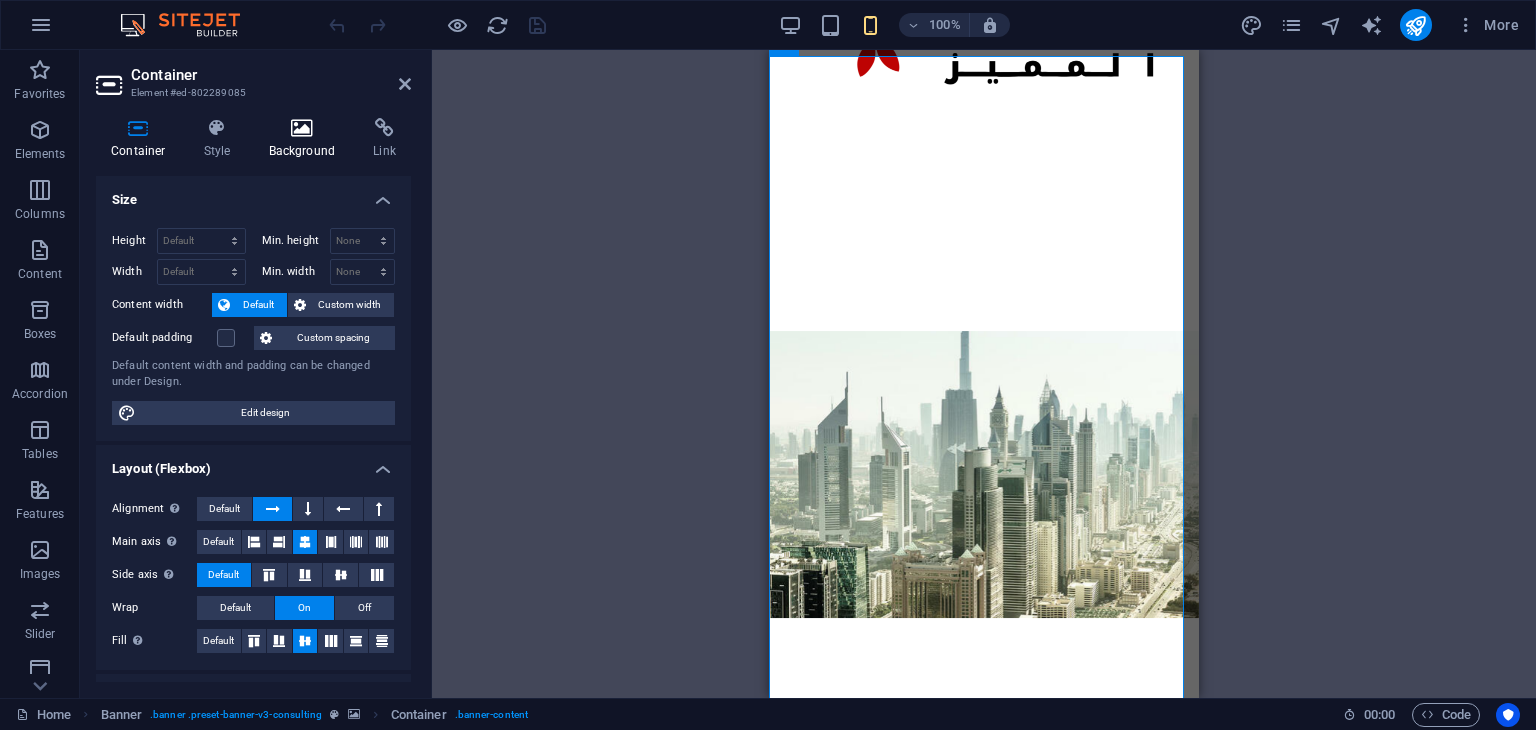 click at bounding box center (302, 128) 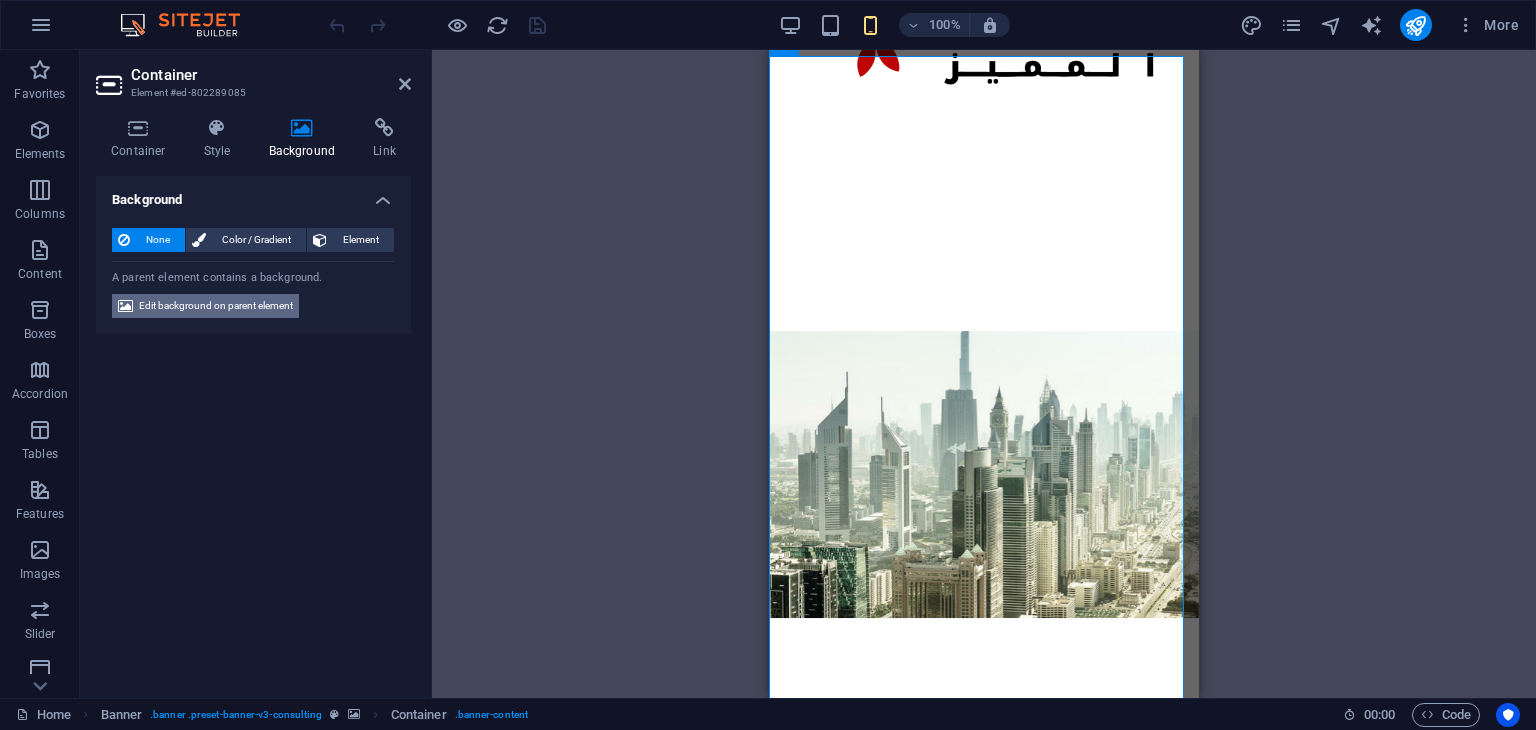 click on "Edit background on parent element" at bounding box center [216, 306] 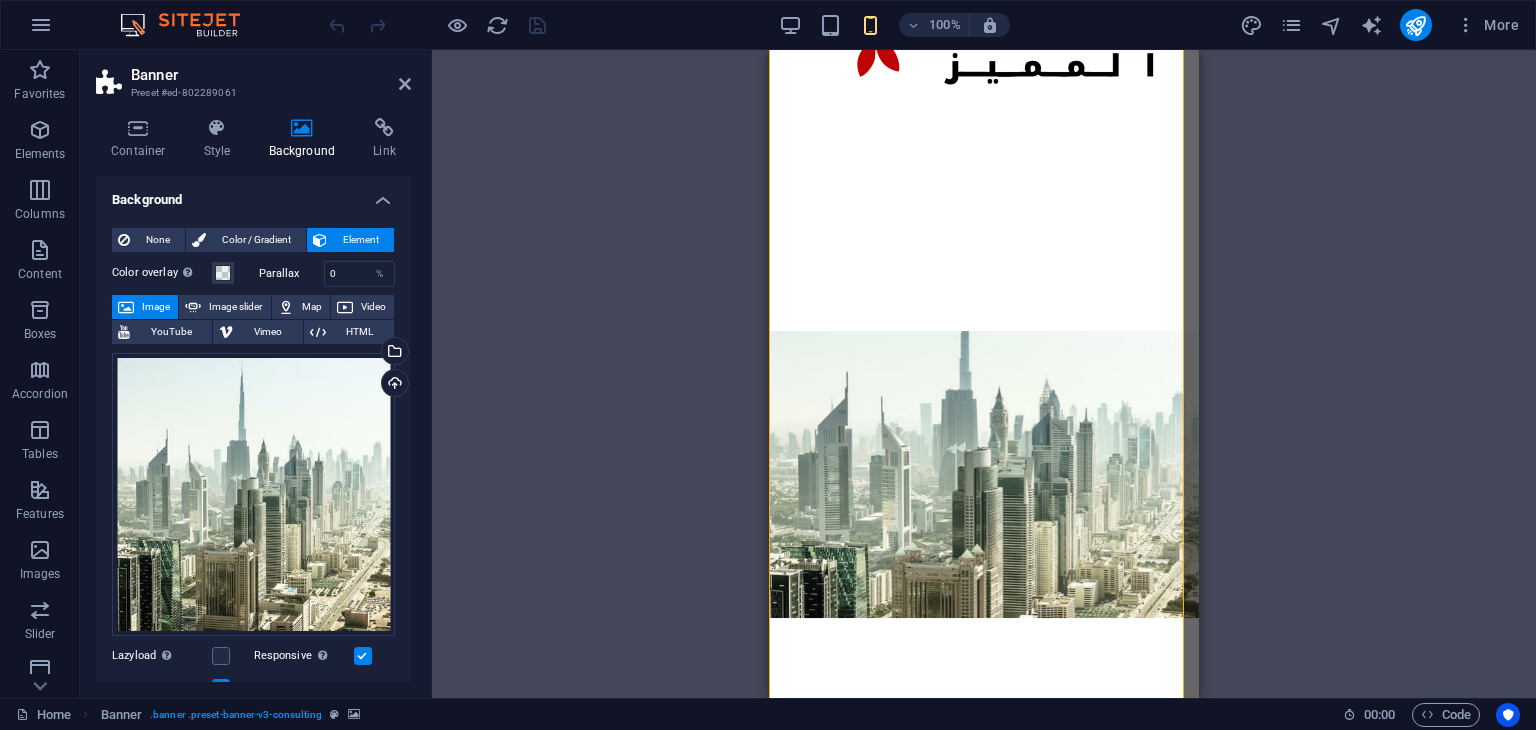 click on "Container Style Background Link Size Height Default px rem % vh vw Min. height 80 None px rem % vh vw Width Default px rem % em vh vw Min. width None px rem % vh vw Content width Default Custom width Width Default px rem % em vh vw Min. width None px rem % vh vw Default padding Custom spacing Default content width and padding can be changed under Design. Edit design Layout (Flexbox) Alignment Determines the flex direction. Default Main axis Determine how elements should behave along the main axis inside this container (justify content). Default Side axis Control the vertical direction of the element inside of the container (align items). Default Wrap Default On Off Fill Controls the distances and direction of elements on the y-axis across several lines (align content). Default Accessibility ARIA helps assistive technologies (like screen readers) to understand the role, state, and behavior of web elements Role The ARIA role defines the purpose of an element.  None Alert Article Banner Comment" at bounding box center (253, 400) 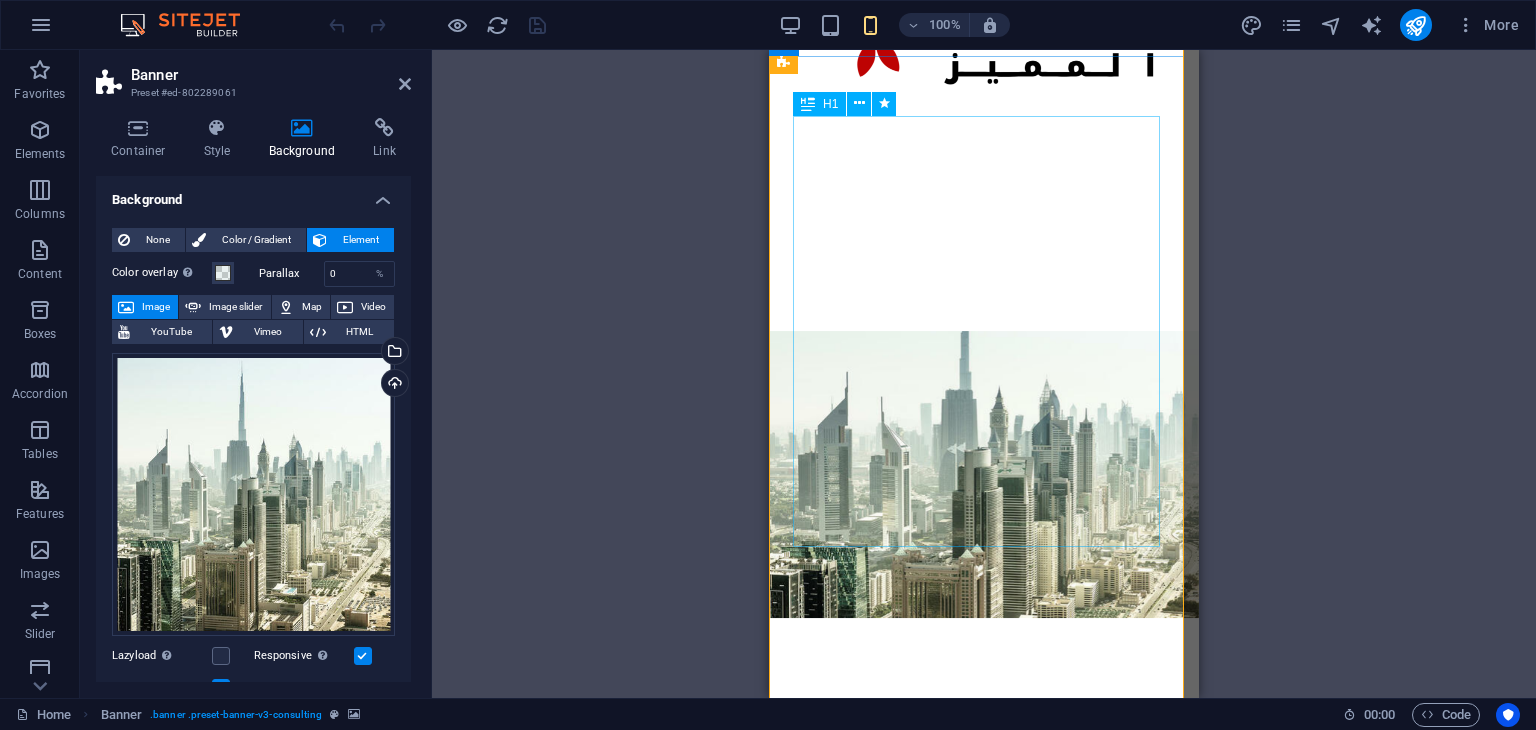 click on "Affordable and Reliable  Accounting and Bookkeeping services for all businesses." at bounding box center [984, 1139] 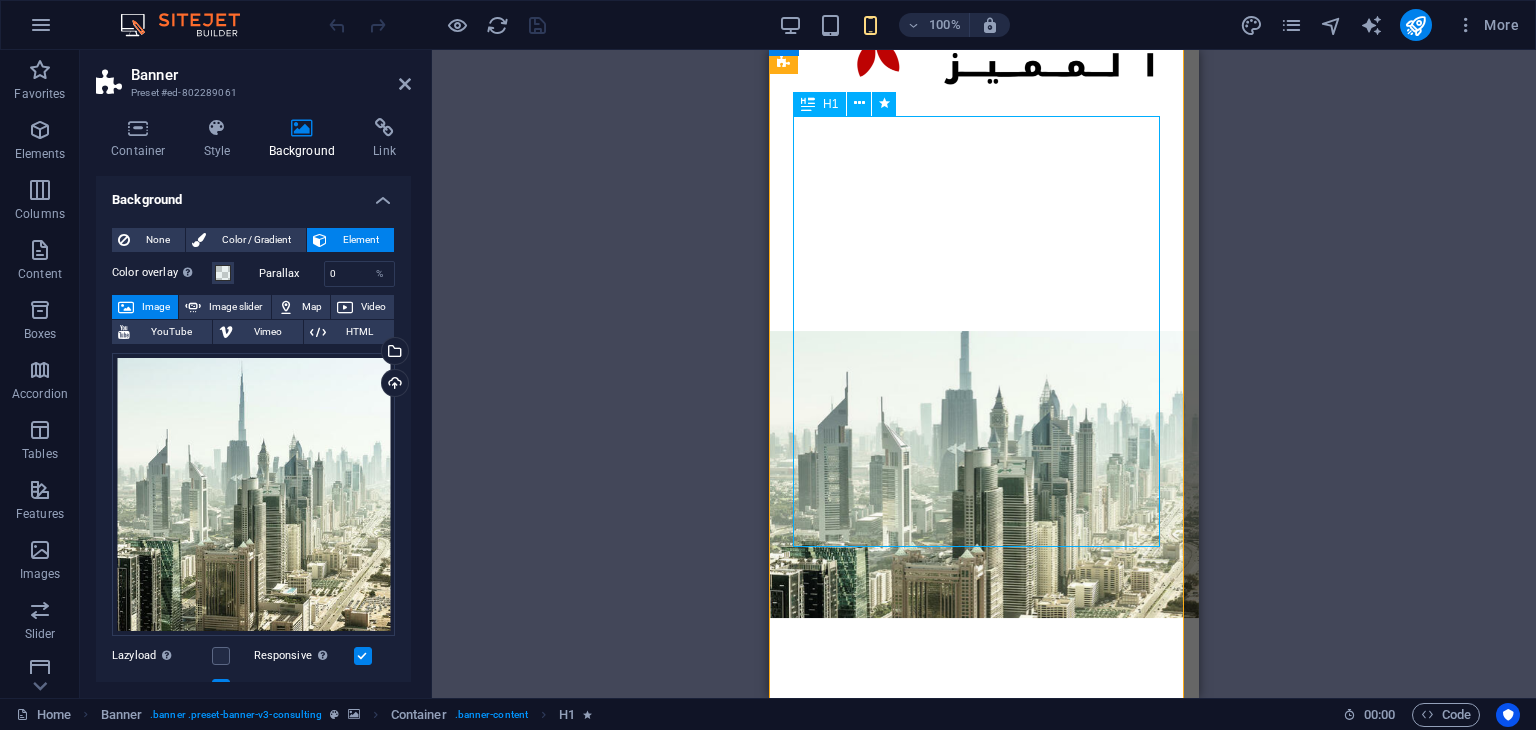 click on "Affordable and Reliable  Accounting and Bookkeeping services for all businesses." at bounding box center (984, 1139) 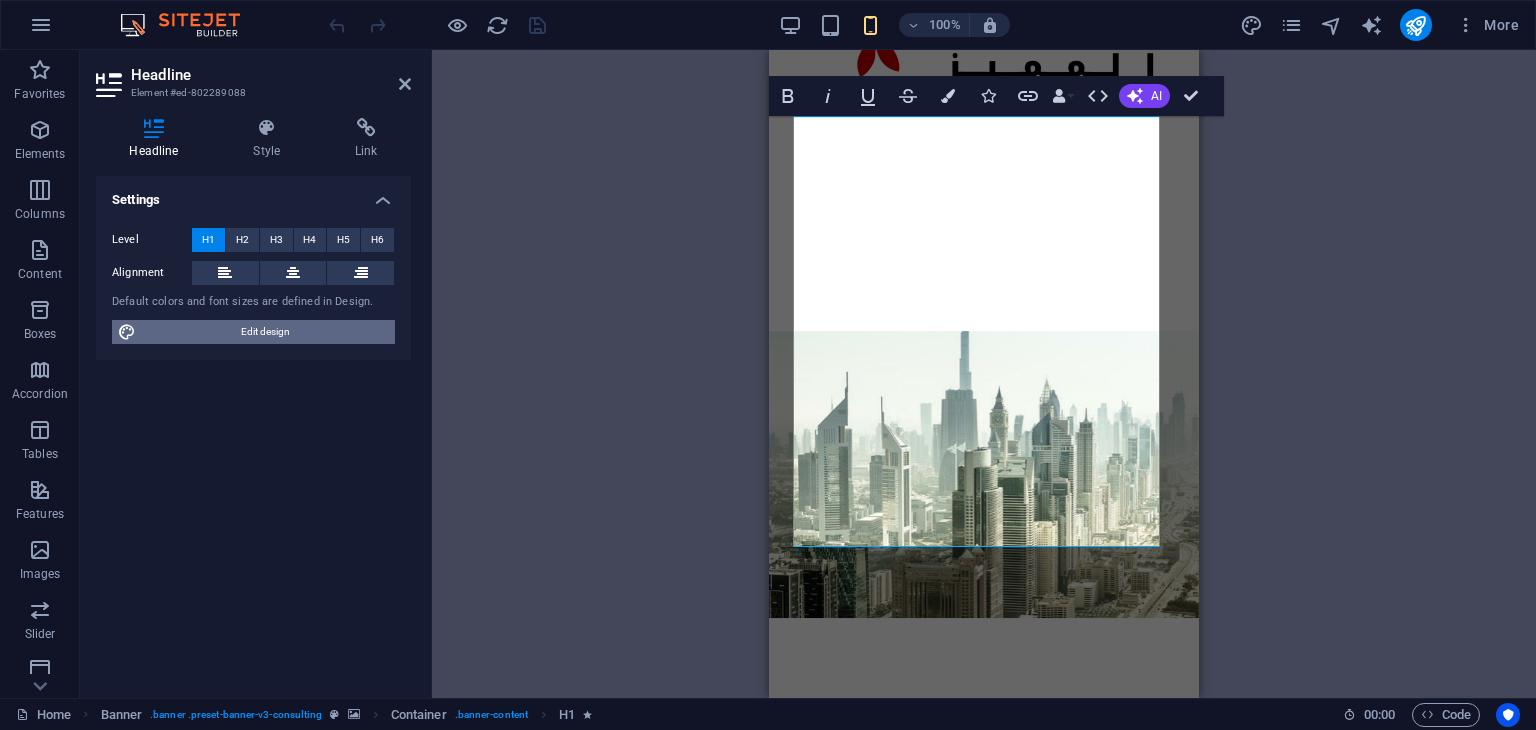 click on "Edit design" at bounding box center [265, 332] 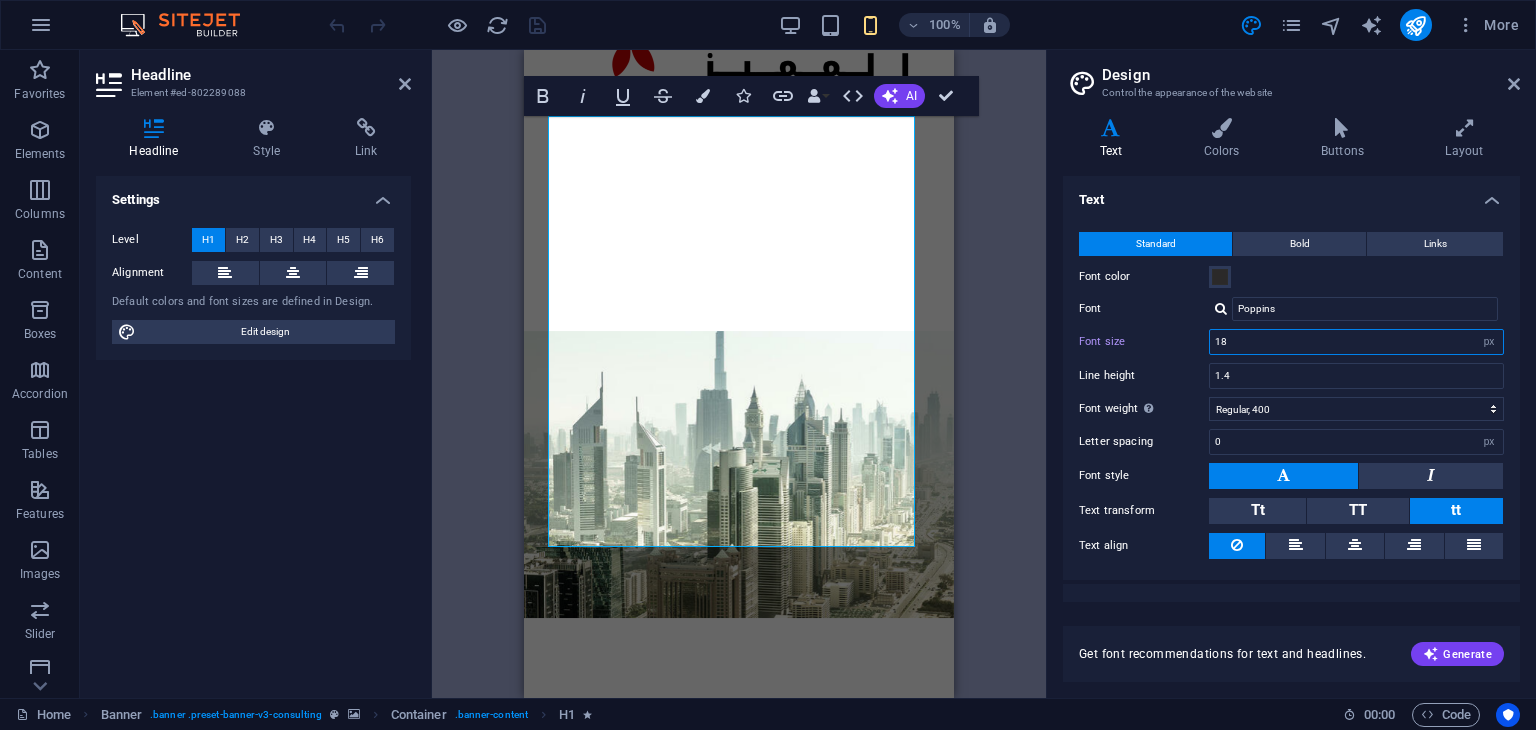 click on "18" at bounding box center [1356, 342] 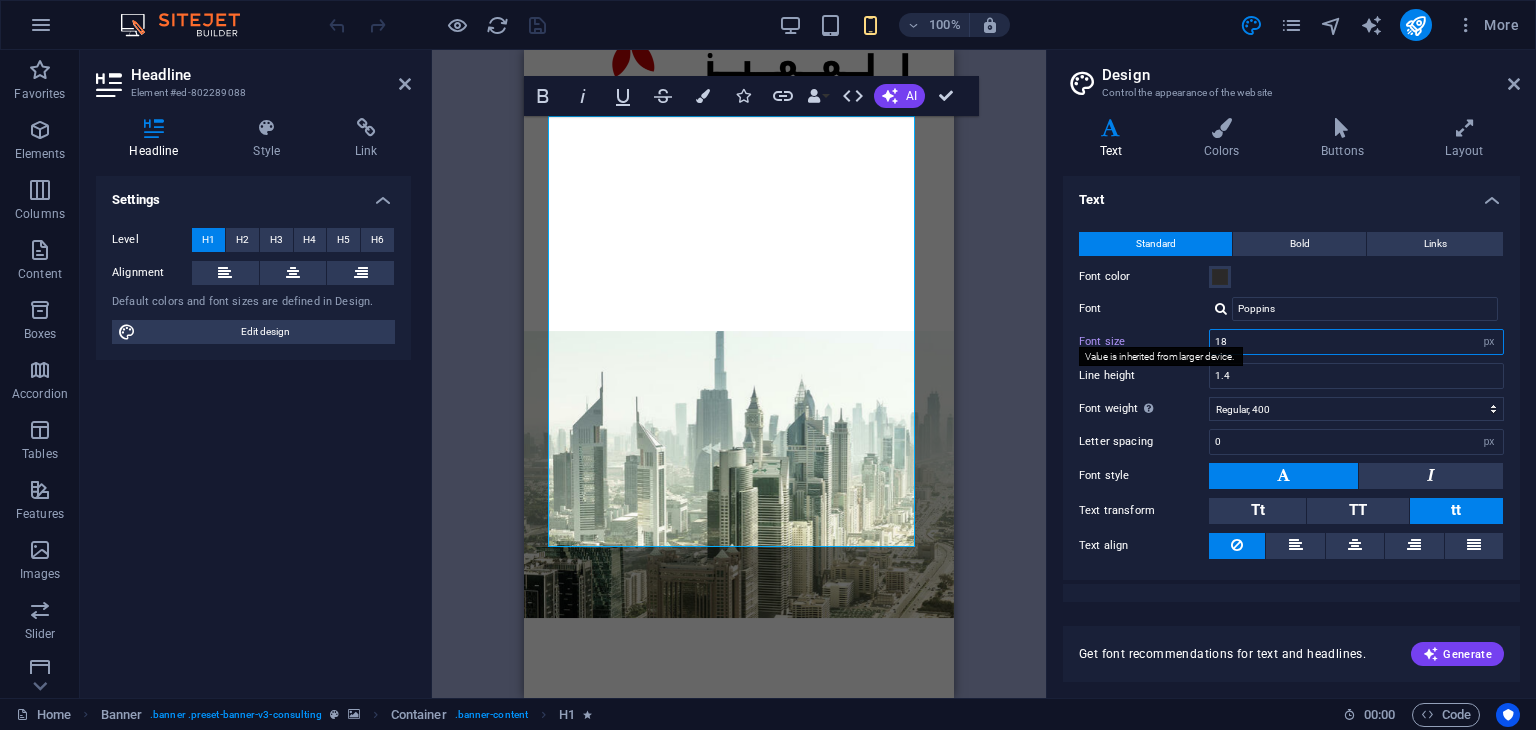drag, startPoint x: 1244, startPoint y: 337, endPoint x: 1205, endPoint y: 341, distance: 39.20459 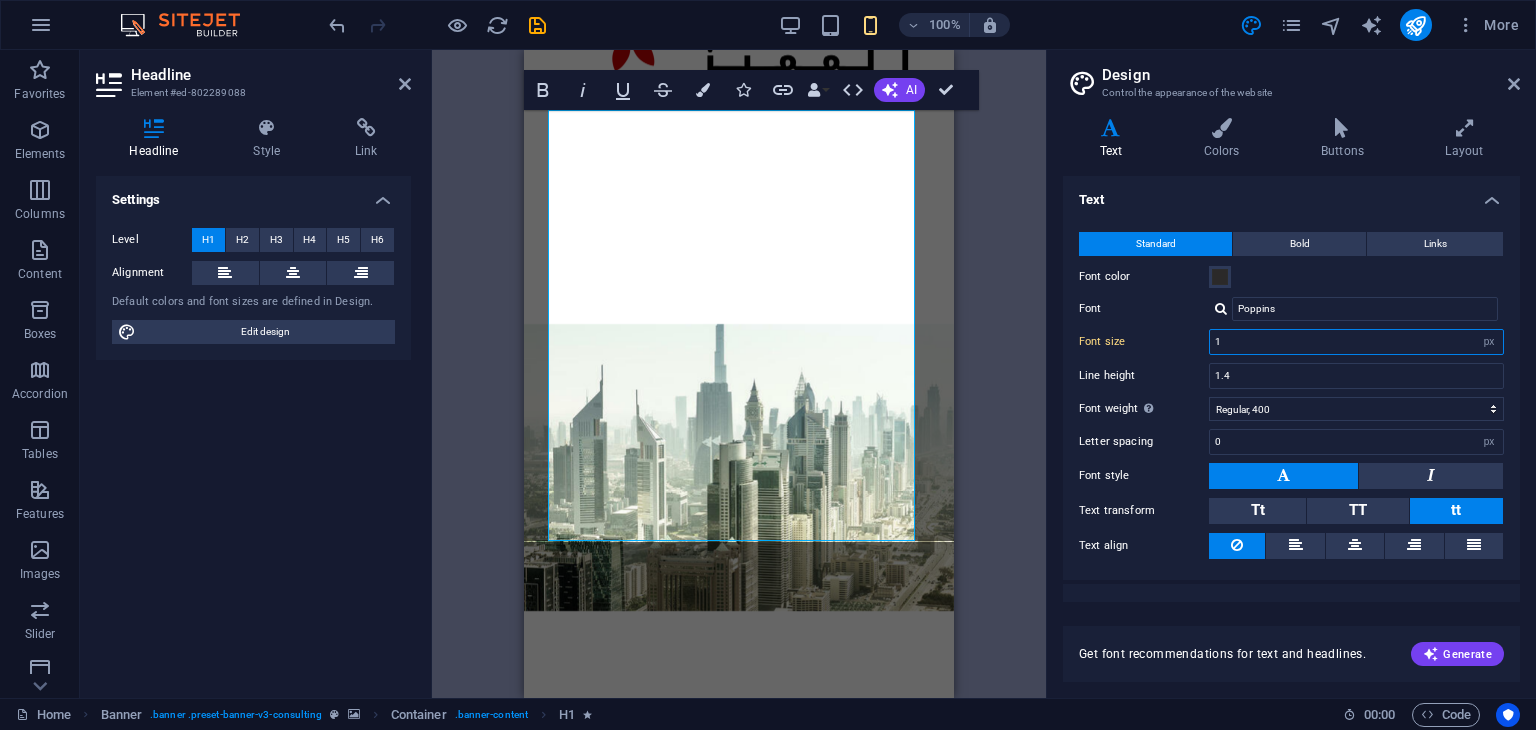 type on "18" 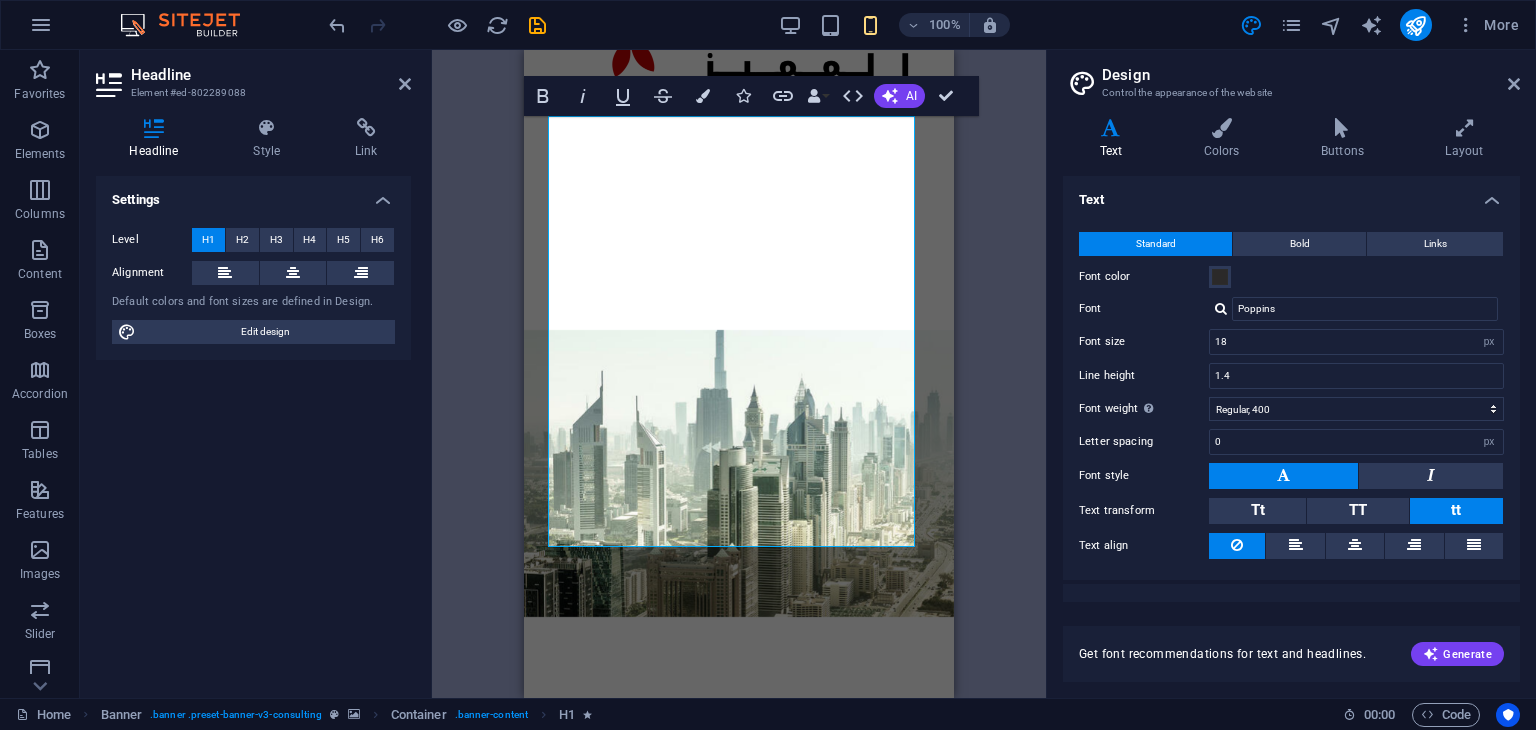 drag, startPoint x: 1520, startPoint y: 525, endPoint x: 1525, endPoint y: 573, distance: 48.259712 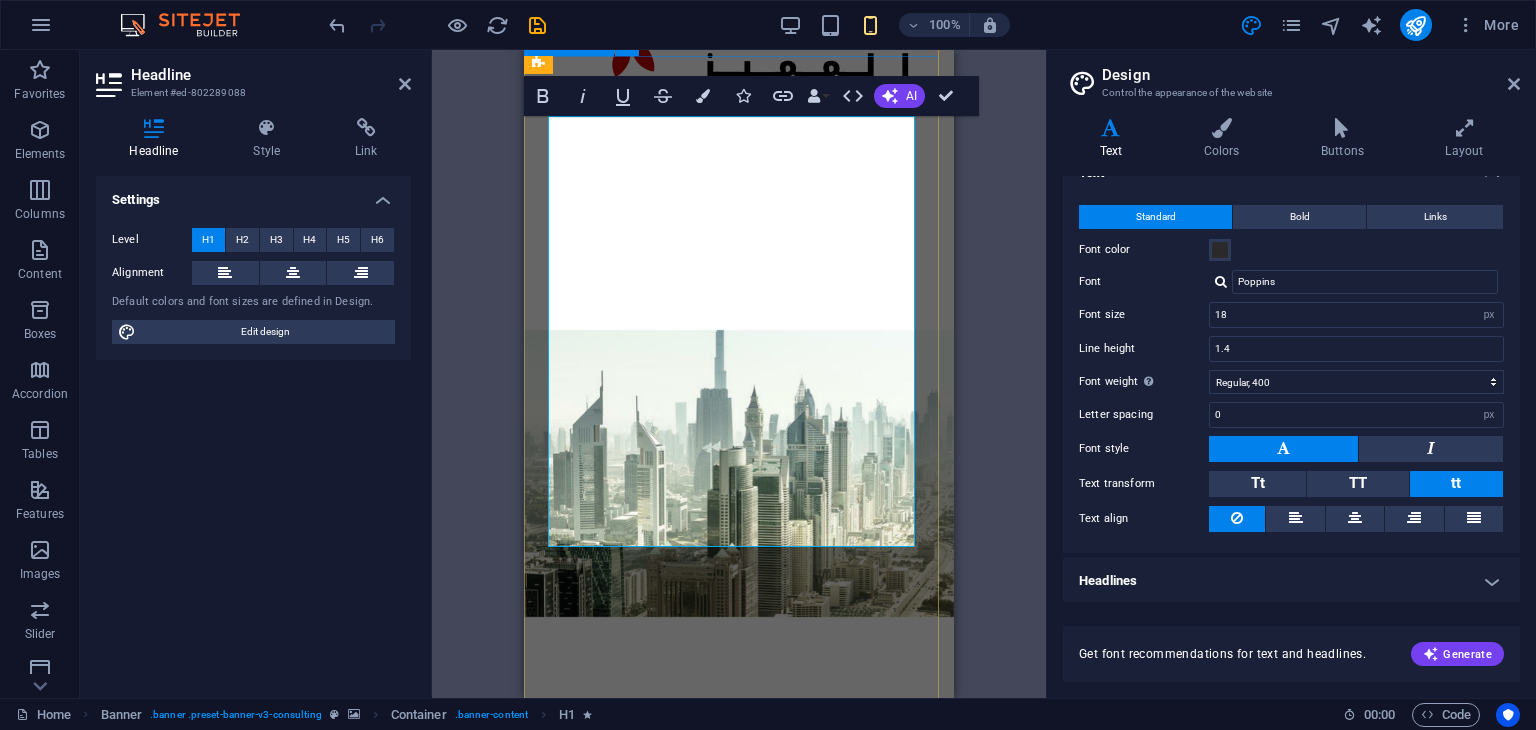 click on "Affordable and Reliable Accounting and Bookkeeping services for all businesses. Get Started" at bounding box center [739, 1202] 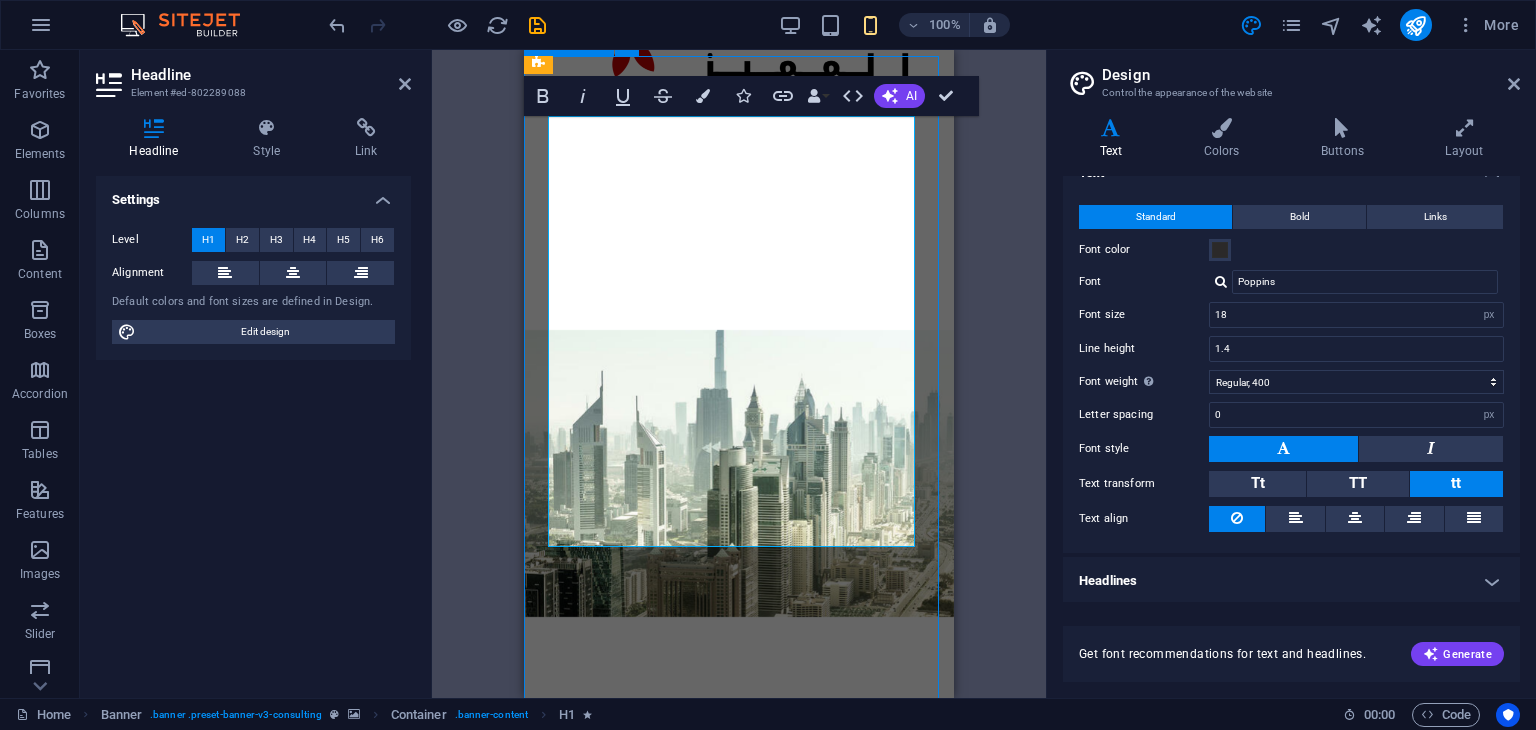 click on "Affordable and Reliable Accounting and Bookkeeping services for all businesses. Get Started" at bounding box center (739, 1202) 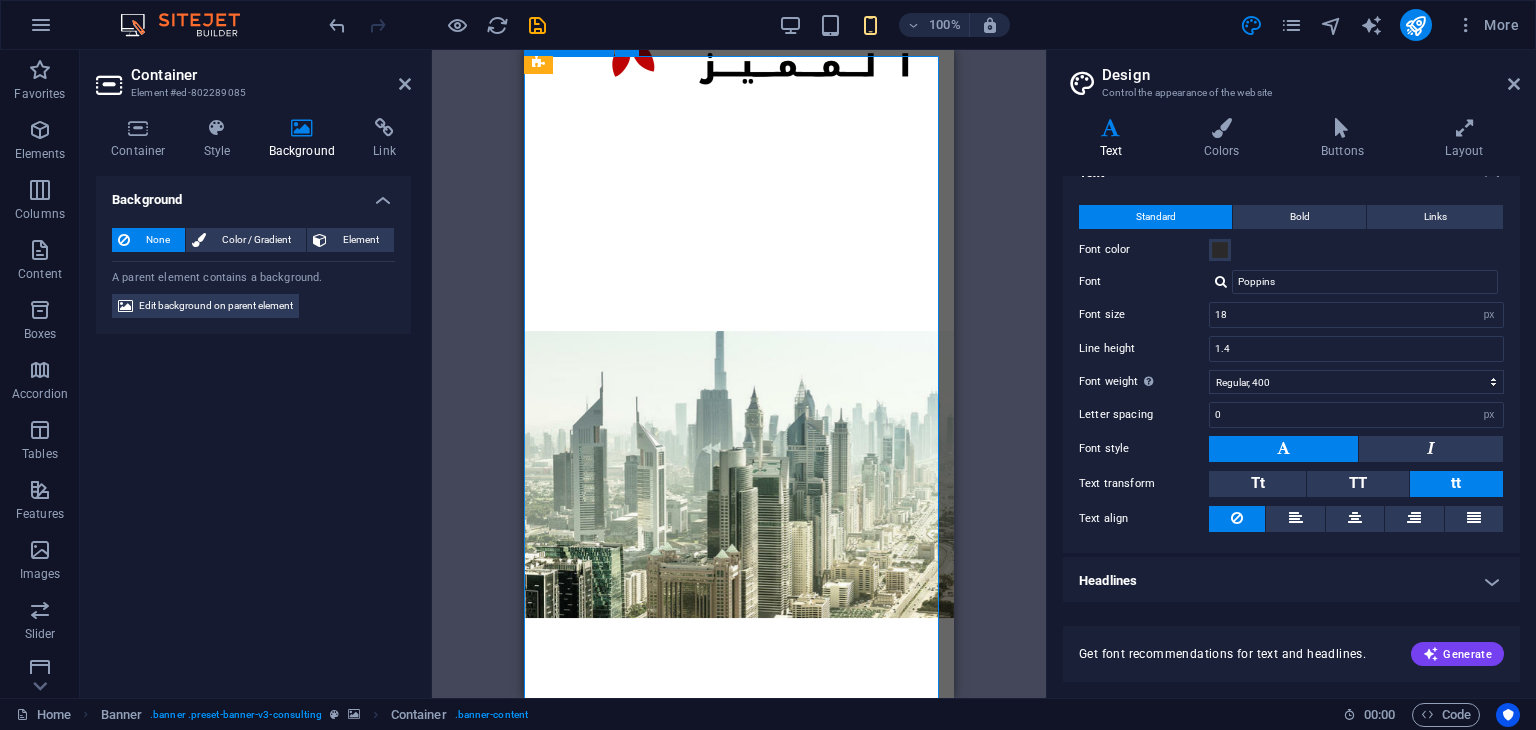 click on "Affordable and Reliable Accounting and Bookkeeping services for all businesses. Get Started" at bounding box center [739, 1205] 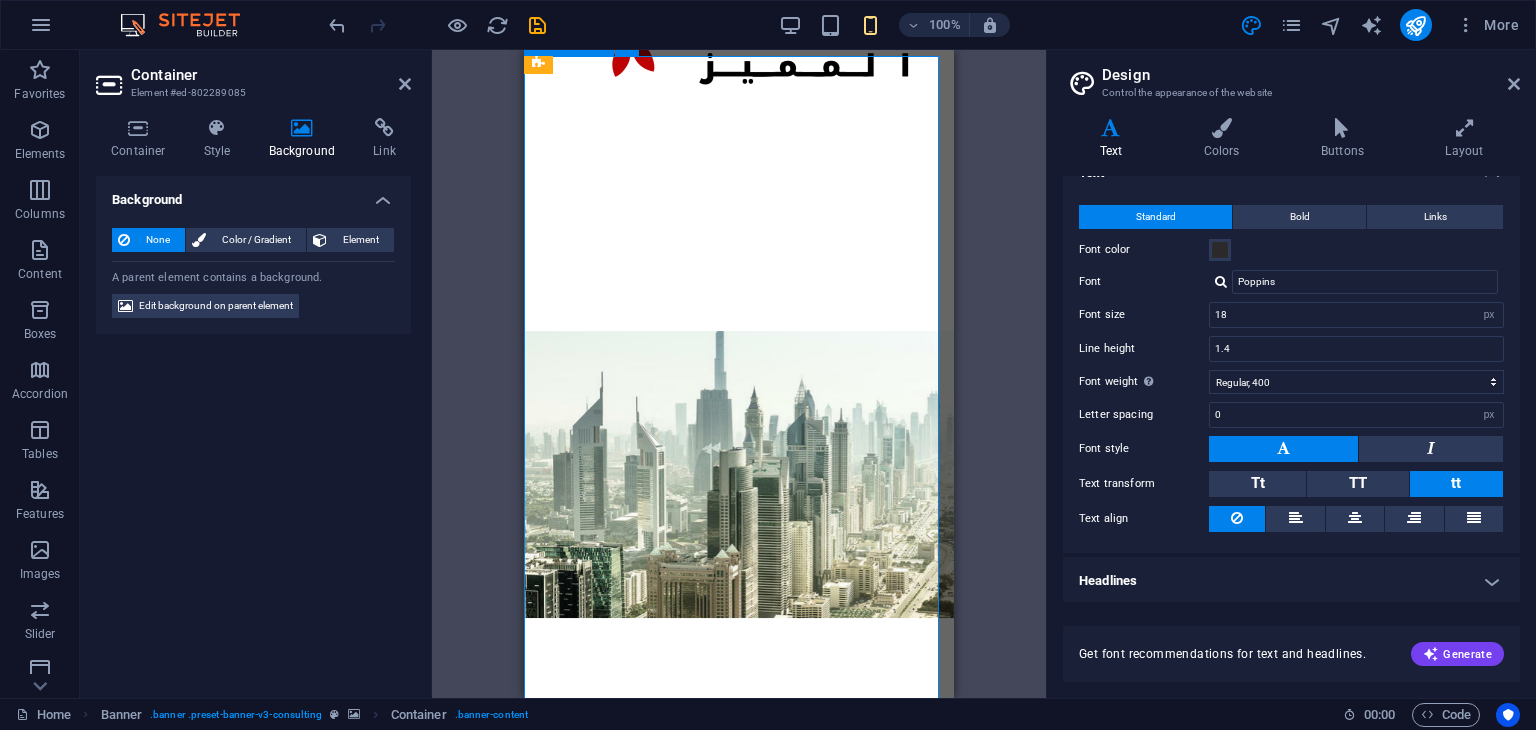 click on "Affordable and Reliable Accounting and Bookkeeping services for all businesses. Get Started" at bounding box center [739, 1205] 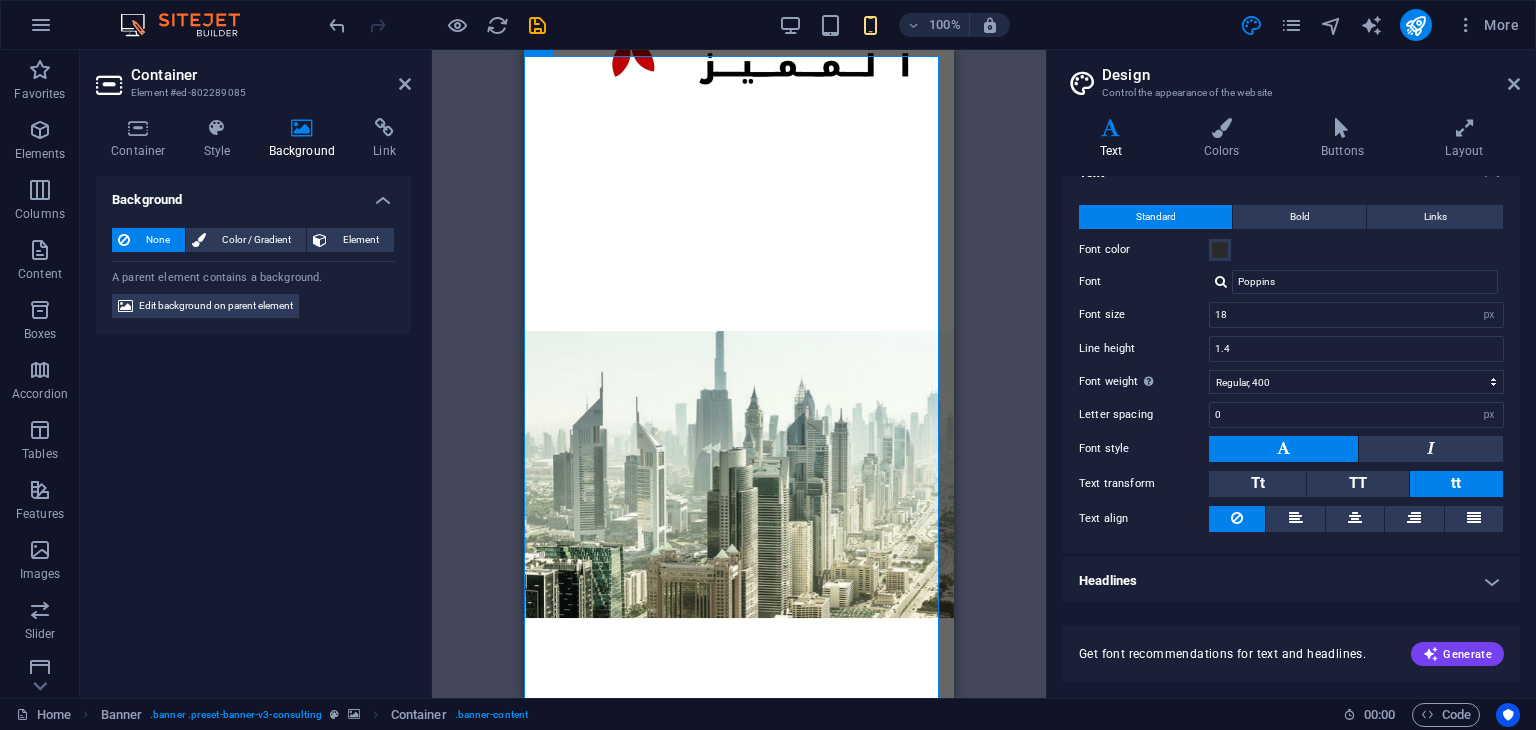 click at bounding box center [302, 128] 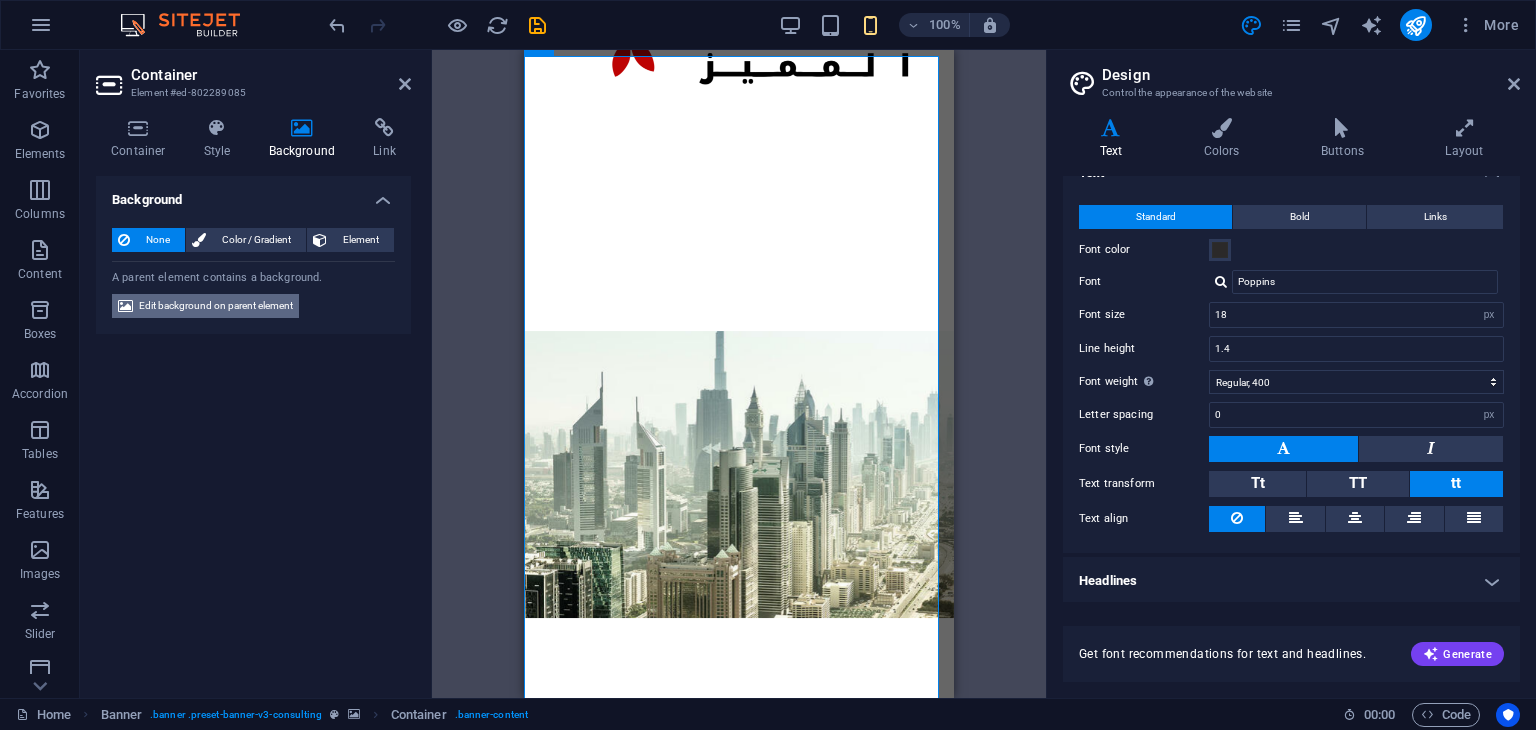 click on "Edit background on parent element" at bounding box center (216, 306) 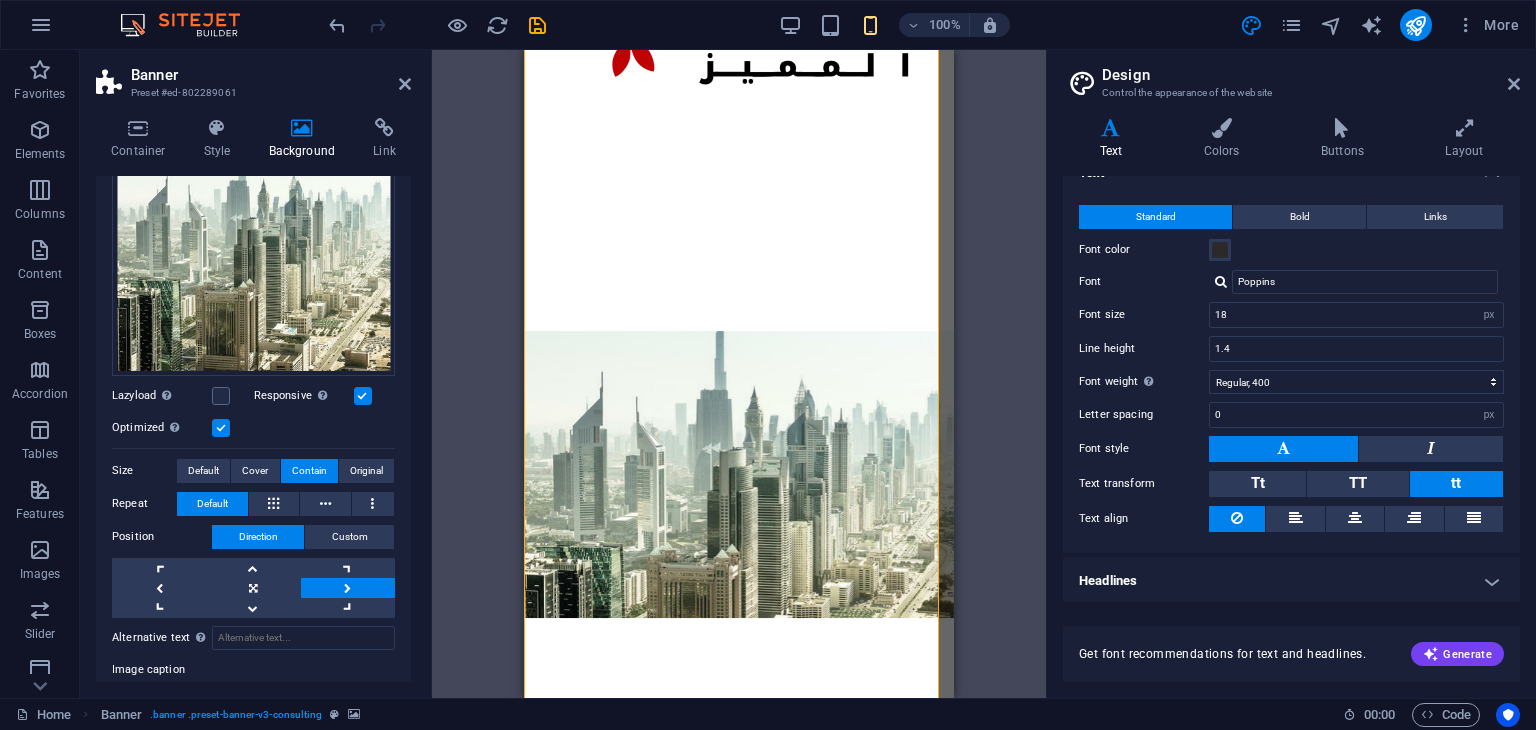 scroll, scrollTop: 262, scrollLeft: 0, axis: vertical 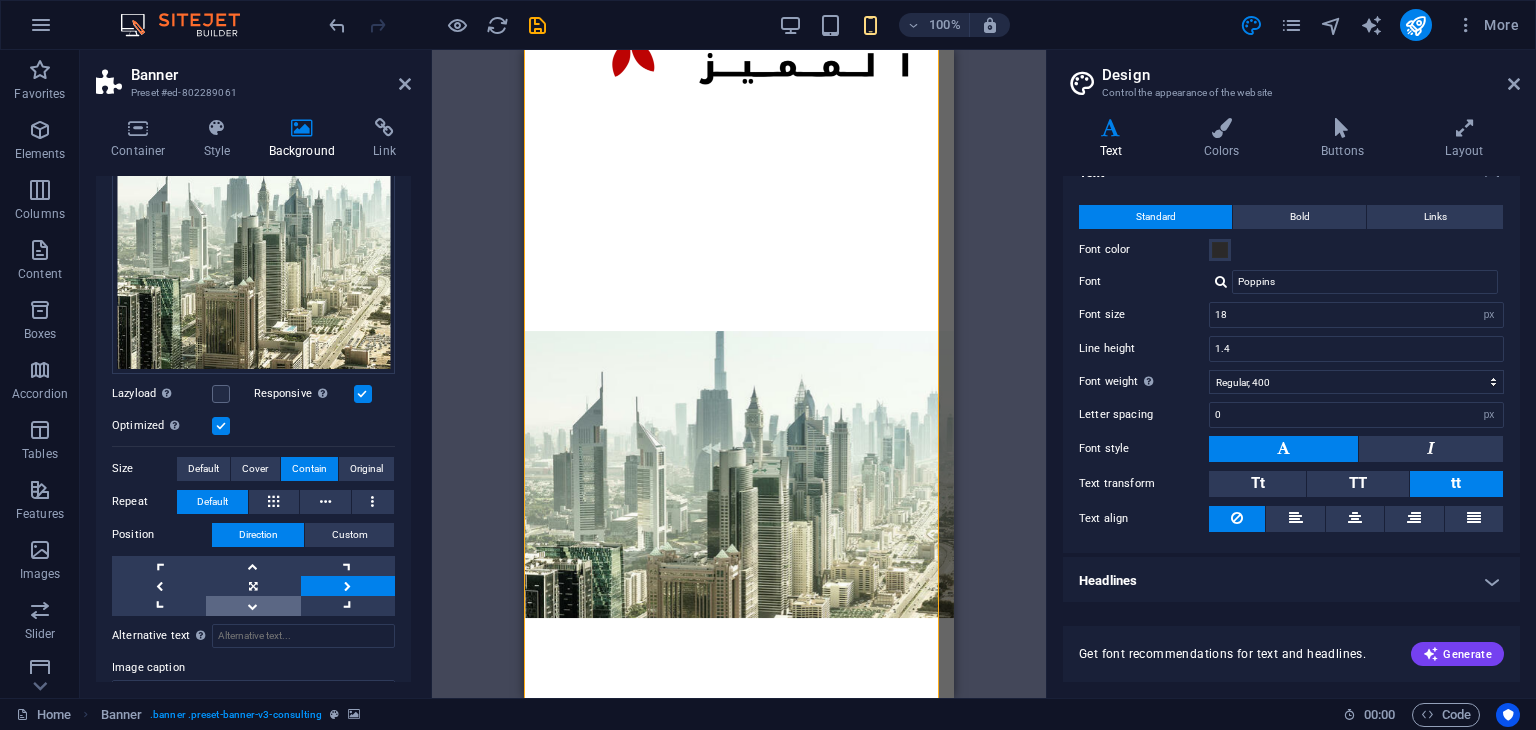 click at bounding box center [253, 606] 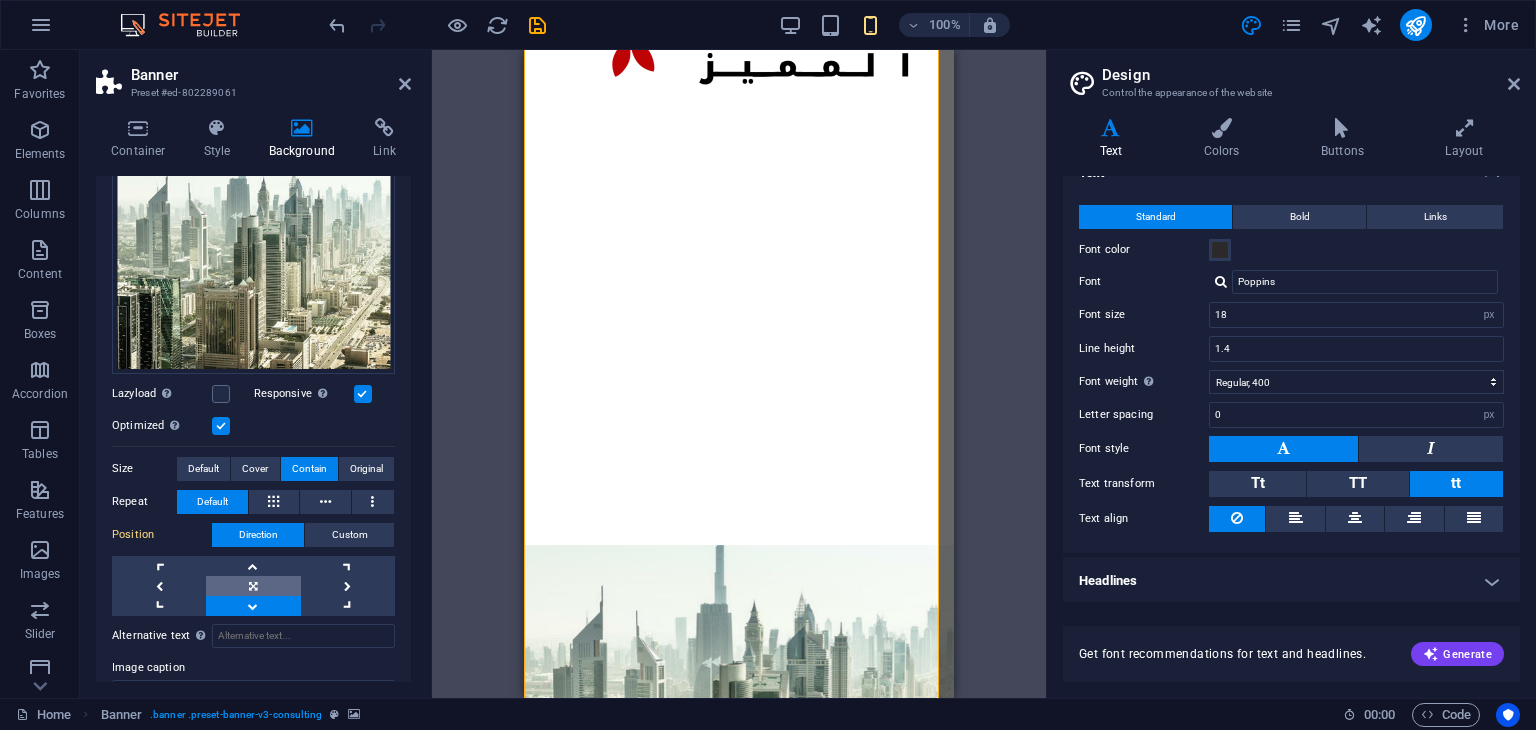 click at bounding box center [253, 586] 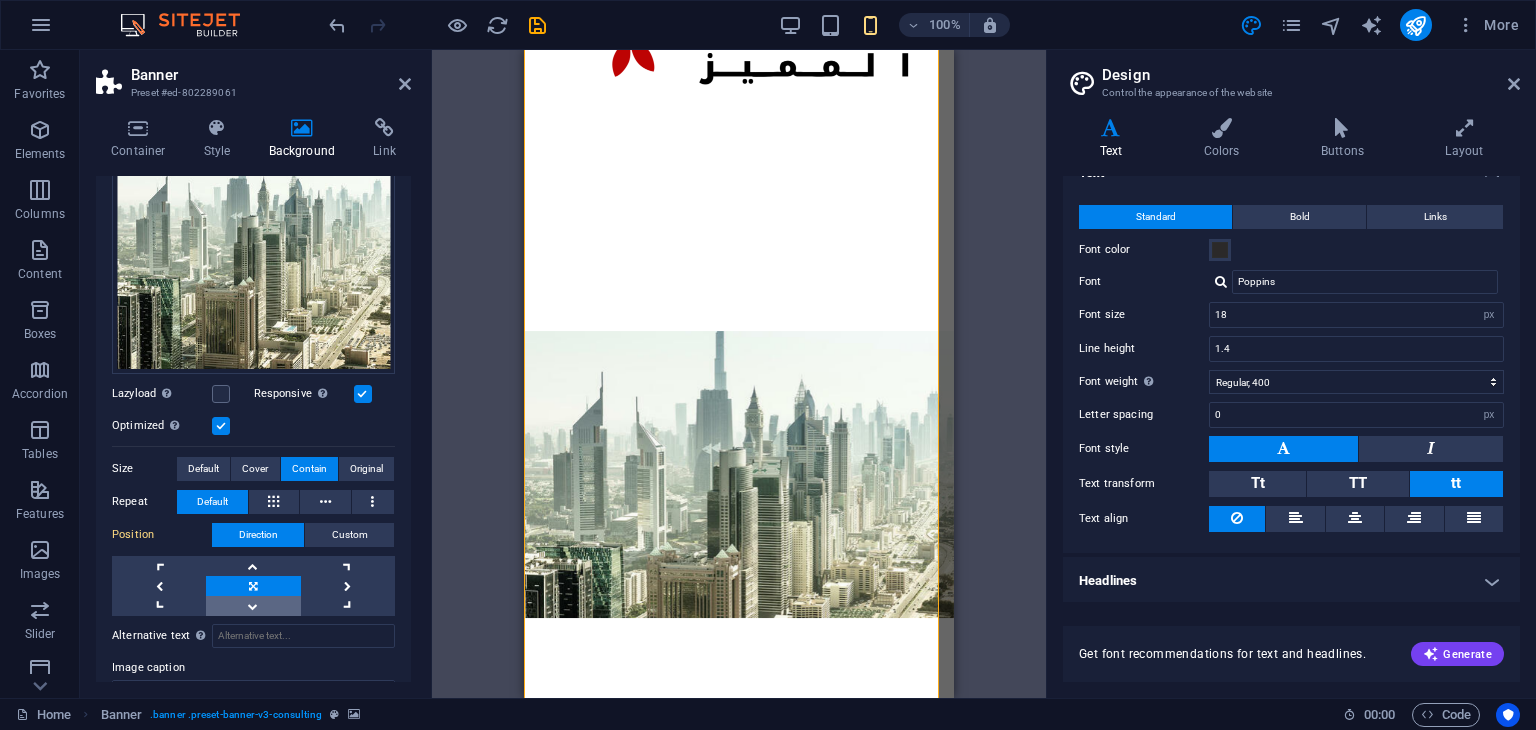click at bounding box center (253, 606) 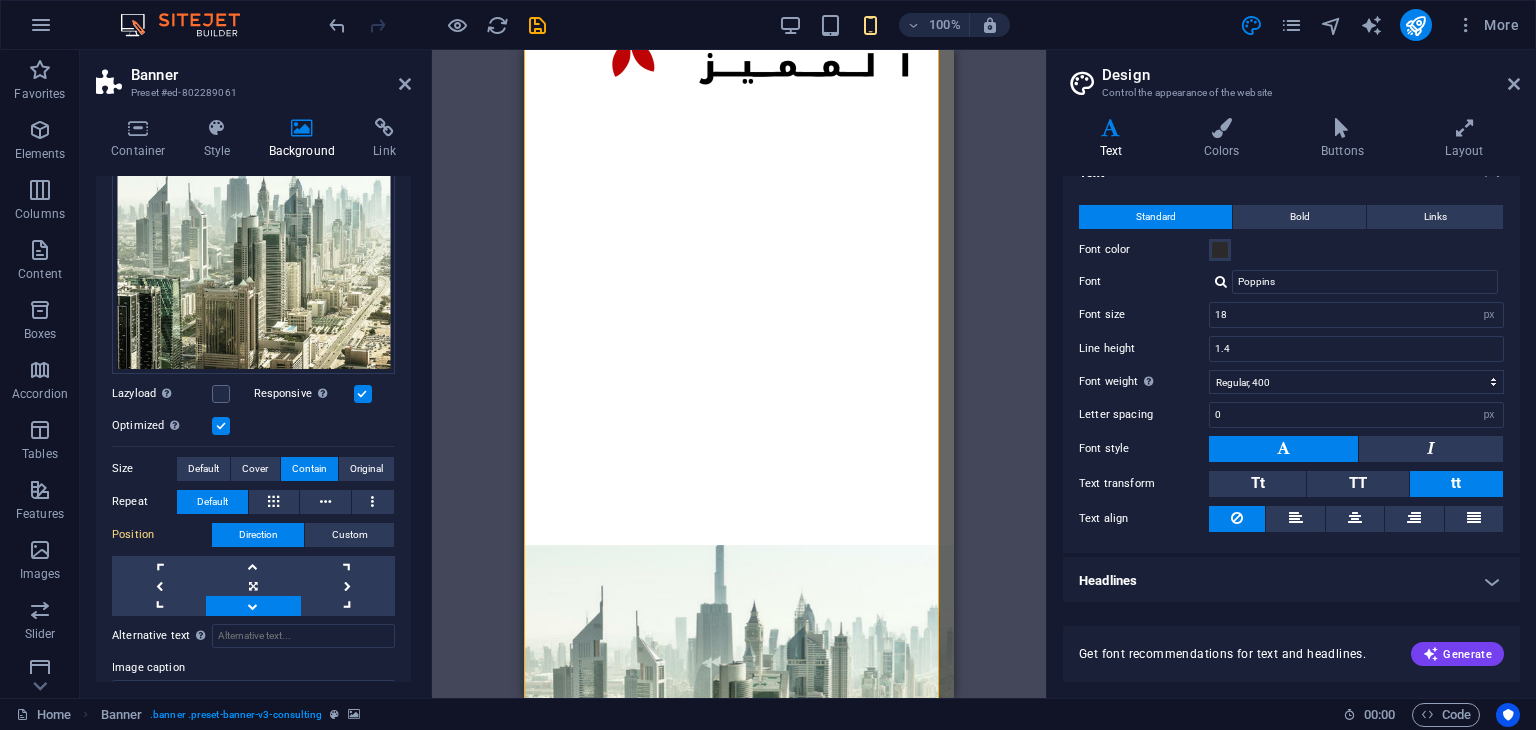click at bounding box center [253, 606] 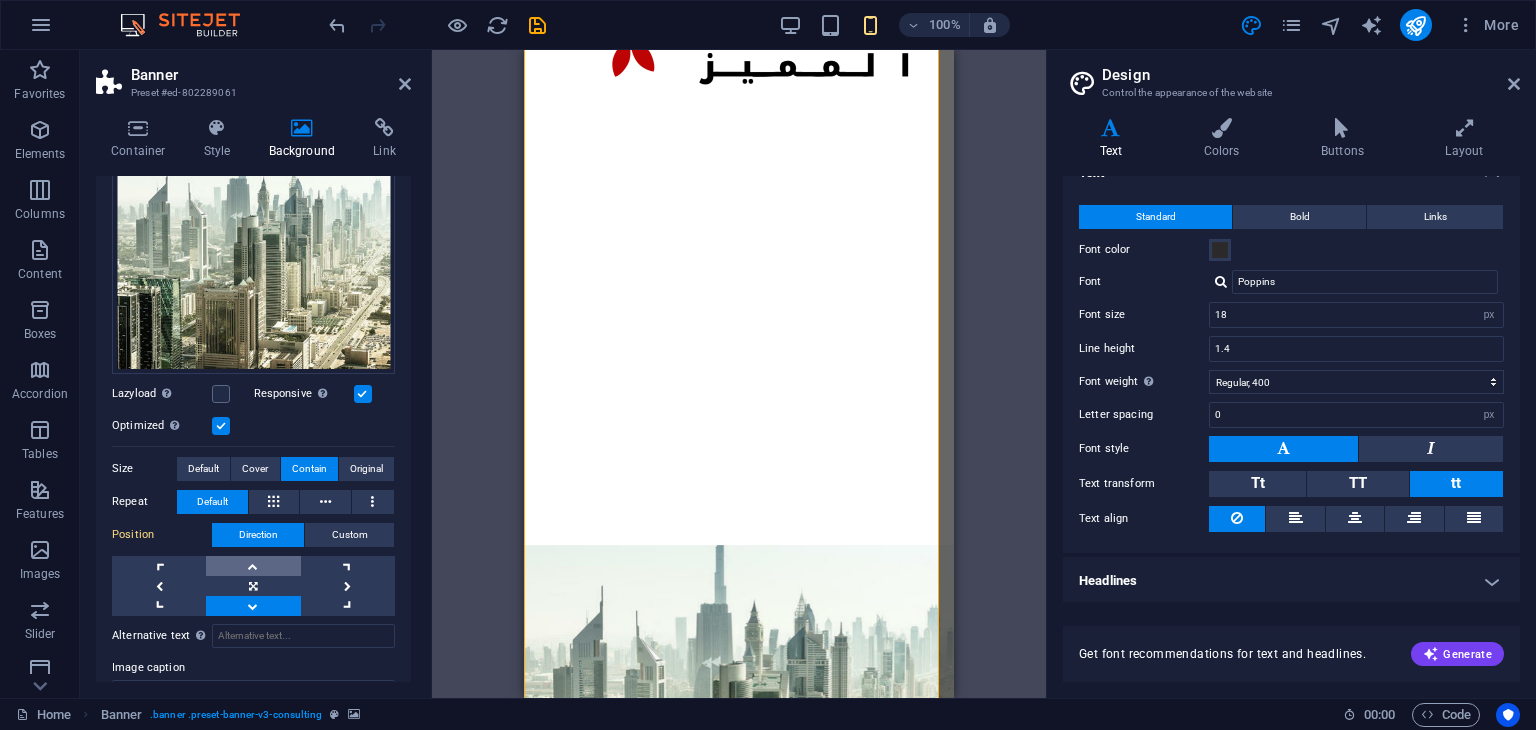 click at bounding box center [253, 566] 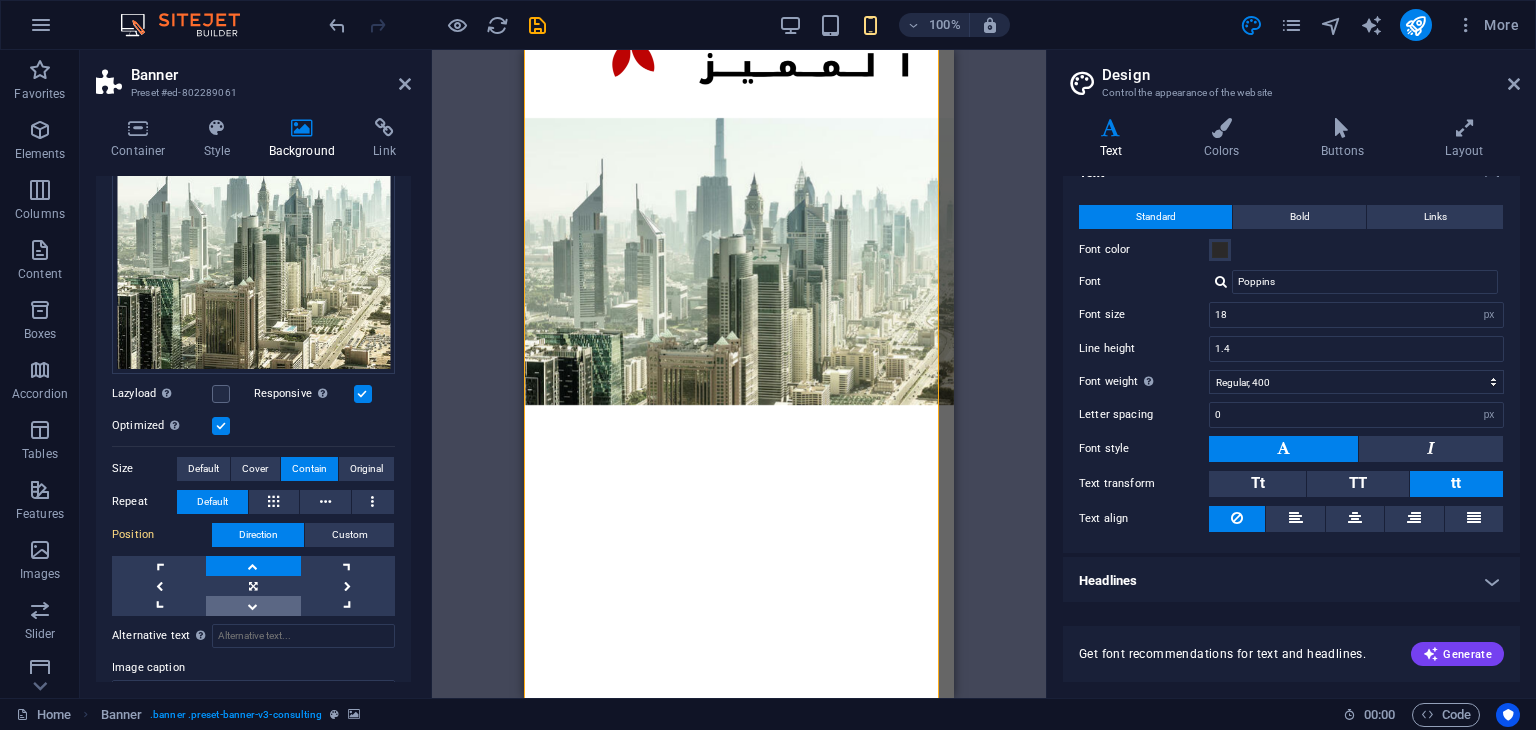 click at bounding box center [253, 606] 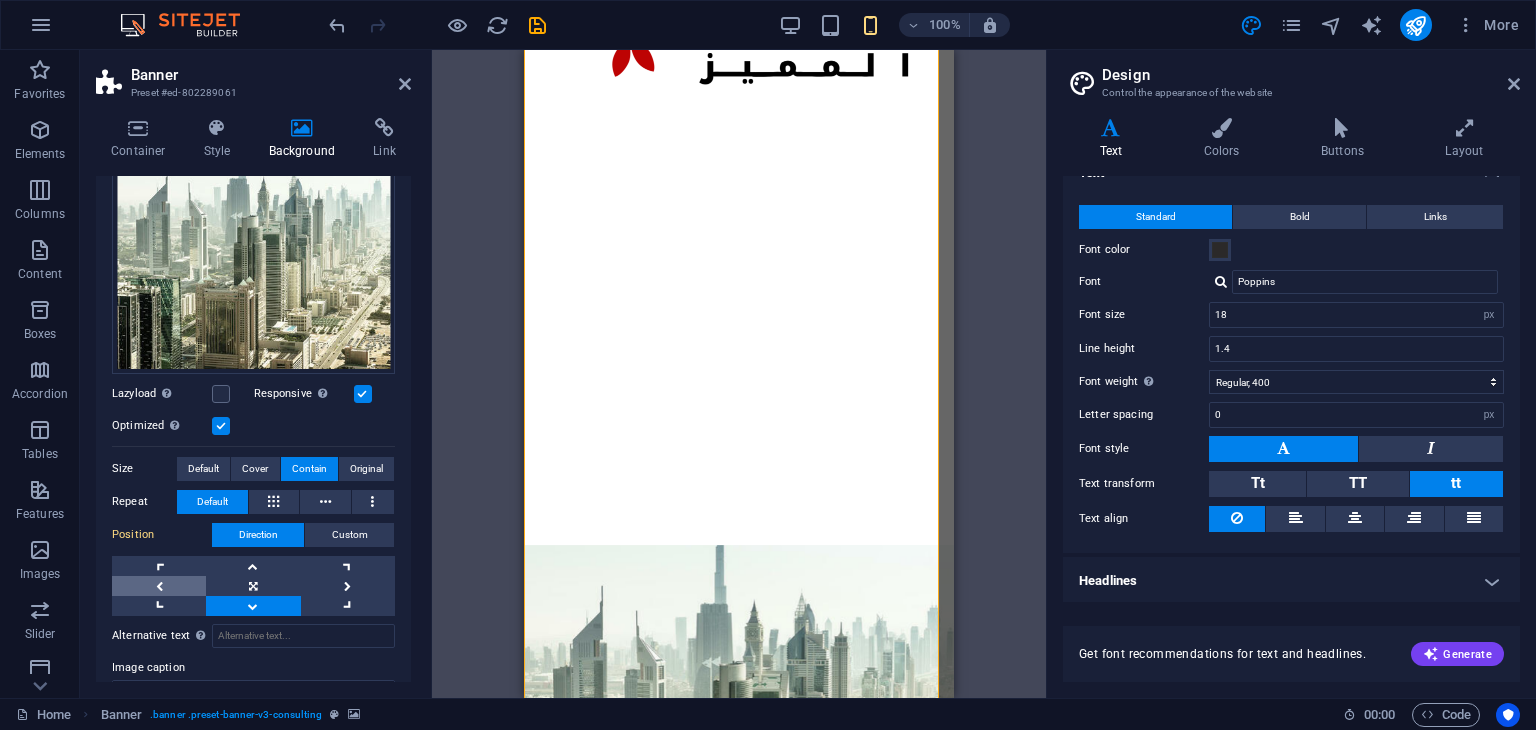 click at bounding box center (159, 586) 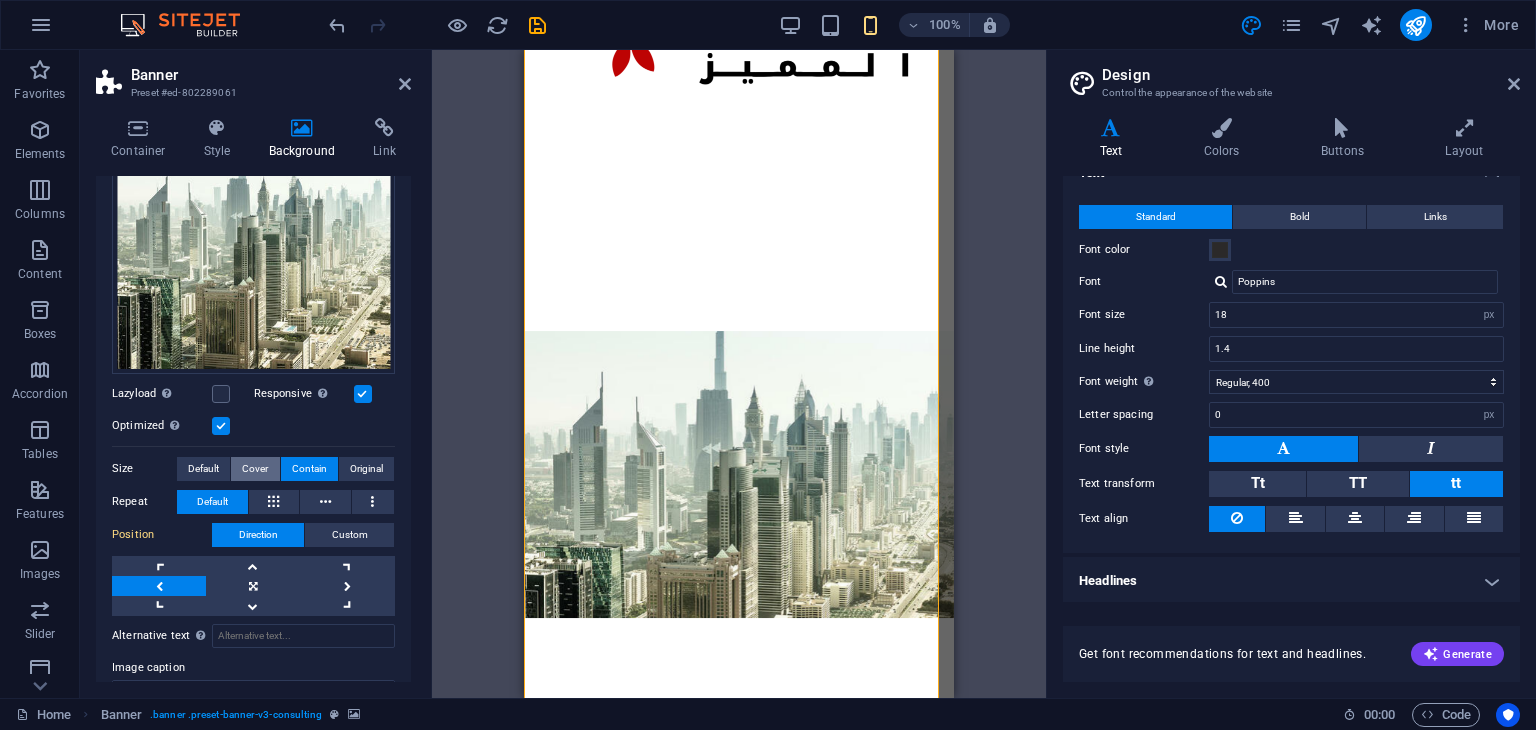 click on "Cover" at bounding box center (255, 469) 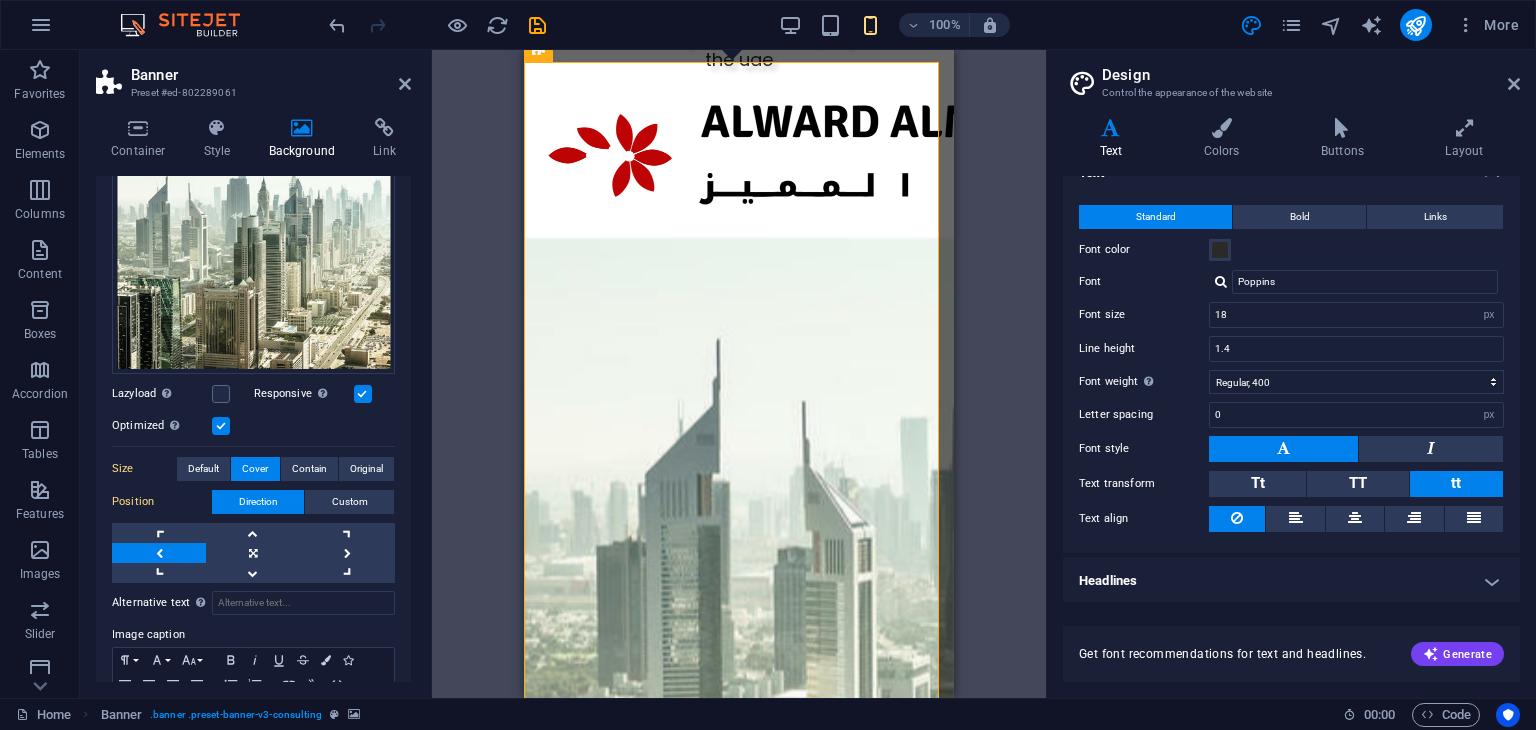 scroll, scrollTop: 0, scrollLeft: 0, axis: both 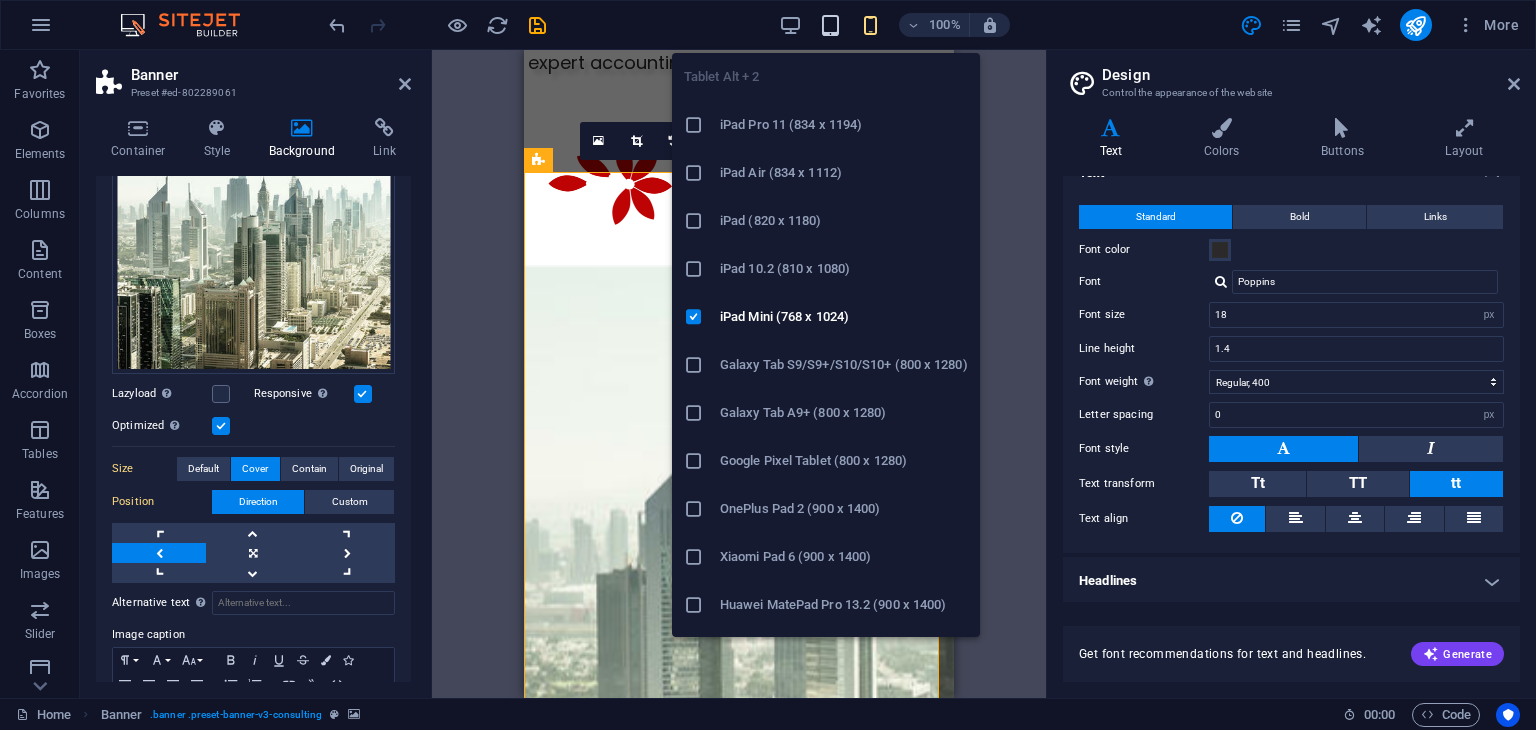click at bounding box center (830, 25) 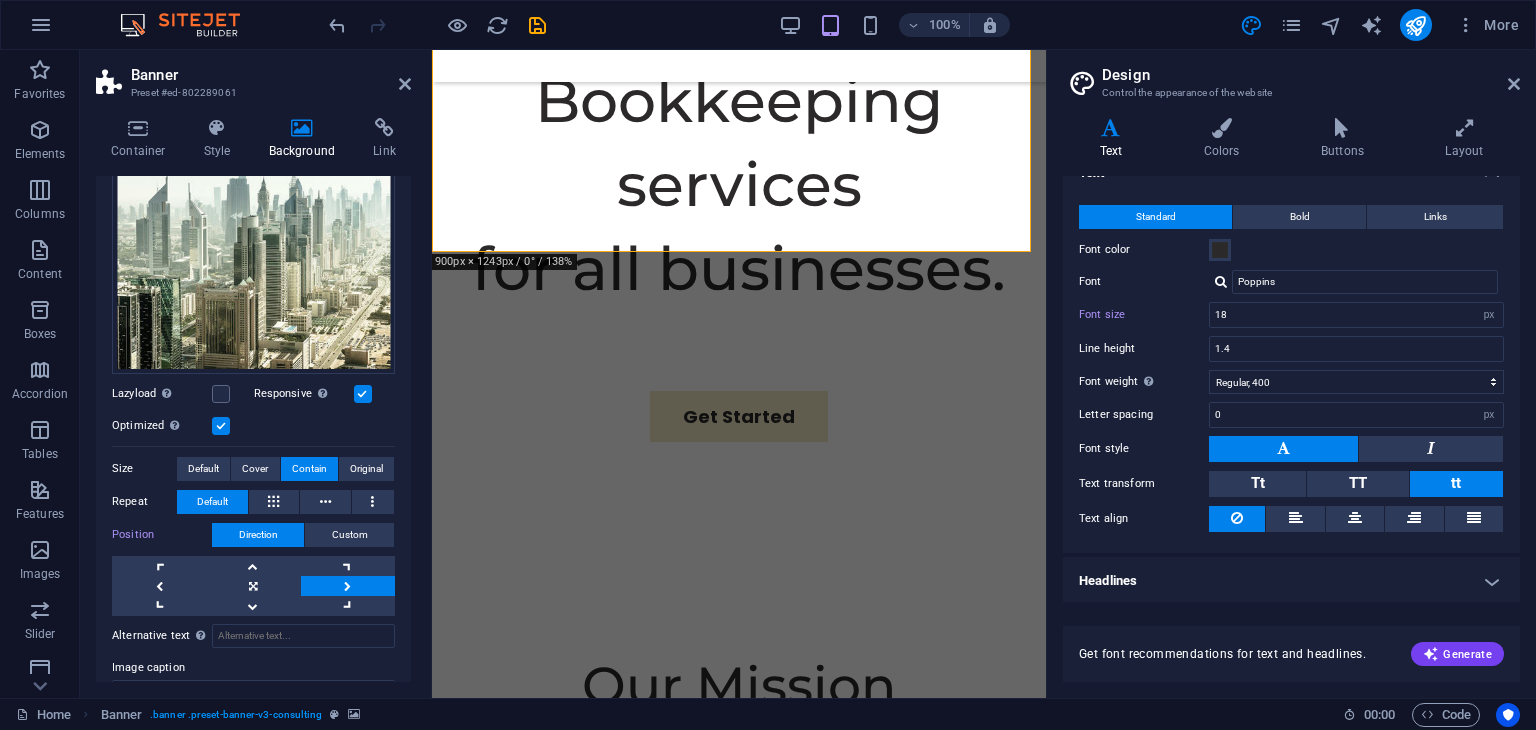 scroll, scrollTop: 752, scrollLeft: 0, axis: vertical 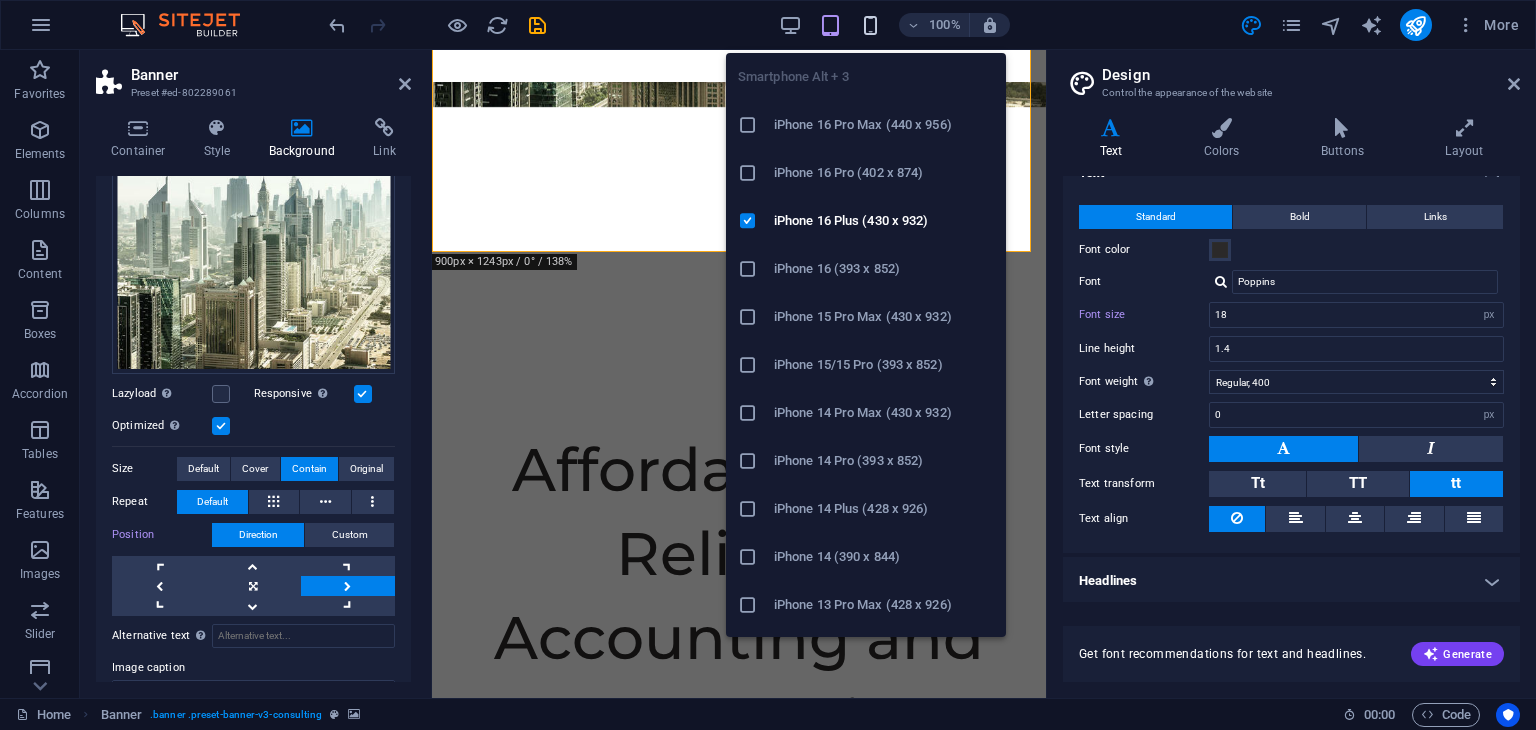 click at bounding box center [870, 25] 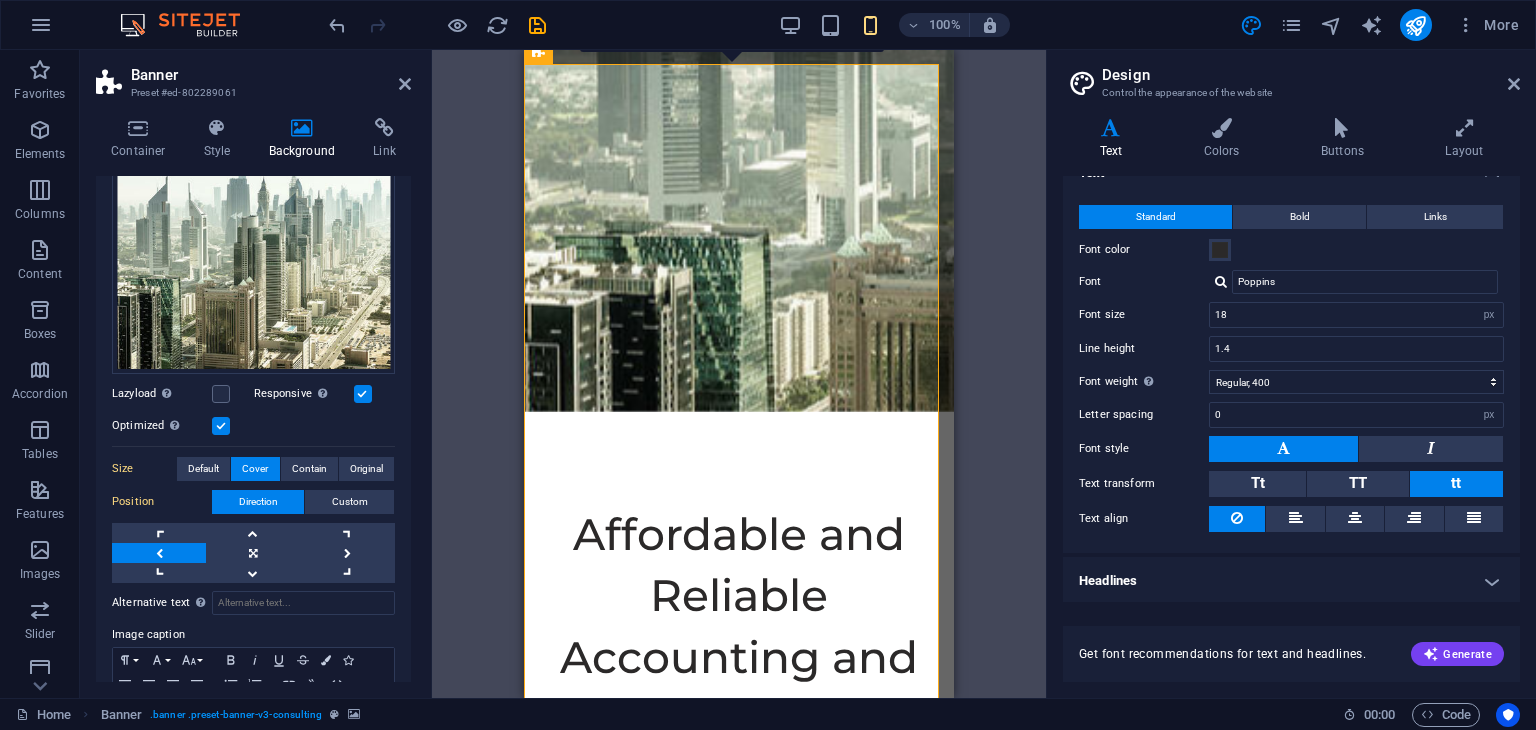 scroll, scrollTop: 0, scrollLeft: 0, axis: both 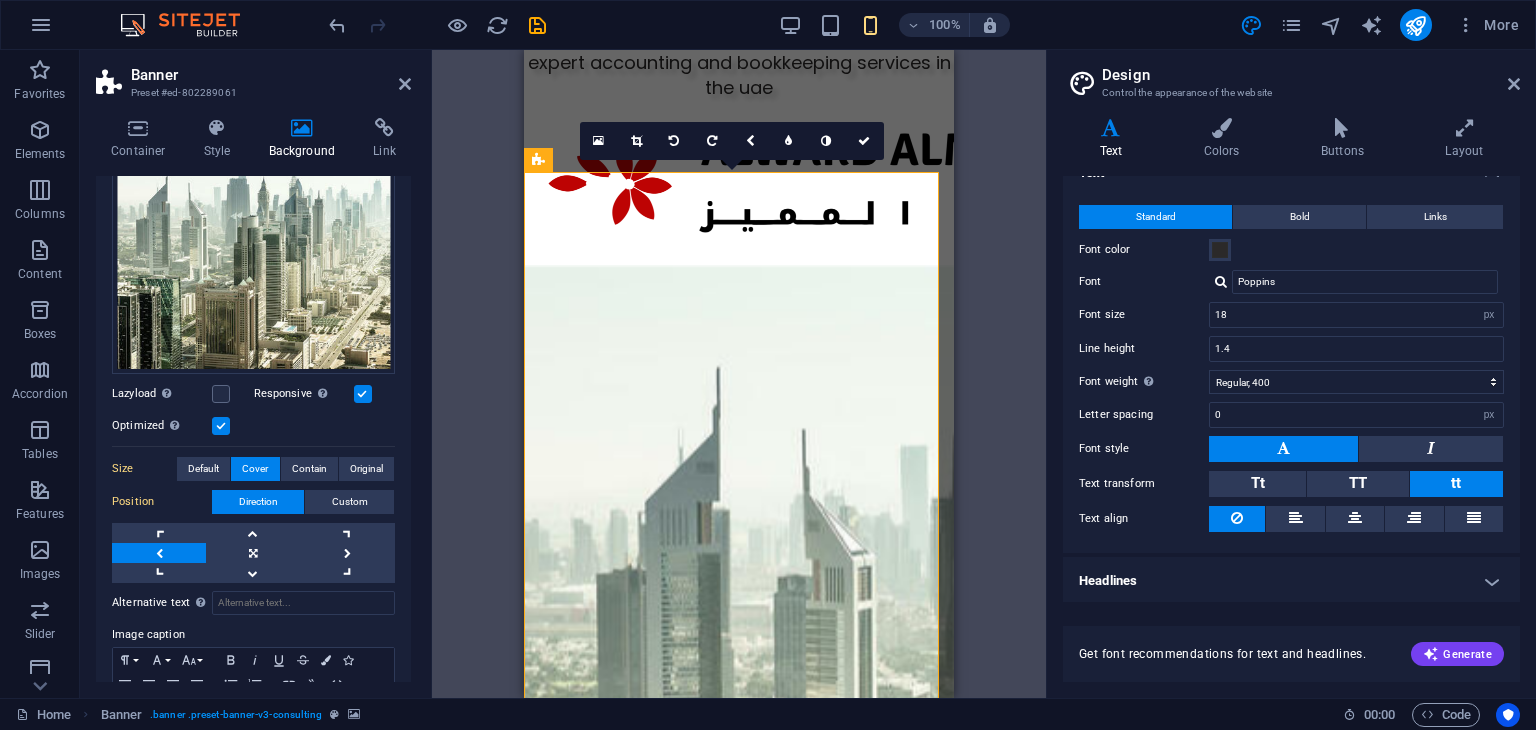 click on "100%" at bounding box center (894, 25) 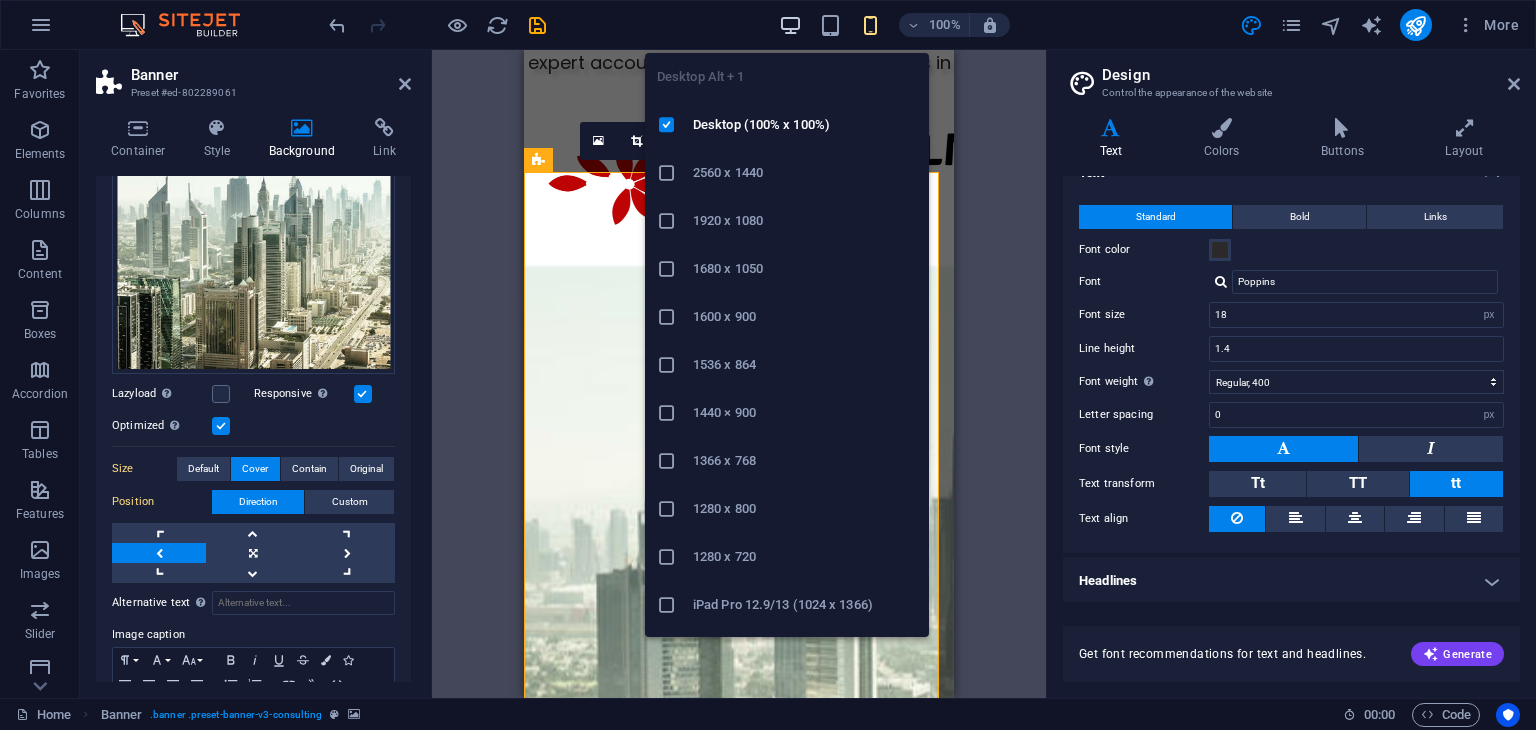 click at bounding box center (790, 25) 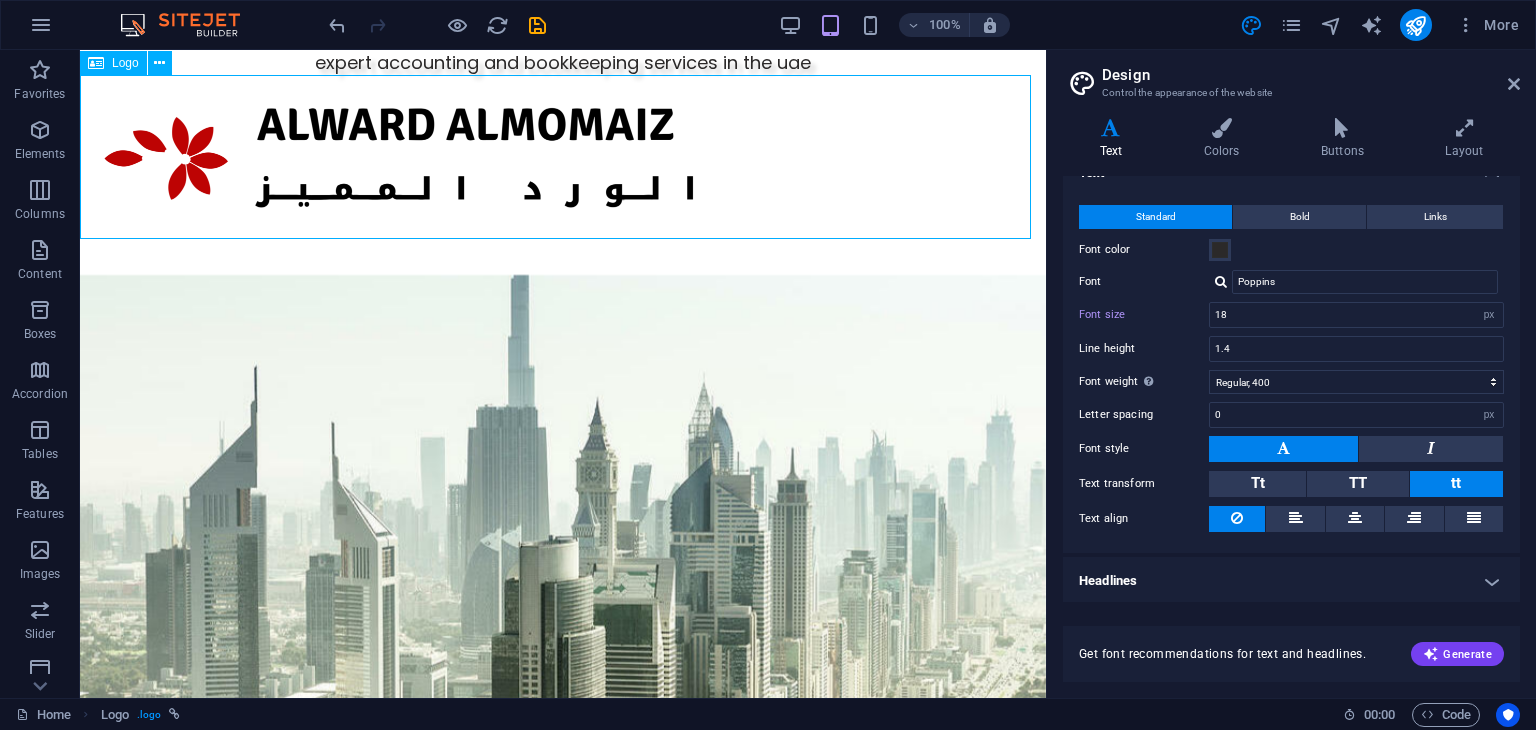 drag, startPoint x: 674, startPoint y: 79, endPoint x: 1028, endPoint y: 117, distance: 356.0337 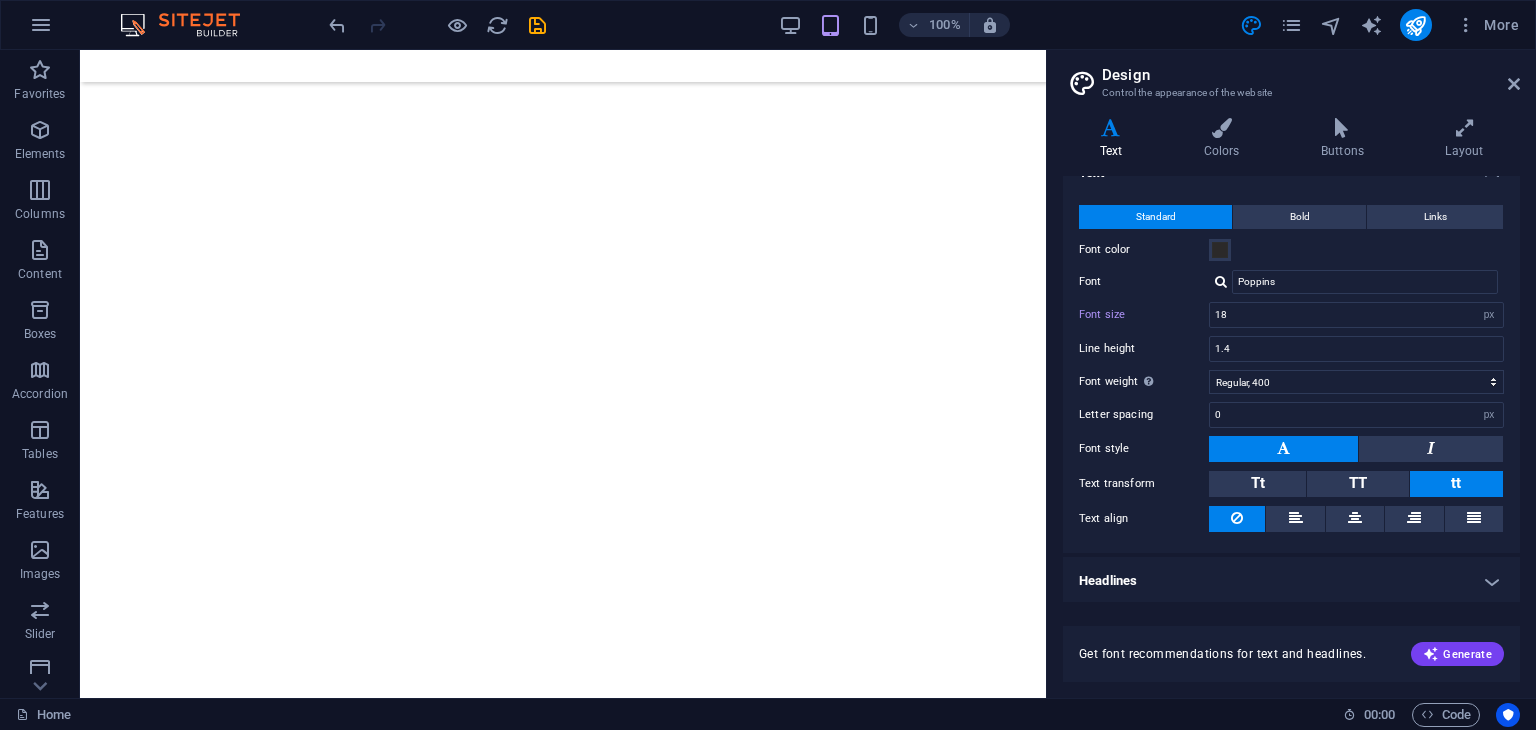 scroll, scrollTop: 6829, scrollLeft: 0, axis: vertical 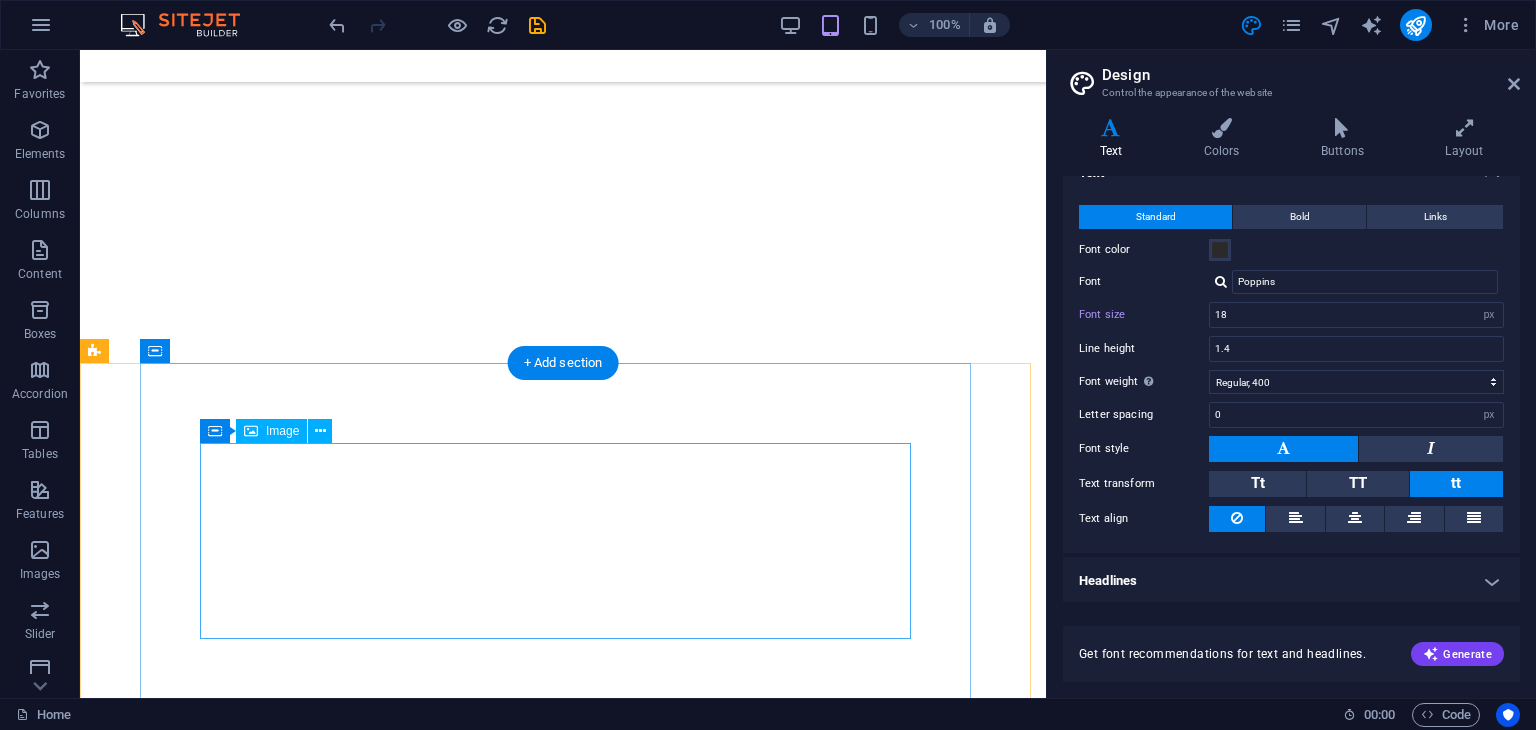 click at bounding box center [563, 3110] 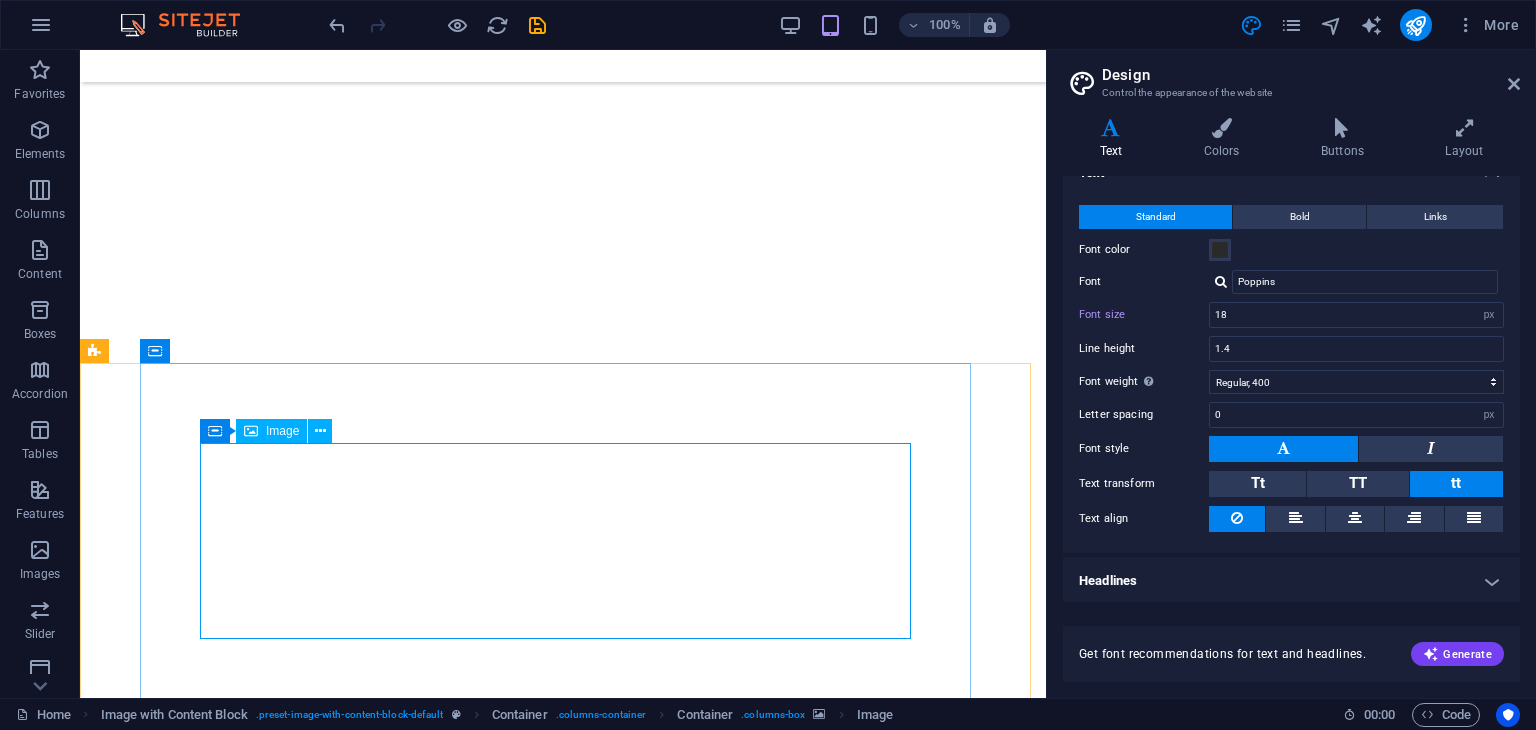 click on "Image" at bounding box center [271, 431] 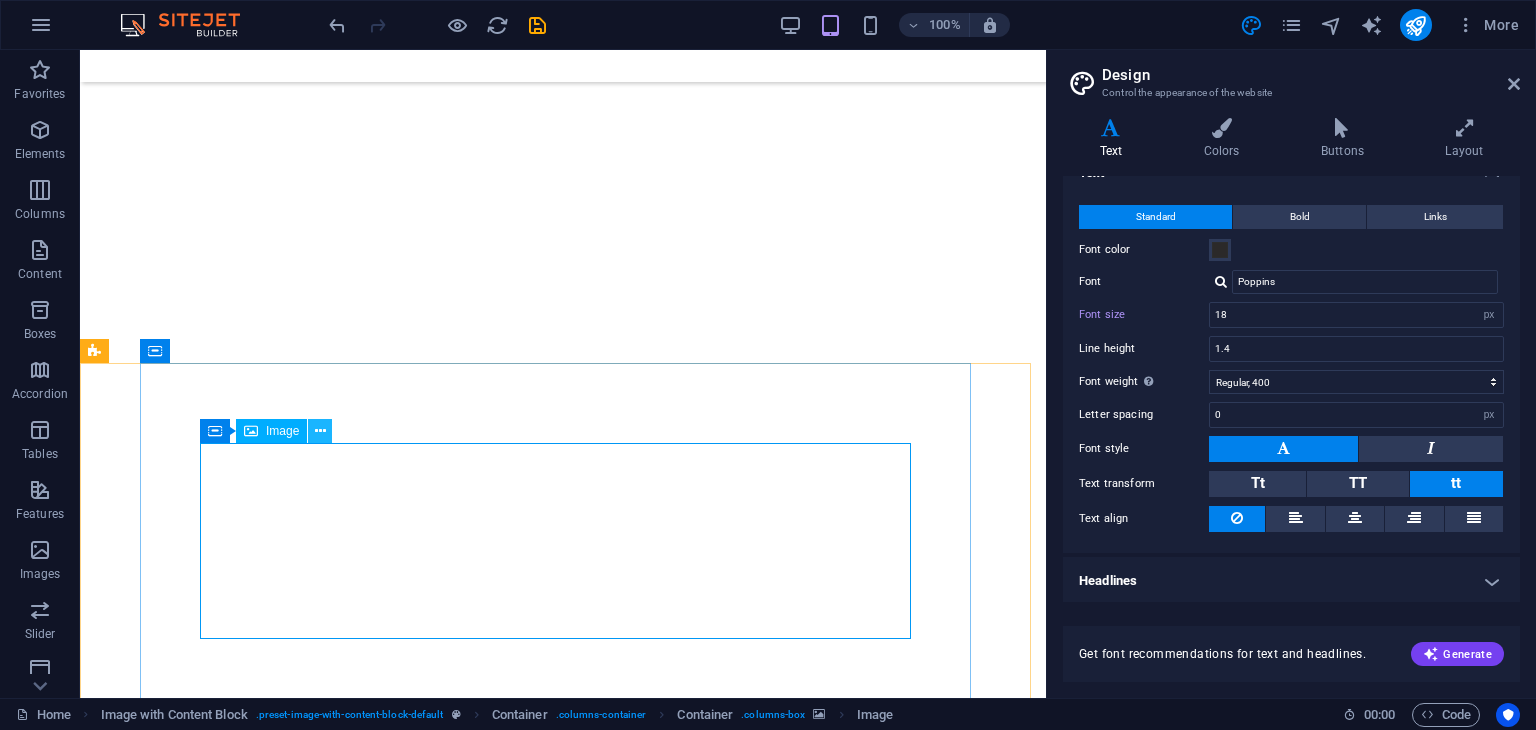 click at bounding box center [320, 431] 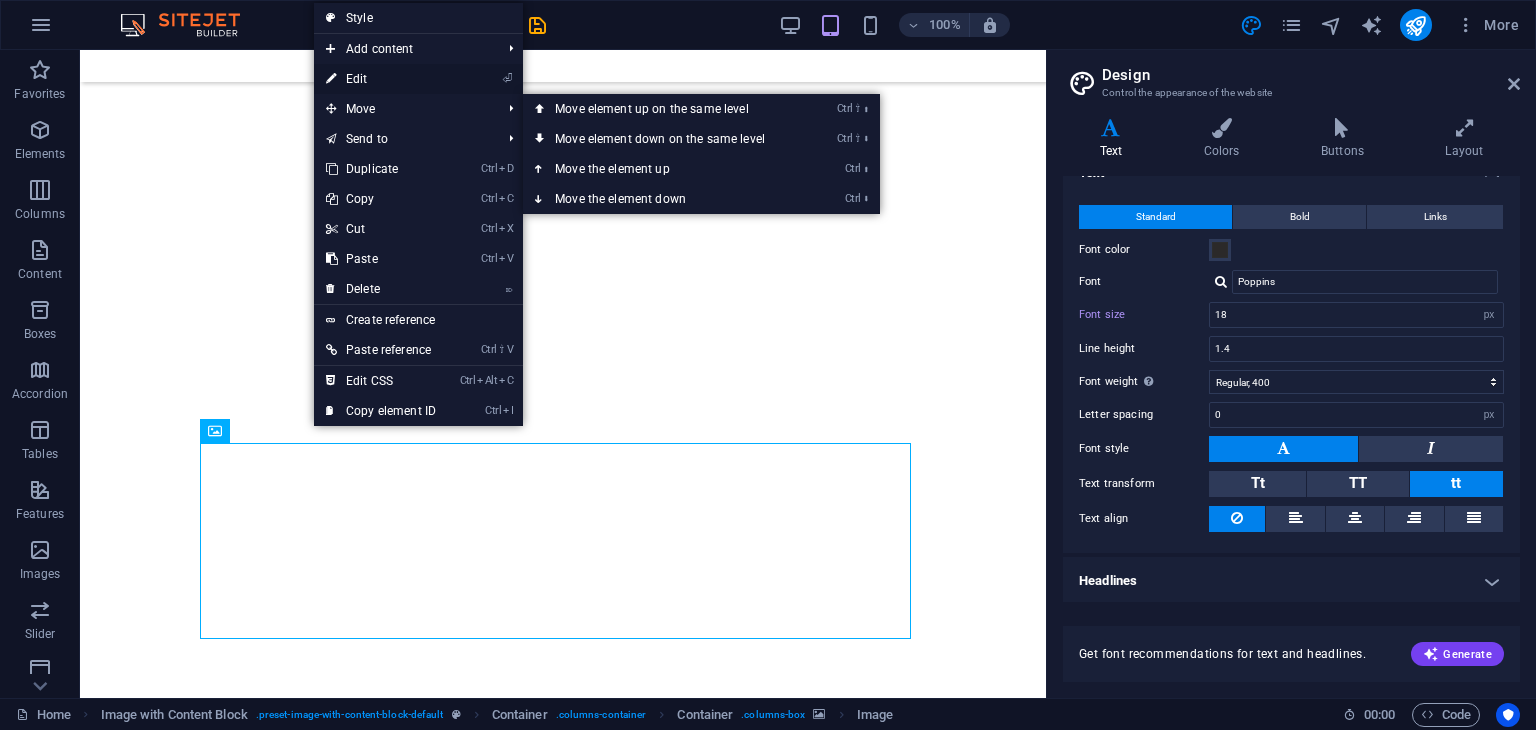 click on "⏎  Edit" at bounding box center [381, 79] 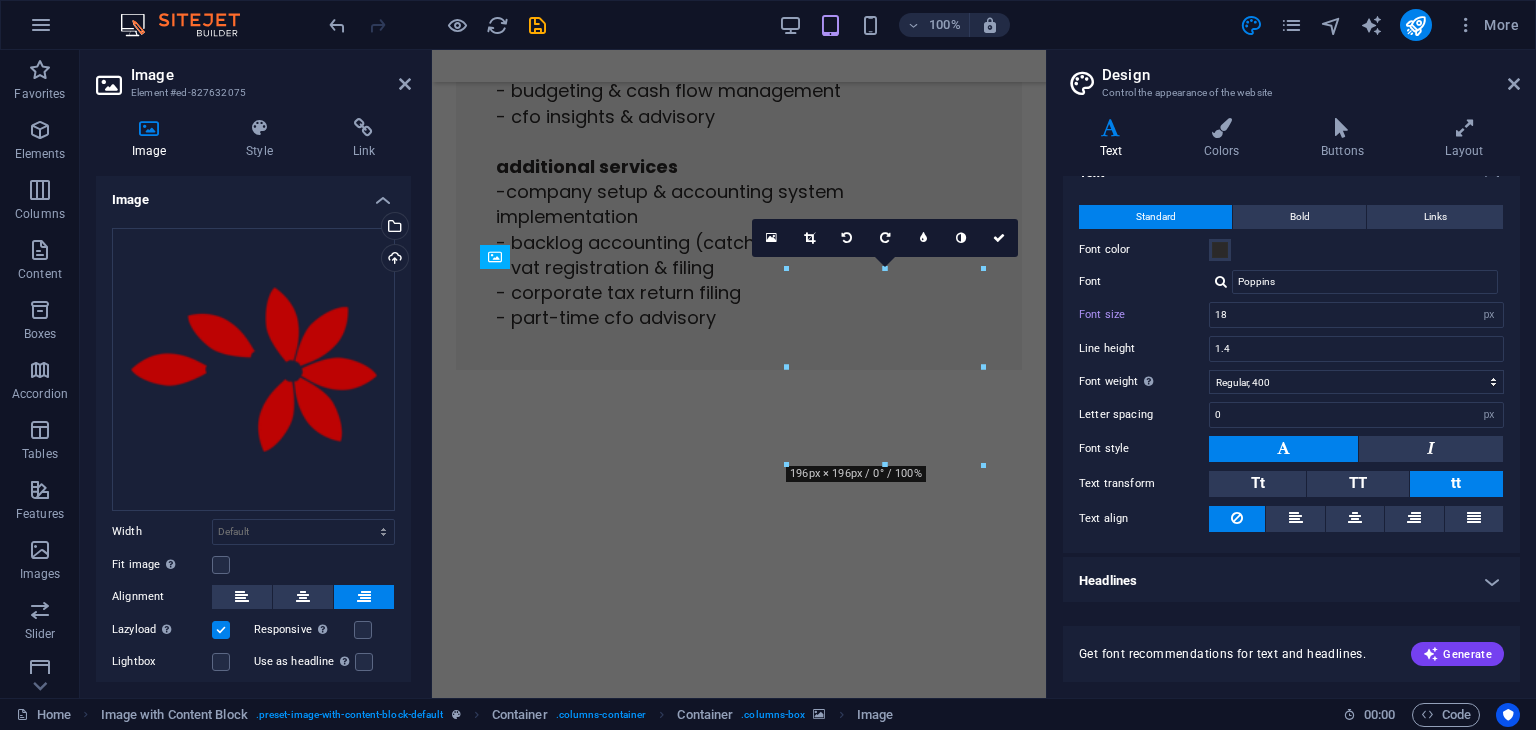 scroll, scrollTop: 9264, scrollLeft: 0, axis: vertical 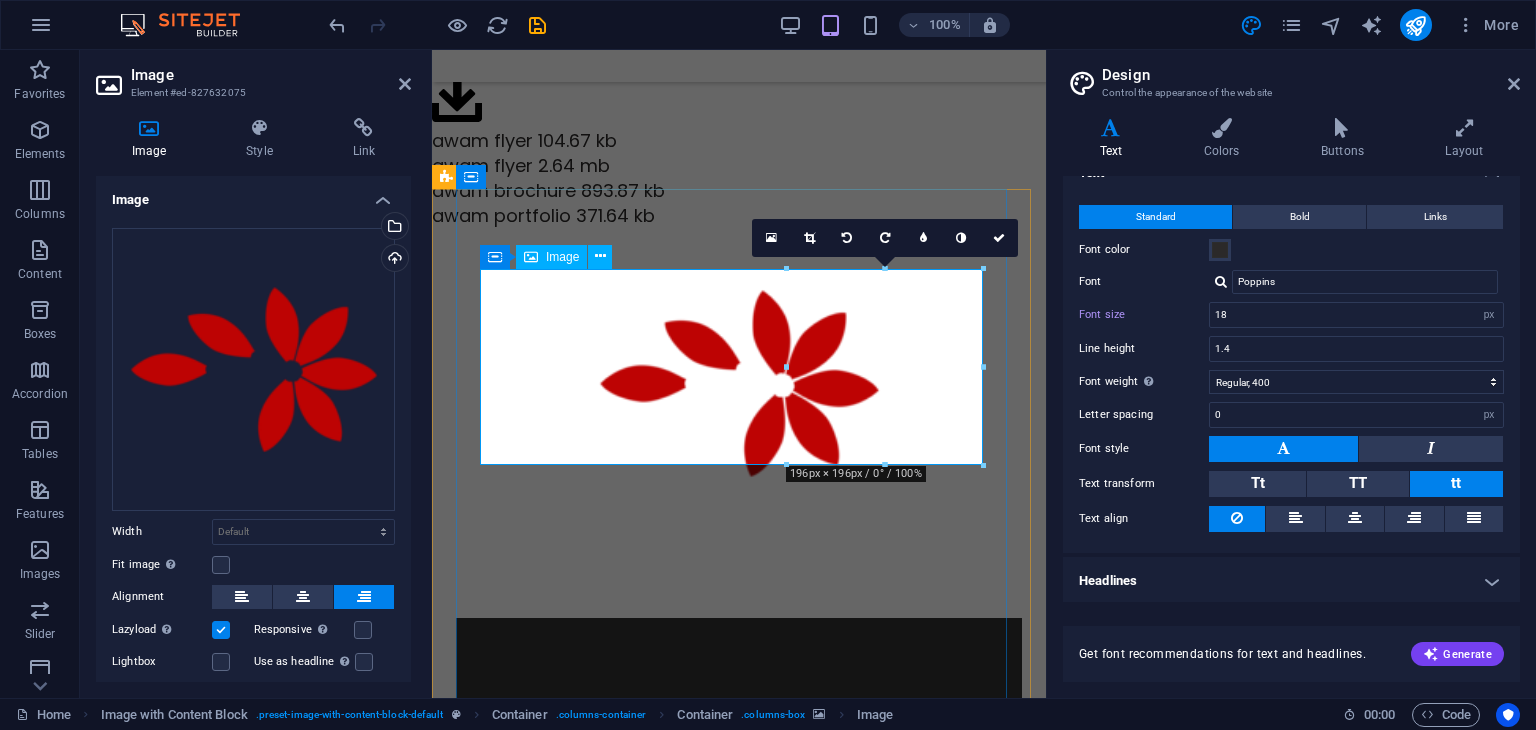 drag, startPoint x: 1220, startPoint y: 514, endPoint x: 848, endPoint y: 397, distance: 389.9654 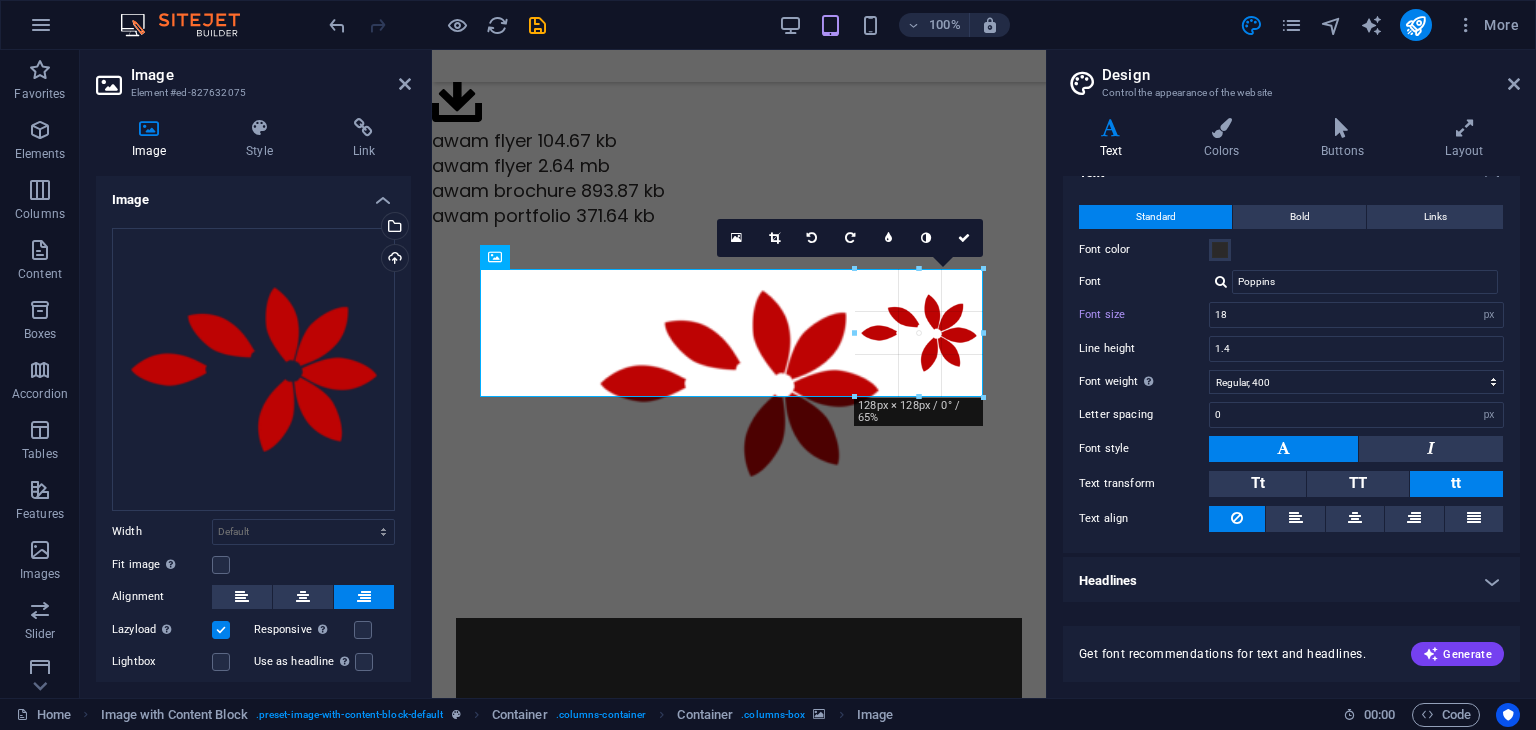 type on "128" 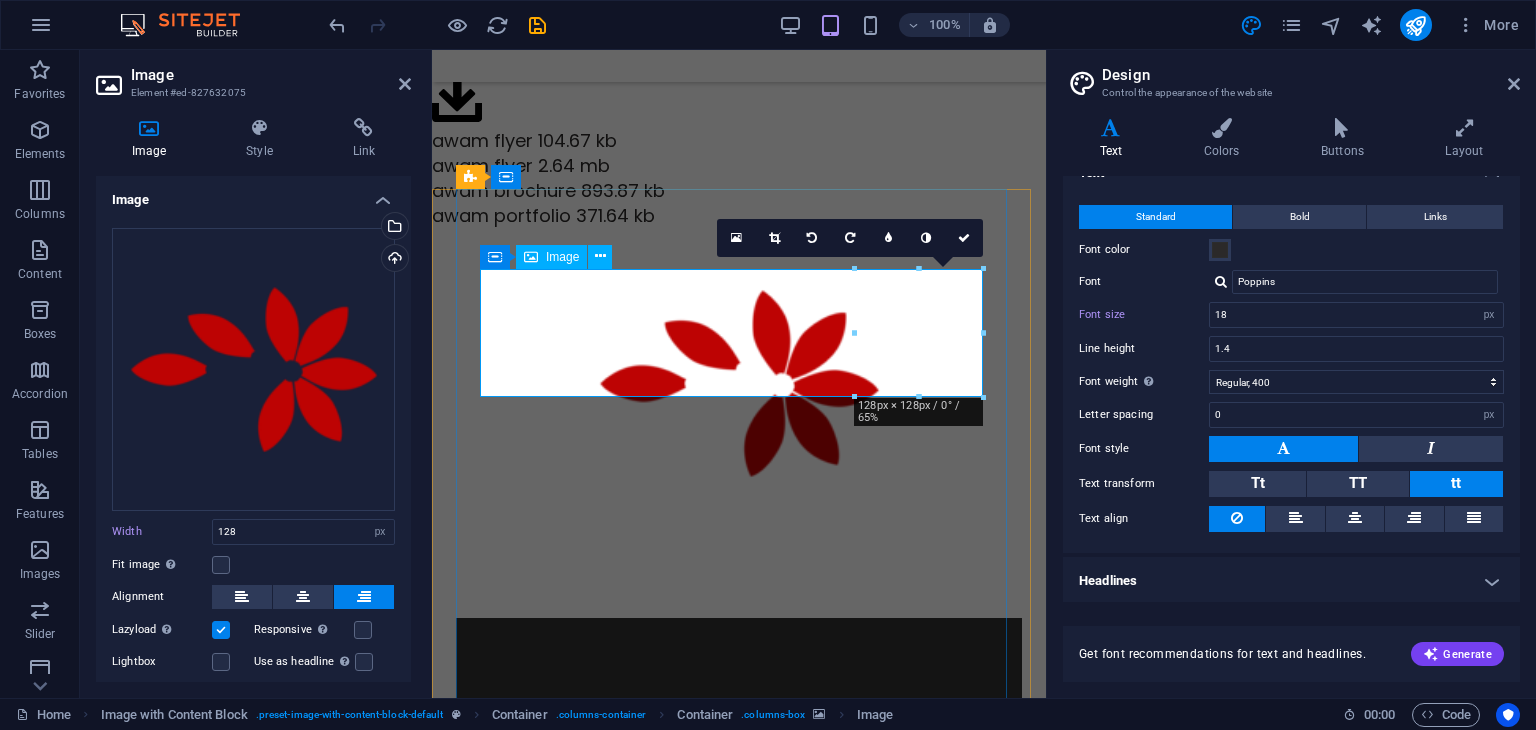 click at bounding box center (739, 1398) 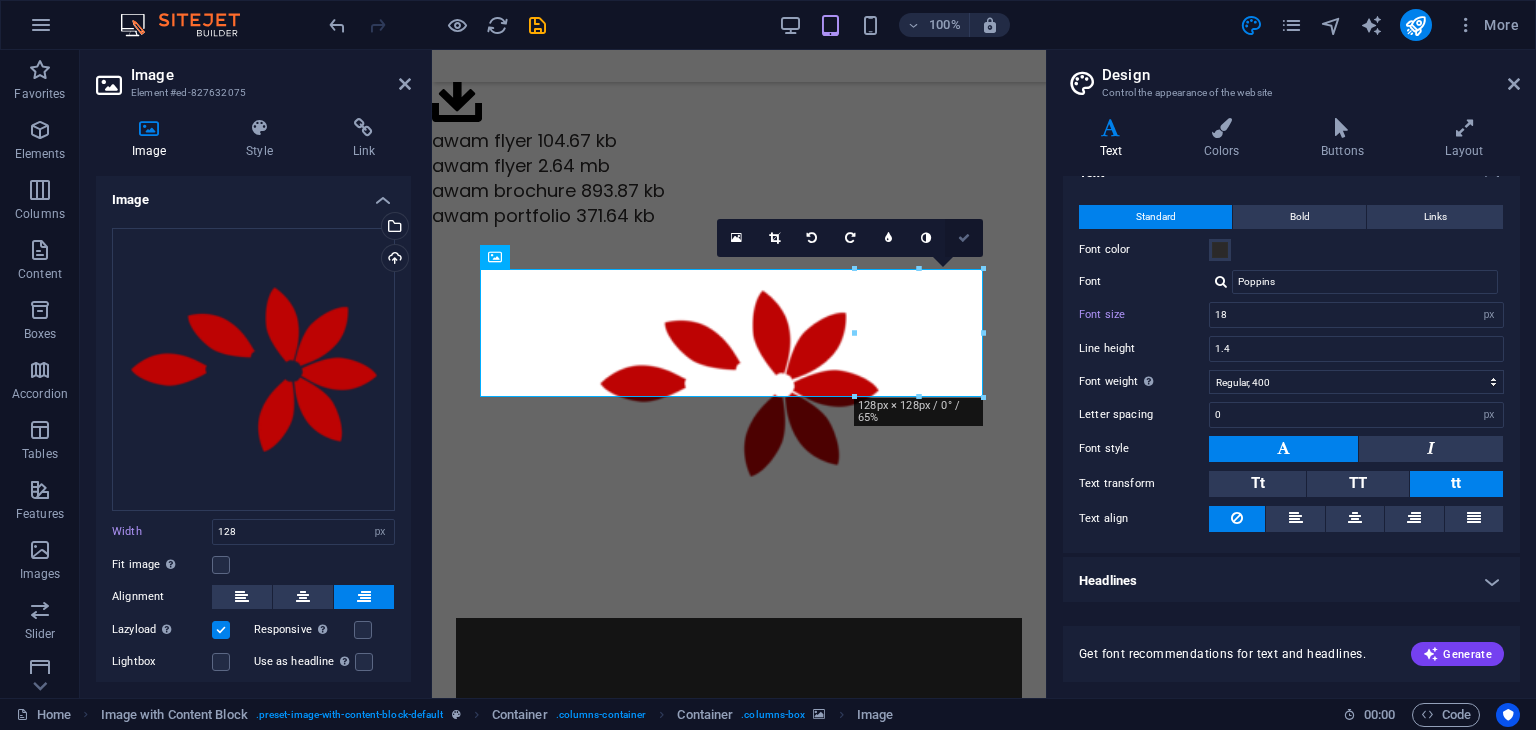 click at bounding box center [964, 238] 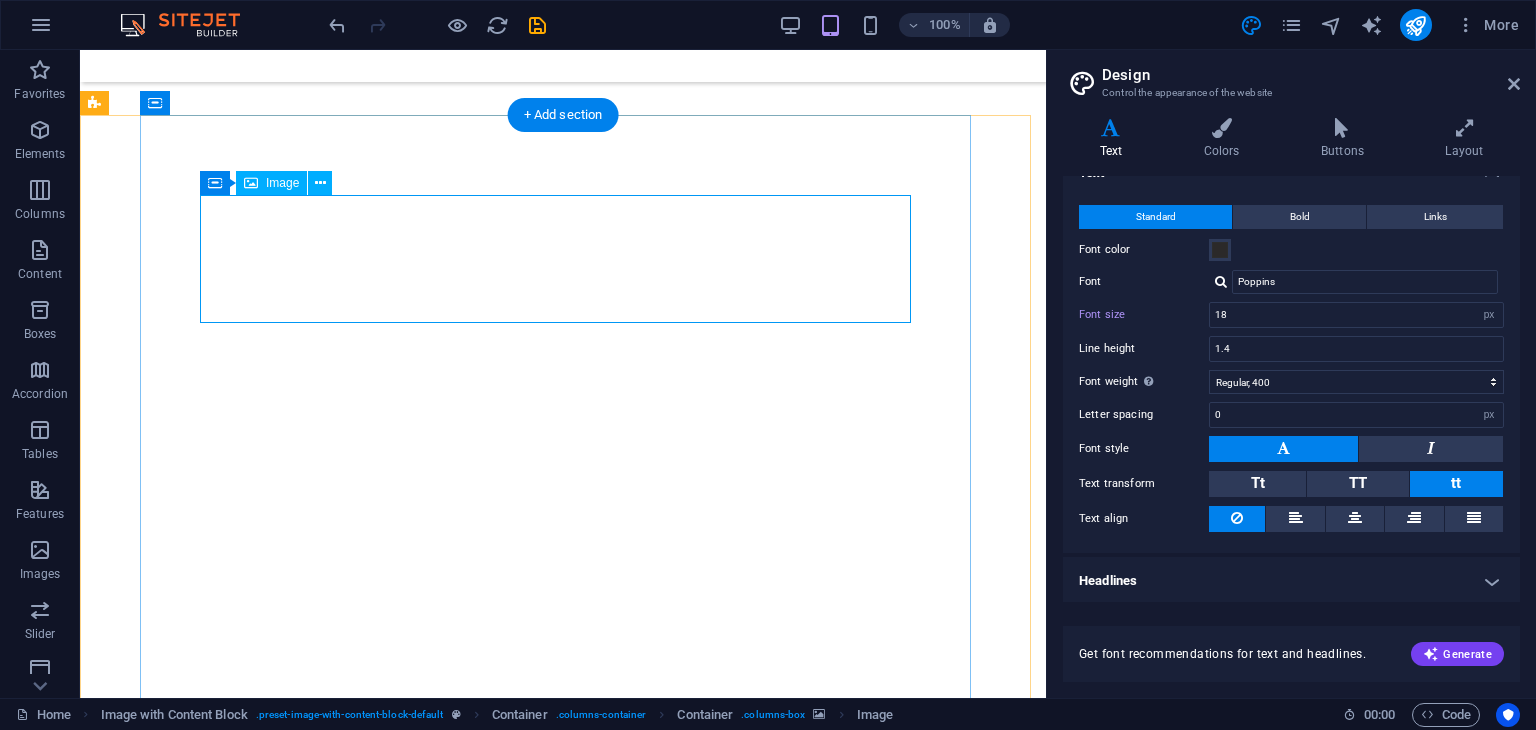 click at bounding box center (563, 2760) 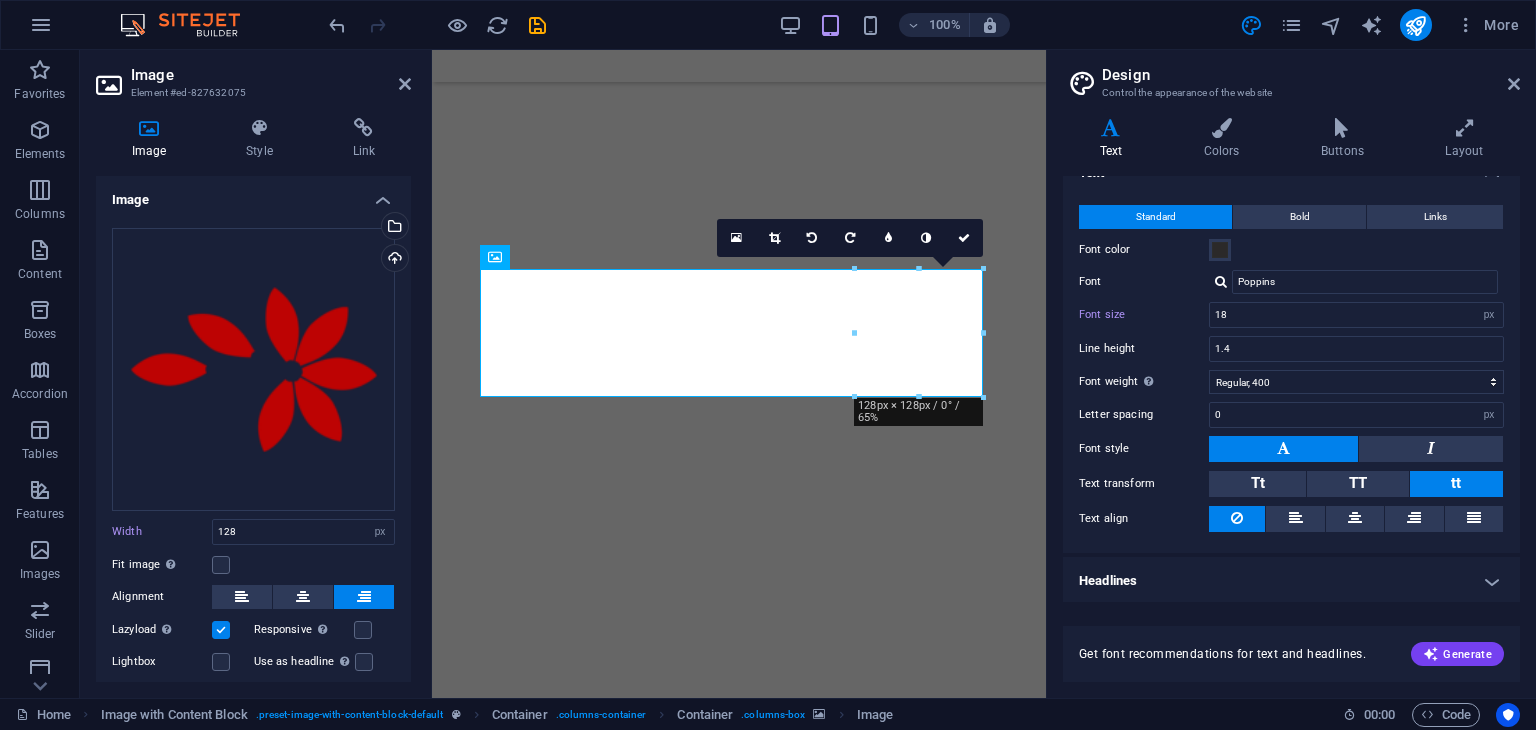 scroll, scrollTop: 9264, scrollLeft: 0, axis: vertical 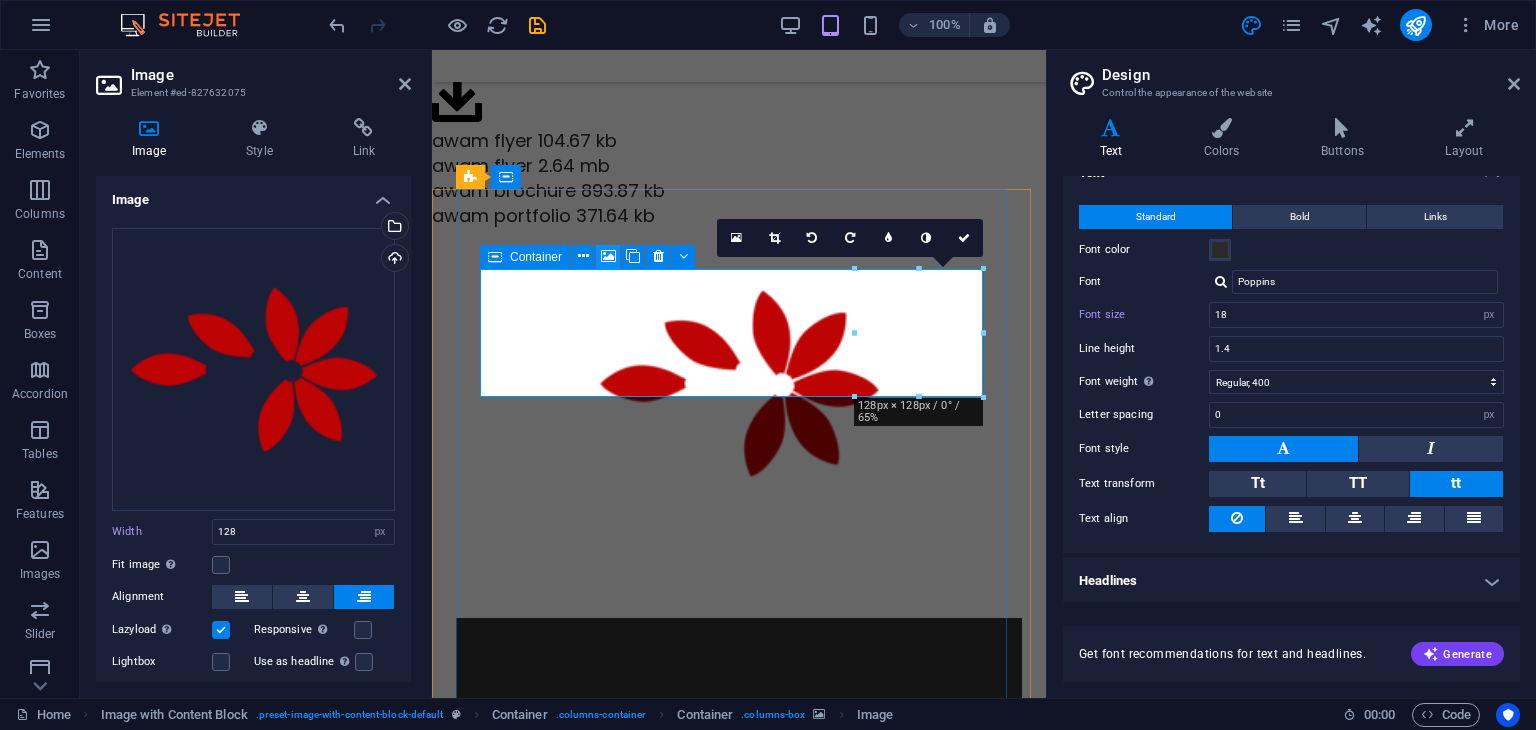 click at bounding box center [608, 257] 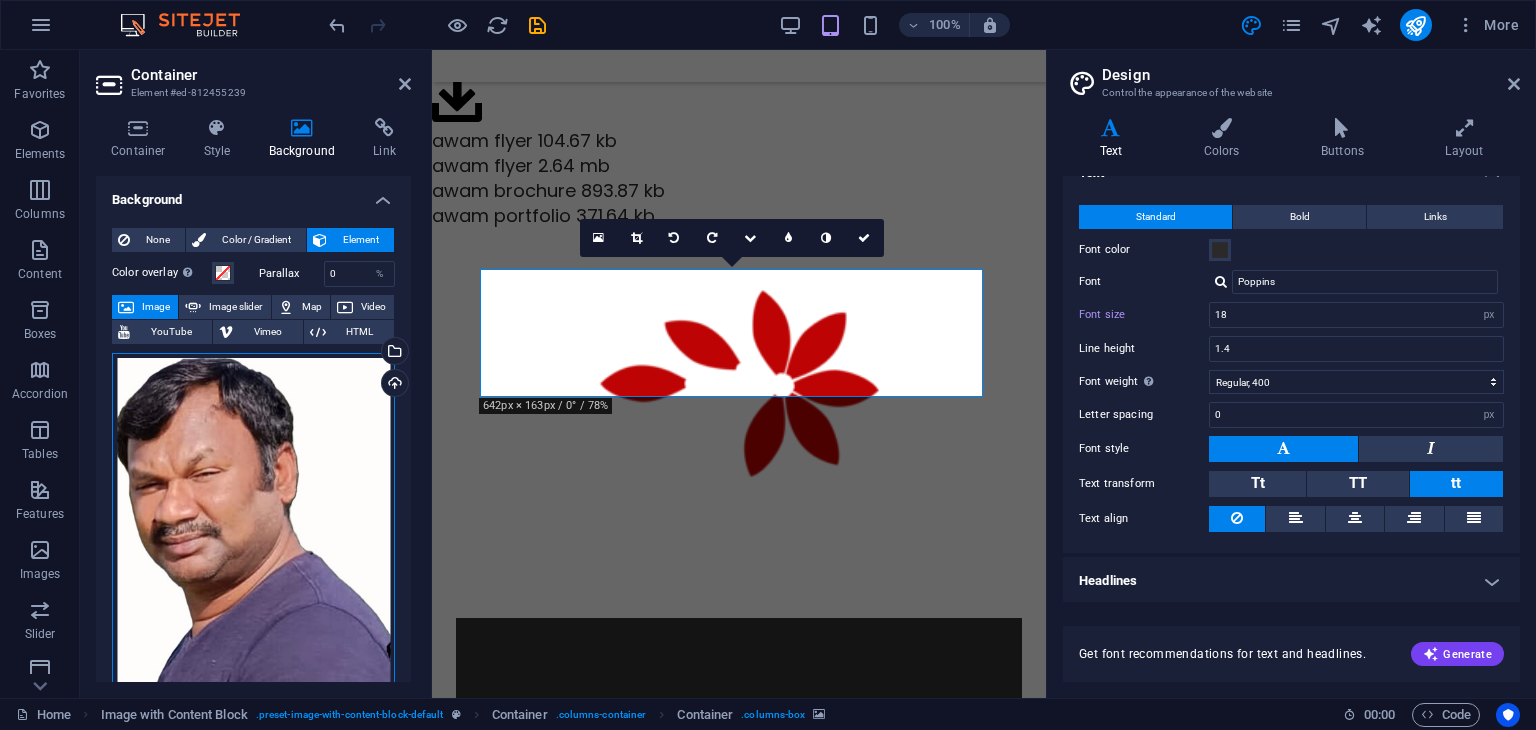 click on "Drag files here, click to choose files or select files from Files or our free stock photos & videos" at bounding box center [253, 546] 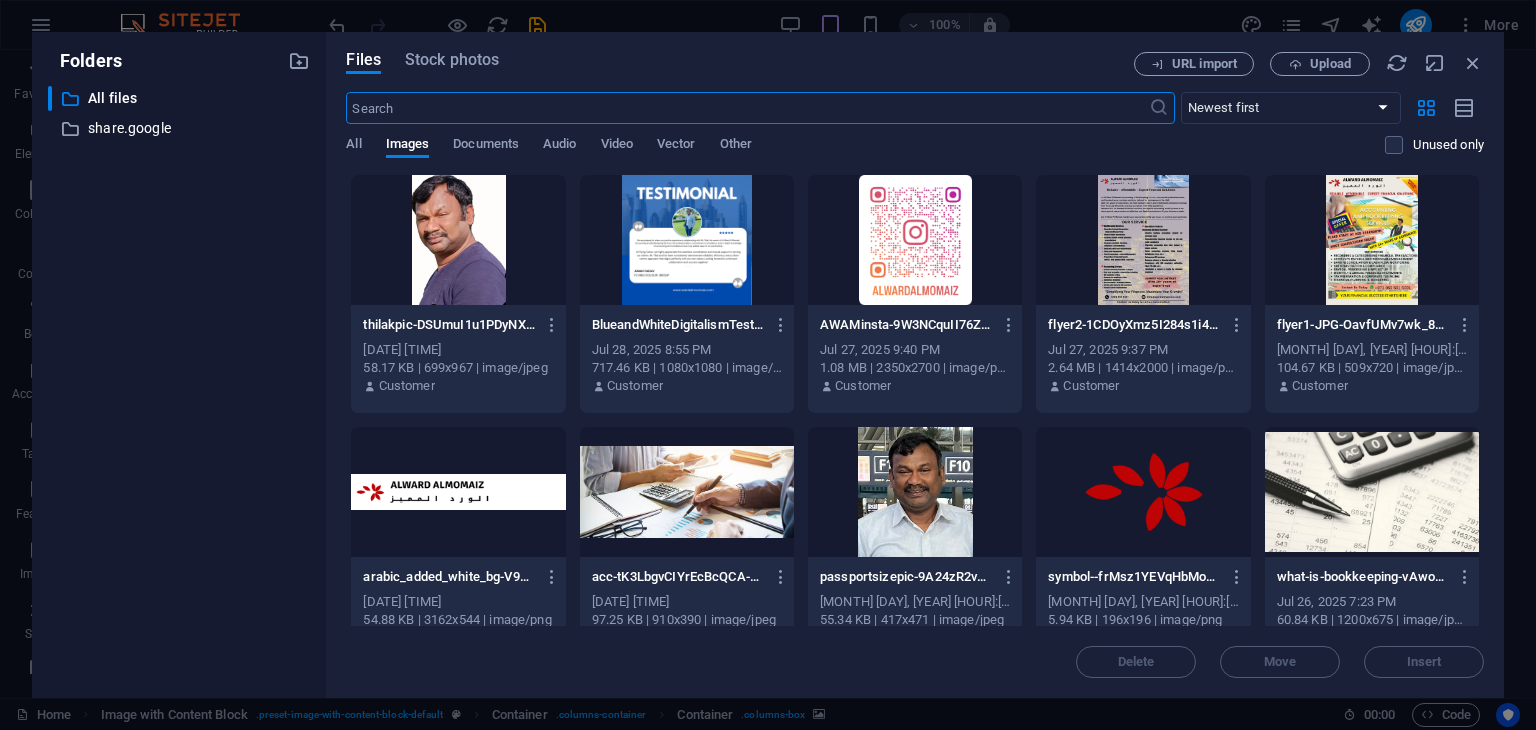 click on "Folders ​ All files All files ​ share.google share.google" at bounding box center [179, 365] 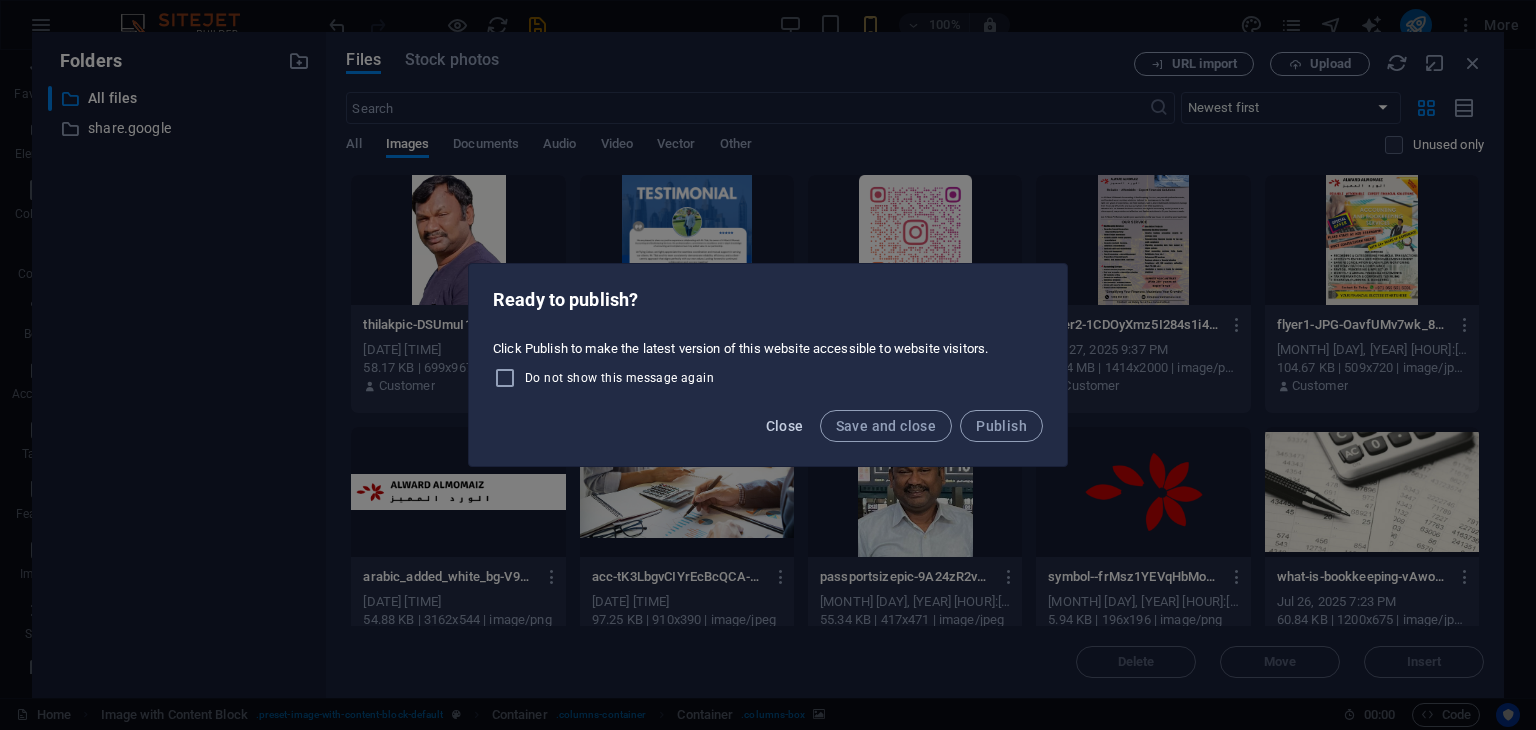 click on "Close" at bounding box center [785, 426] 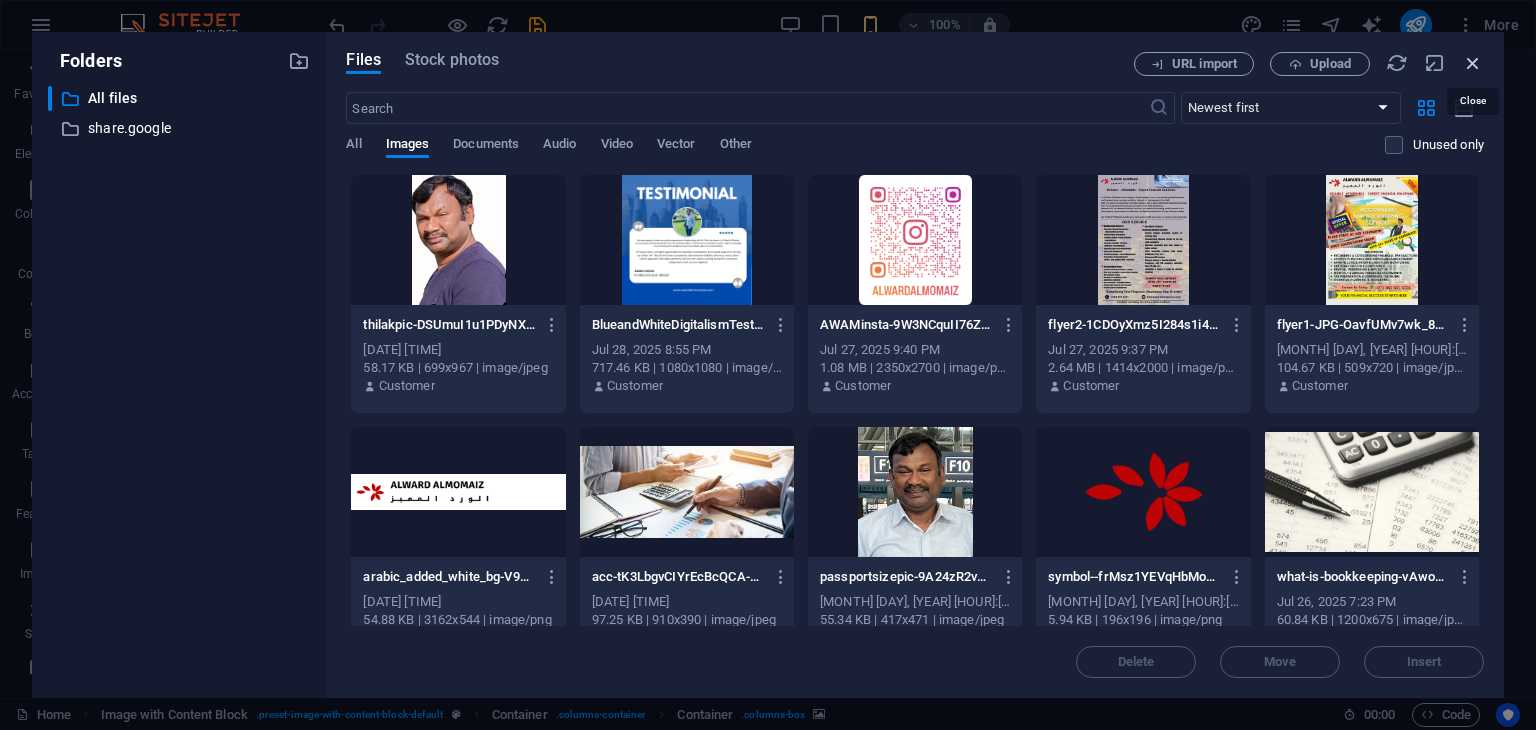 click at bounding box center [1473, 63] 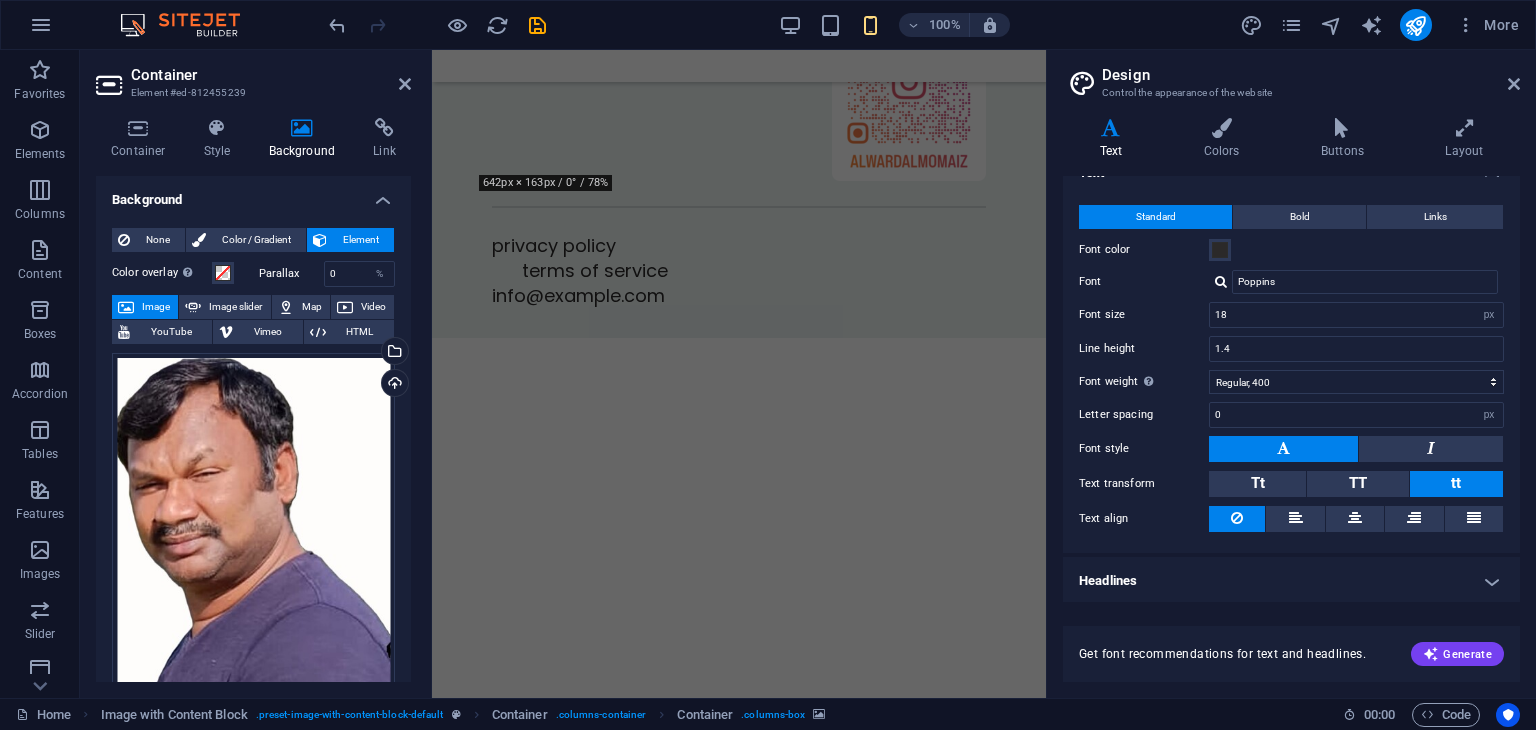 scroll, scrollTop: 9264, scrollLeft: 0, axis: vertical 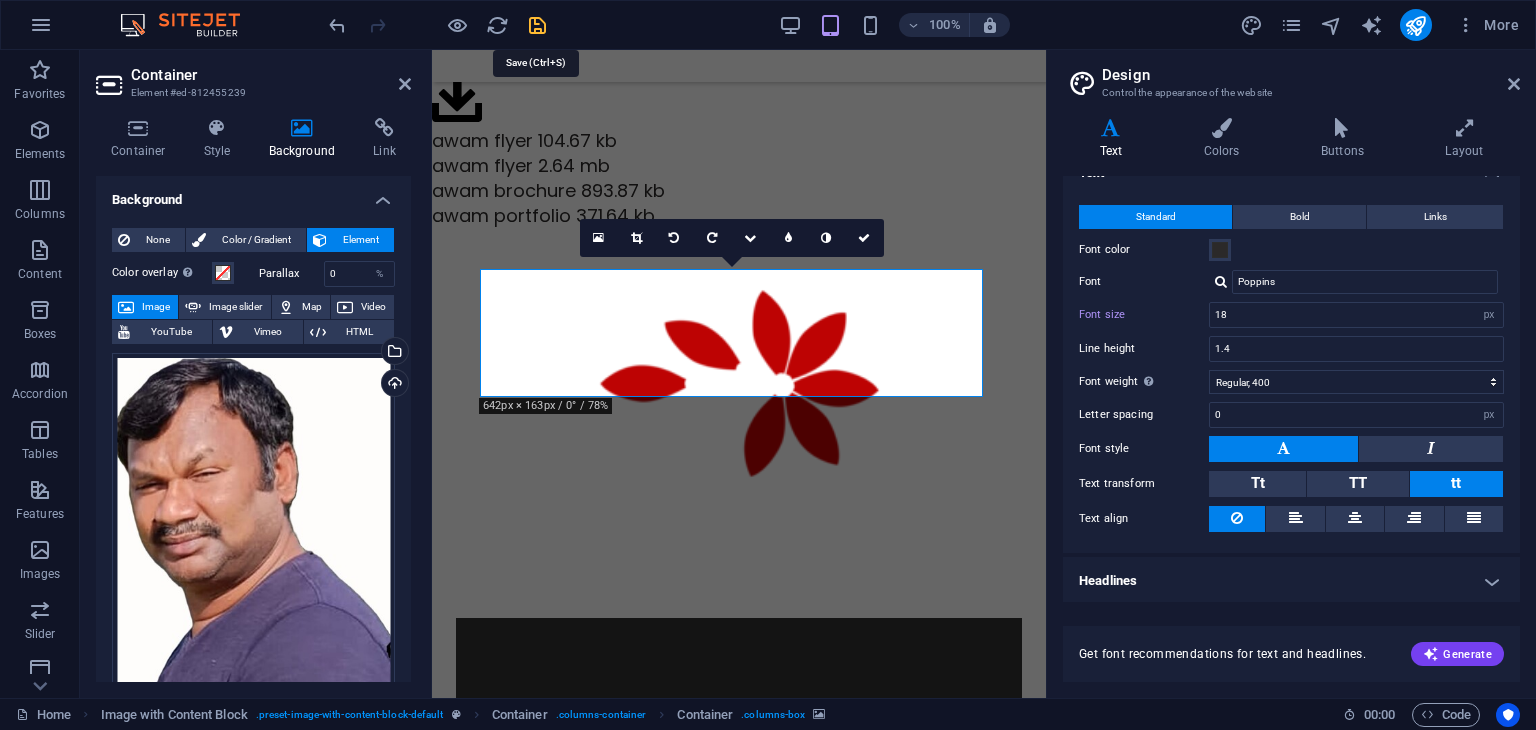 click at bounding box center [537, 25] 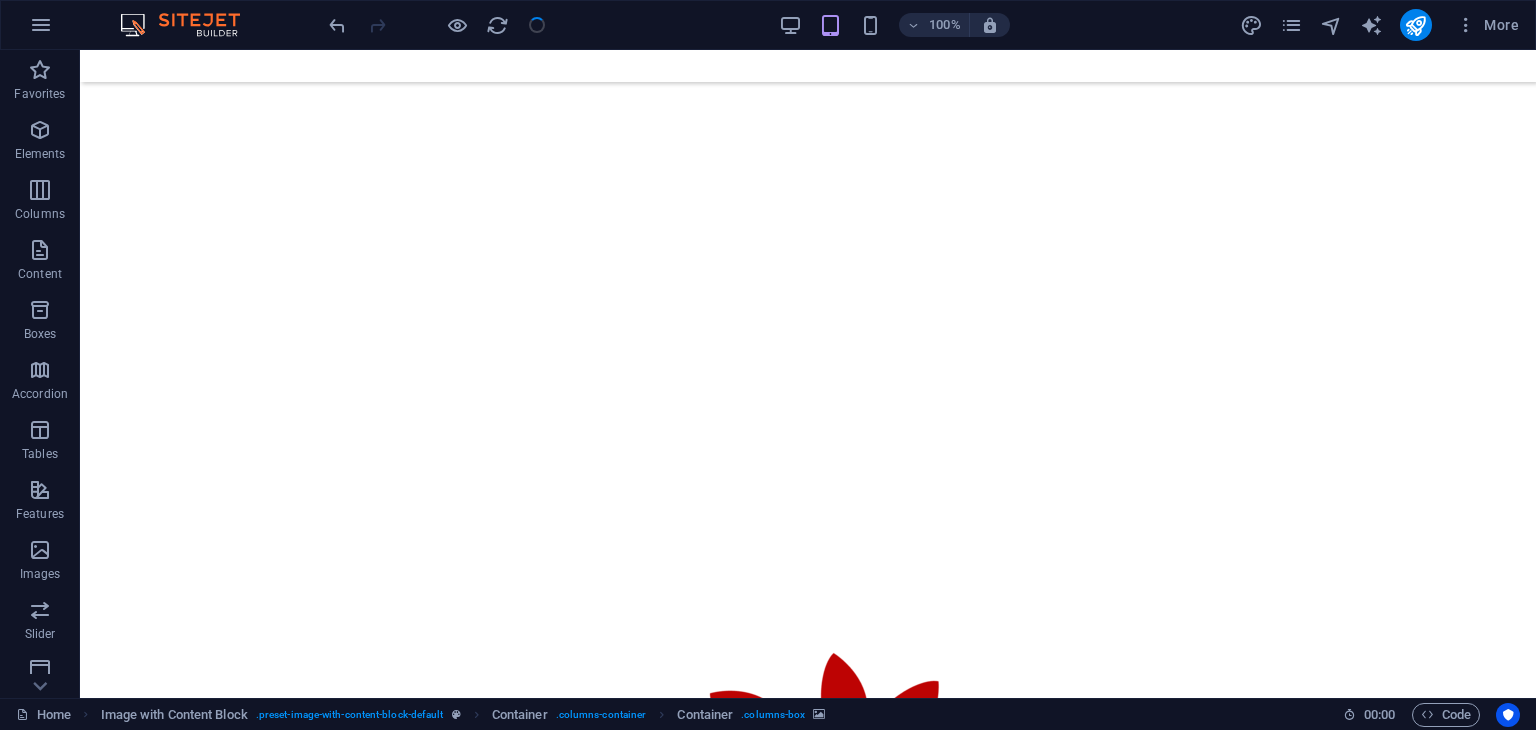 scroll, scrollTop: 9156, scrollLeft: 0, axis: vertical 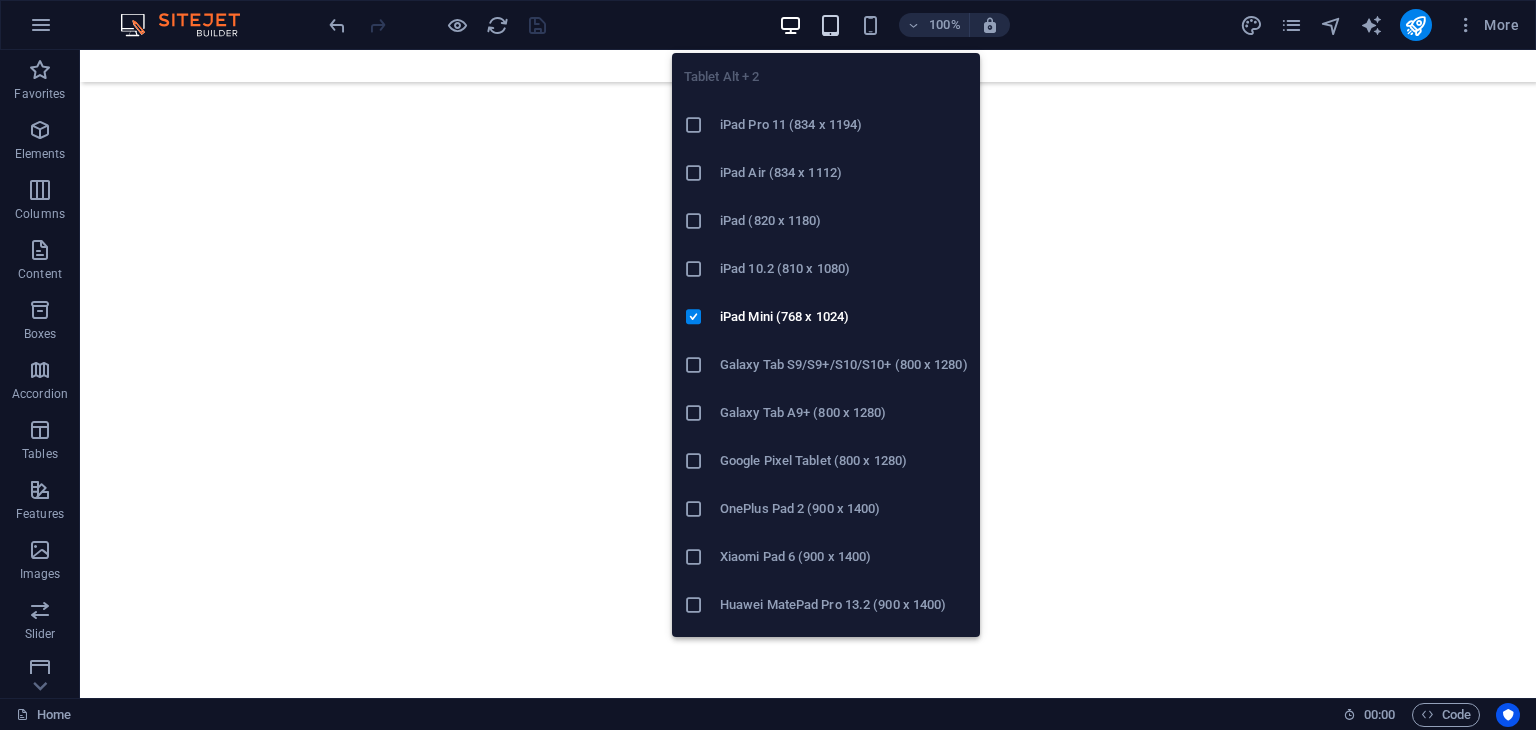click at bounding box center (830, 25) 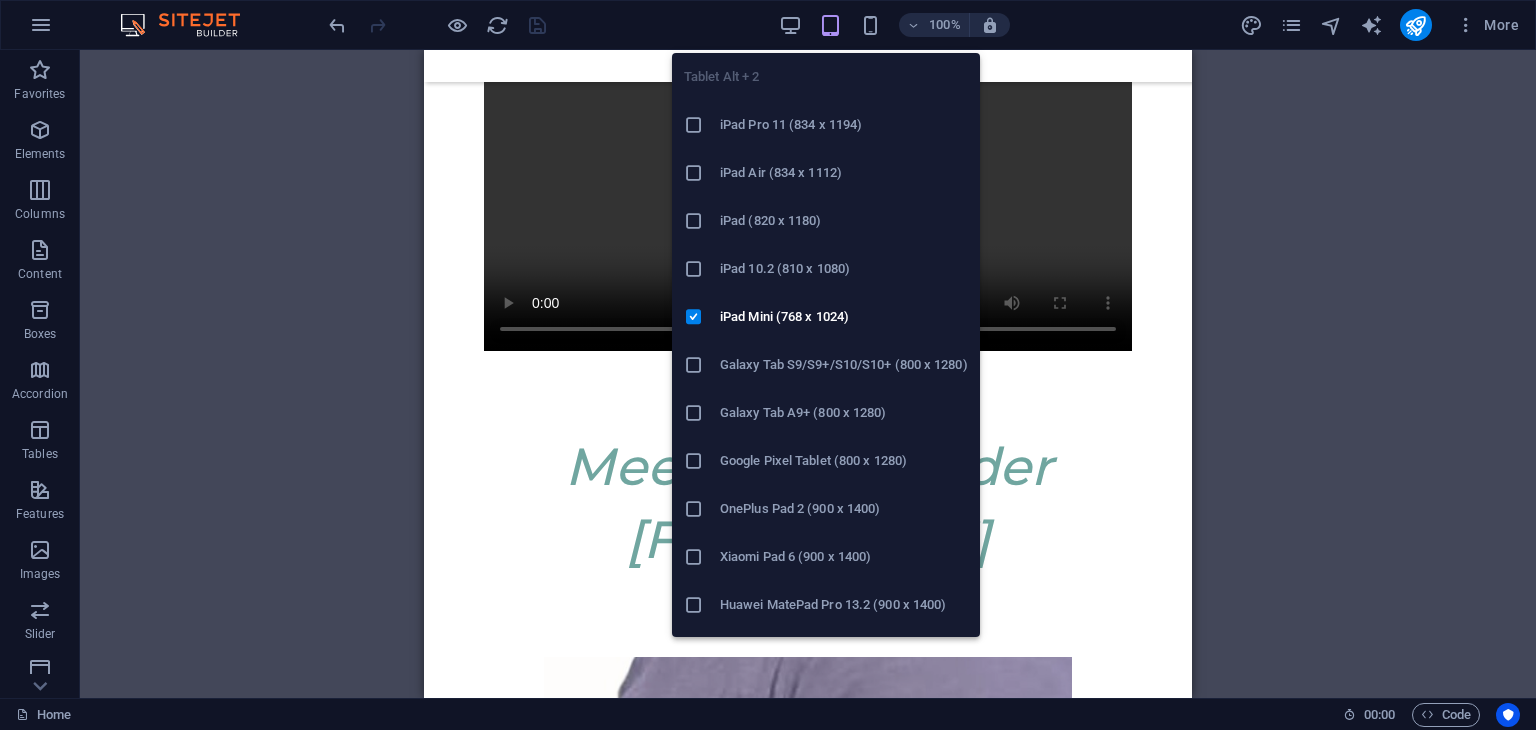 scroll, scrollTop: 8166, scrollLeft: 0, axis: vertical 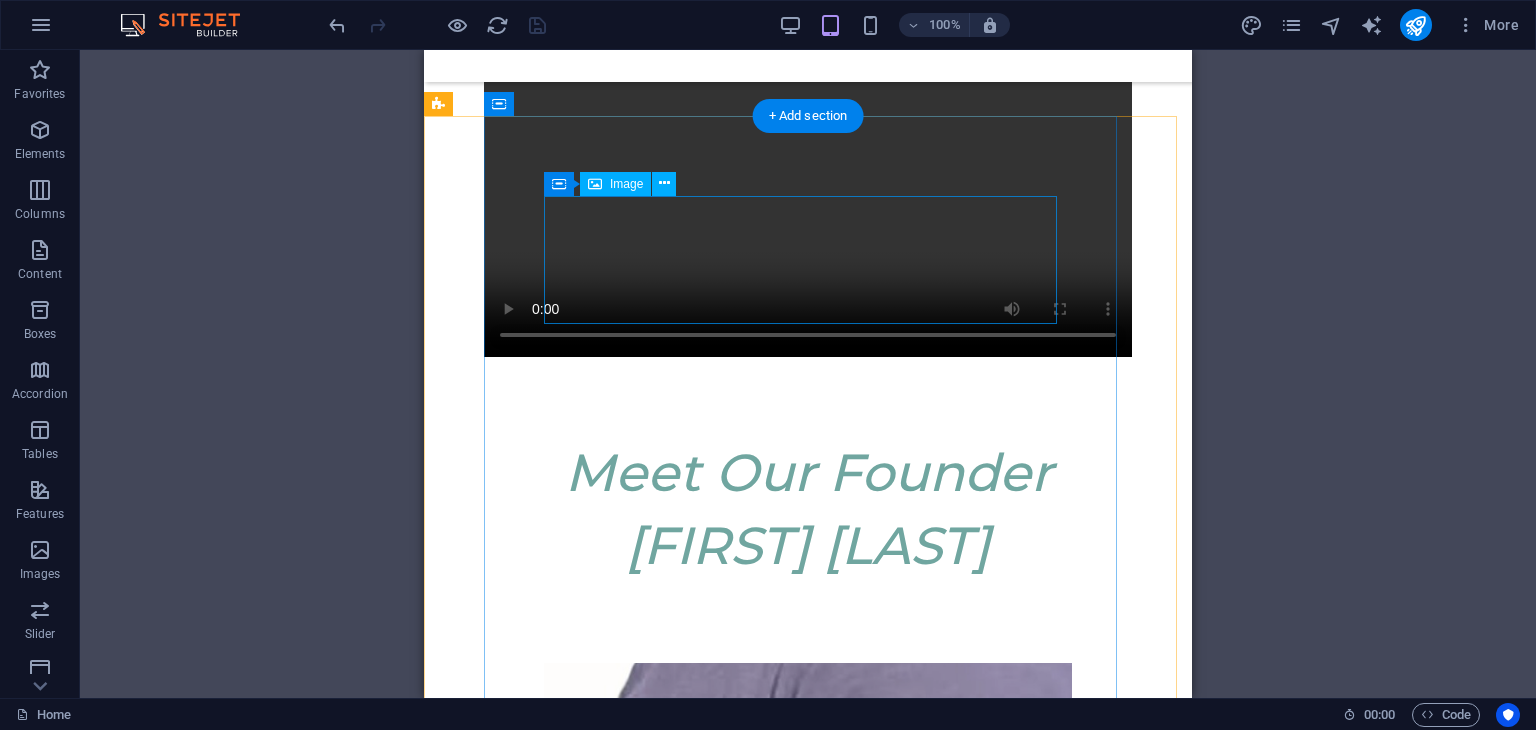 click at bounding box center (808, 855) 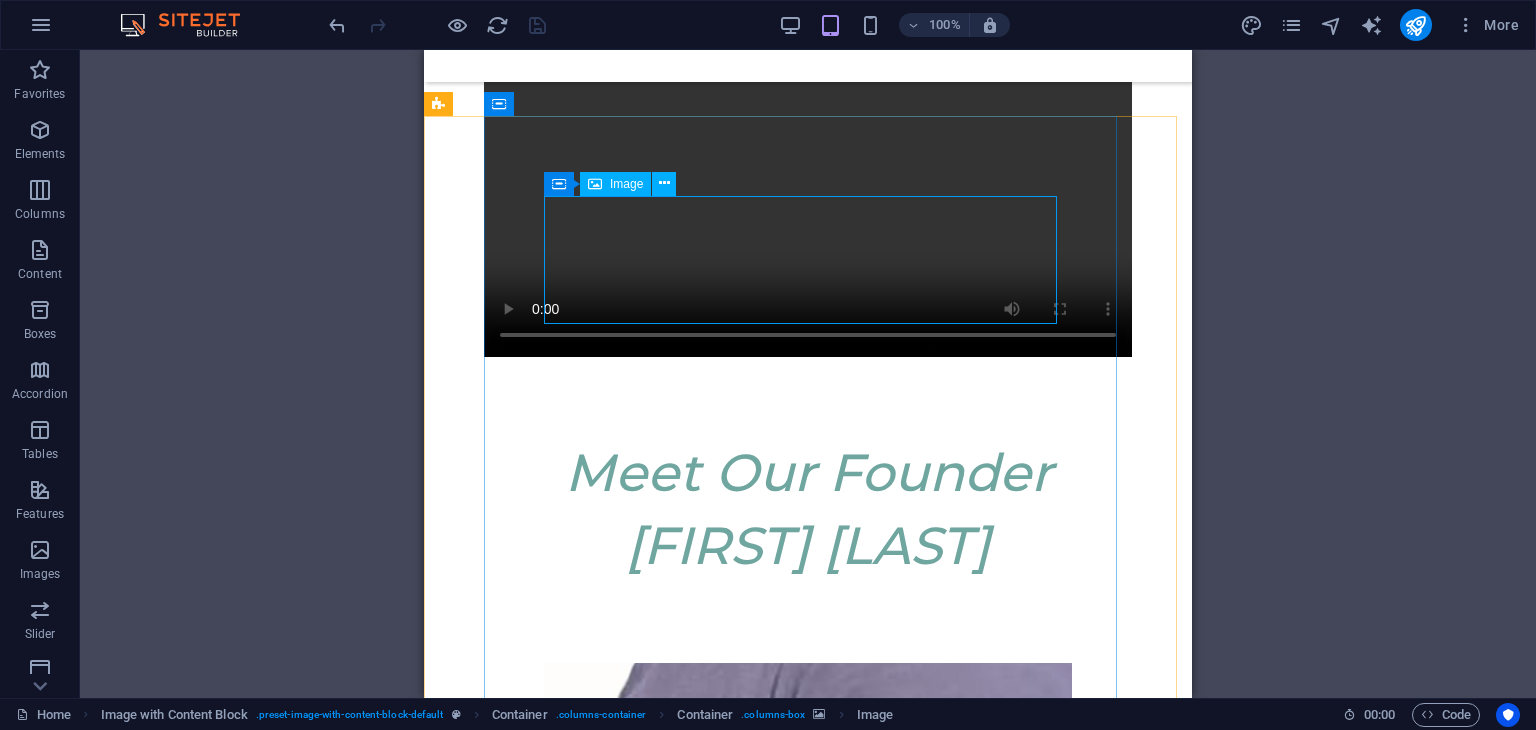 click on "Image" at bounding box center [626, 184] 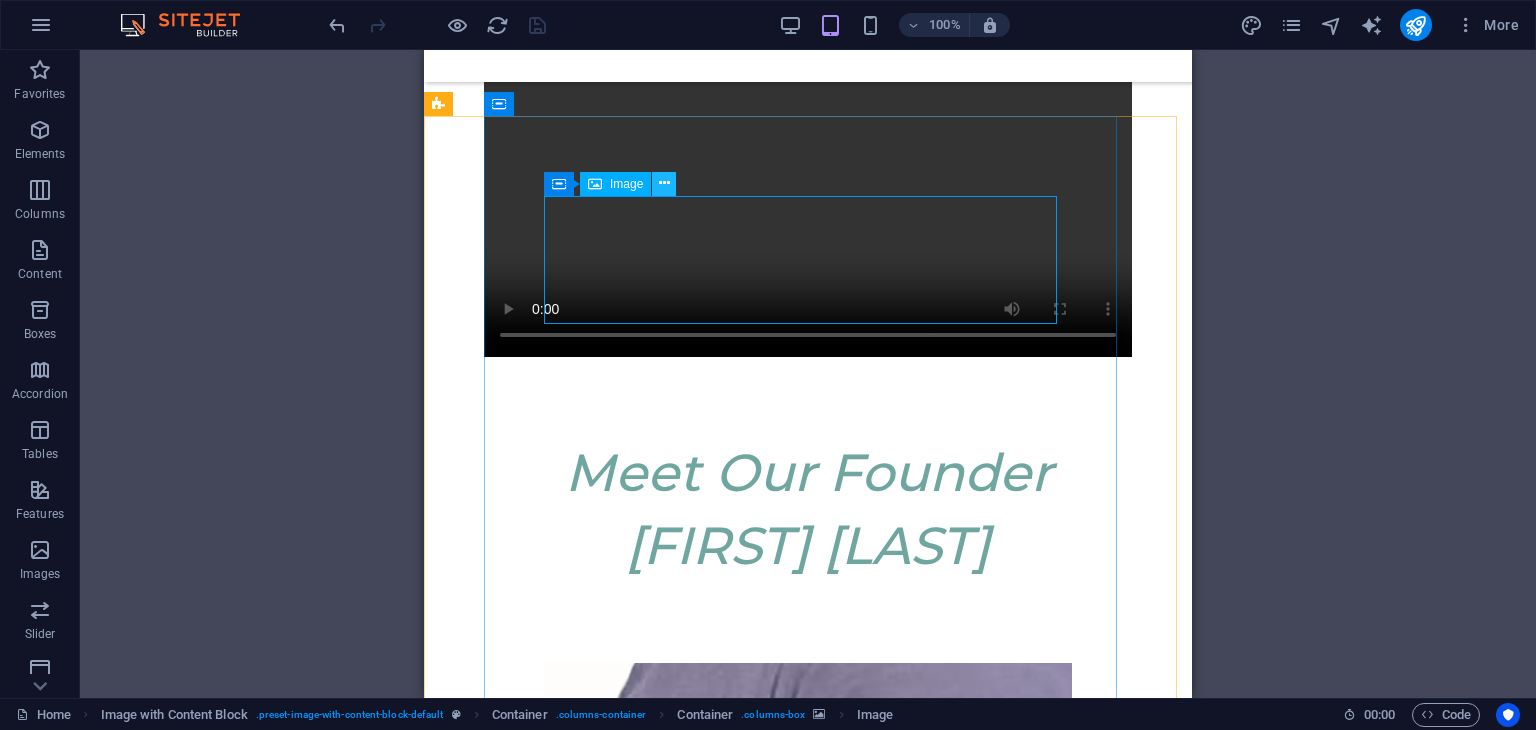 click at bounding box center [664, 183] 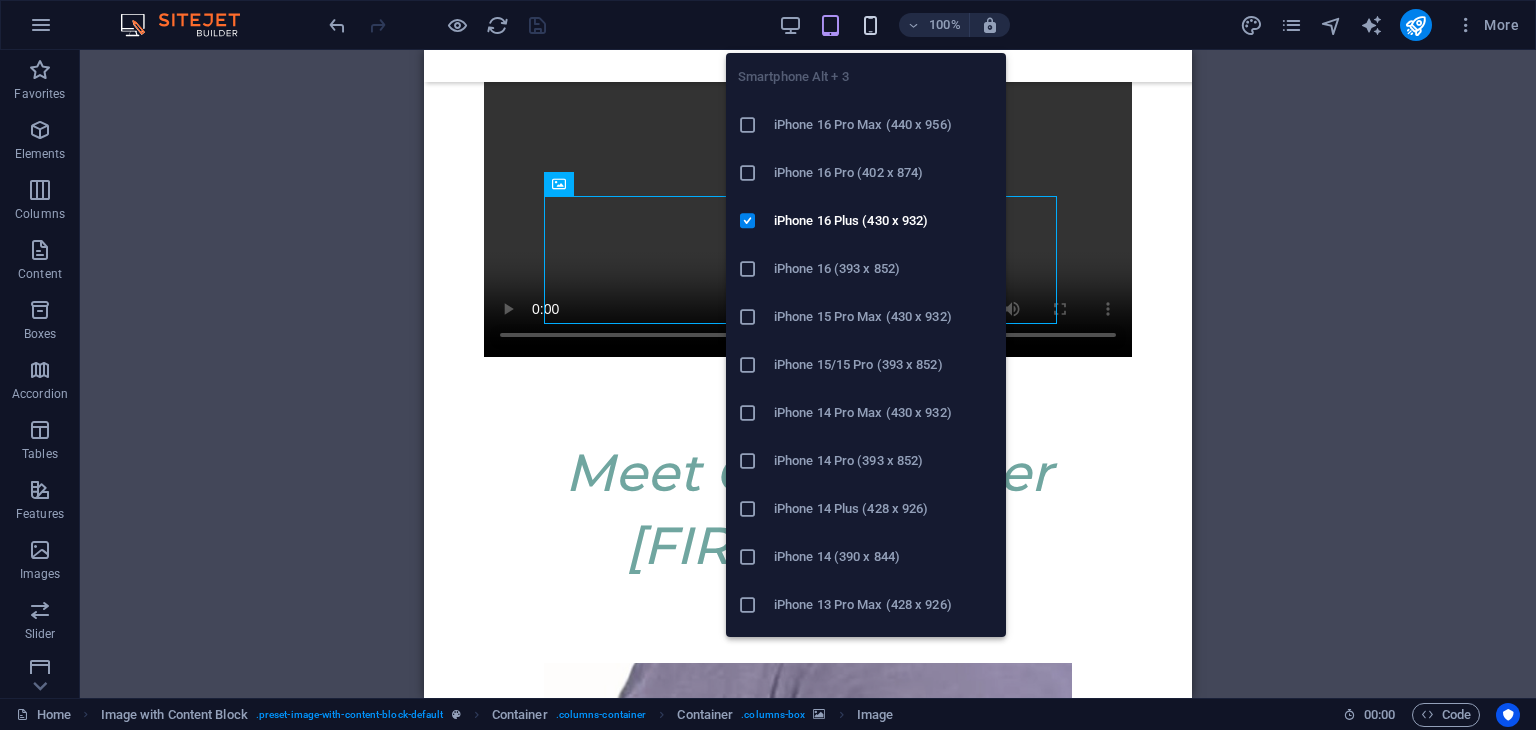 click at bounding box center [870, 25] 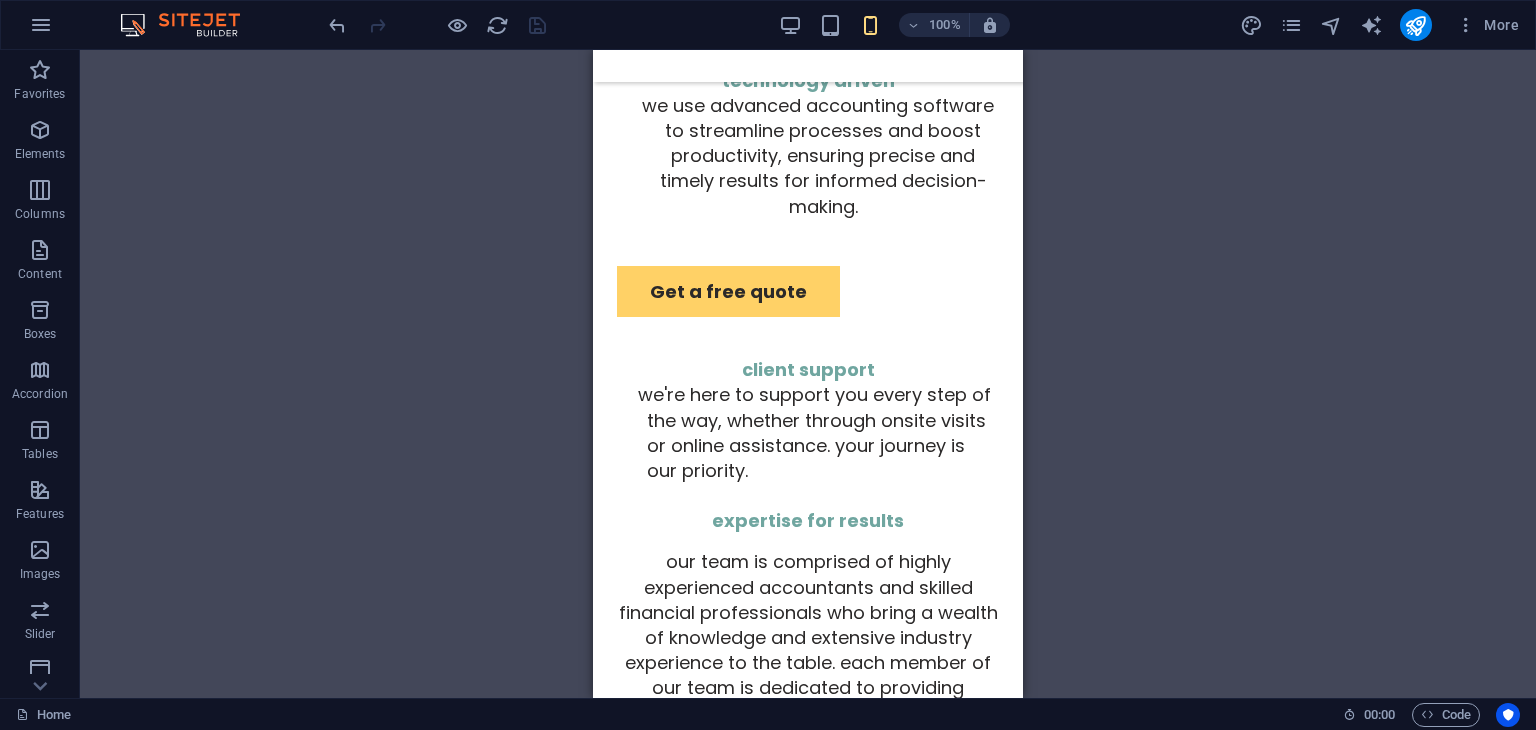 scroll, scrollTop: 3521, scrollLeft: 0, axis: vertical 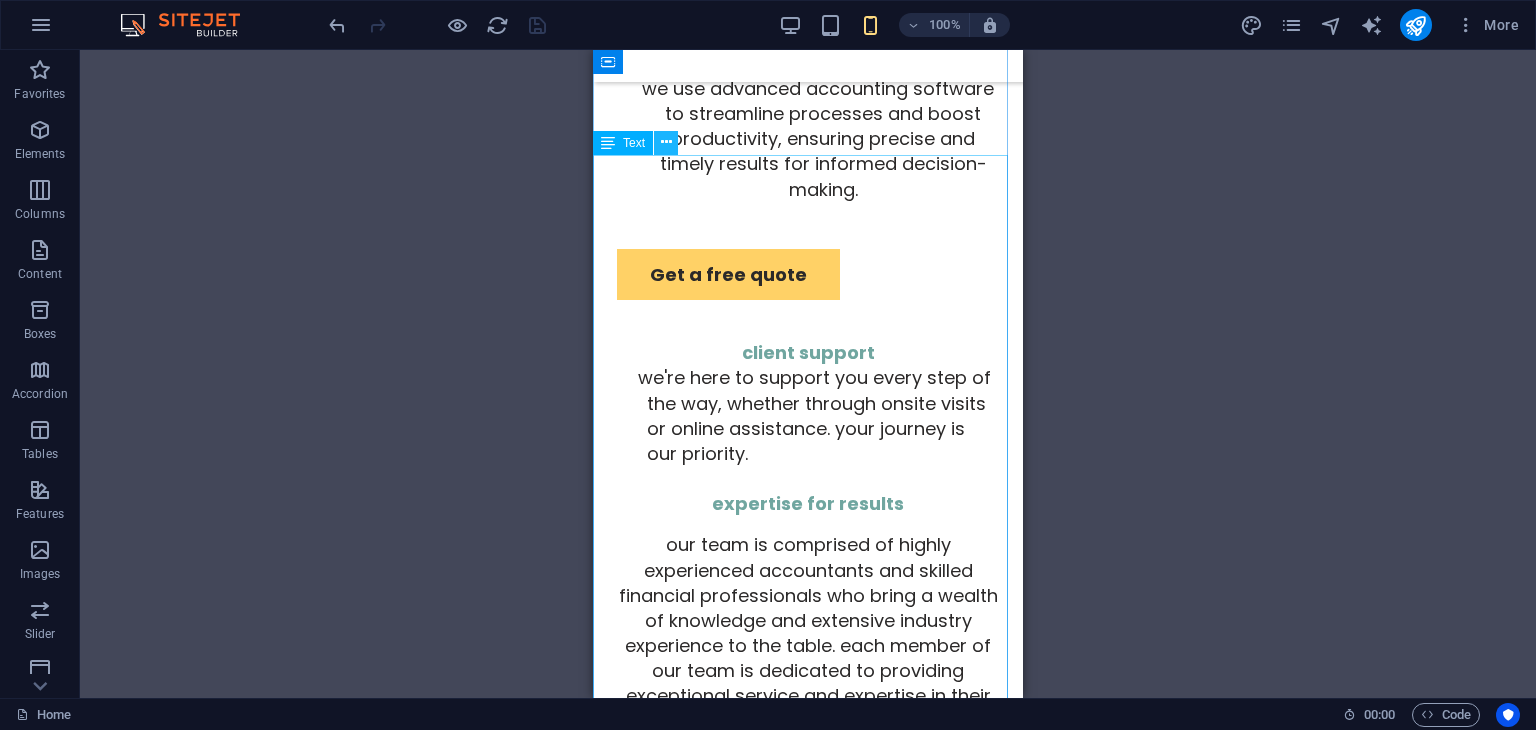 click at bounding box center (666, 142) 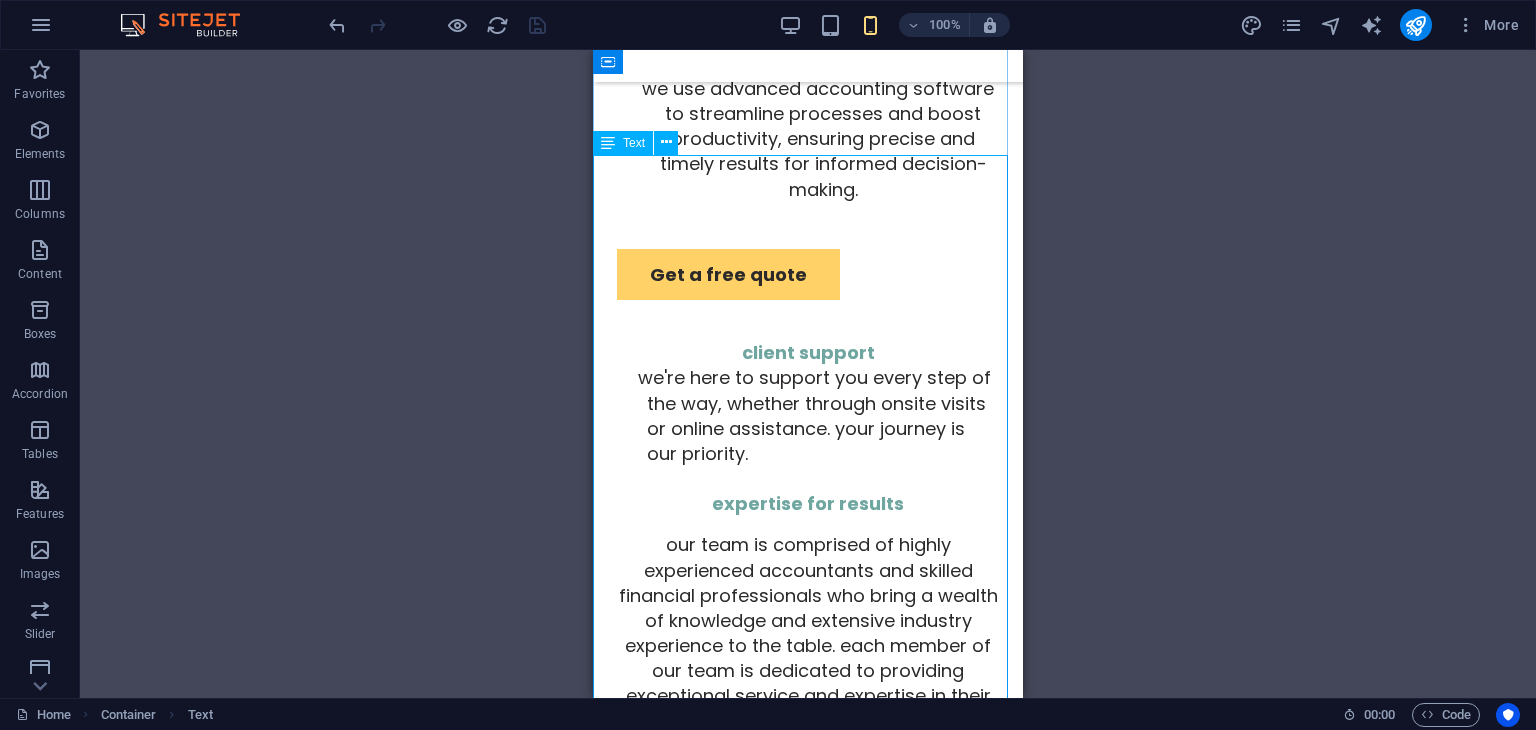 click on "Text" at bounding box center [634, 143] 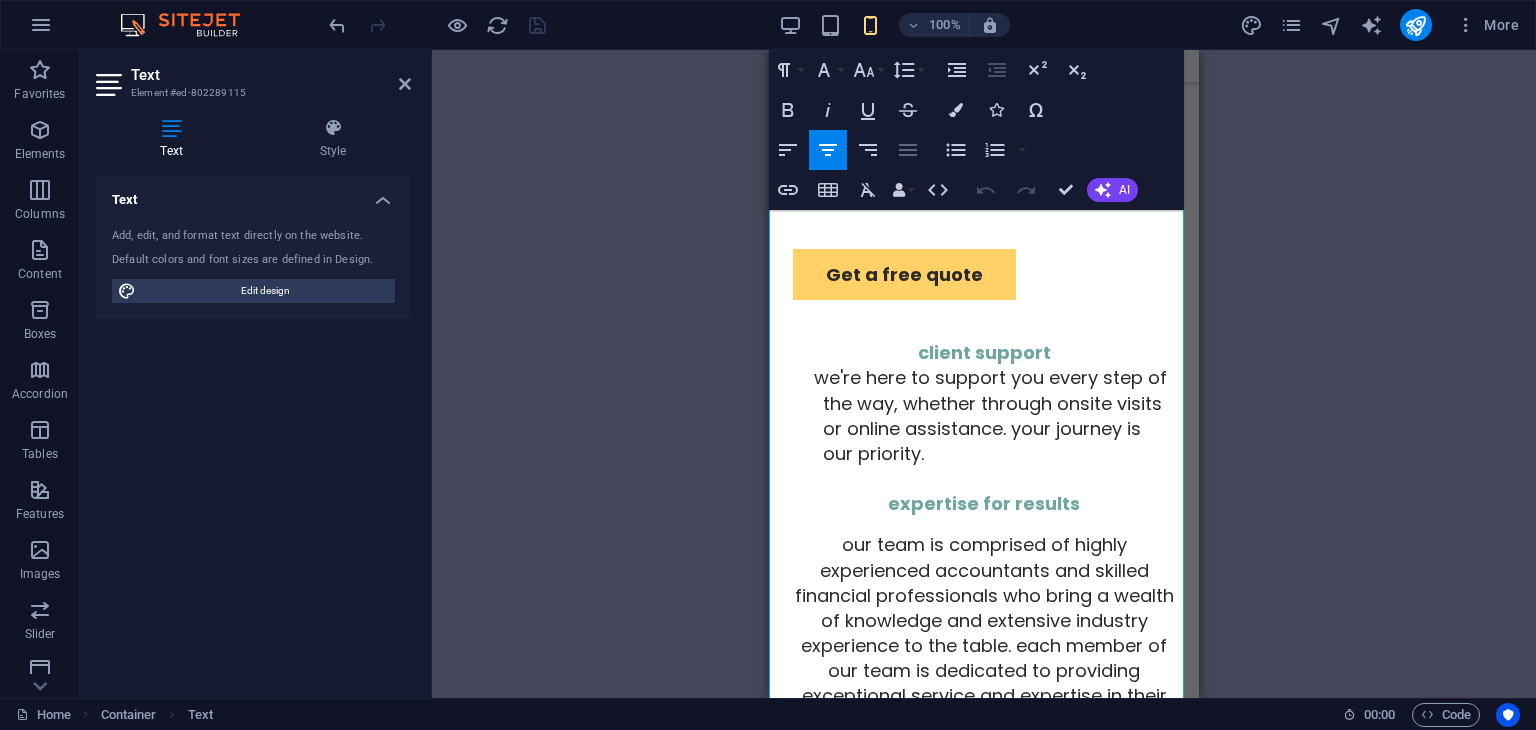 click 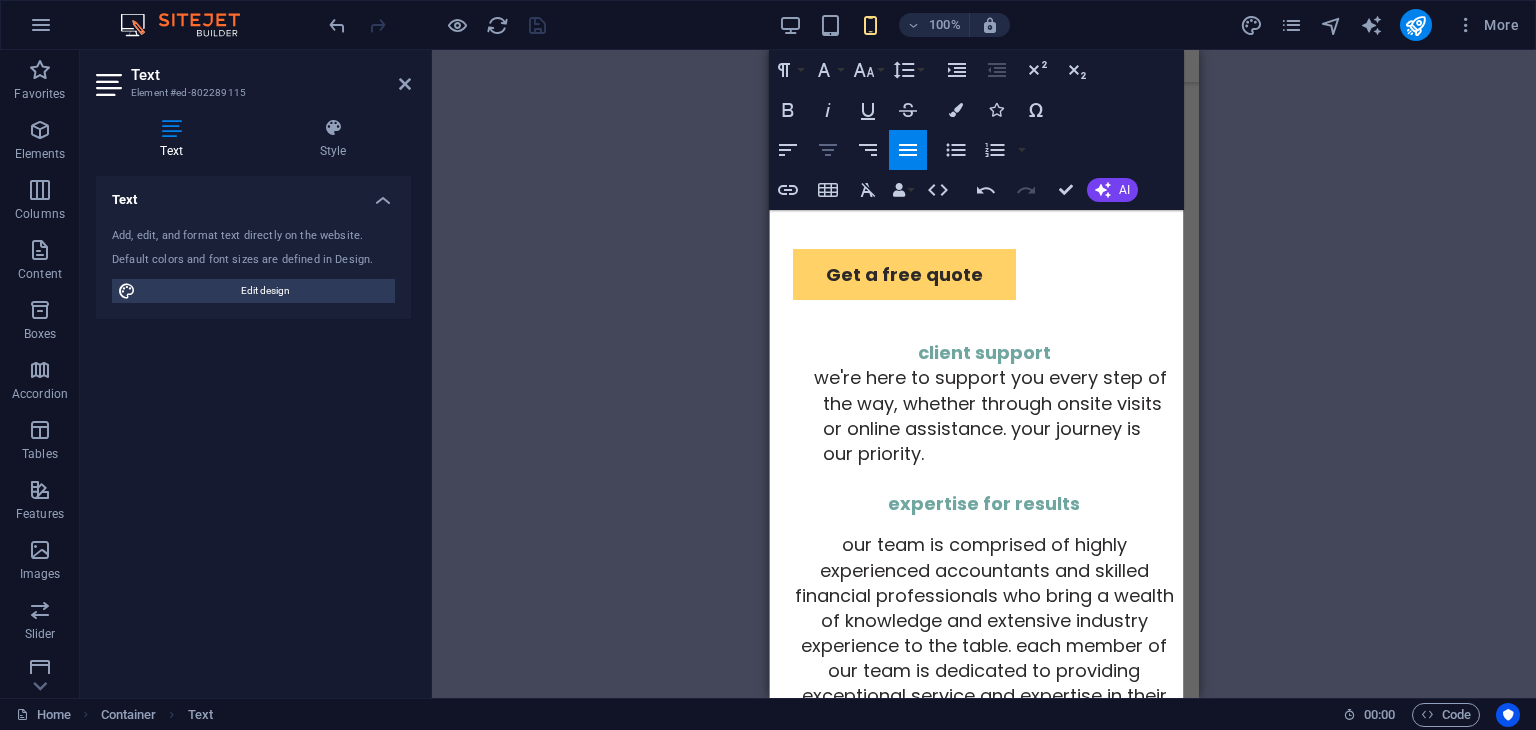 click 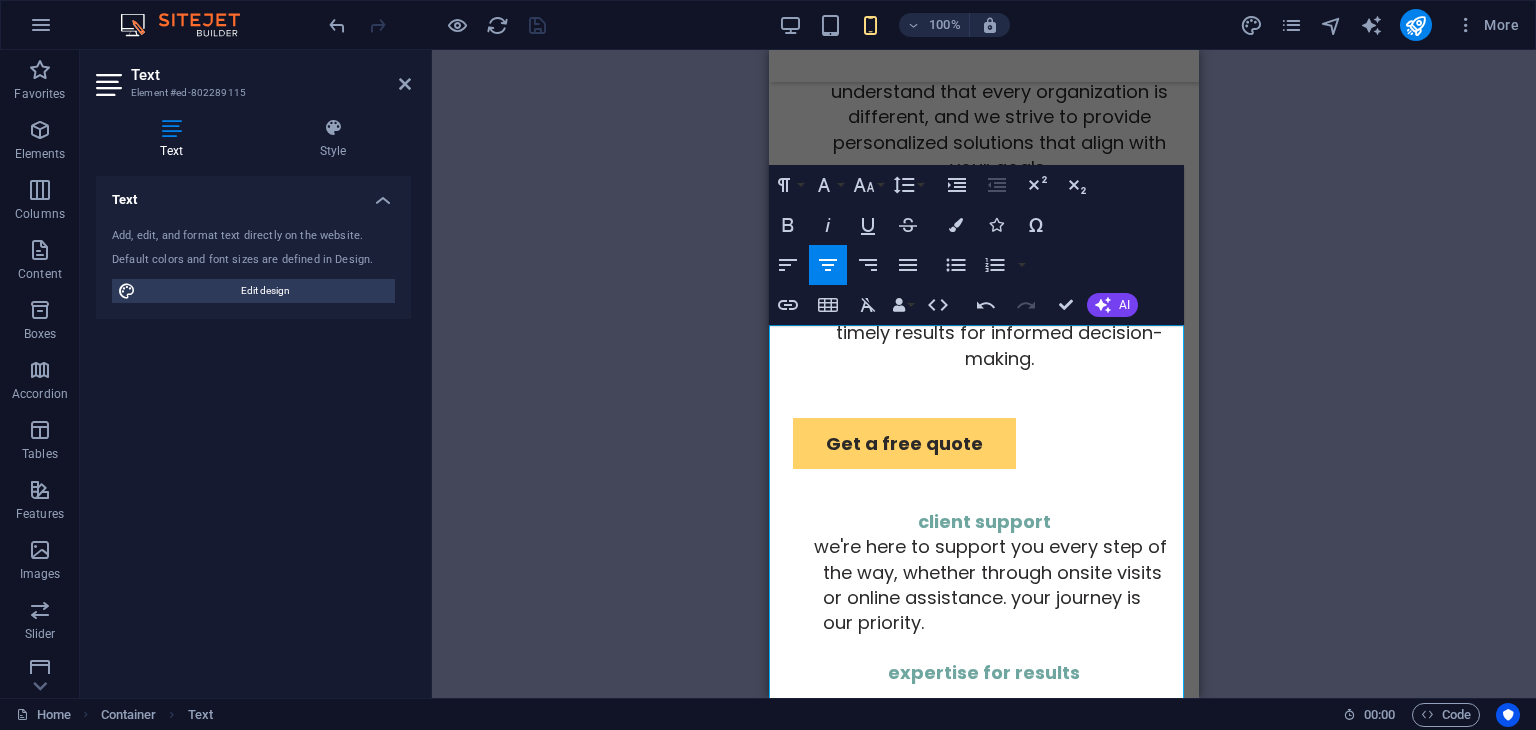 scroll, scrollTop: 3368, scrollLeft: 0, axis: vertical 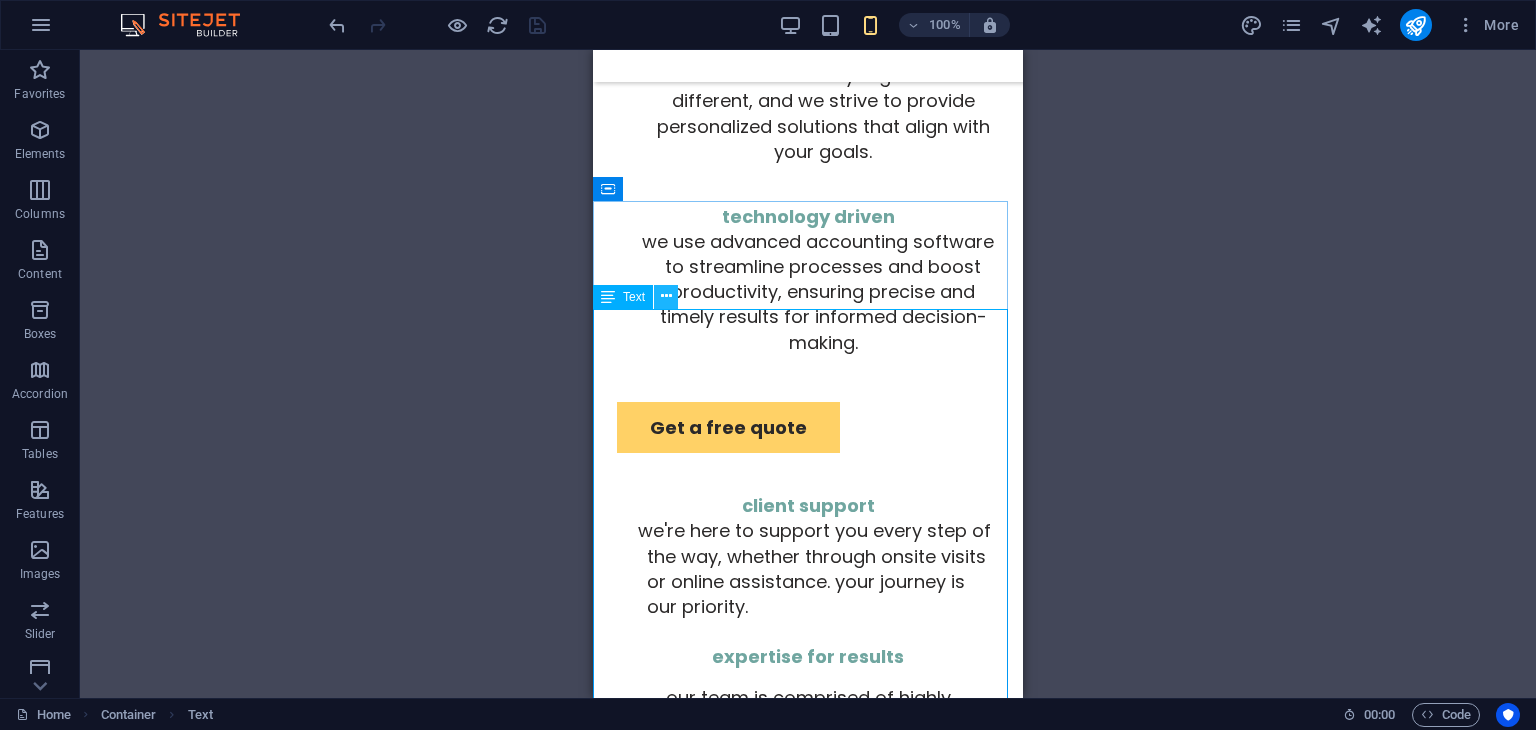 click at bounding box center [666, 297] 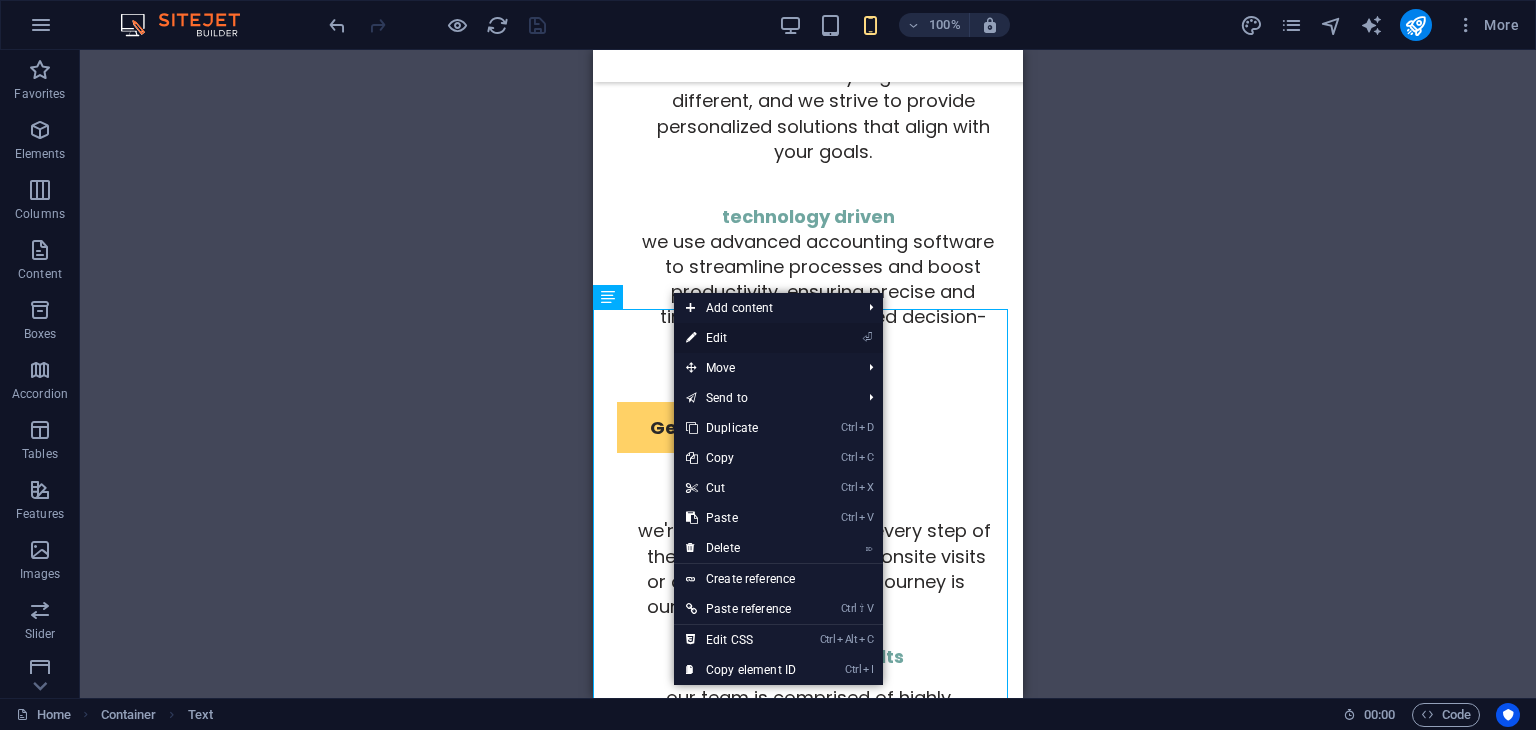 click on "⏎  Edit" at bounding box center (741, 338) 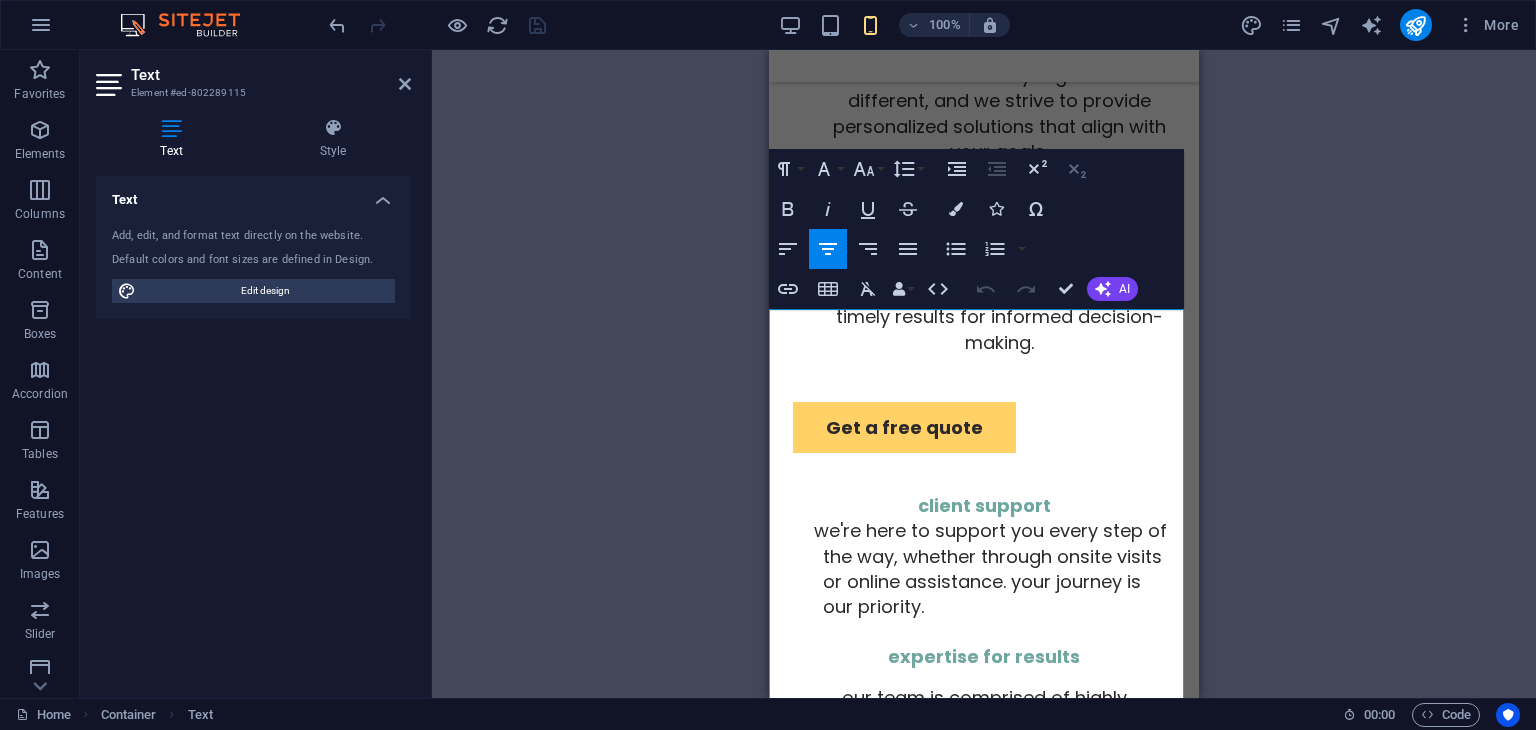 click 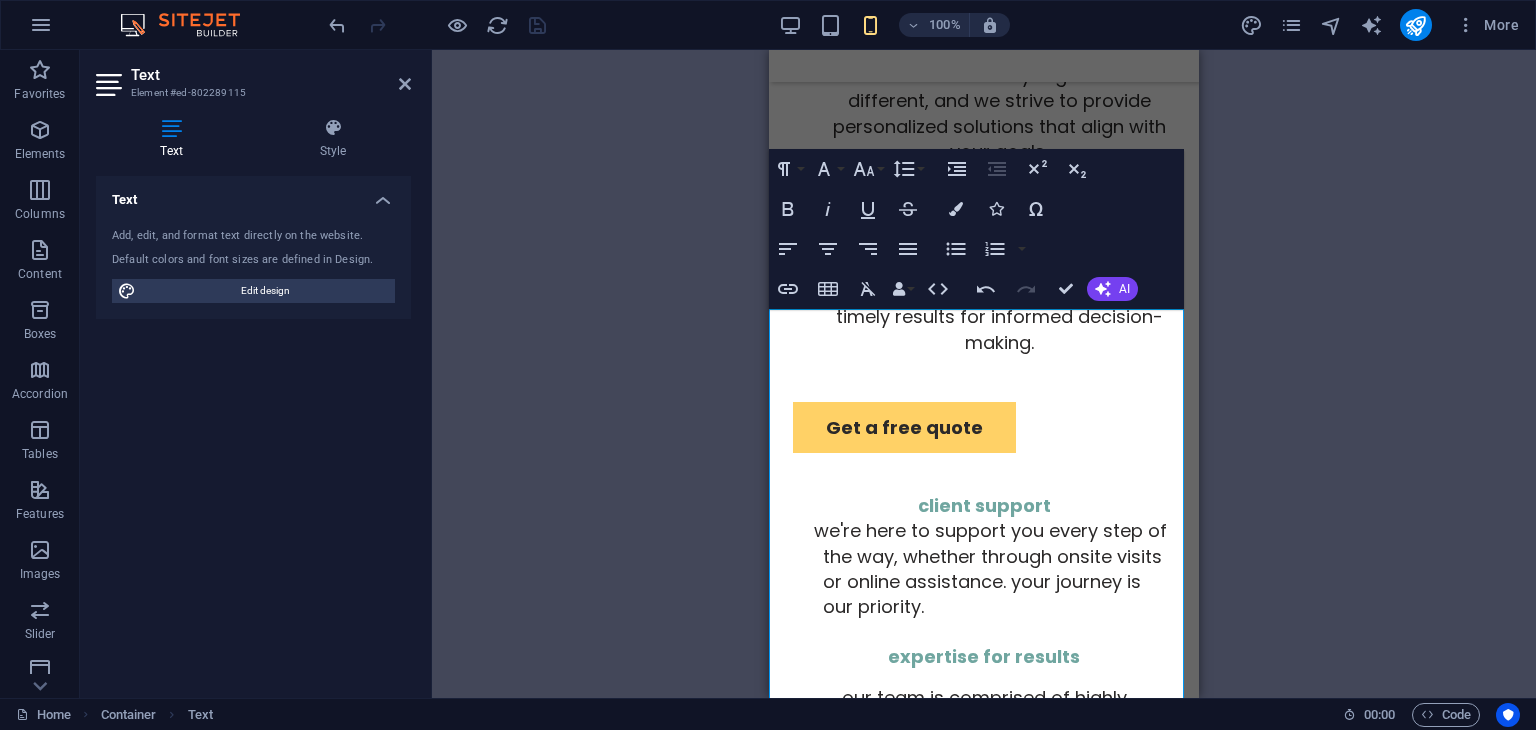 drag, startPoint x: 1537, startPoint y: 363, endPoint x: 848, endPoint y: 350, distance: 689.1226 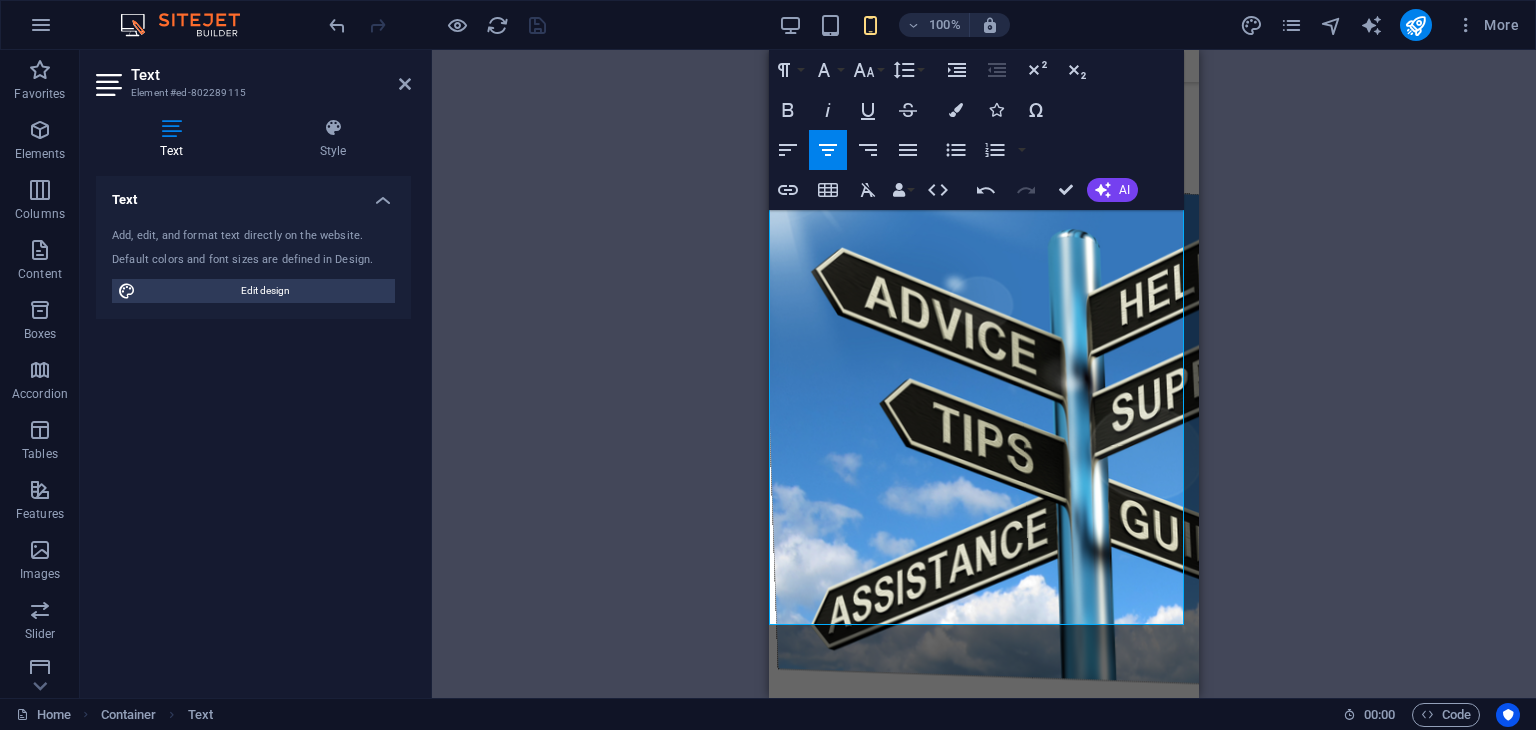 scroll, scrollTop: 3908, scrollLeft: 0, axis: vertical 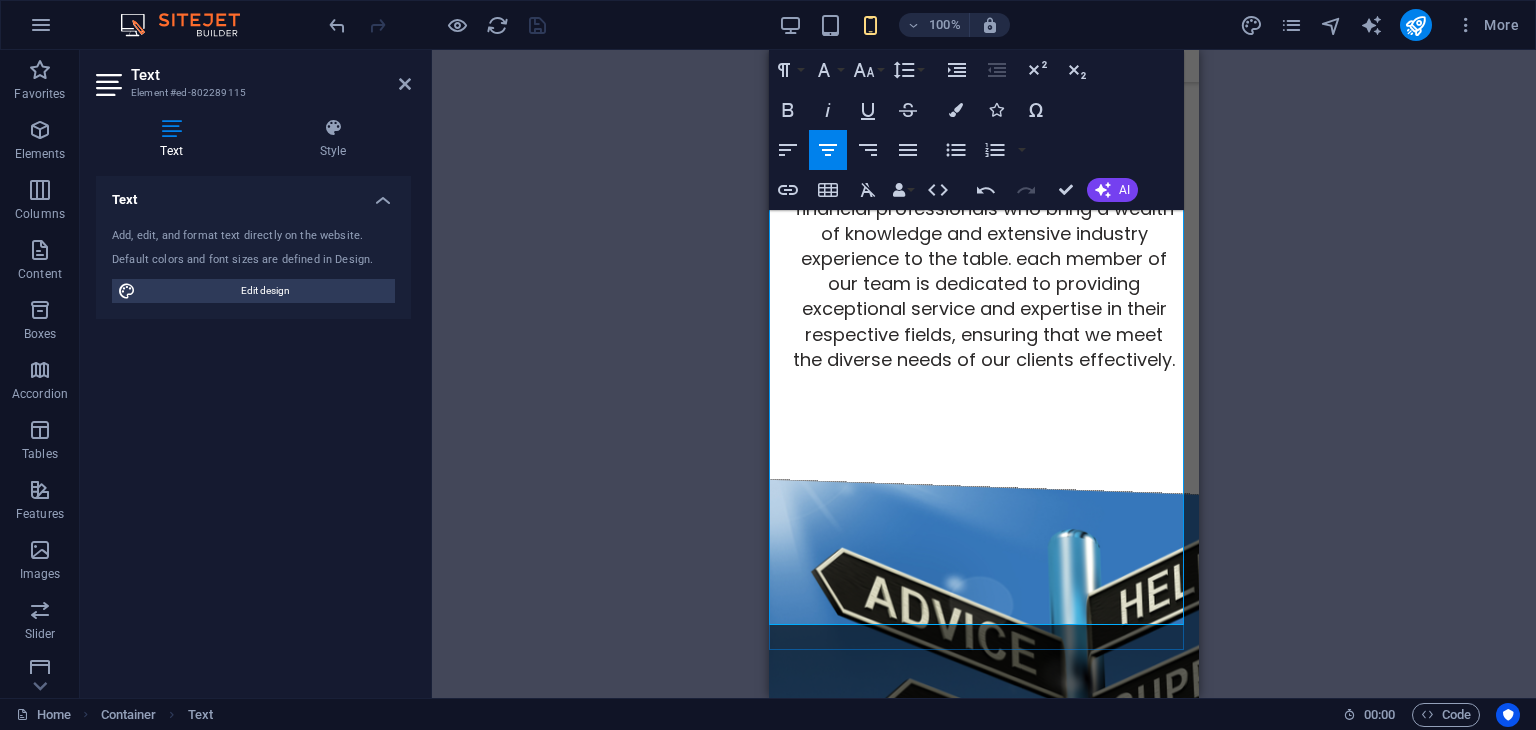 drag, startPoint x: 774, startPoint y: 321, endPoint x: 1165, endPoint y: 580, distance: 469.00107 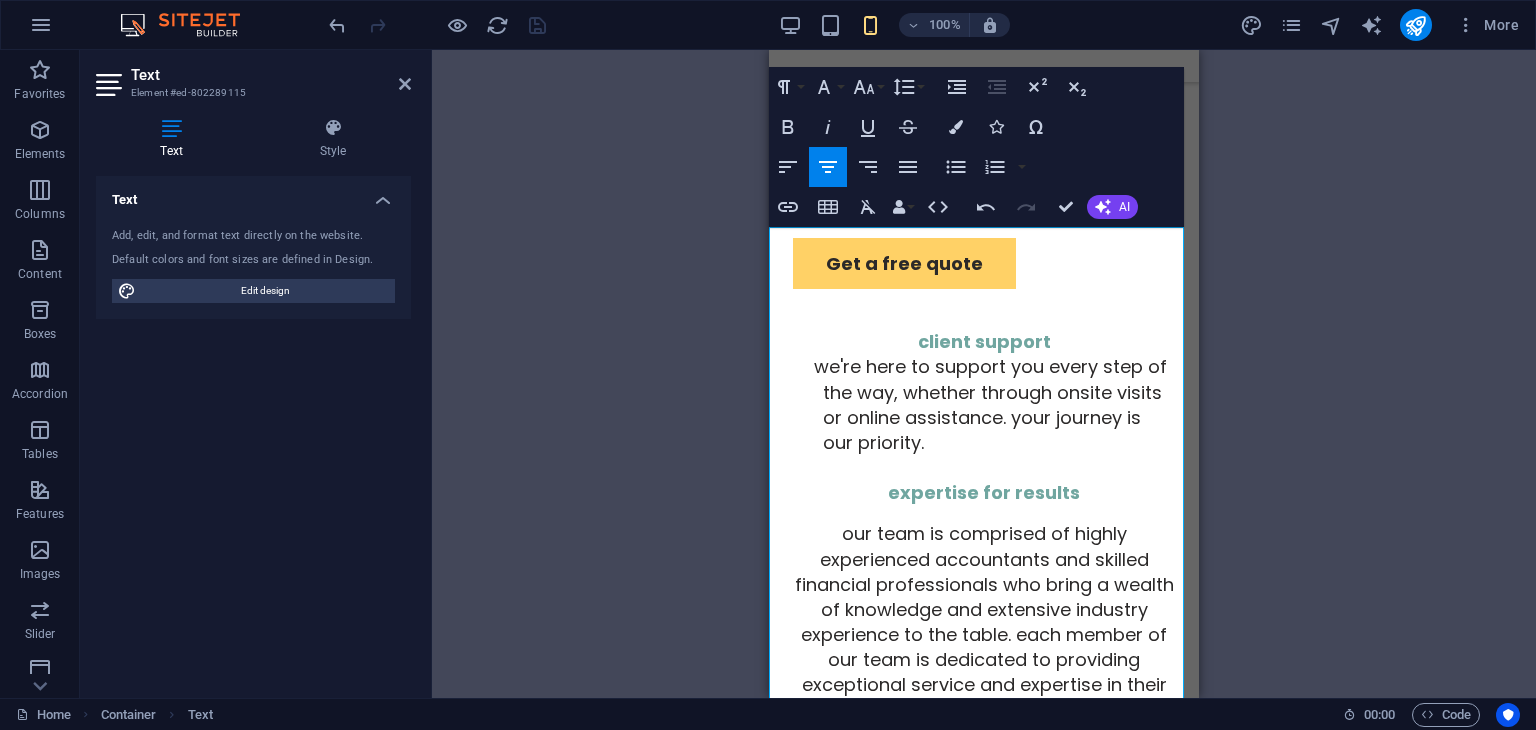 scroll, scrollTop: 3564, scrollLeft: 0, axis: vertical 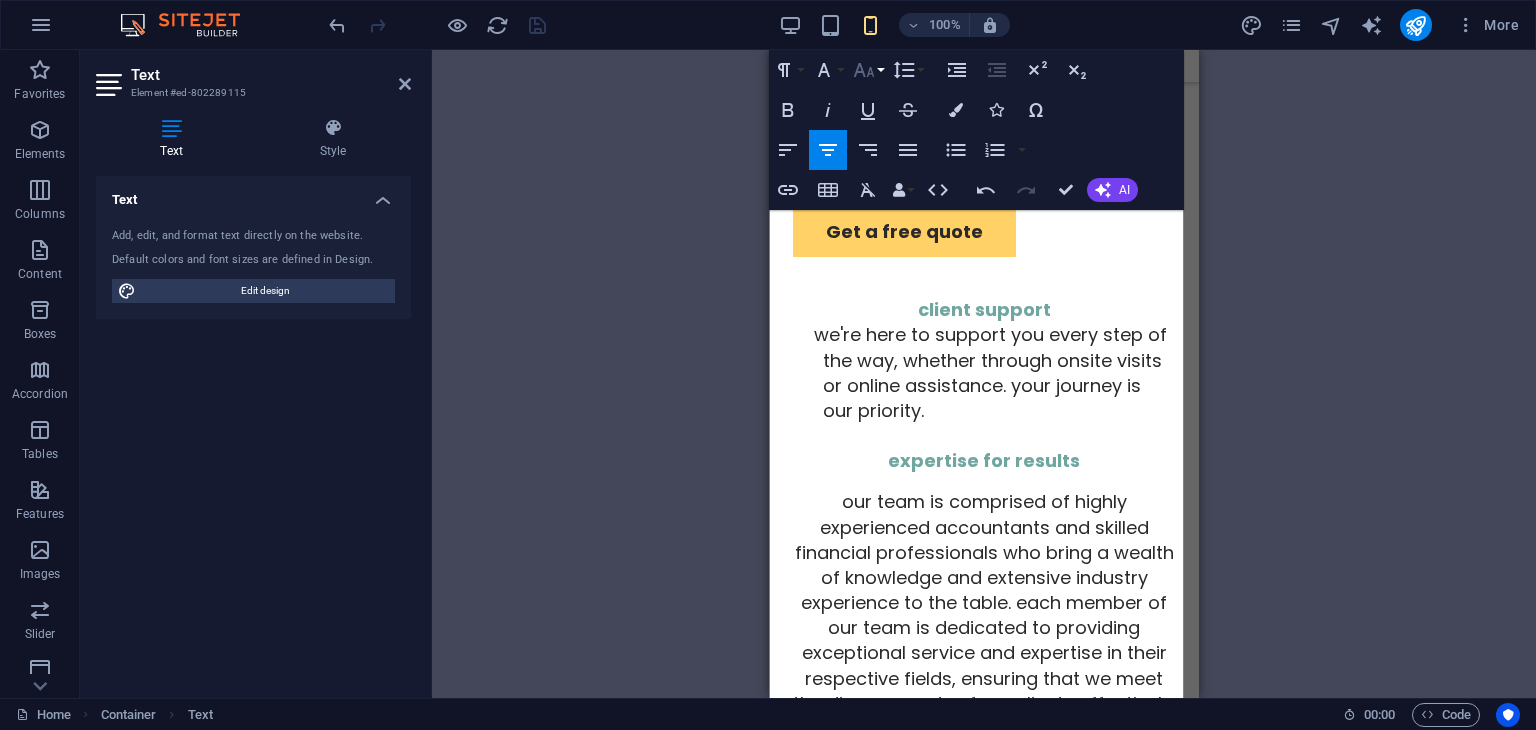 click 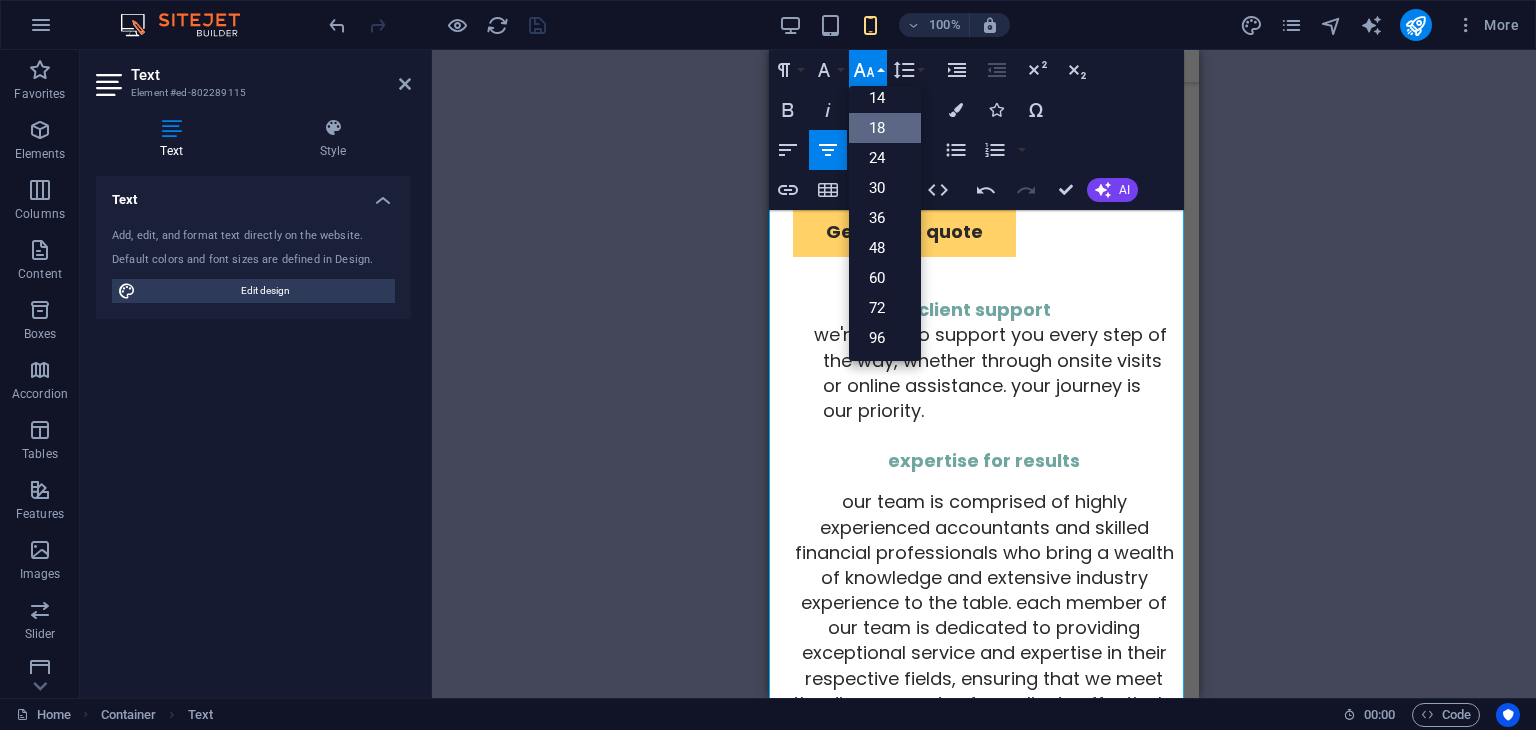 scroll, scrollTop: 160, scrollLeft: 0, axis: vertical 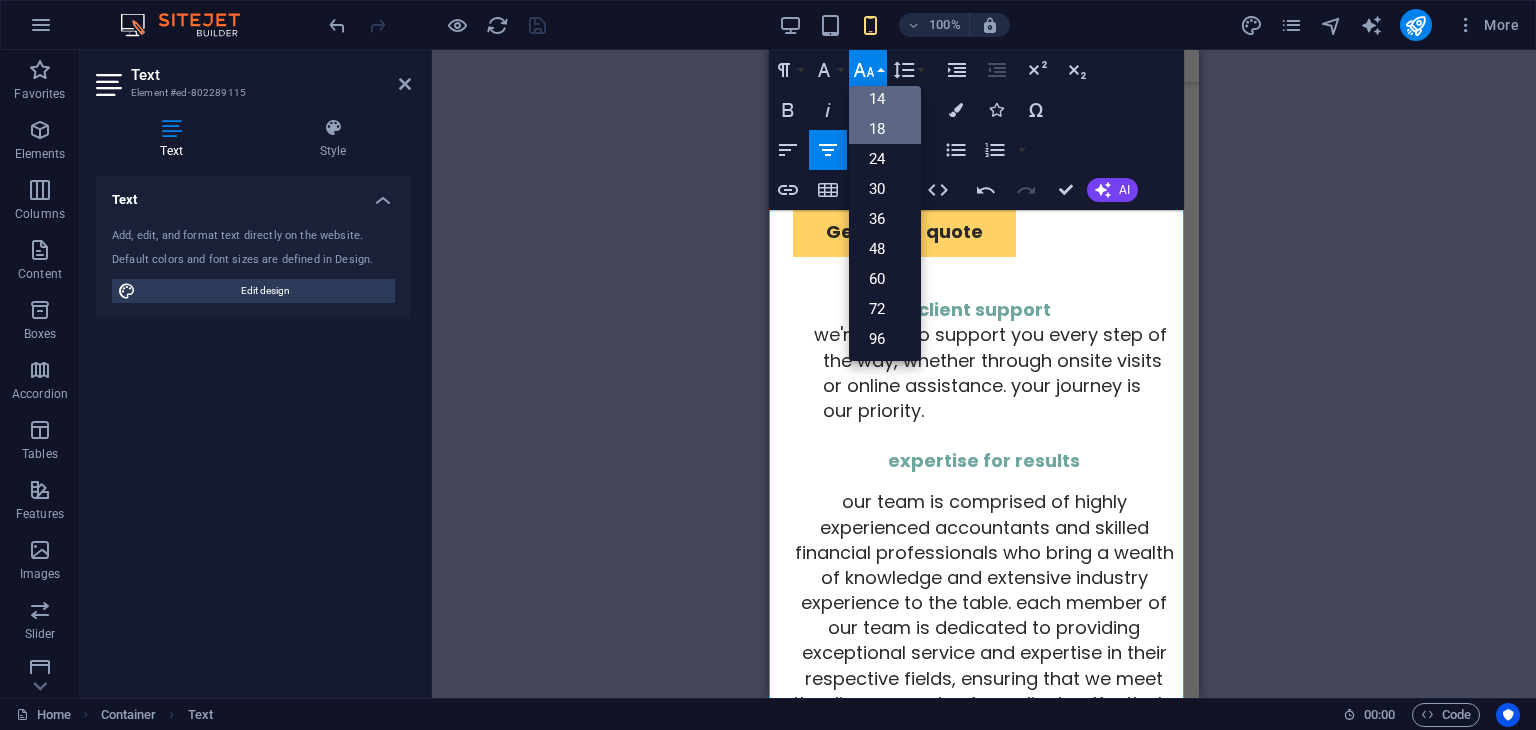 click on "14" at bounding box center (885, 99) 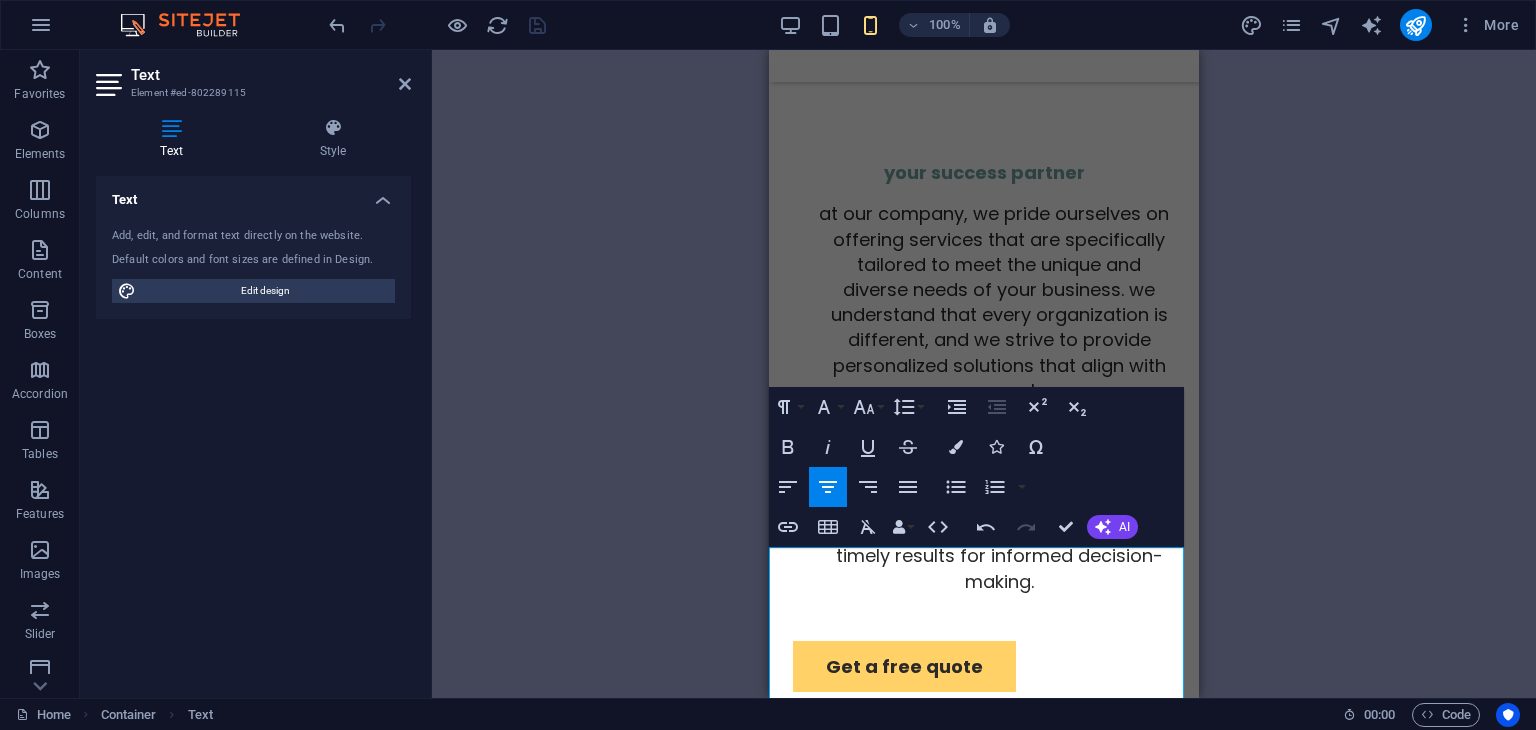 scroll, scrollTop: 3096, scrollLeft: 0, axis: vertical 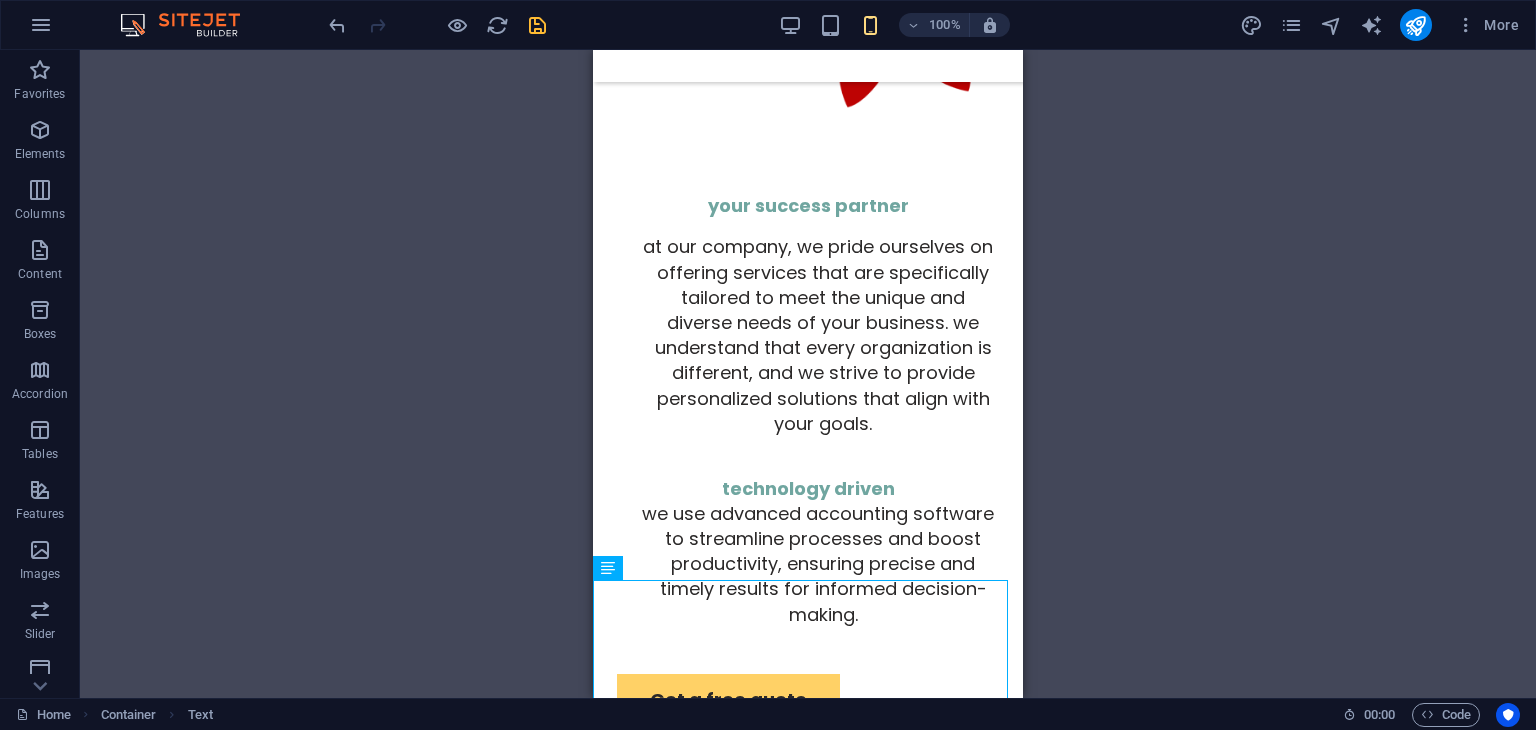click on "Drag here to replace the existing content. Press “Ctrl” if you want to create a new element.
H1   Banner   Container   Menu Bar   Logo   Text   Spacer   Spacer   Button   Image with Content Block   Container   Container   Image   Container   Container   Text   Container   H2   Text   Container   Document   Icon   Preset   H2   Container   Image   Container   Container   Preset   Text   Container" at bounding box center [808, 374] 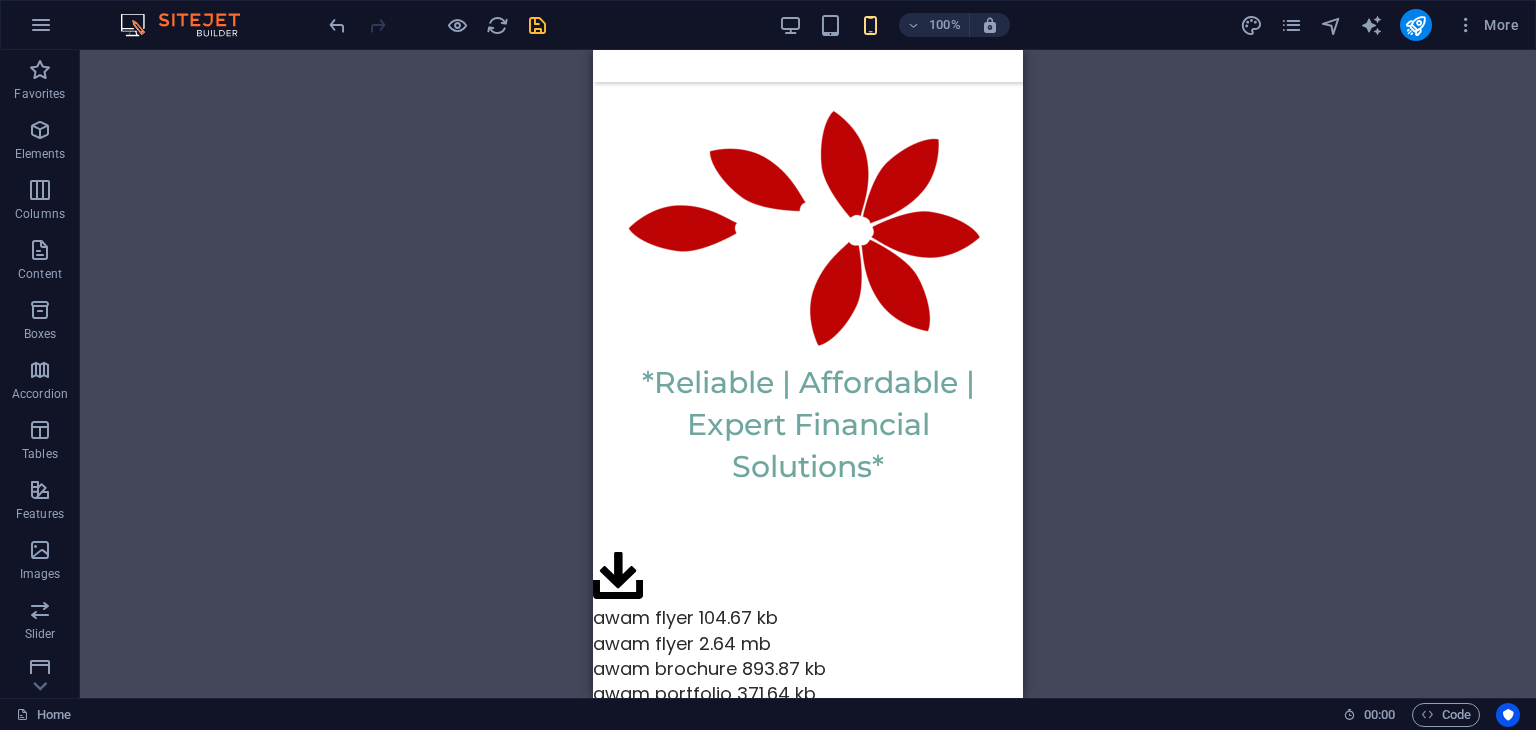 scroll, scrollTop: 7491, scrollLeft: 0, axis: vertical 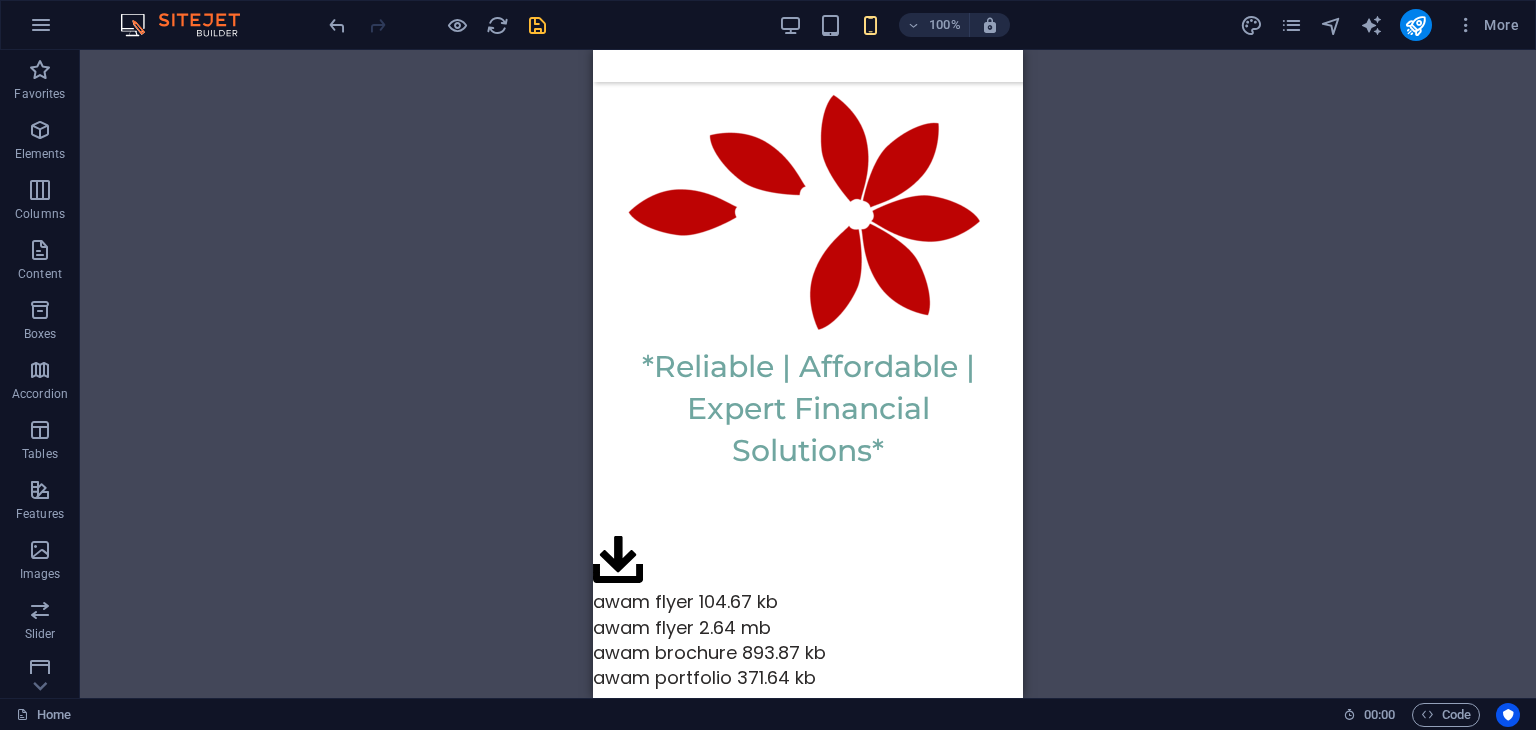 drag, startPoint x: 1021, startPoint y: 245, endPoint x: 1617, endPoint y: 513, distance: 653.483 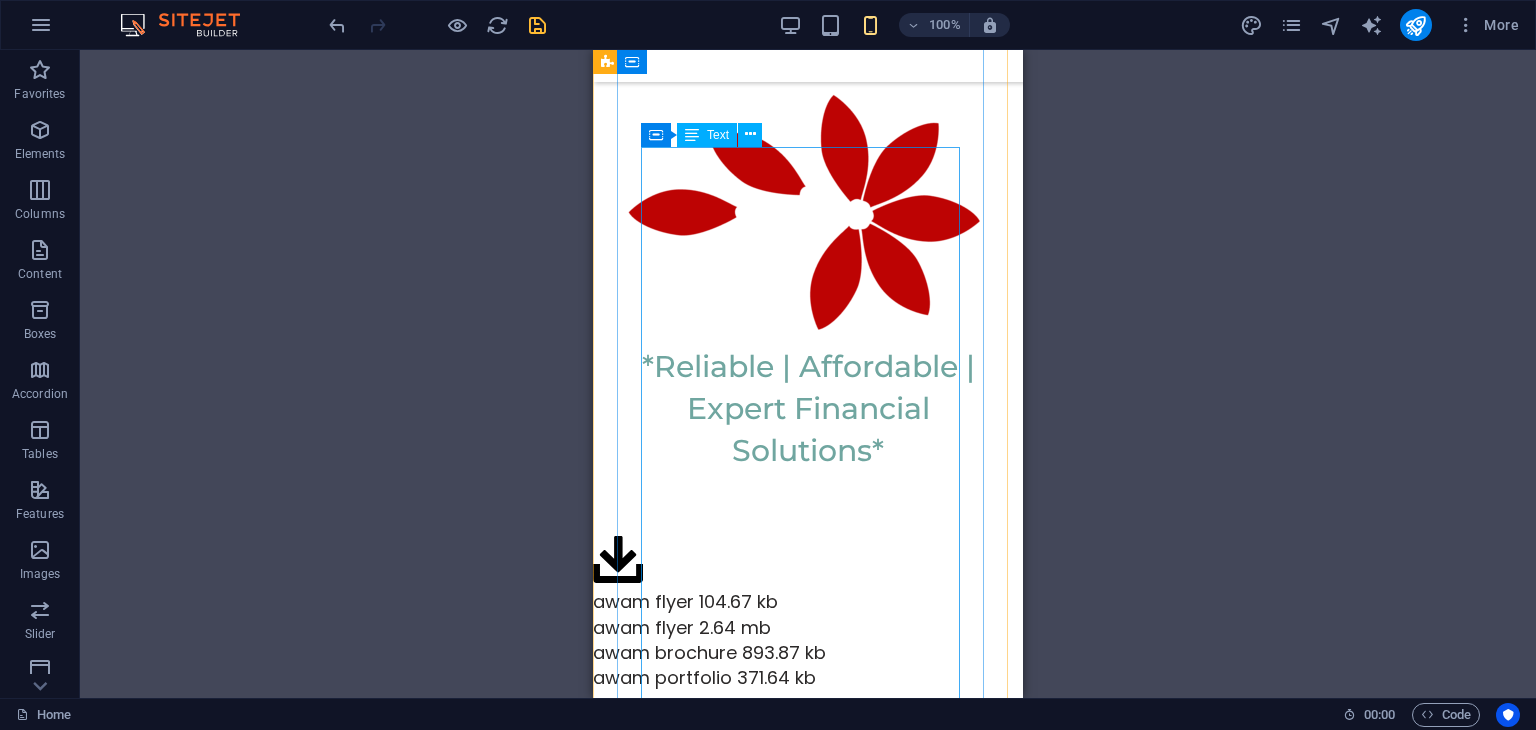click at bounding box center (692, 135) 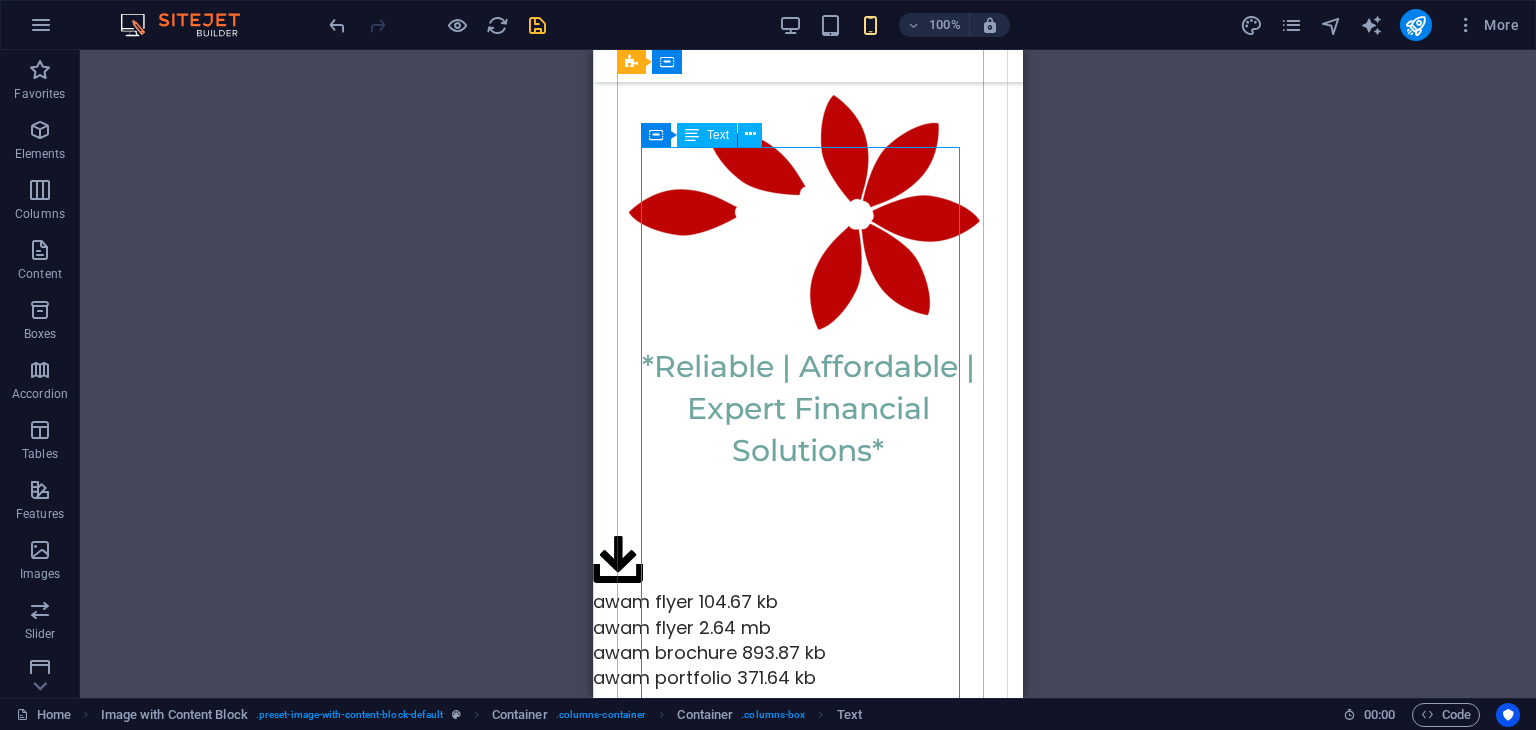 click at bounding box center (692, 135) 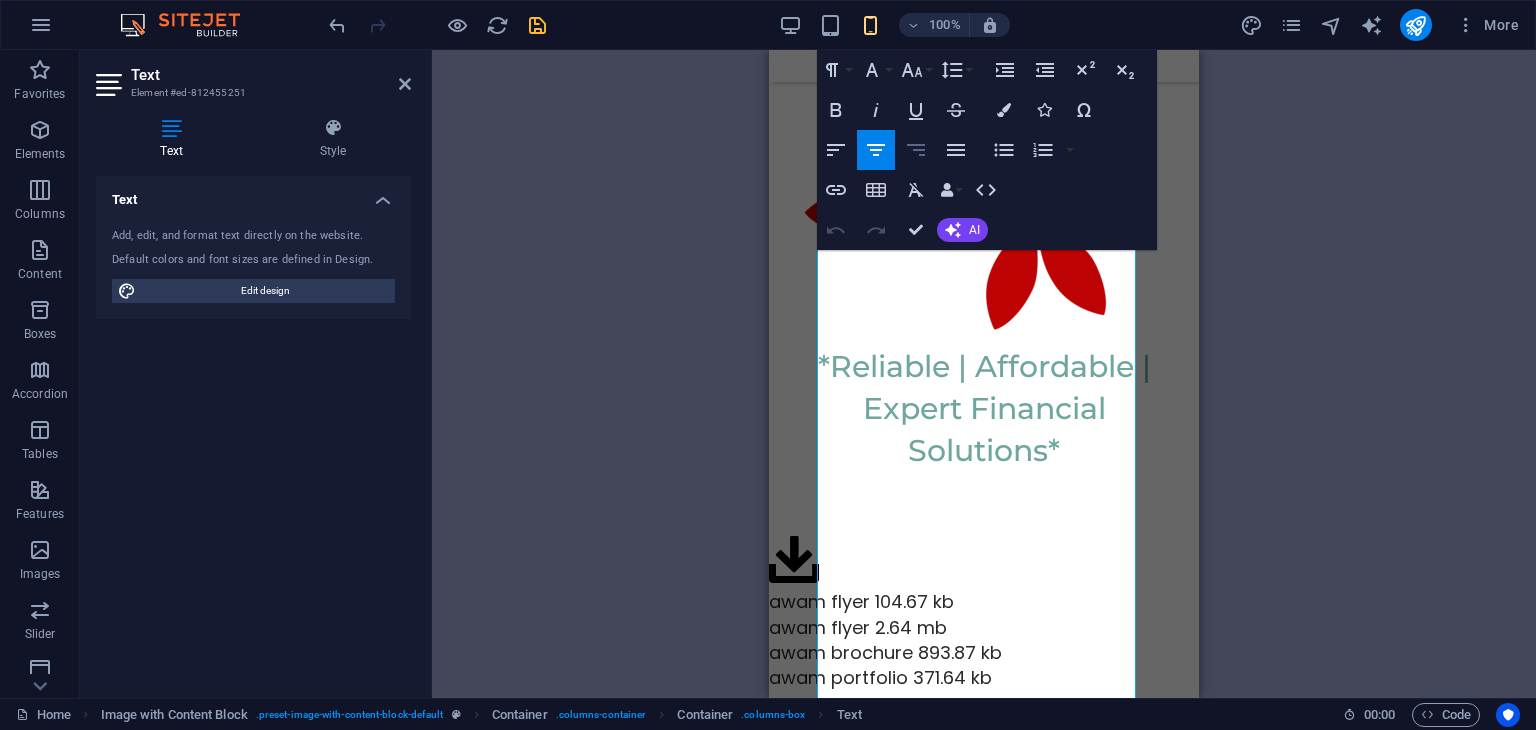 click 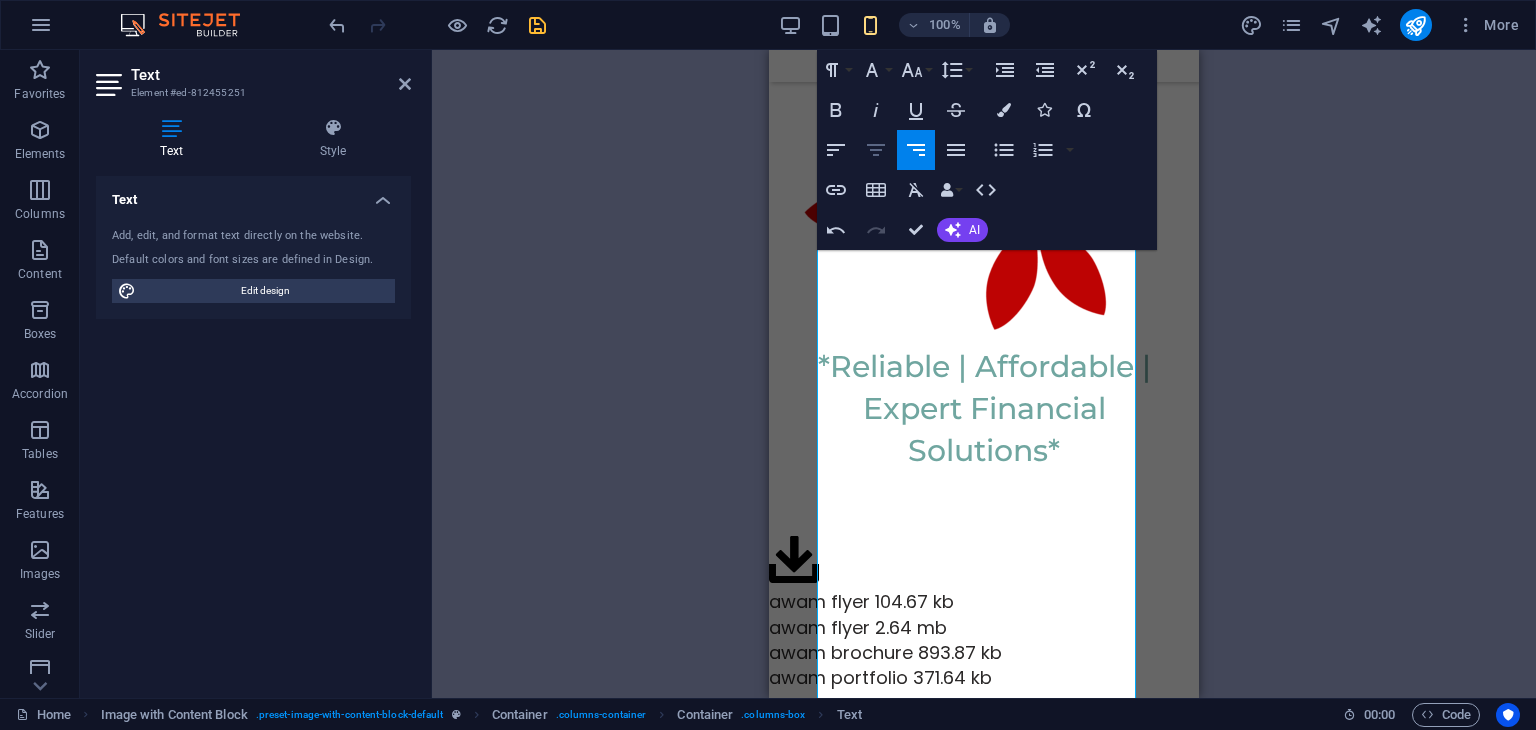 click 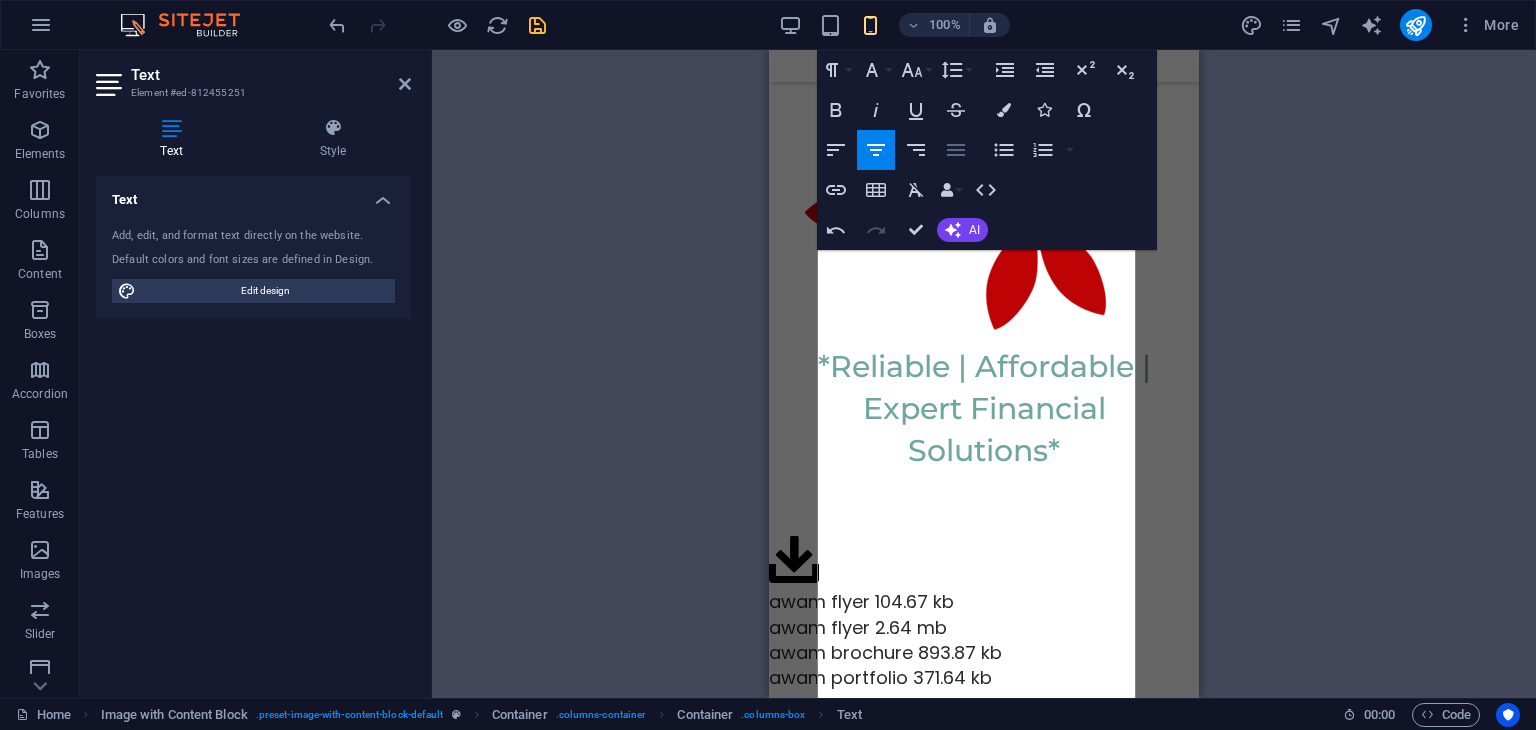click 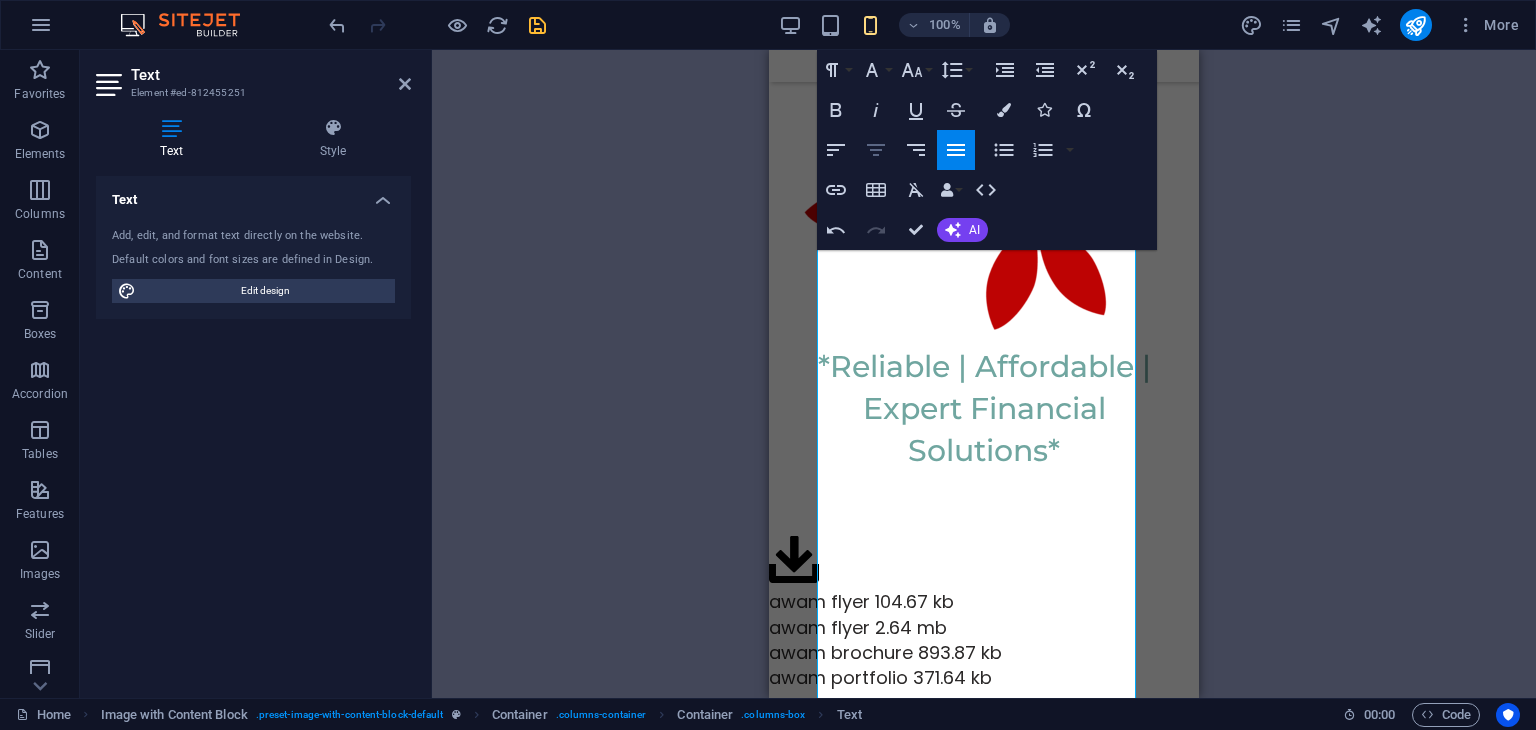 click 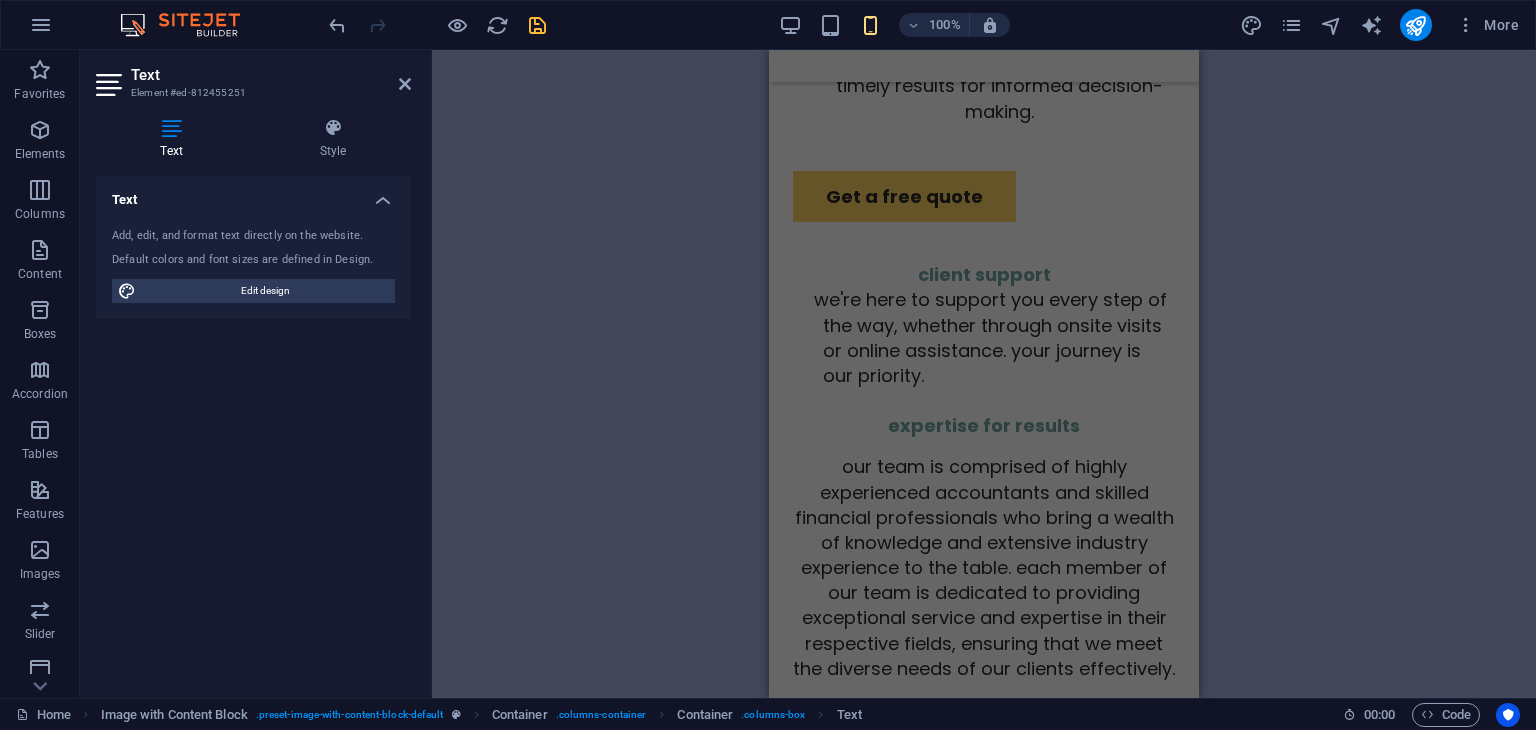 scroll, scrollTop: 3470, scrollLeft: 0, axis: vertical 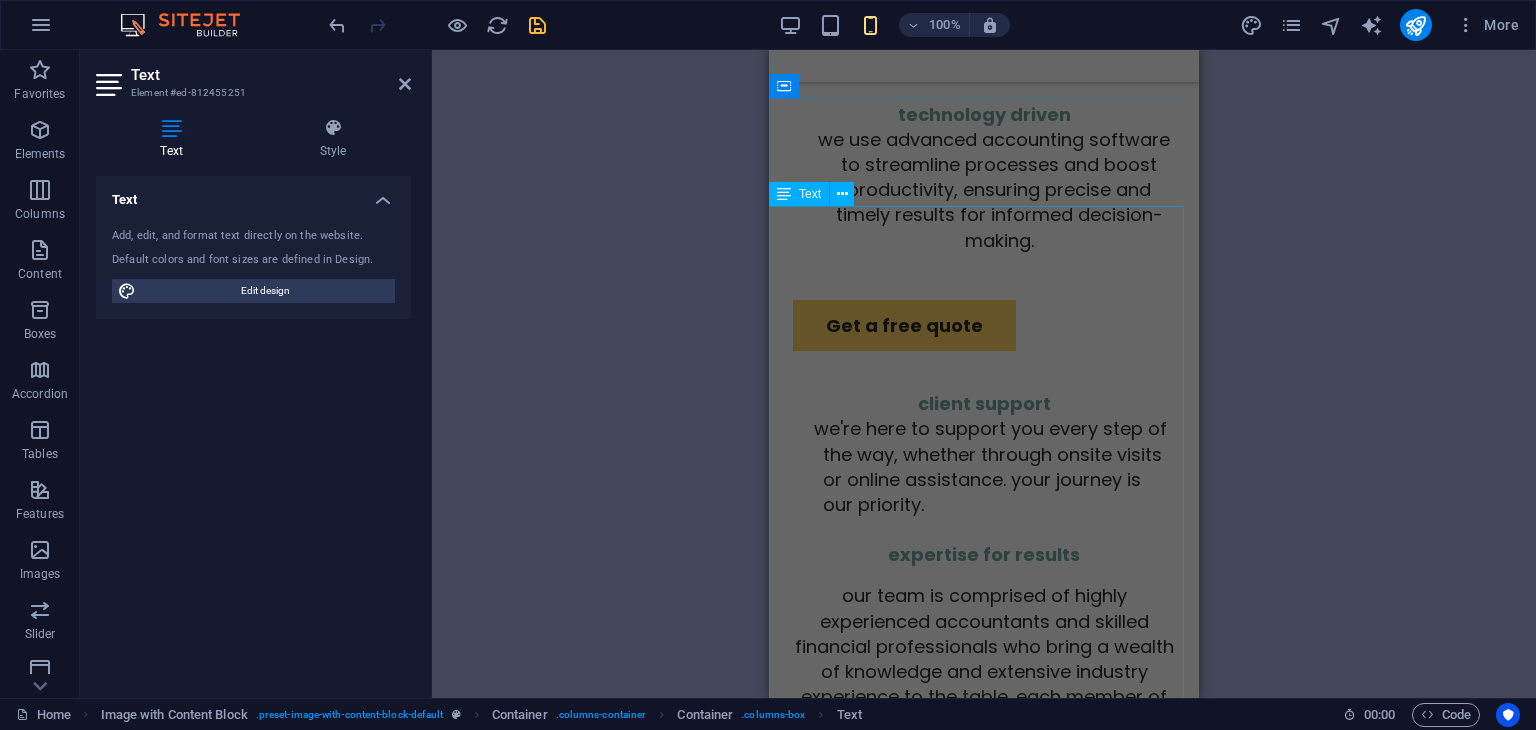 click on "R eliable | Affordable | Expert Financial Solutions At Al Ward Al Momaiz Accounting & Bookkeeping Services, we offer professional and accurate accounting solutions tailored specifically for businesses in the UAE.  With over 20 years of experience, we assist startups, SMEs, and established companies in managing their finances efficiently while ensuring compliance with UAE regulations. Our extensive range of services includes bookkeeping and financial reporting, accounts reconciliation, bank reconciliation, VAT registration and filing, payroll management, business advisory services, and much more. Whether you need on-demand freelance services or a hybrid accounting model combining remote and on-site support, we deliver cost-effective and flexible solutions designed to meet your unique needs. Let Al Ward Al Momaiz take care of your accounting requirements so you can focus on growing your business! Contact us today for a free consultation! Email us -  info@wardalmomaiz.com Whatsapp- 00971555015091" at bounding box center [984, 1875] 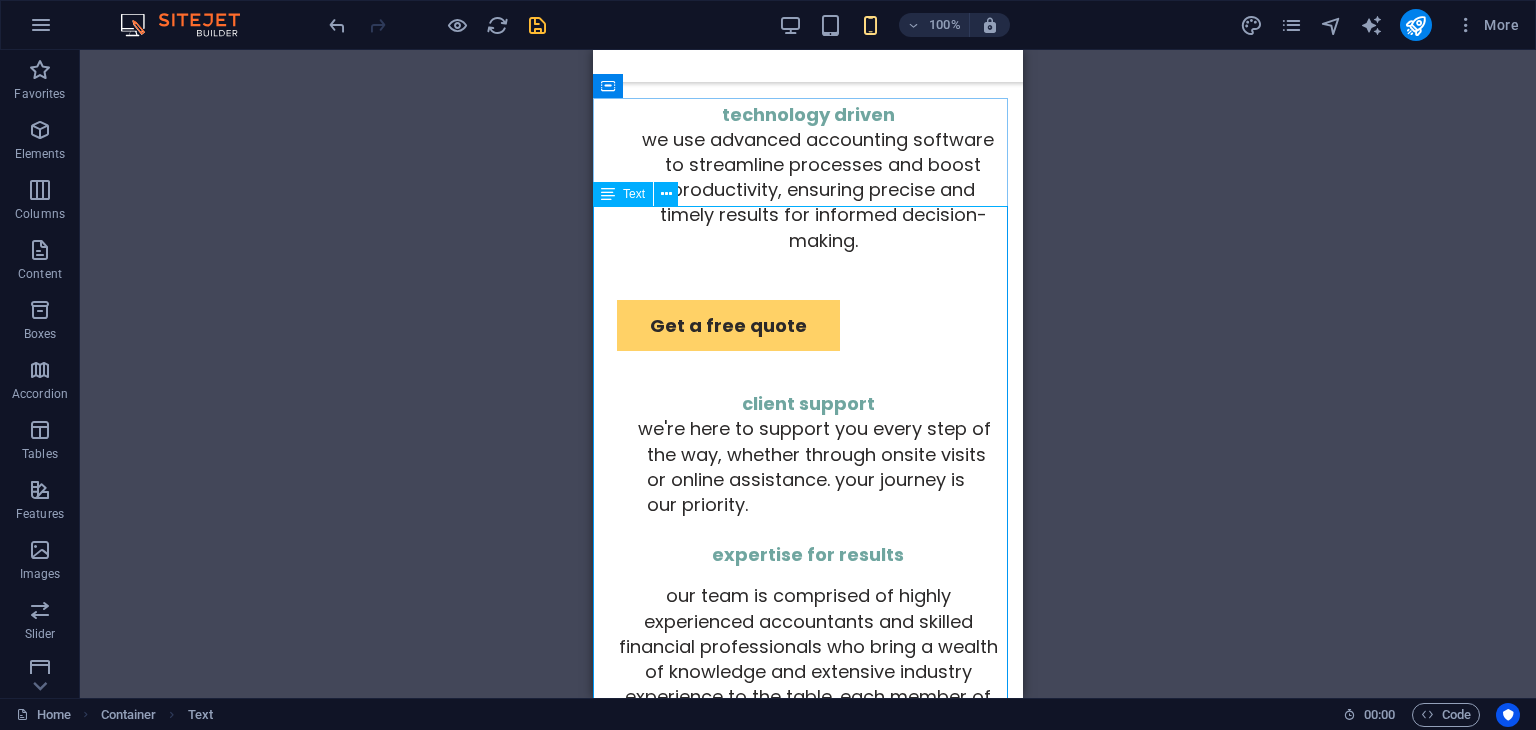 click on "Text" at bounding box center [634, 194] 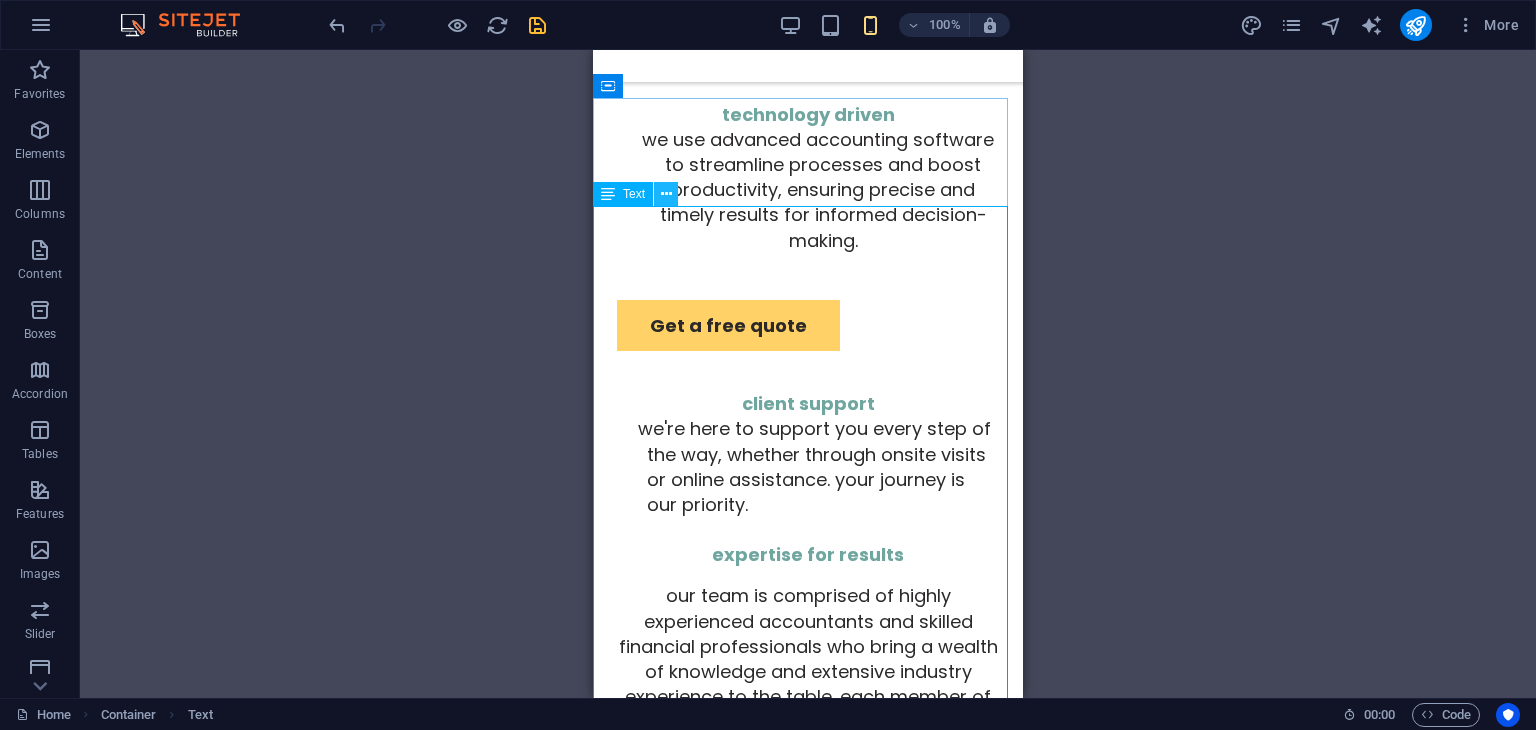 click at bounding box center (666, 194) 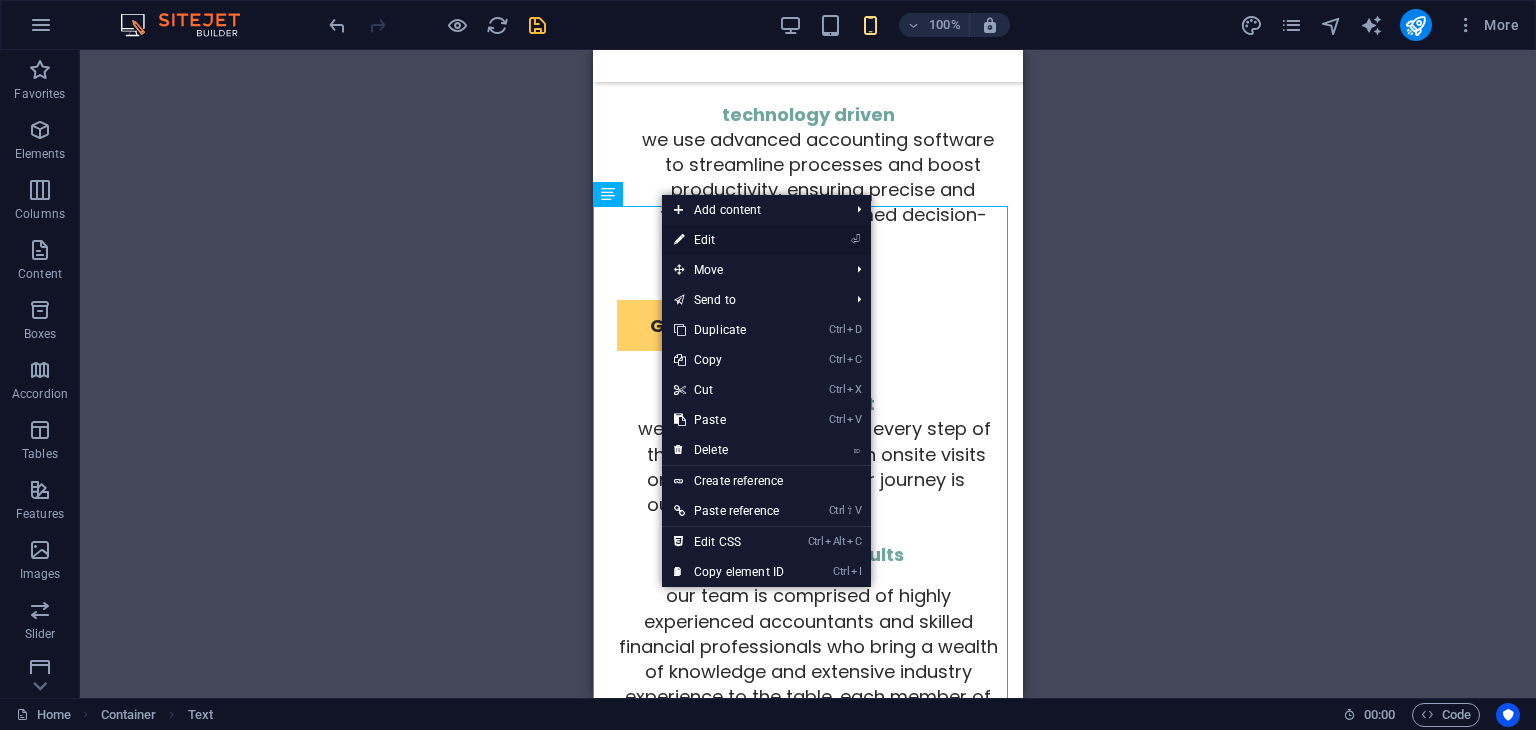 click on "⏎  Edit" at bounding box center [729, 240] 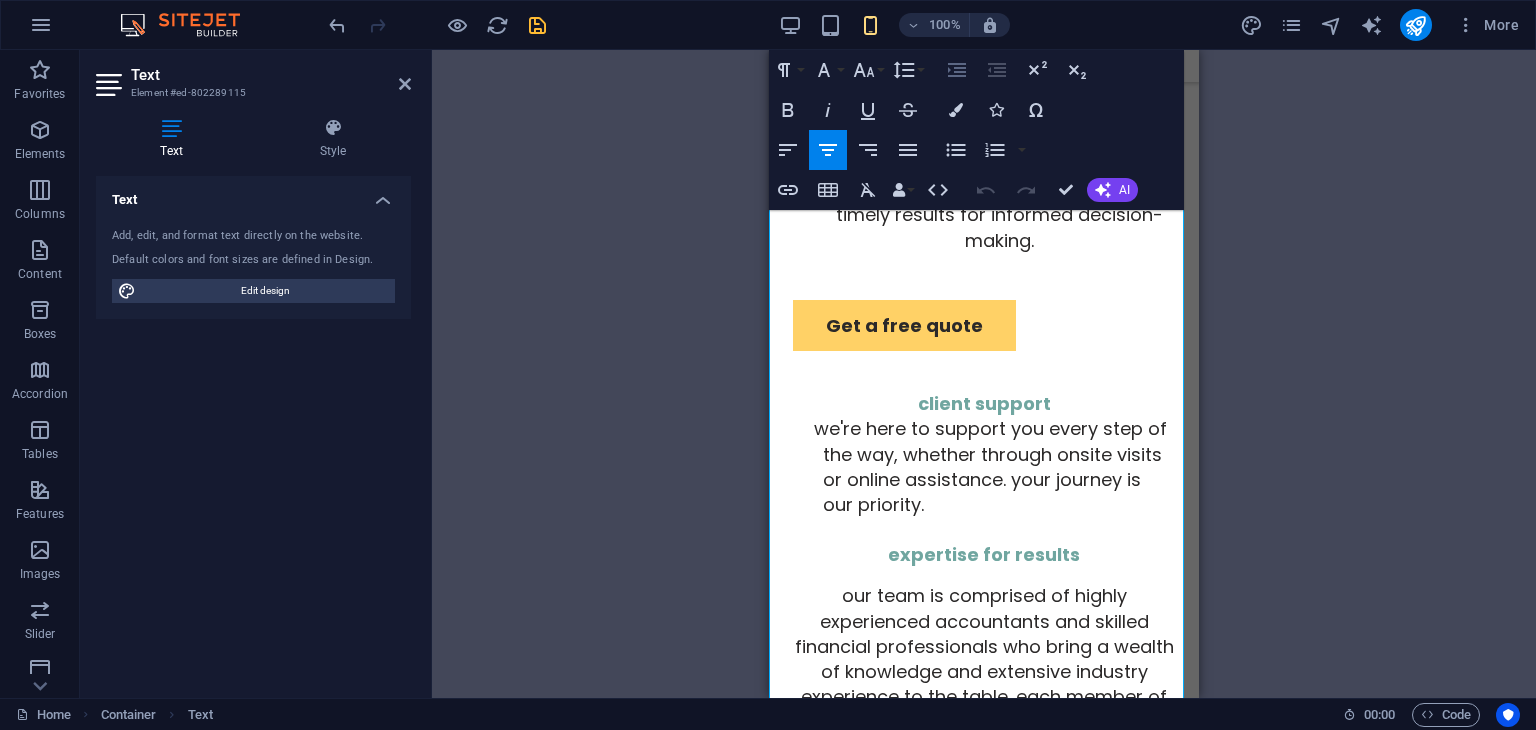 click 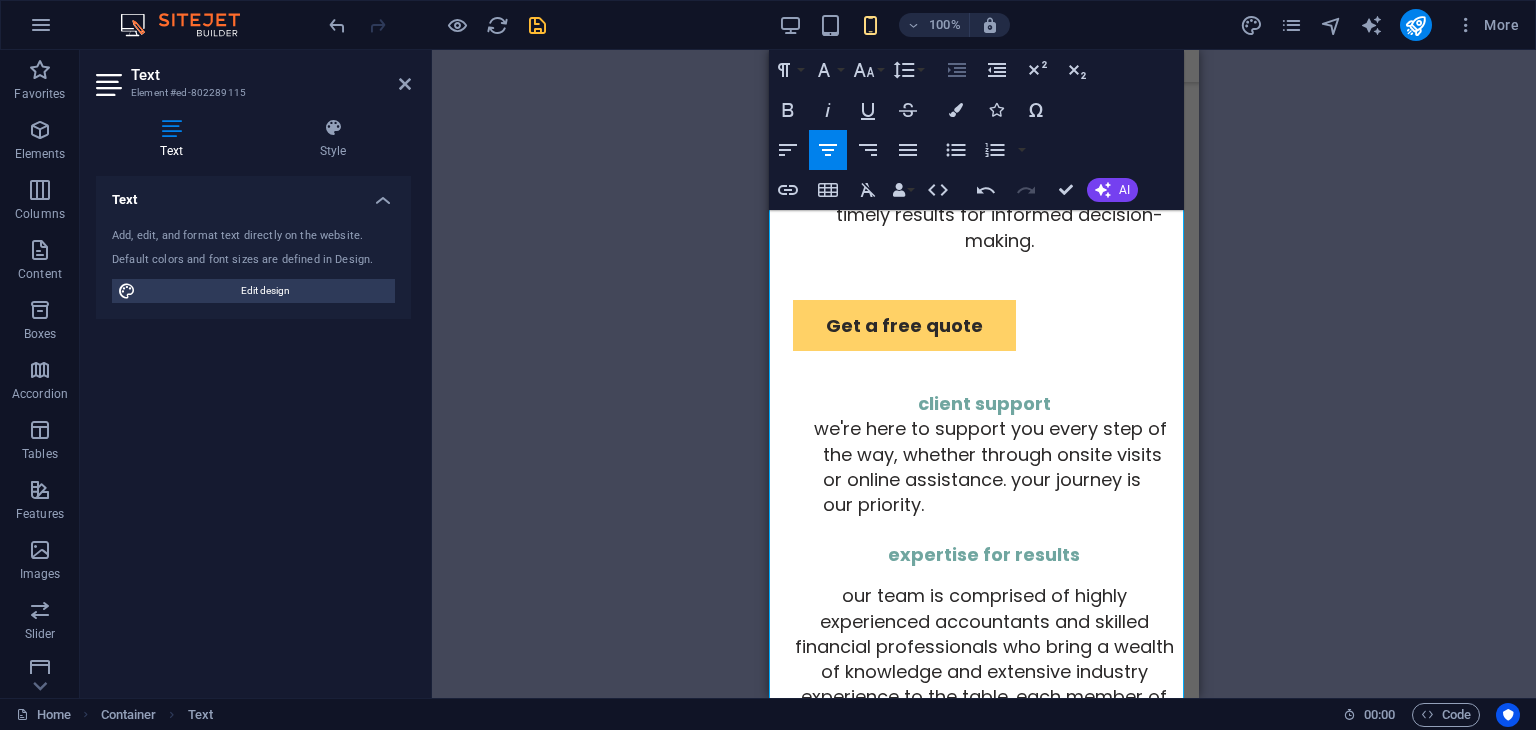 click 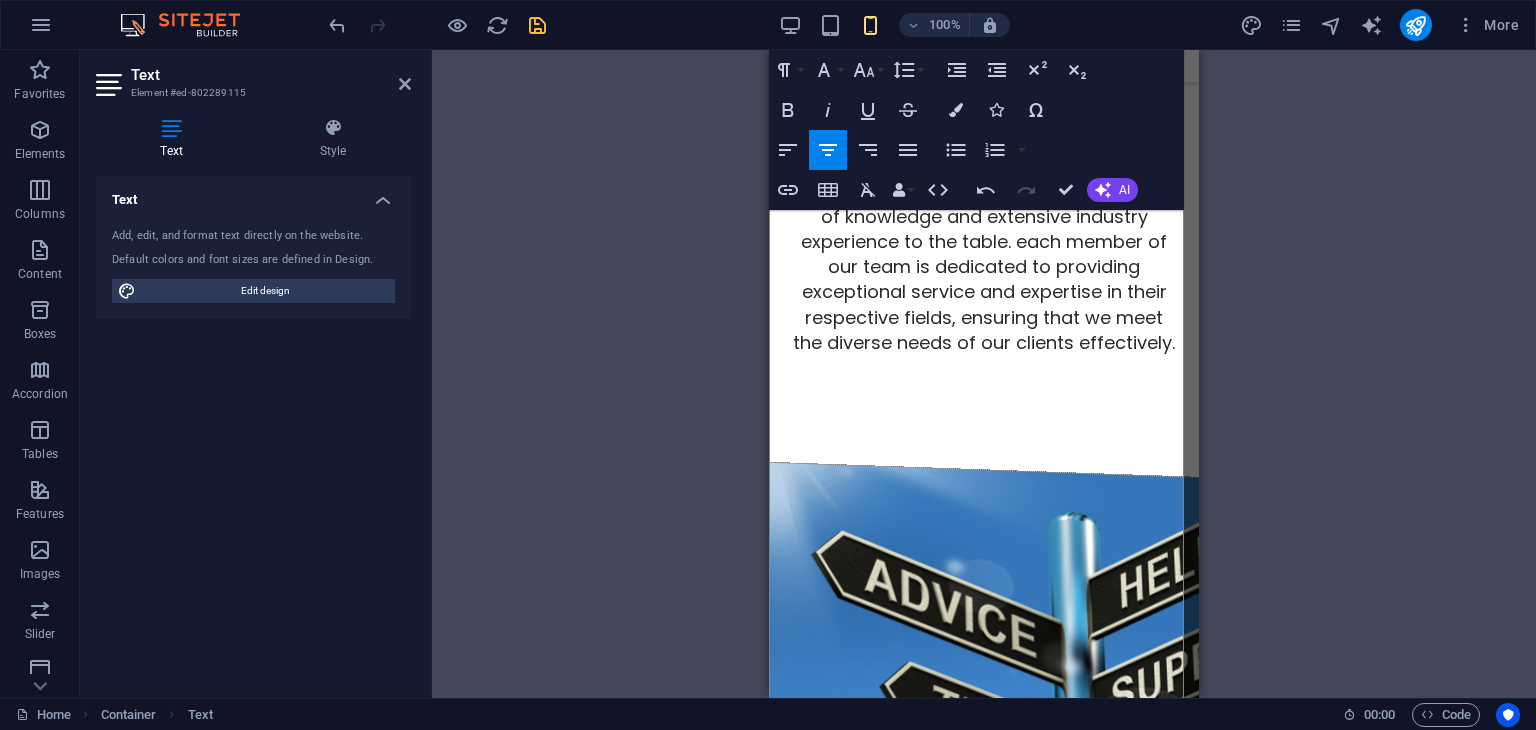 scroll, scrollTop: 3762, scrollLeft: 0, axis: vertical 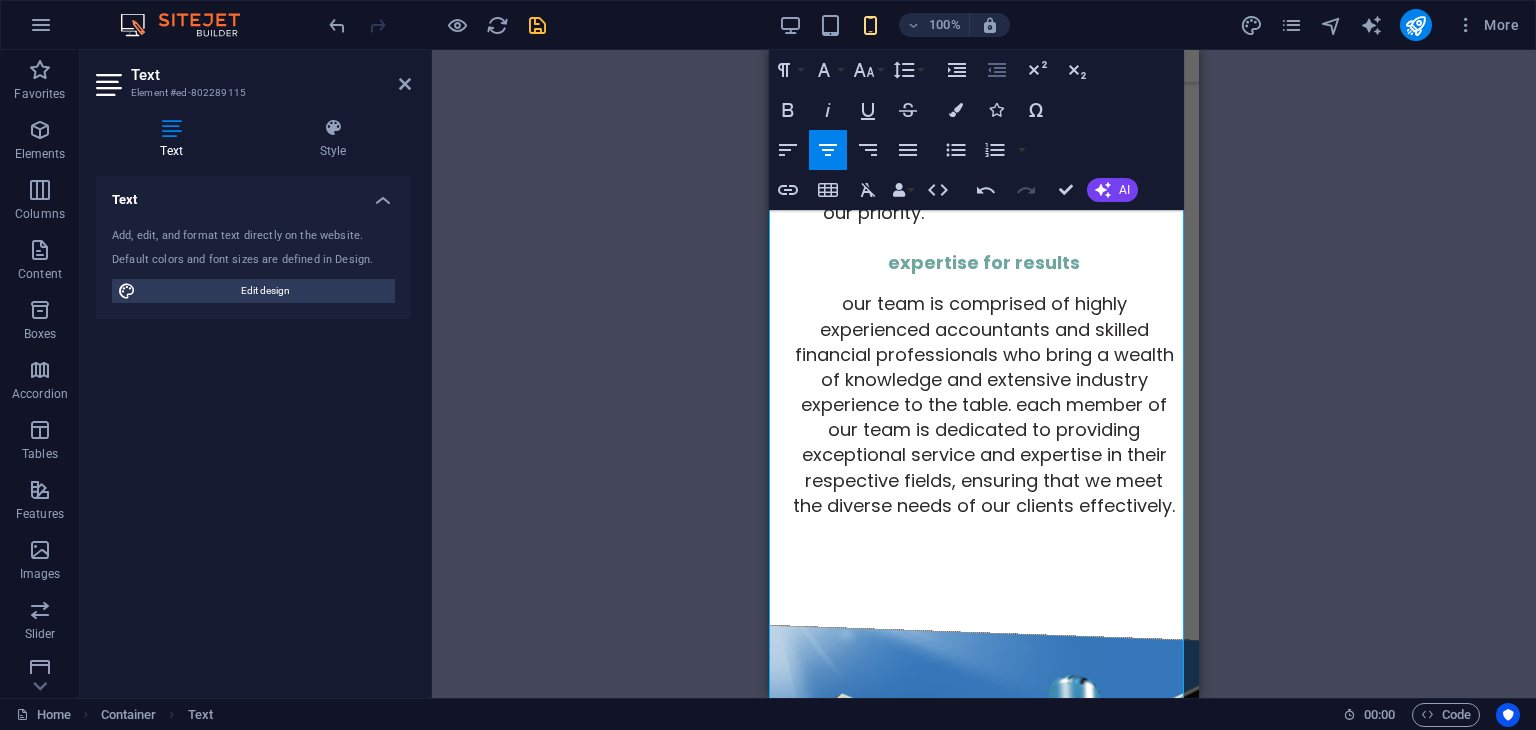 click 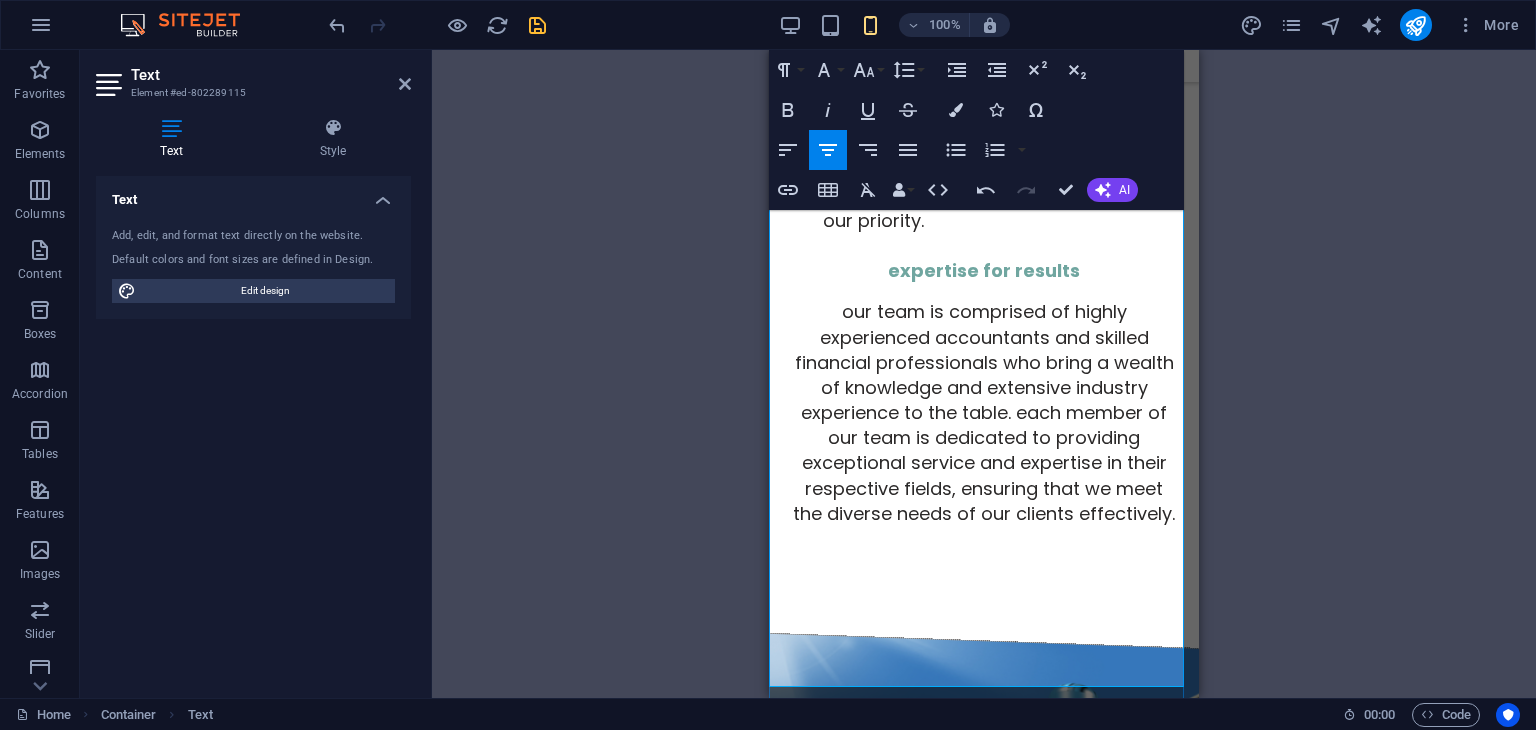 scroll, scrollTop: 3770, scrollLeft: 0, axis: vertical 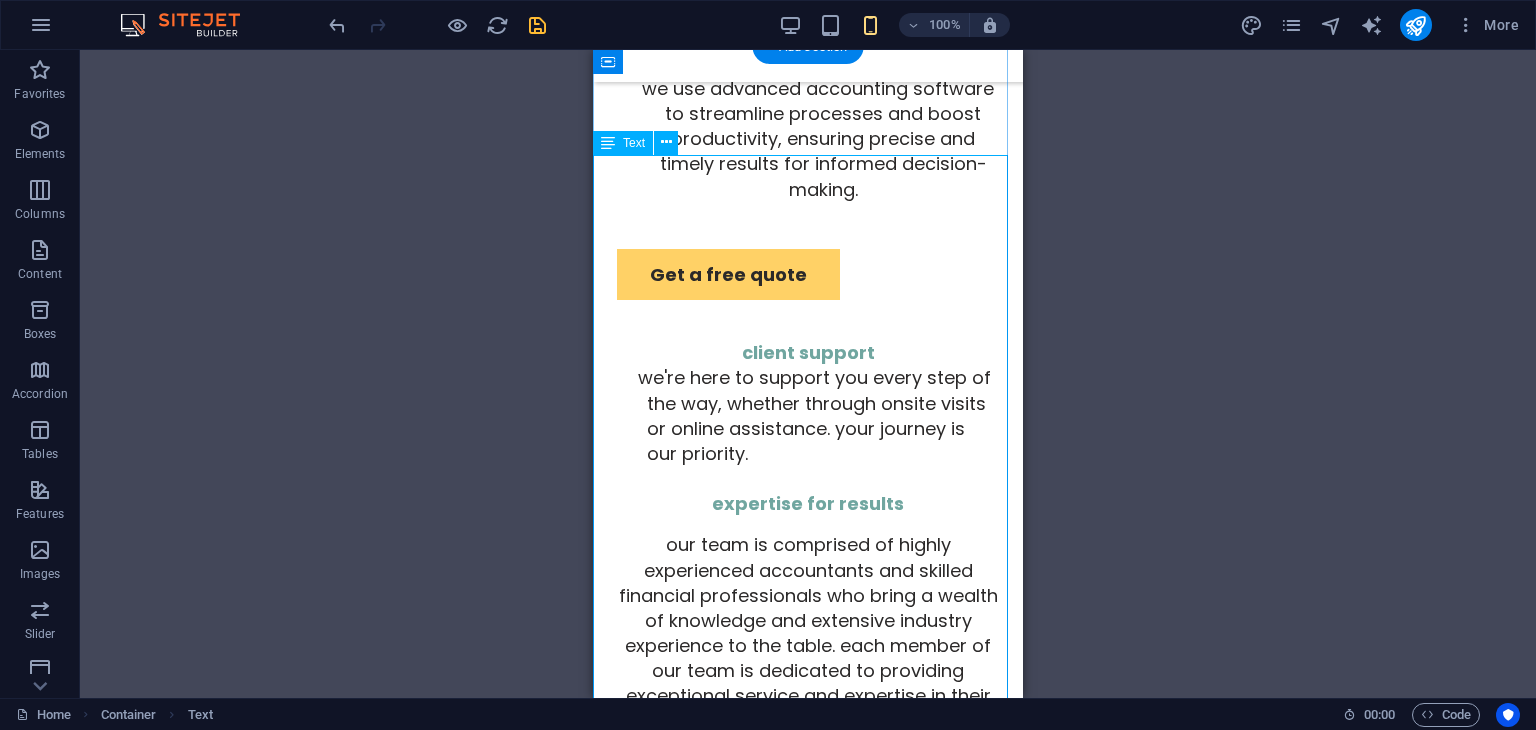 click on "R eliable | Affordable | Expert Financial Solutions At Al Ward Al Momaiz Accounting & Bookkeeping Services, we offer professional and accurate accounting solutions tailored specifically for businesses in the UAE.  With over 20 years of experience, we assist startups, SMEs, and established companies in managing their finances efficiently while ensuring compliance with UAE regulations. Our extensive range of services includes bookkeeping and financial reporting, accounts reconciliation, bank reconciliation, VAT registration and filing, payroll management, business advisory services, and much more. Whether you need on-demand freelance services or a hybrid accounting model combining remote and on-site support, we deliver cost-effective and flexible solutions designed to meet your unique needs. Let Al Ward Al Momaiz take care of your accounting requirements so you can focus on growing your business! Contact us today for a free consultation! Email us -  info@wardalmomaiz.com Whatsapp- 00971555015091" at bounding box center (808, 1850) 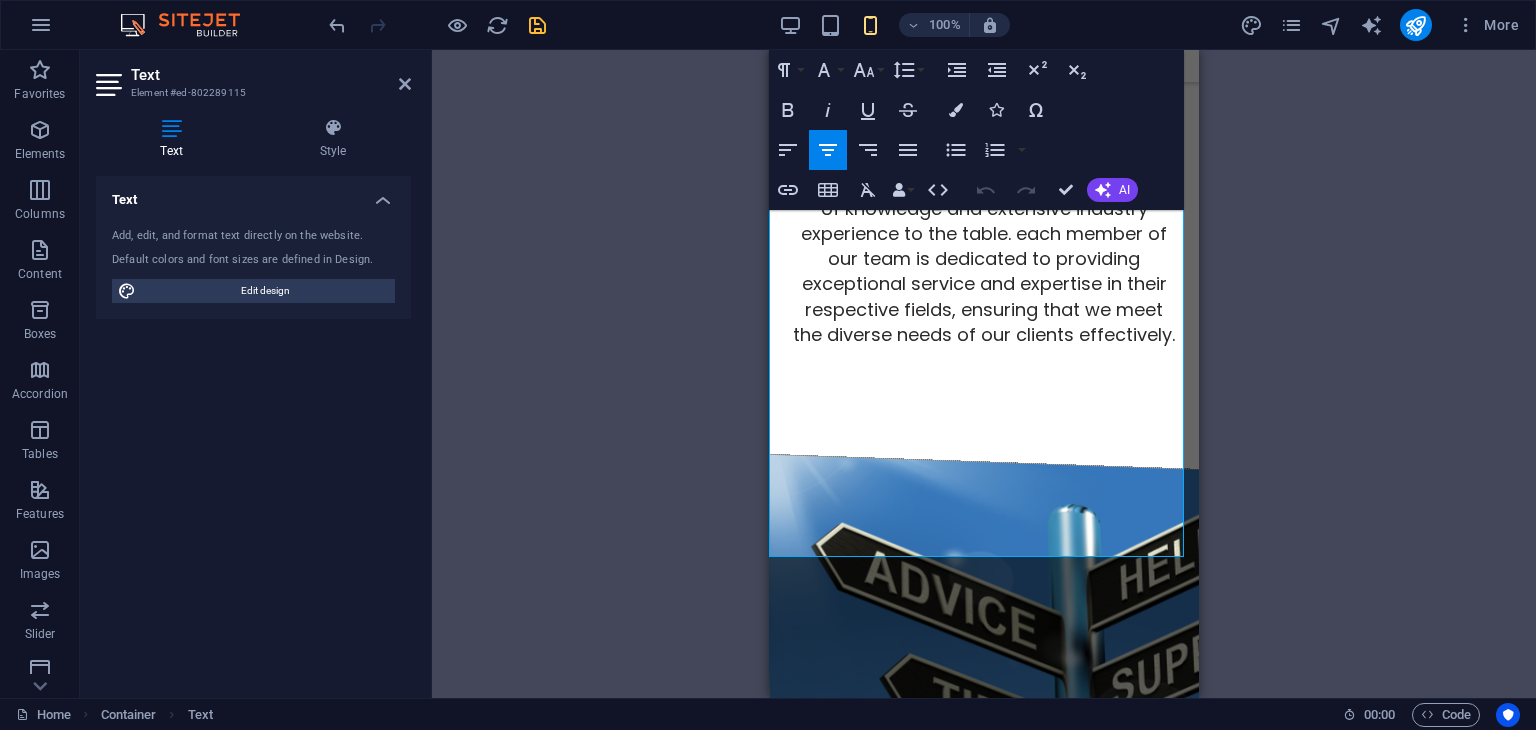 scroll, scrollTop: 3966, scrollLeft: 0, axis: vertical 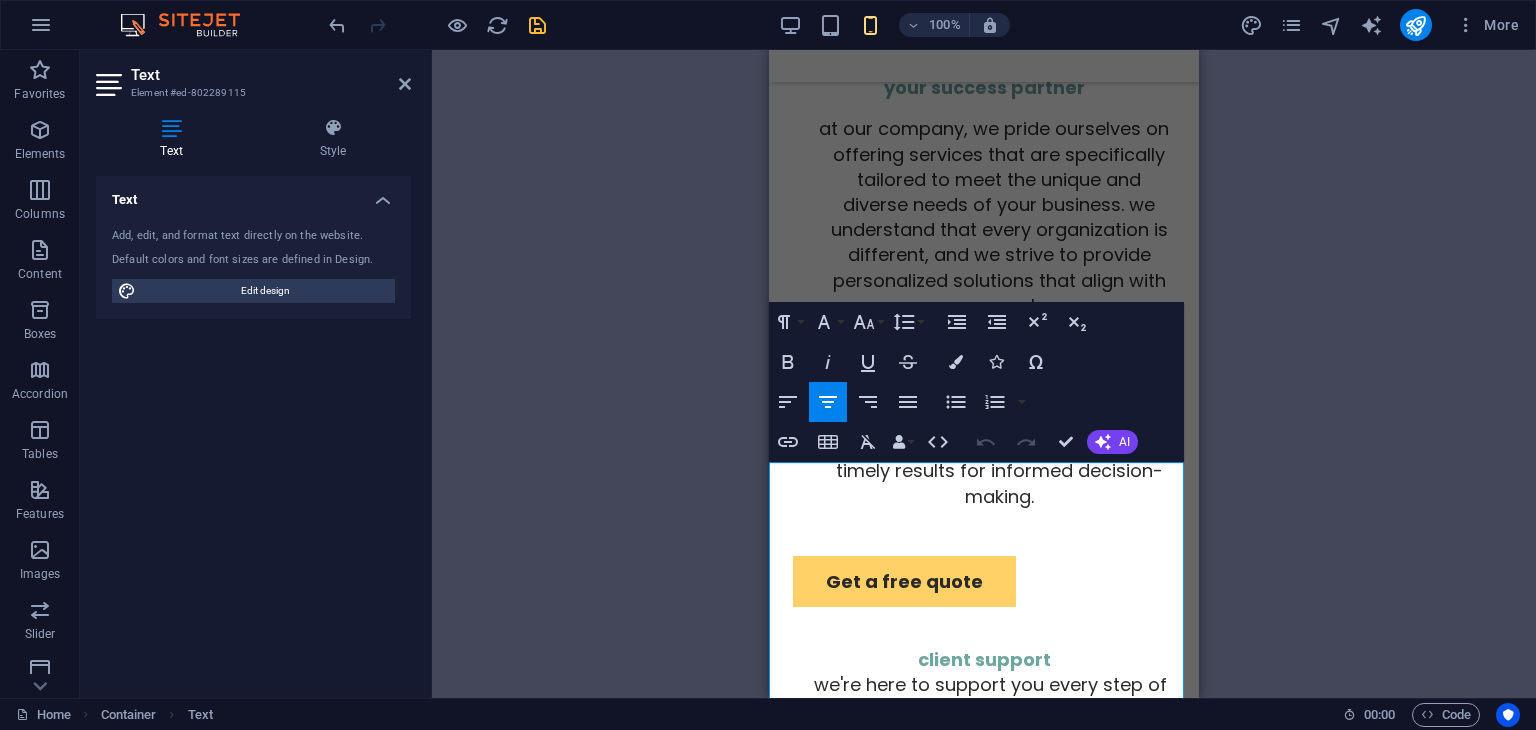 drag, startPoint x: 1091, startPoint y: 419, endPoint x: 1550, endPoint y: 479, distance: 462.90497 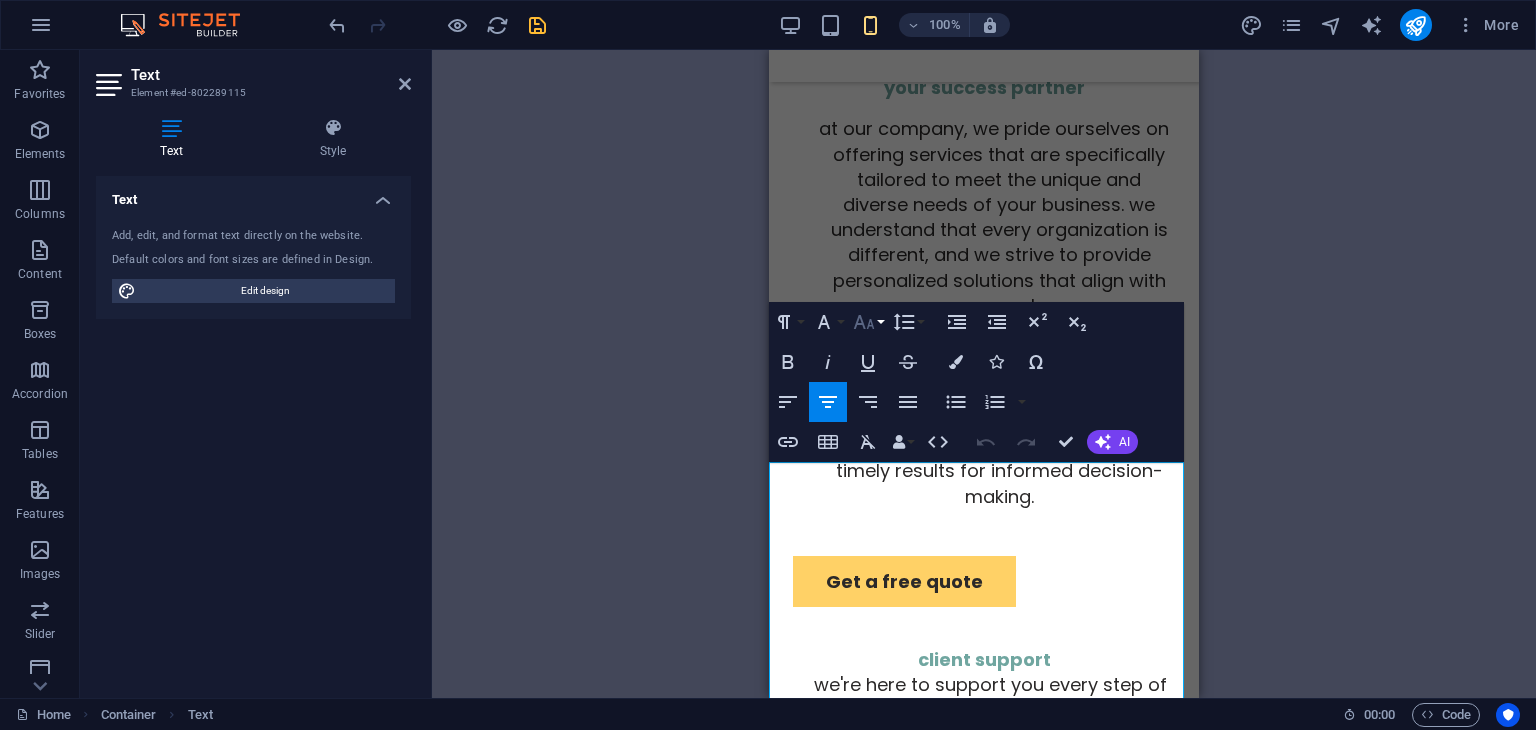 click 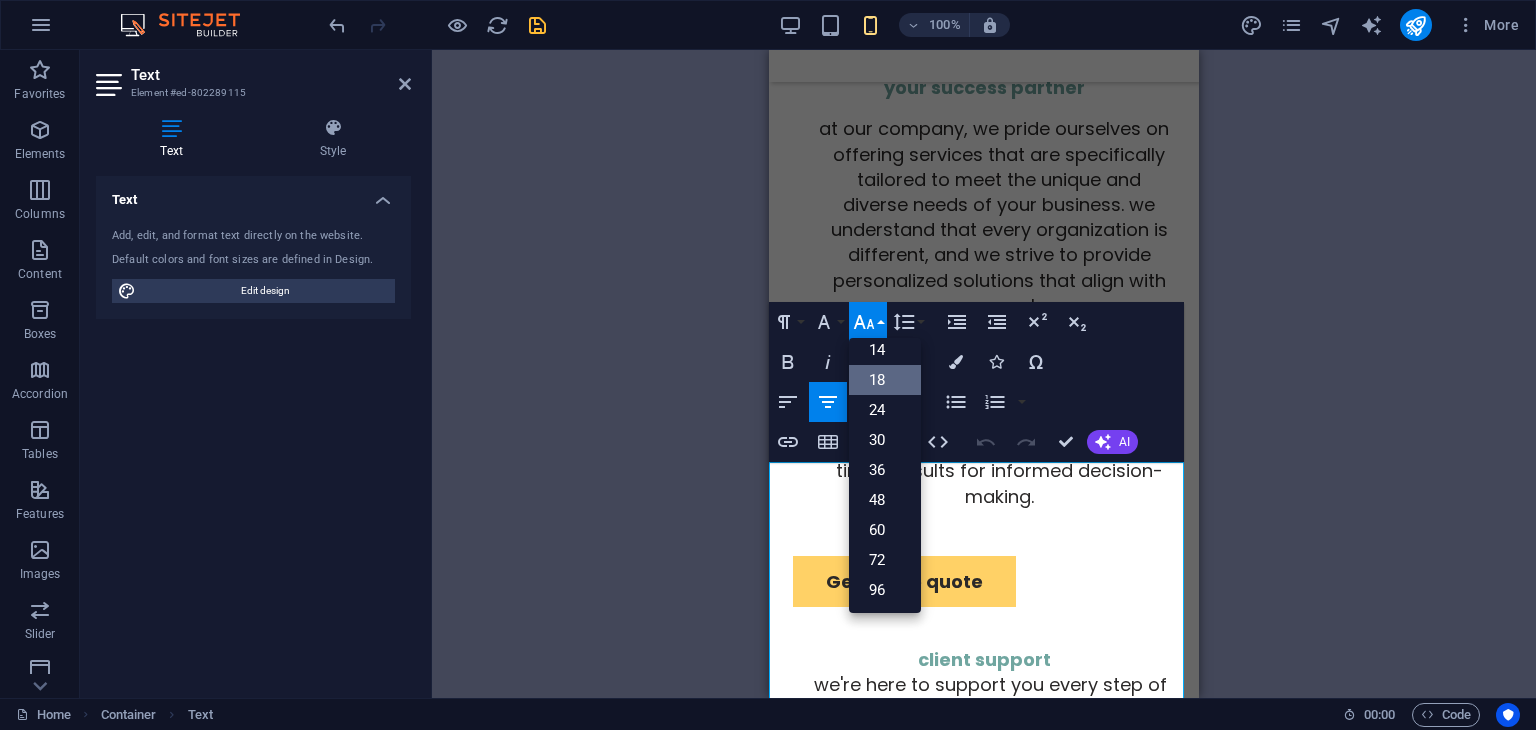 scroll, scrollTop: 160, scrollLeft: 0, axis: vertical 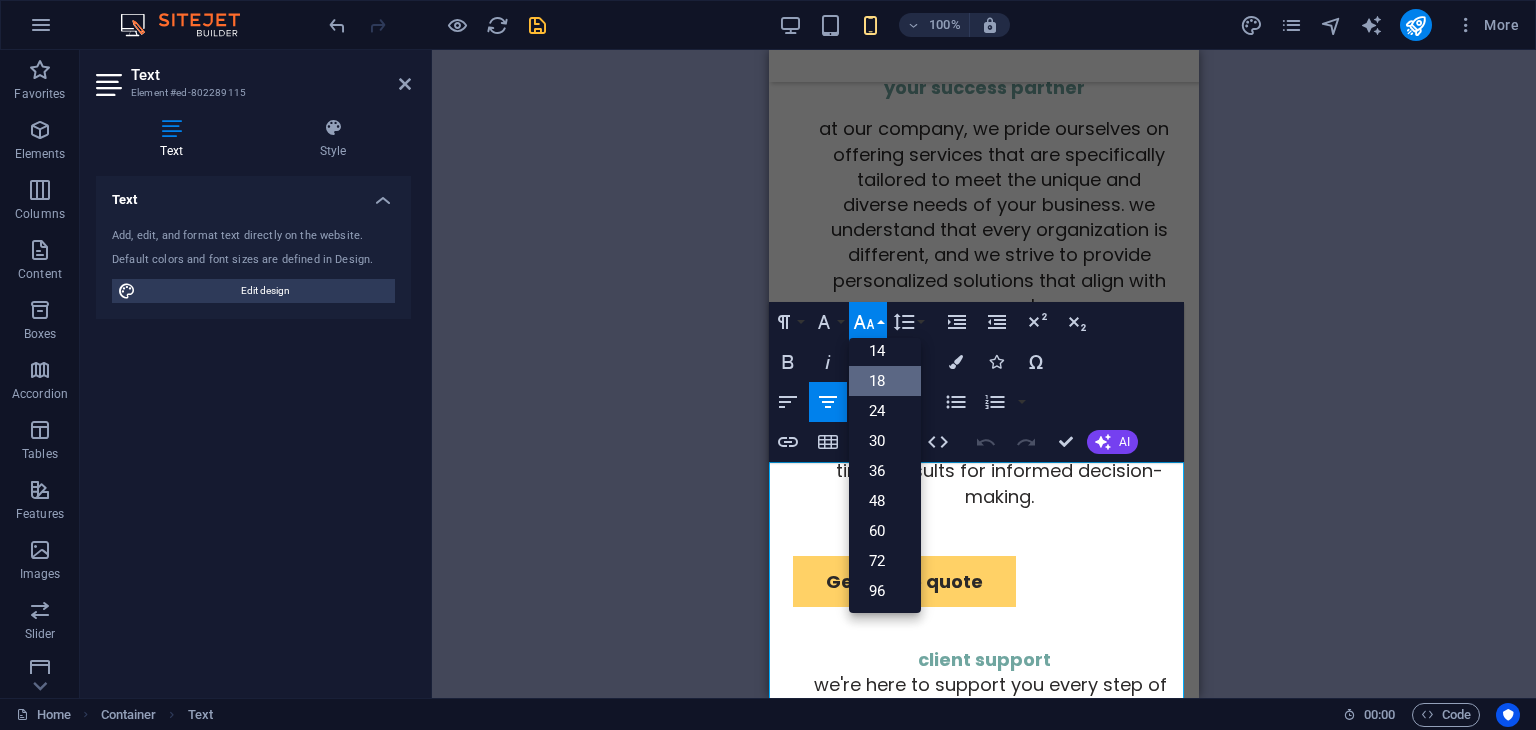 click on "18" at bounding box center [885, 381] 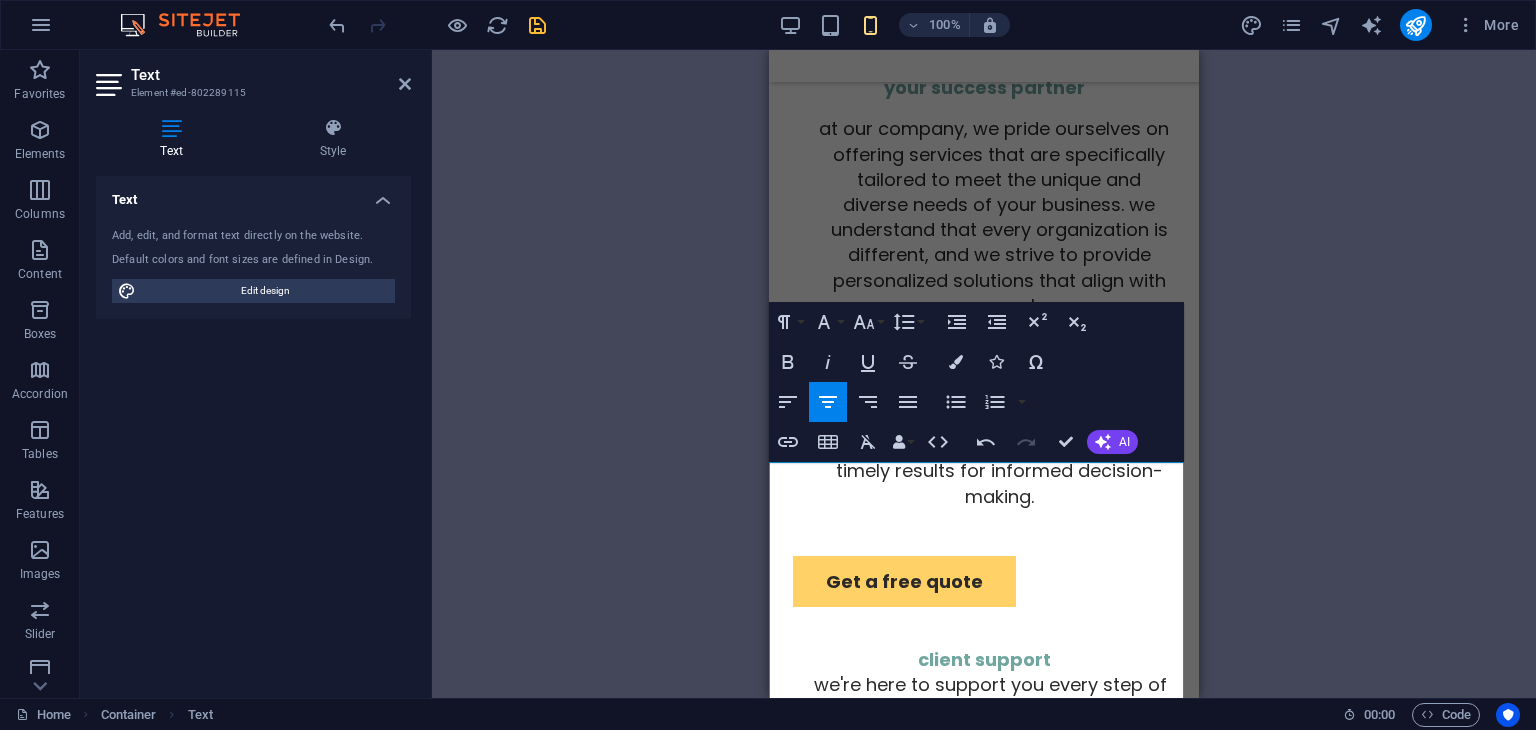 click on "Reliable | Affordable | Expert Financial Solutions At Al Ward Al Momaiz Accounting & Bookkeeping Services, we offer professional and accurate accounting solutions tailored specifically for businesses in the UAE.  With over 20 years of experience, we assist startups, SMEs, and established companies in managing their finances efficiently while ensuring compliance with UAE regulations. Our extensive range of services includes bookkeeping and financial reporting, accounts reconciliation, bank reconciliation, VAT registration and filing, payroll management, business advisory services, and much more. Whether you need on-demand freelance services or a hybrid accounting model combining remote and on-site support, we deliver cost-effective and flexible solutions designed to meet your unique needs. Let Al Ward Al Momaiz take care of your accounting requirements so you can focus on growing your business!" at bounding box center [994, 2144] 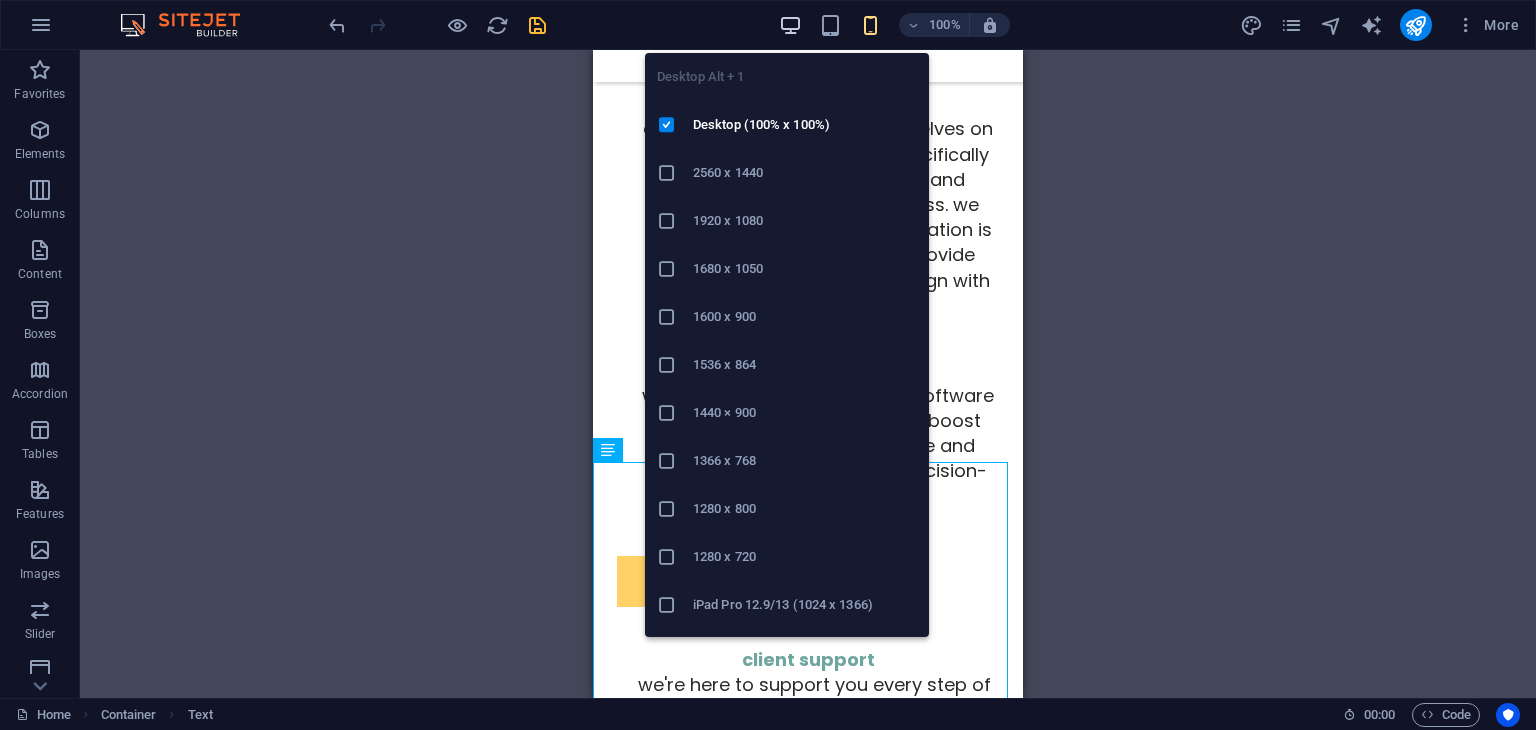click at bounding box center [790, 25] 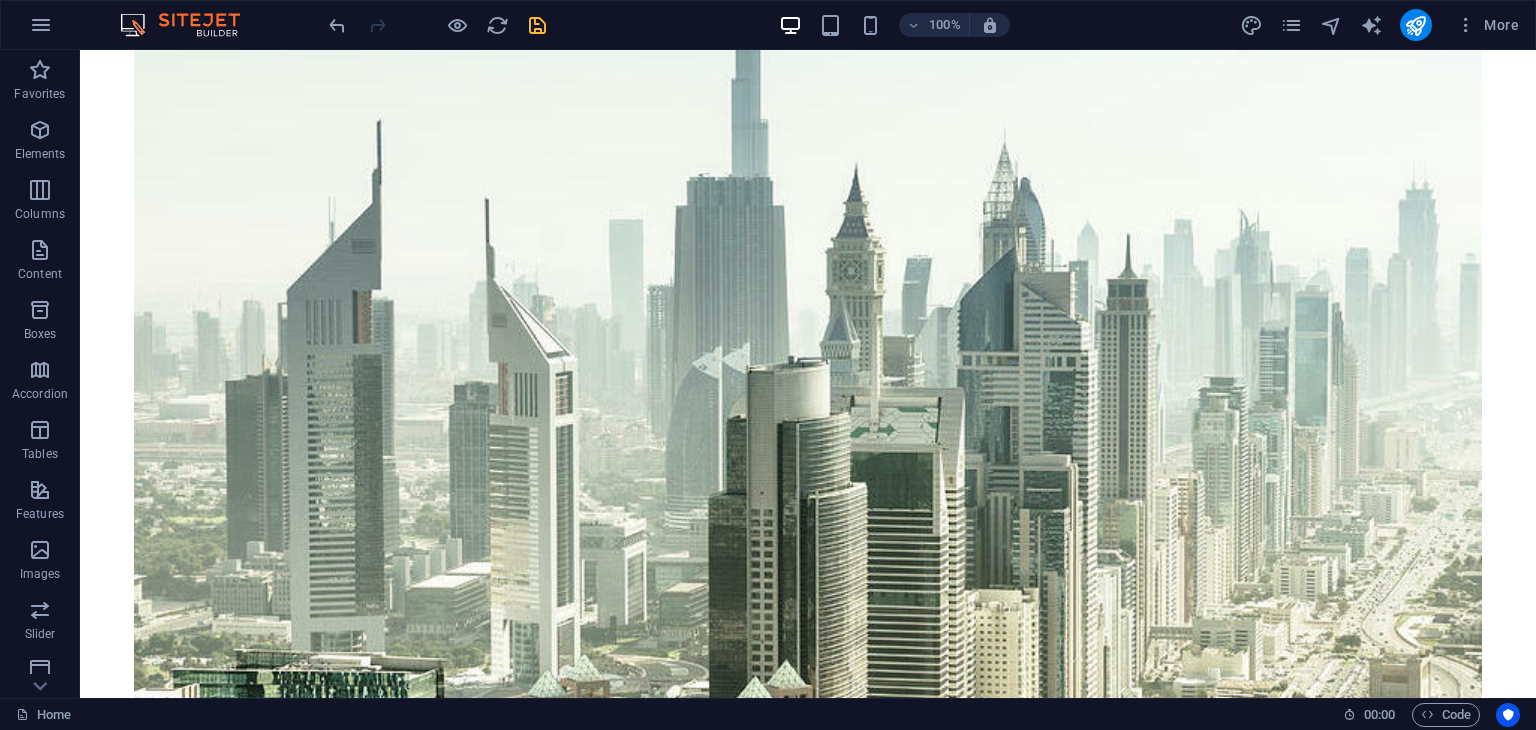 scroll, scrollTop: 0, scrollLeft: 0, axis: both 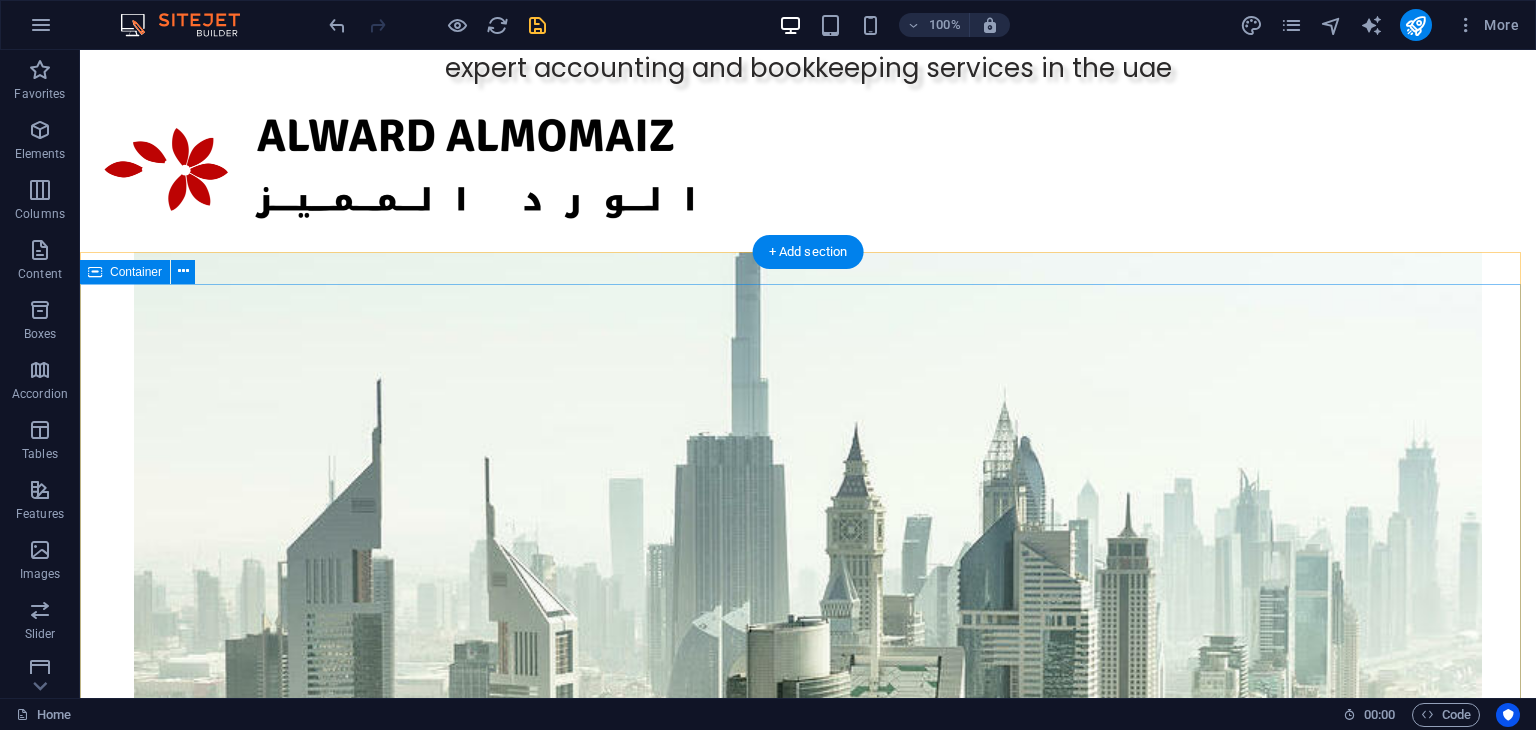click on "Affordable and Reliable Accounting and Bookkeeping services for all businesses. Get Started" at bounding box center [808, 1460] 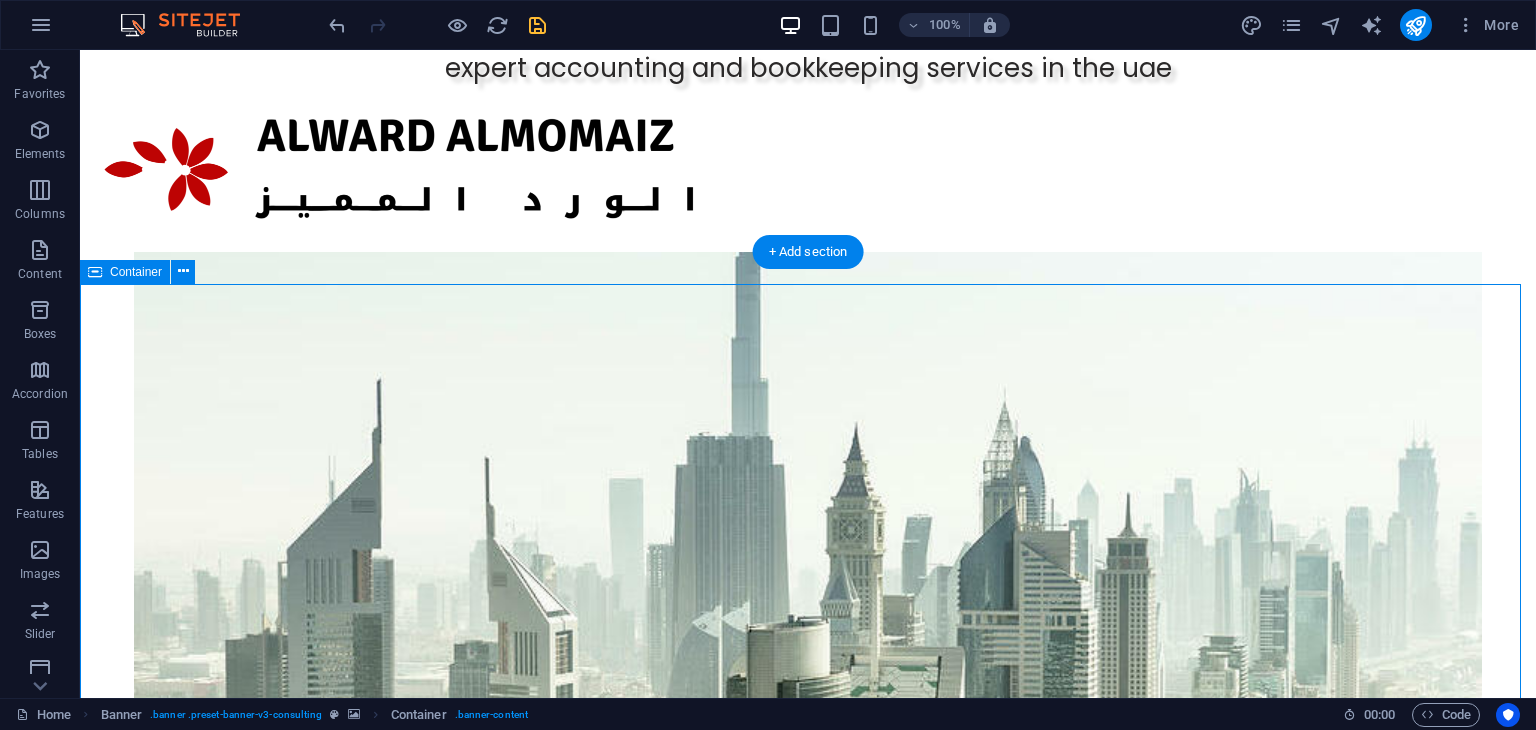 click on "Affordable and Reliable Accounting and Bookkeeping services for all businesses. Get Started" at bounding box center (808, 1460) 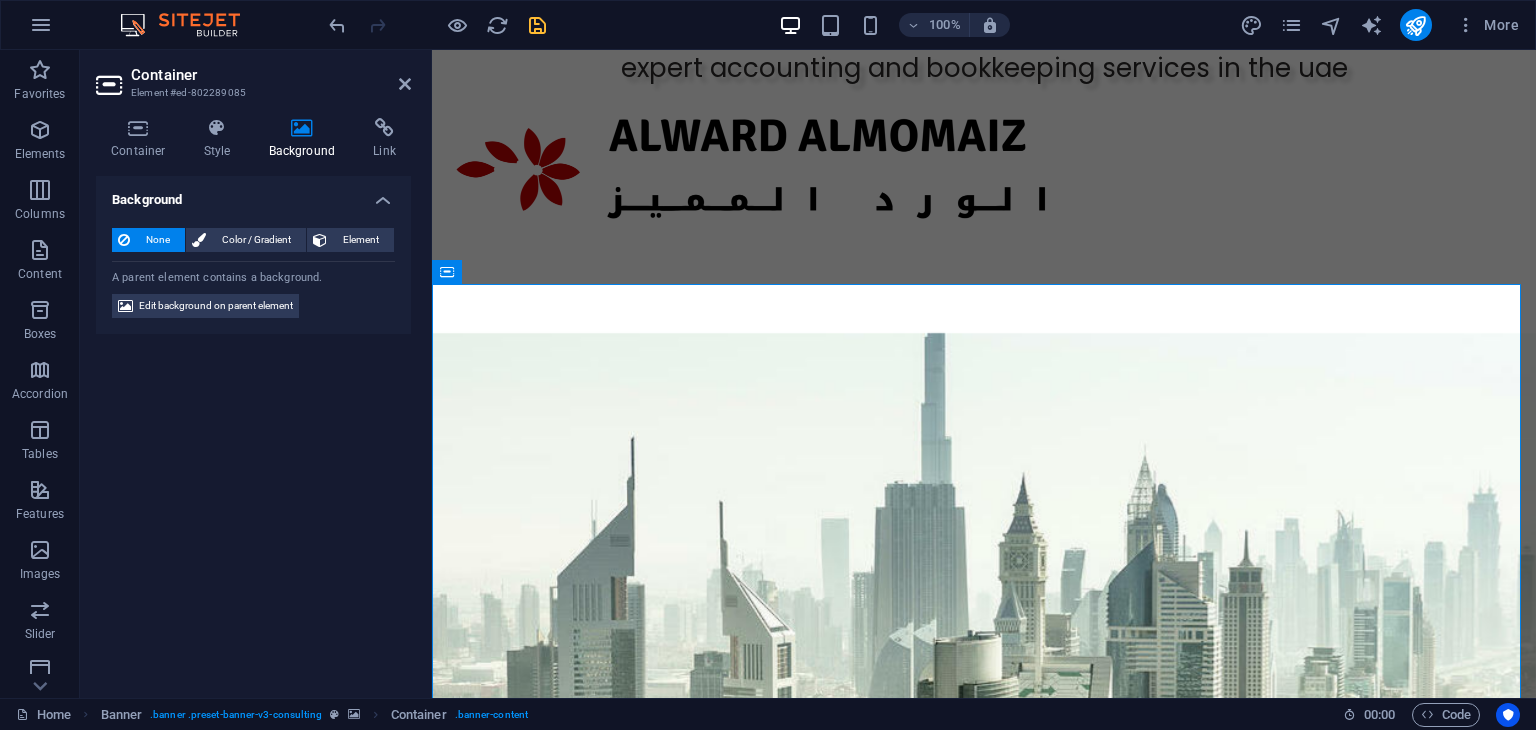 click at bounding box center [302, 128] 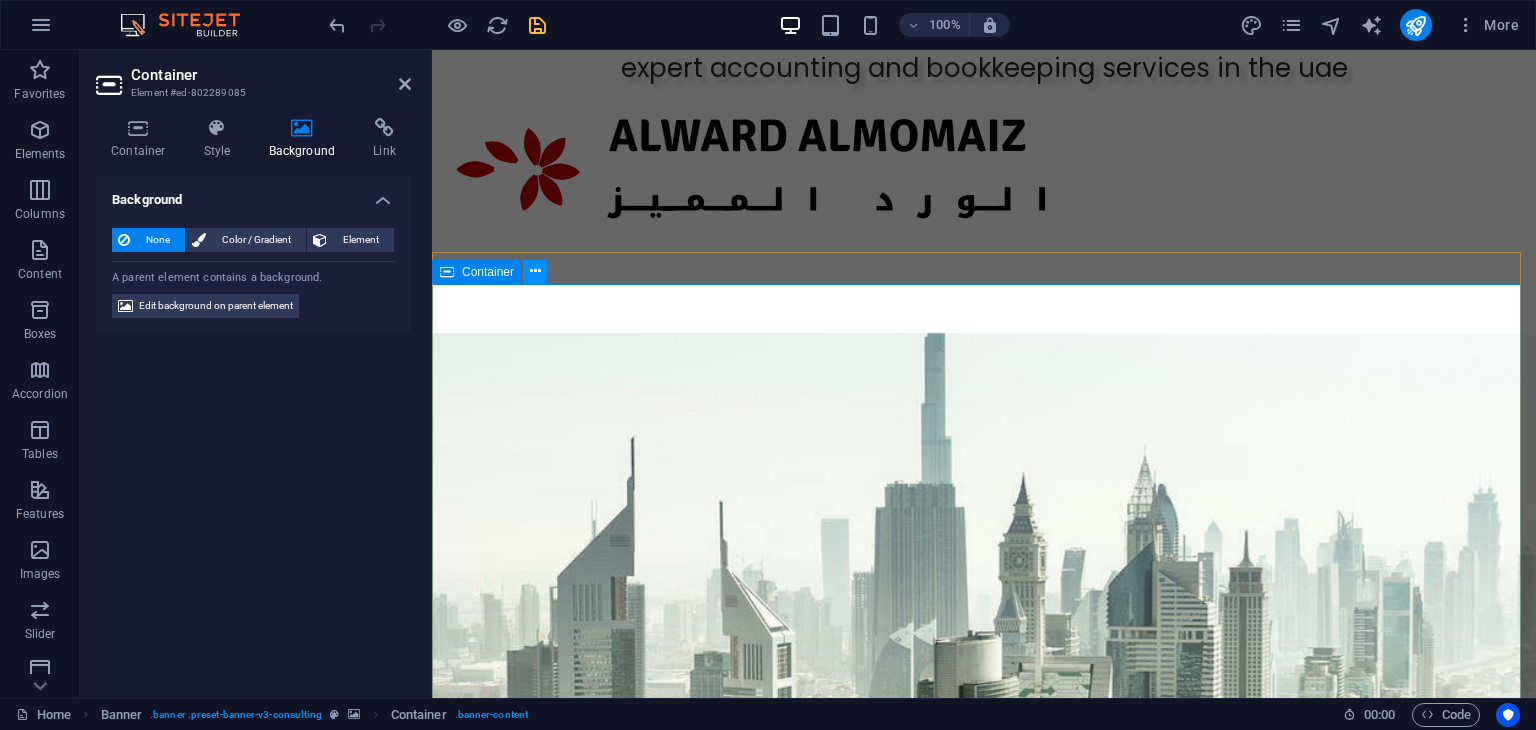 click at bounding box center [535, 271] 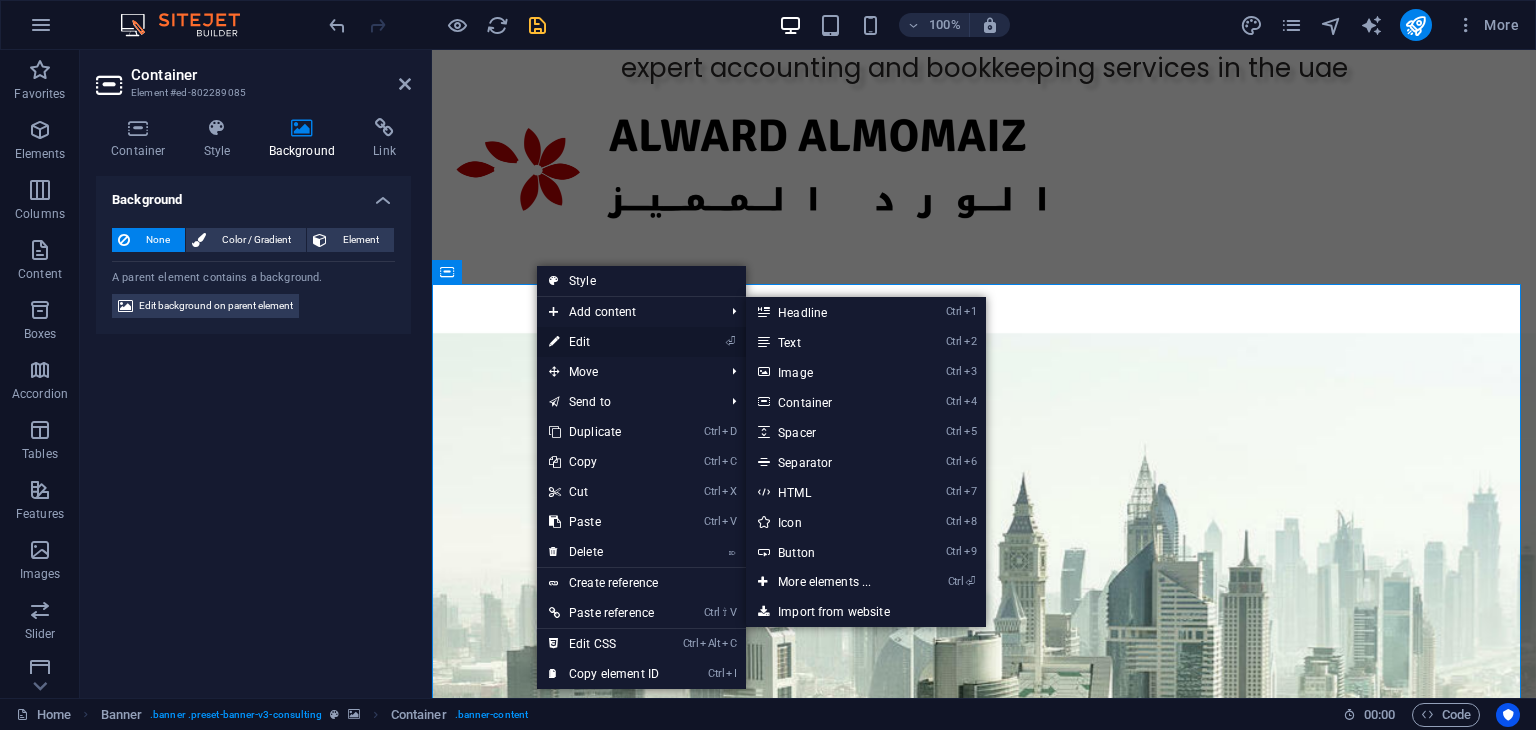 click on "⏎  Edit" at bounding box center (604, 342) 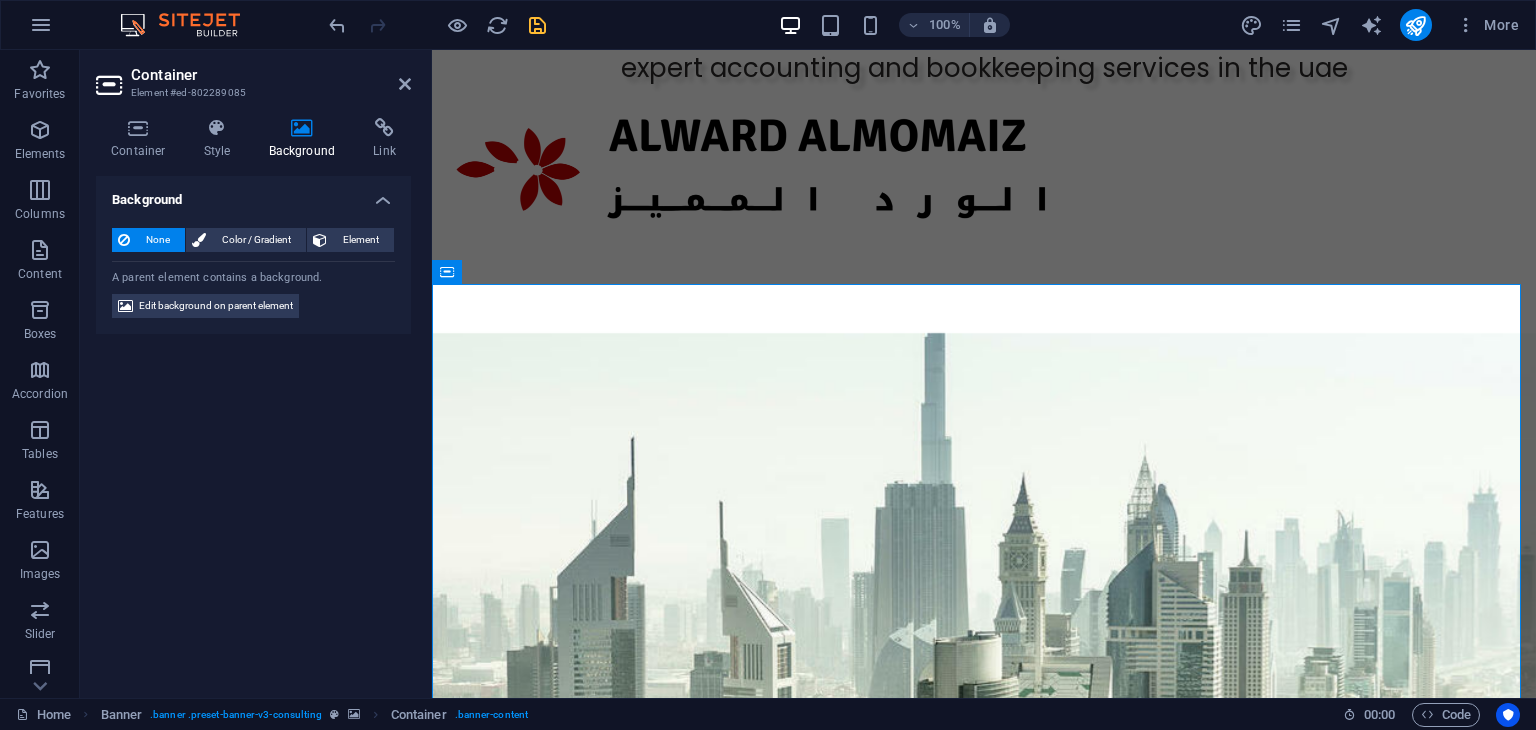 click at bounding box center [302, 128] 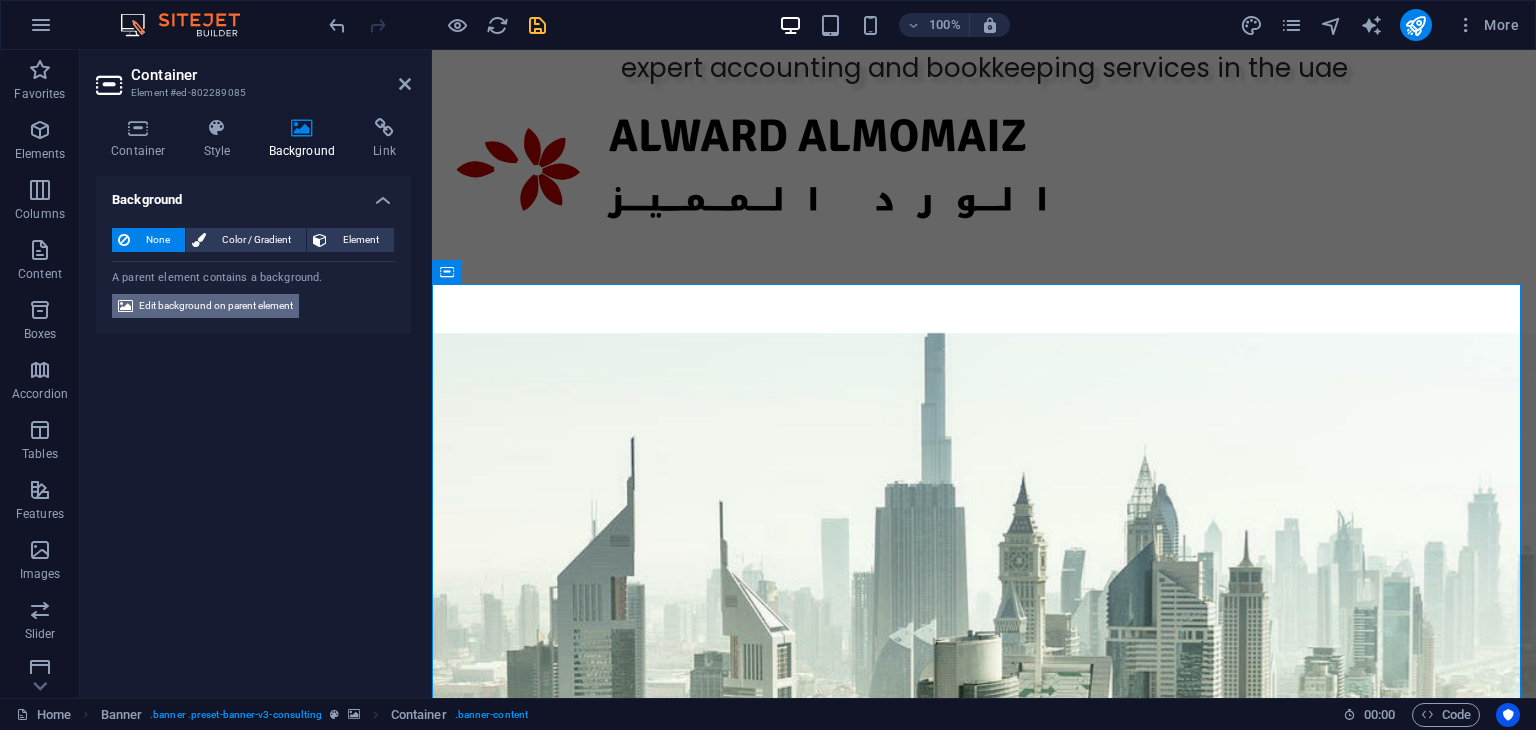 click on "Edit background on parent element" at bounding box center (216, 306) 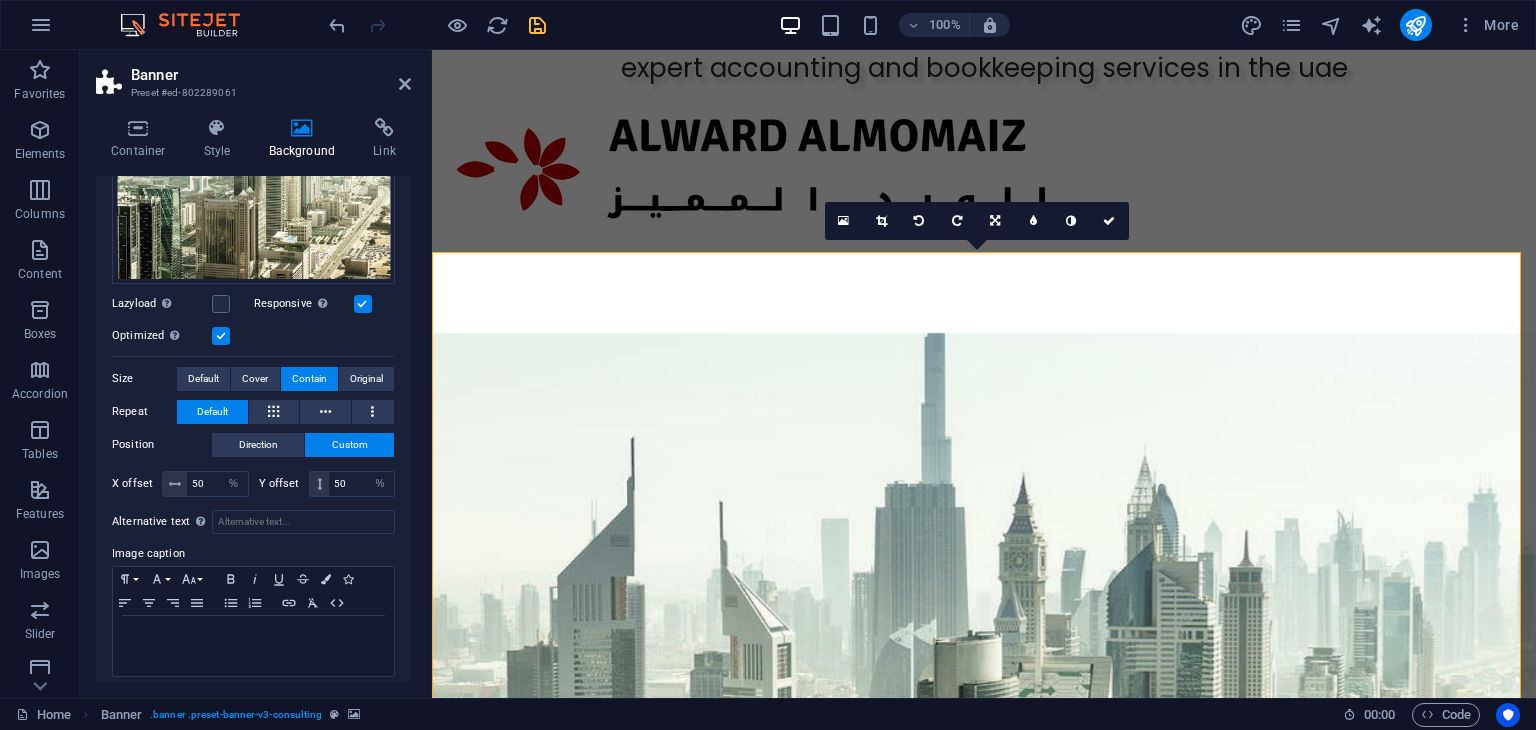 scroll, scrollTop: 358, scrollLeft: 0, axis: vertical 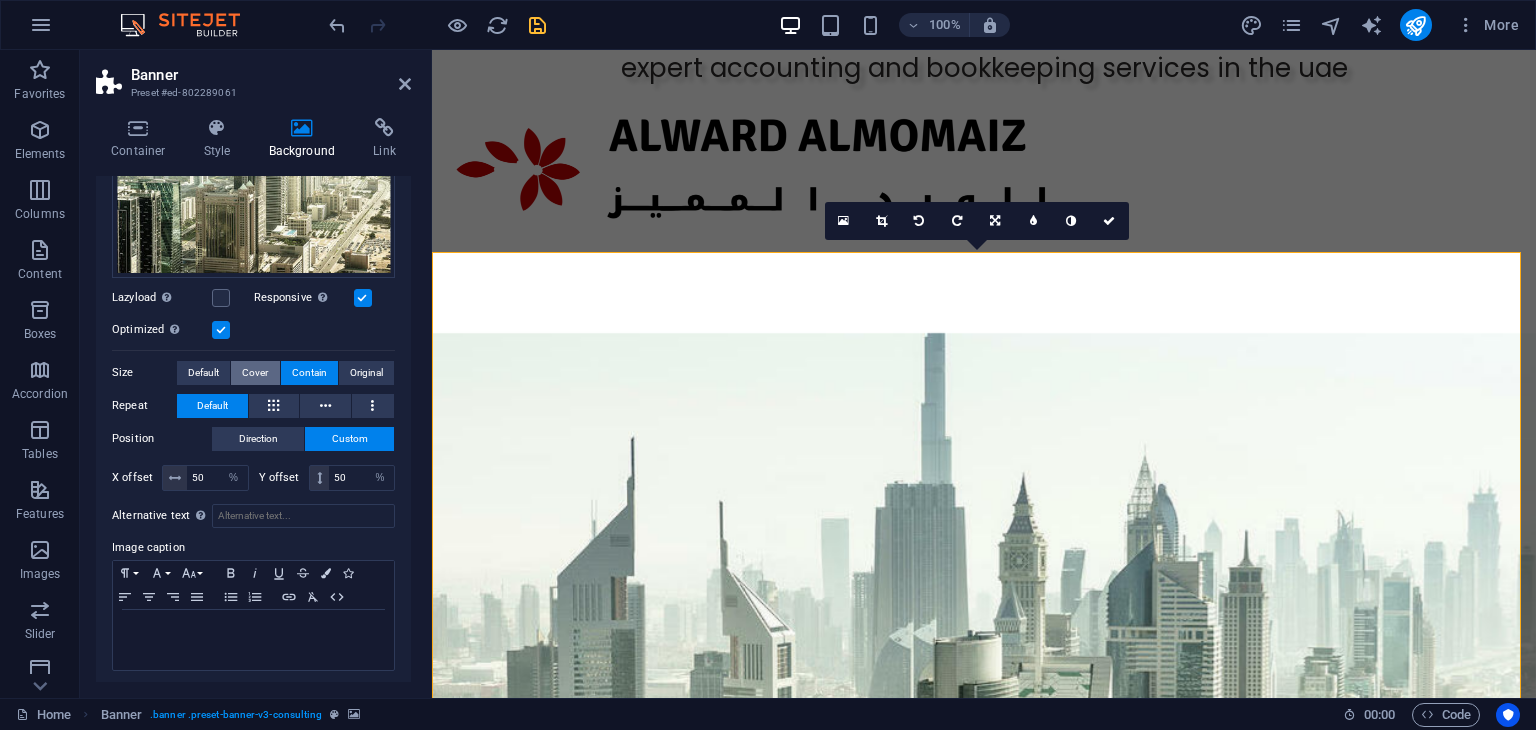 click on "Cover" at bounding box center (255, 373) 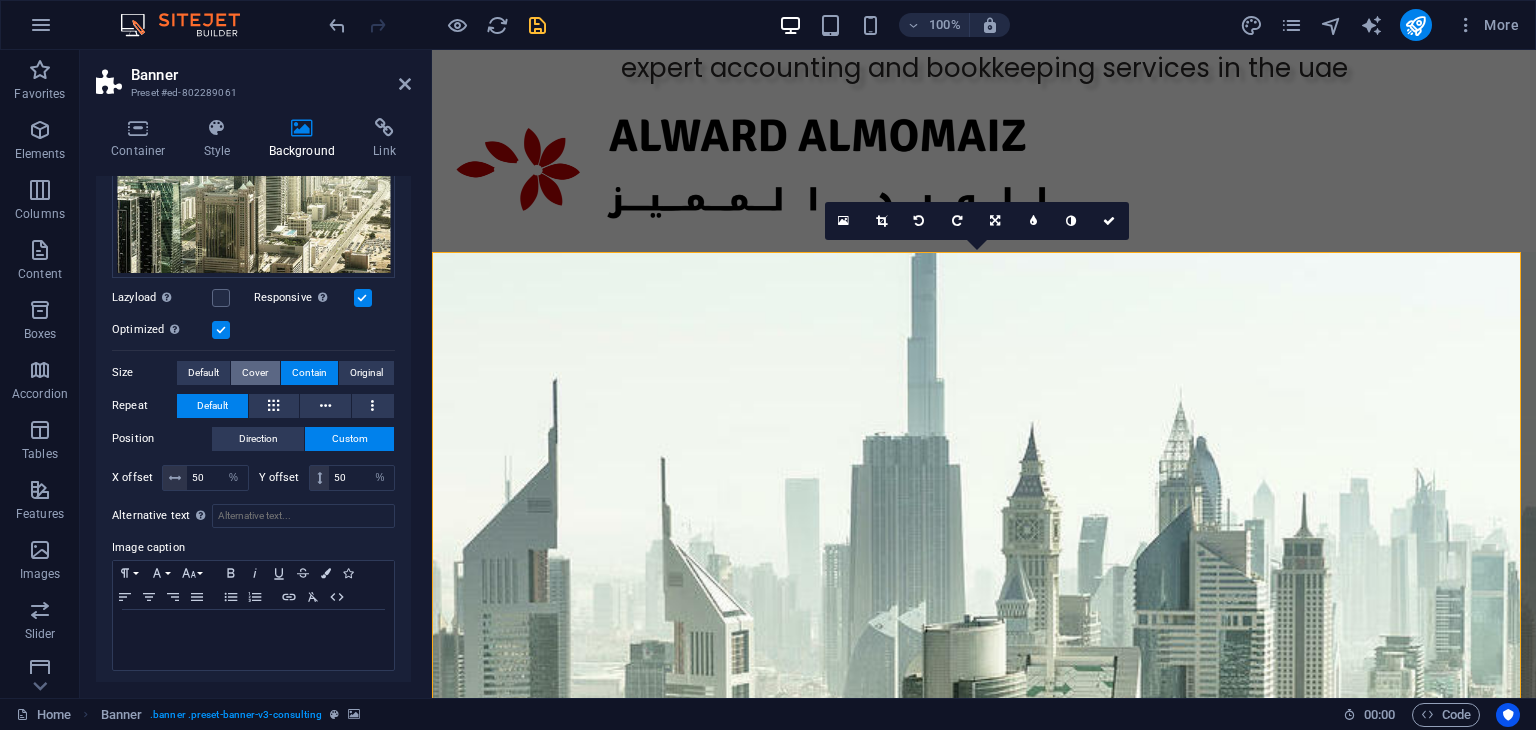 scroll, scrollTop: 325, scrollLeft: 0, axis: vertical 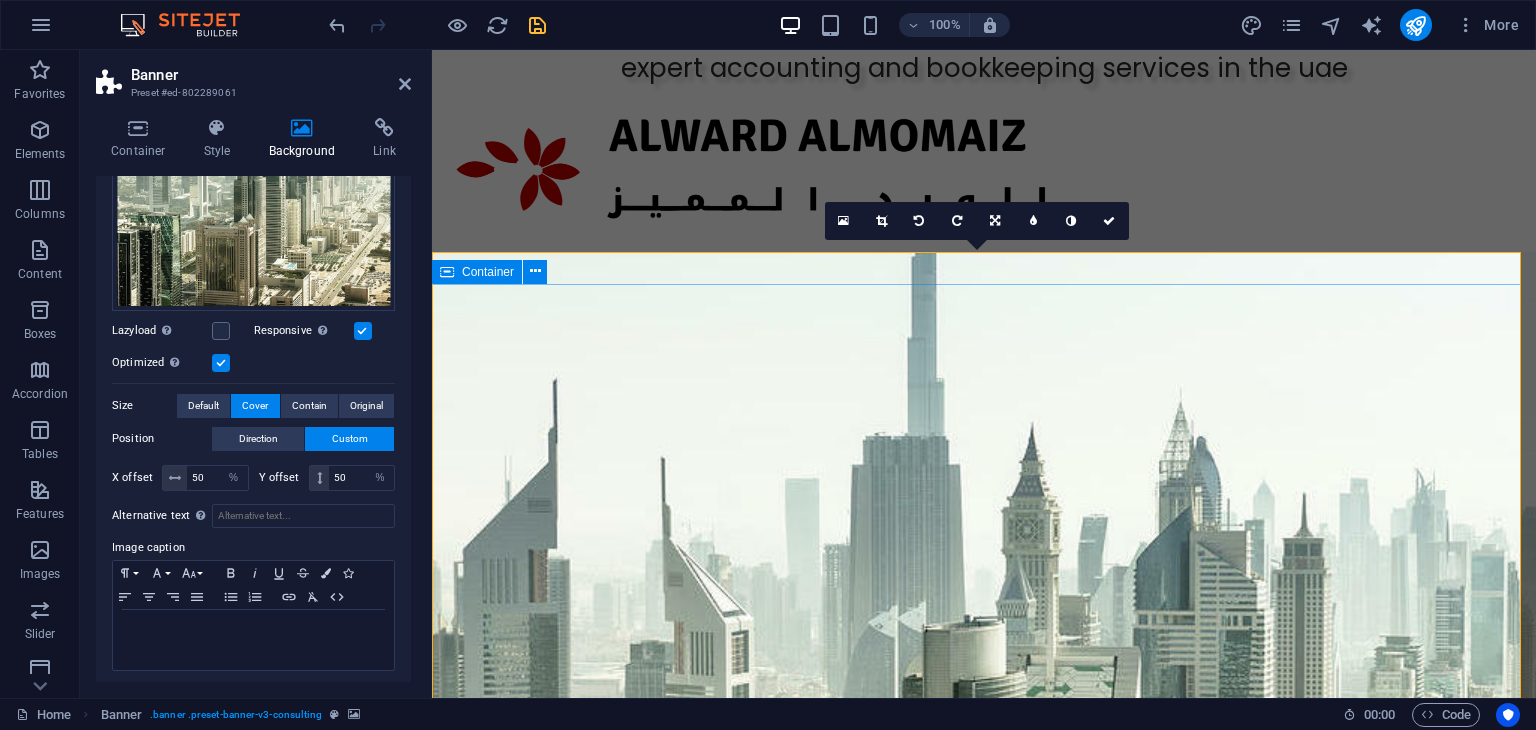 drag, startPoint x: 690, startPoint y: 423, endPoint x: 1432, endPoint y: 293, distance: 753.30206 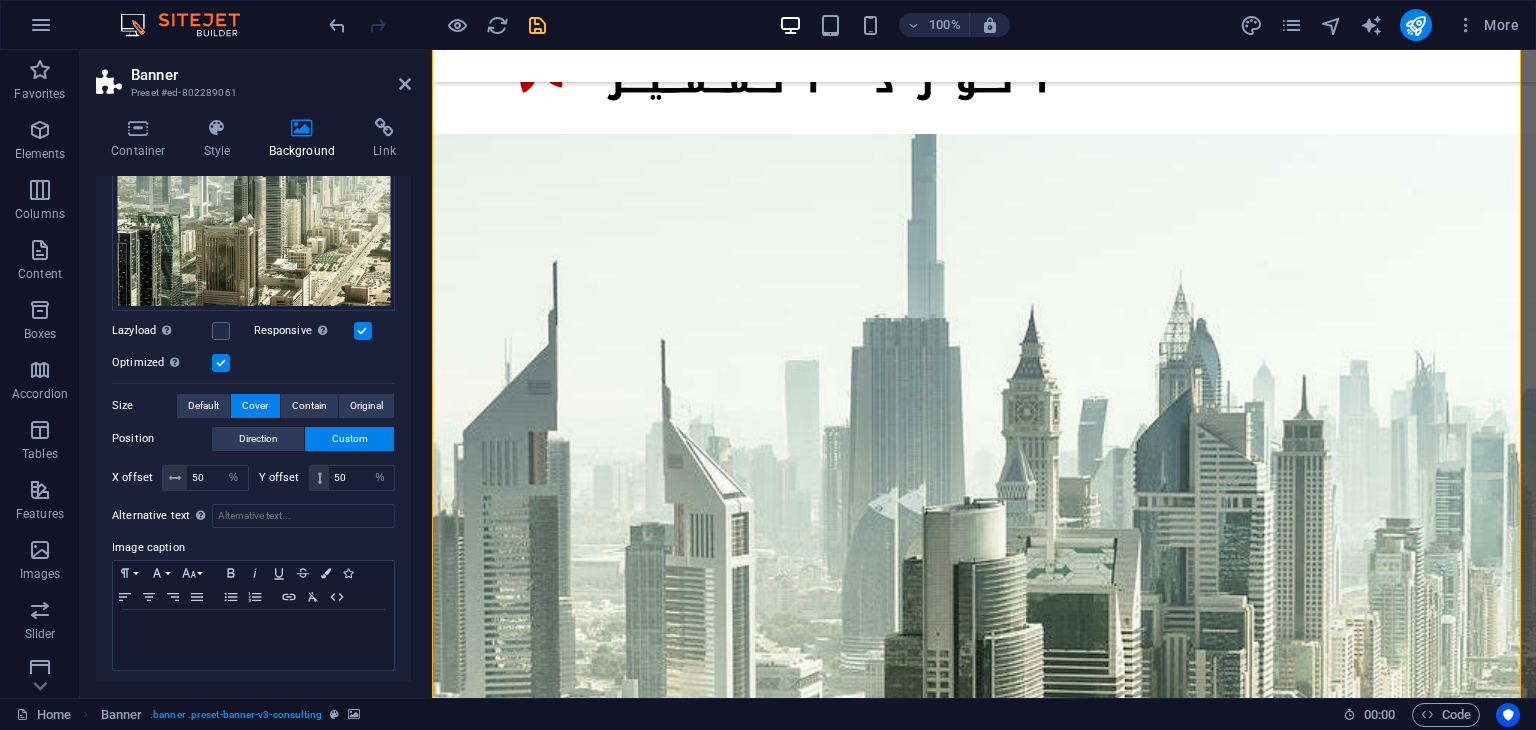 scroll, scrollTop: 0, scrollLeft: 0, axis: both 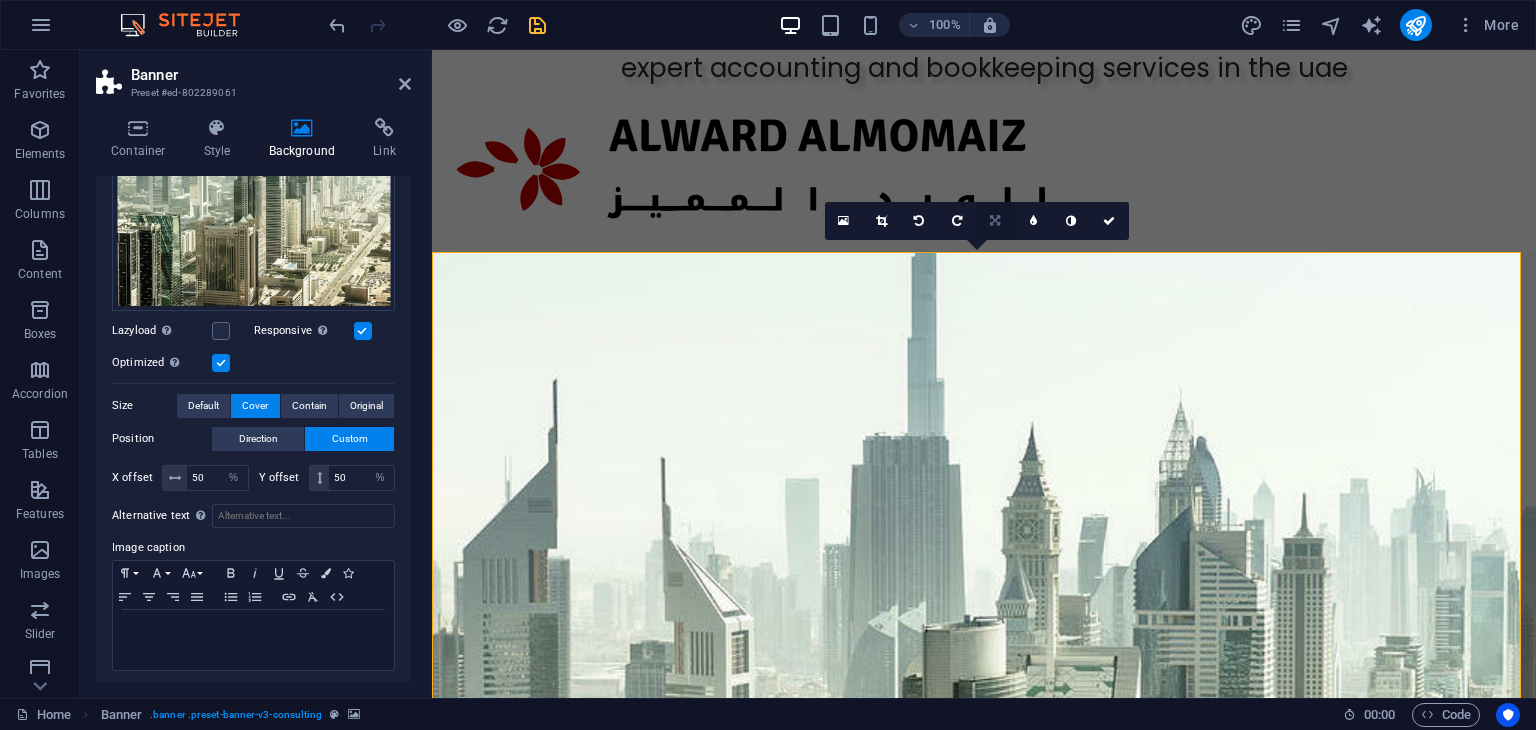 click at bounding box center [995, 221] 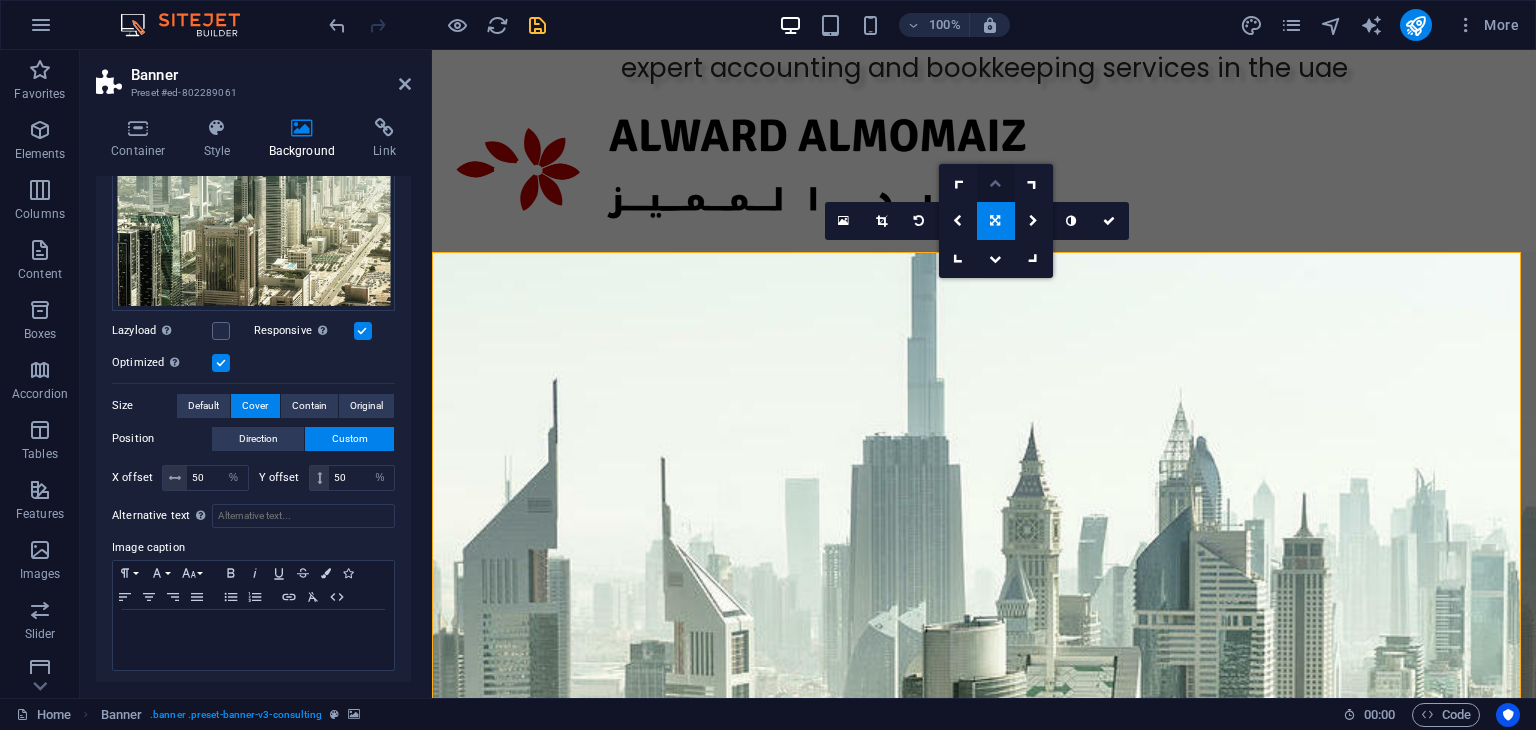 click at bounding box center [995, 183] 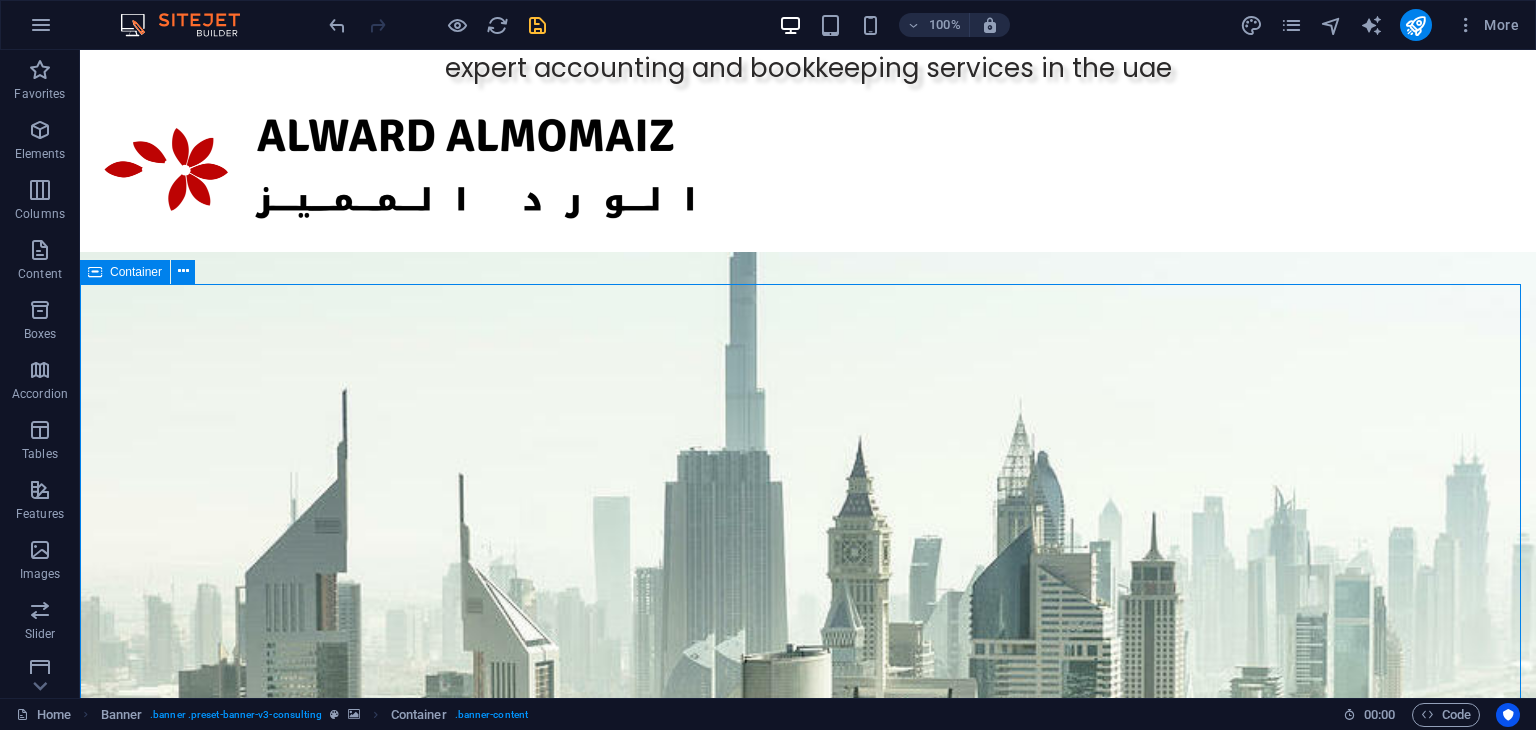 drag, startPoint x: 628, startPoint y: 337, endPoint x: 977, endPoint y: 315, distance: 349.69272 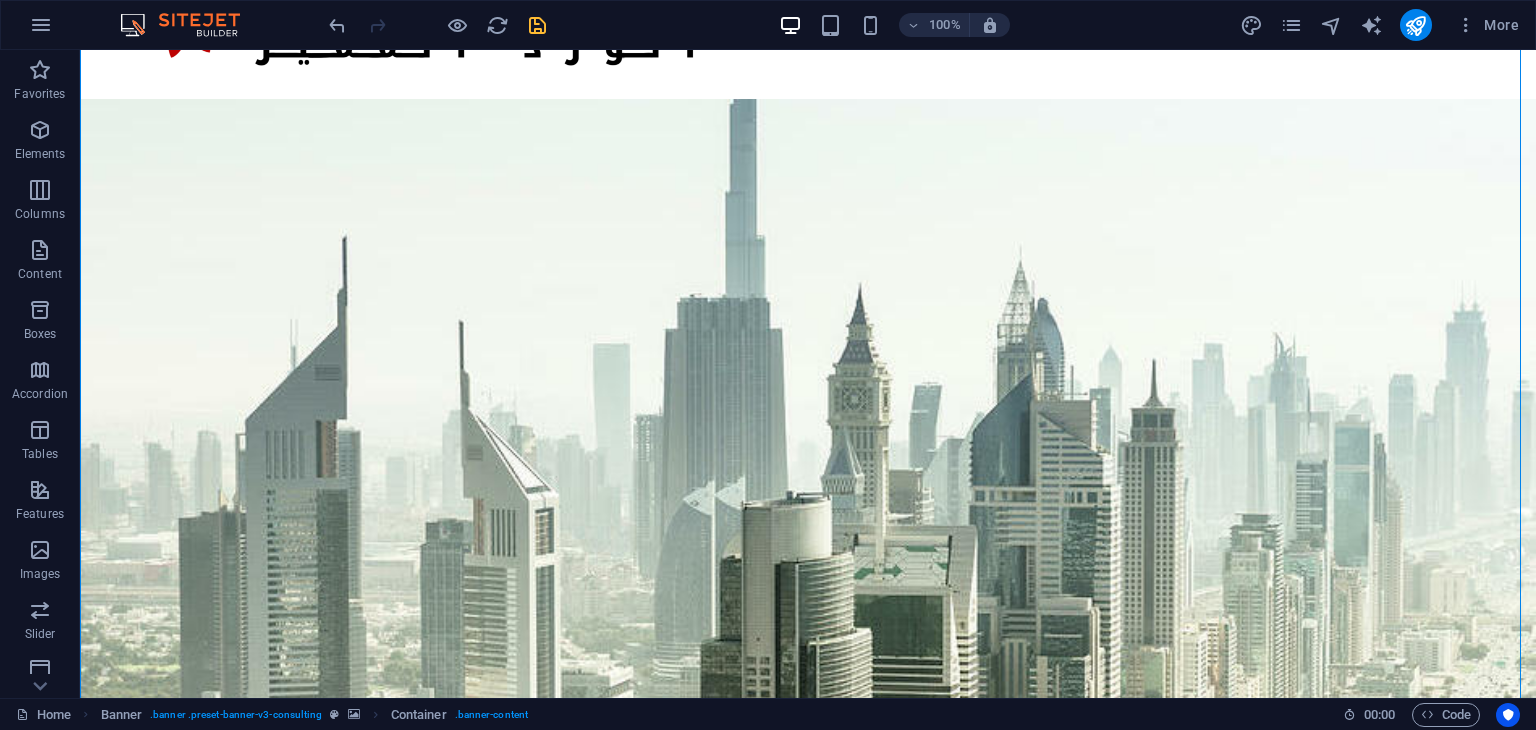 scroll, scrollTop: 0, scrollLeft: 0, axis: both 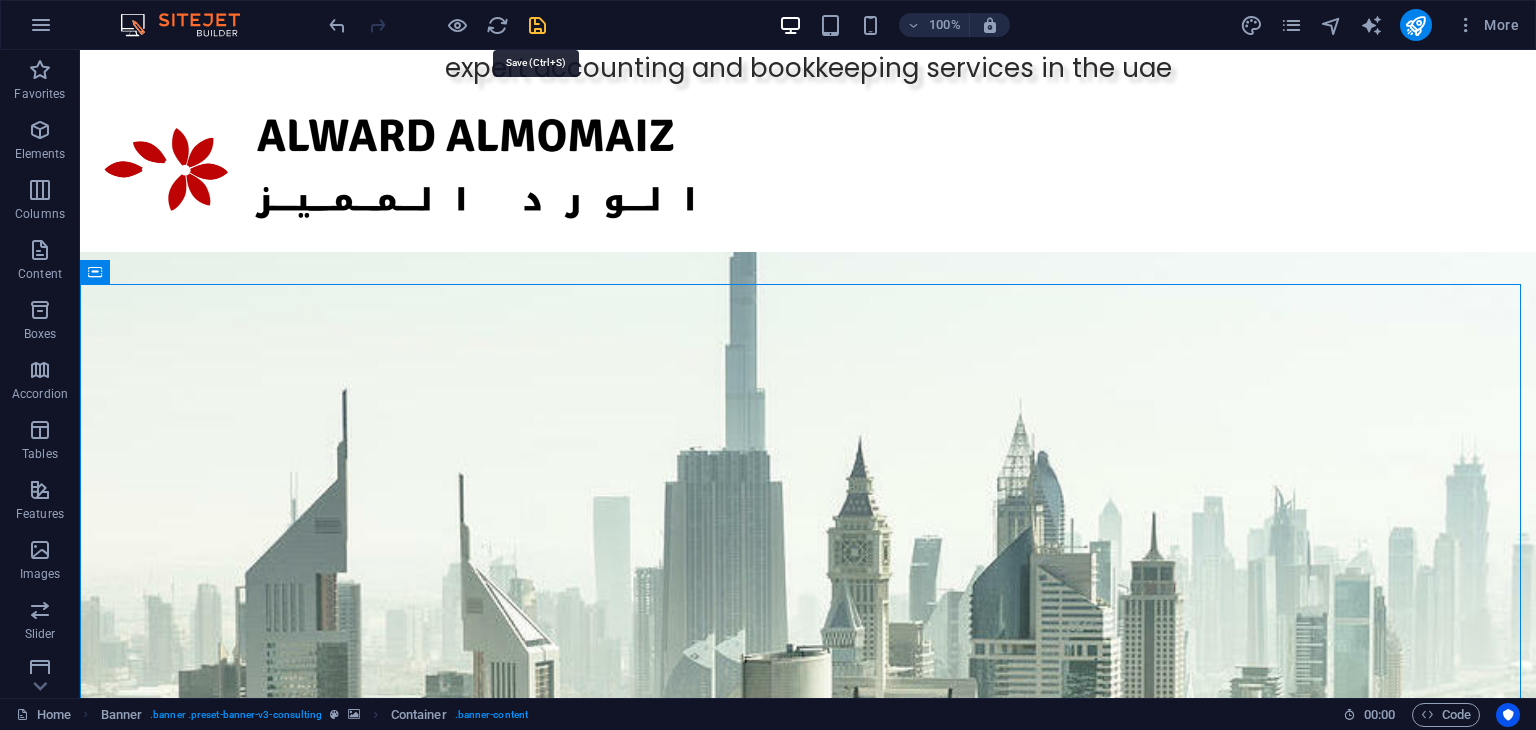 click at bounding box center [537, 25] 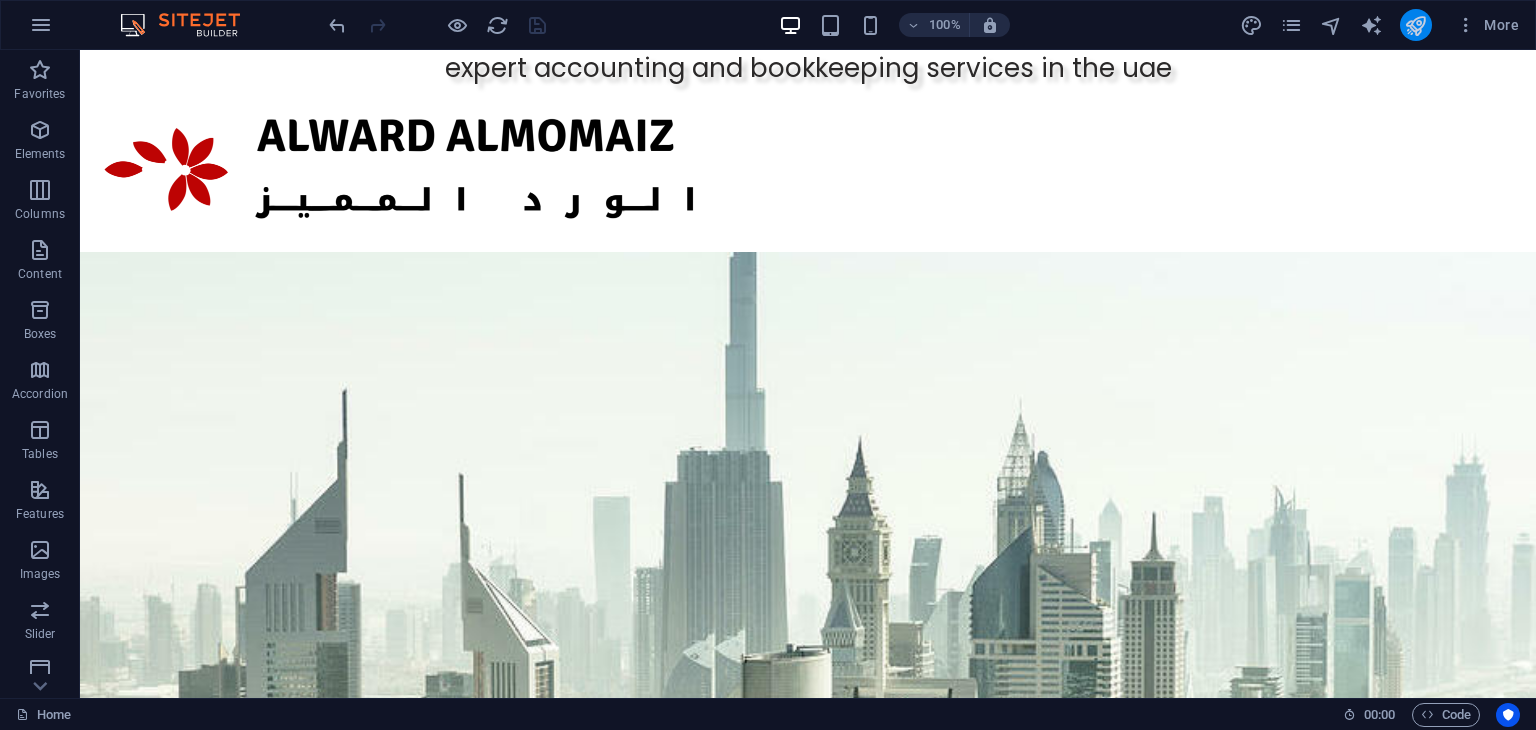 click at bounding box center (1416, 25) 